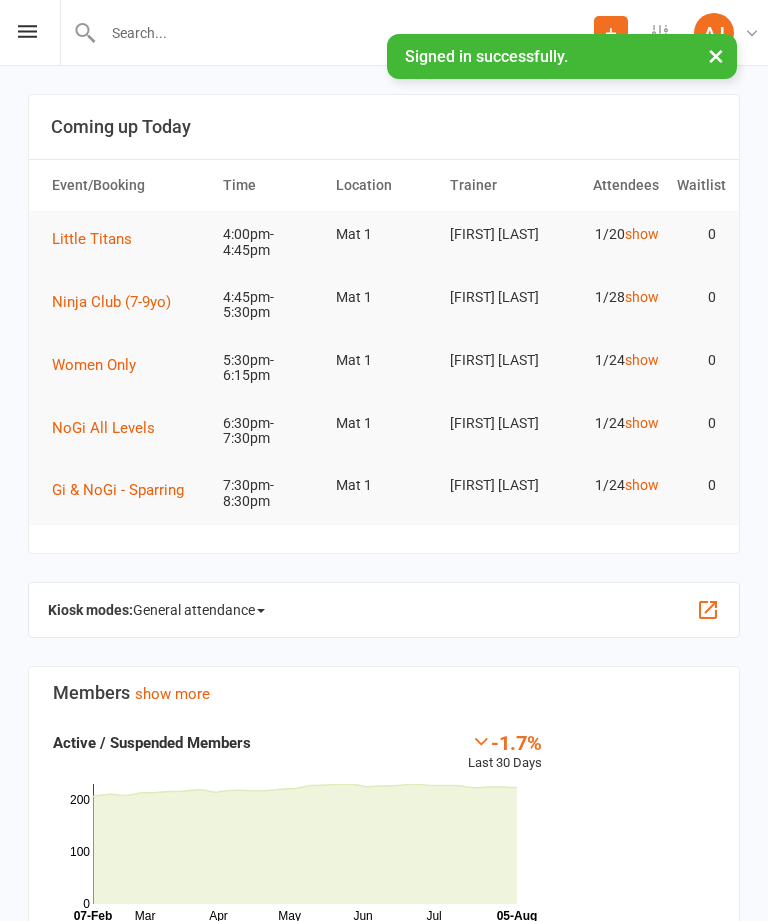 scroll, scrollTop: -40, scrollLeft: 0, axis: vertical 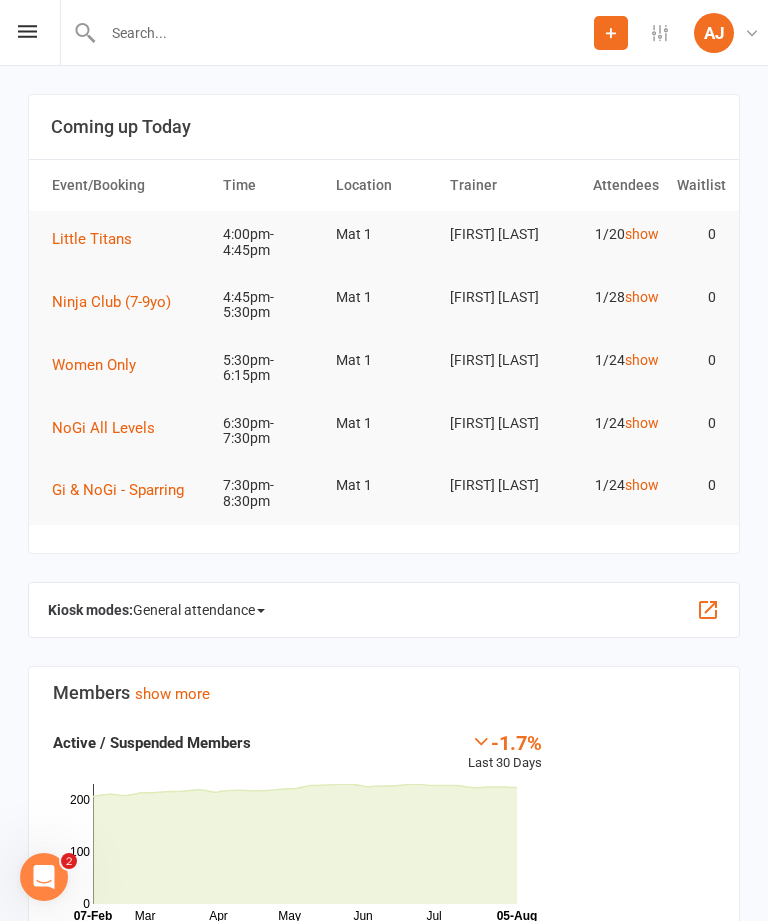 click at bounding box center [345, 33] 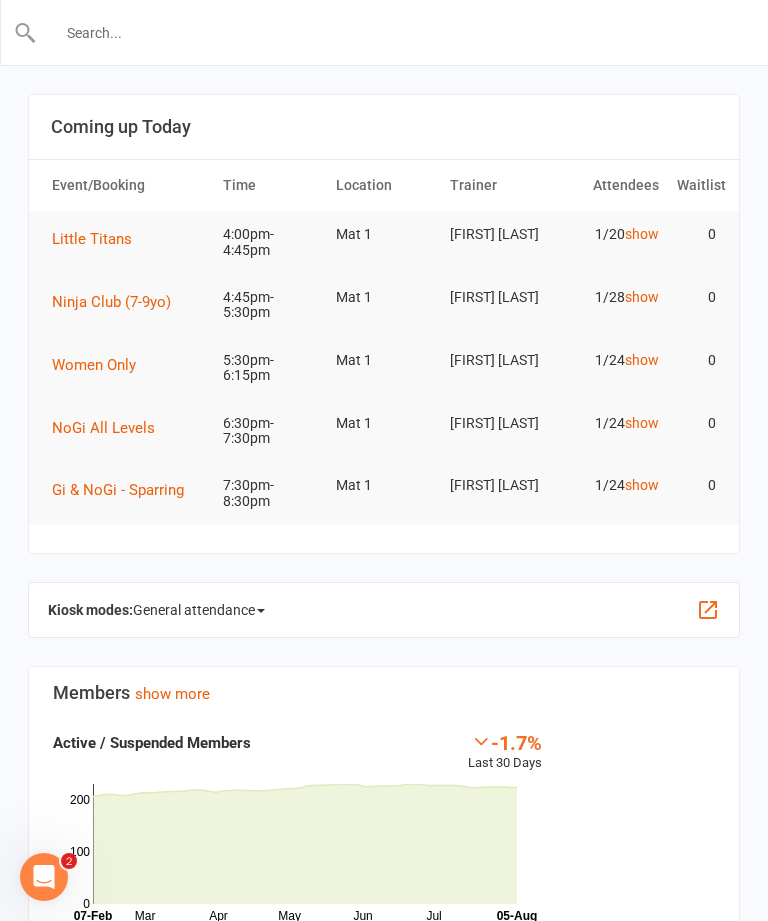 click on "Coming up Today" at bounding box center [384, 127] 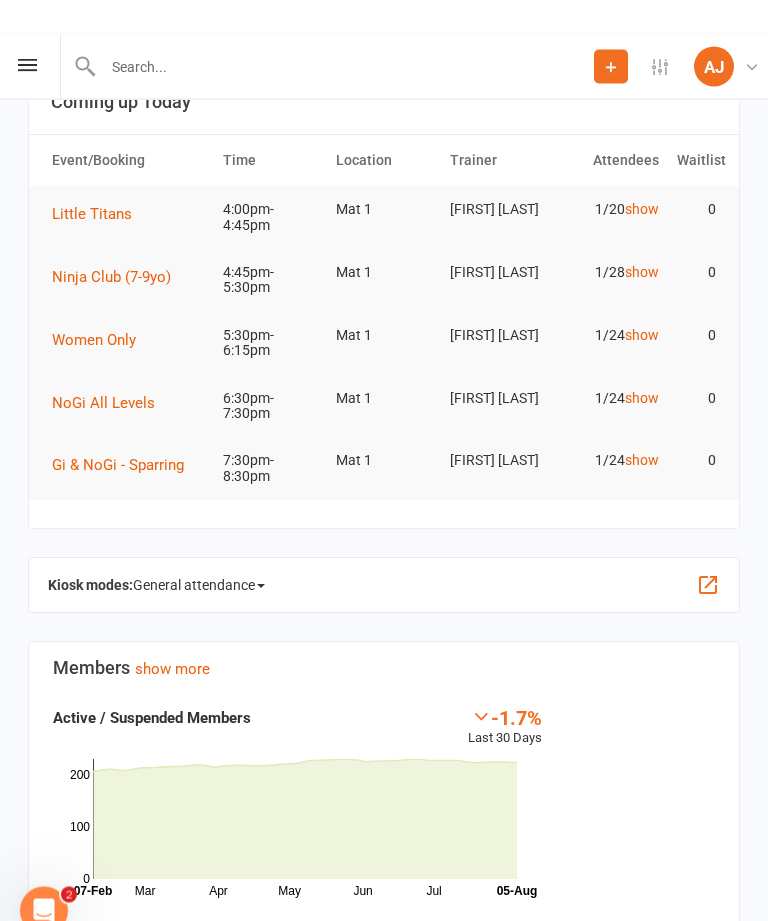 scroll, scrollTop: 0, scrollLeft: 0, axis: both 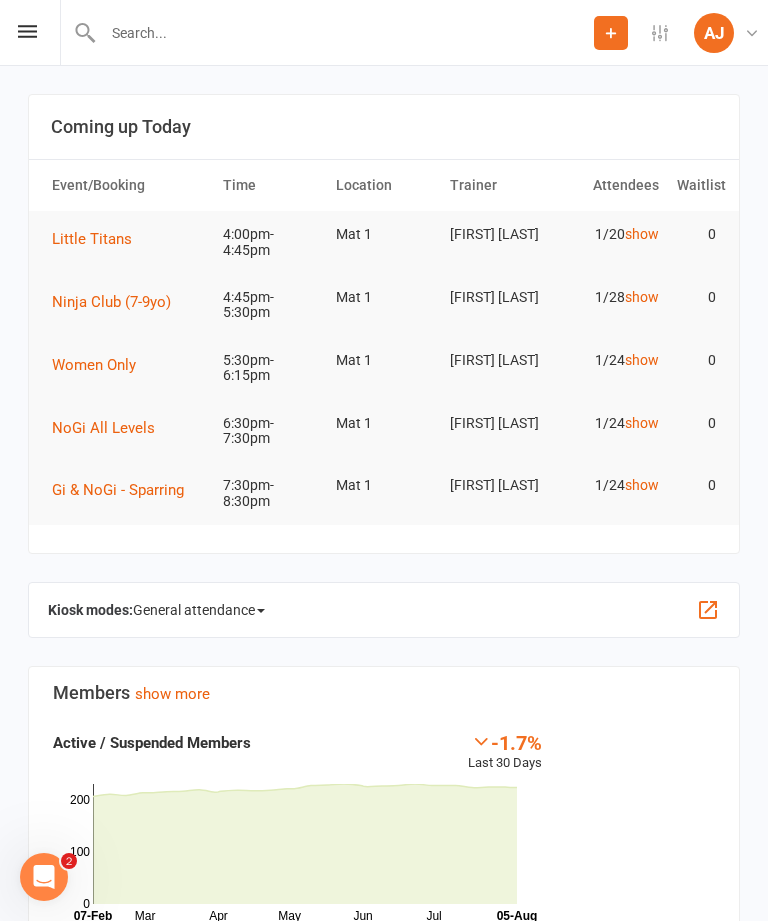 click at bounding box center [27, 31] 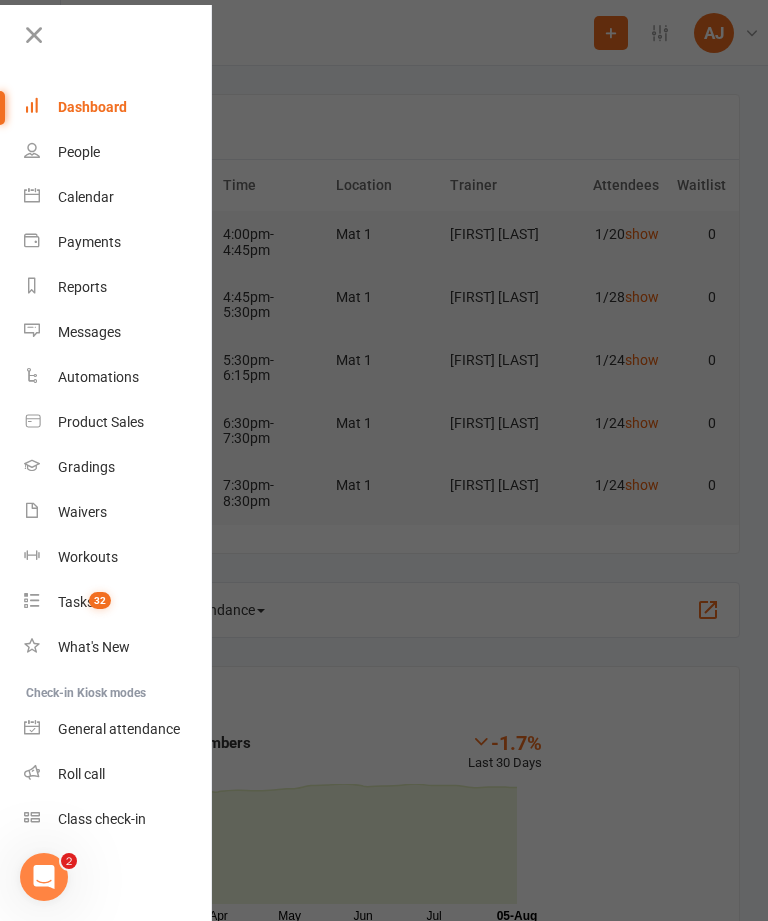 click on "Product Sales" at bounding box center [118, 422] 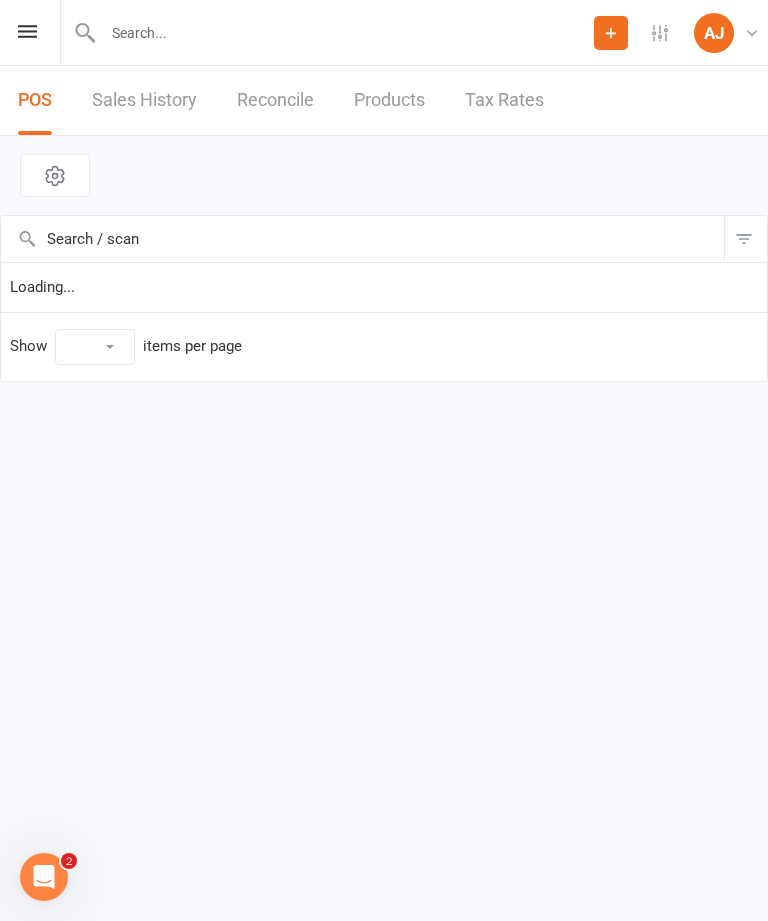 select on "100" 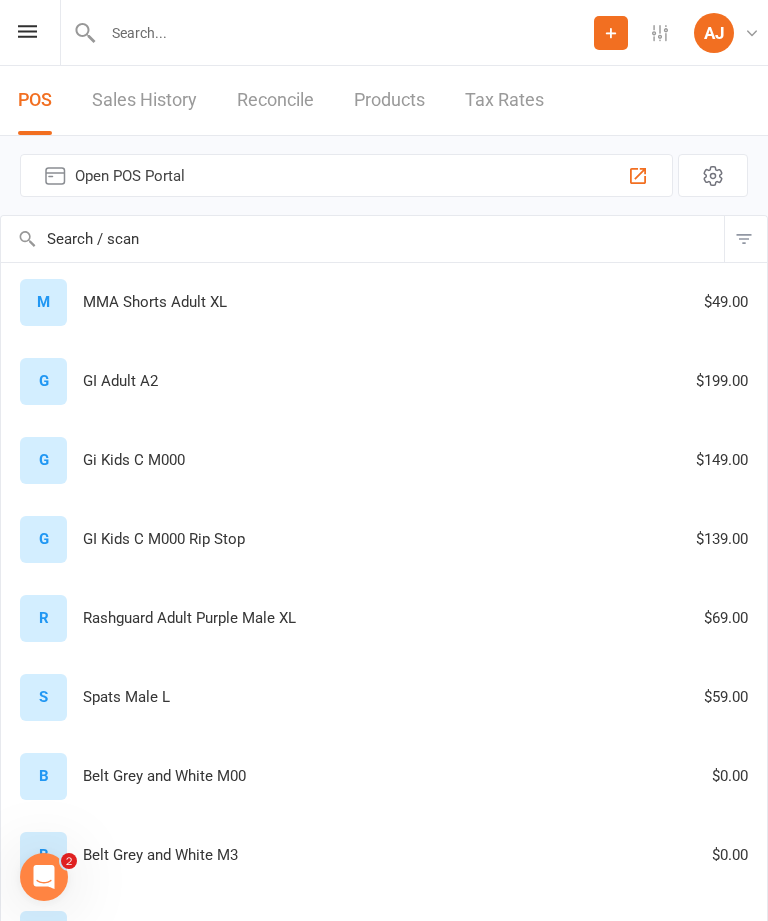 click at bounding box center (362, 239) 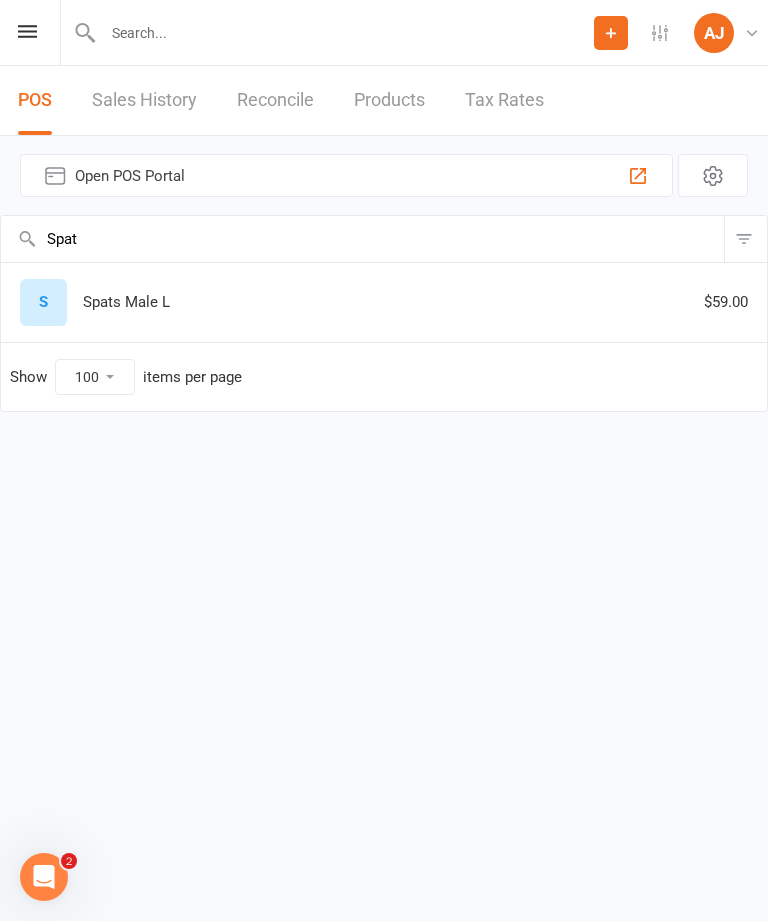 type on "Spats" 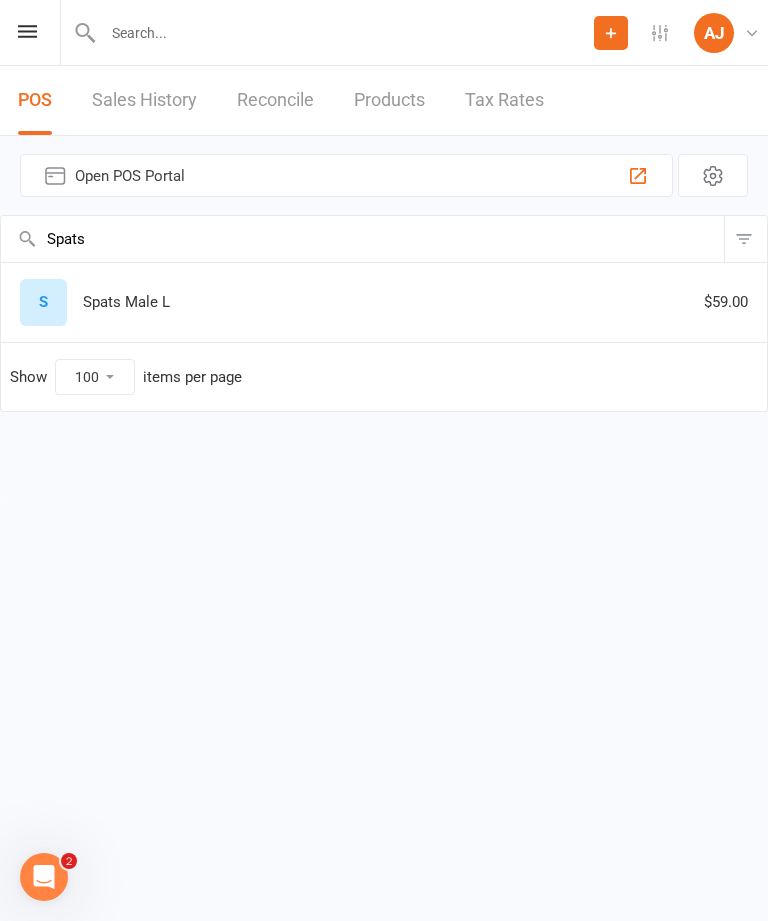 click on "Spats" at bounding box center [362, 239] 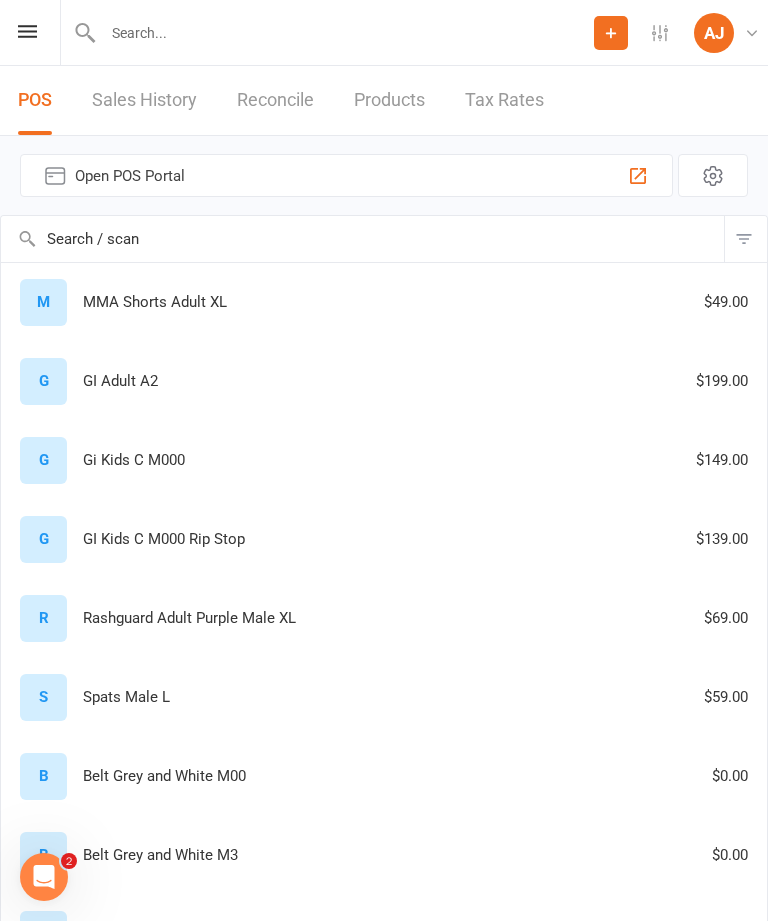 click on "Prospect
Member
Non-attending contact
Class / event
Appointment
Grading event
Task
Membership plan
Bulk message
Add
Settings Membership Plans Event Templates Appointment Types Mobile App  Website Image Library Customize Contacts Bulk Imports Account Profile AJ Alavanca Jiujitsu Academy Alavanca Jiujitsu Academy My profile Help Terms & conditions  Privacy policy  Sign out" at bounding box center (384, 33) 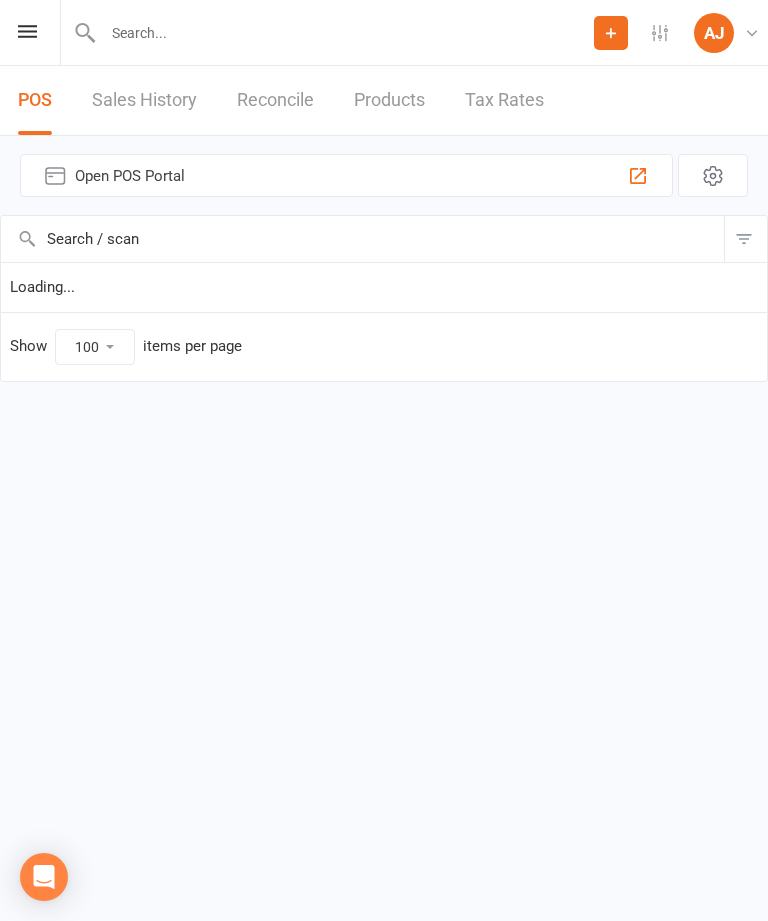 select on "100" 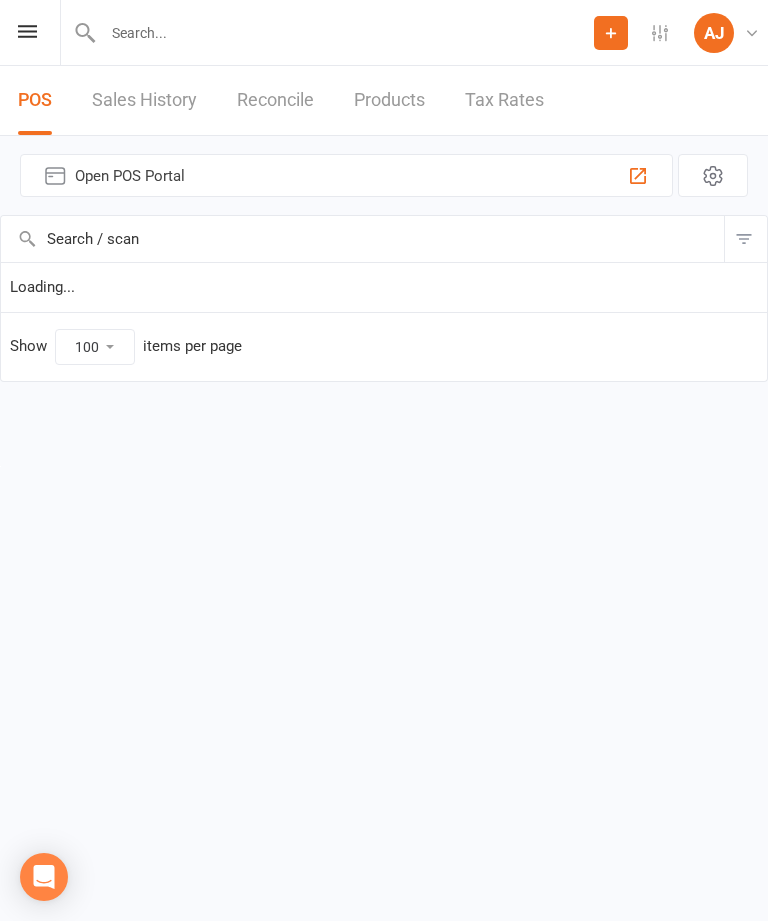 scroll, scrollTop: 0, scrollLeft: 0, axis: both 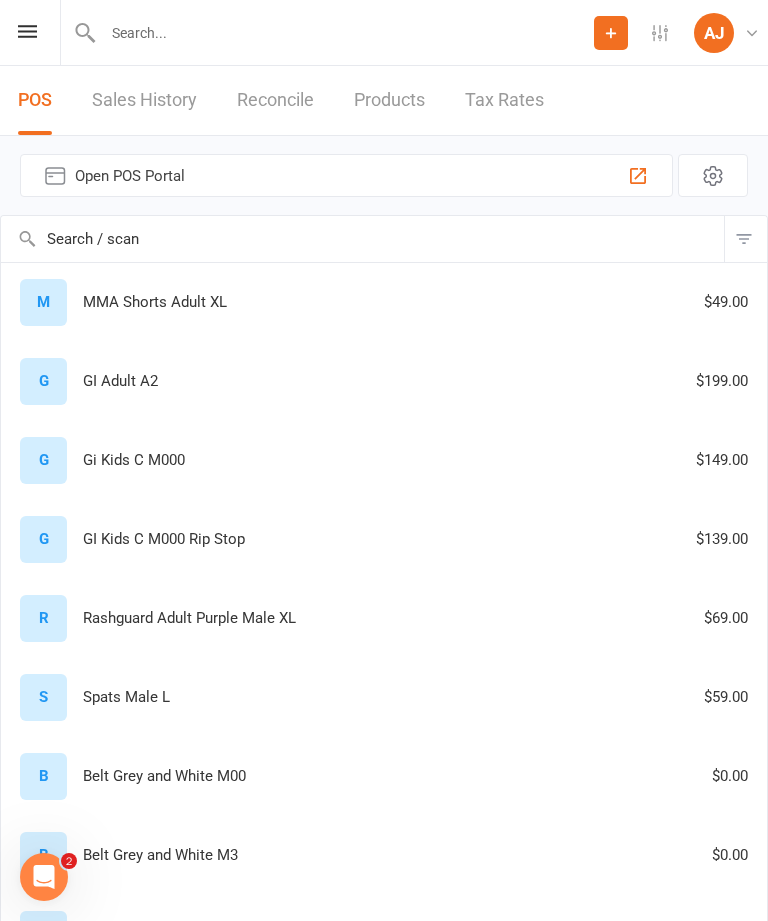 click on "AJ Alavanca Jiujitsu Academy Alavanca Jiujitsu Academy" at bounding box center [730, 33] 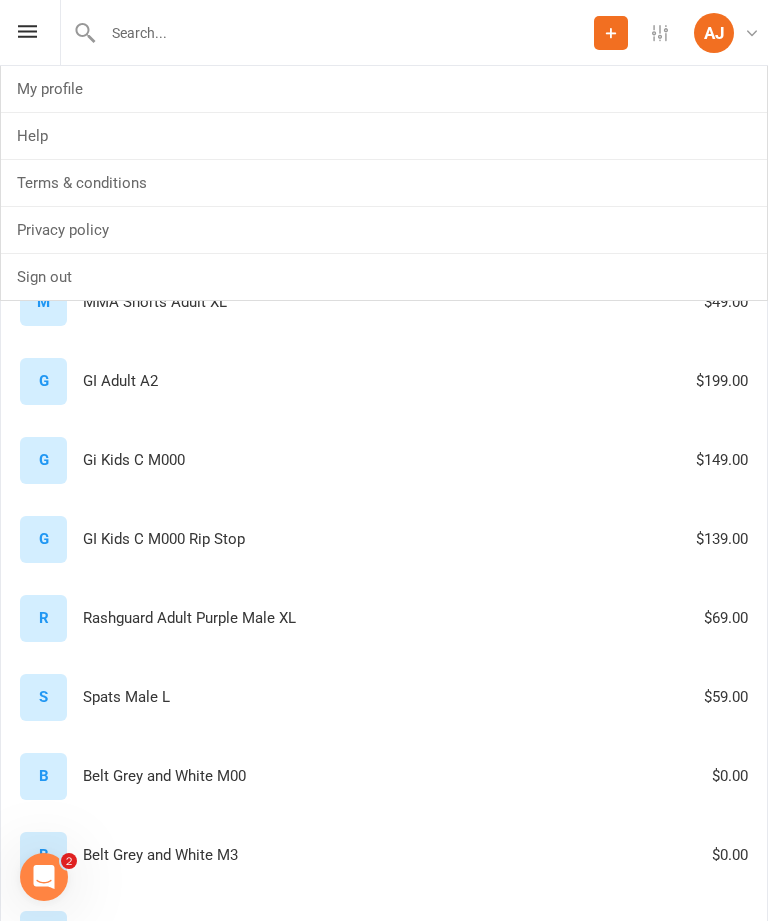 click on "Sign out" at bounding box center (384, 277) 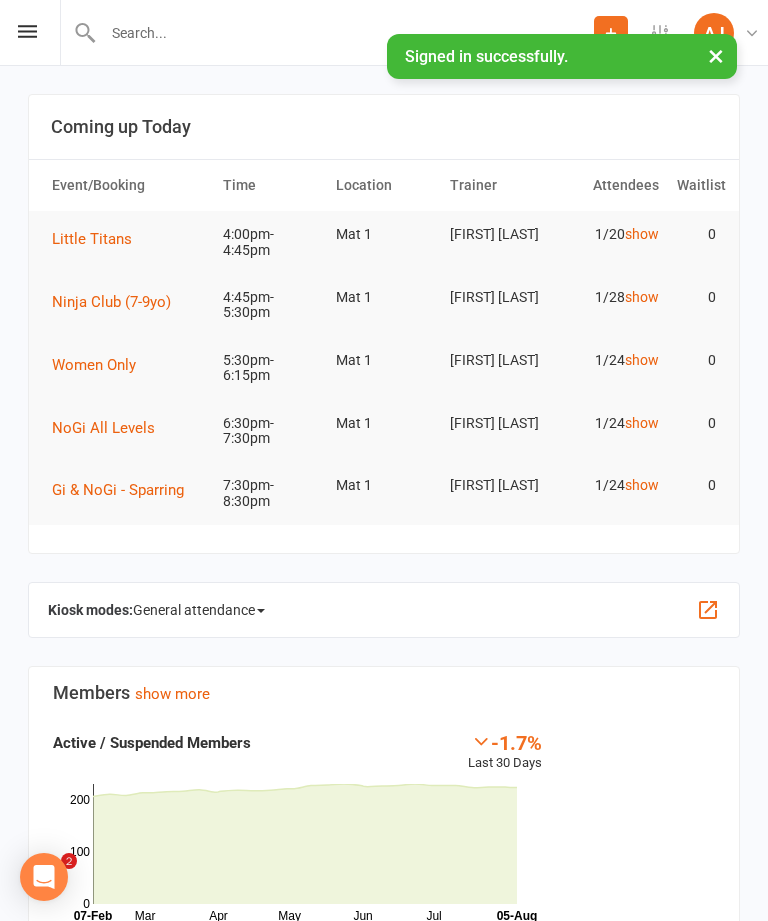 scroll, scrollTop: 0, scrollLeft: 0, axis: both 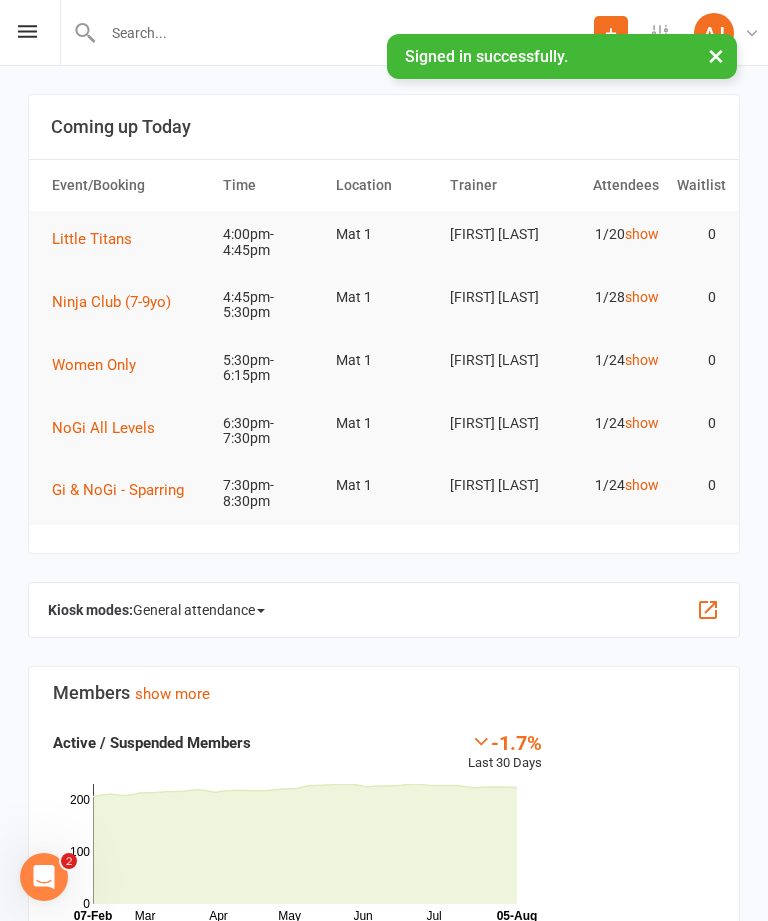 click on "Prospect
Member
Non-attending contact
Class / event
Appointment
Grading event
Task
Membership plan
Bulk message
Add
Settings Membership Plans Event Templates Appointment Types Mobile App  Website Image Library Customize Contacts Bulk Imports Account Profile AJ Alavanca Jiujitsu Academy Alavanca Jiujitsu Academy My profile Help Terms & conditions  Privacy policy  Sign out" at bounding box center [384, 33] 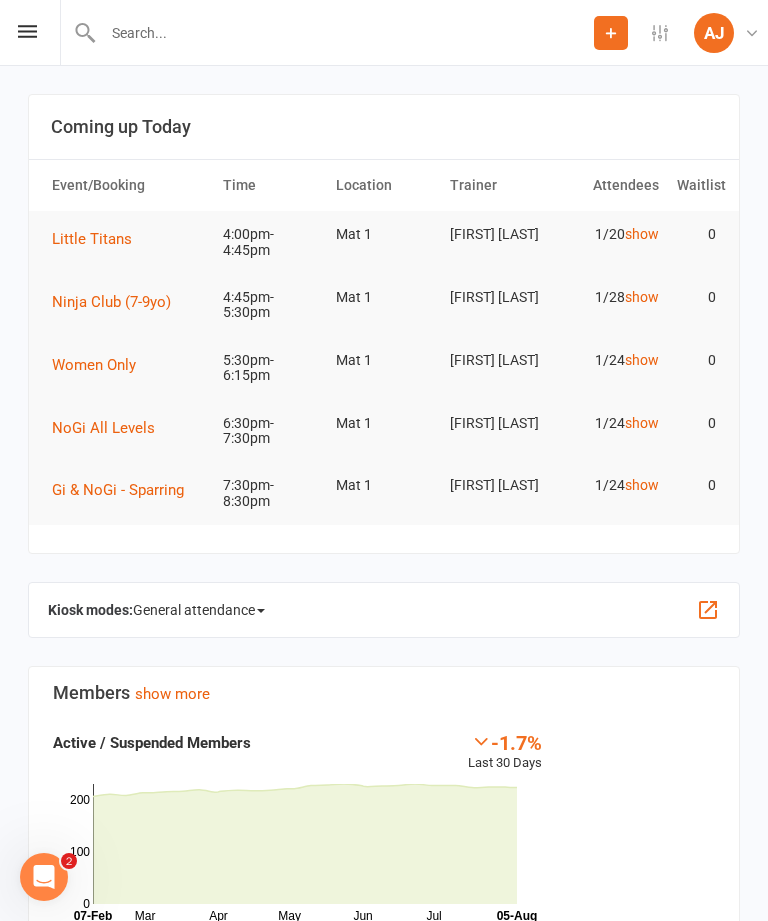 click on "Prospect
Member
Non-attending contact
Class / event
Appointment
Grading event
Task
Membership plan
Bulk message
Add
Settings Membership Plans Event Templates Appointment Types Mobile App  Website Image Library Customize Contacts Bulk Imports Account Profile AJ Alavanca Jiujitsu Academy Alavanca Jiujitsu Academy My profile Help Terms & conditions  Privacy policy  Sign out" at bounding box center [384, 33] 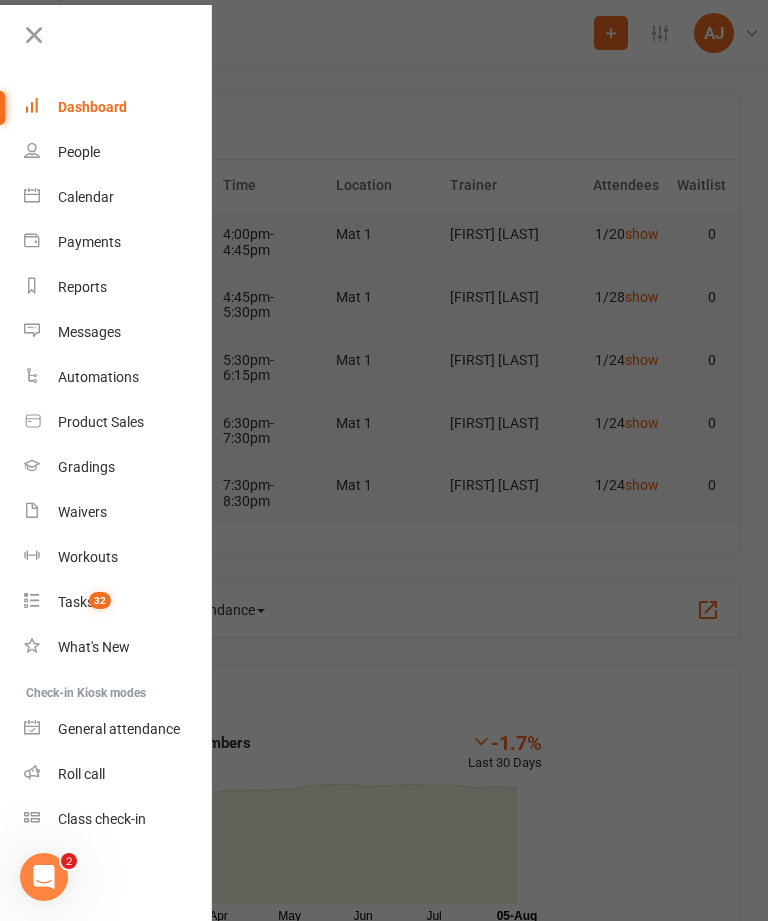 click on "Product Sales" at bounding box center (118, 422) 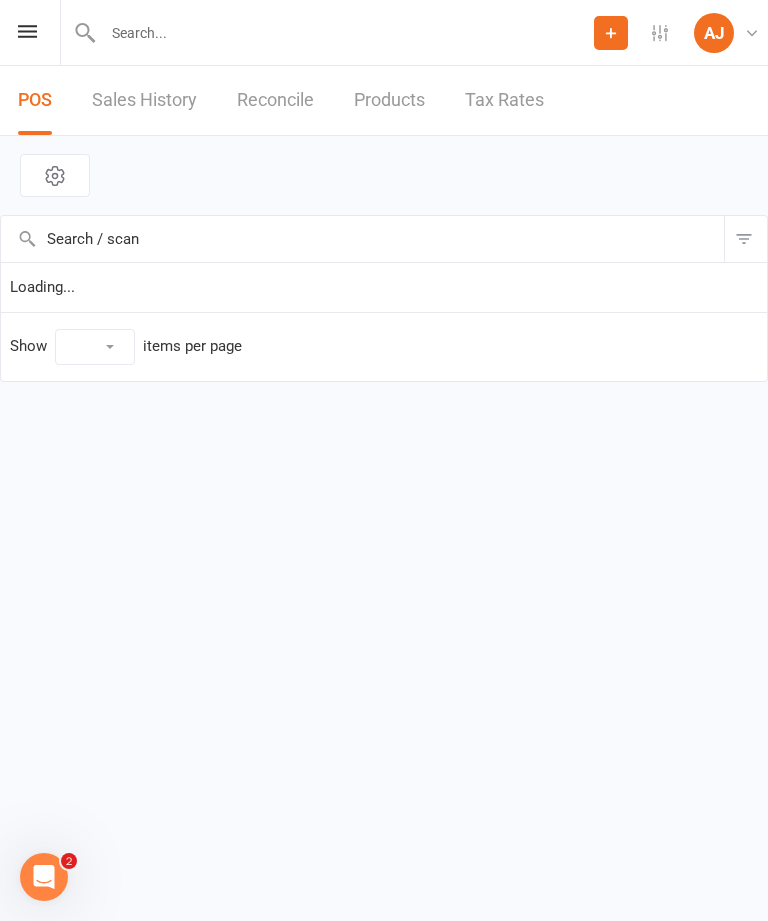 select on "100" 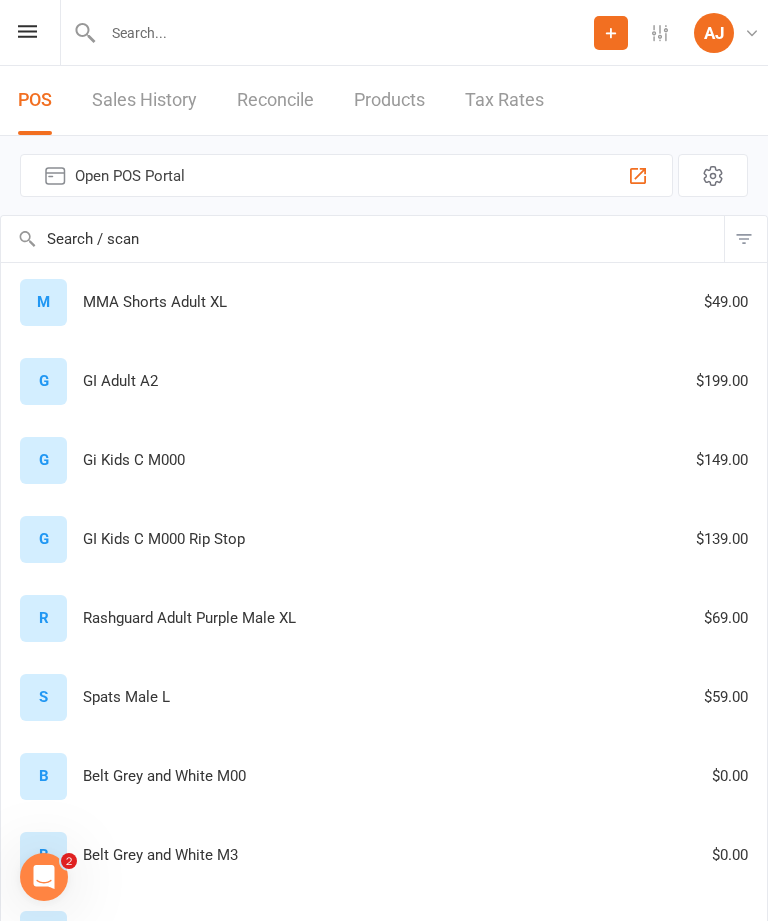 click on "Add" 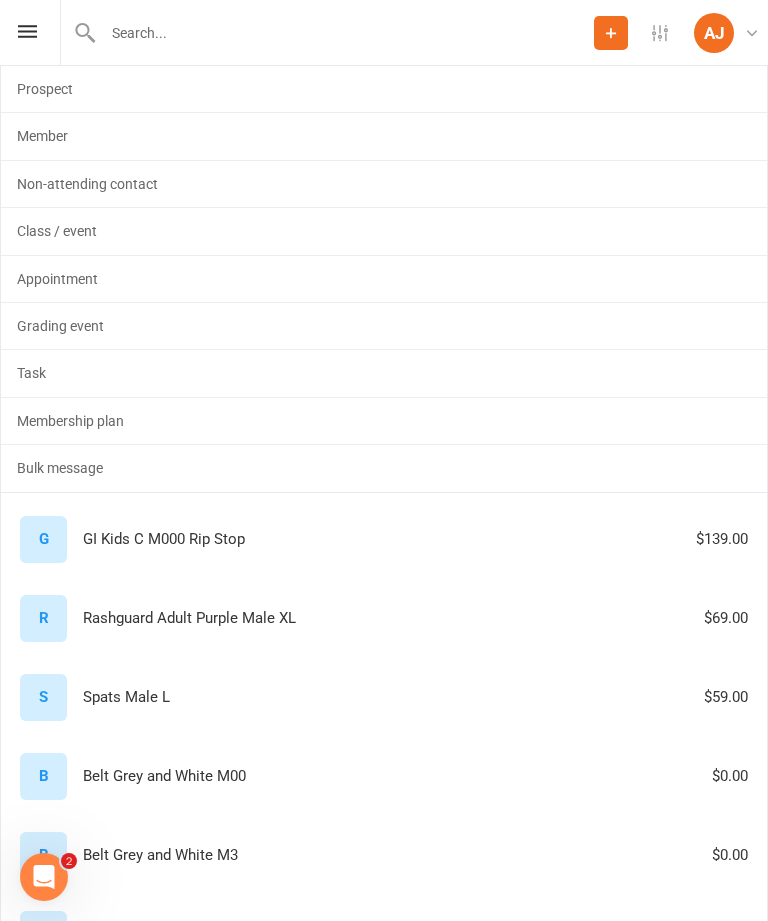 click on "R Rashguard Adult Purple Male XL $69.00" at bounding box center [384, 618] 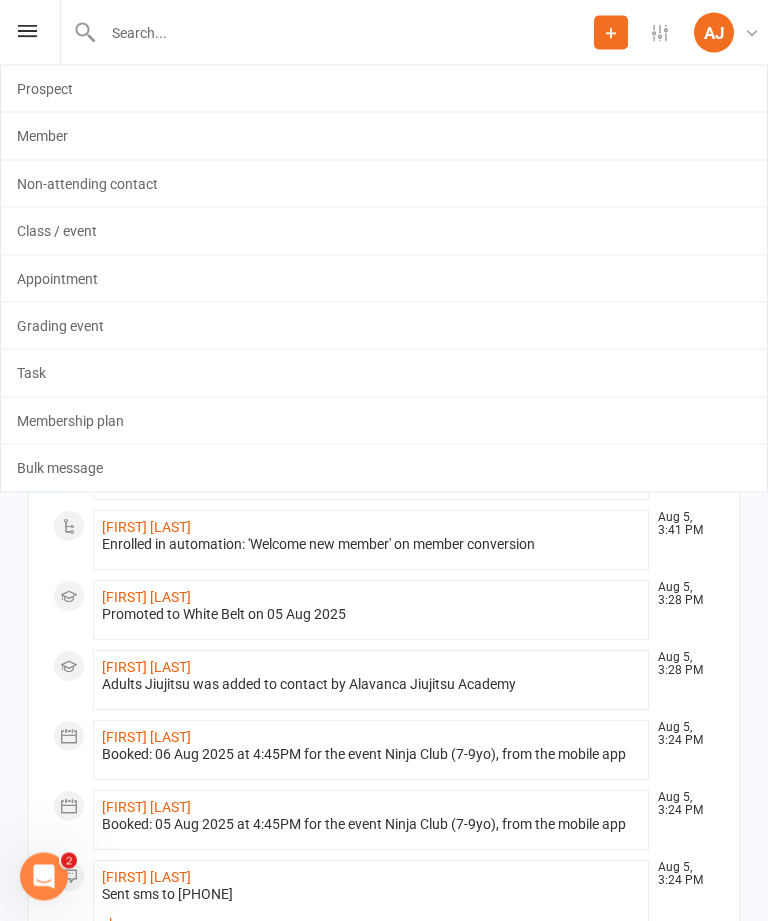 scroll, scrollTop: 1596, scrollLeft: 0, axis: vertical 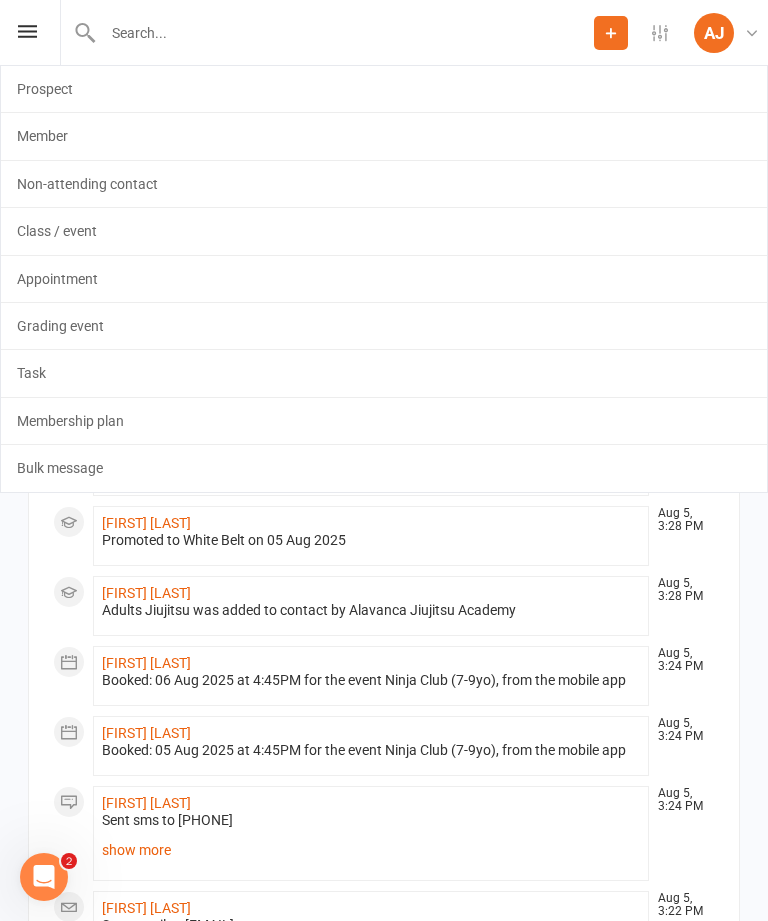 click on "Add" 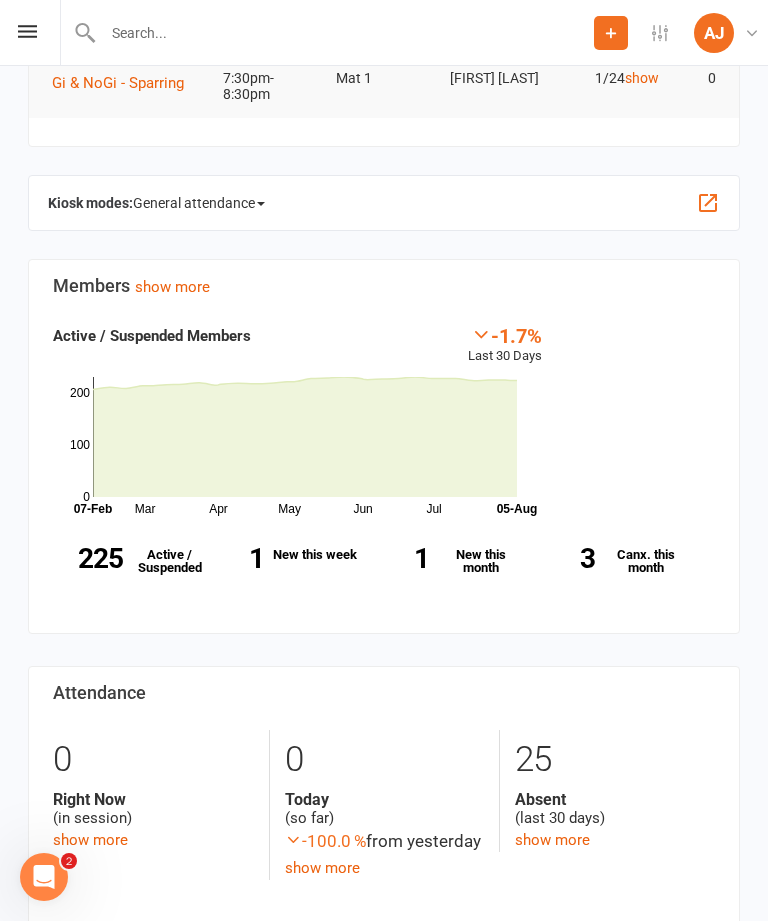 scroll, scrollTop: 0, scrollLeft: 0, axis: both 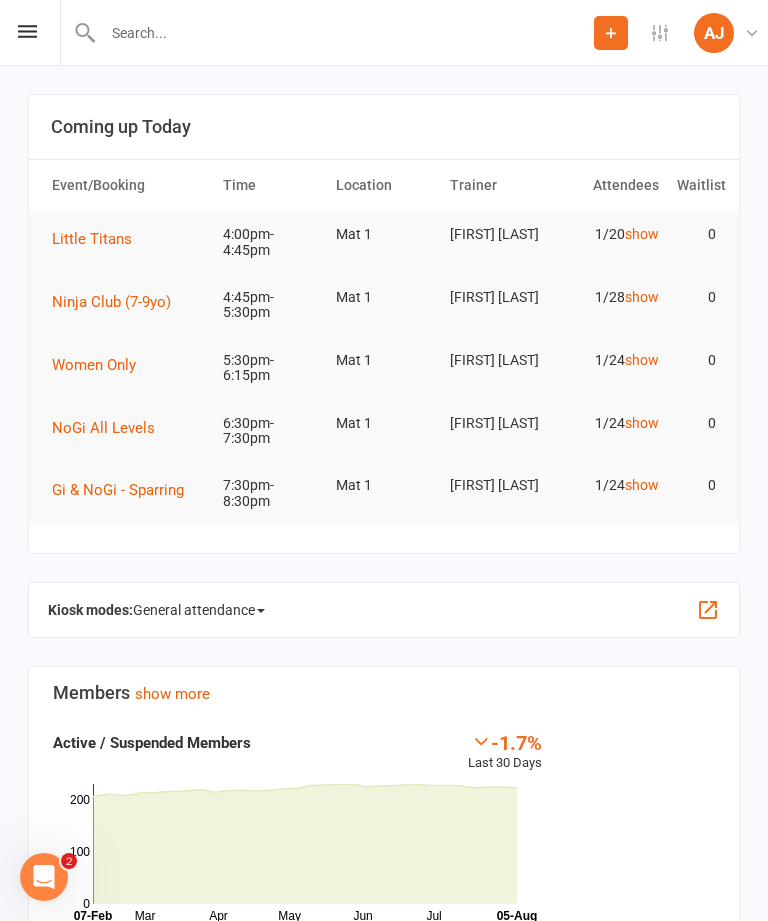 click at bounding box center (27, 31) 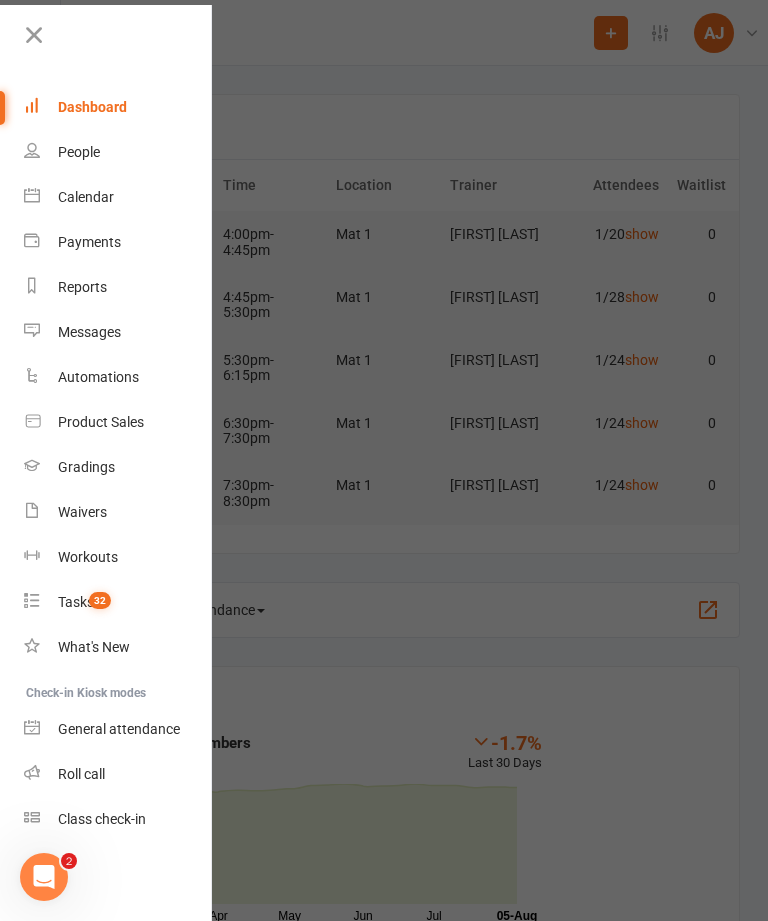 click on "Product Sales" at bounding box center (118, 422) 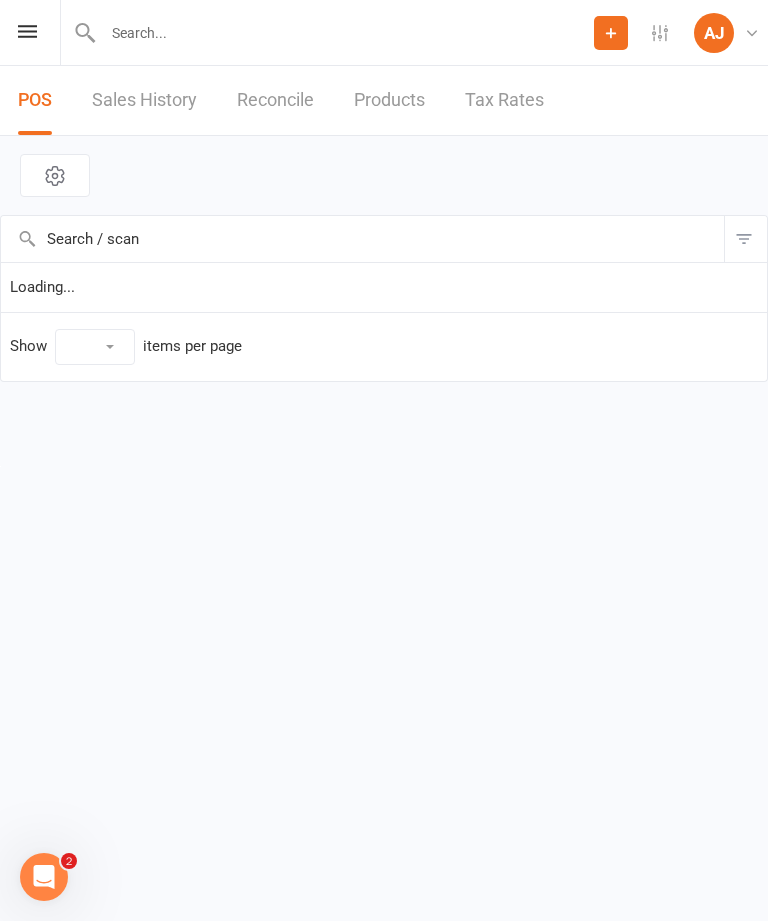 select on "100" 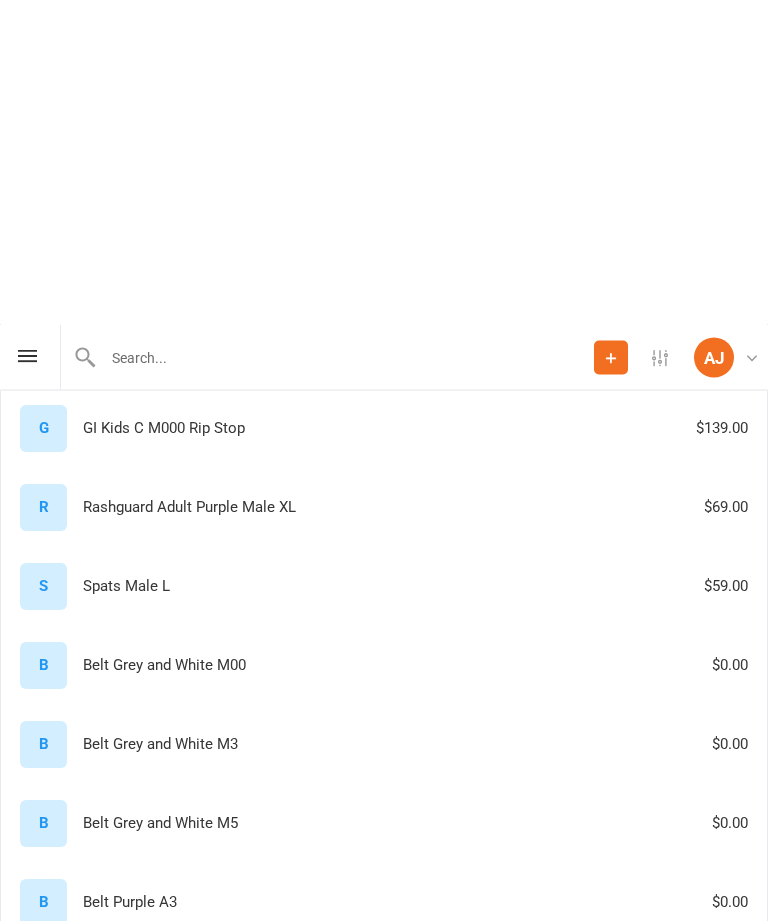 scroll, scrollTop: 0, scrollLeft: 0, axis: both 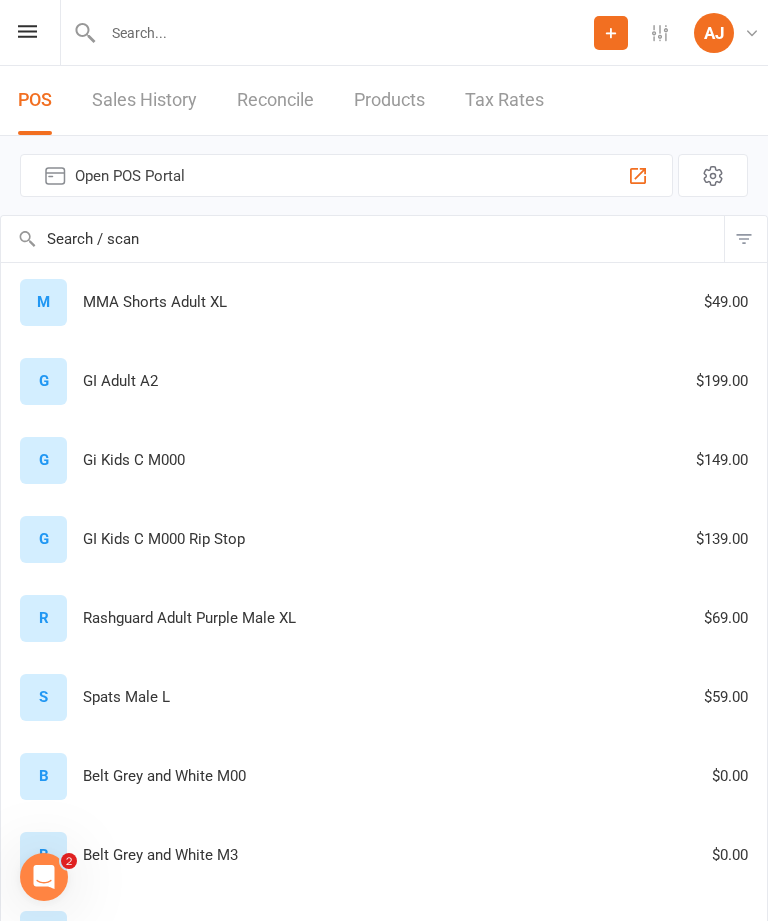 click on "Filter" at bounding box center (745, 239) 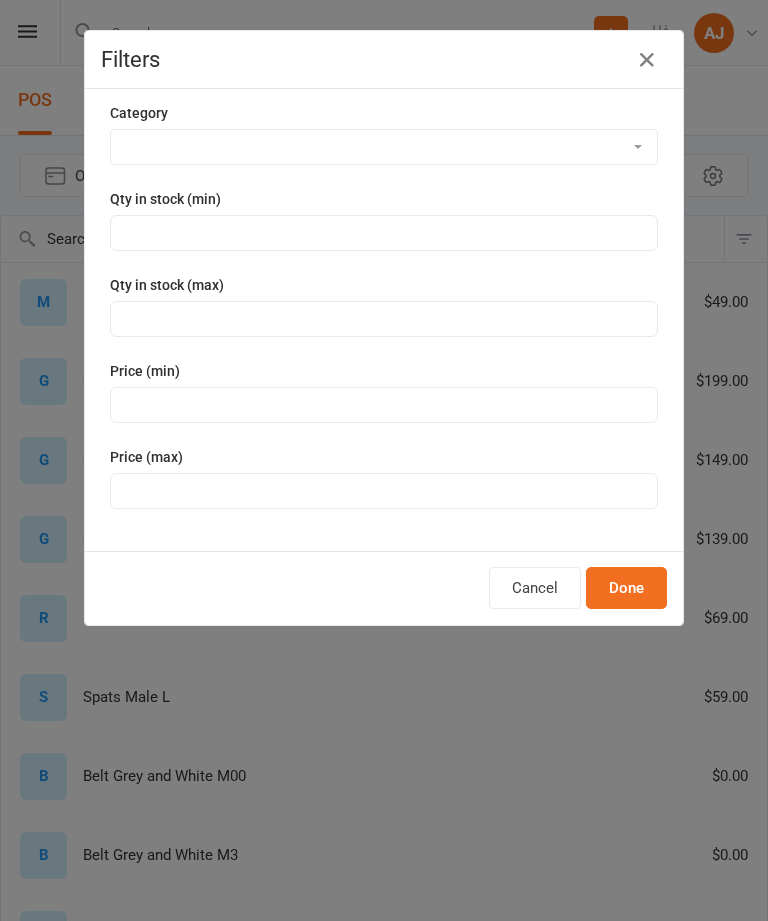 click at bounding box center [647, 60] 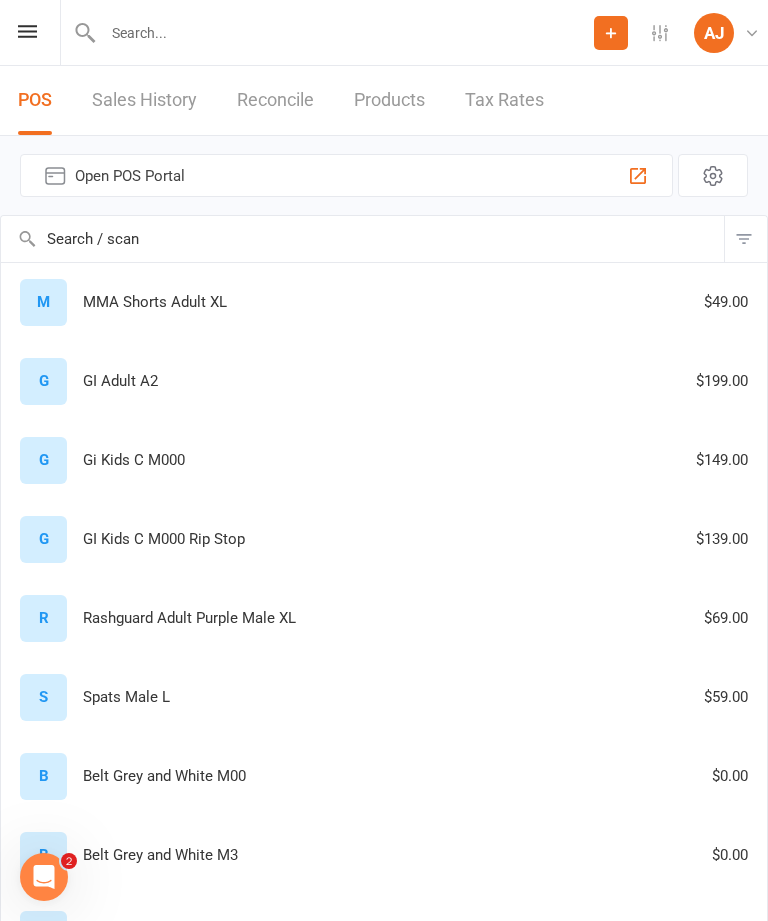 click at bounding box center [362, 239] 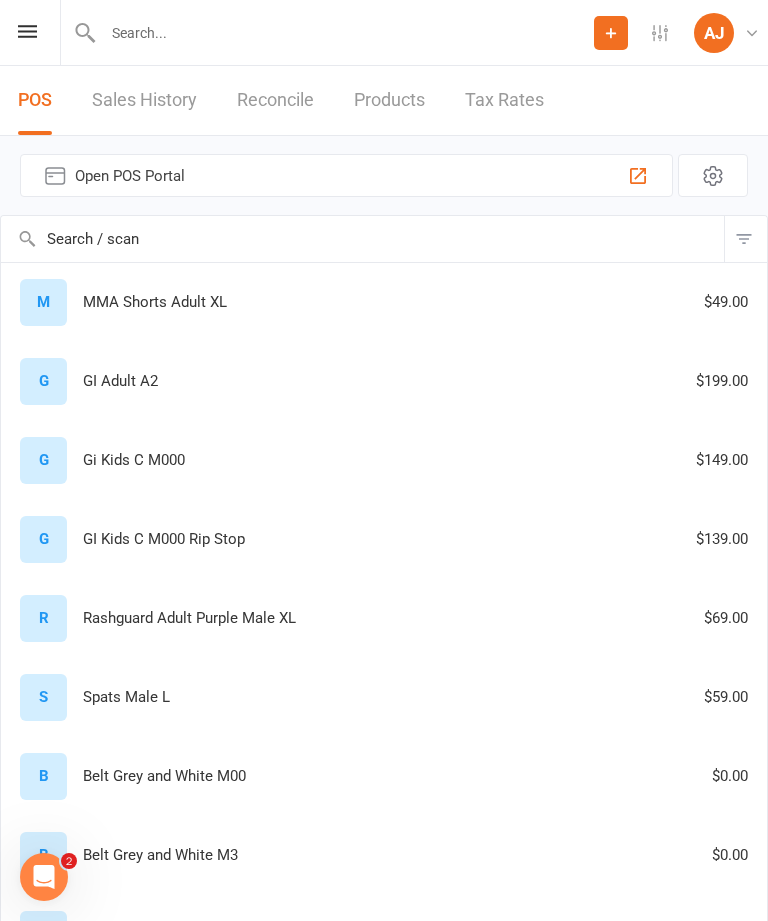 click on "Products" at bounding box center (389, 100) 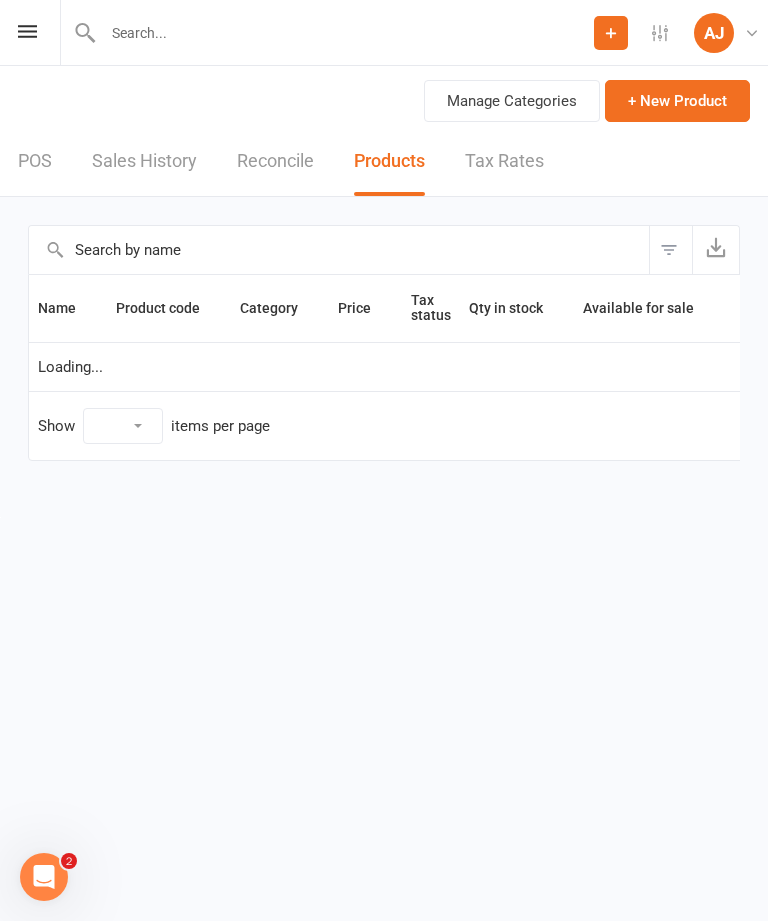 select on "100" 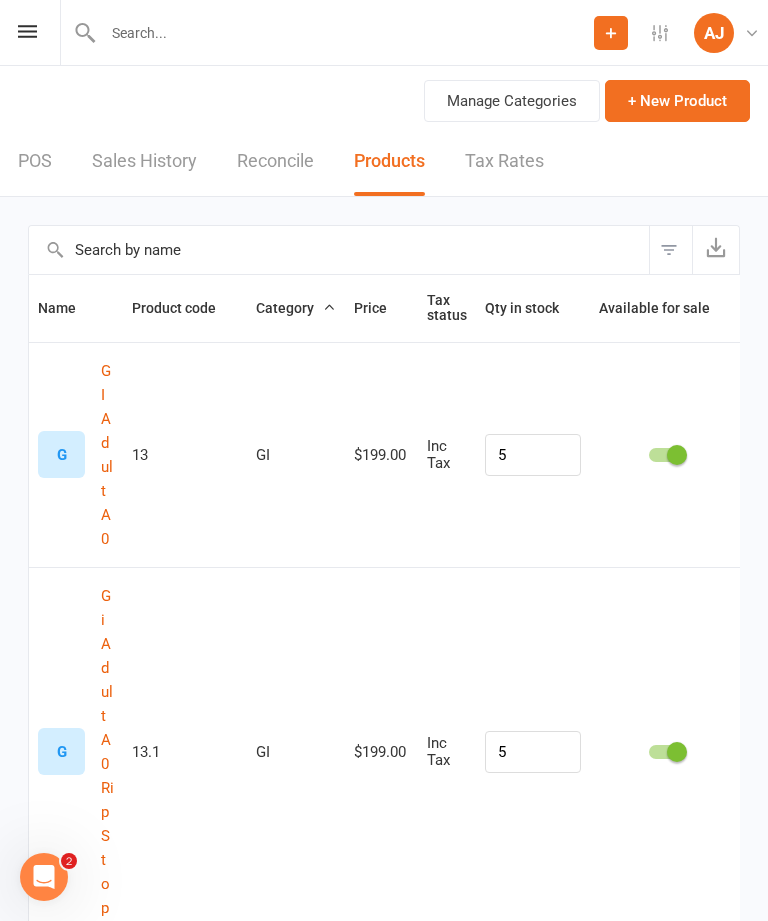 click on "POS" at bounding box center [35, 161] 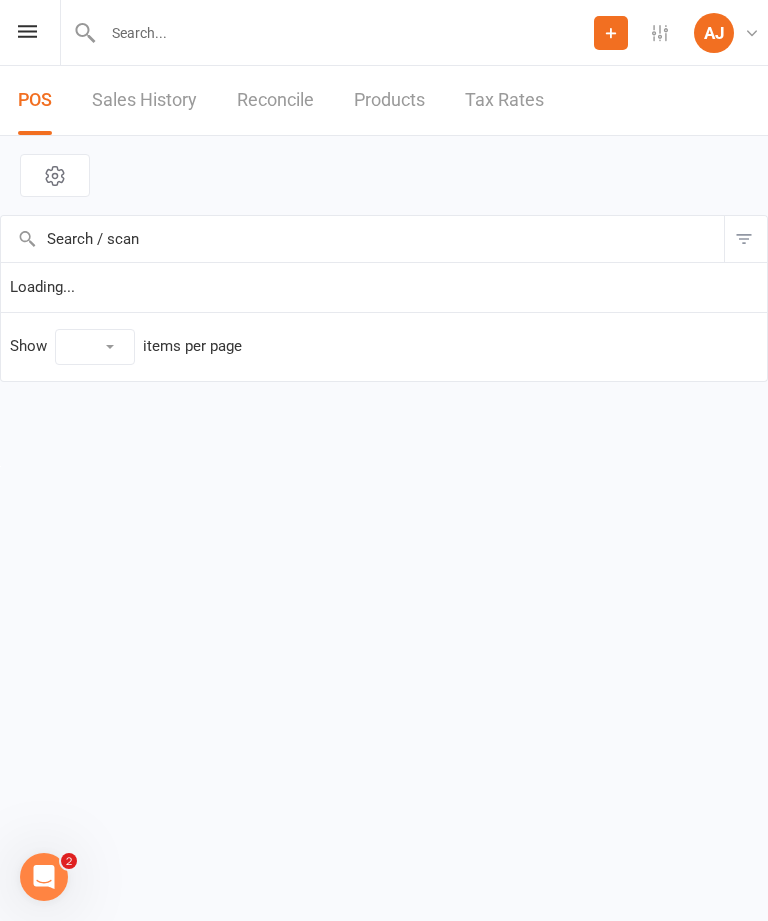 select on "100" 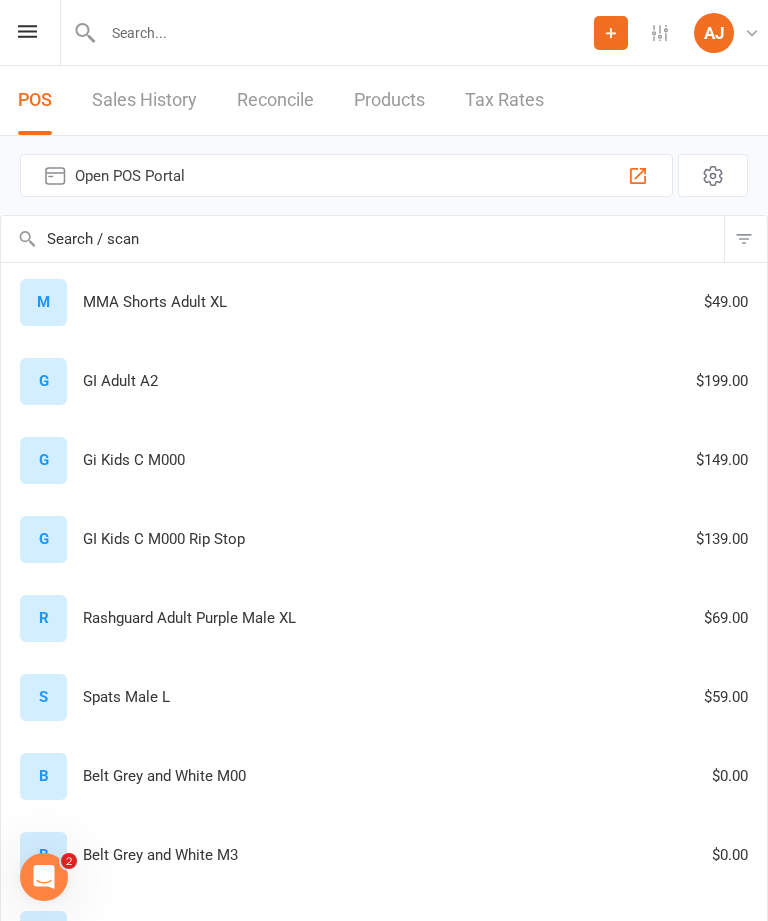 click on "Products" at bounding box center [389, 100] 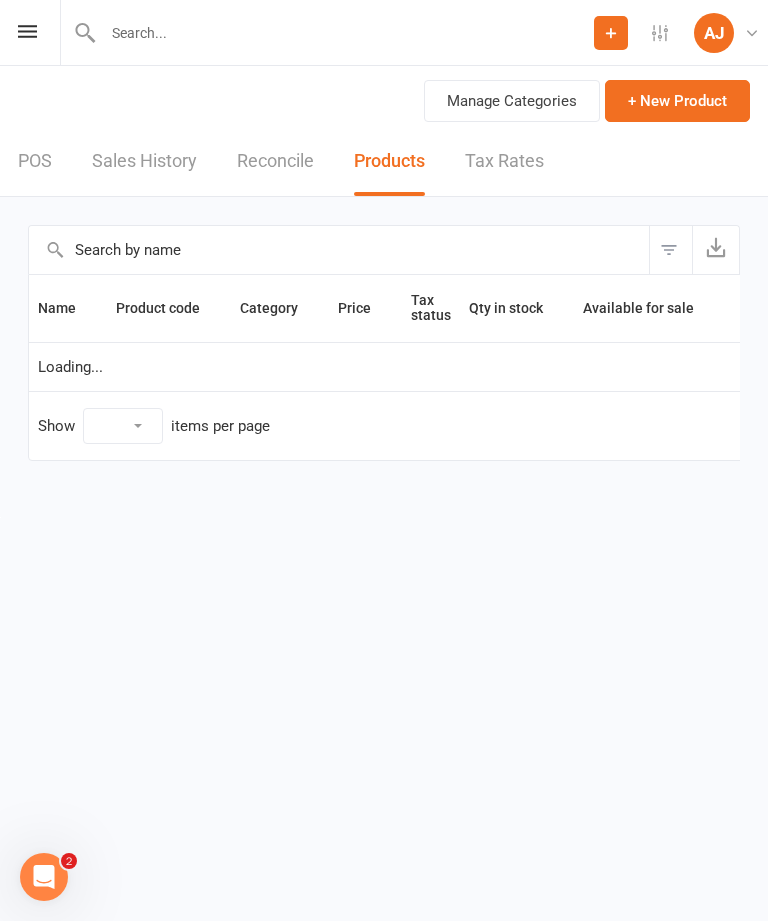 select on "100" 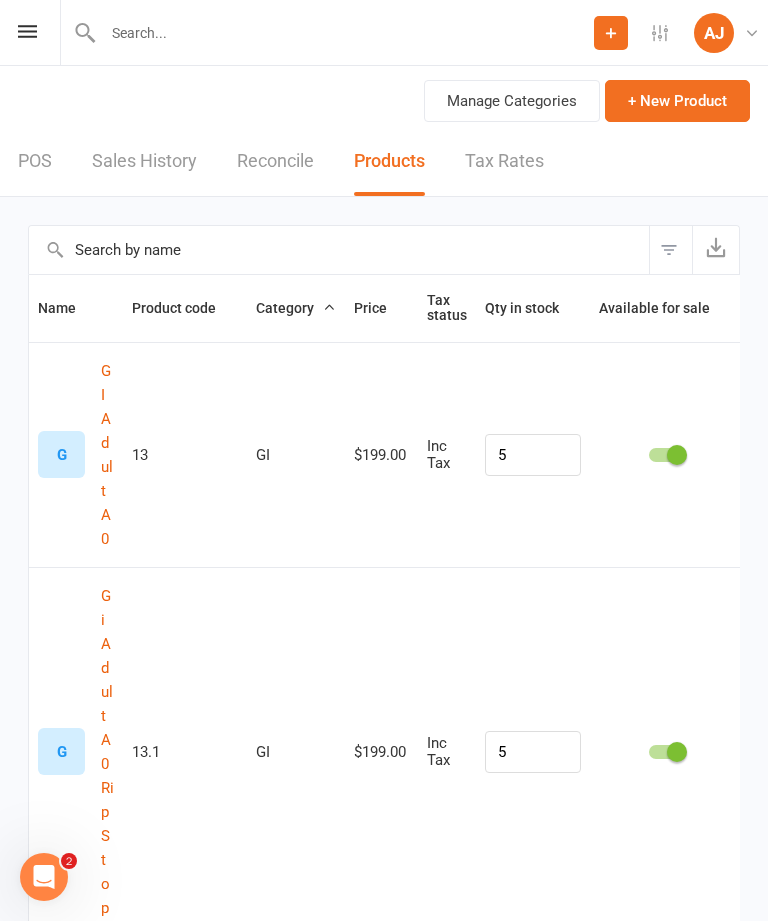 click on "+ New Product" at bounding box center [677, 101] 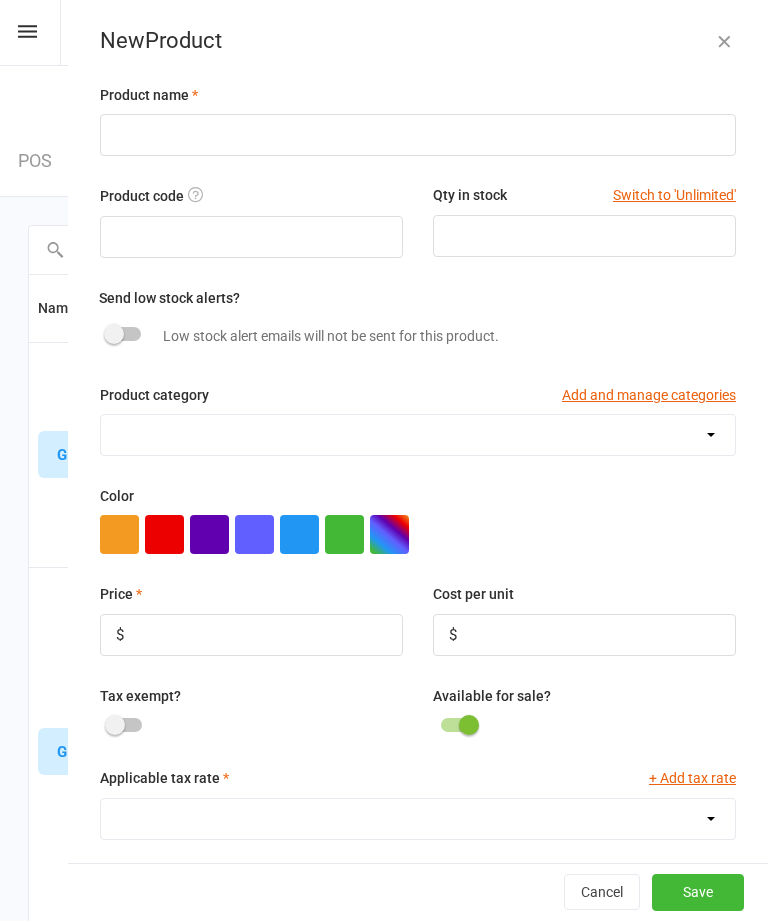 scroll, scrollTop: -1, scrollLeft: 0, axis: vertical 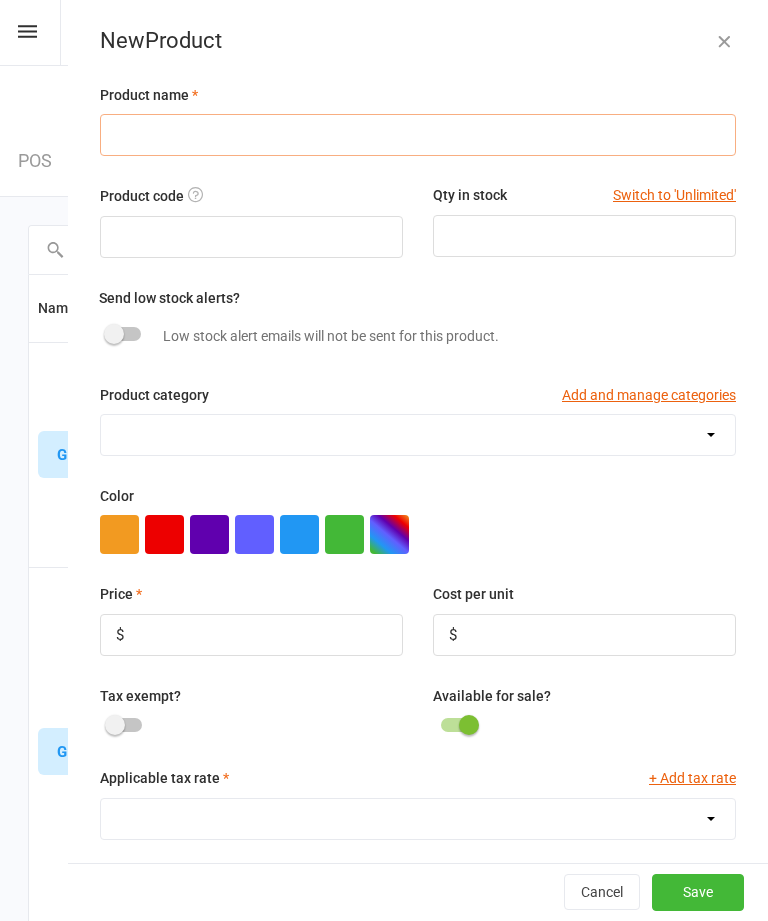 click at bounding box center [418, 135] 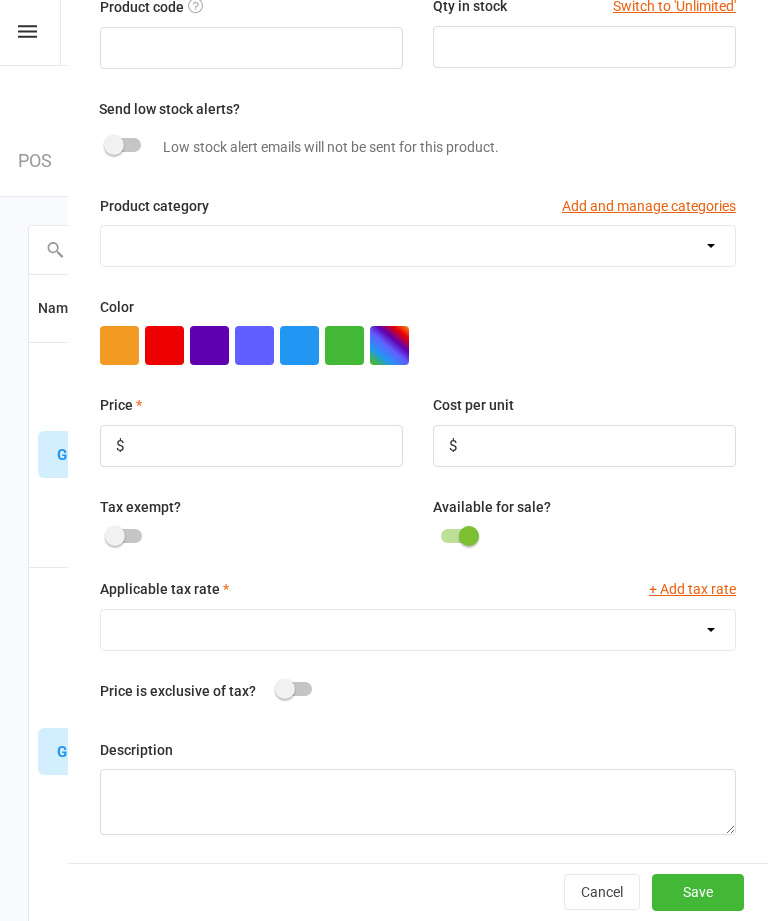 scroll, scrollTop: 192, scrollLeft: 0, axis: vertical 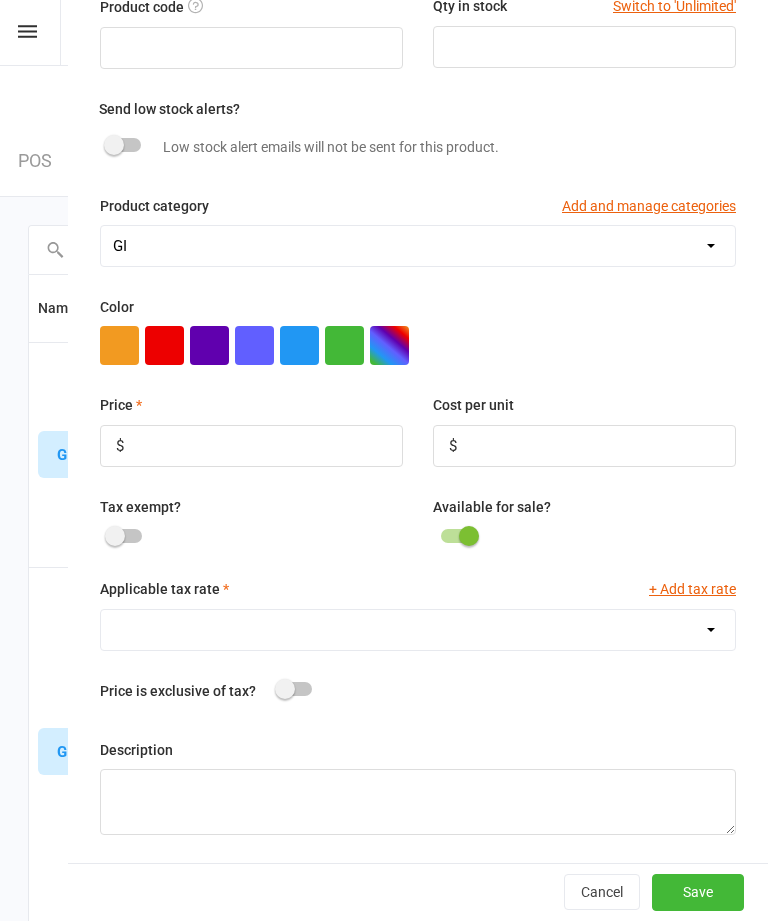 click on "GI" at bounding box center [418, 246] 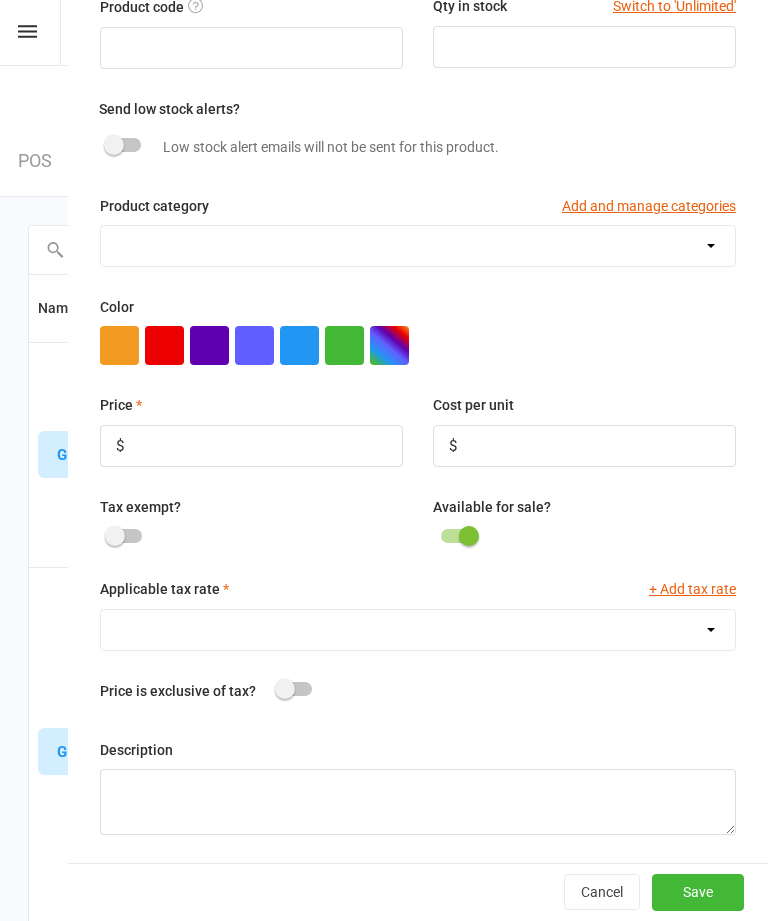 scroll, scrollTop: 192, scrollLeft: 0, axis: vertical 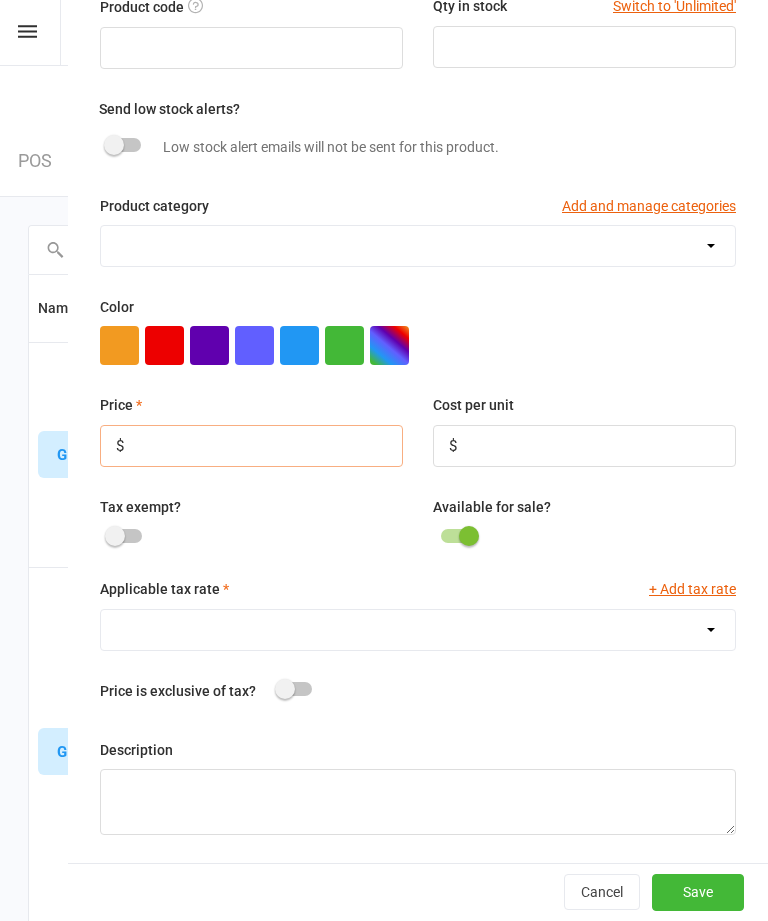 click at bounding box center (251, 446) 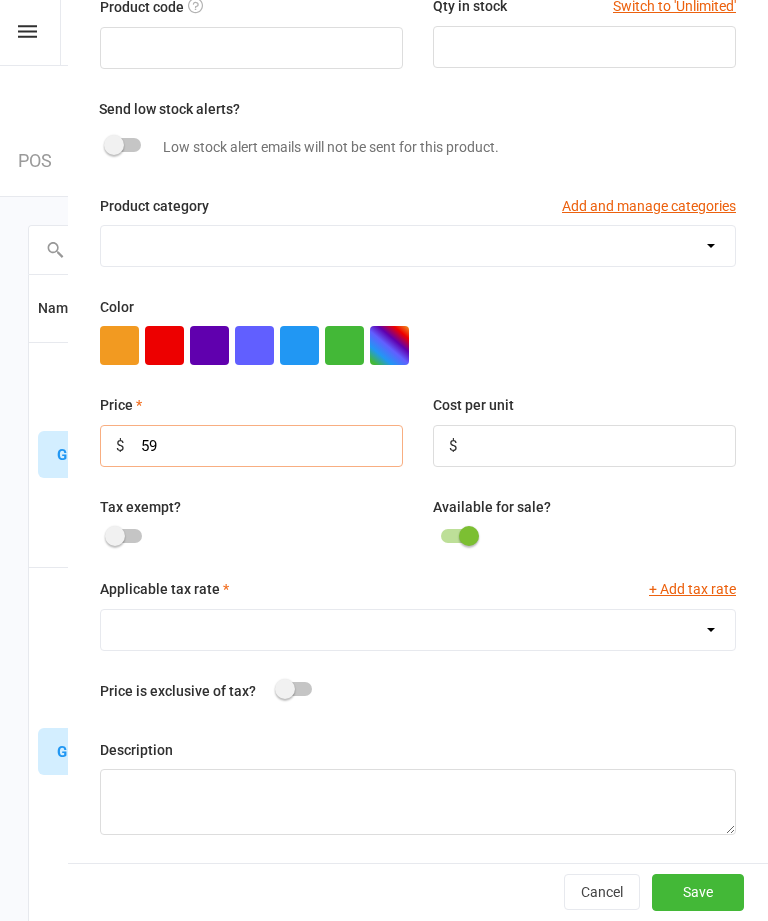 scroll, scrollTop: 128, scrollLeft: 0, axis: vertical 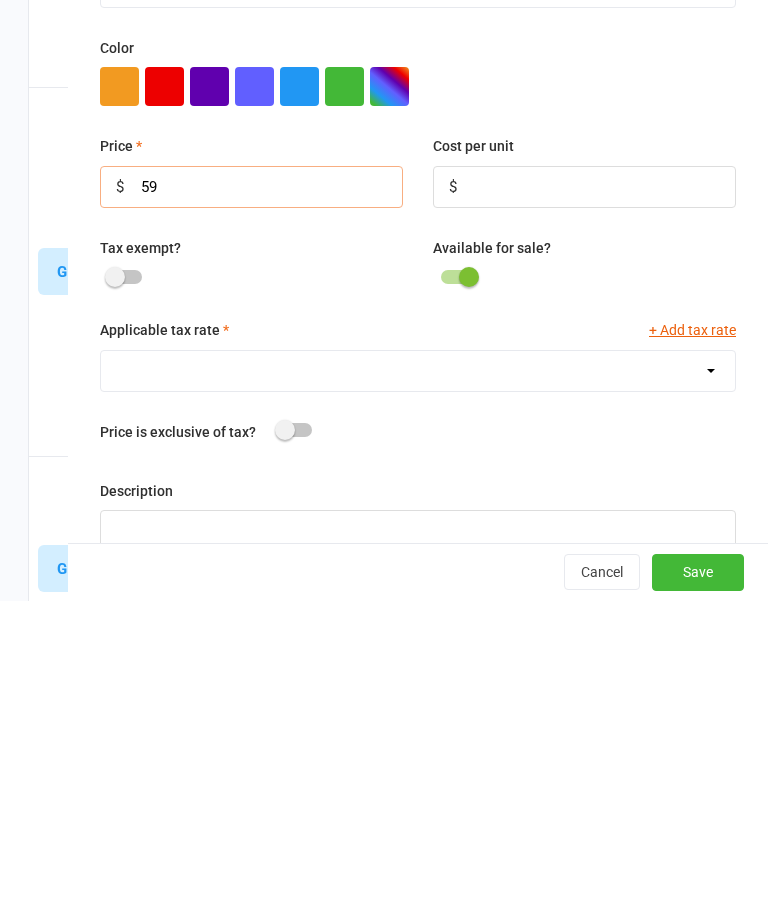type on "59" 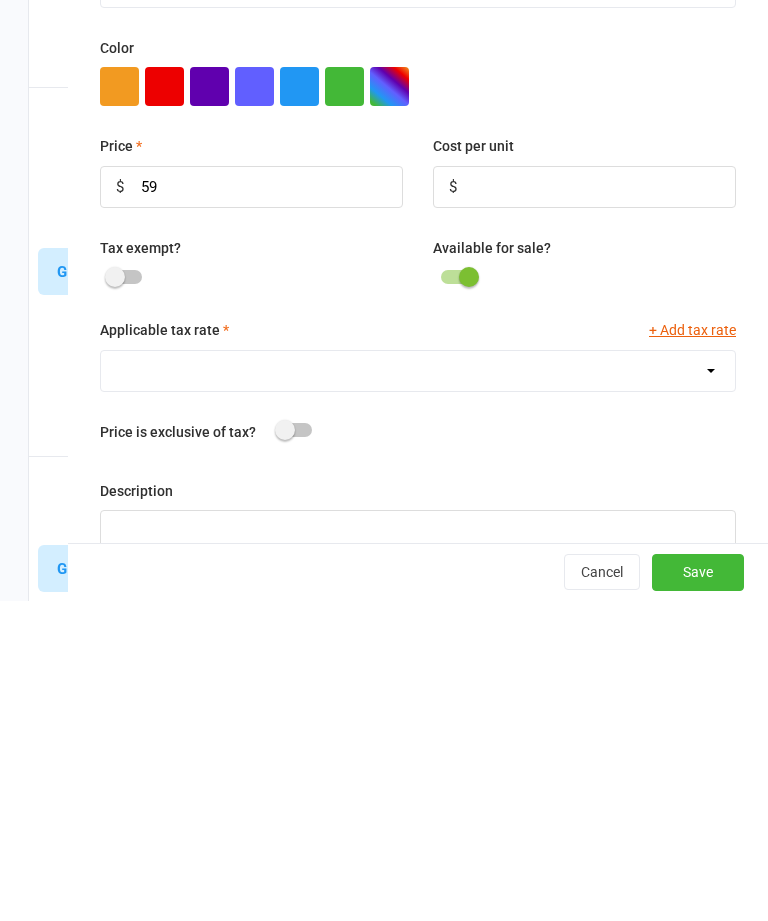 click on "Save" at bounding box center (698, 893) 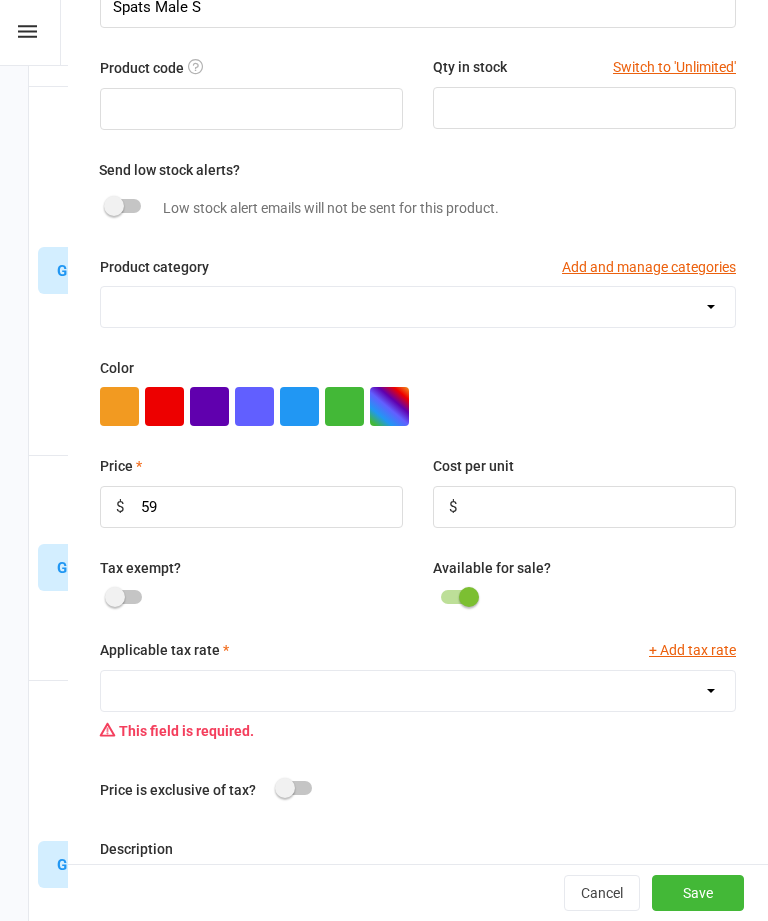 click on "GST (10.0%)" at bounding box center (418, 691) 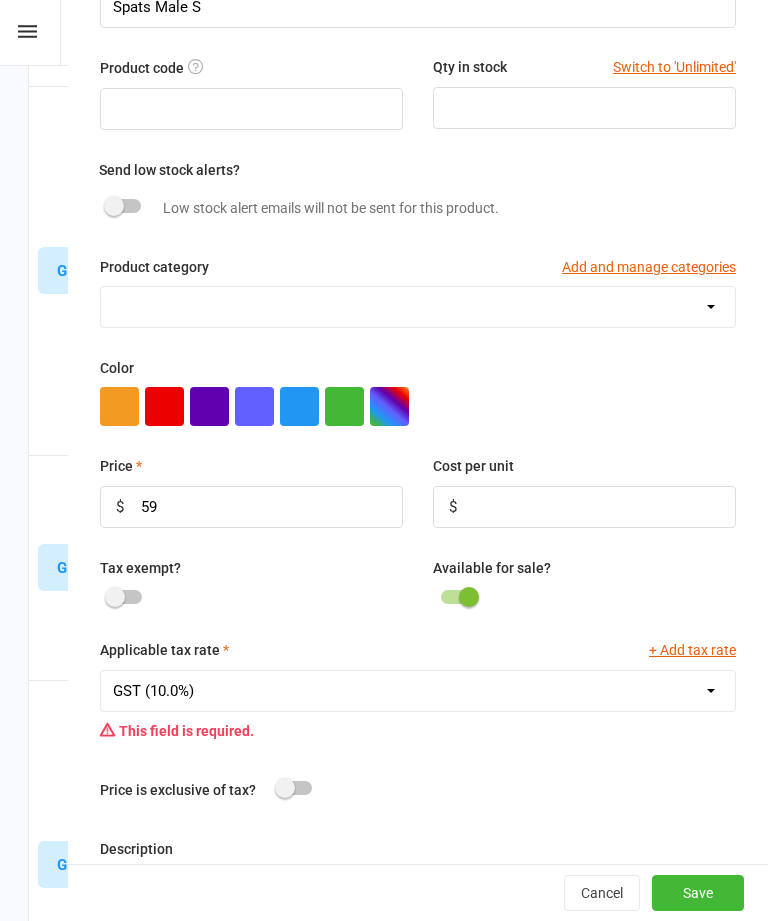 click on "GST (10.0%)" at bounding box center (418, 691) 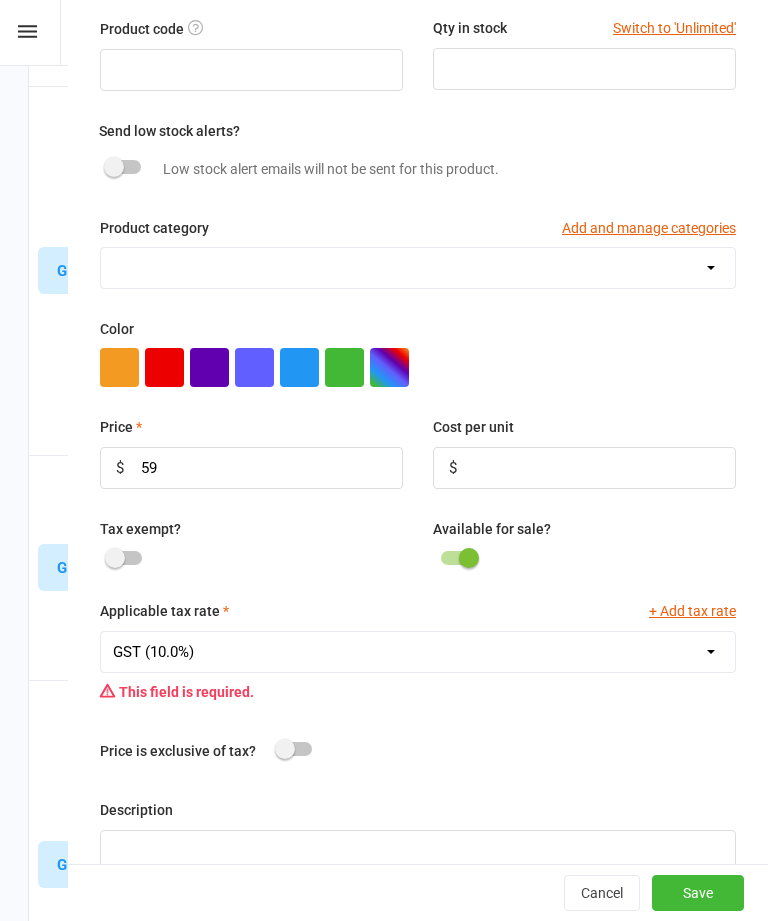 scroll, scrollTop: 166, scrollLeft: 0, axis: vertical 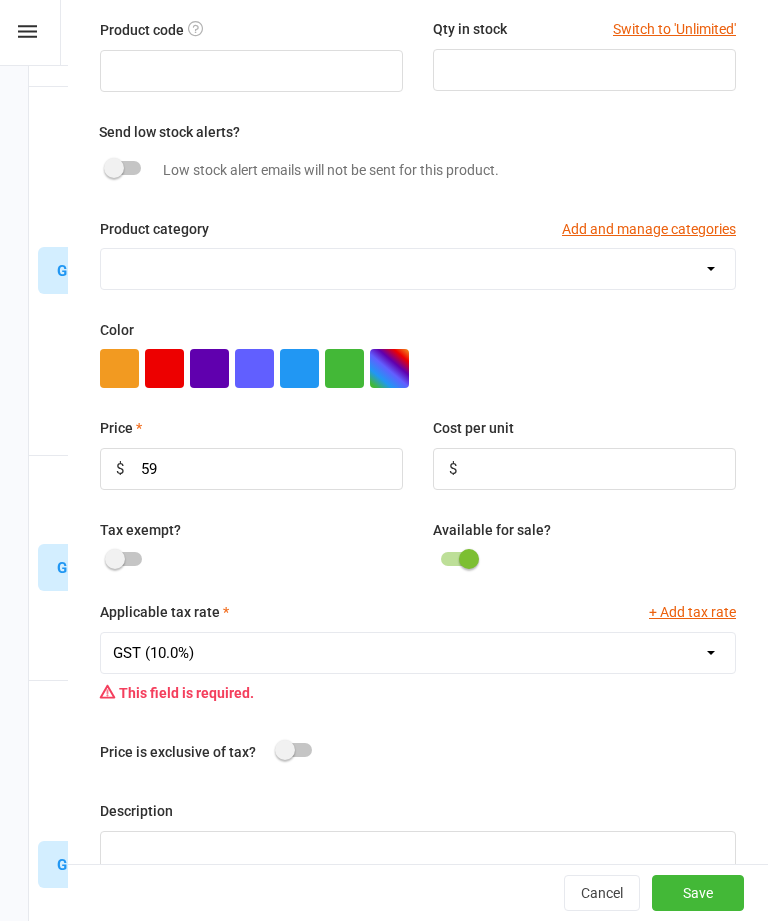 click on "Save" at bounding box center [698, 893] 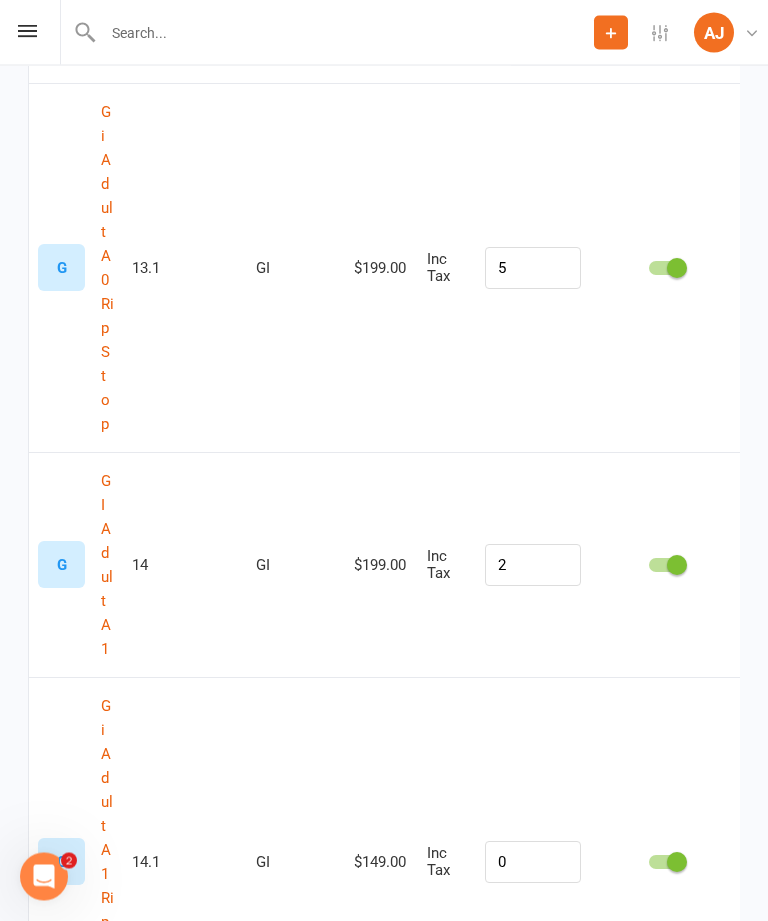 scroll, scrollTop: 497, scrollLeft: 0, axis: vertical 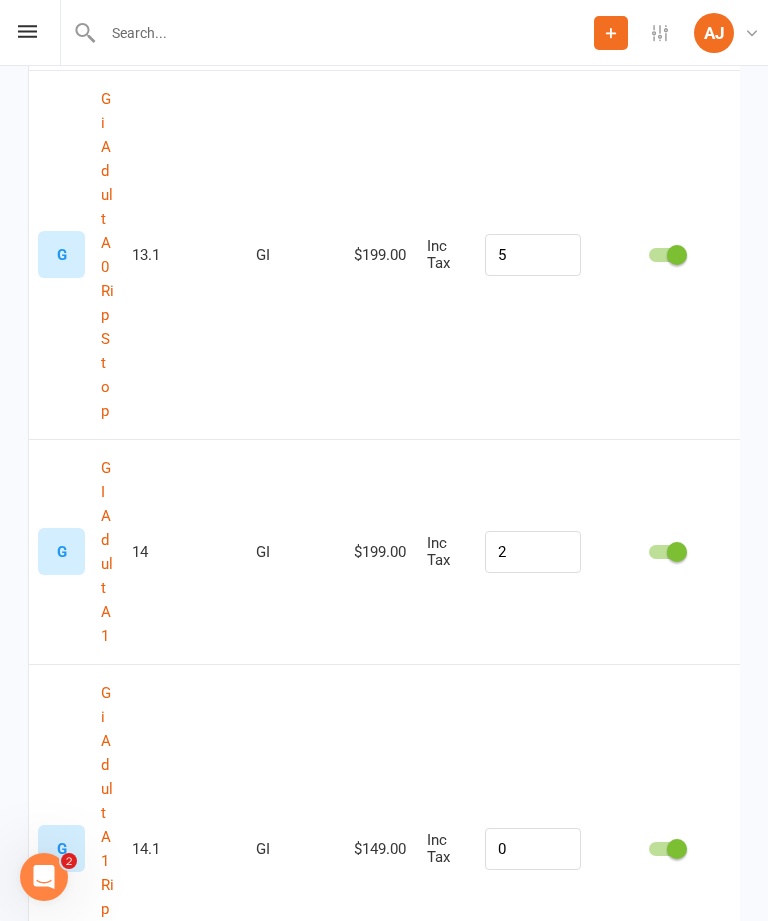 click at bounding box center (27, 31) 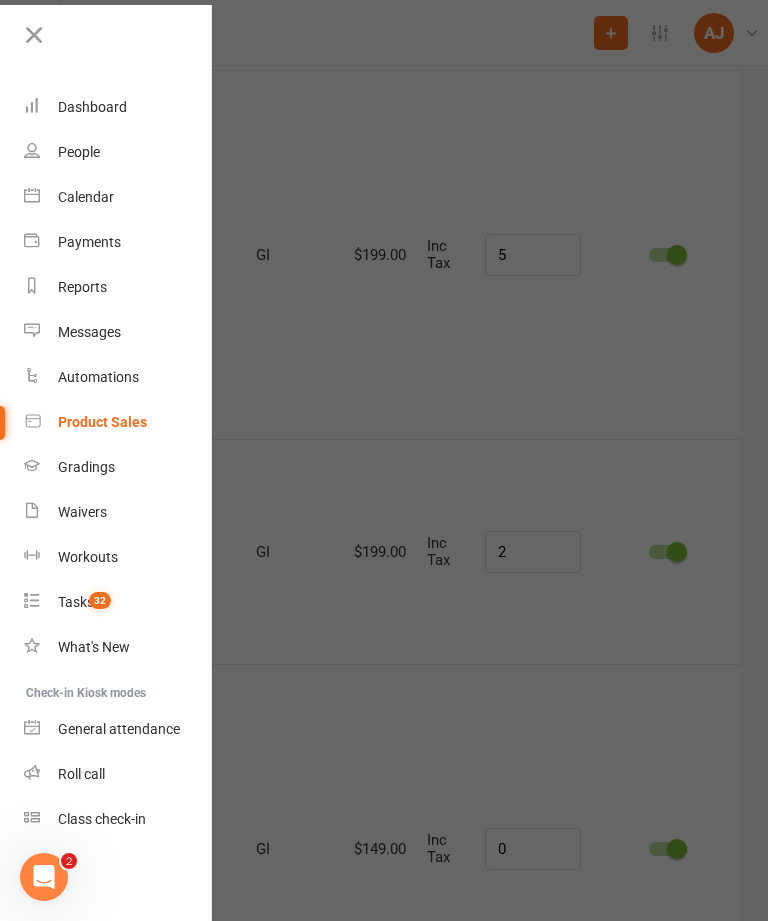 click 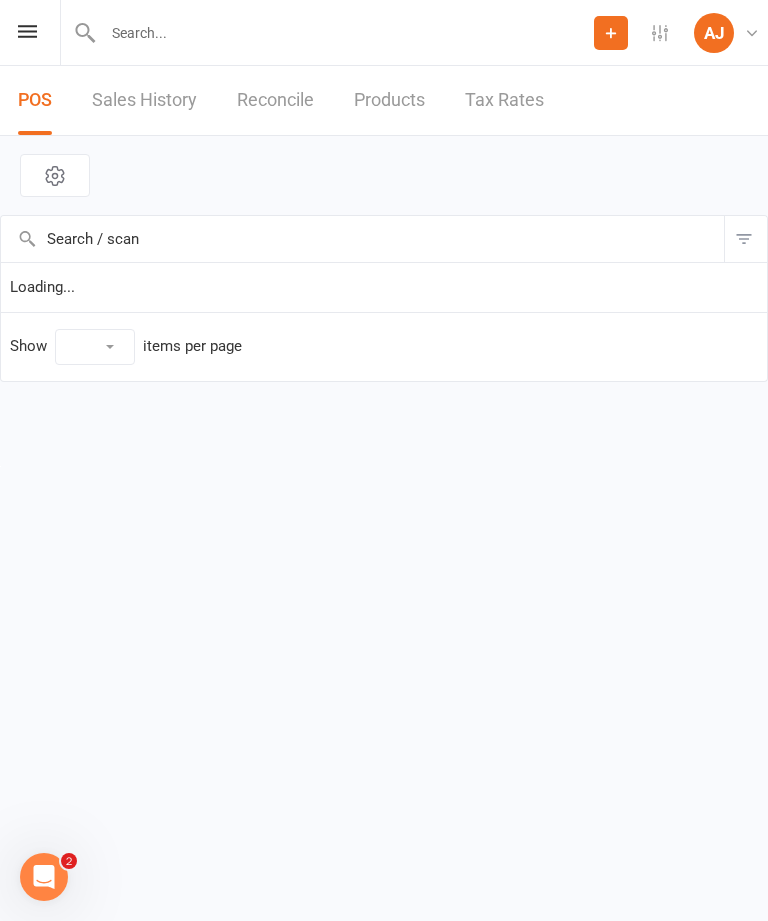 select on "100" 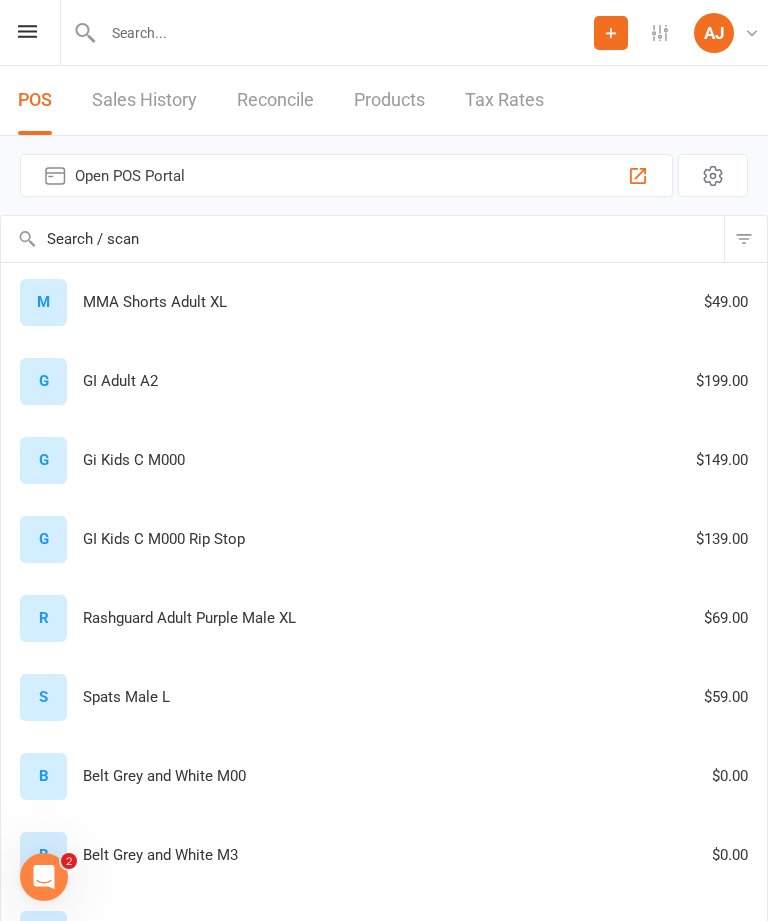 click on "Products" at bounding box center (389, 100) 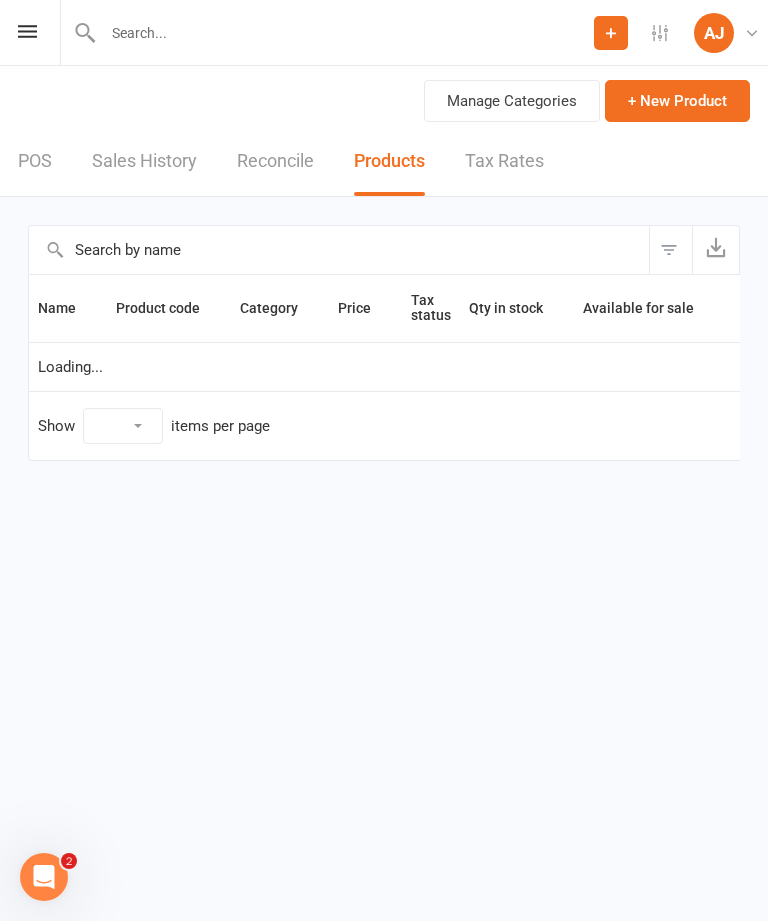 select on "100" 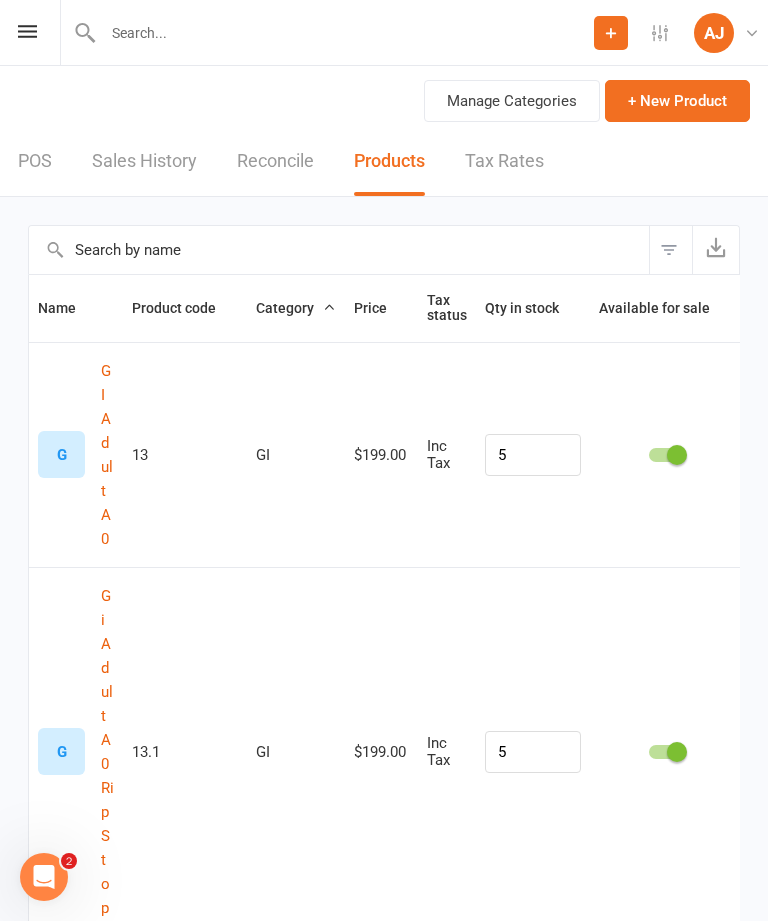 click on "+ New Product" at bounding box center [677, 101] 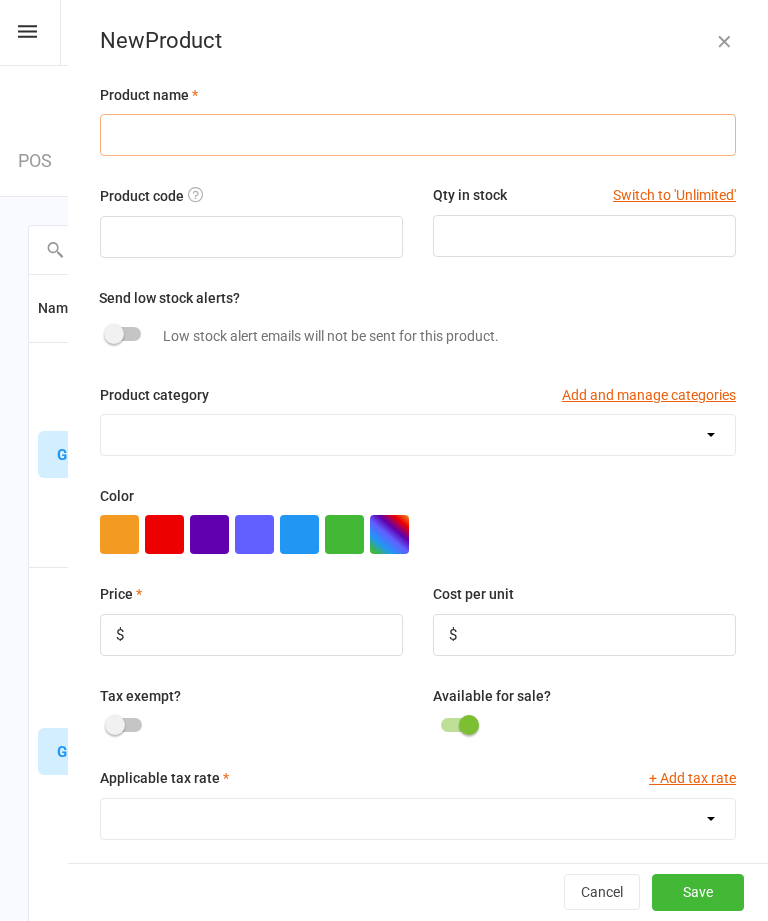click at bounding box center [418, 135] 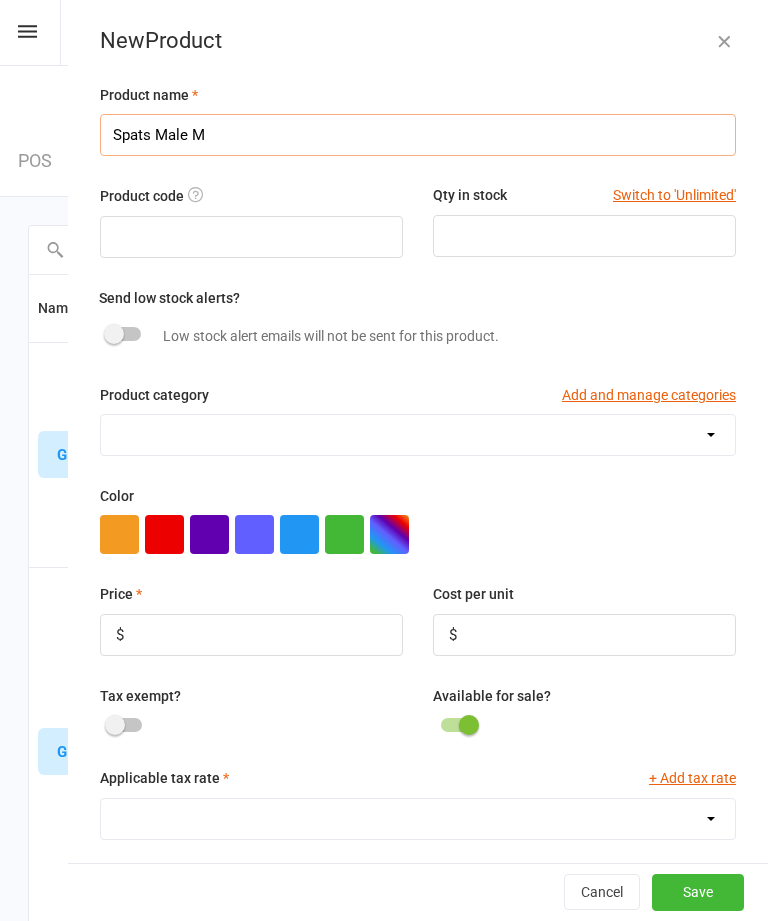 type on "Spats Male M" 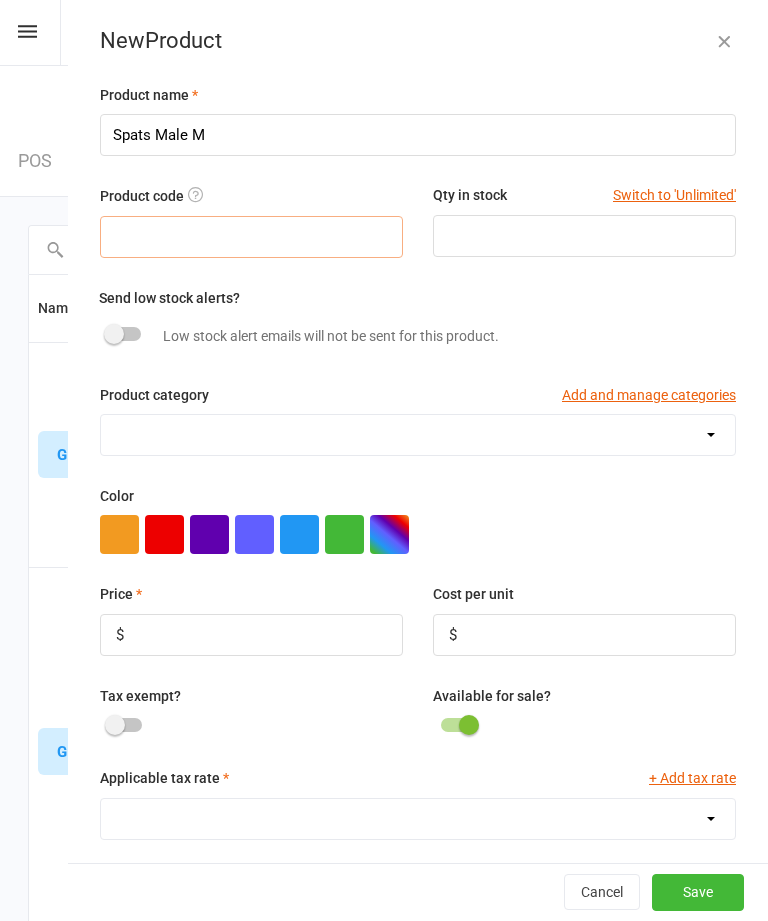 click at bounding box center [251, 237] 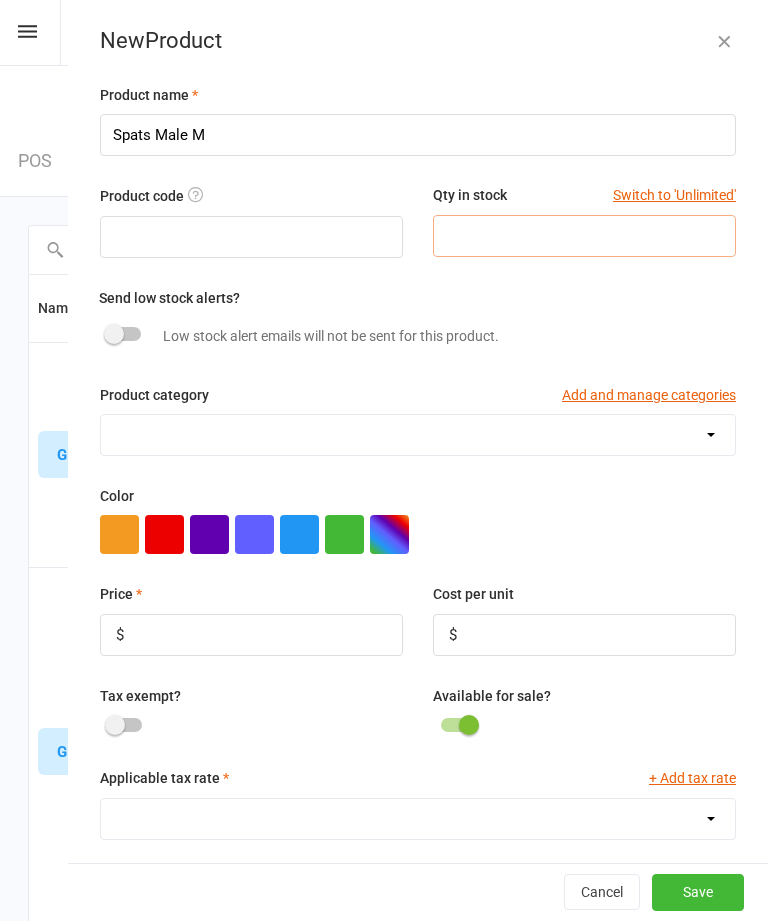 click at bounding box center [584, 236] 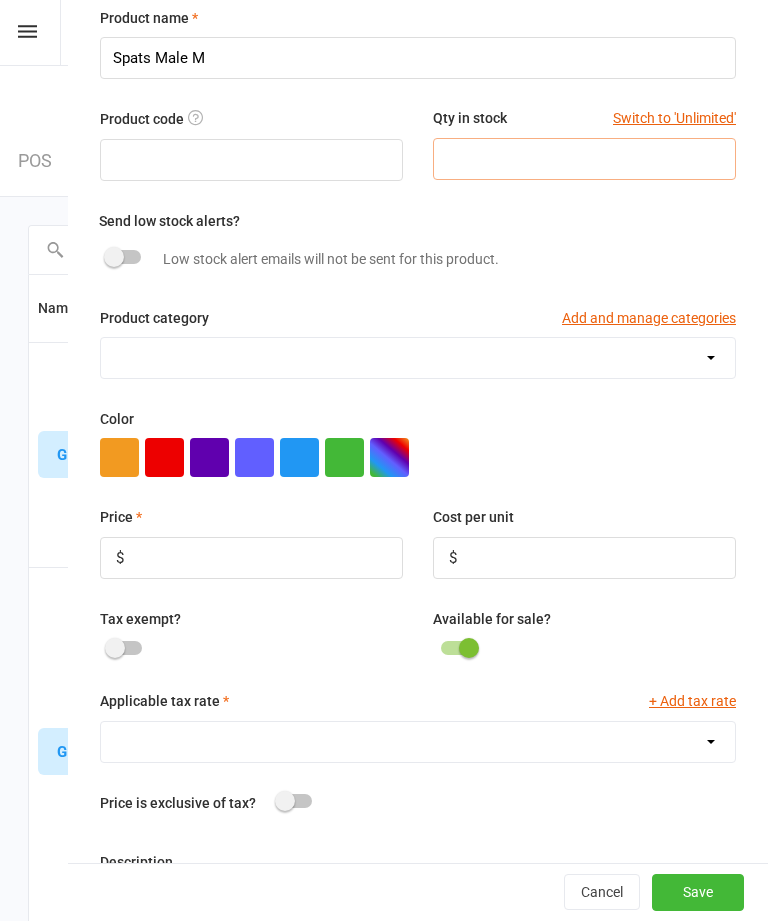 scroll, scrollTop: 82, scrollLeft: 0, axis: vertical 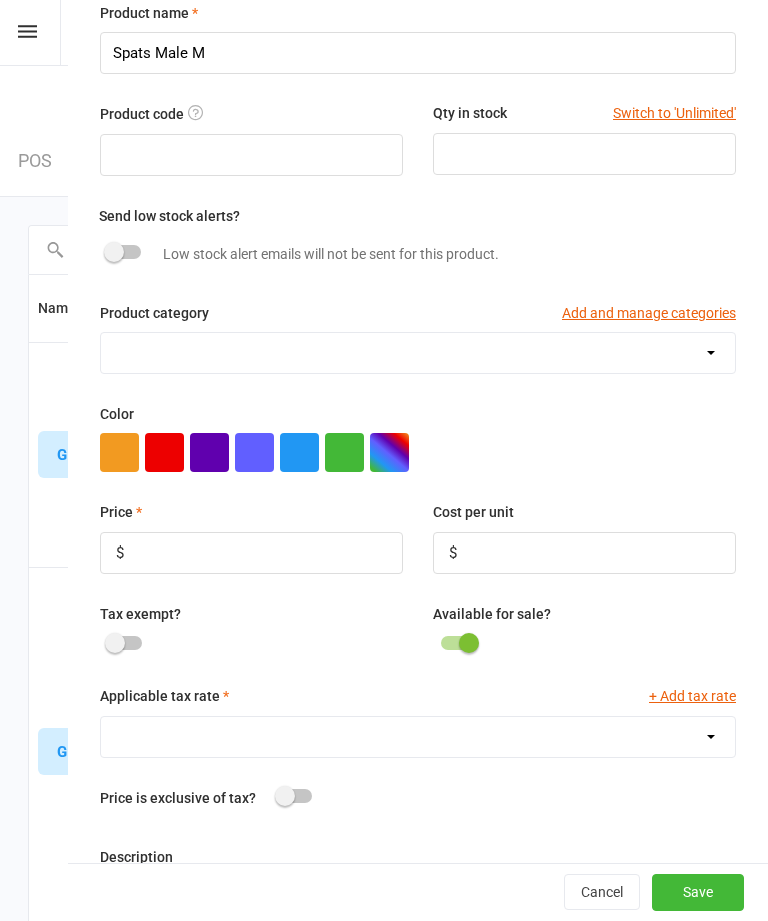 click on "GI" at bounding box center [418, 353] 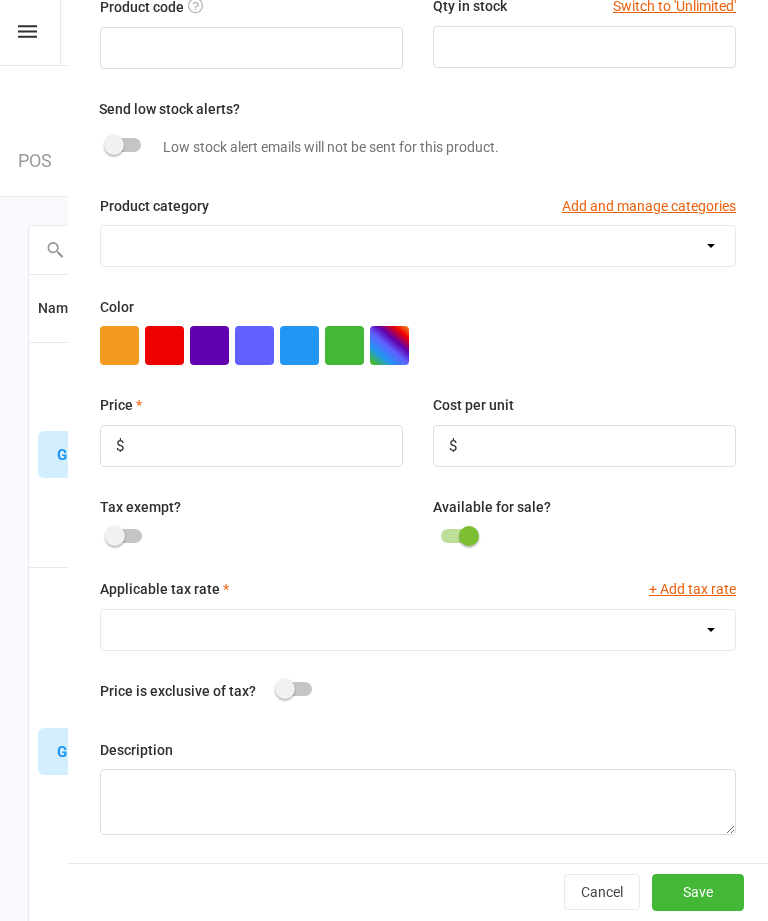 scroll, scrollTop: 192, scrollLeft: 0, axis: vertical 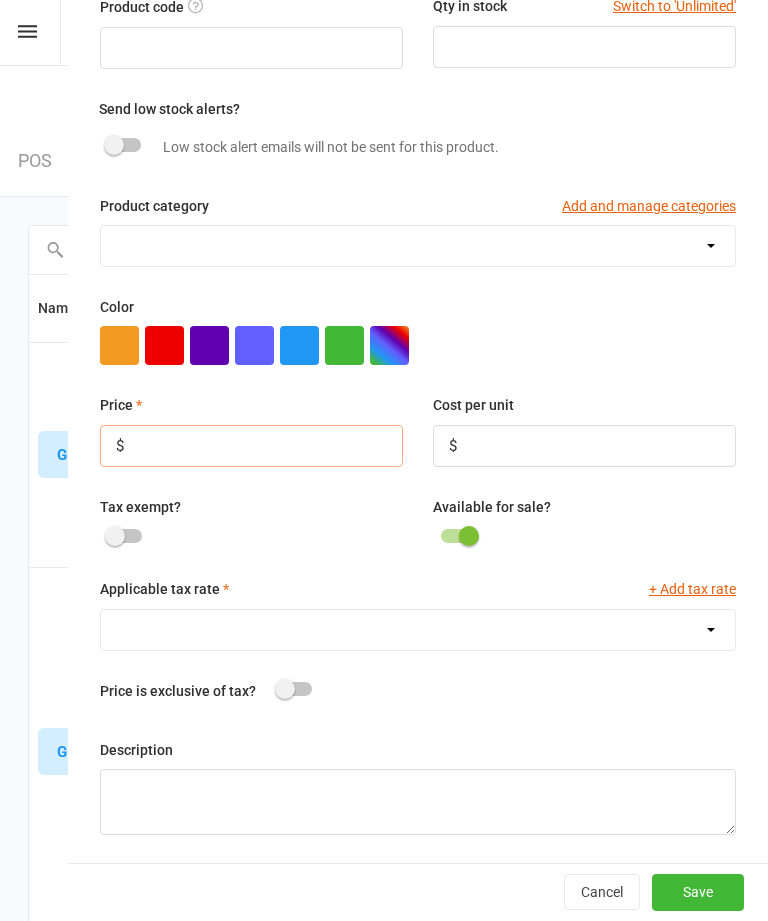 click at bounding box center (251, 446) 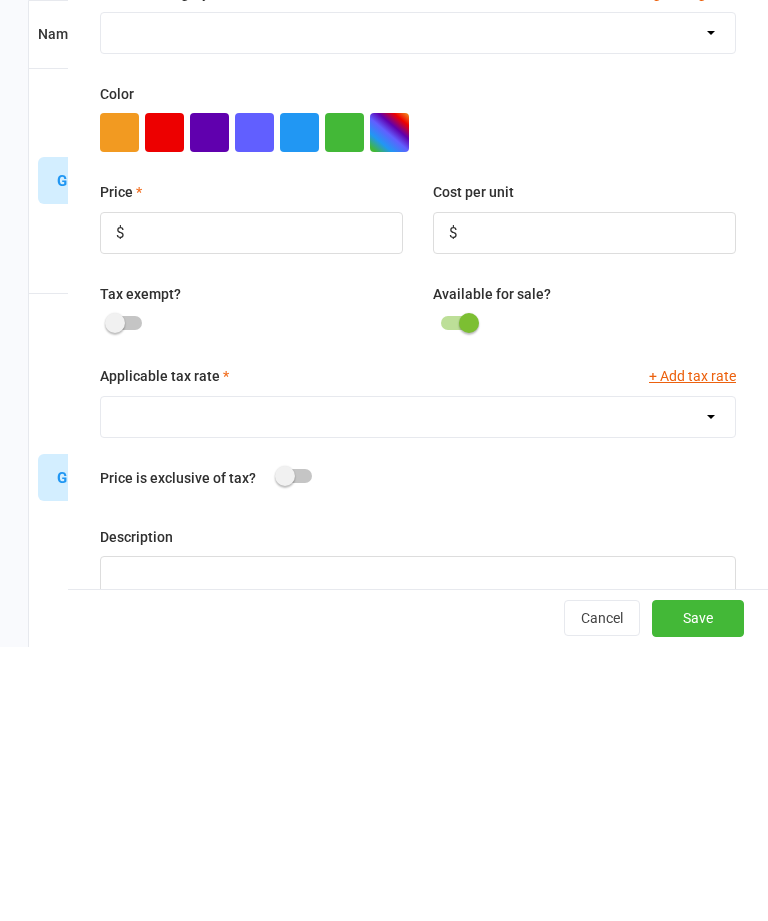 click on "GST (10.0%)" at bounding box center (418, 691) 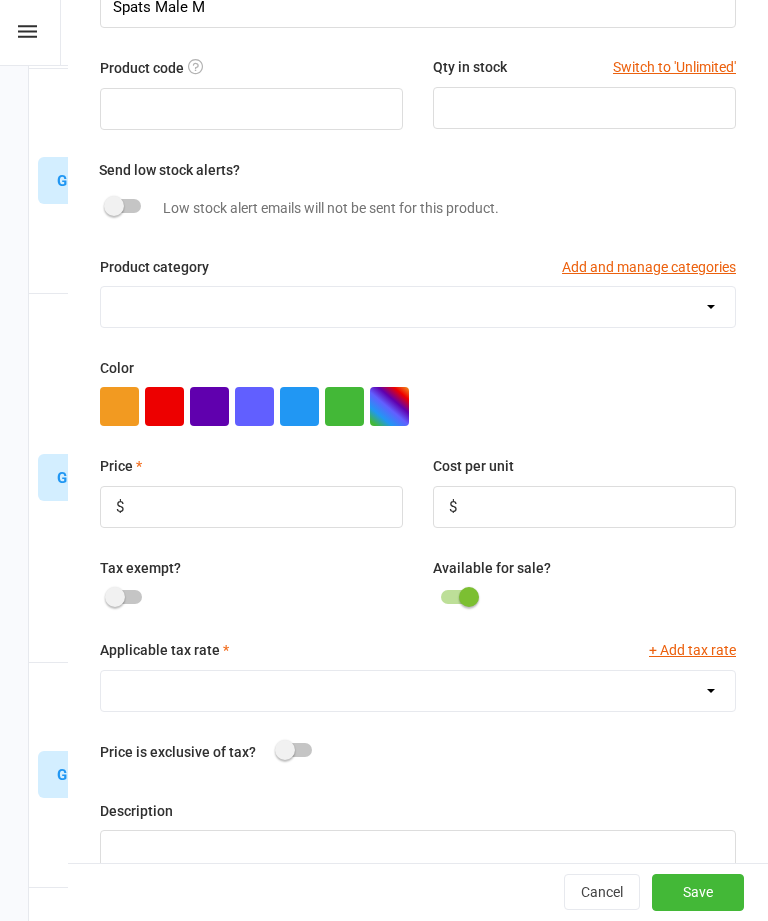 select on "1211" 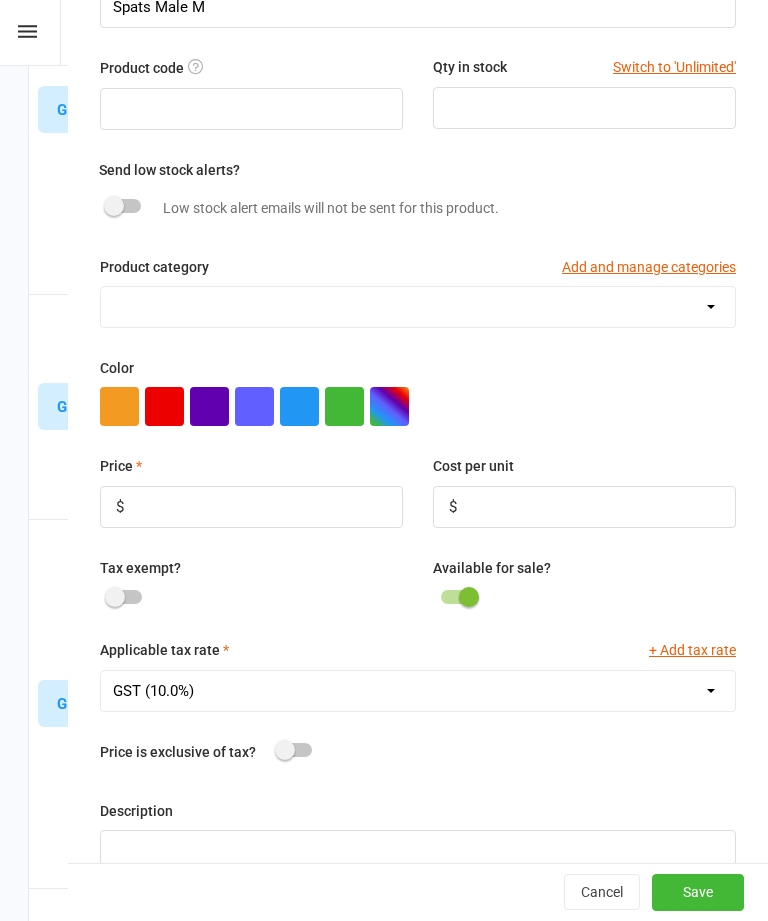 scroll, scrollTop: 644, scrollLeft: 0, axis: vertical 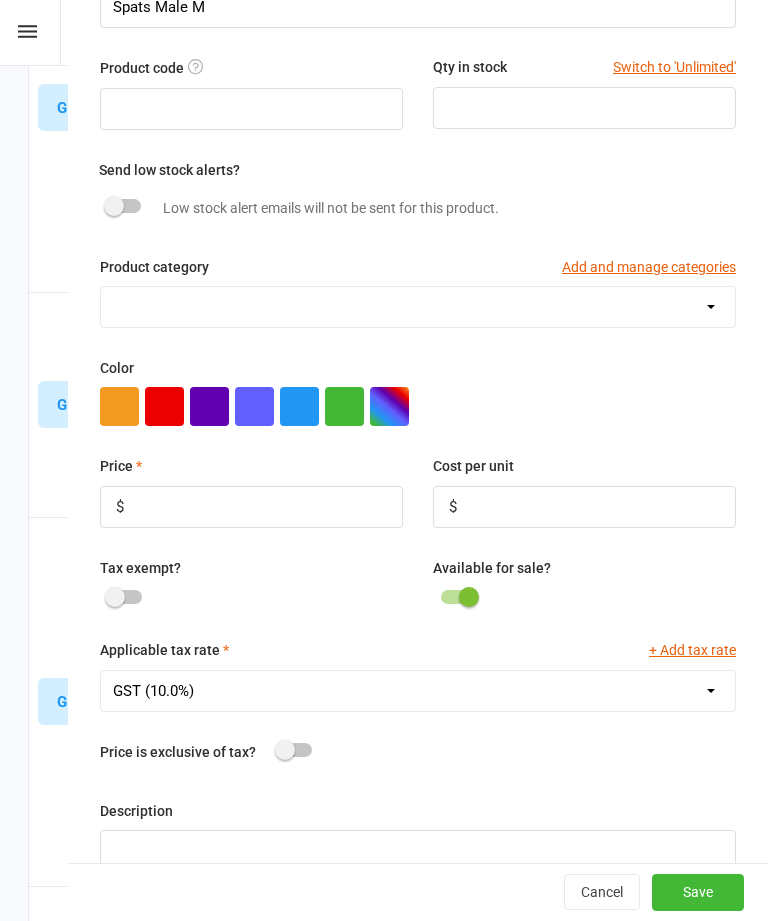 click on "Save" at bounding box center (698, 893) 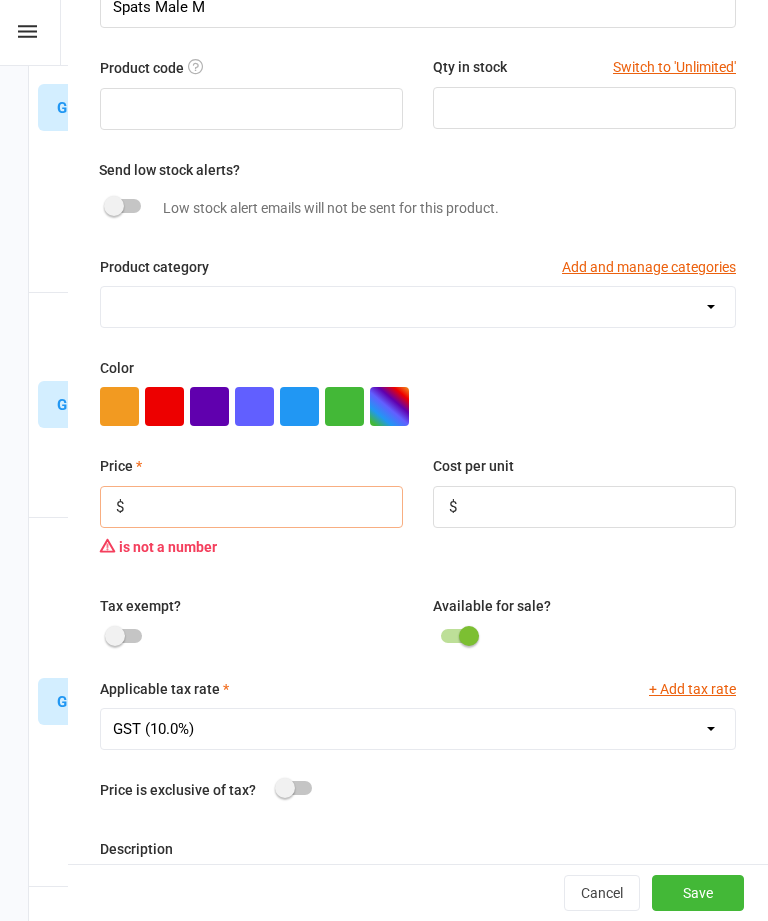 click at bounding box center (251, 507) 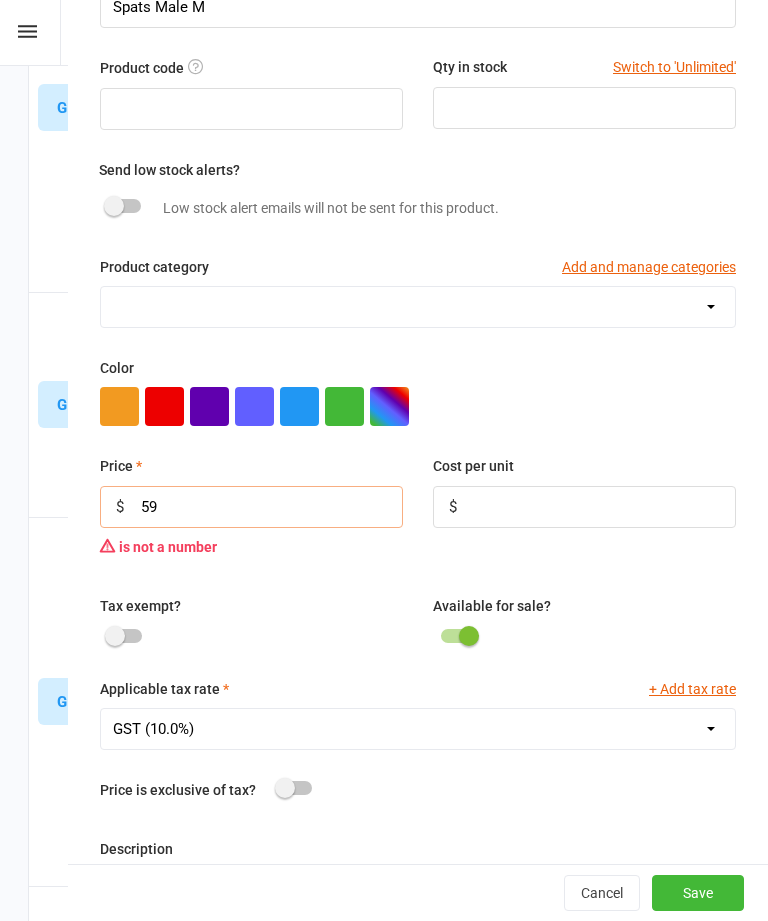 type on "59" 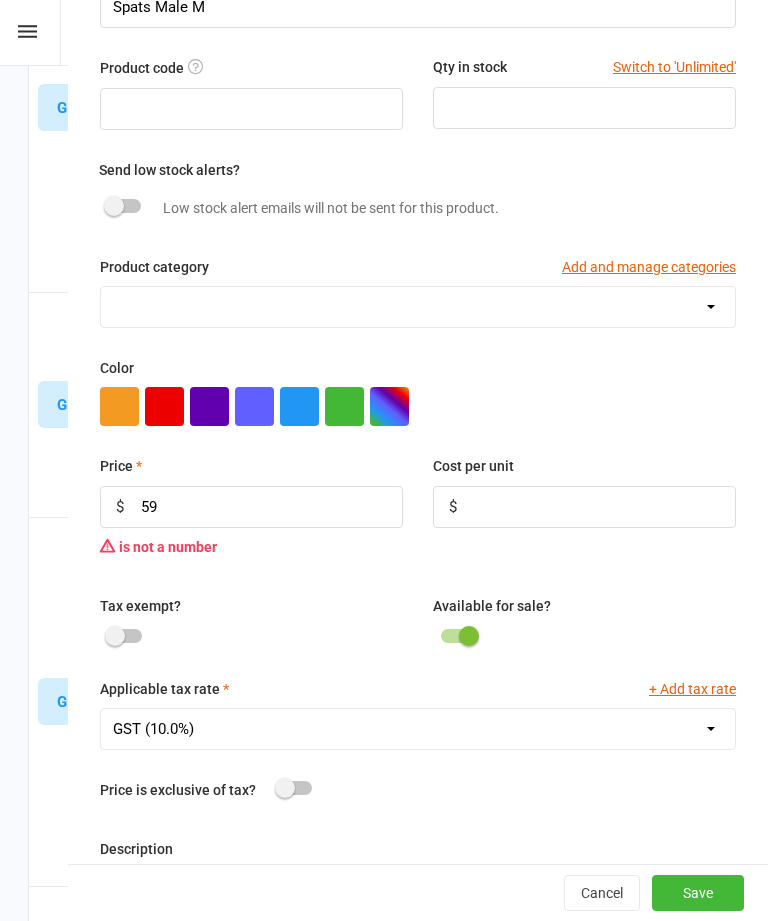 click on "Save" at bounding box center (698, 893) 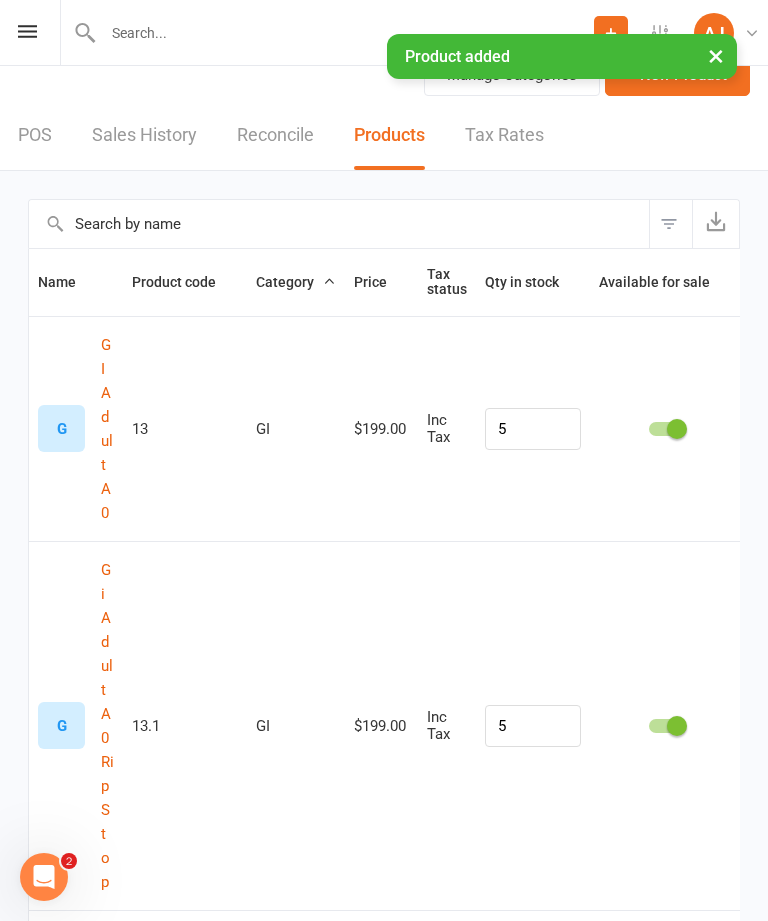 scroll, scrollTop: 0, scrollLeft: 0, axis: both 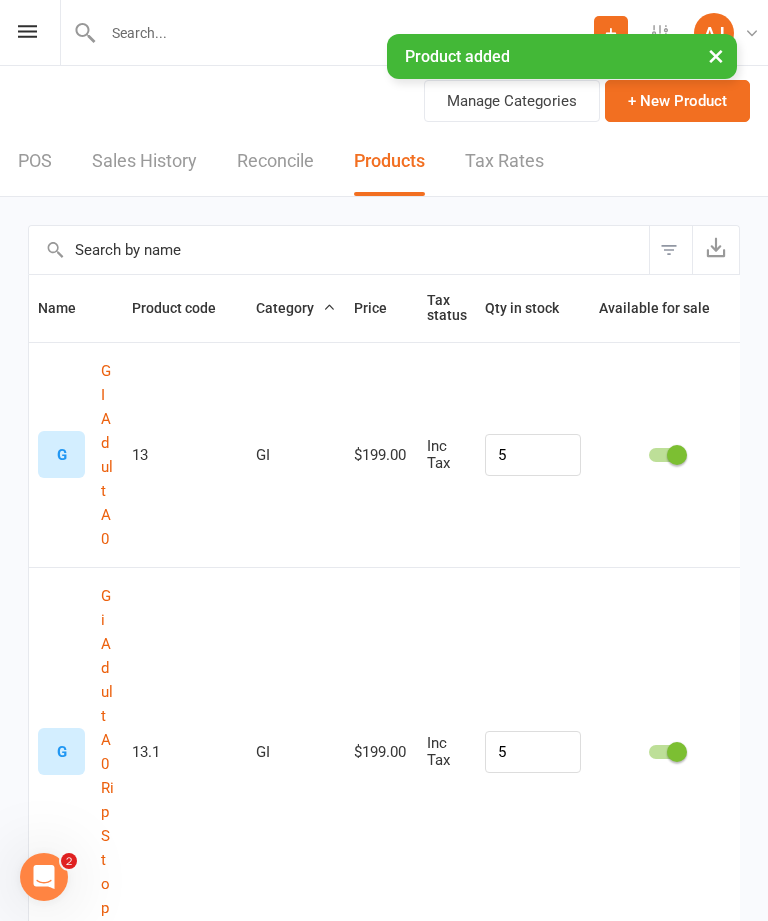 click on "+ New Product" at bounding box center [677, 101] 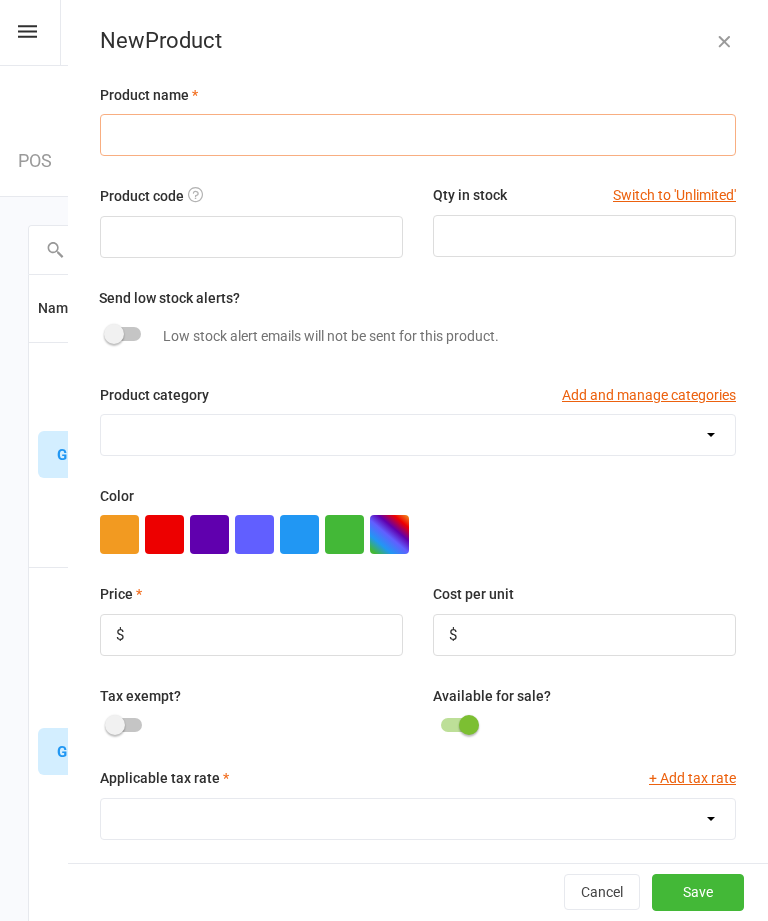 click at bounding box center [418, 135] 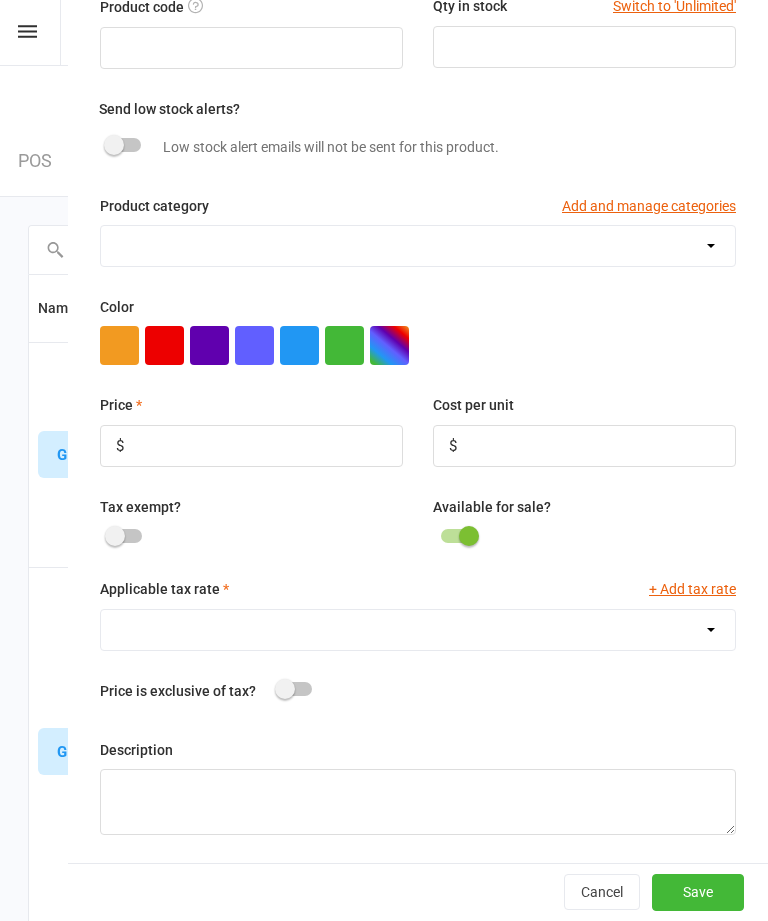 scroll, scrollTop: 192, scrollLeft: 0, axis: vertical 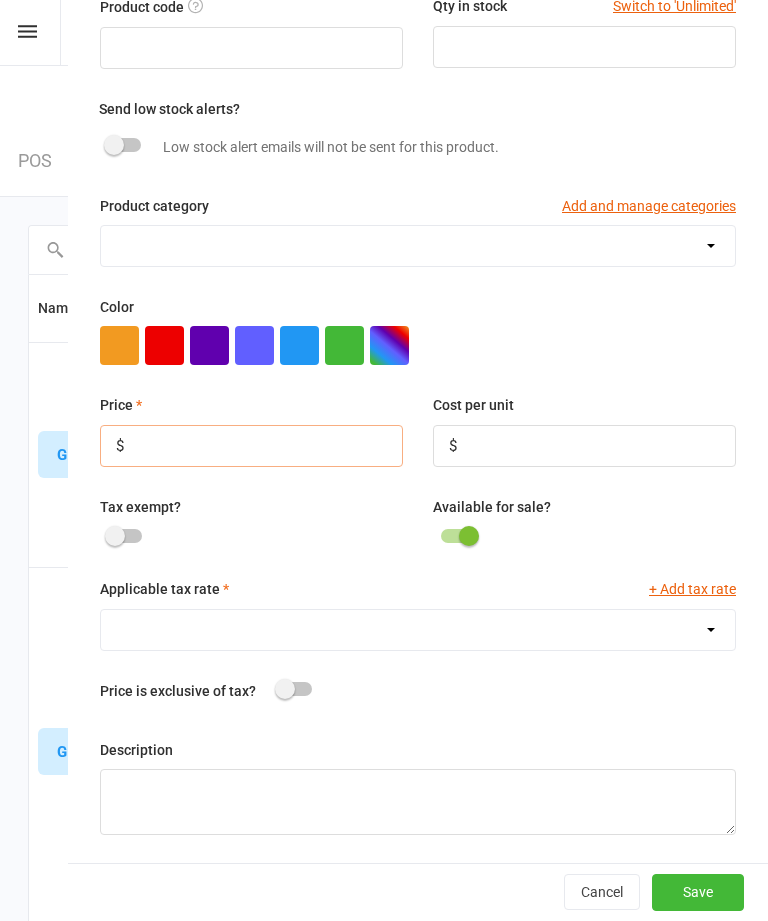 click at bounding box center (251, 446) 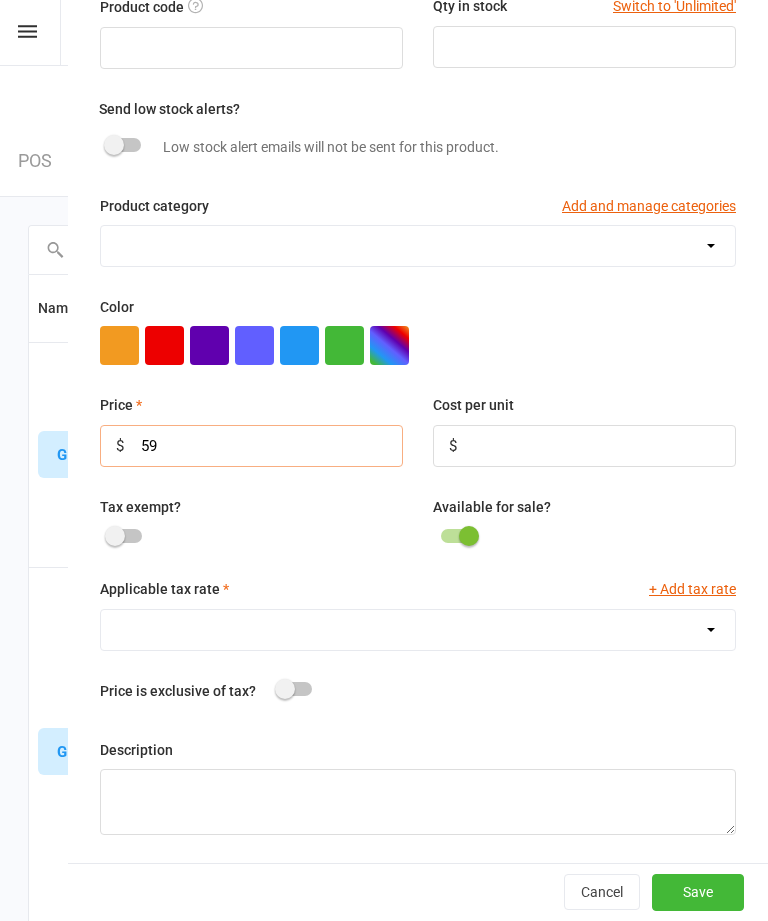 type on "59" 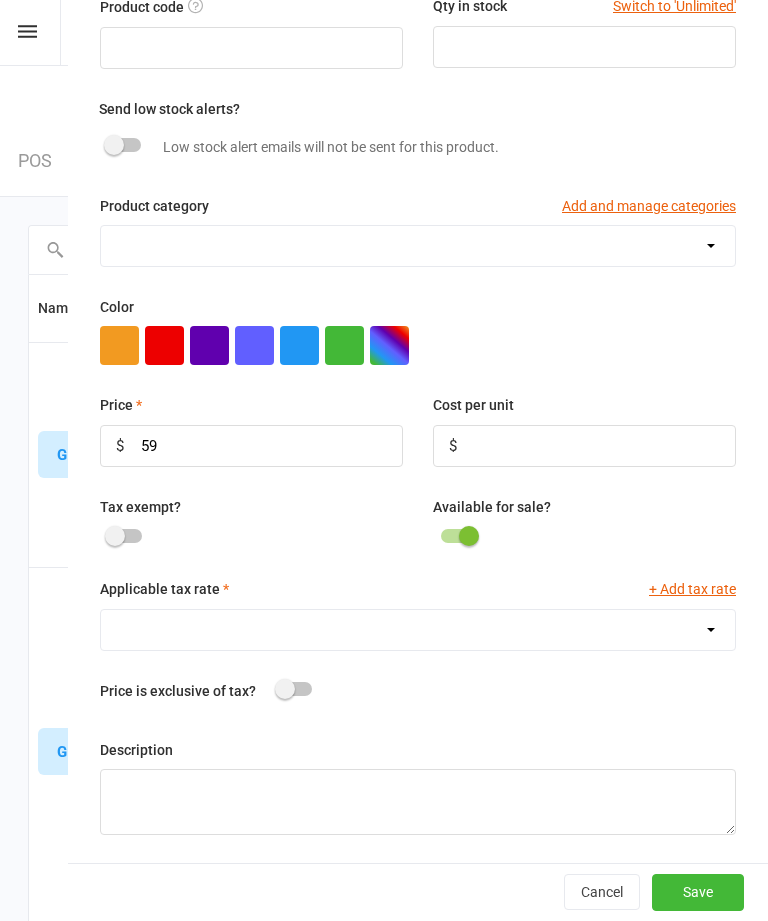 click on "GST (10.0%)" at bounding box center [418, 630] 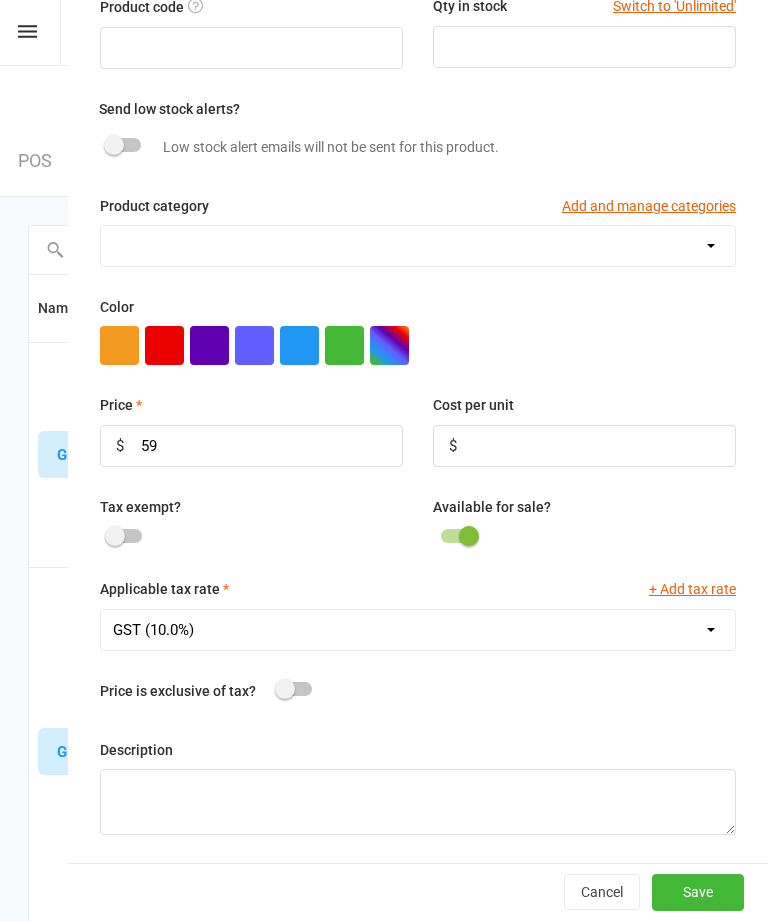 click on "Save" at bounding box center (698, 892) 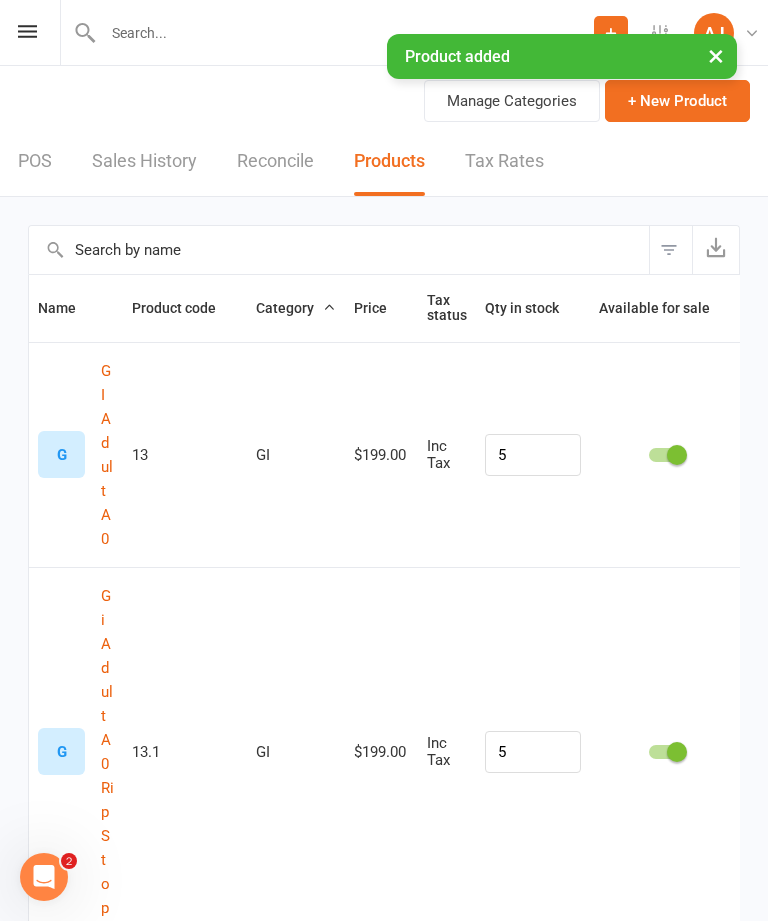 click on "+ New Product" at bounding box center (677, 101) 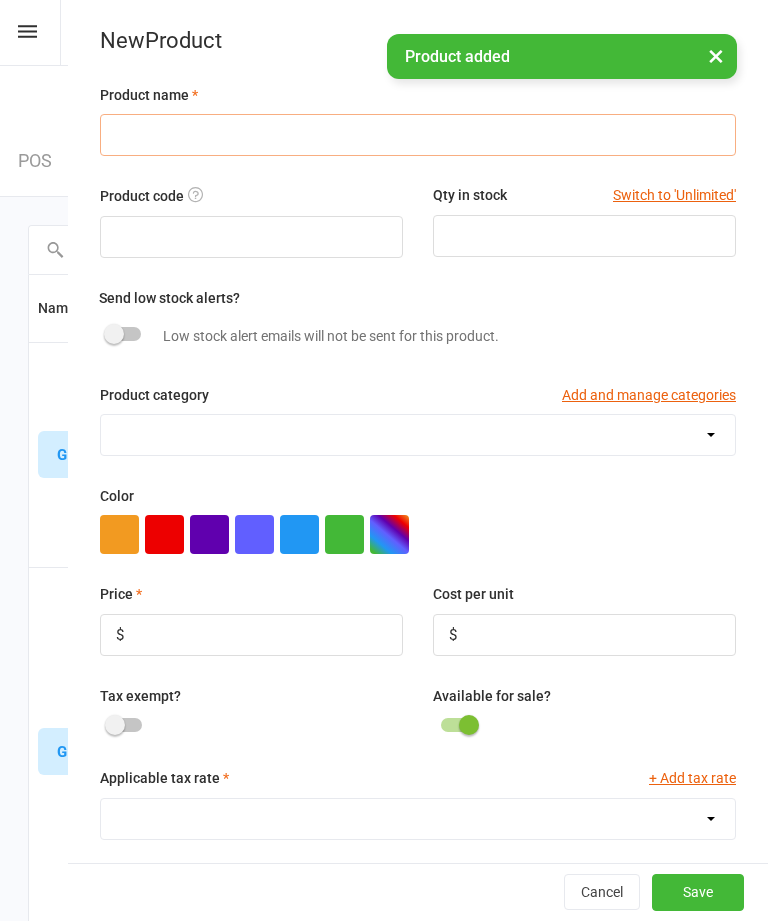 click at bounding box center (418, 135) 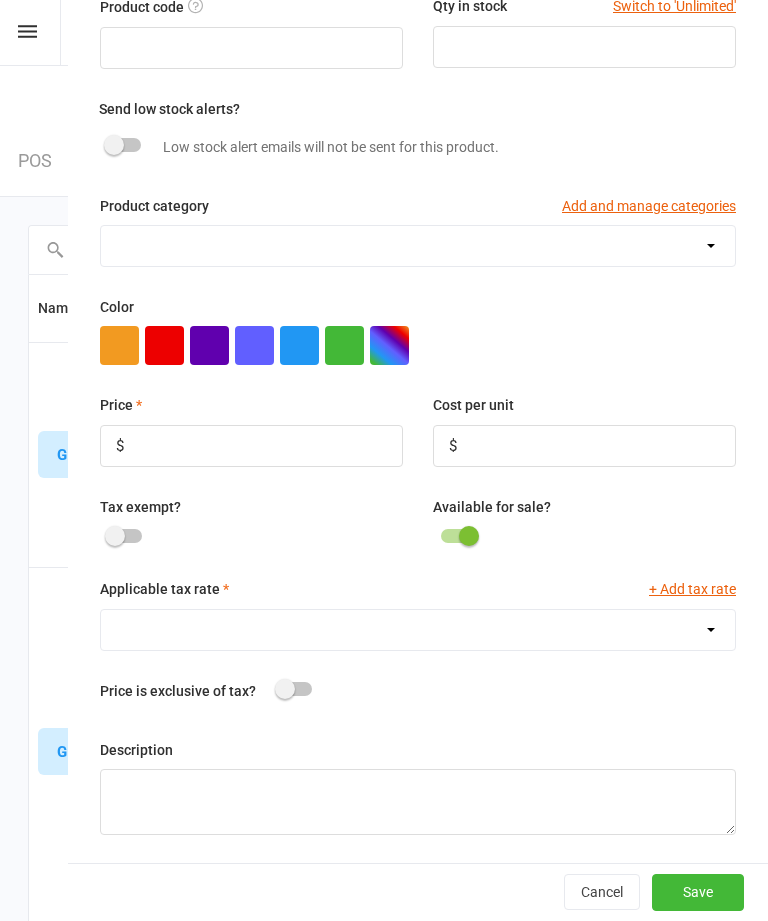 scroll, scrollTop: 192, scrollLeft: 0, axis: vertical 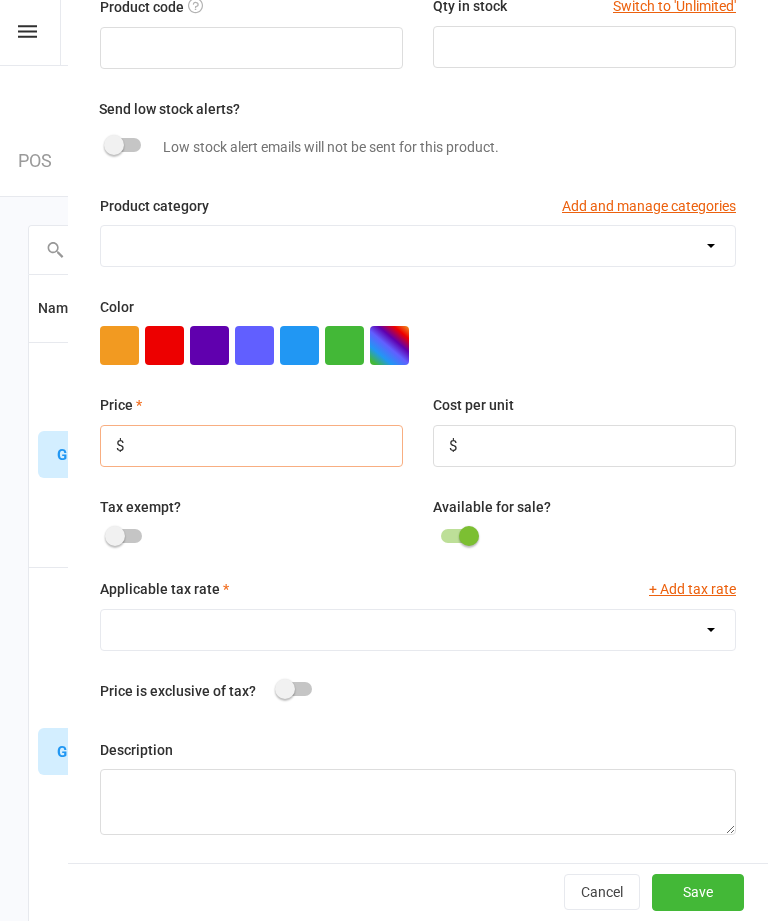 click at bounding box center [251, 446] 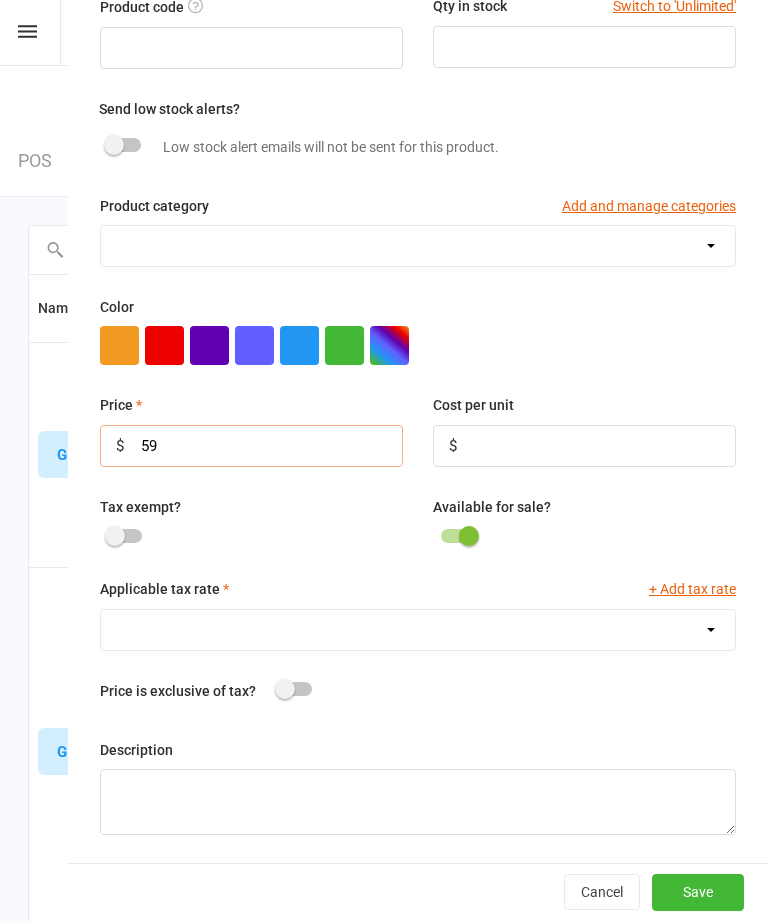 scroll, scrollTop: 128, scrollLeft: 0, axis: vertical 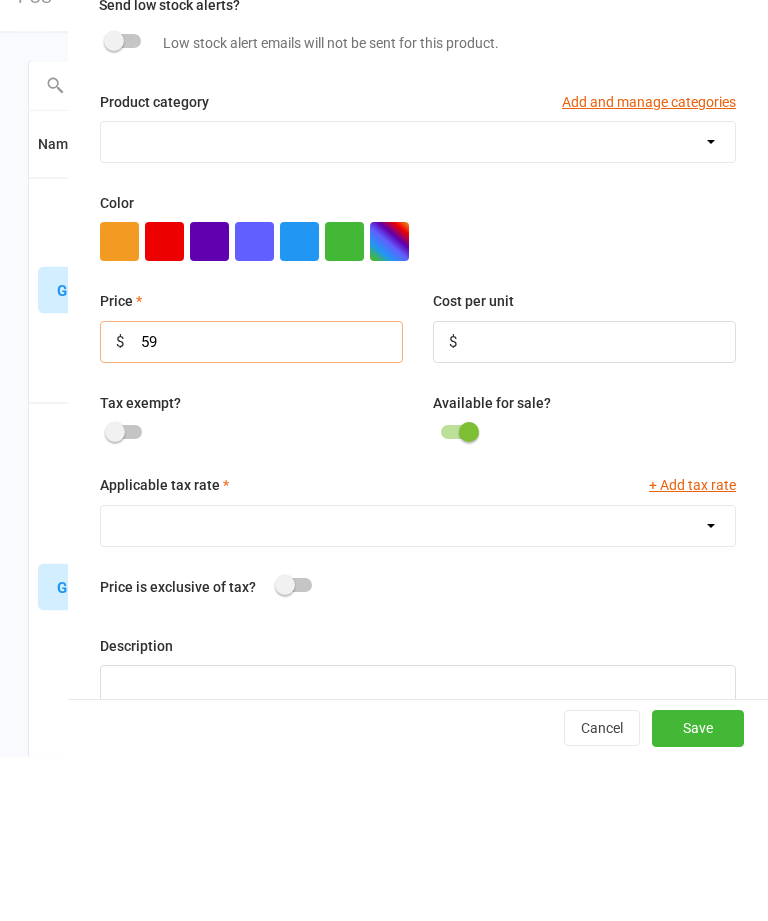 type on "59" 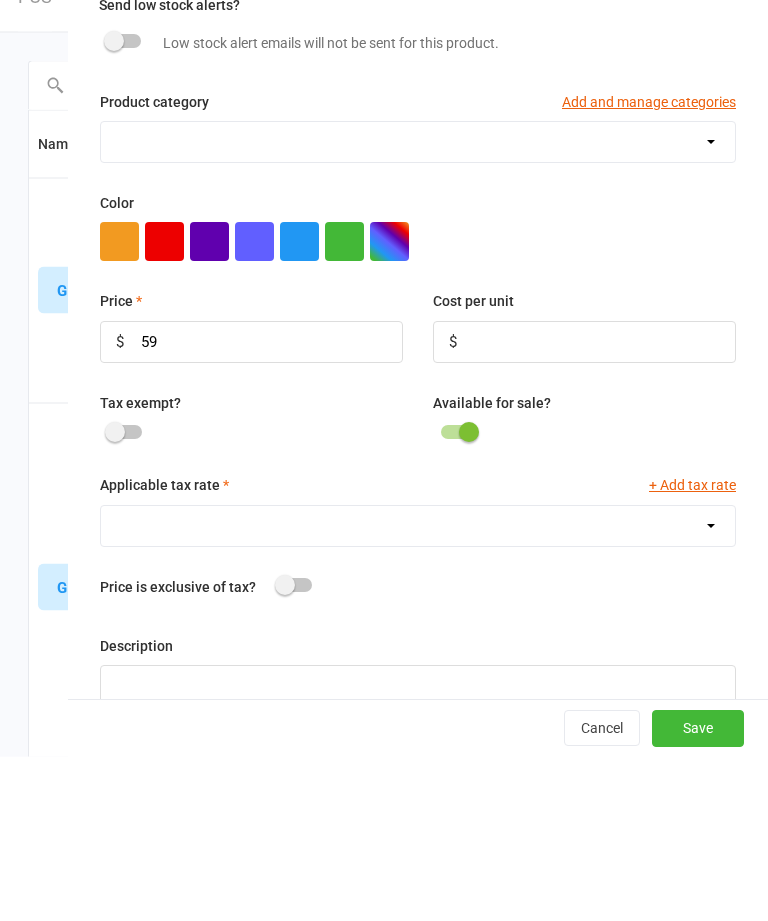 click on "GST (10.0%)" at bounding box center [418, 691] 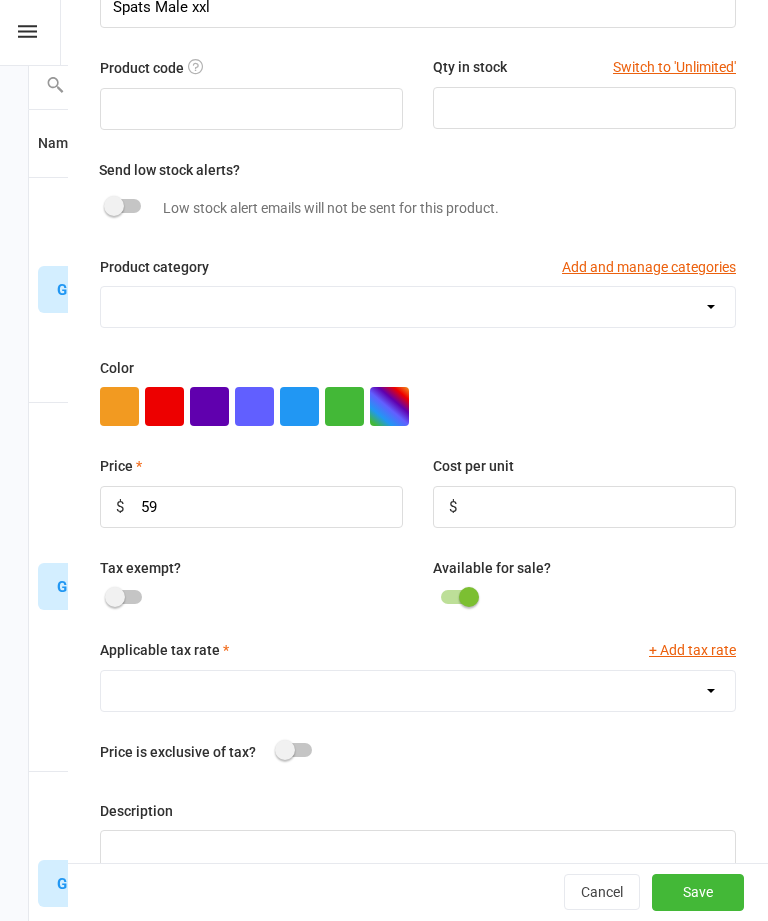 select on "1211" 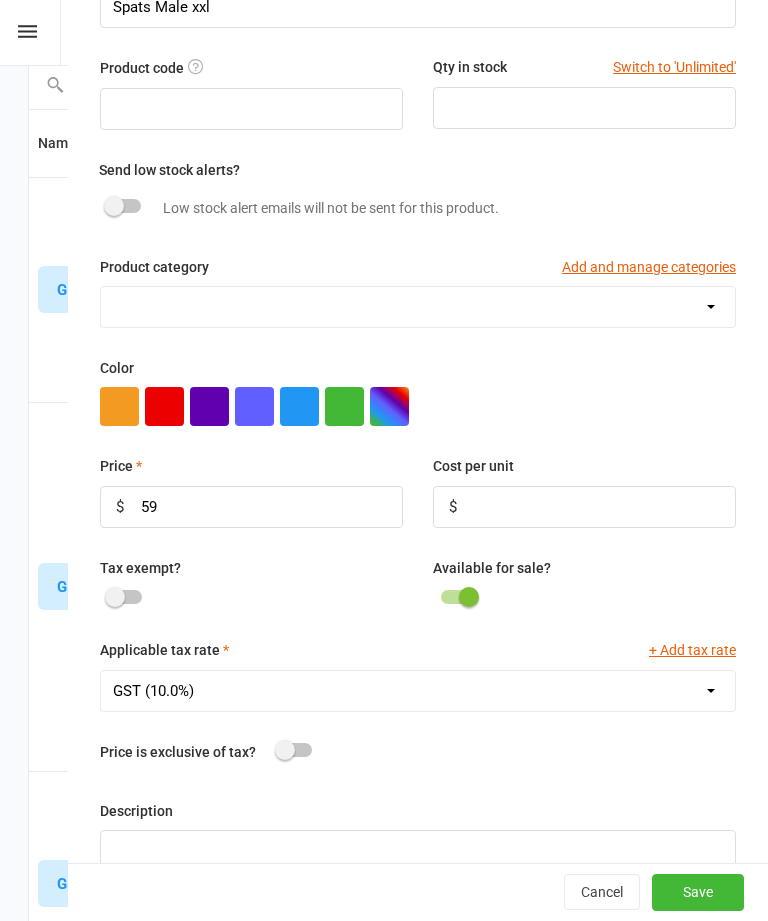 click on "Save" at bounding box center (698, 893) 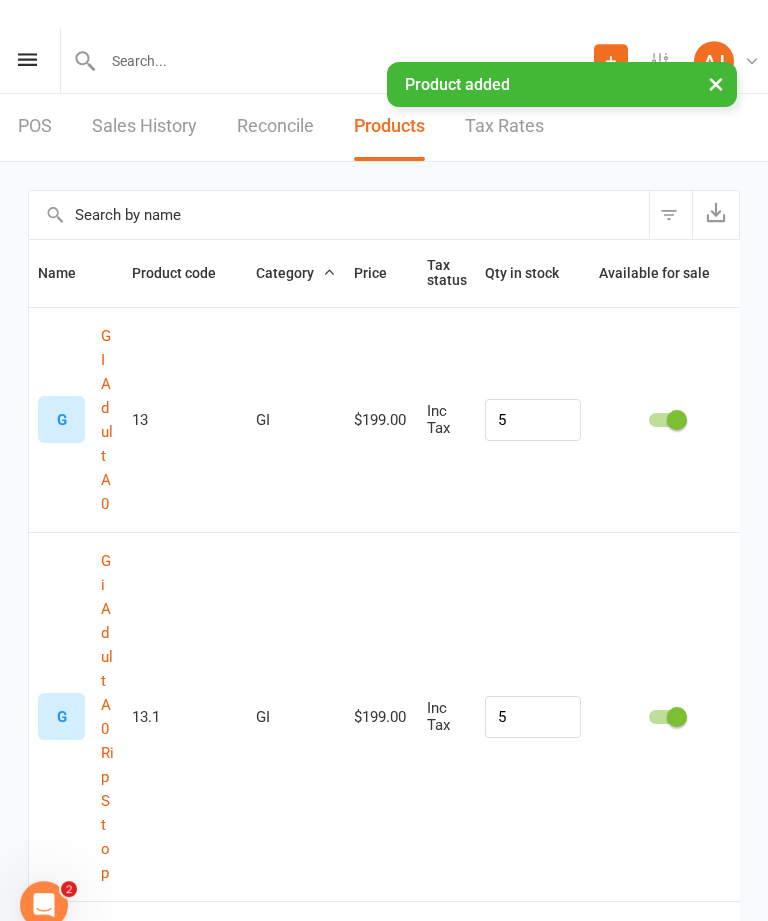 scroll, scrollTop: 0, scrollLeft: 0, axis: both 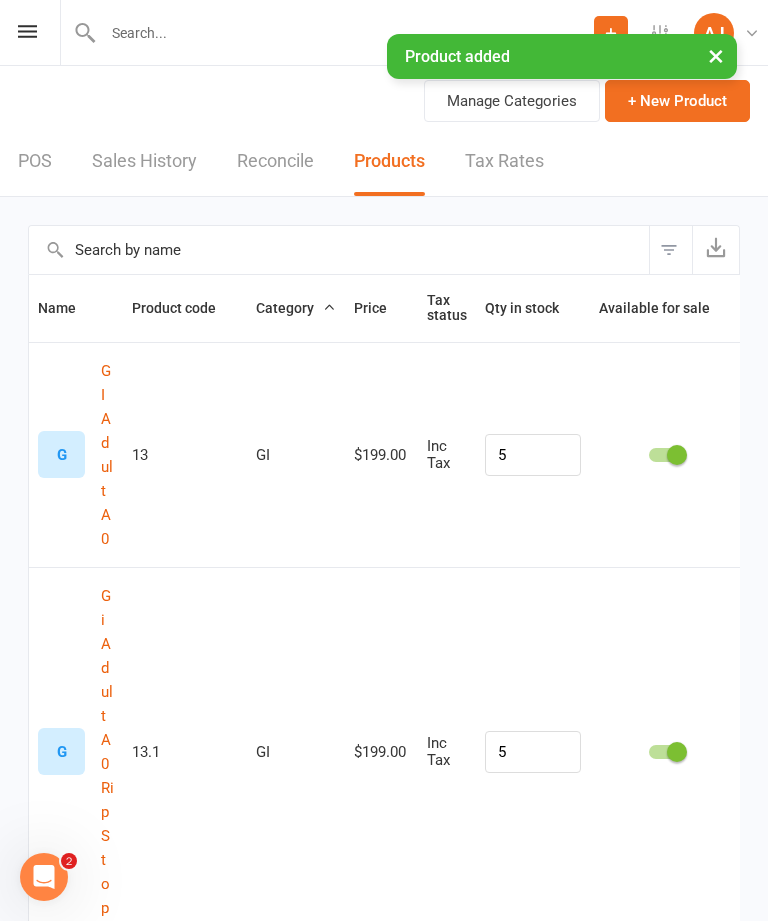 click on "+ New Product" at bounding box center (677, 101) 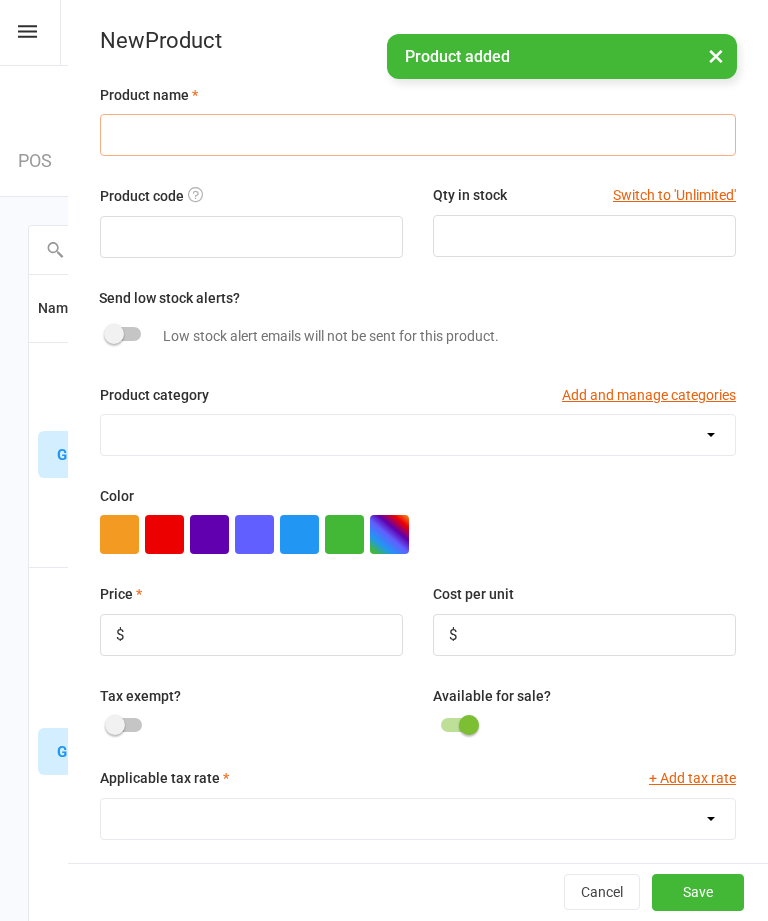 click at bounding box center [418, 135] 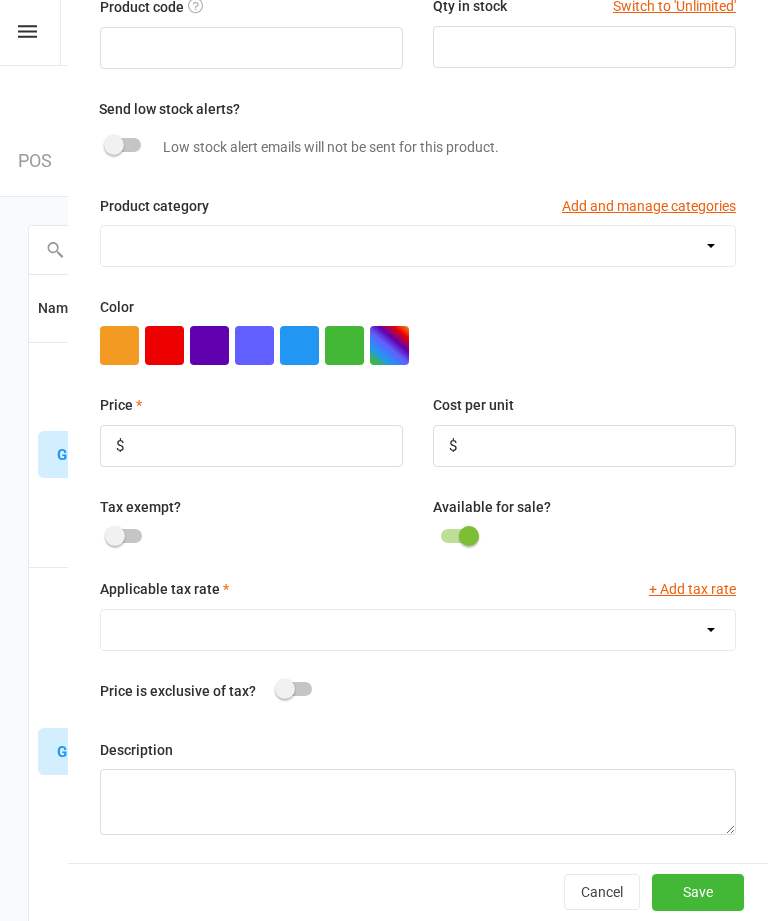 scroll, scrollTop: 192, scrollLeft: 0, axis: vertical 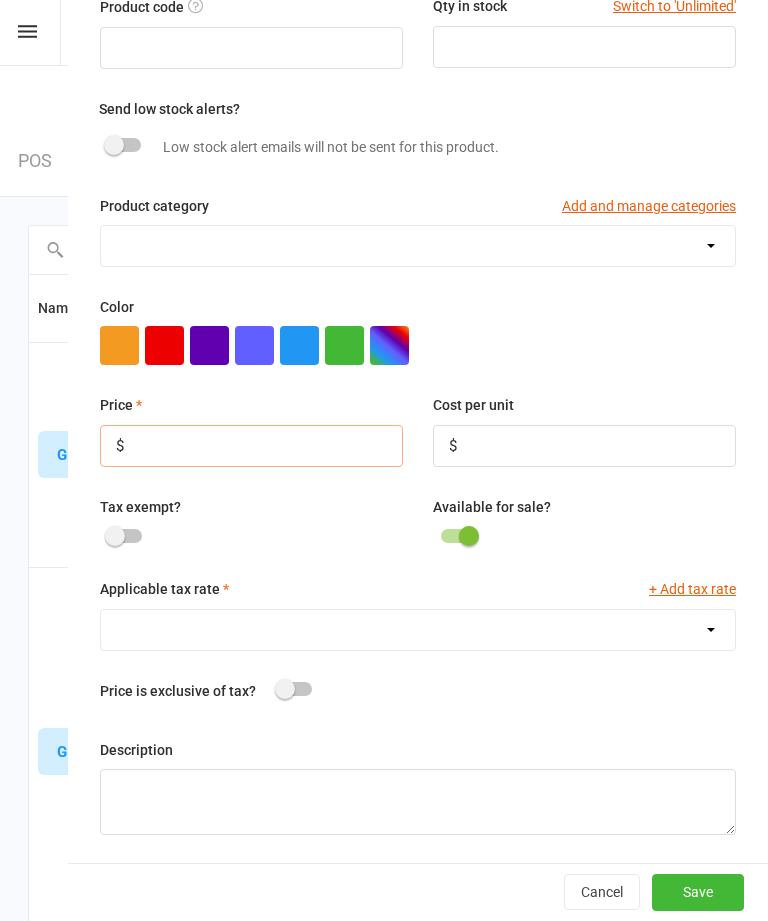 click at bounding box center (251, 446) 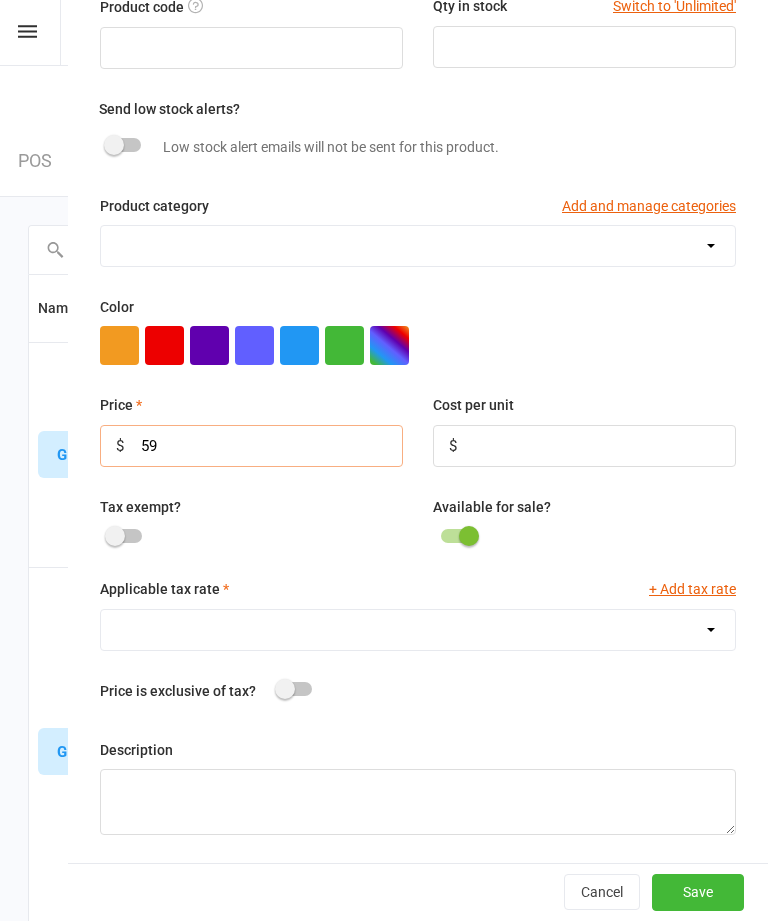 type on "59" 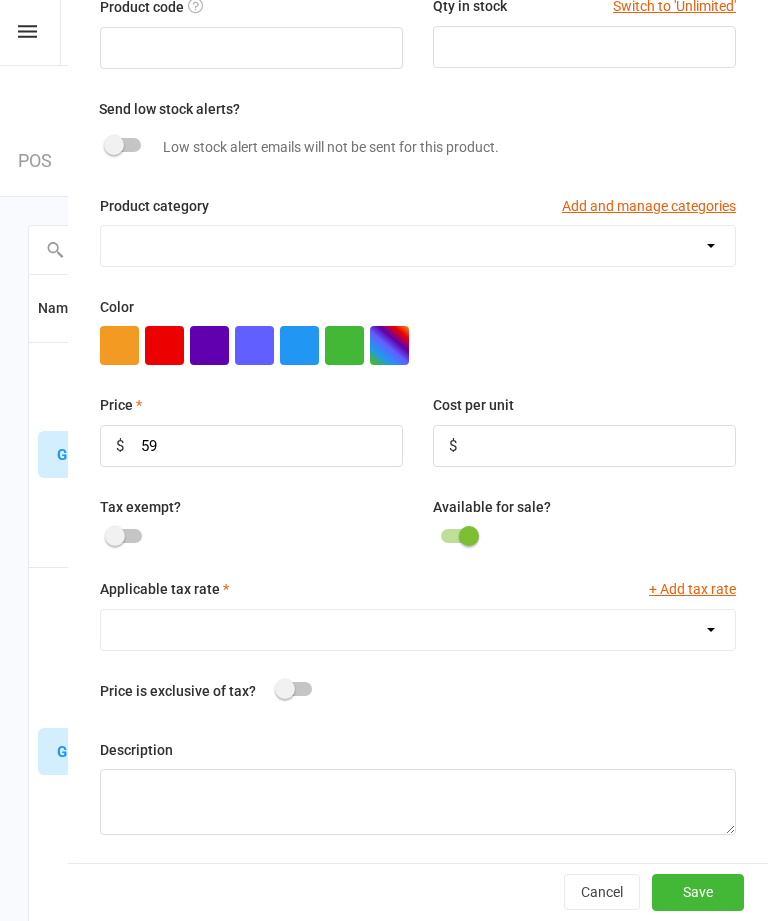 click on "GST (10.0%)" at bounding box center [418, 630] 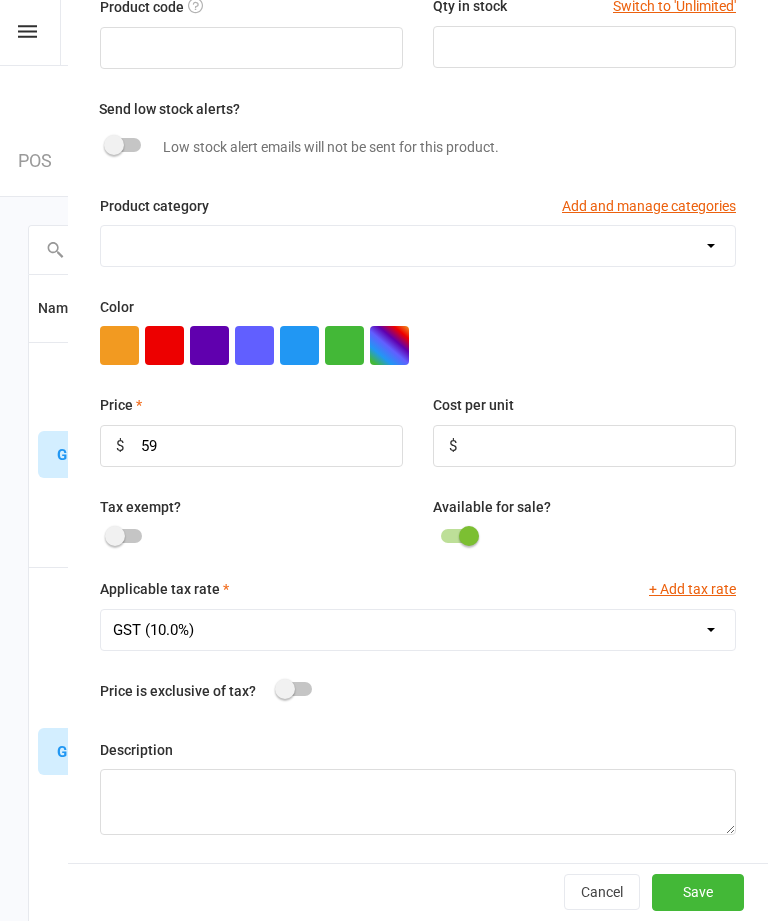 click on "Save" at bounding box center (698, 892) 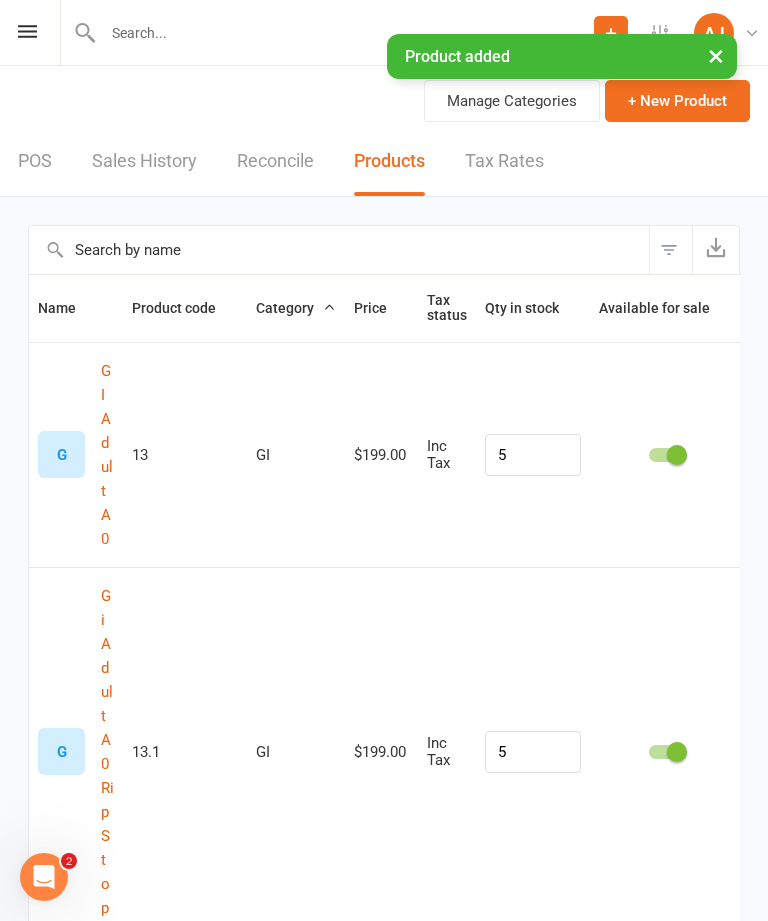 click on "+ New Product" at bounding box center [677, 101] 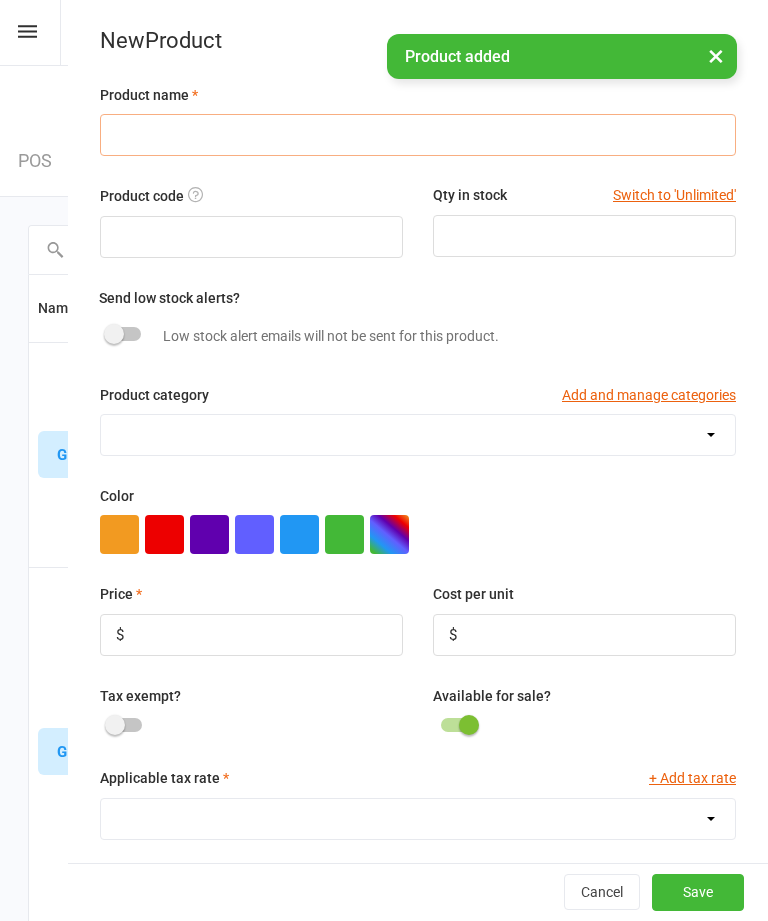 click at bounding box center (418, 135) 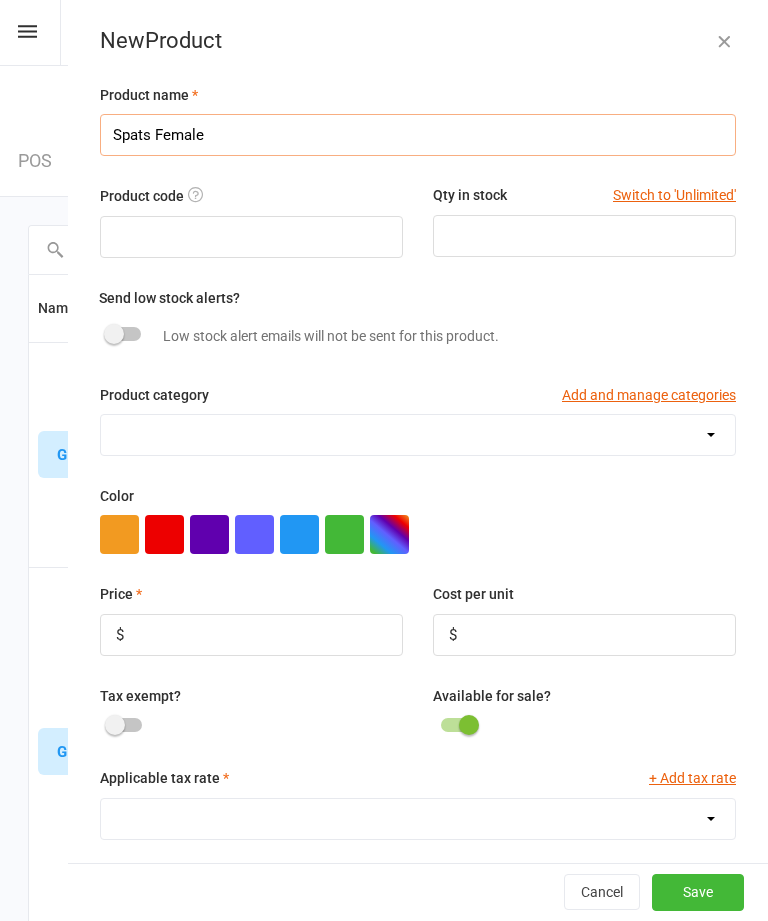 click on "Spats Female" at bounding box center [418, 135] 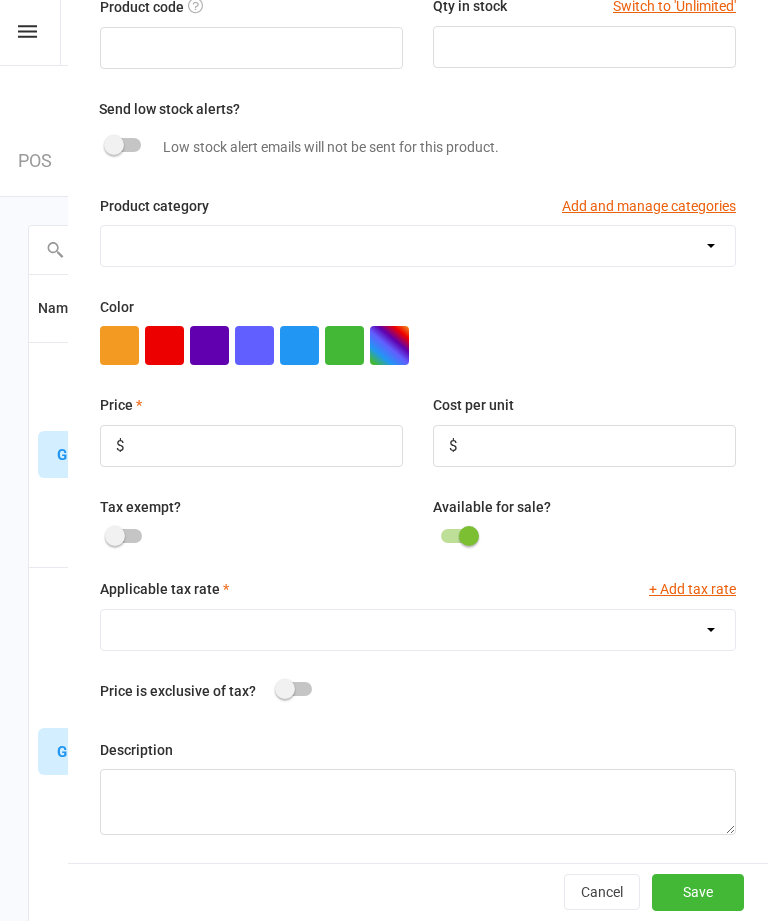 scroll, scrollTop: 192, scrollLeft: 0, axis: vertical 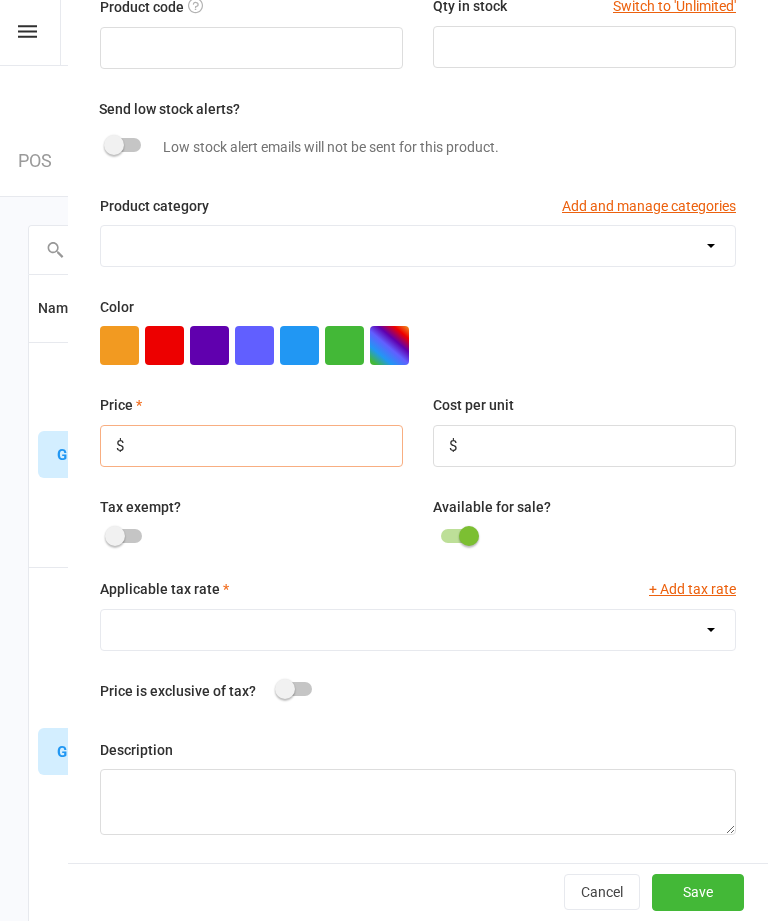 click at bounding box center [251, 446] 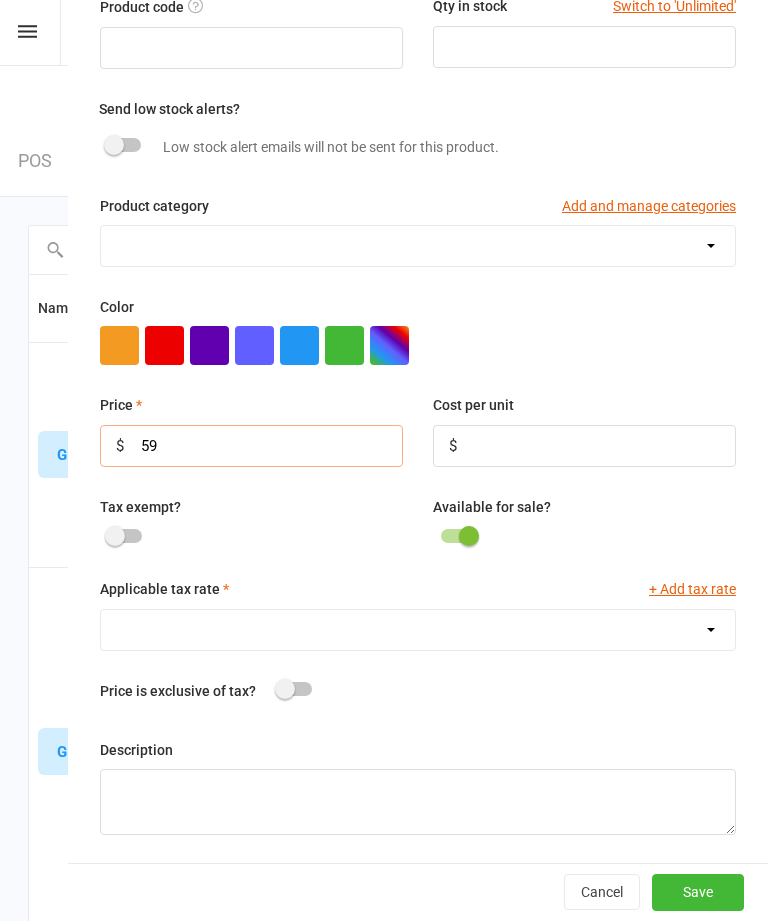 type on "59" 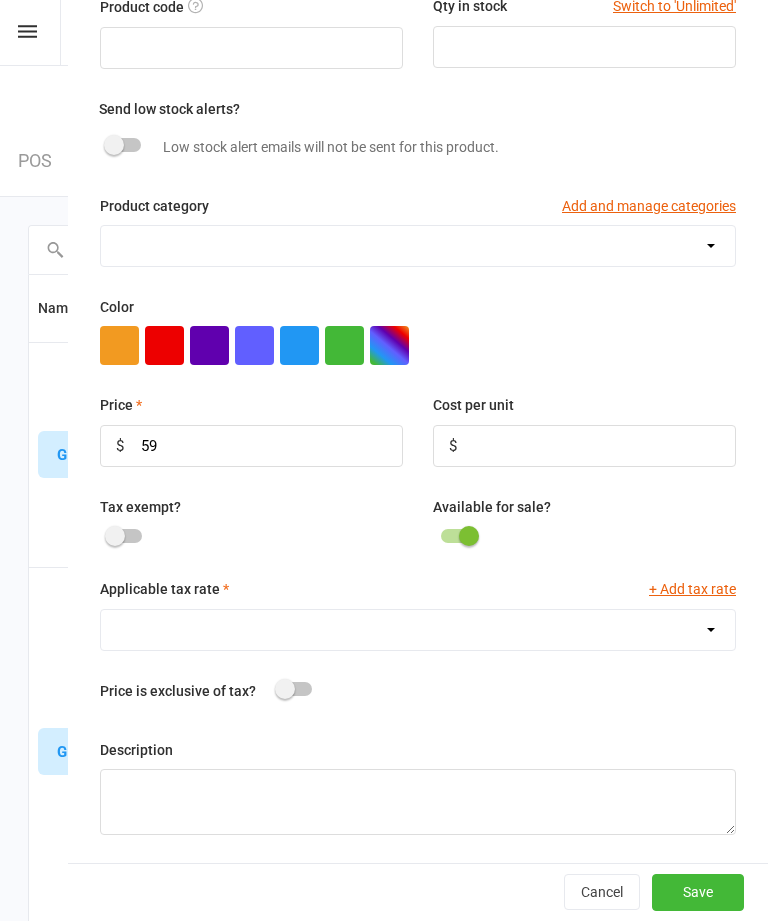 click on "GST (10.0%)" at bounding box center (418, 630) 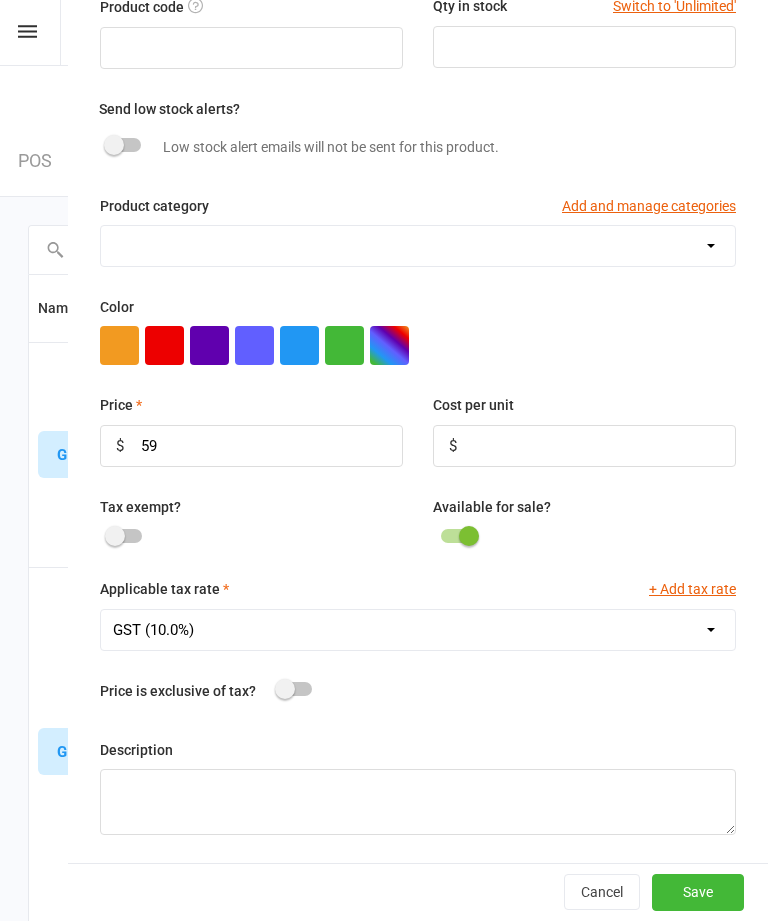 click on "Save" at bounding box center (698, 892) 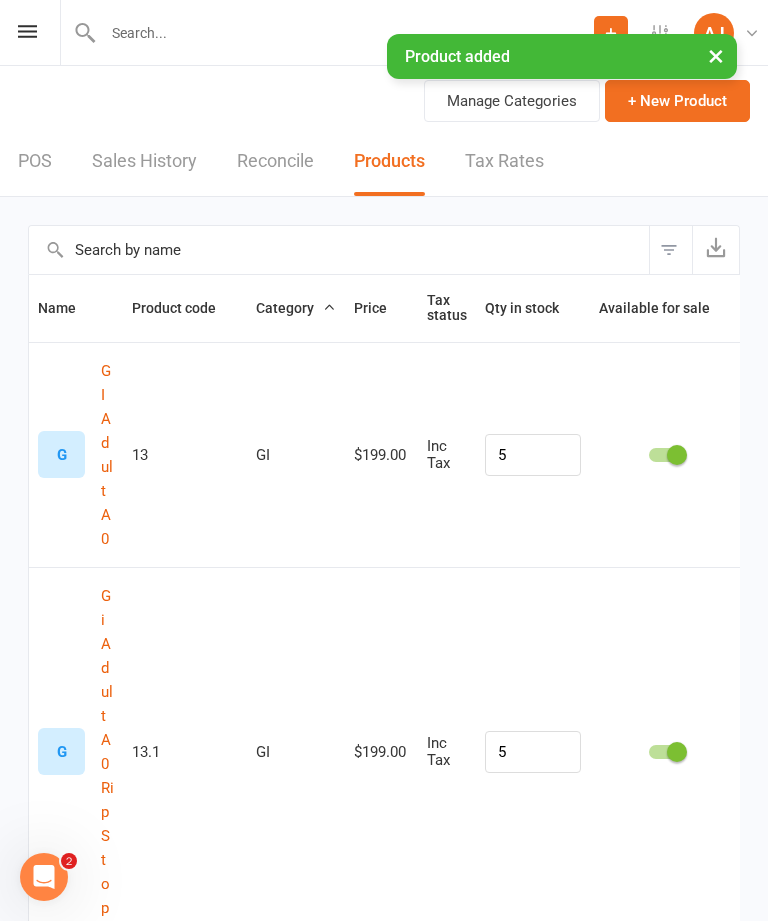 click on "+ New Product" at bounding box center [677, 101] 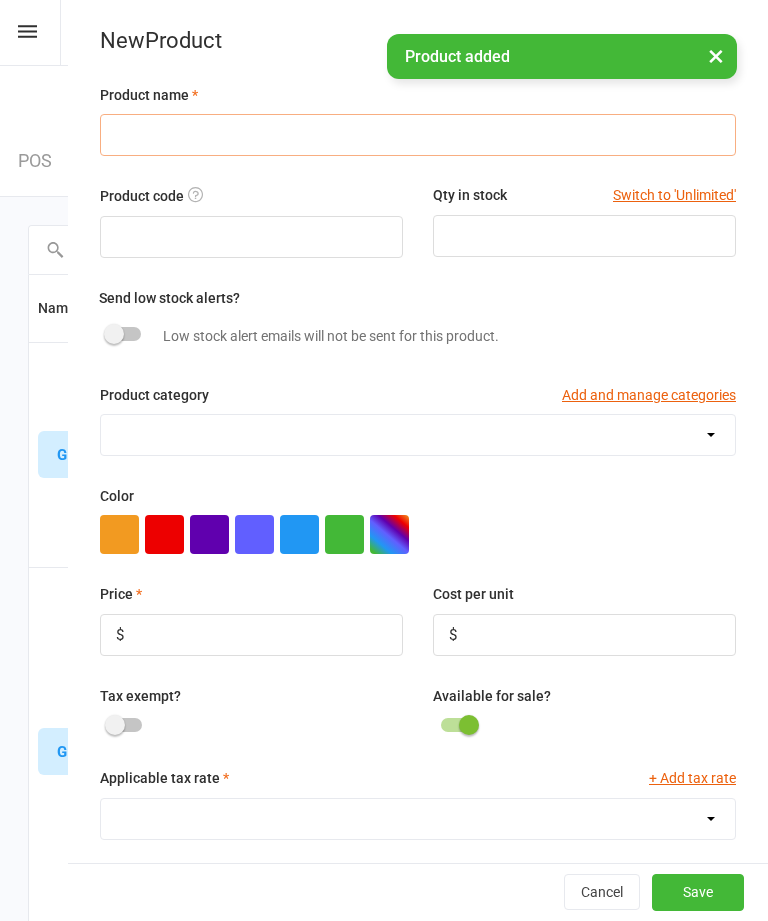 click at bounding box center [418, 135] 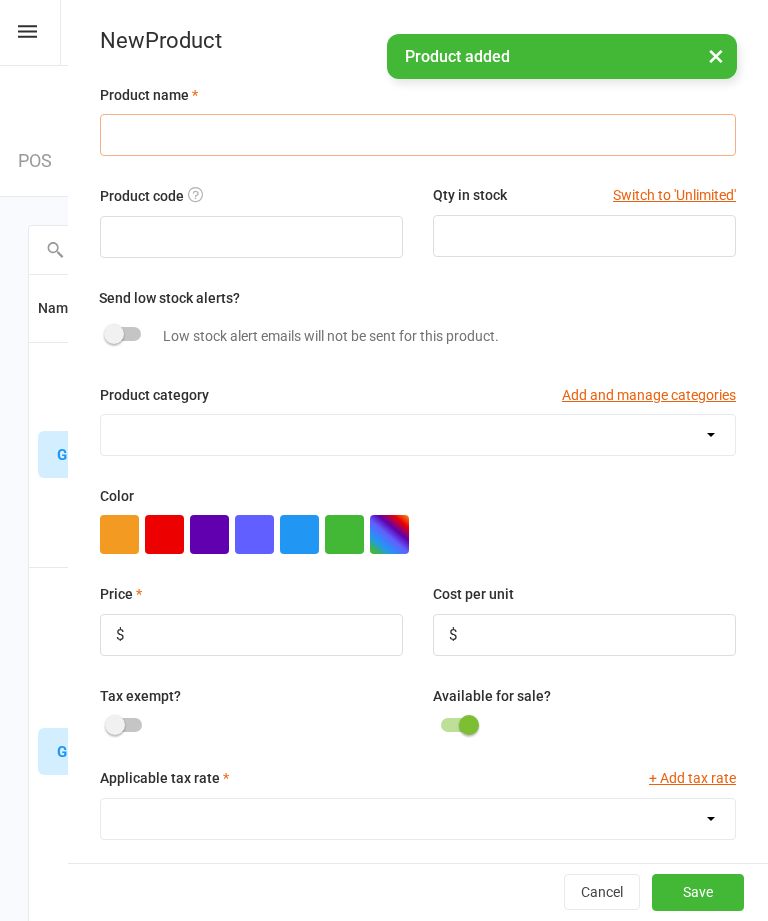 paste on "Spats Female" 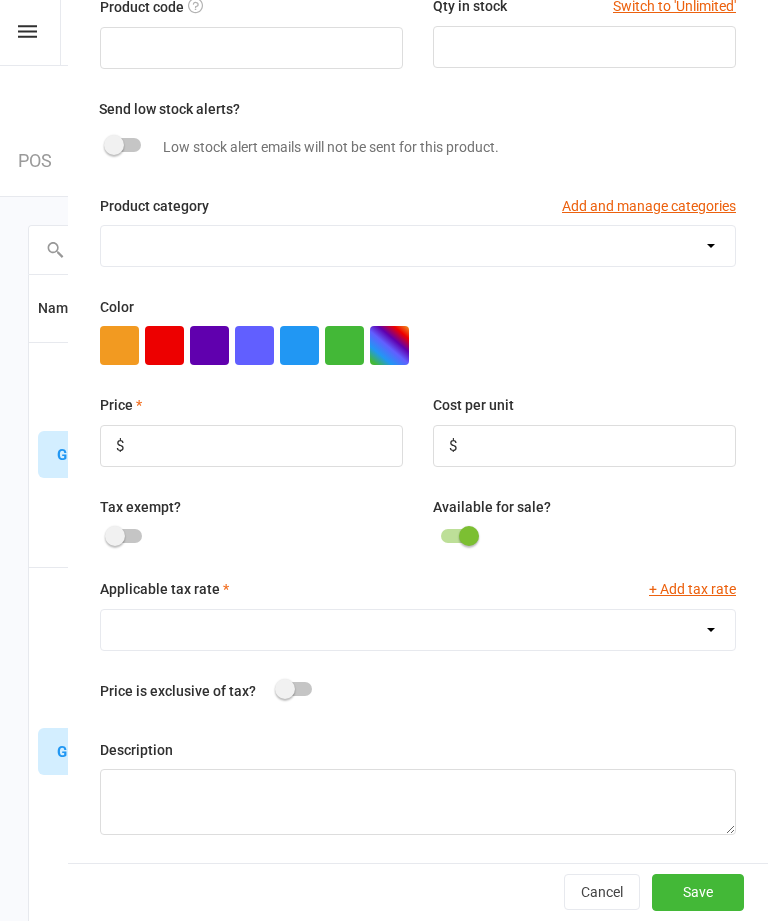 scroll, scrollTop: 192, scrollLeft: 0, axis: vertical 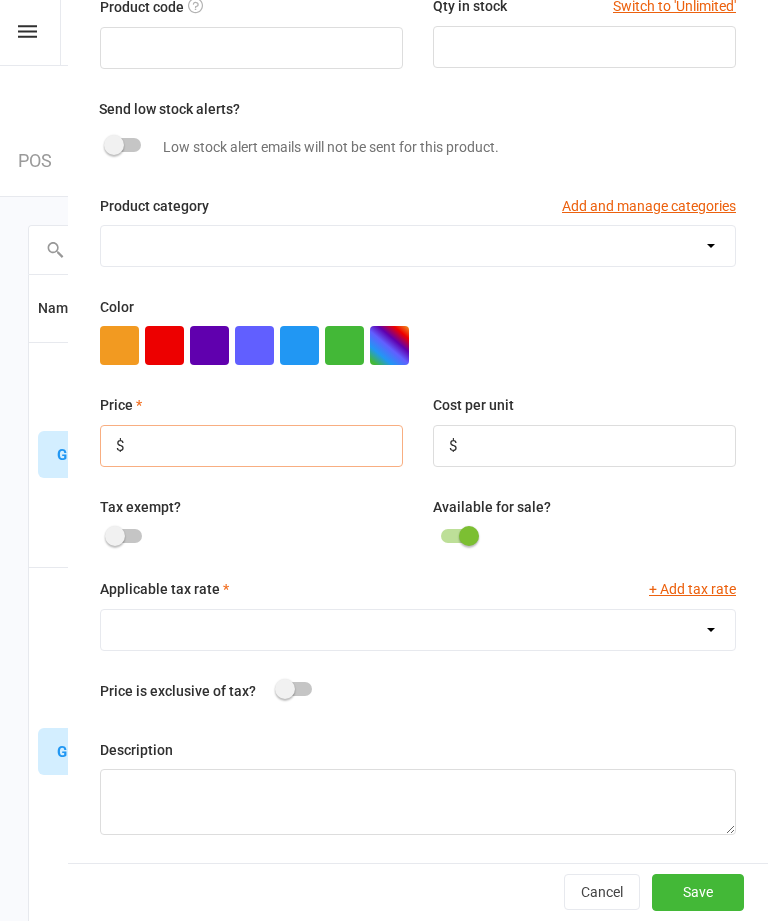 click at bounding box center [251, 446] 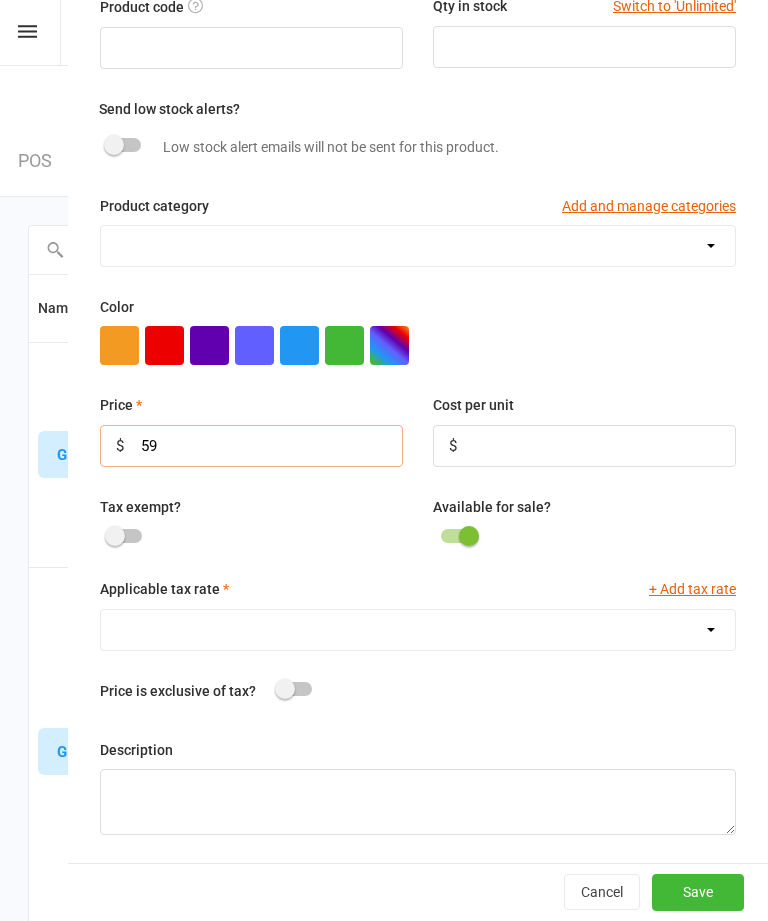 scroll, scrollTop: 128, scrollLeft: 0, axis: vertical 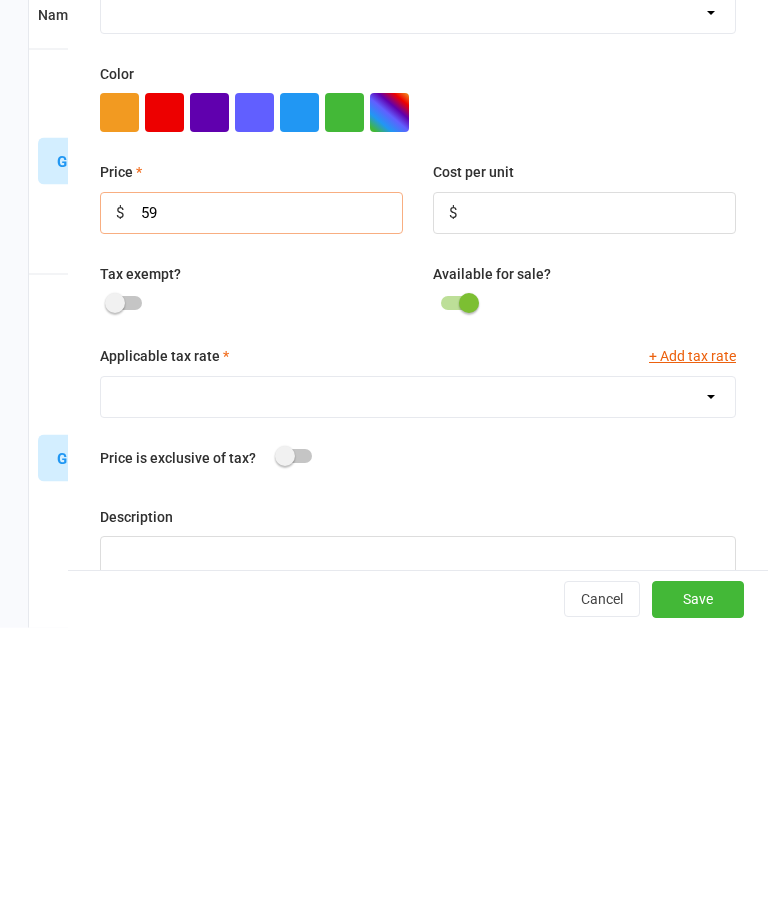 type on "59" 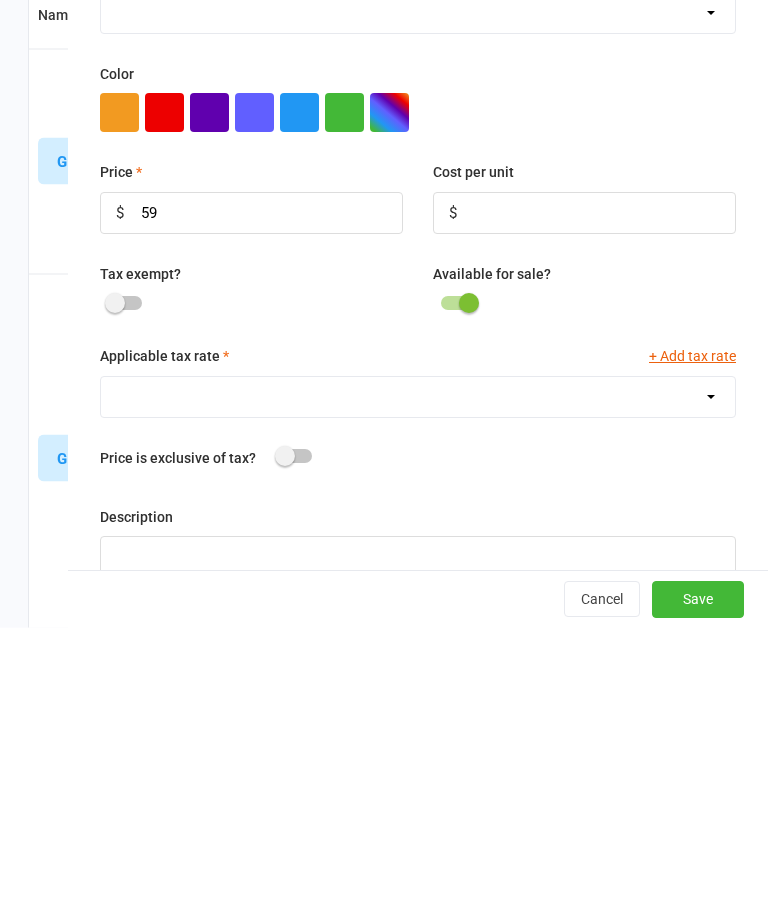 click on "GST (10.0%)" at bounding box center (418, 691) 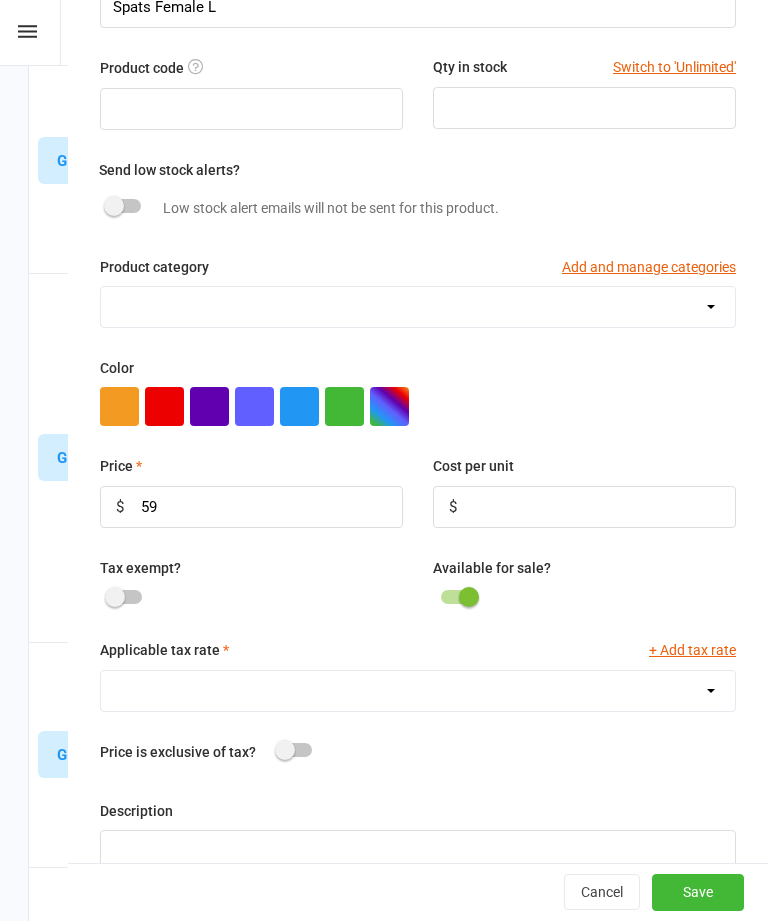 select on "1211" 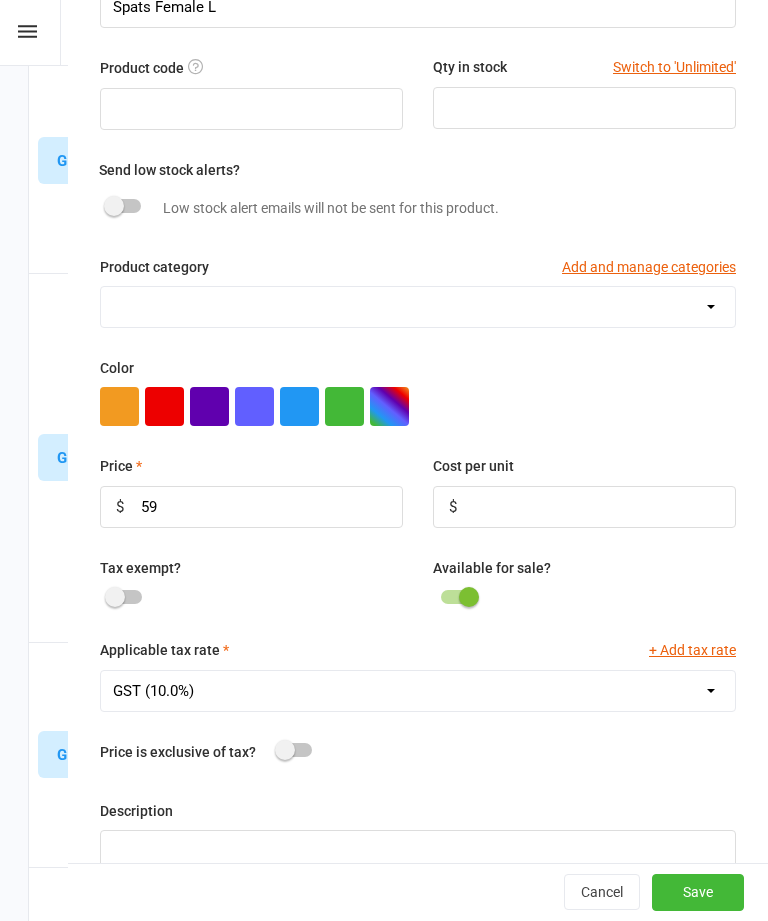 click on "Save" at bounding box center (698, 893) 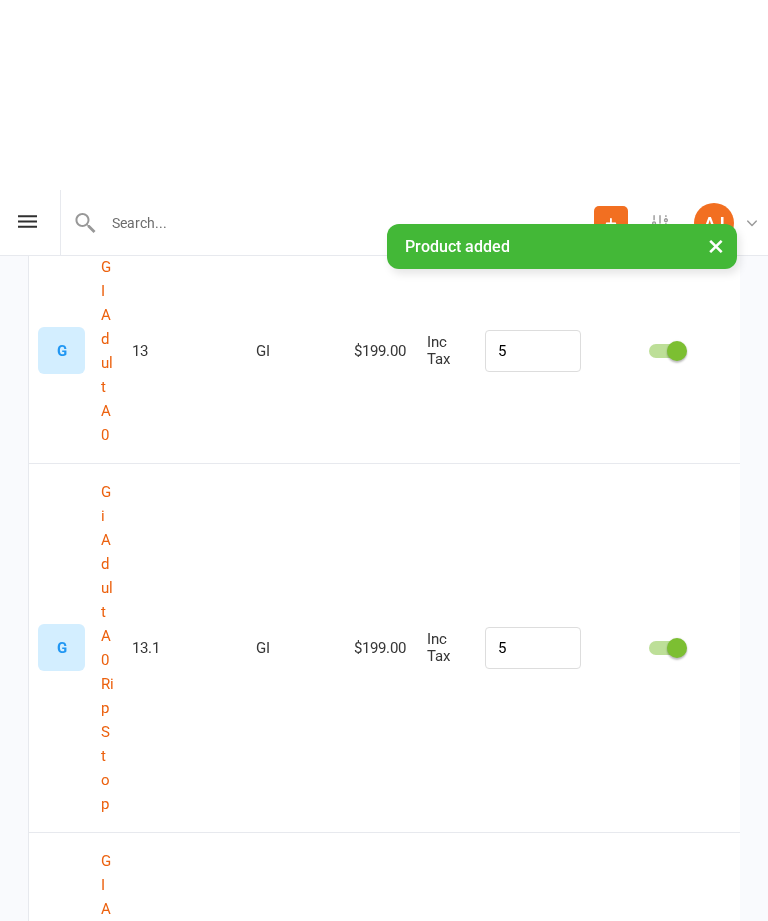 scroll, scrollTop: 0, scrollLeft: 0, axis: both 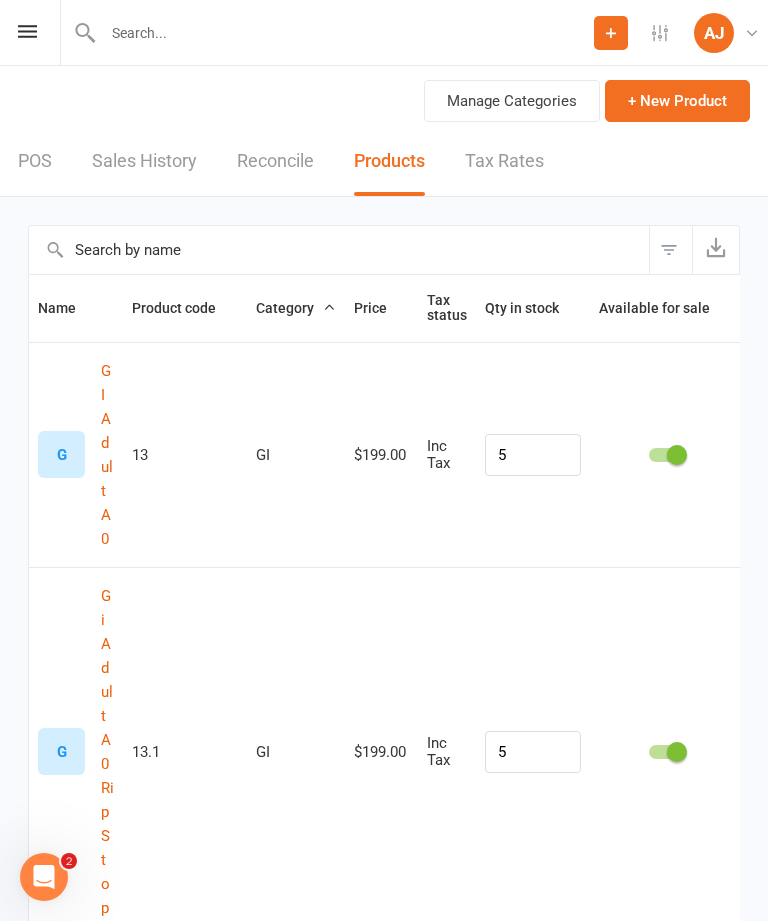 click at bounding box center [339, 250] 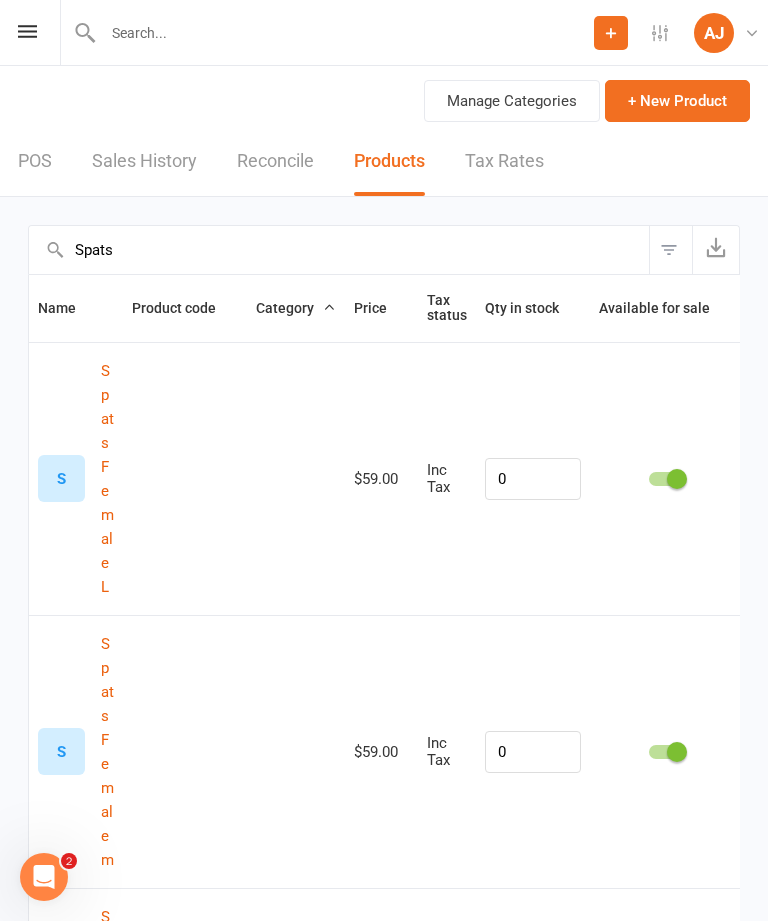 type on "Spats" 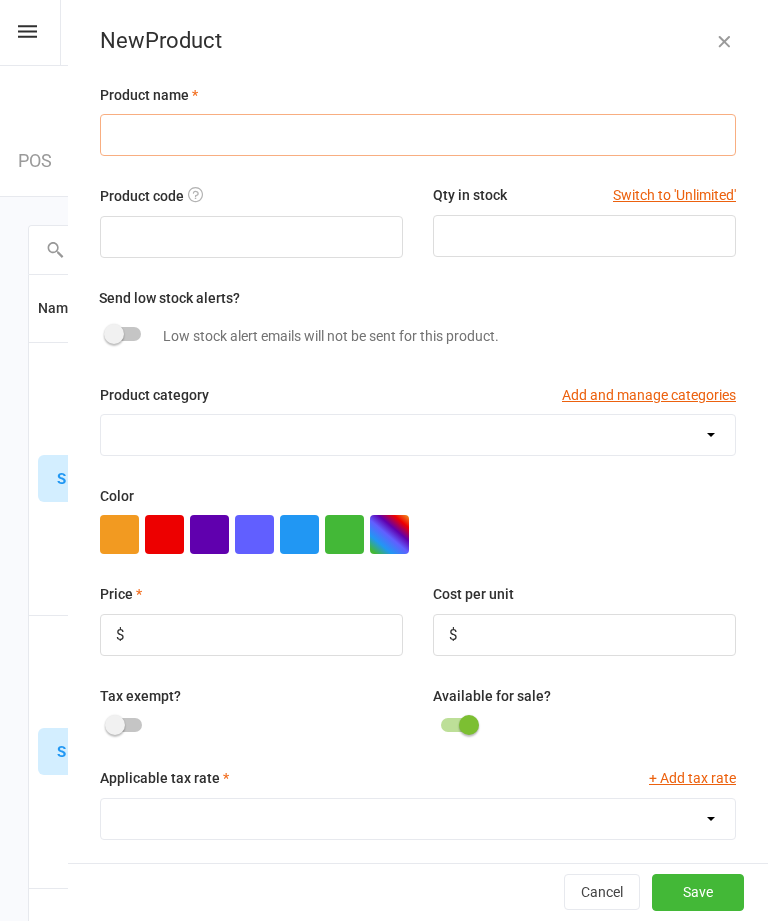 click at bounding box center (418, 135) 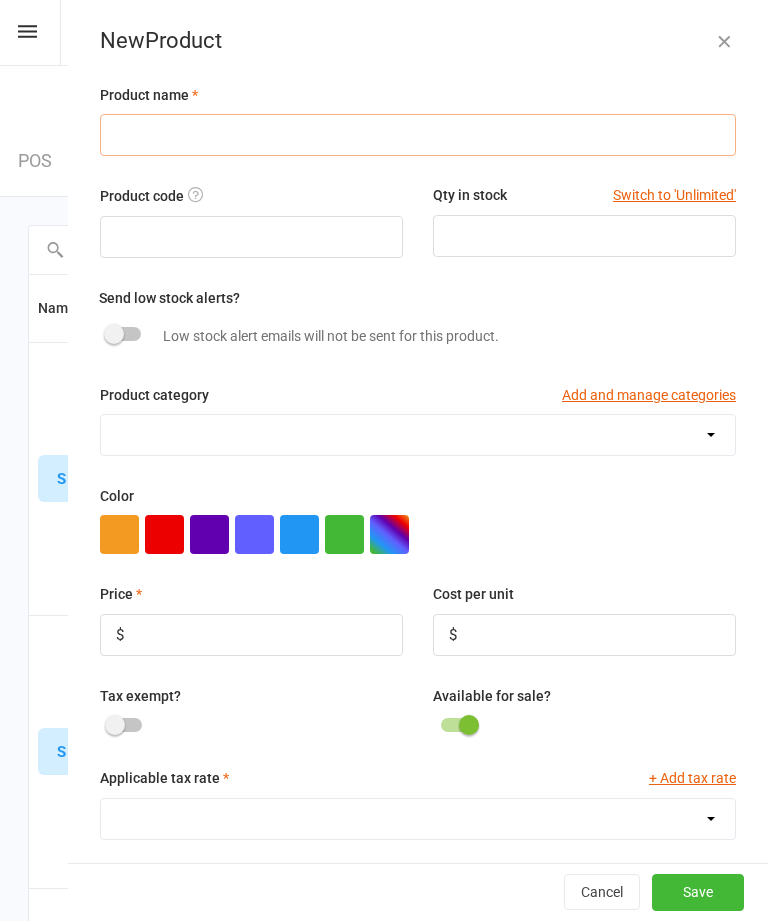 paste on "Spats Female" 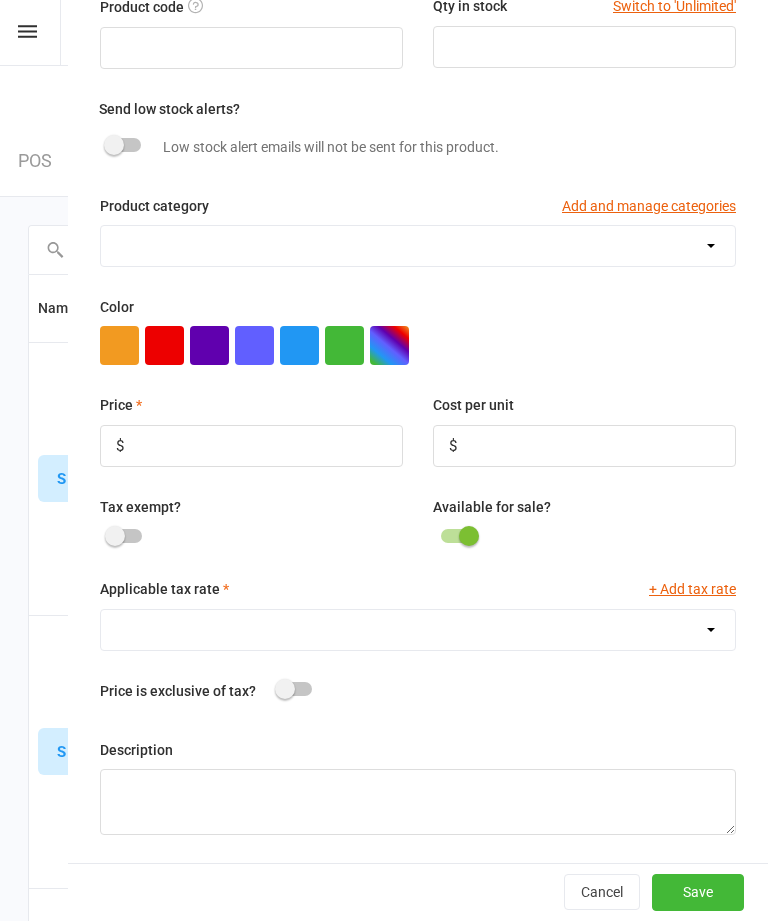 scroll, scrollTop: 192, scrollLeft: 0, axis: vertical 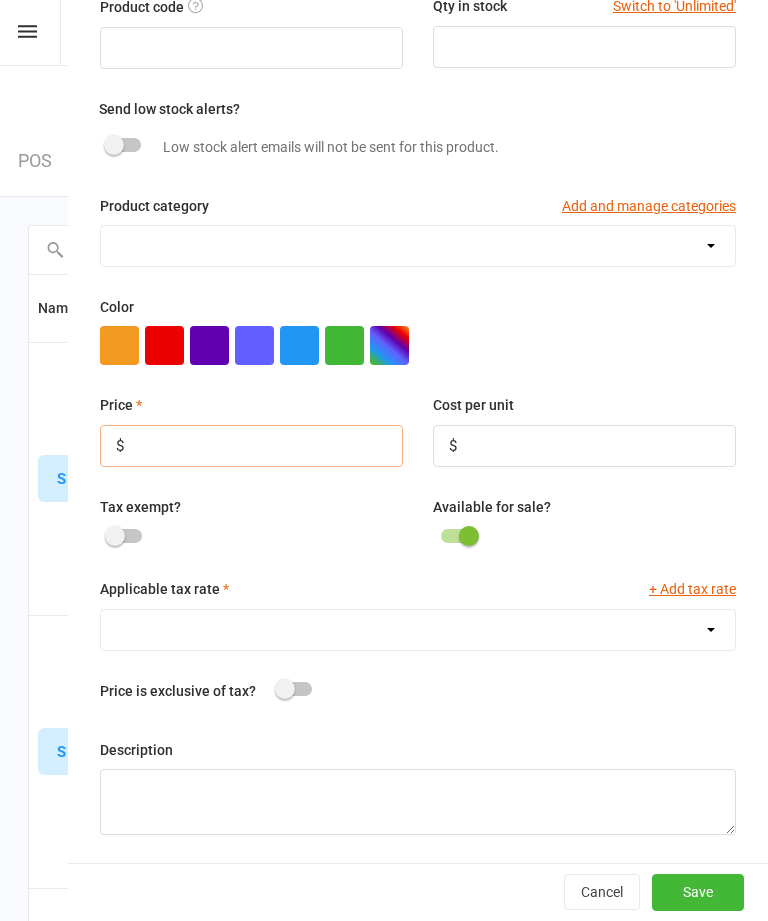 click at bounding box center [251, 446] 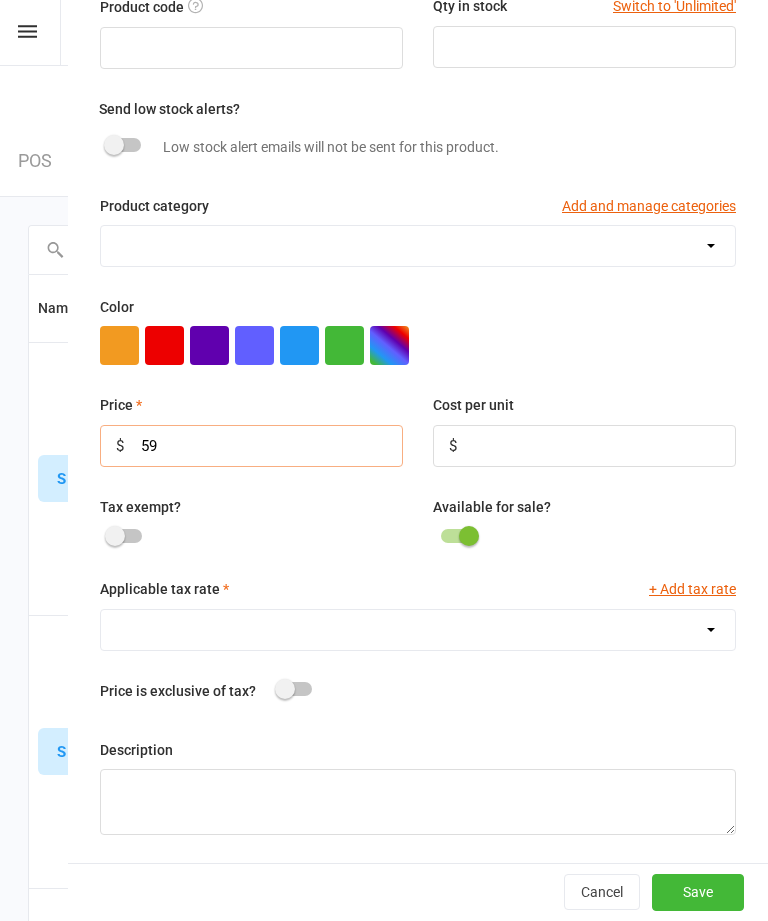 scroll, scrollTop: 128, scrollLeft: 0, axis: vertical 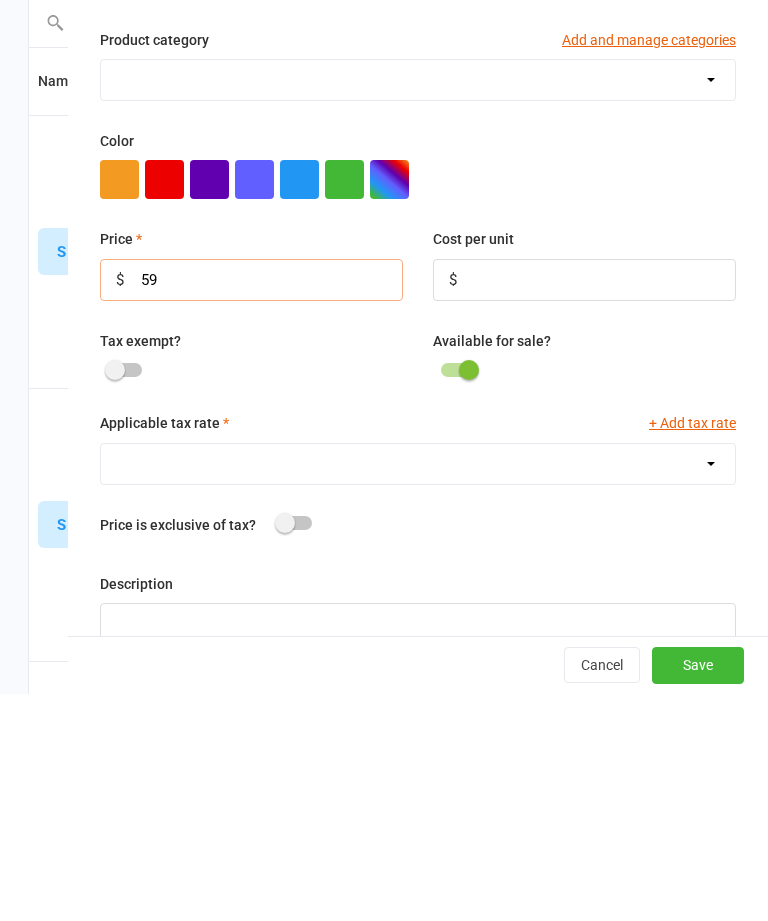 type on "59" 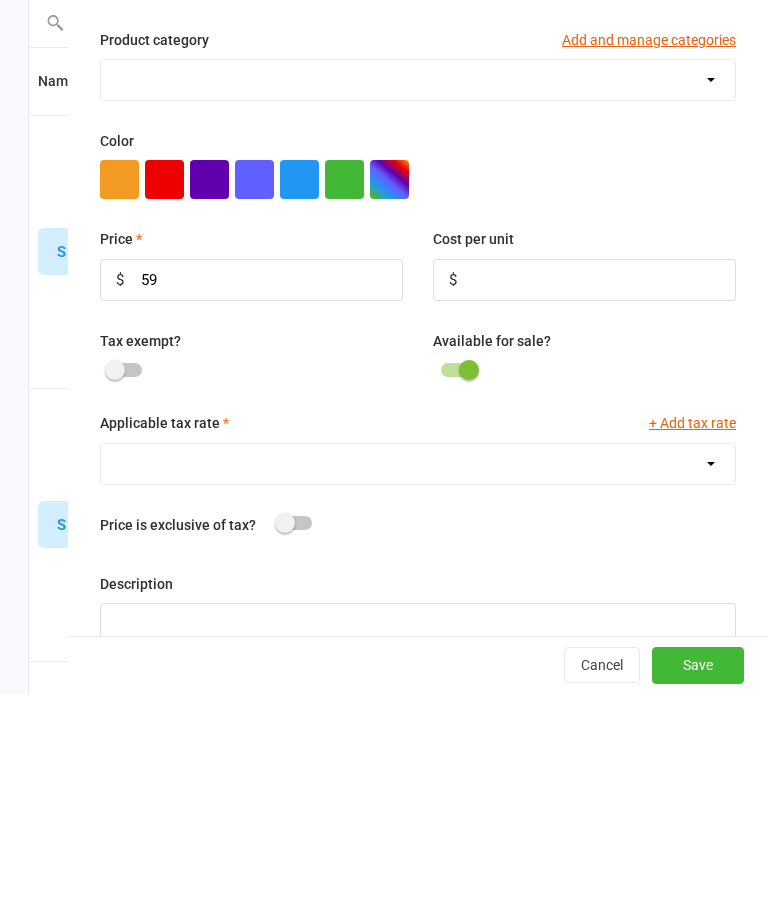 click on "GST (10.0%)" at bounding box center [418, 691] 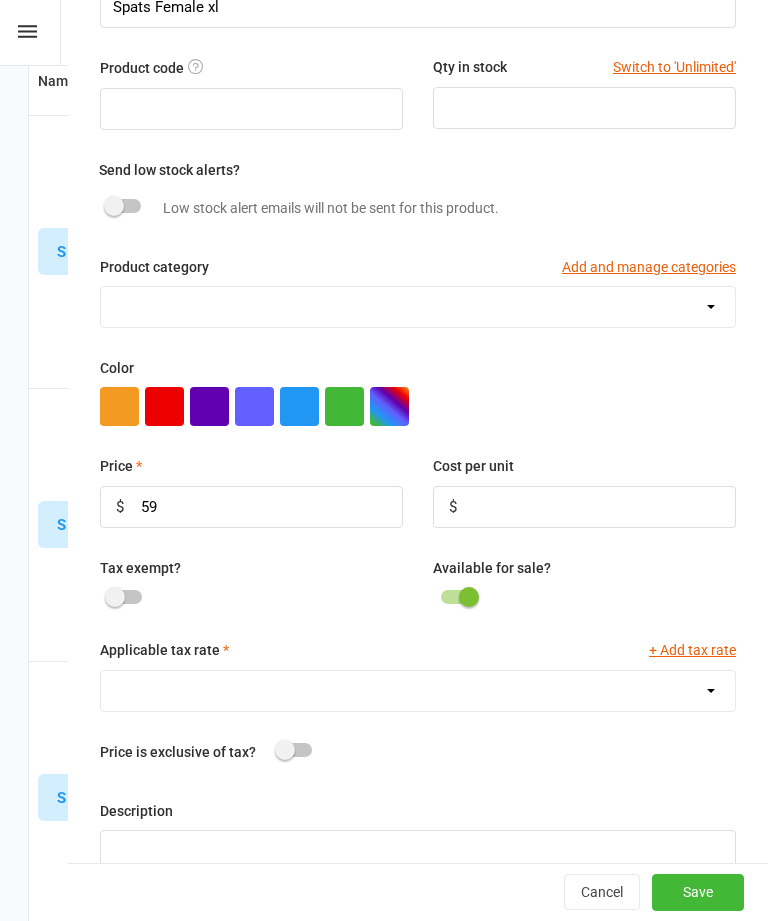 select on "1211" 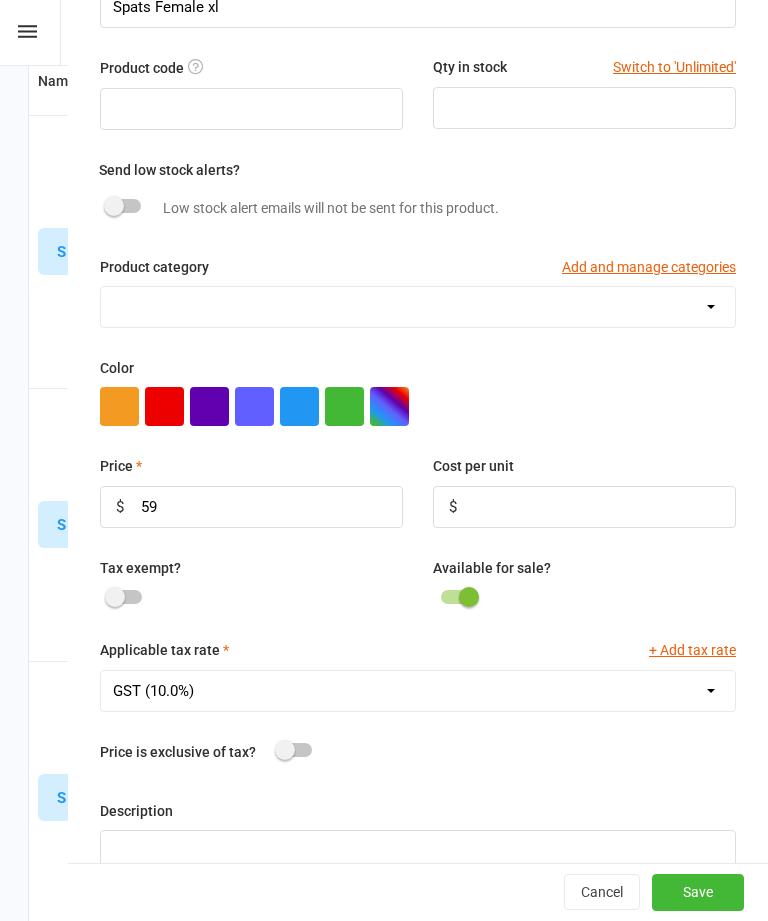 click on "Save" at bounding box center [698, 893] 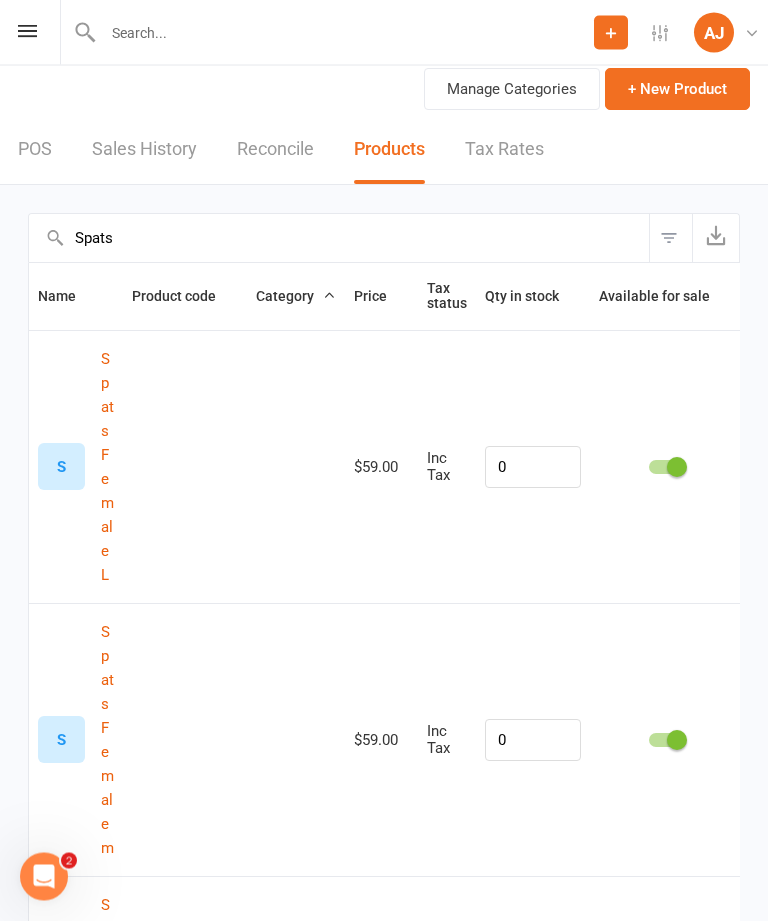 scroll, scrollTop: 0, scrollLeft: 0, axis: both 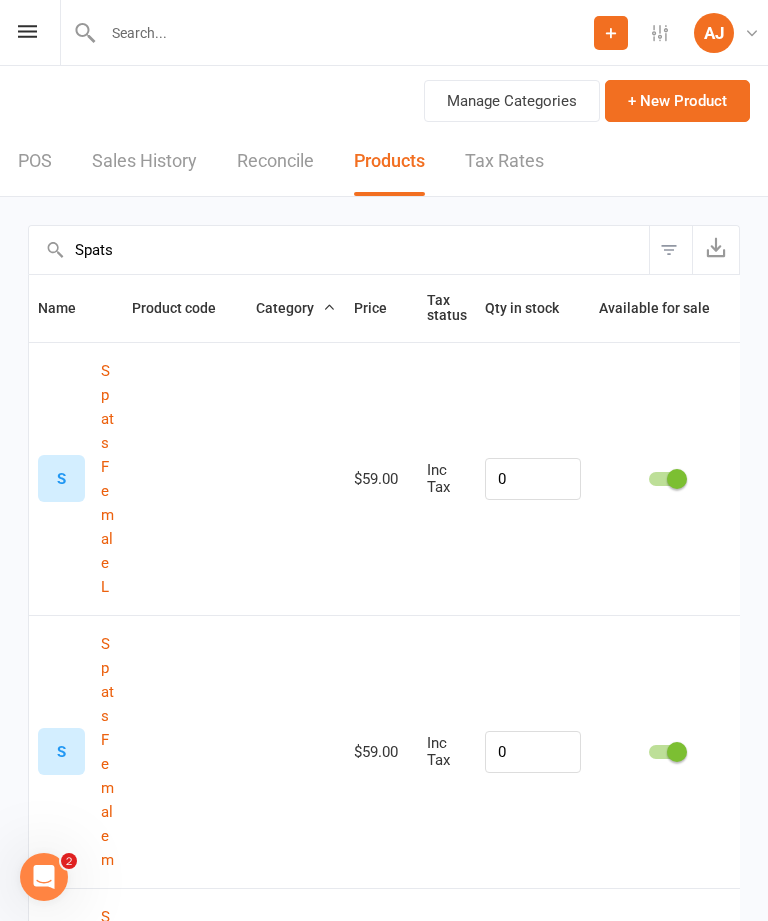 click on "Spats" at bounding box center (339, 250) 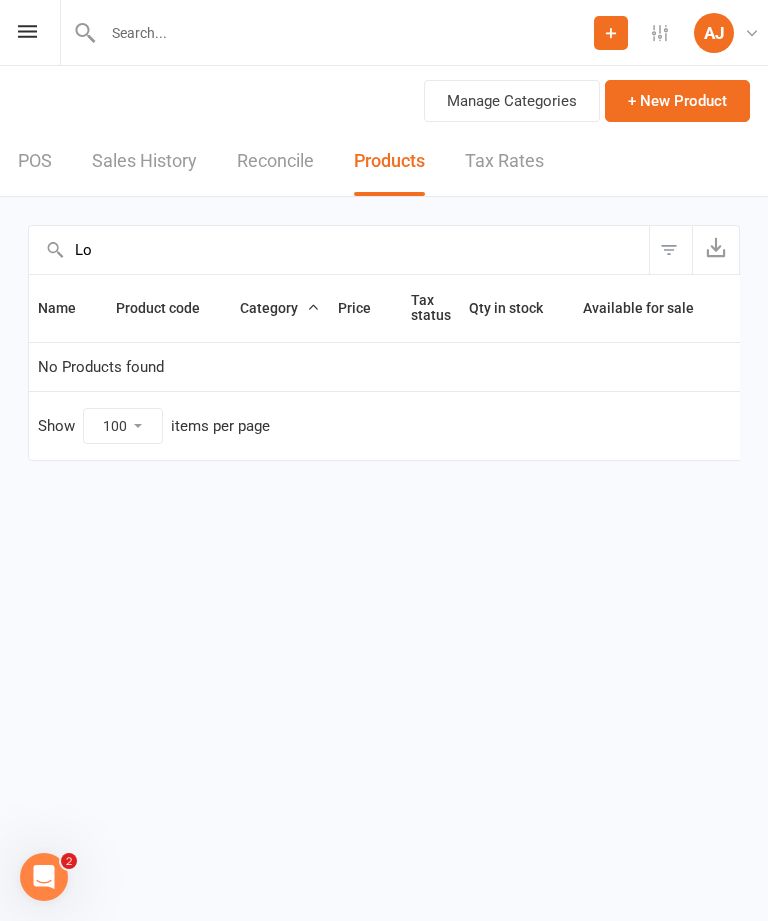 type on "L" 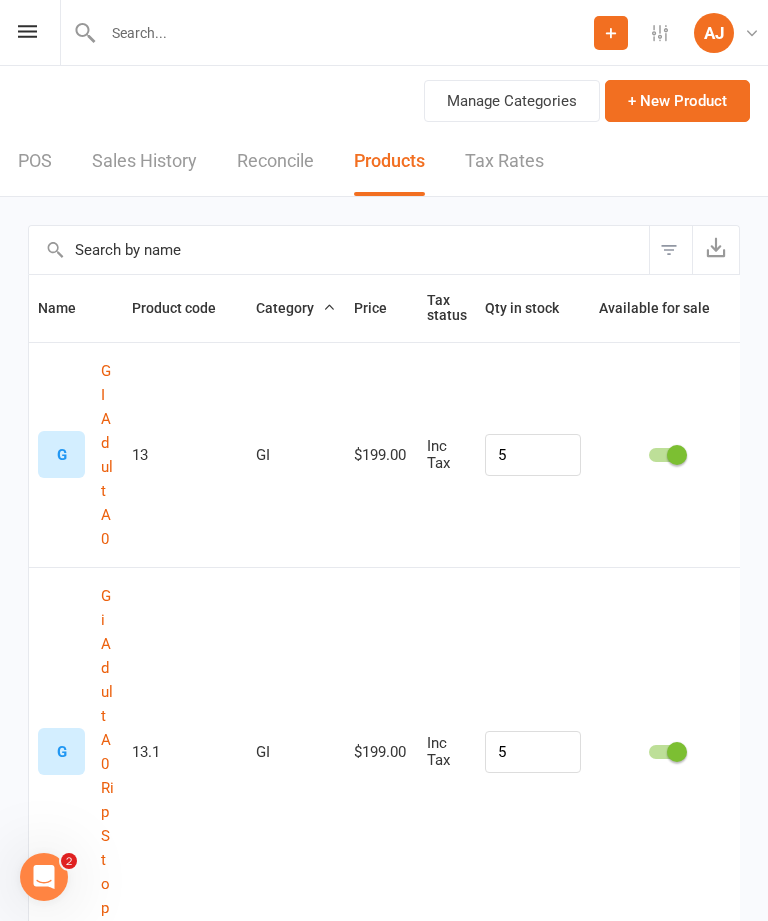 type 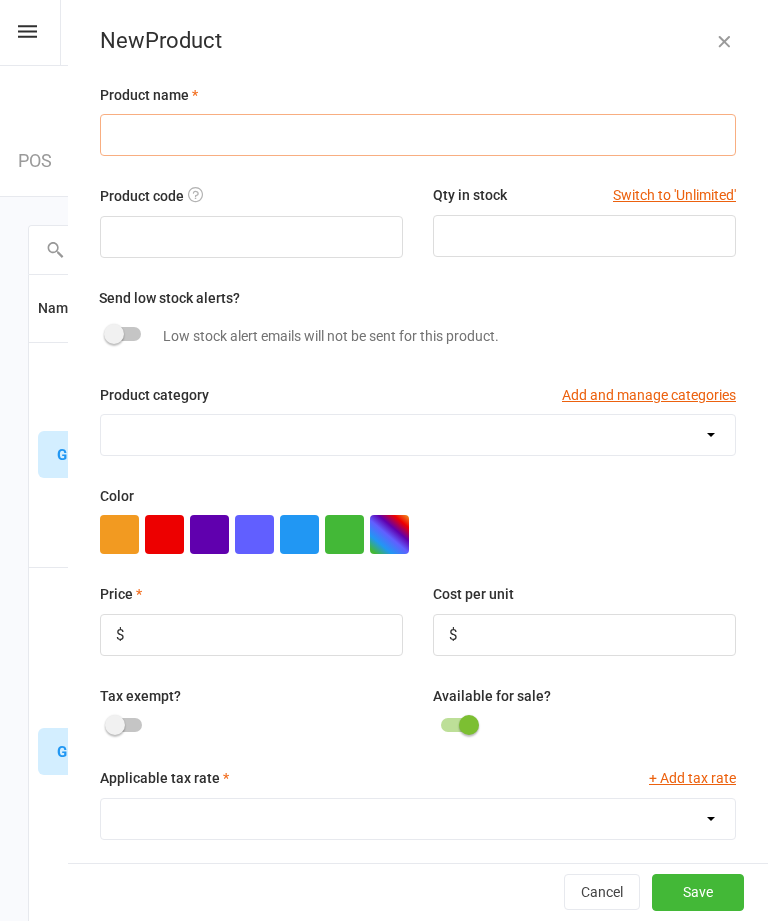 click at bounding box center [418, 135] 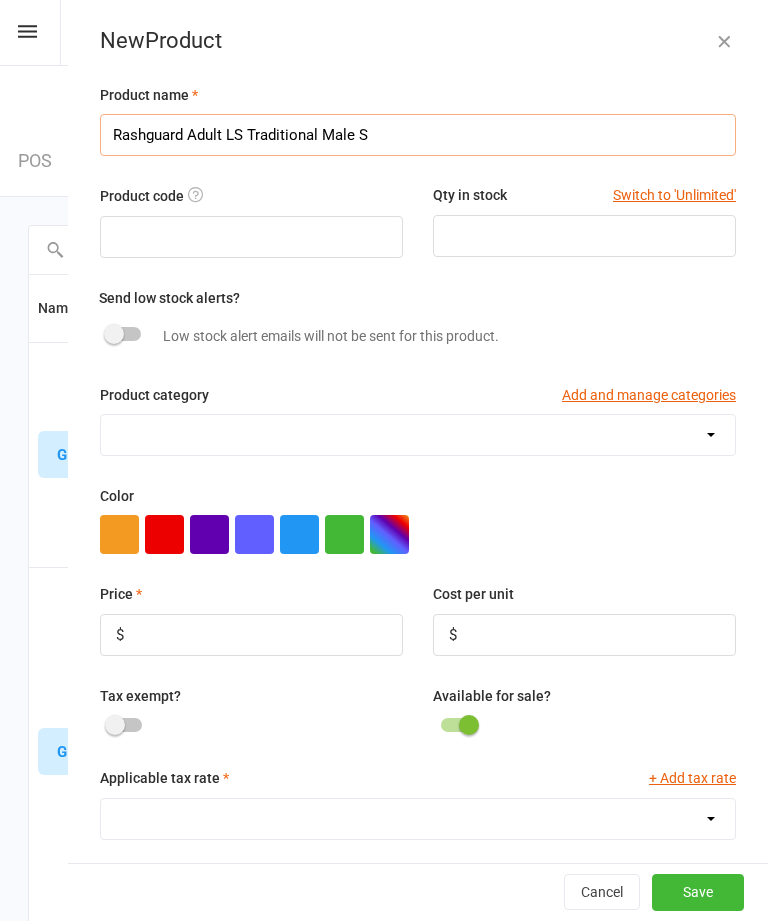 scroll, scrollTop: 14, scrollLeft: 0, axis: vertical 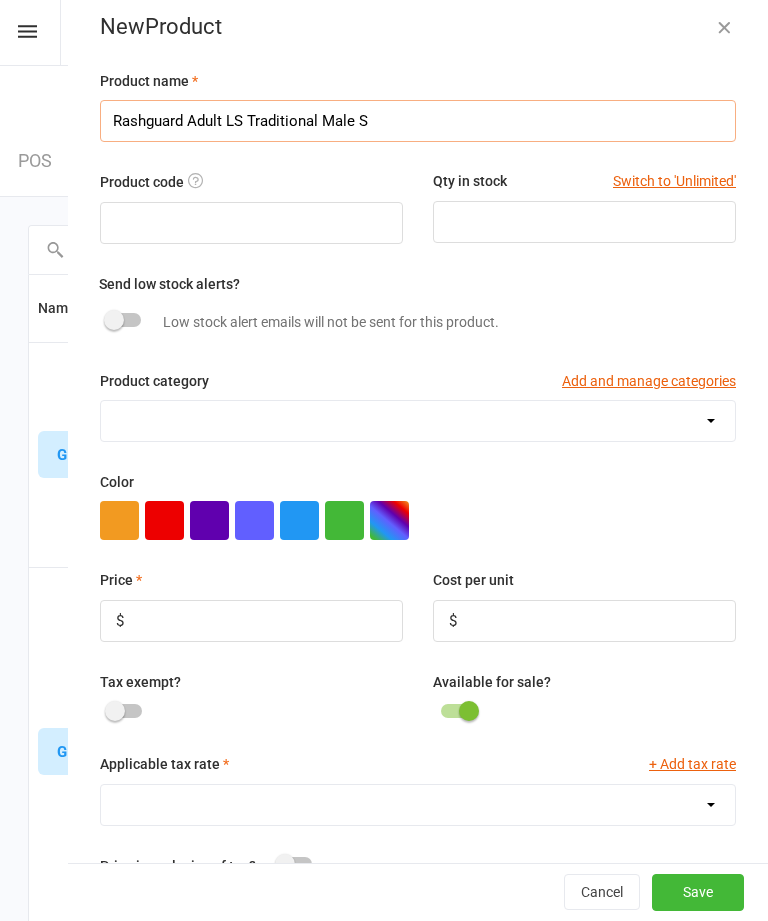 click on "Rashguard Adult LS Traditional Male S" at bounding box center [418, 121] 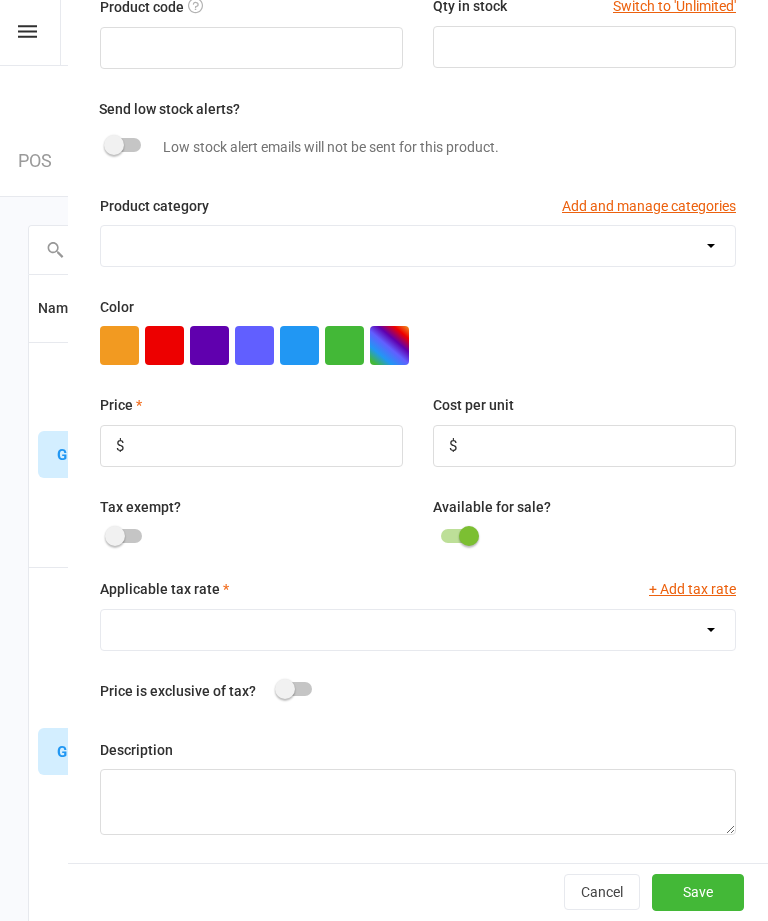 type on "Rashguard Adult LS Traditional Male S" 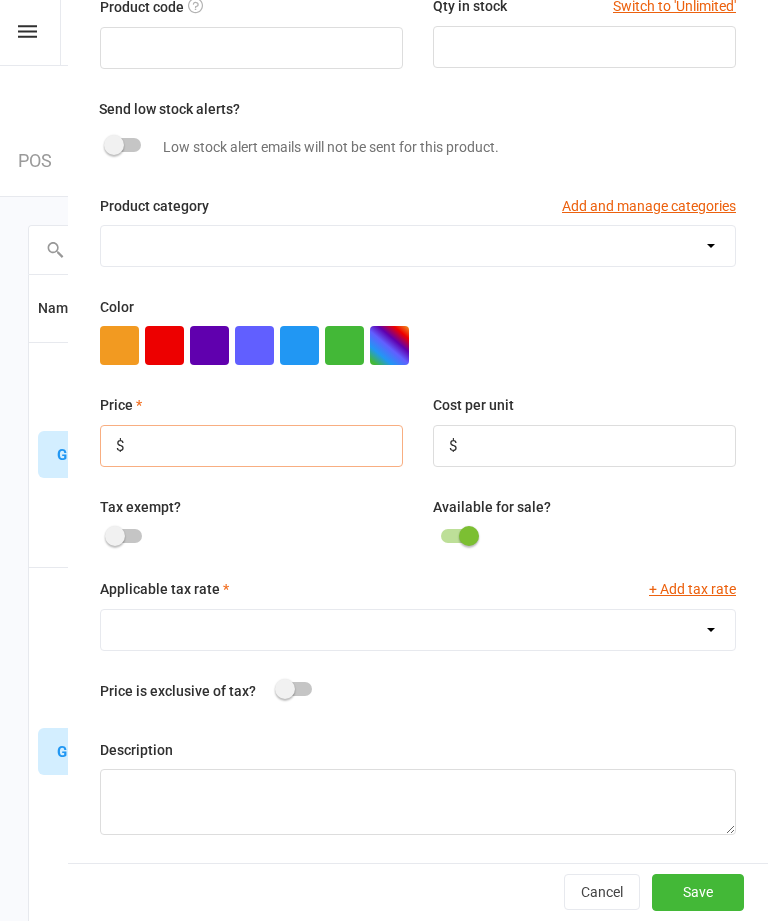 click at bounding box center (251, 446) 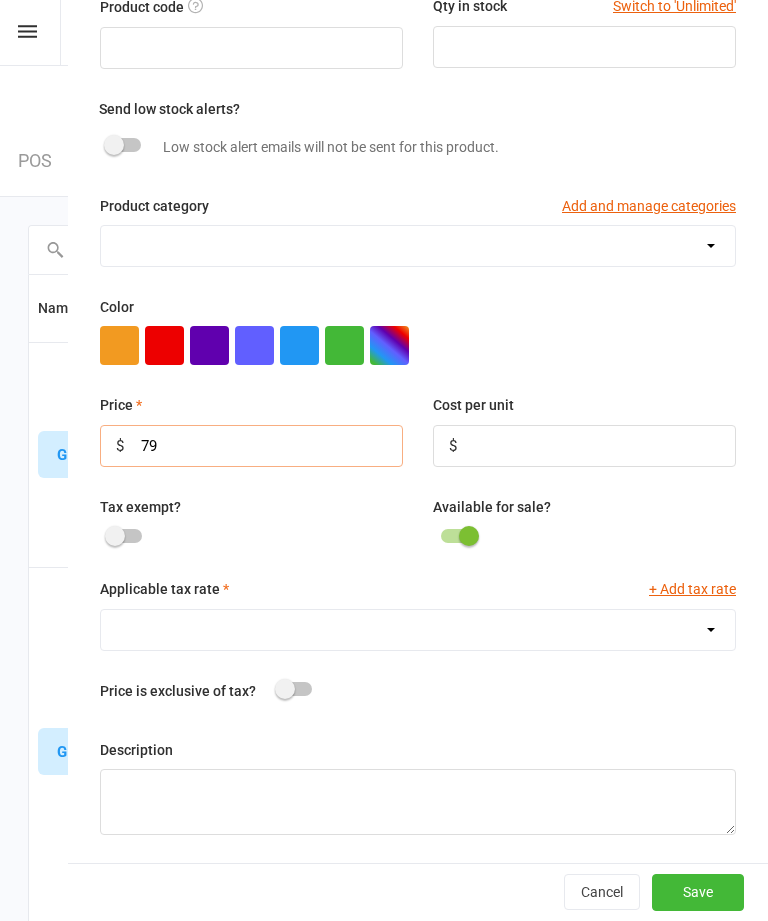 scroll, scrollTop: 128, scrollLeft: 0, axis: vertical 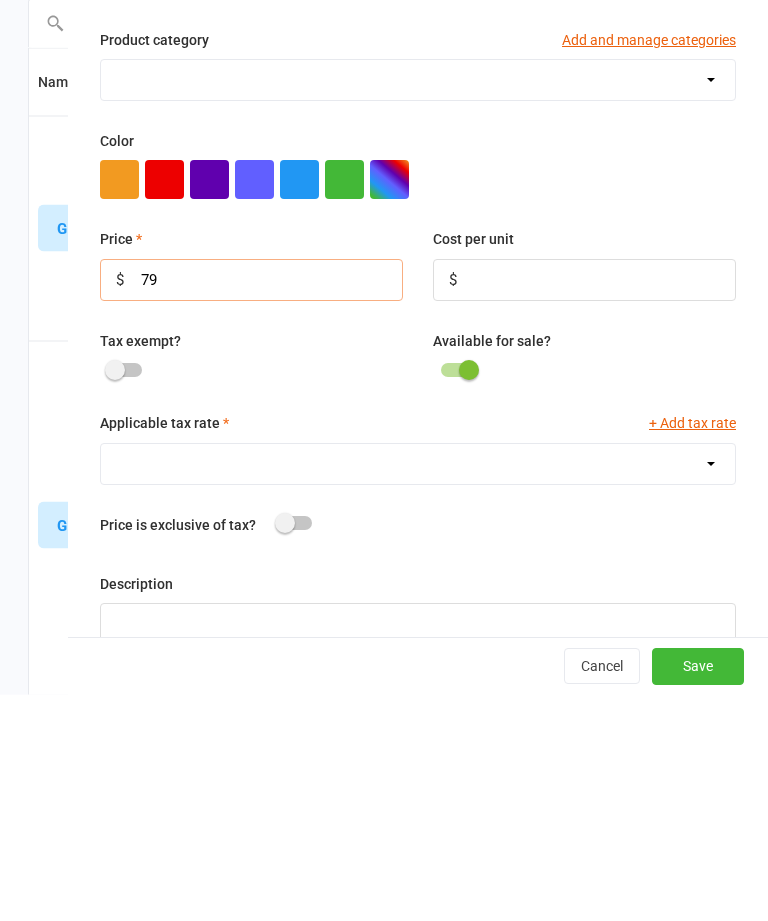 type on "79" 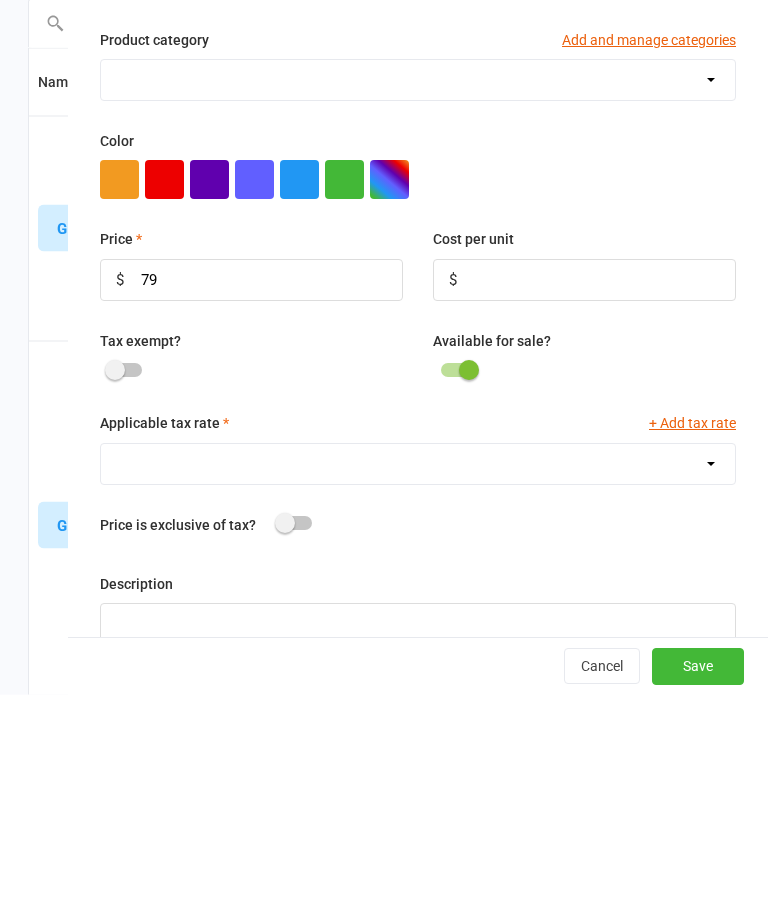 click on "GST (10.0%)" at bounding box center (418, 691) 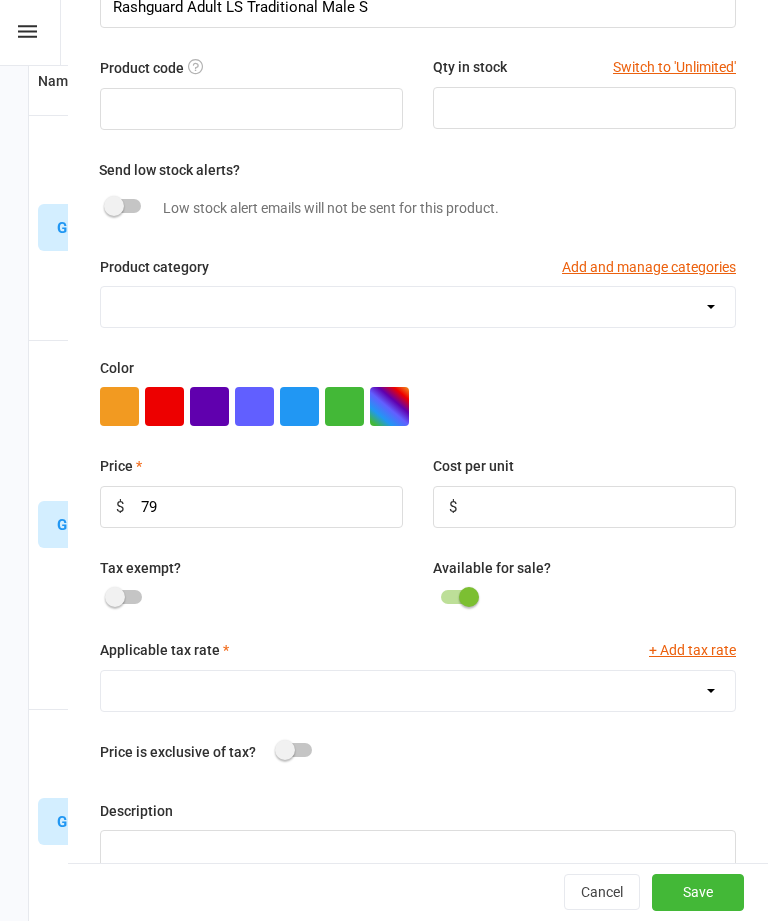 select on "1211" 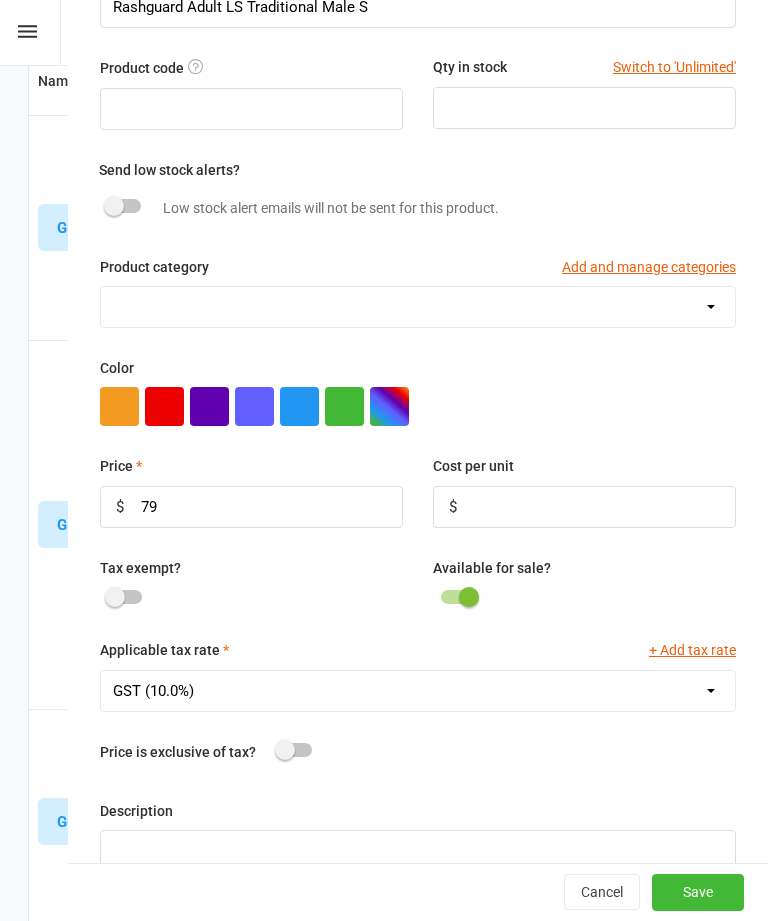 click on "Save" at bounding box center [698, 893] 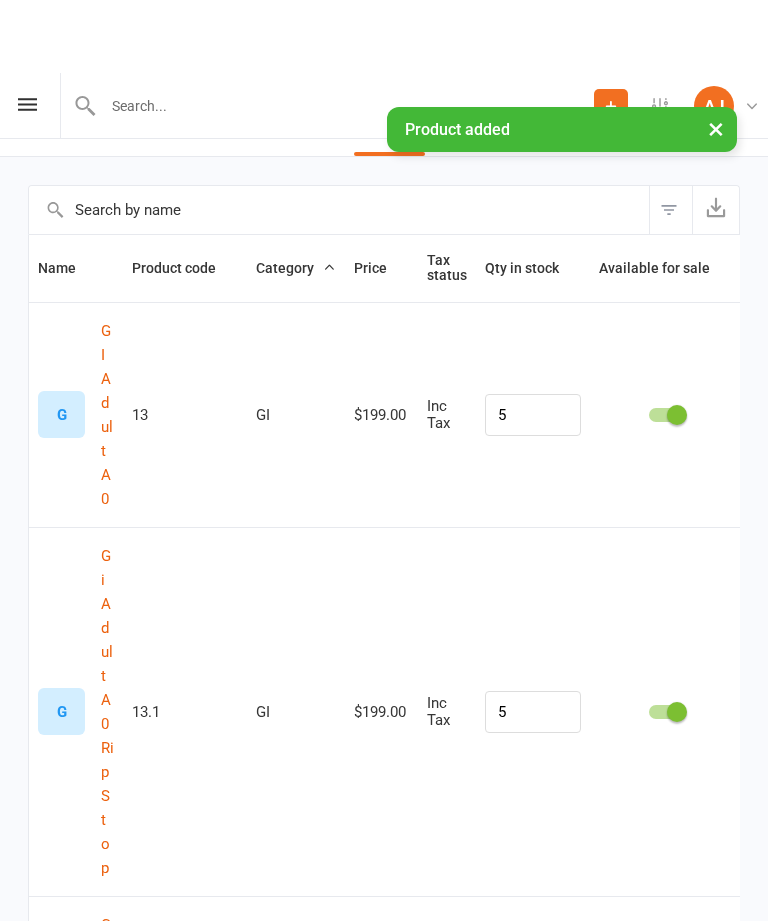 scroll, scrollTop: 0, scrollLeft: 0, axis: both 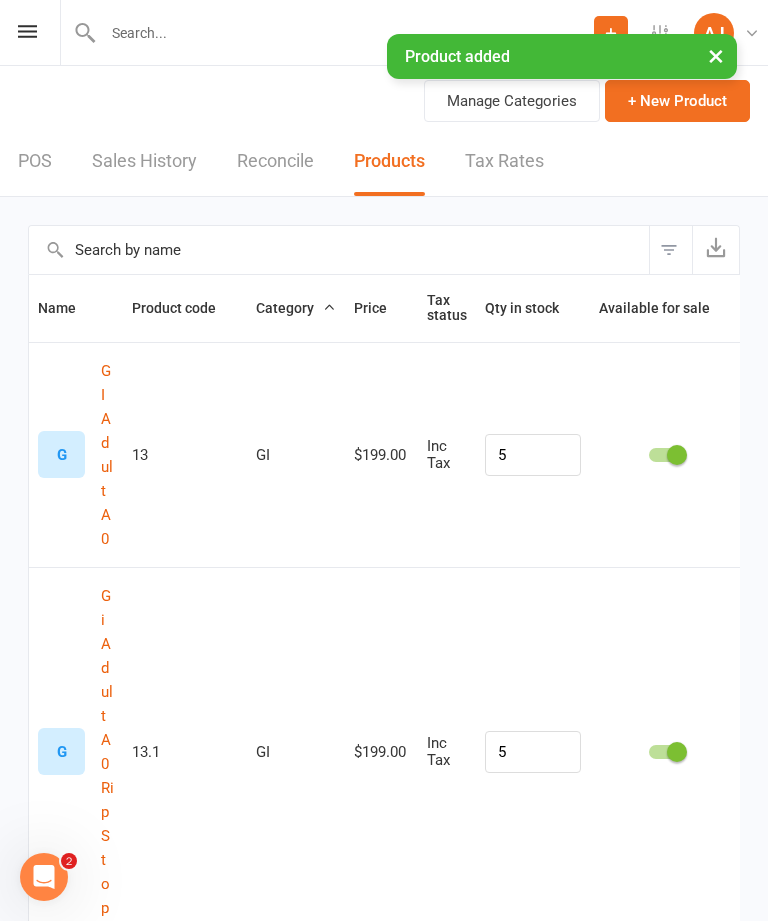 click on "+ New Product" at bounding box center [677, 101] 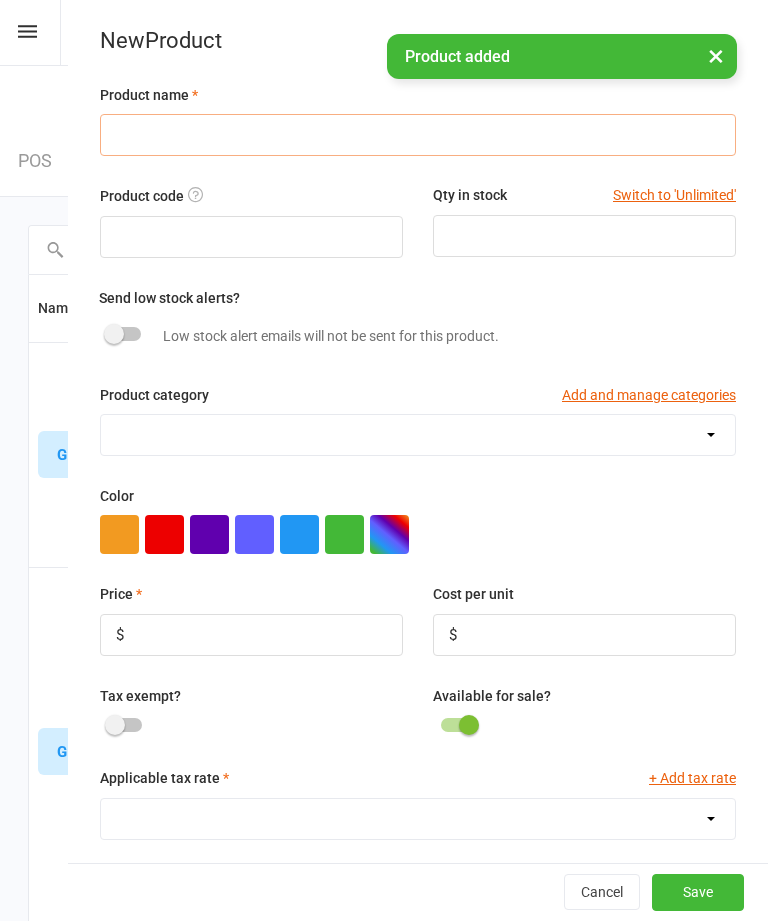 click at bounding box center [418, 135] 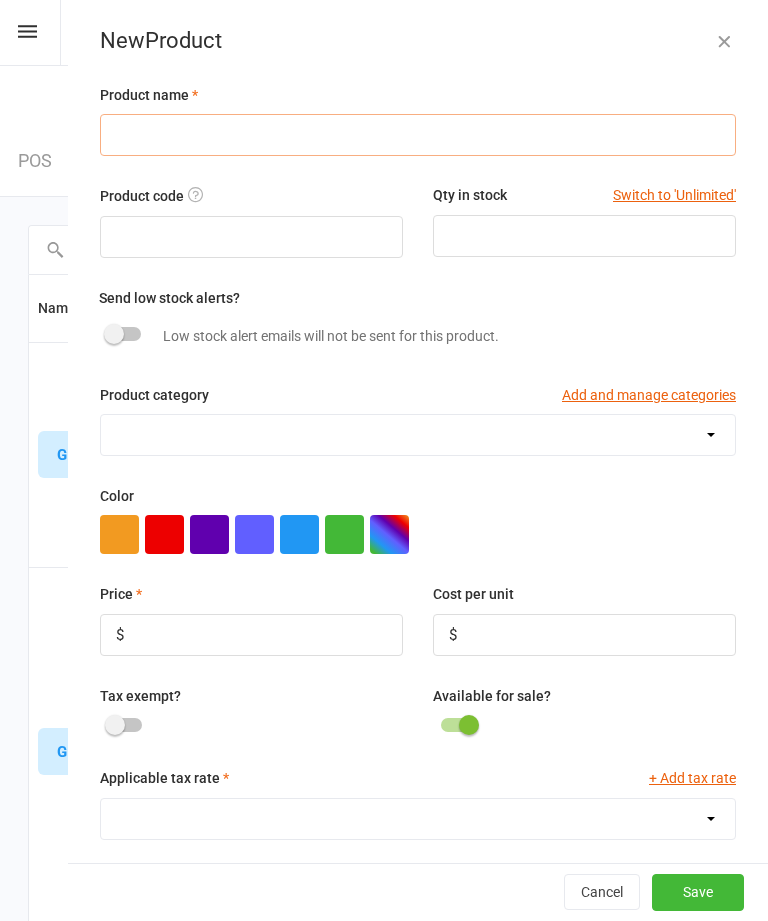 click at bounding box center [418, 135] 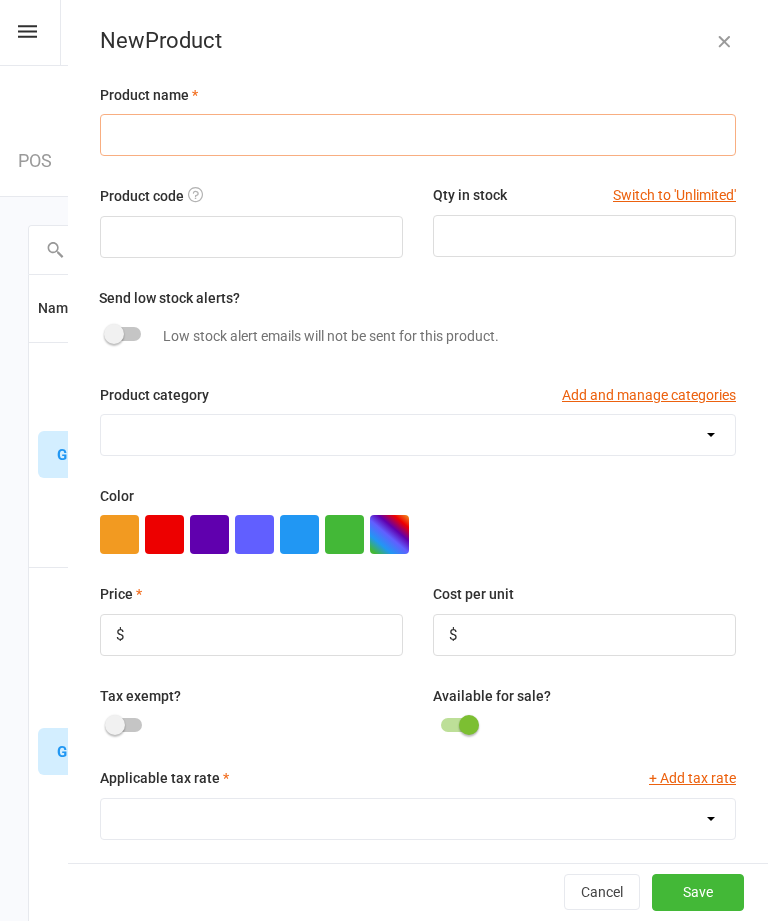 paste on "Rashguard Adult LS Traditional Male" 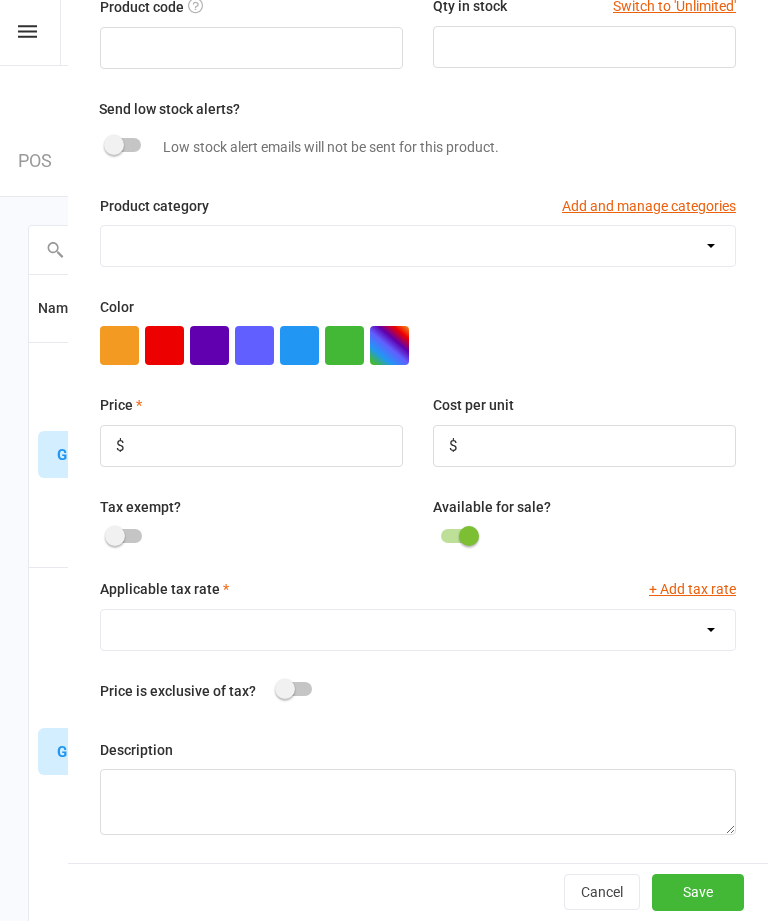 scroll, scrollTop: 192, scrollLeft: 0, axis: vertical 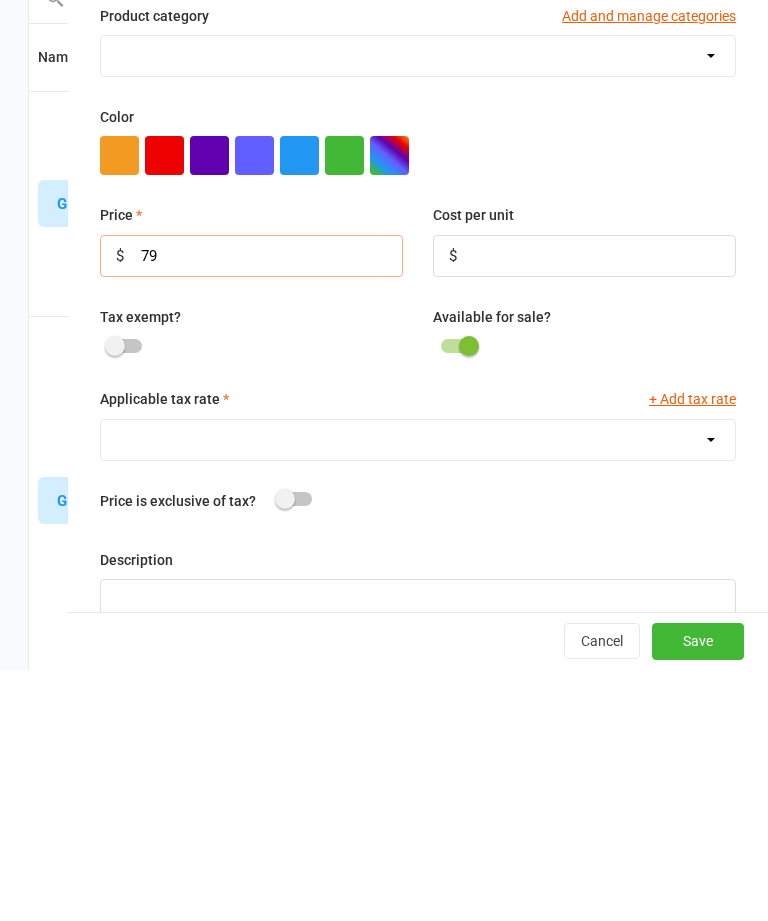 type on "79" 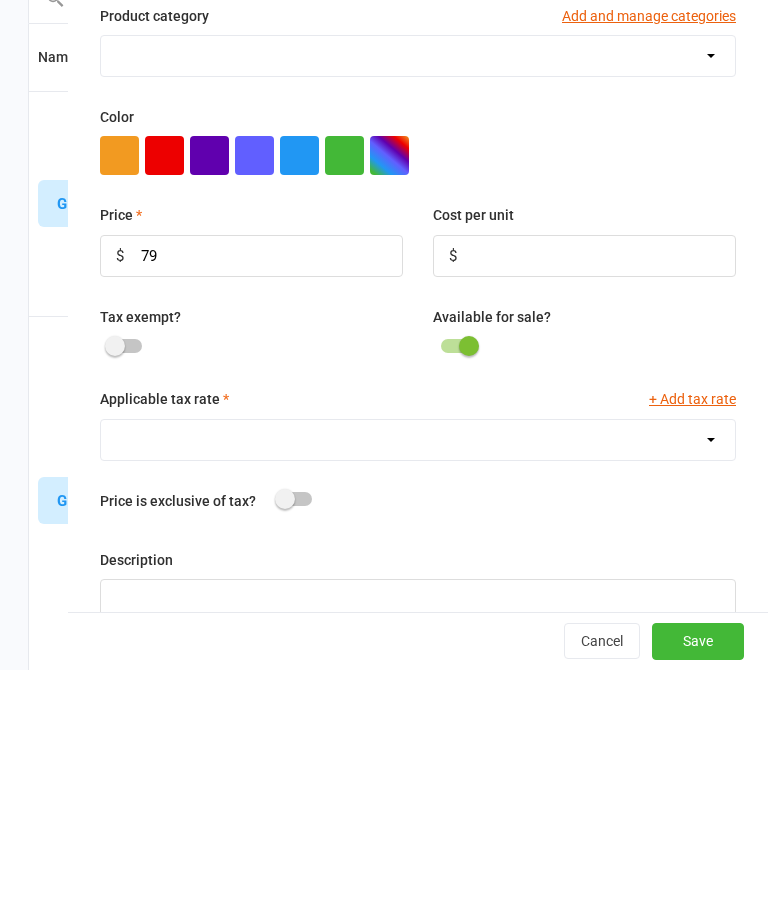 click on "GST (10.0%)" at bounding box center [418, 691] 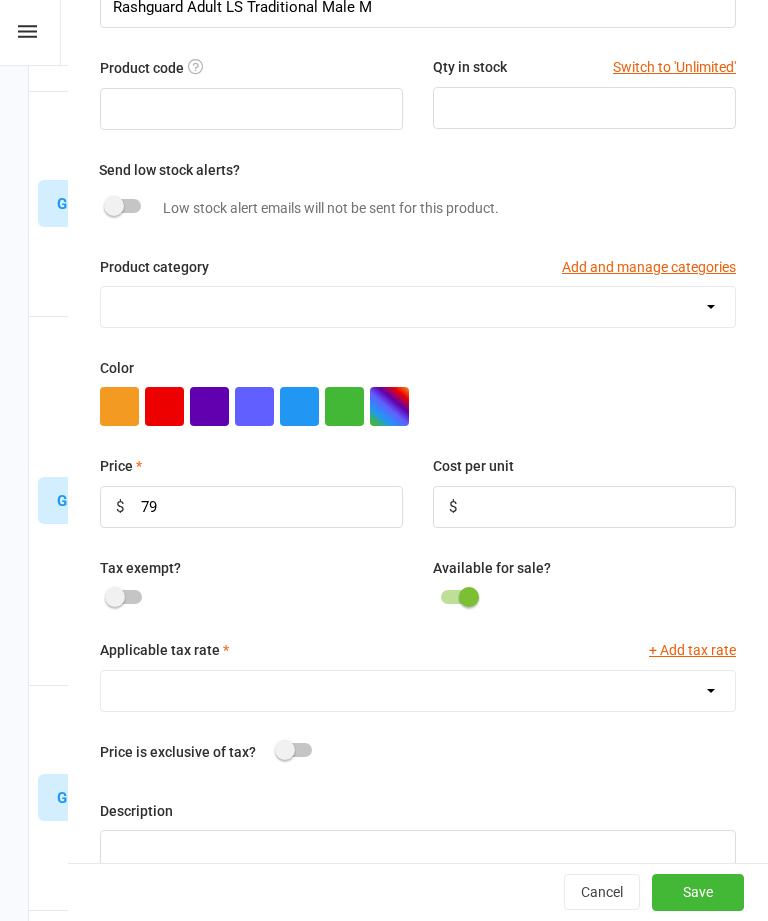 select on "1211" 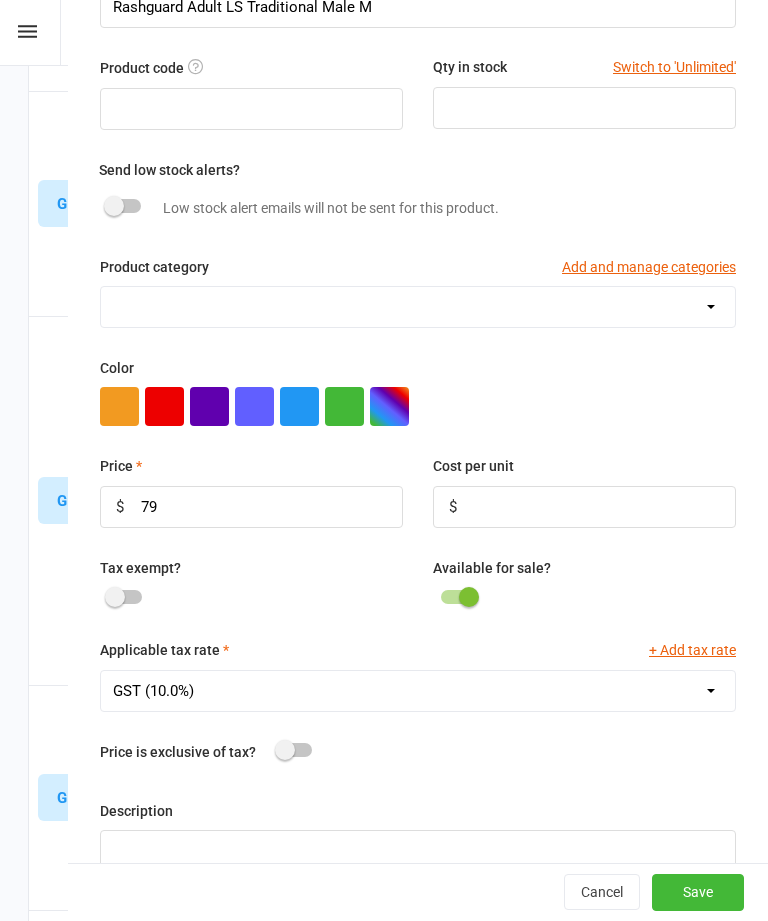 click on "Save" at bounding box center (698, 893) 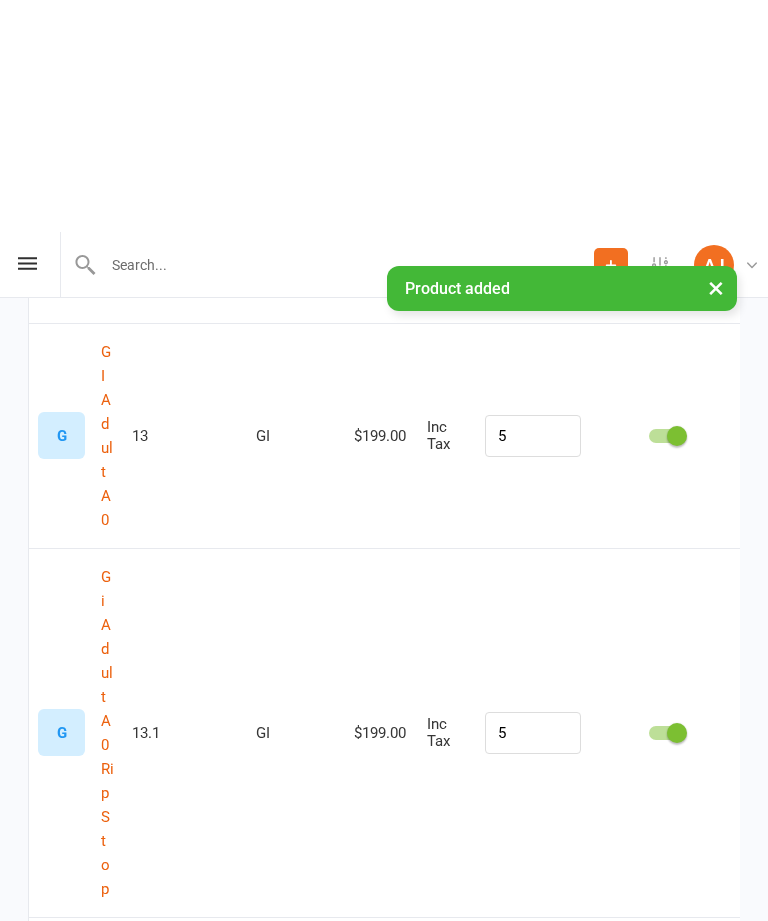 scroll, scrollTop: 0, scrollLeft: 0, axis: both 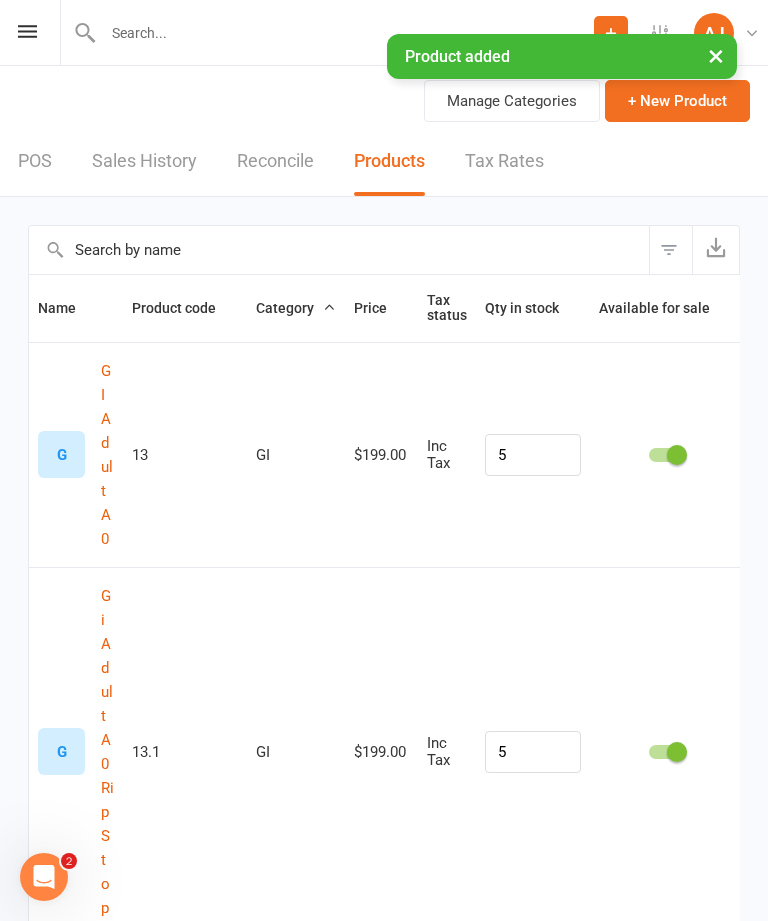 click on "+ New Product" at bounding box center [677, 101] 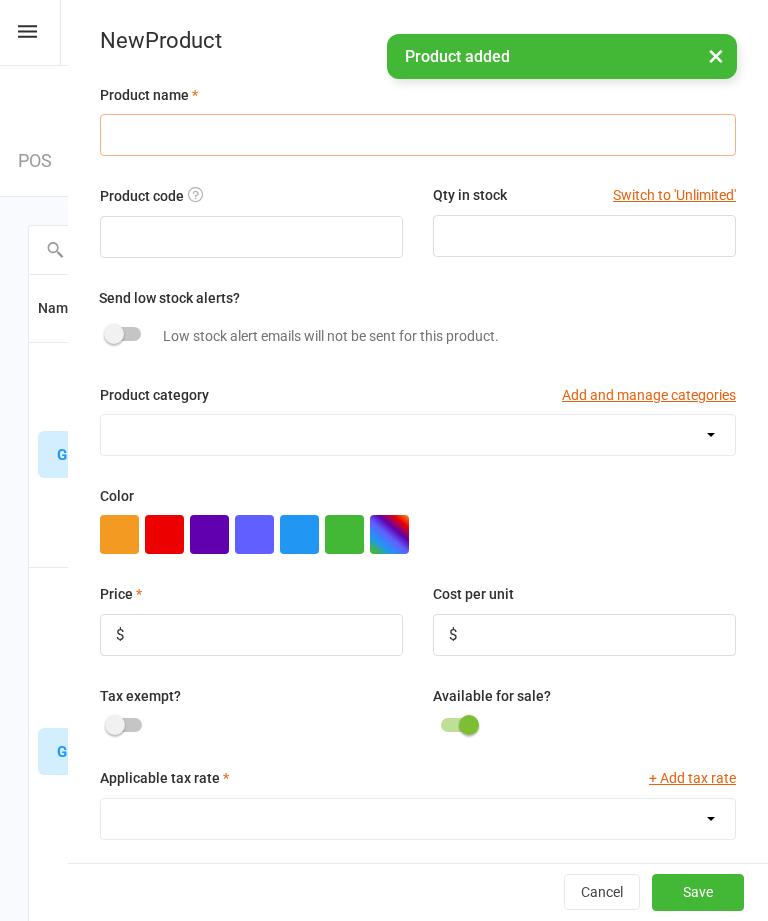 click at bounding box center [418, 135] 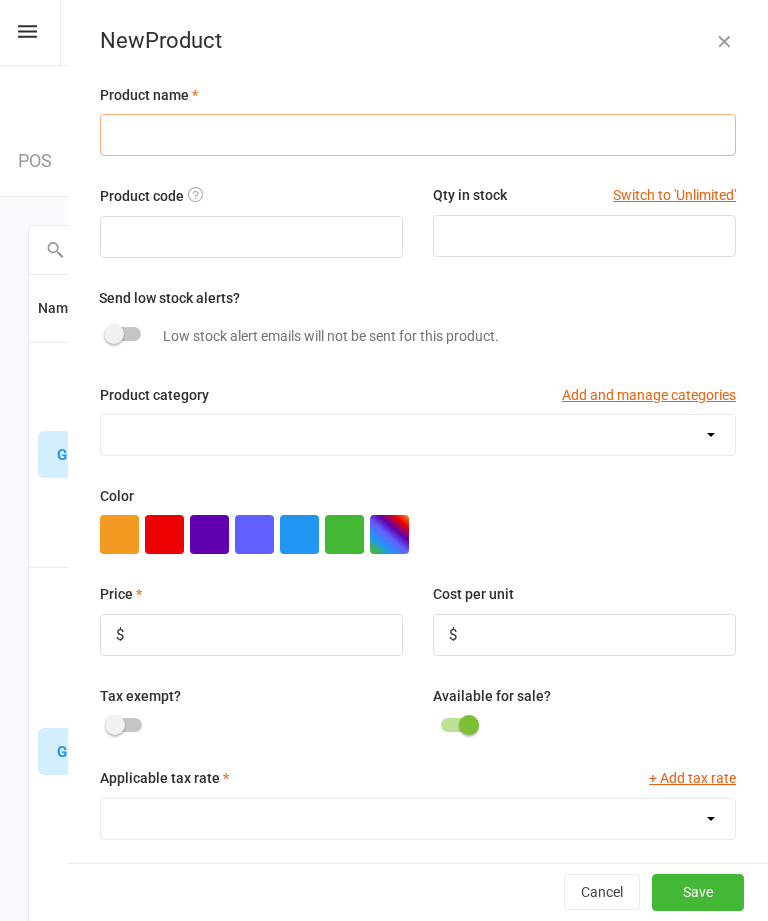 paste on "Rashguard Adult LS Traditional Male" 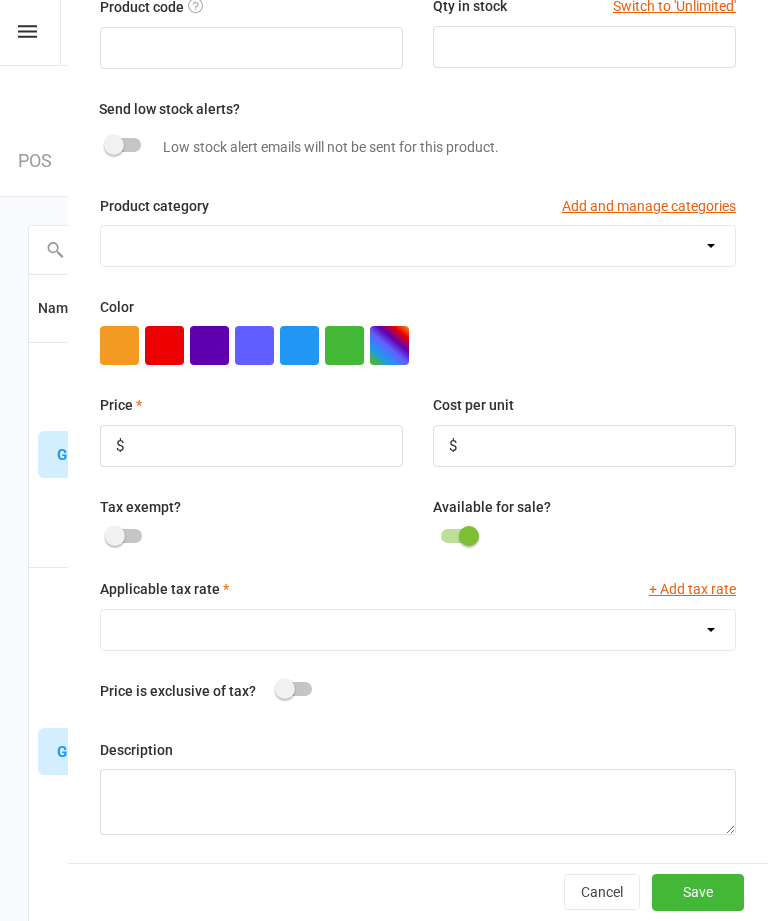scroll, scrollTop: 192, scrollLeft: 0, axis: vertical 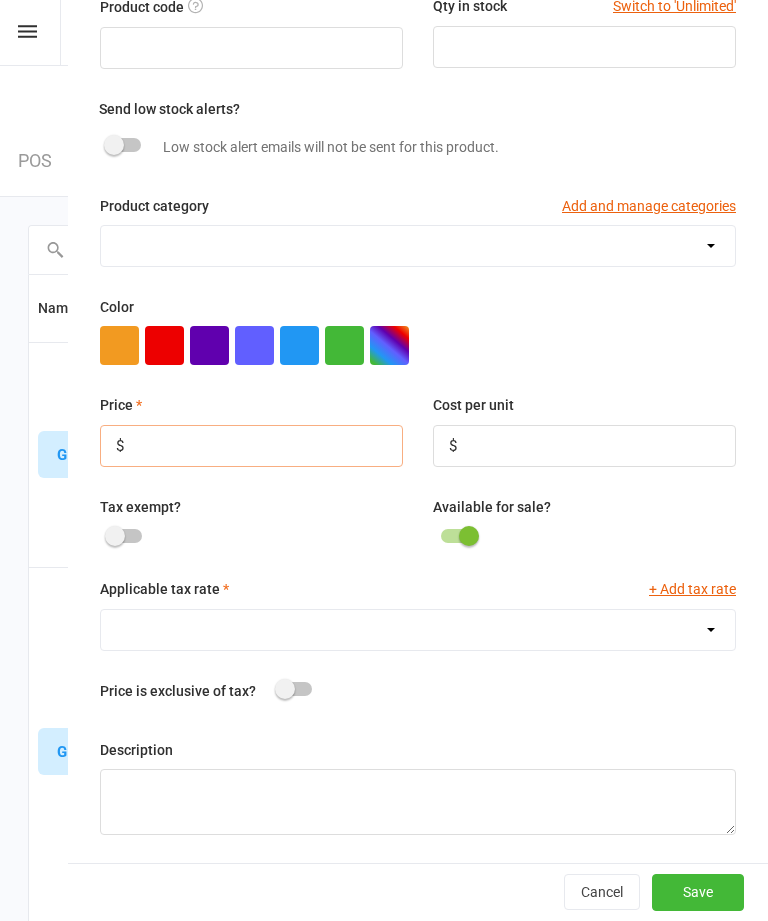 click at bounding box center (251, 446) 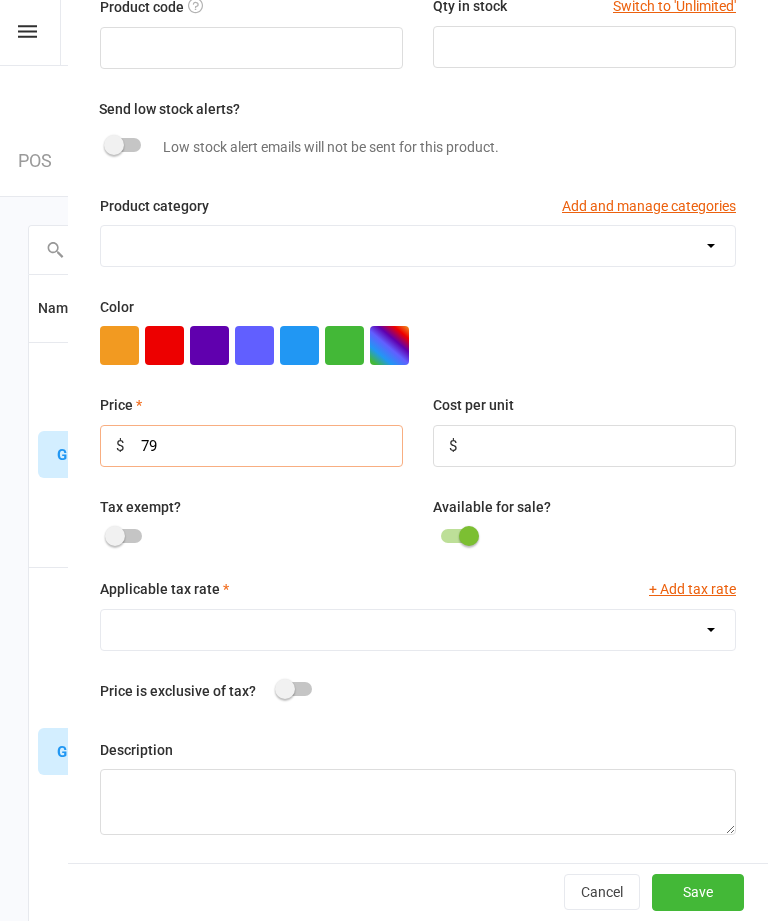scroll, scrollTop: 128, scrollLeft: 0, axis: vertical 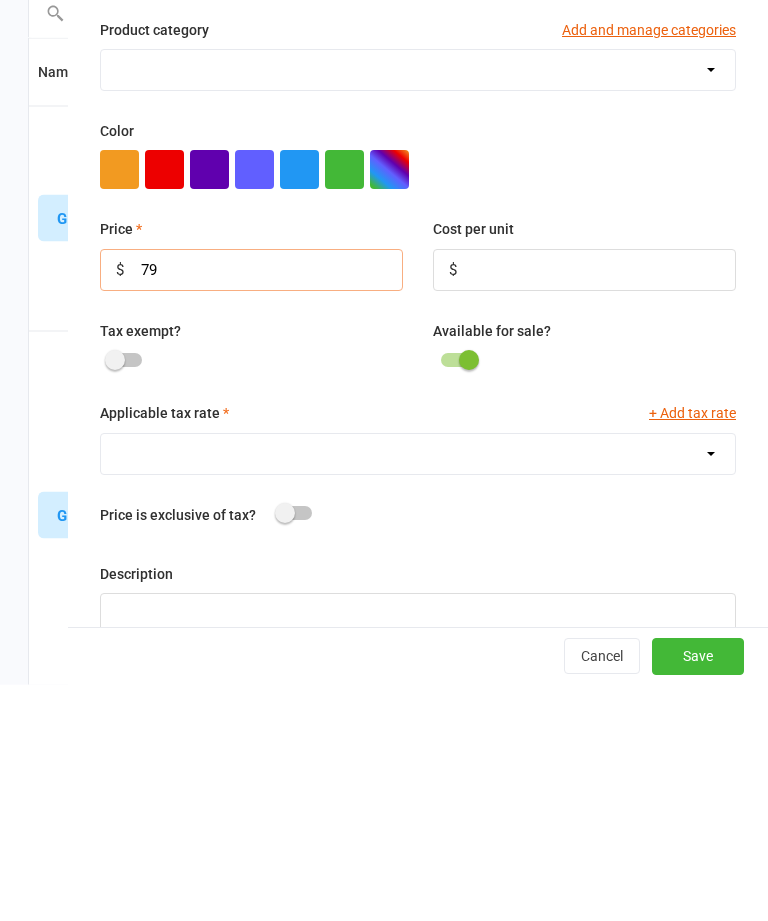 type on "79" 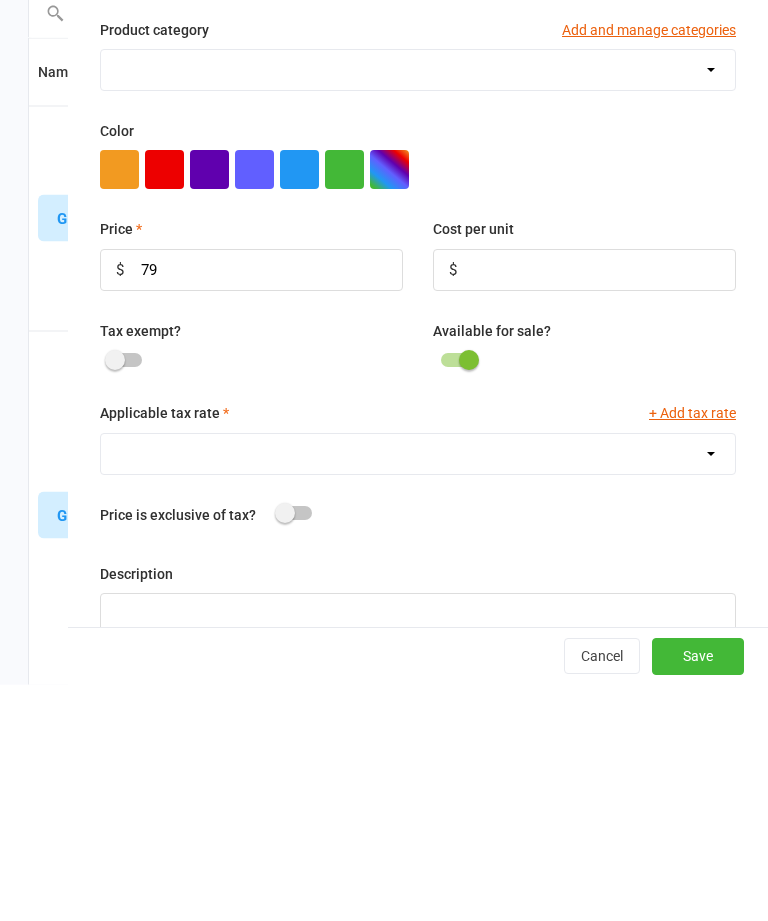 click on "GST (10.0%)" at bounding box center (418, 691) 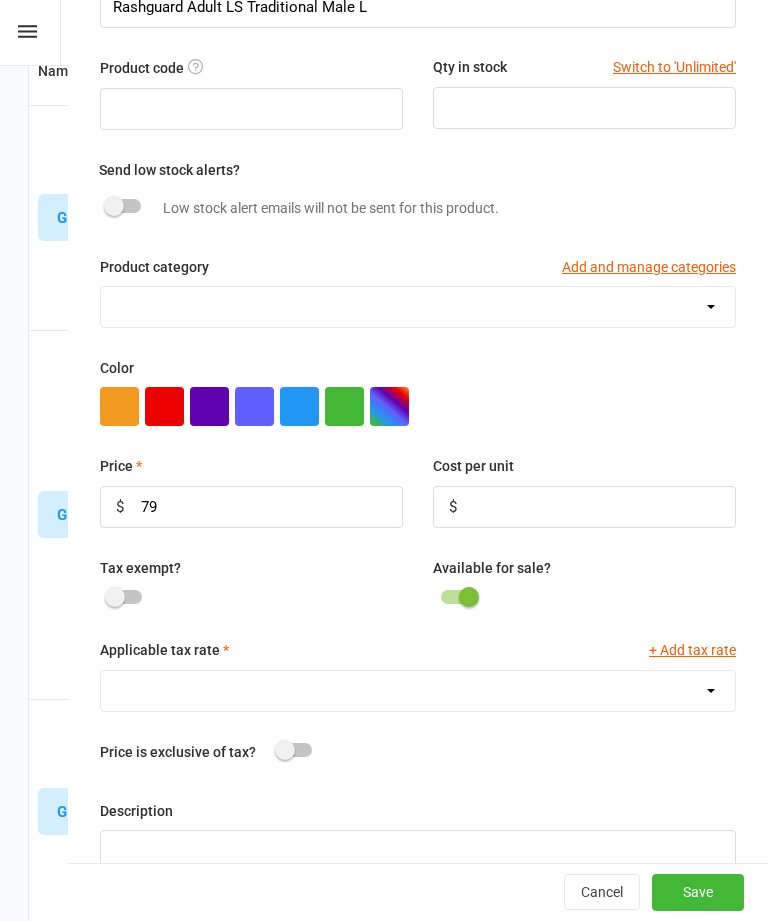select on "1211" 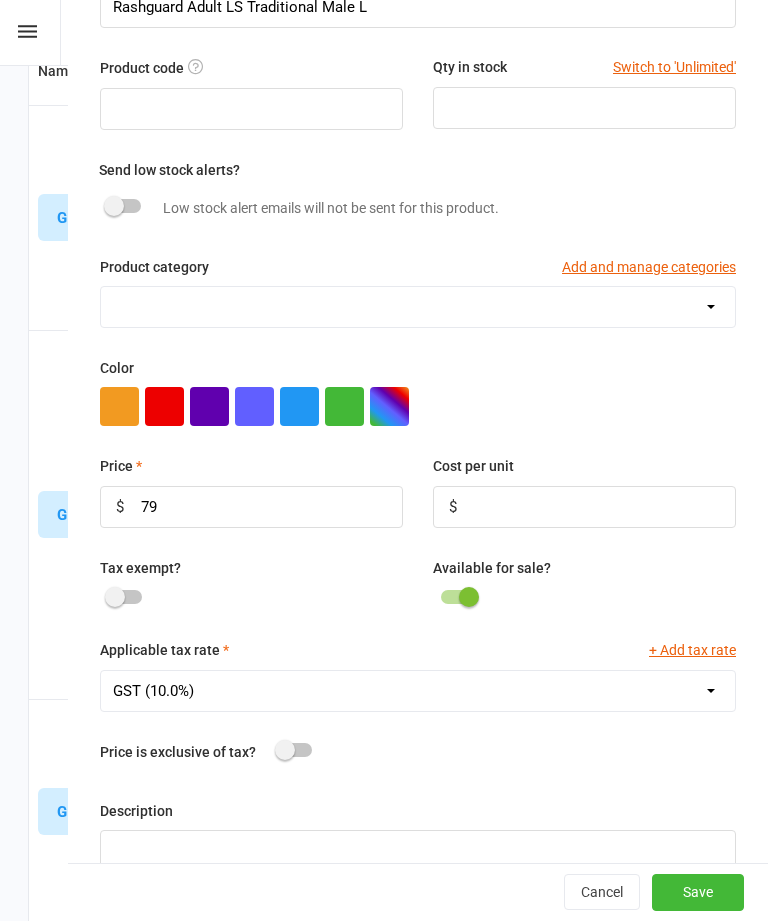 click on "Save" at bounding box center [698, 893] 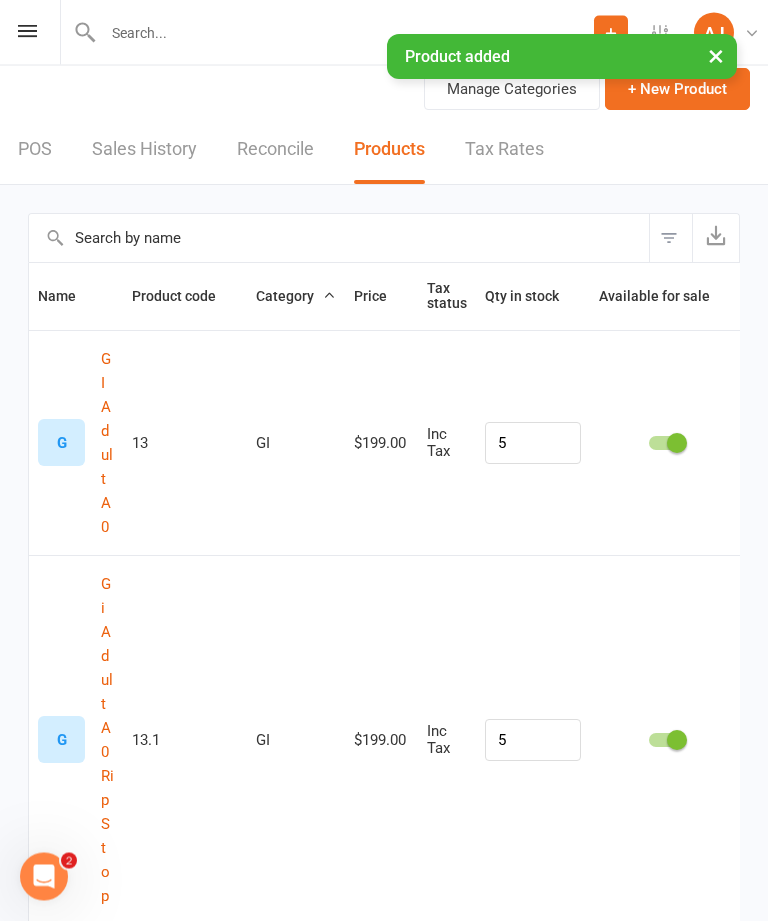 scroll, scrollTop: 0, scrollLeft: 0, axis: both 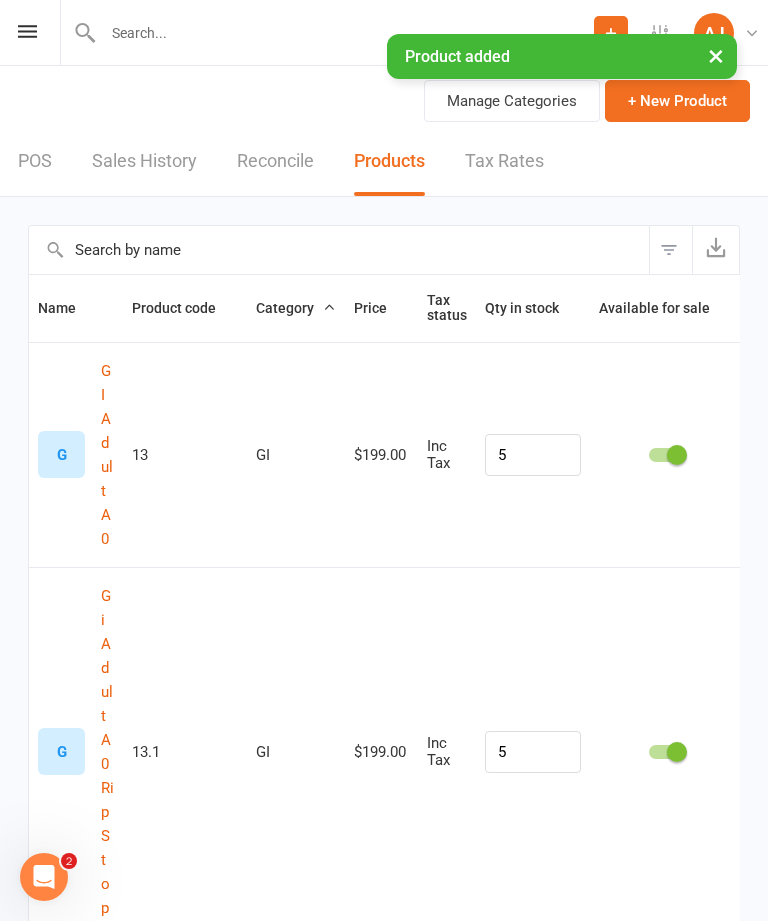 click on "+ New Product" at bounding box center (677, 101) 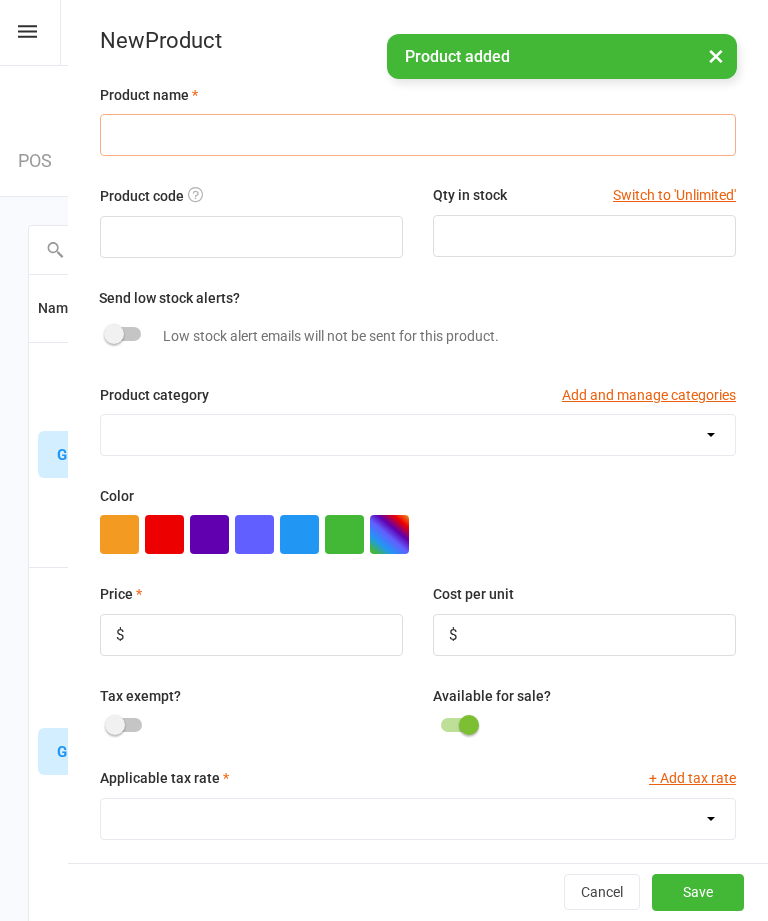 click at bounding box center (418, 135) 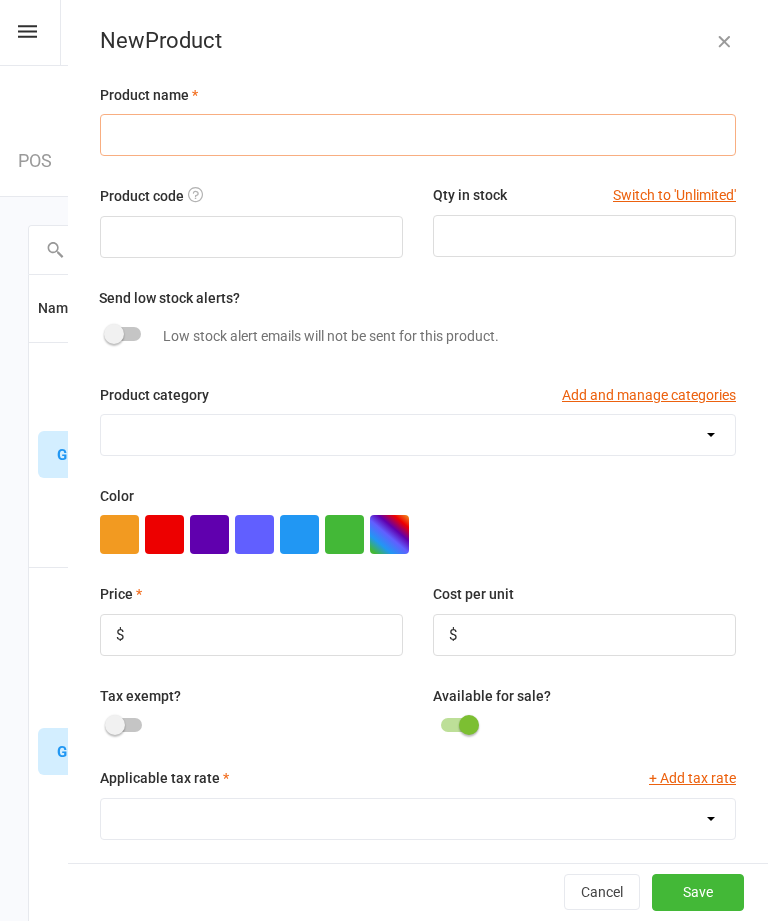 click at bounding box center [418, 135] 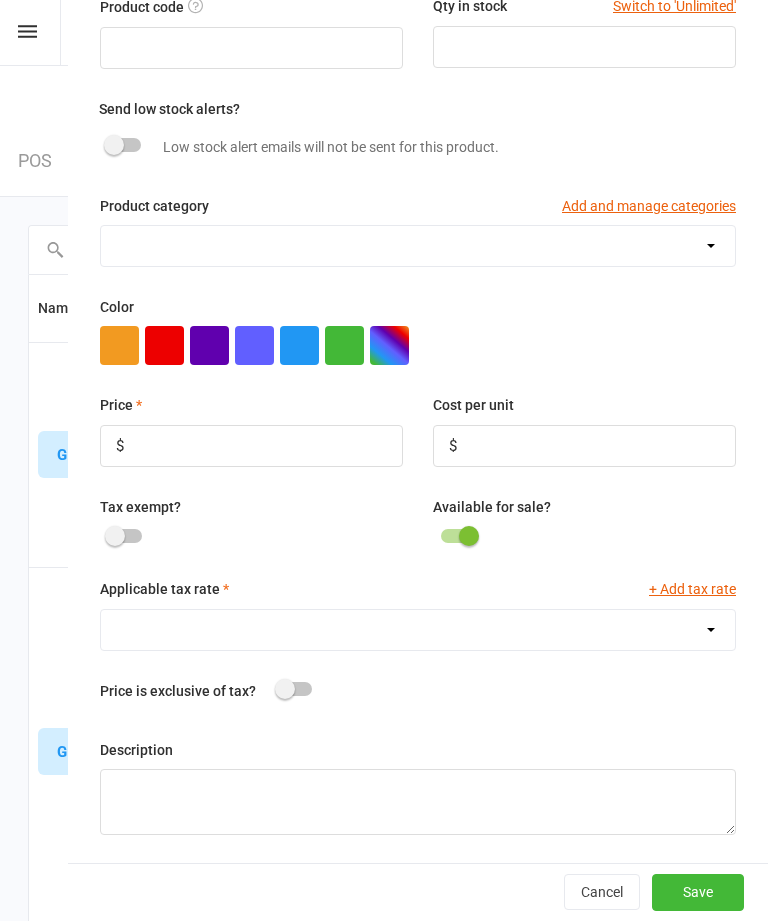 scroll, scrollTop: 192, scrollLeft: 0, axis: vertical 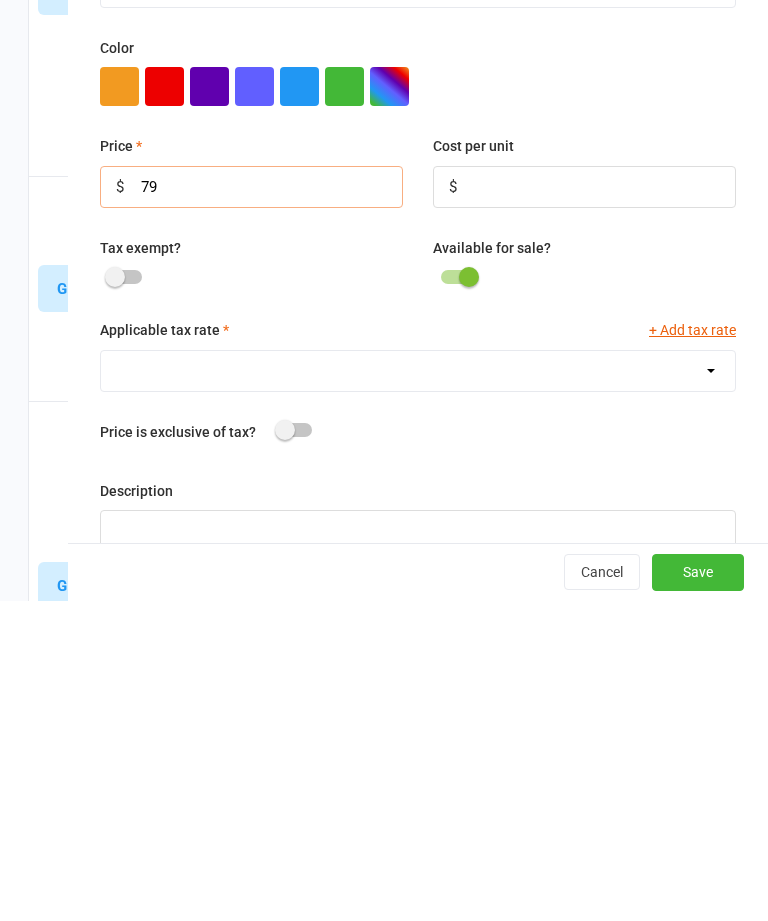 type on "79" 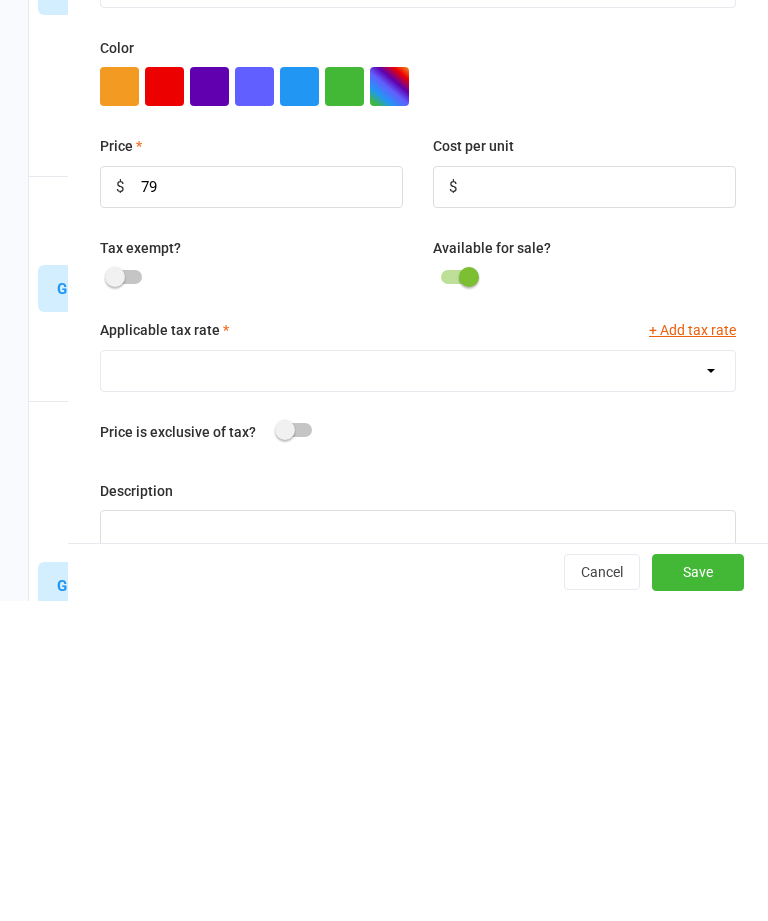 click on "Save" at bounding box center [698, 893] 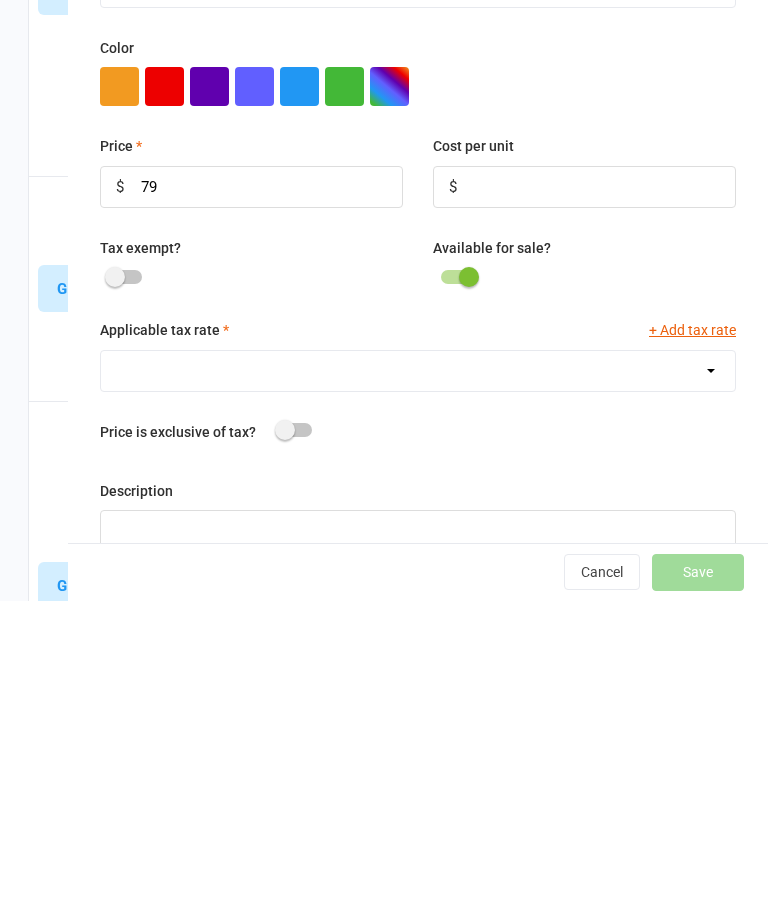 scroll, scrollTop: 760, scrollLeft: 0, axis: vertical 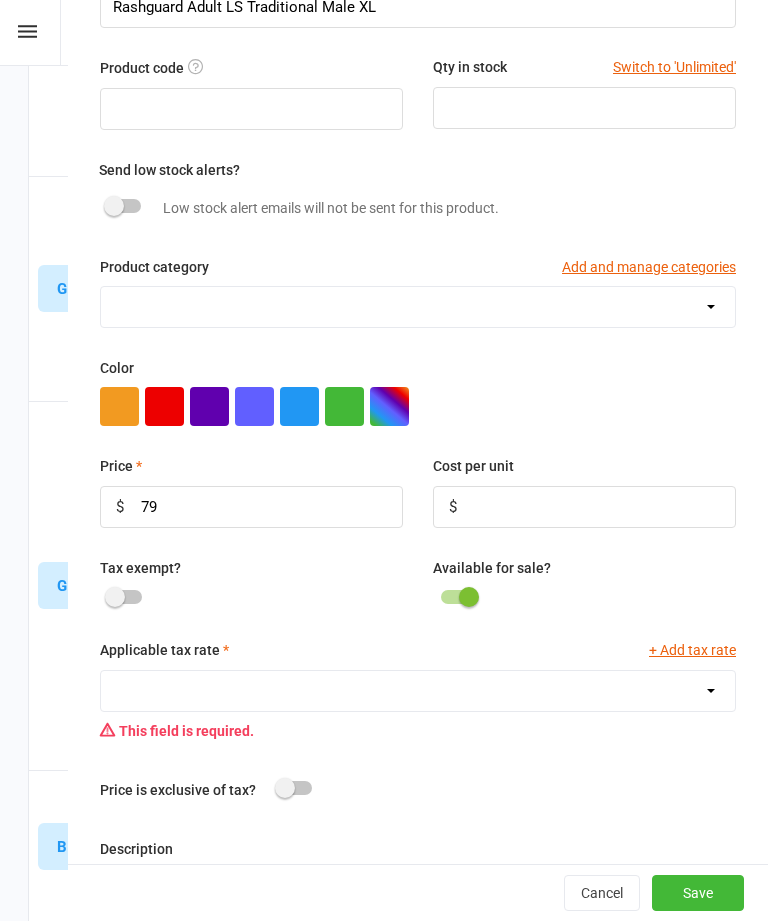 click on "GST (10.0%)" at bounding box center [418, 691] 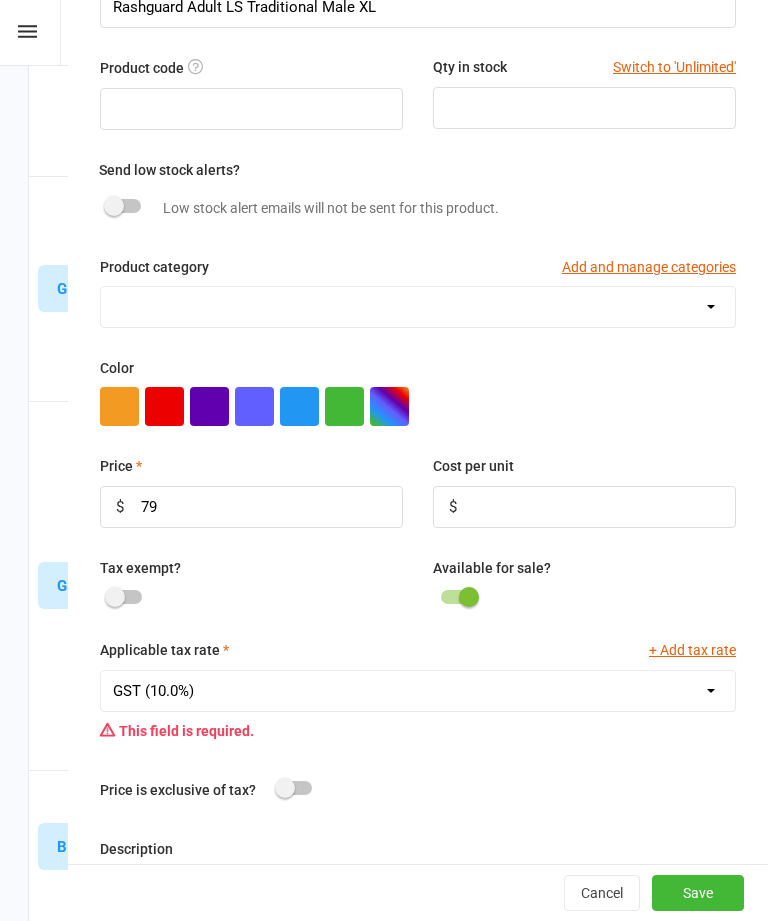 click on "Save" at bounding box center (698, 893) 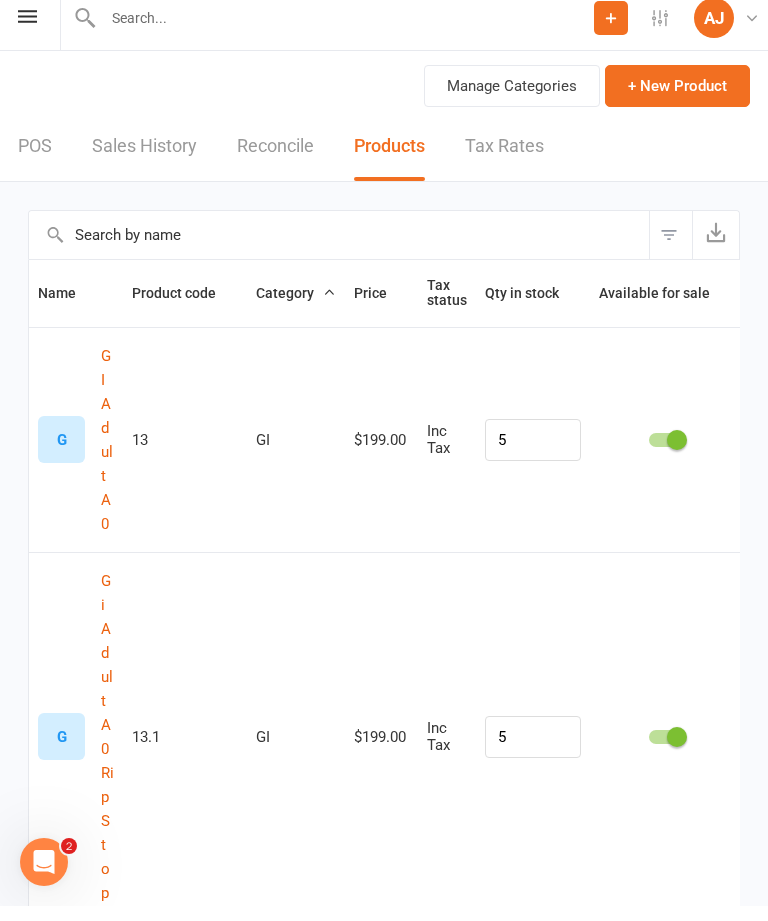scroll, scrollTop: 0, scrollLeft: 0, axis: both 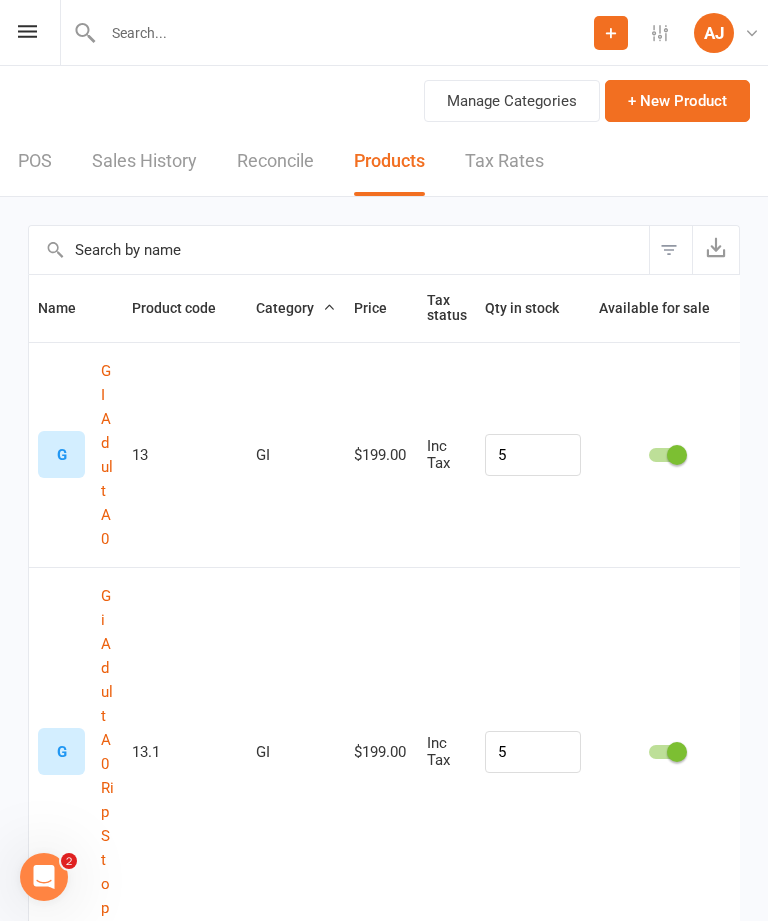 click on "+ New Product" at bounding box center (677, 101) 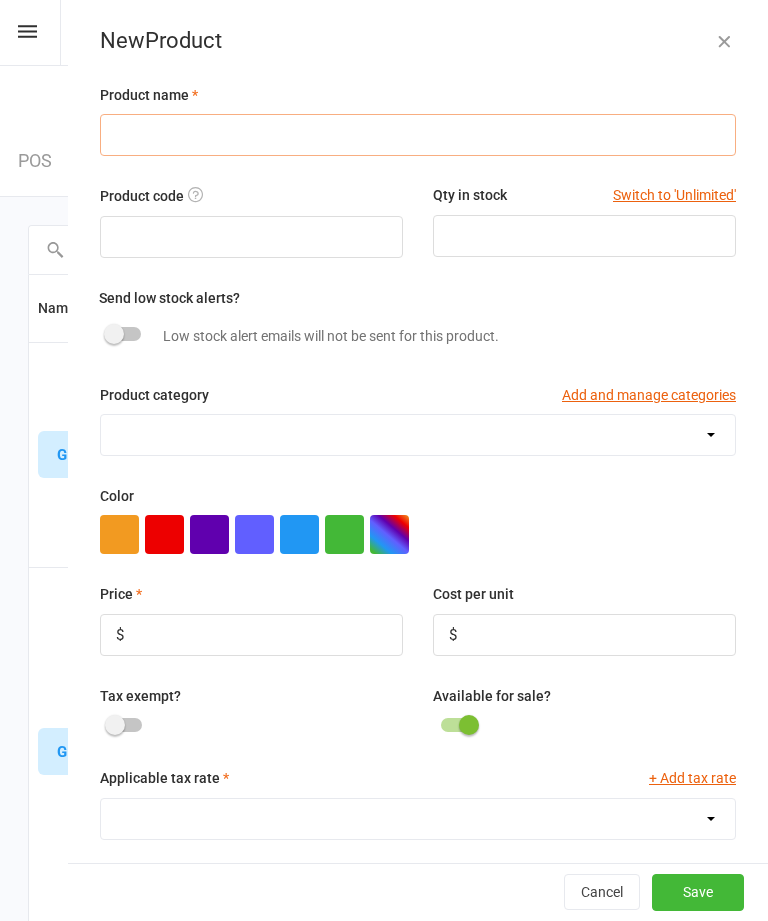 click at bounding box center [418, 135] 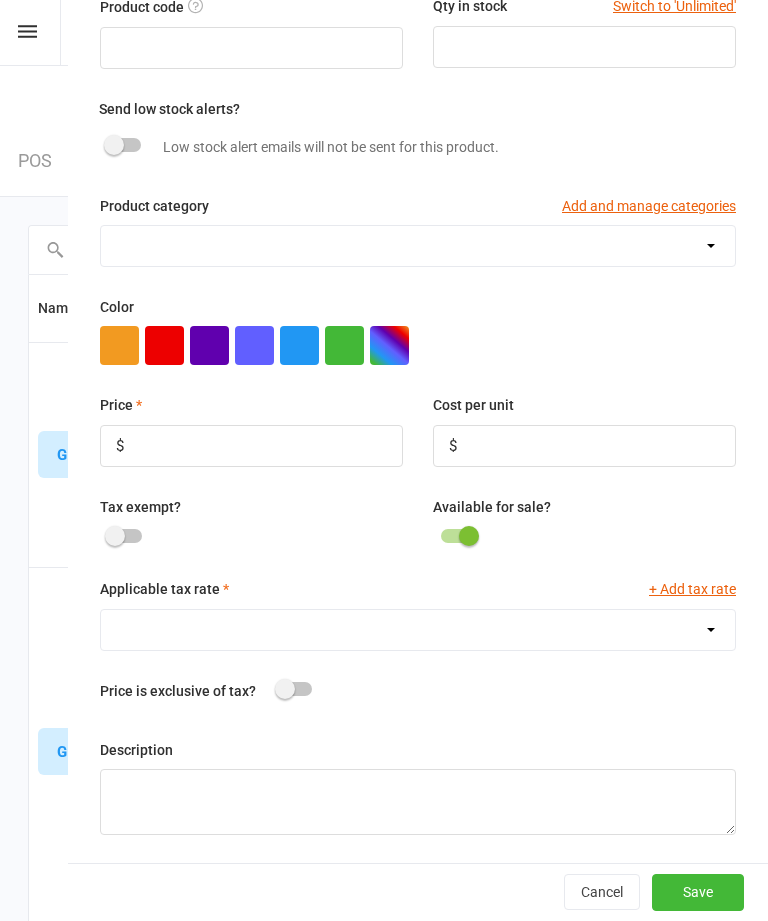 scroll, scrollTop: 192, scrollLeft: 0, axis: vertical 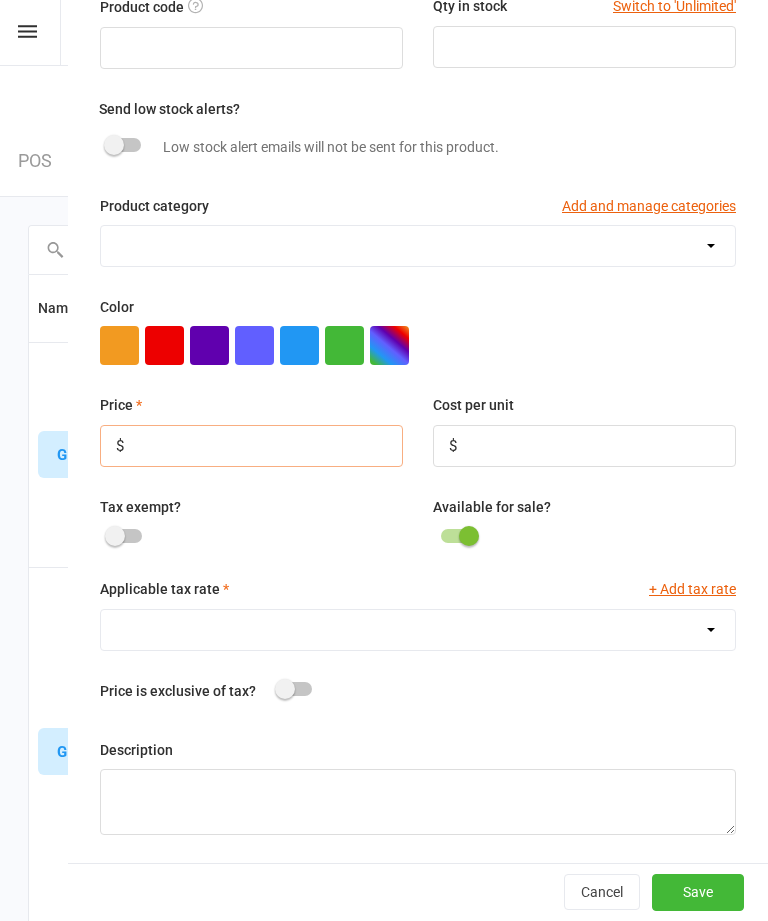 click at bounding box center (251, 446) 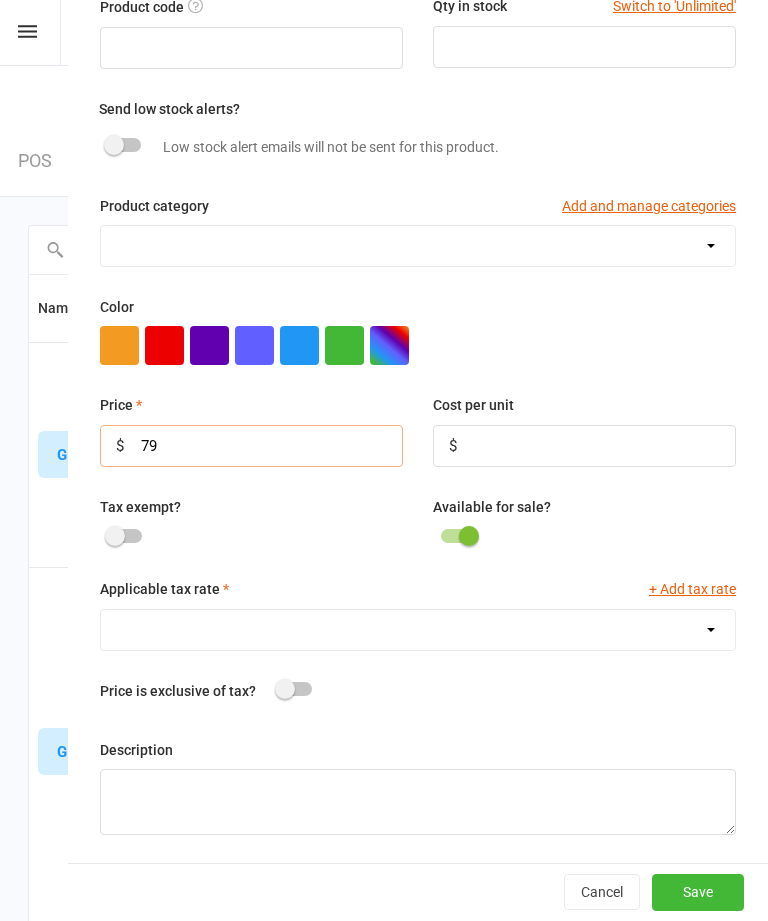 scroll, scrollTop: 128, scrollLeft: 0, axis: vertical 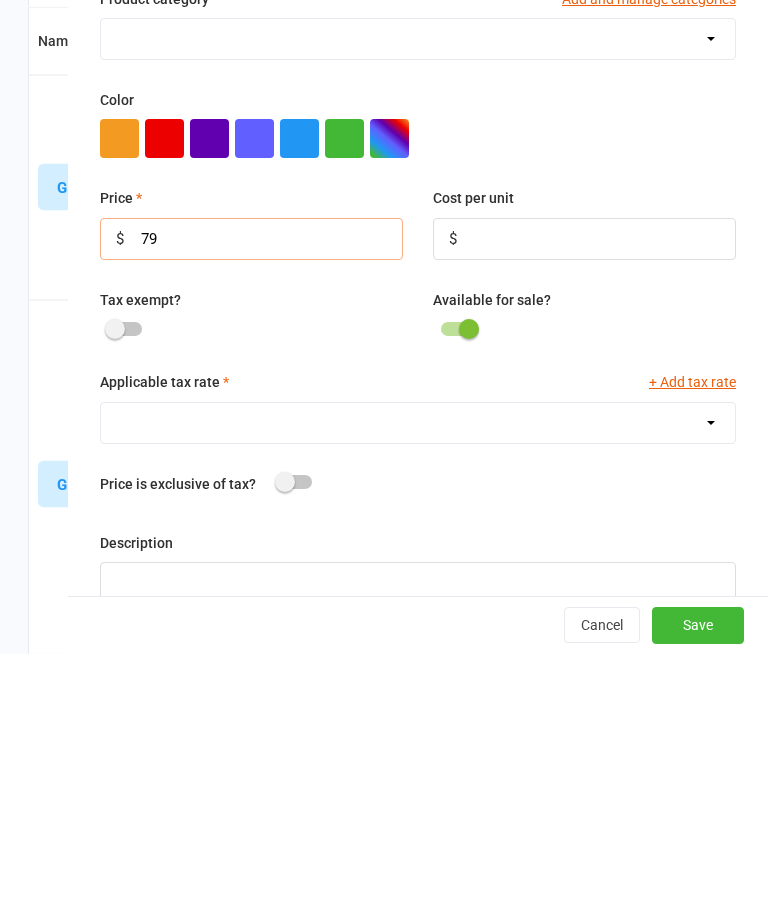 type on "79" 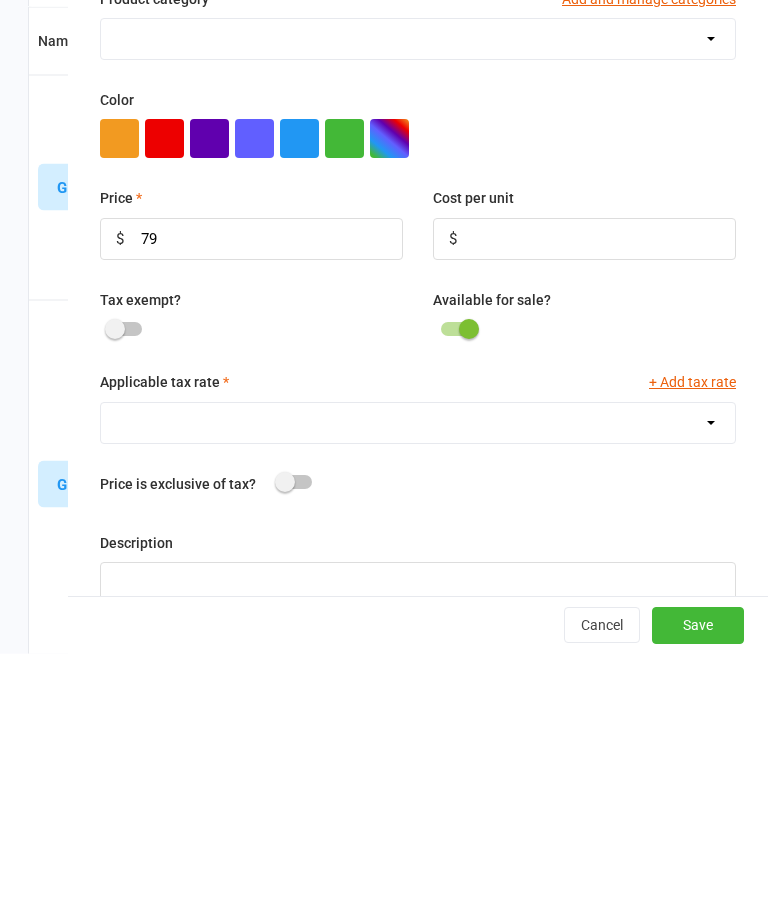 click on "GST (10.0%)" at bounding box center (418, 691) 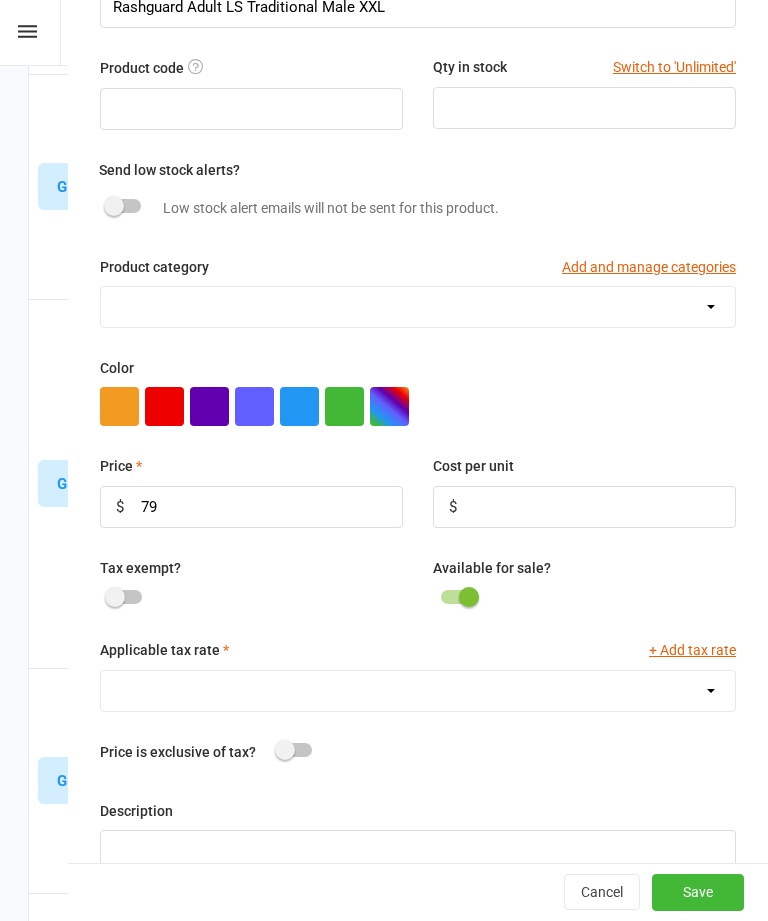 select on "1211" 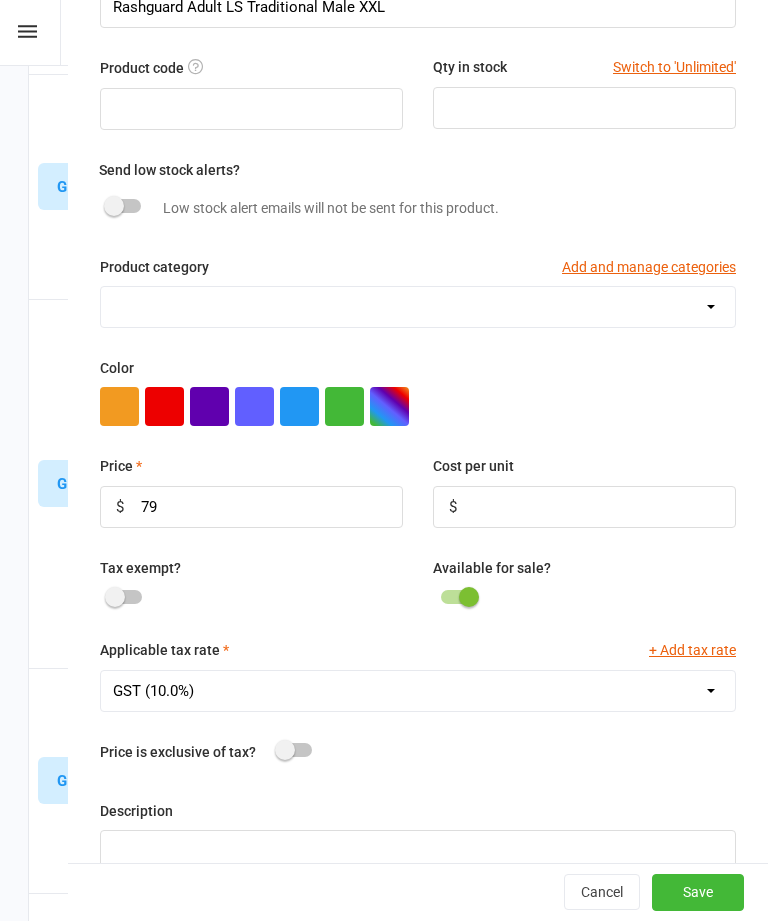 click on "Save" at bounding box center (698, 893) 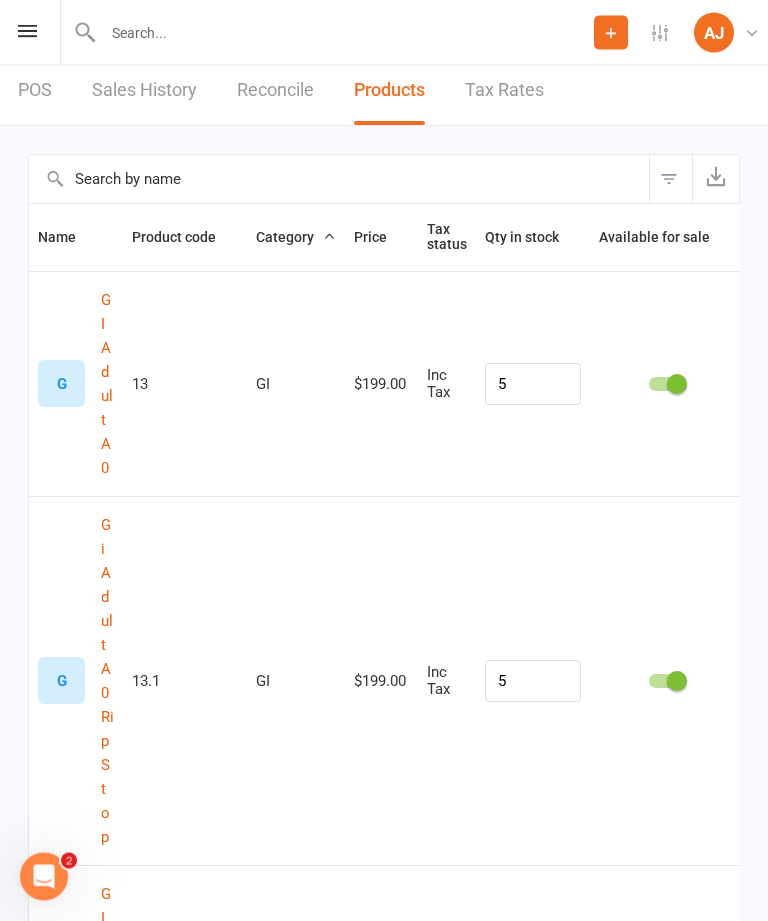 scroll, scrollTop: 0, scrollLeft: 0, axis: both 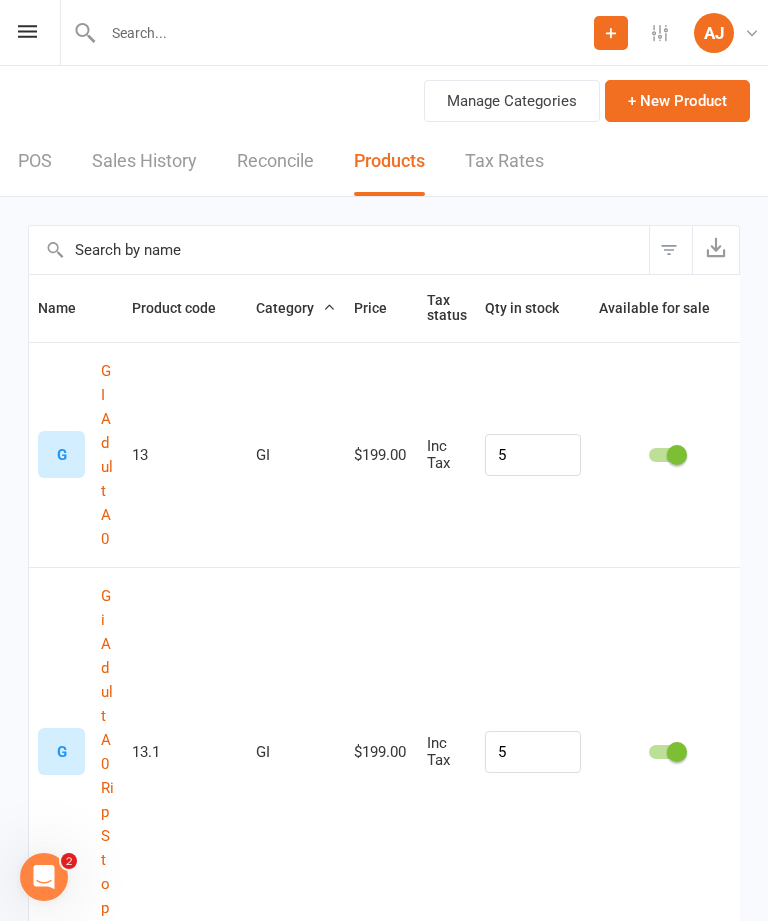 click on "+ New Product" at bounding box center [677, 101] 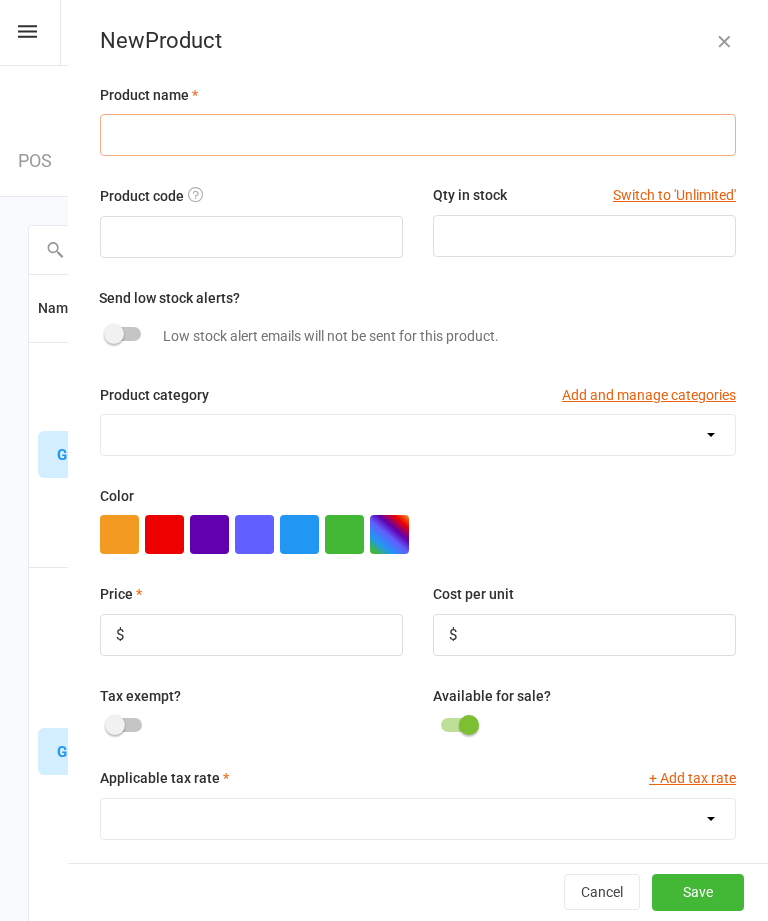 click at bounding box center (418, 135) 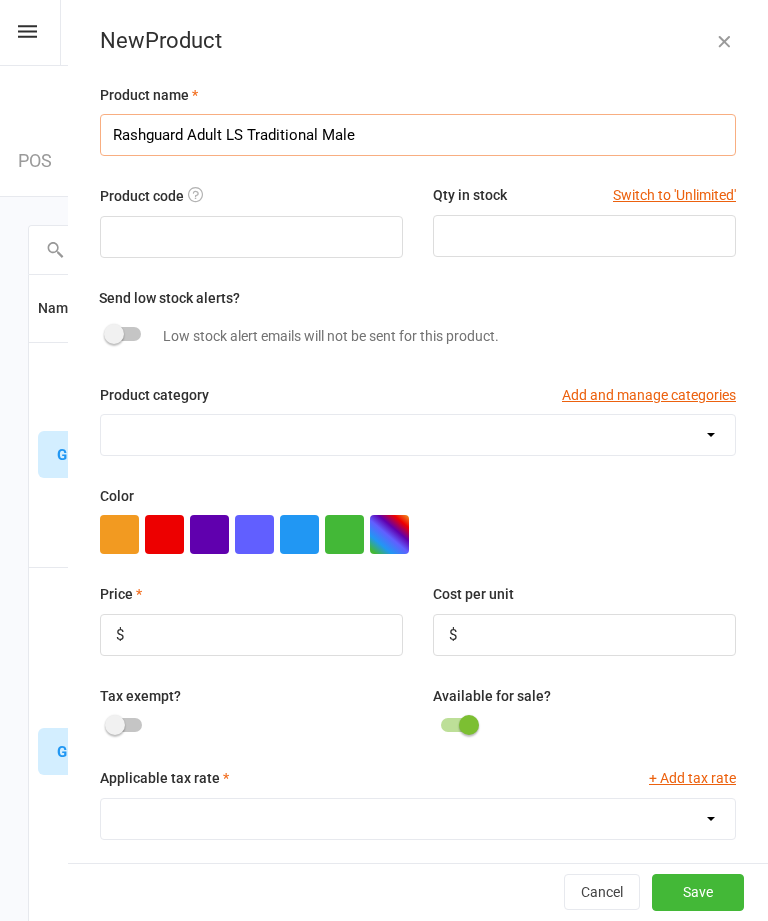 click on "Rashguard Adult LS Traditional Male" at bounding box center (418, 135) 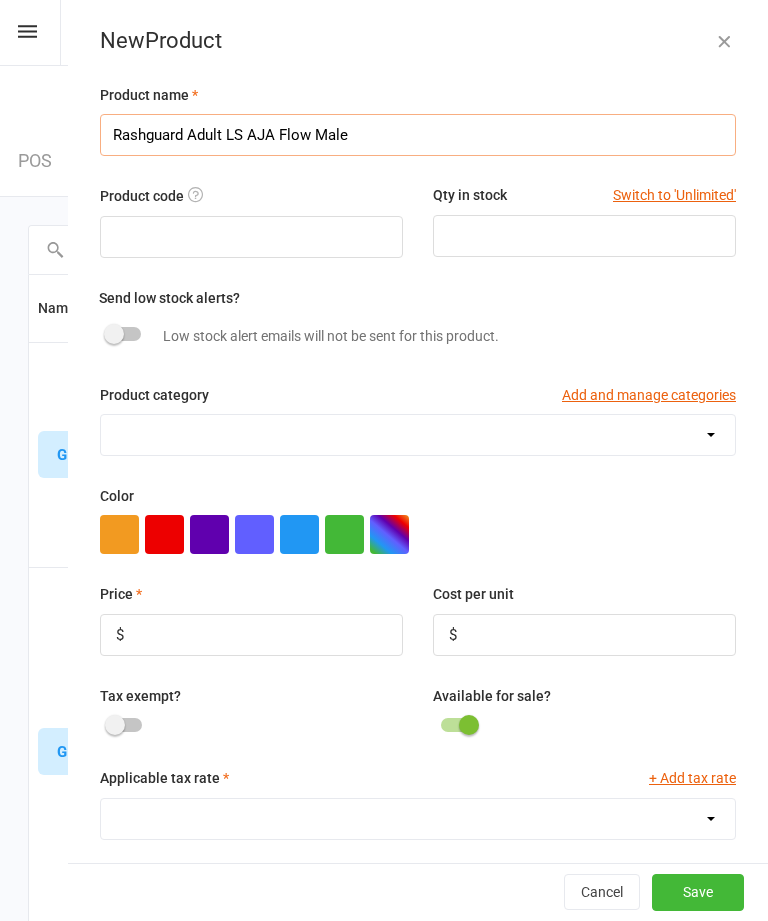 click on "Rashguard Adult LS AJA Flow Male" at bounding box center (418, 135) 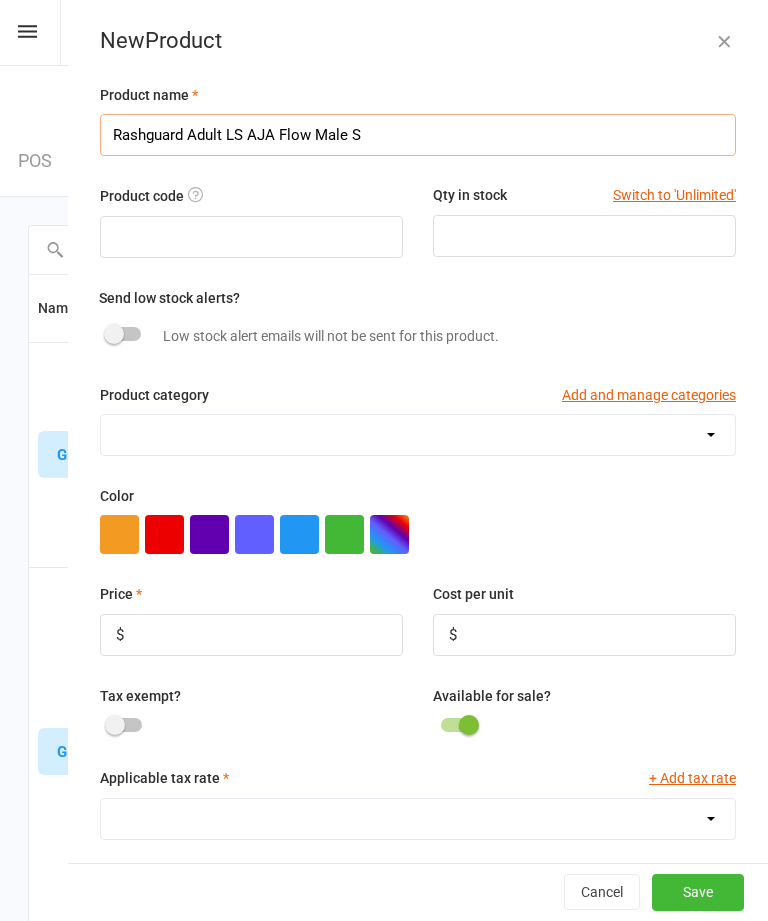 click on "Rashguard Adult LS AJA Flow Male S" at bounding box center (418, 135) 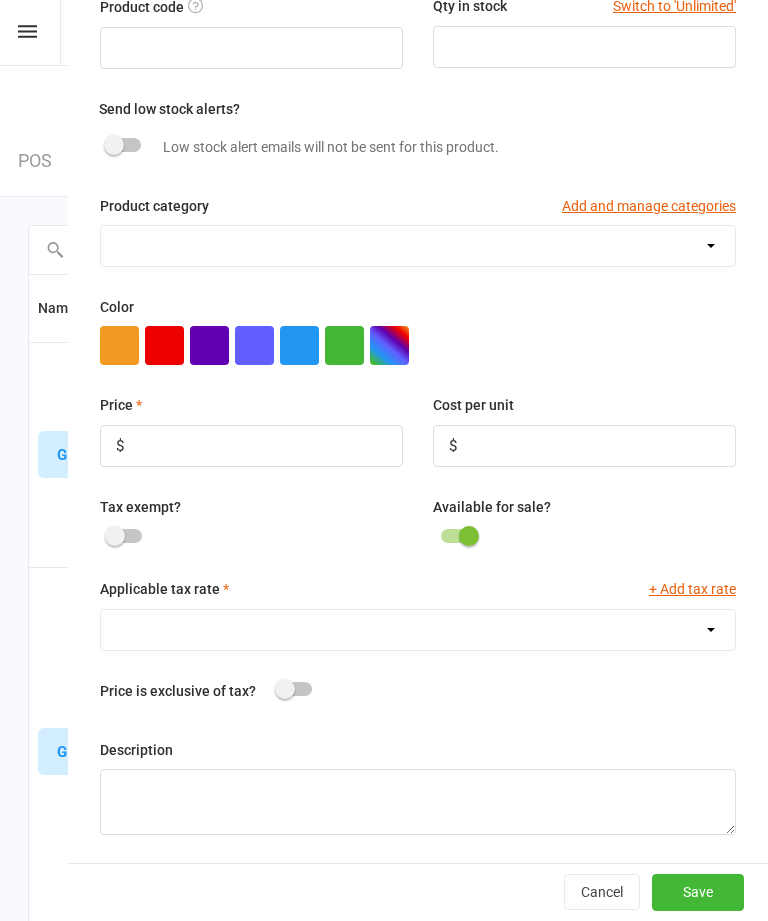 scroll, scrollTop: 192, scrollLeft: 0, axis: vertical 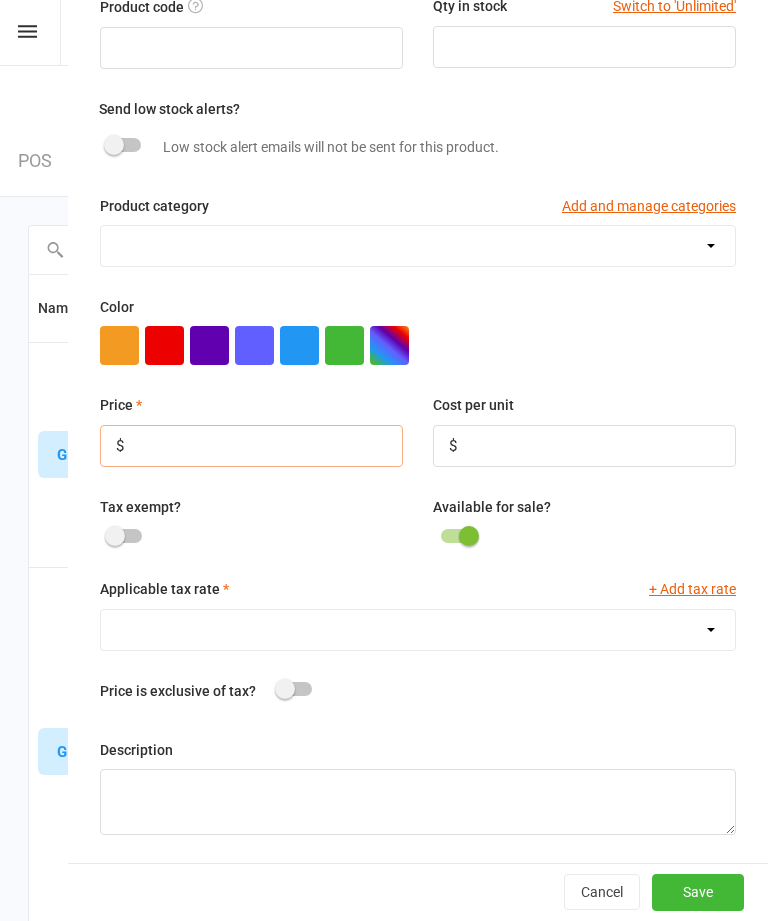 click at bounding box center [251, 446] 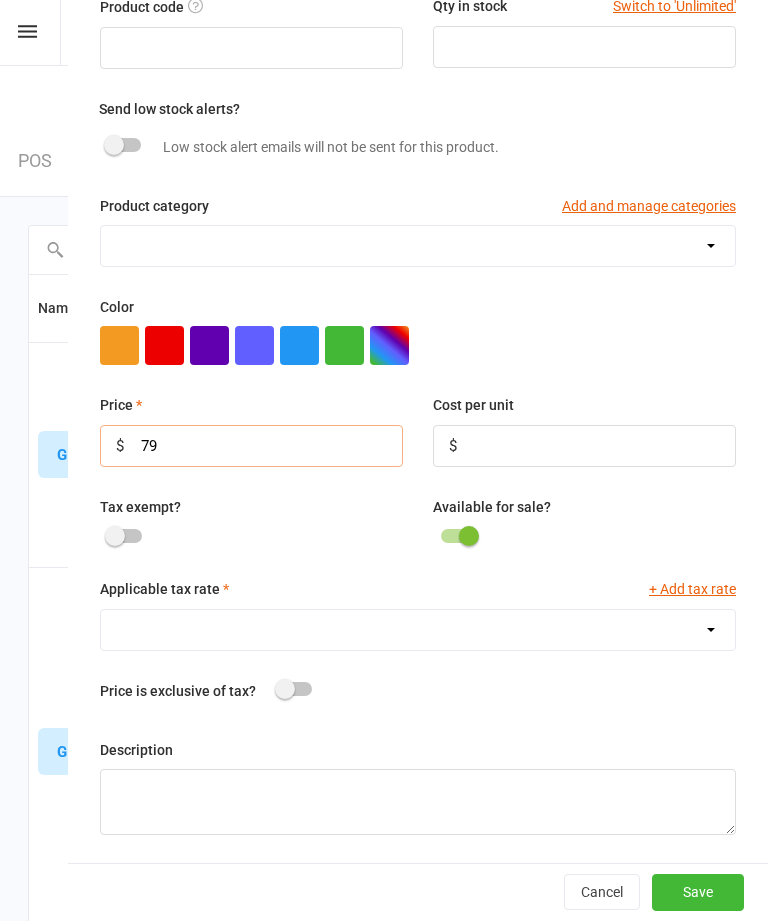 type on "79" 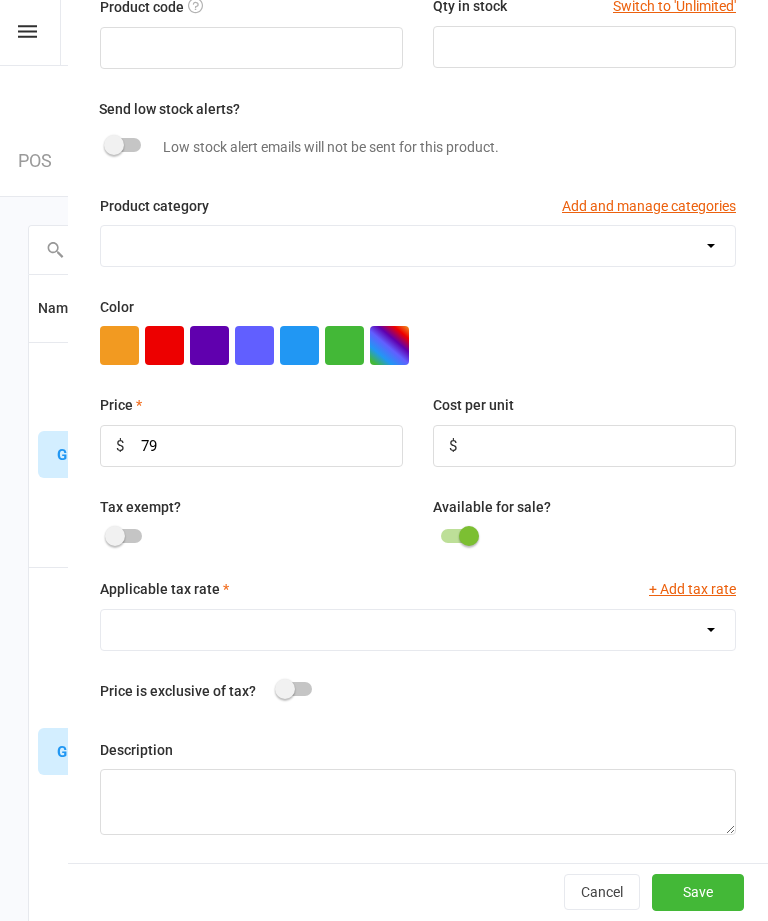 click on "GST (10.0%)" at bounding box center [418, 630] 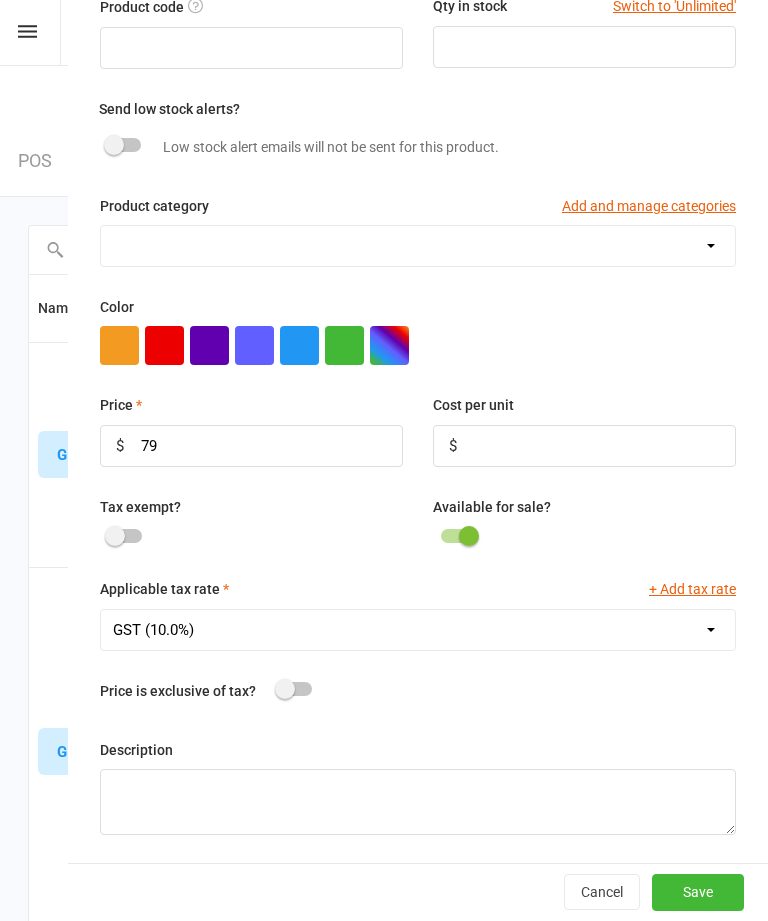 click on "Save" at bounding box center [698, 892] 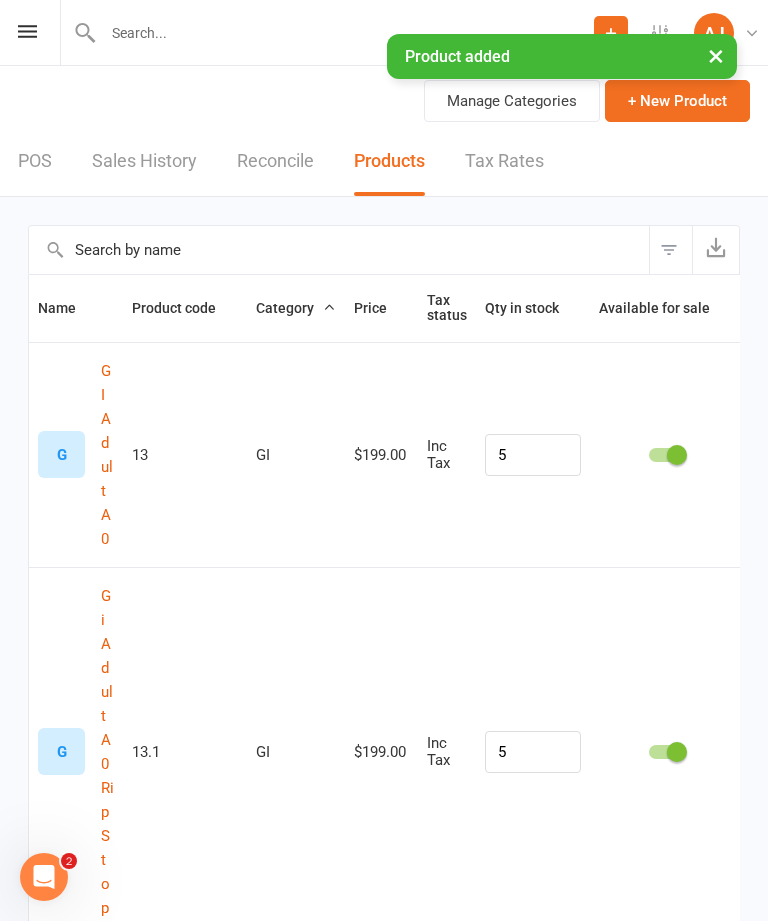 click on "+ New Product" at bounding box center (677, 101) 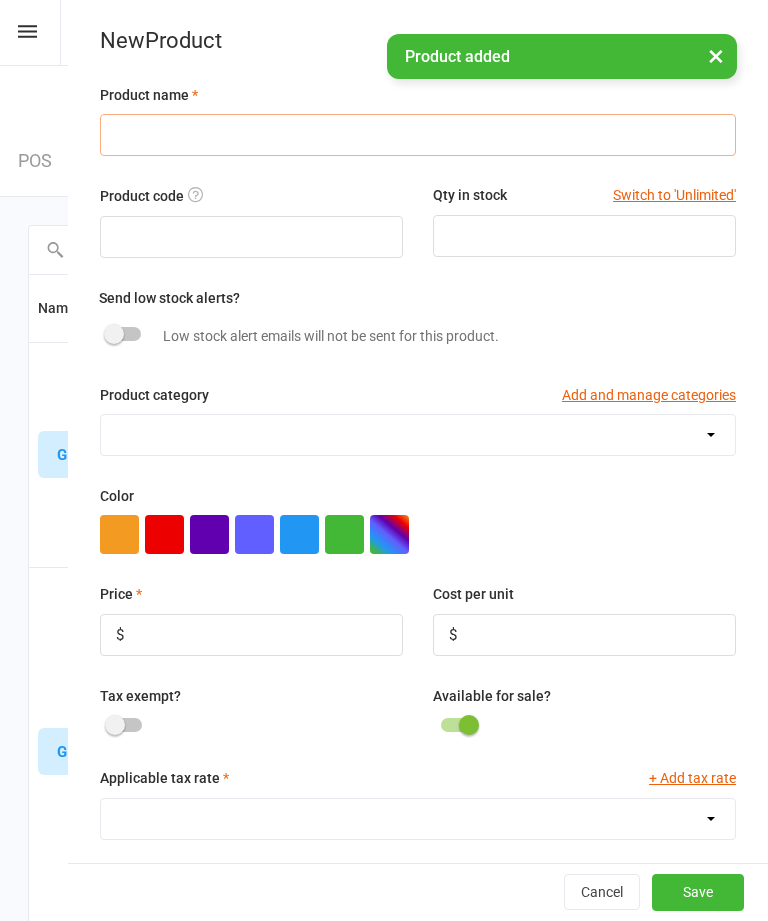 click at bounding box center [418, 135] 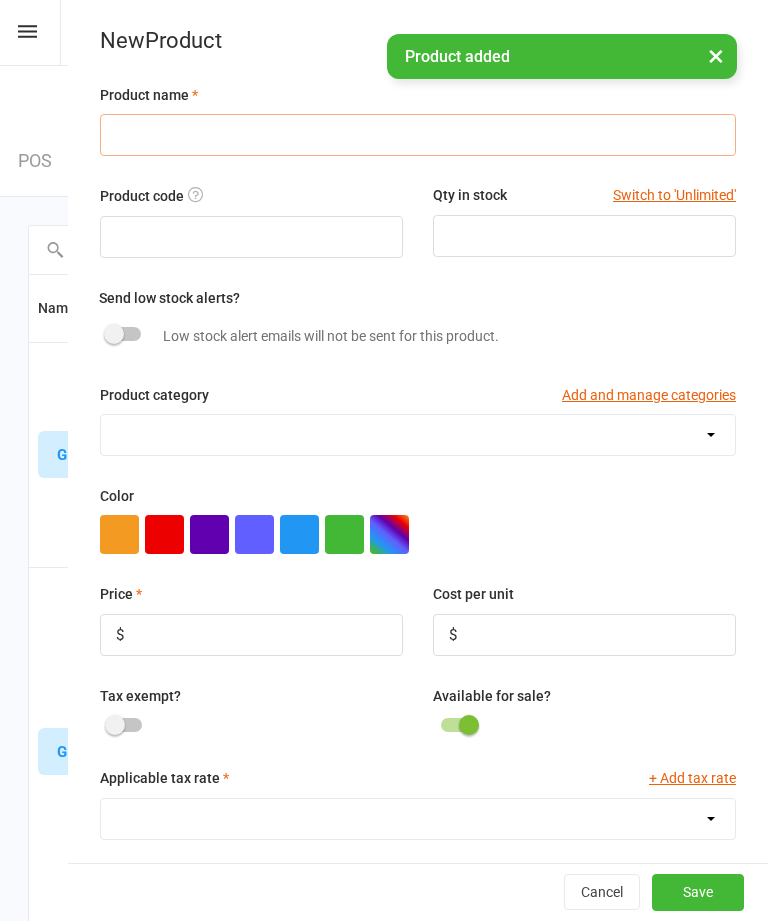 paste on "Rashguard Adult LS AJA Flow Male" 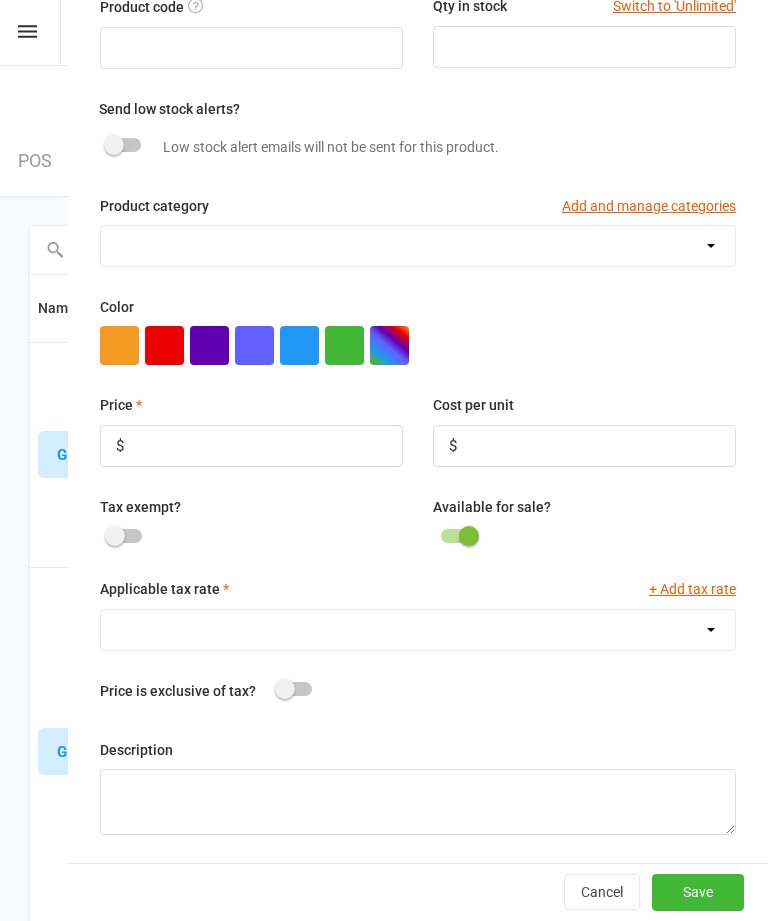scroll, scrollTop: 192, scrollLeft: 0, axis: vertical 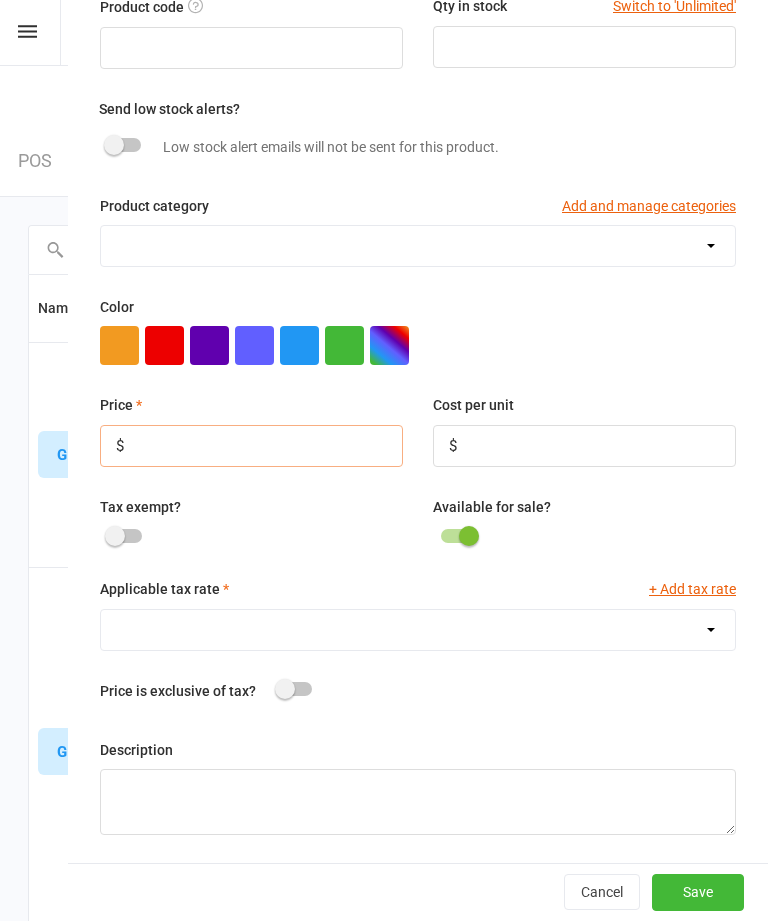 click at bounding box center (251, 446) 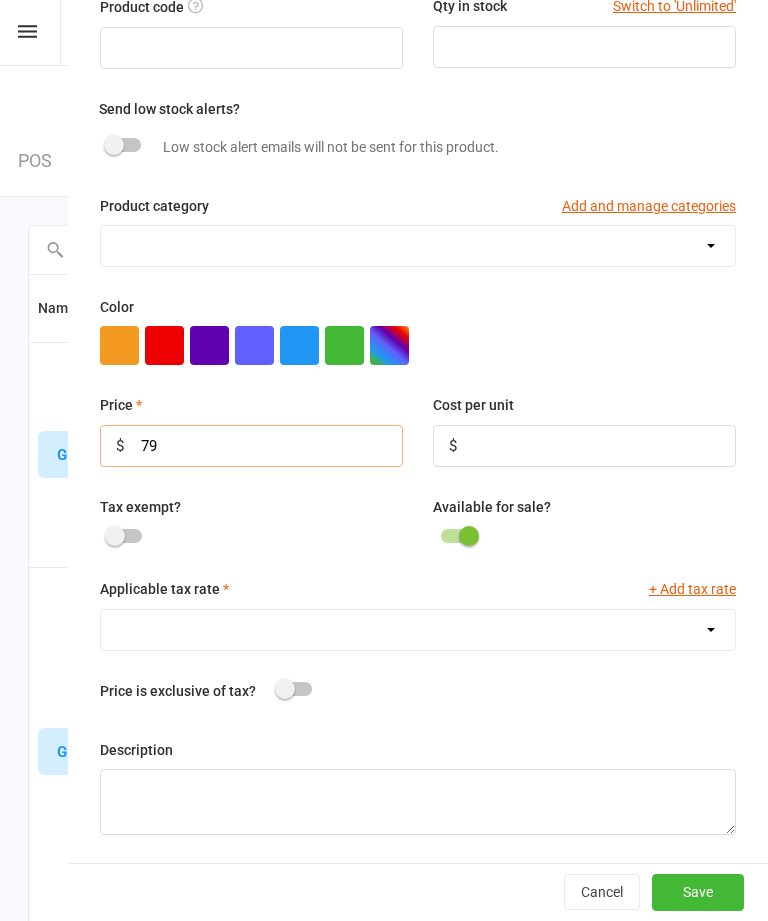 type on "79" 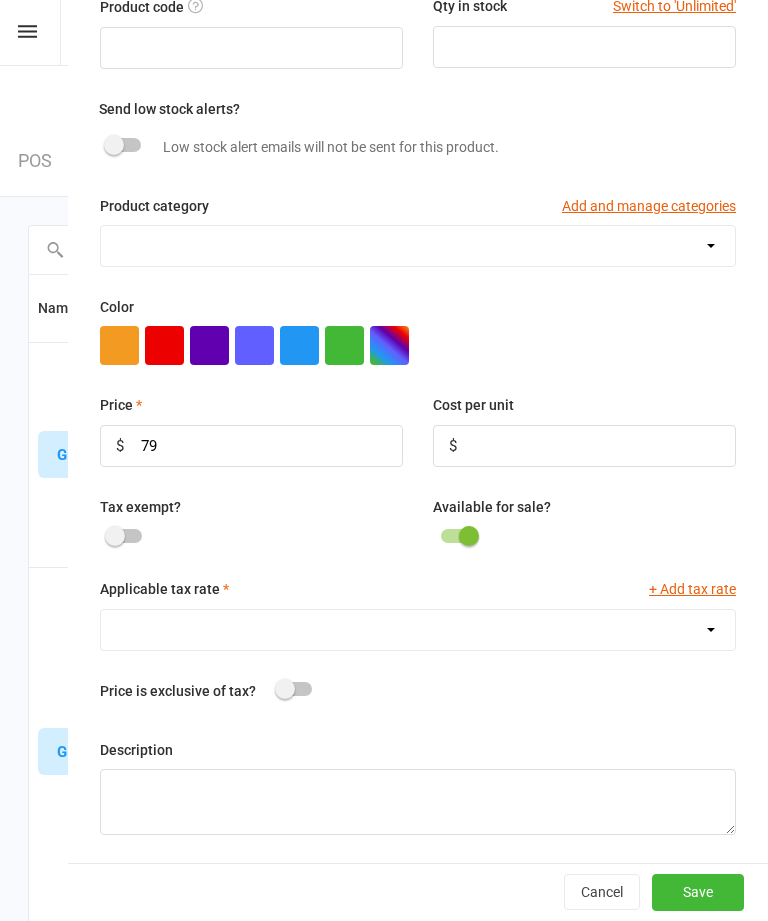 click on "GST (10.0%)" at bounding box center (418, 630) 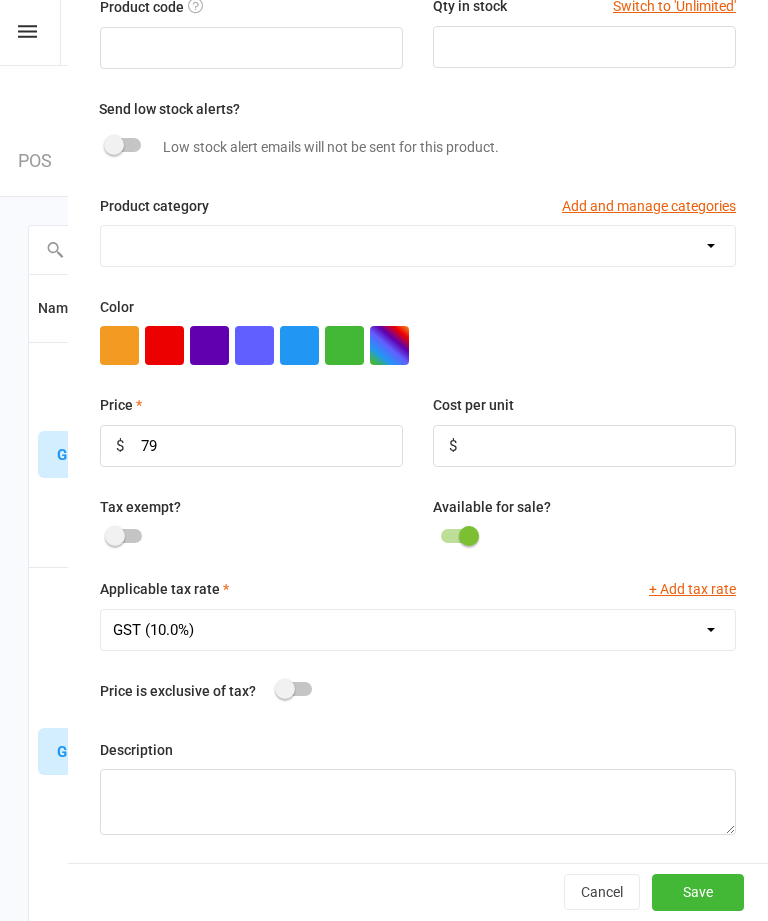 click on "Save" at bounding box center (698, 892) 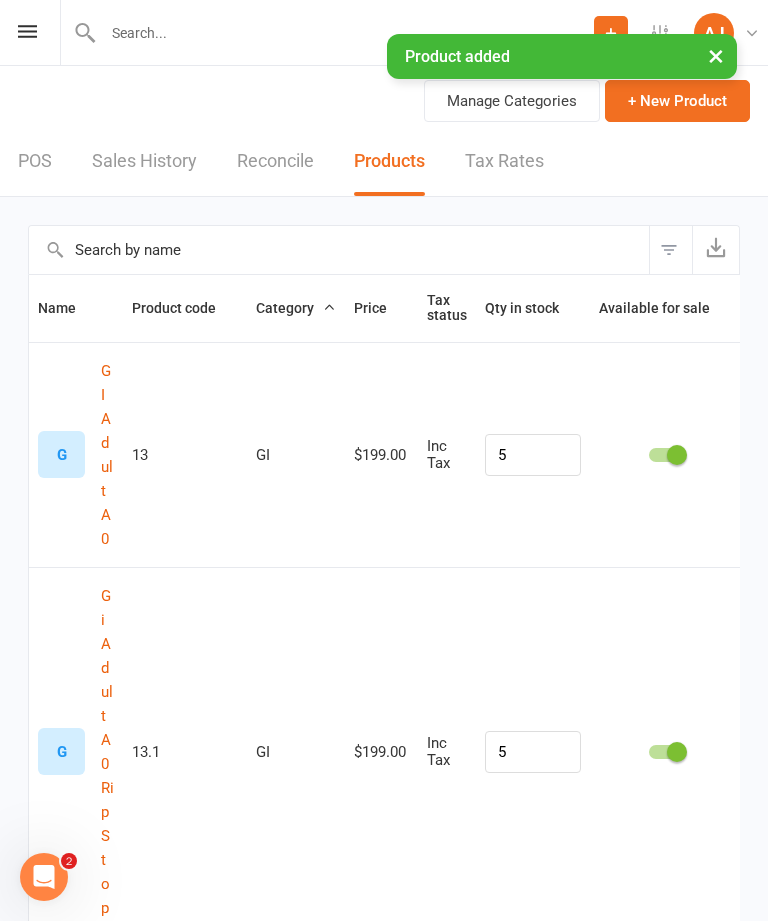 click on "+ New Product" at bounding box center (677, 101) 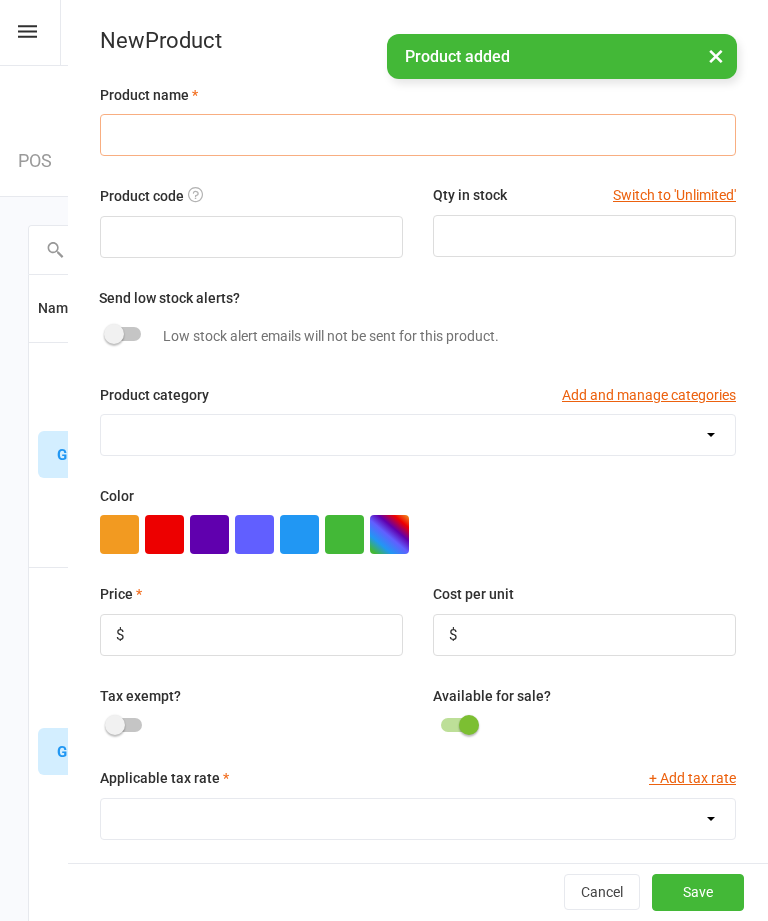 click at bounding box center (418, 135) 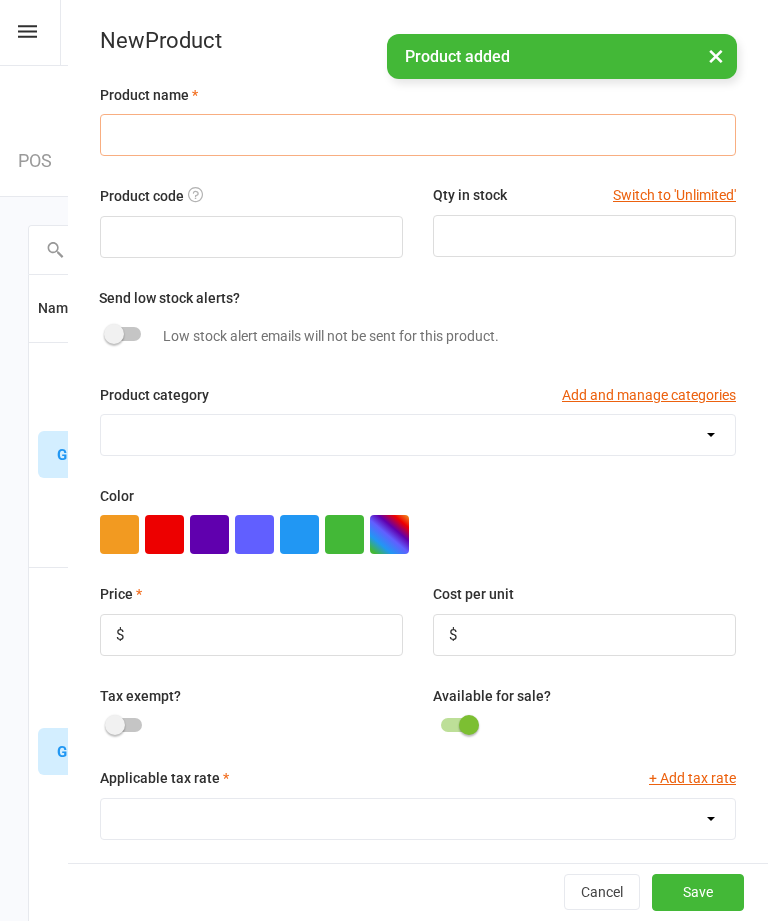 paste on "Rashguard Adult LS AJA Flow Male" 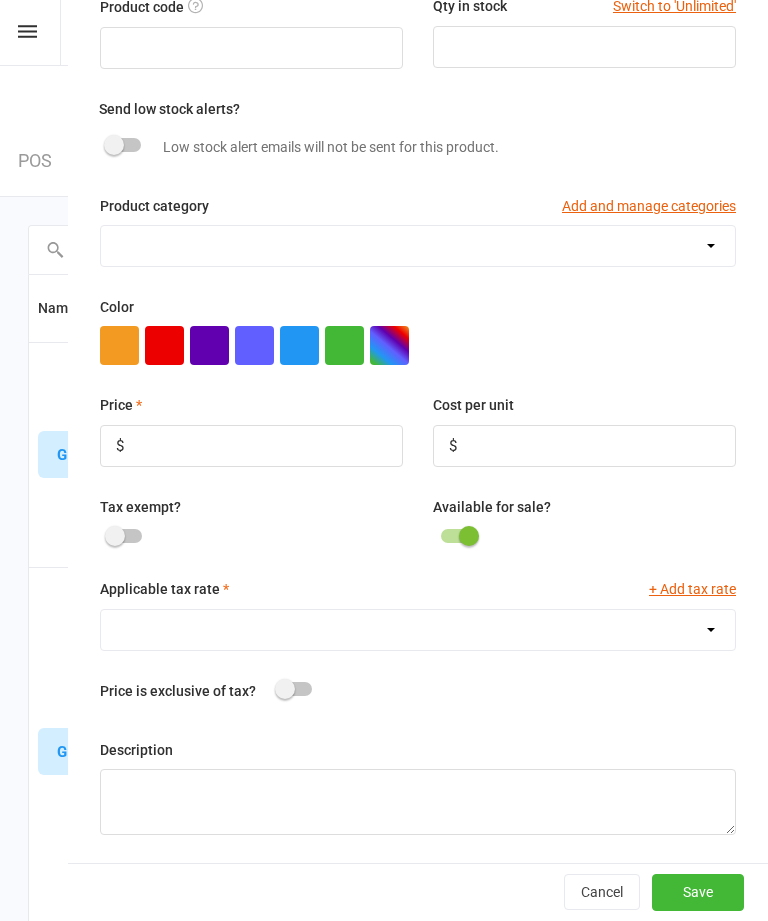 type on "Rashguard Adult LS AJA Flow Male L" 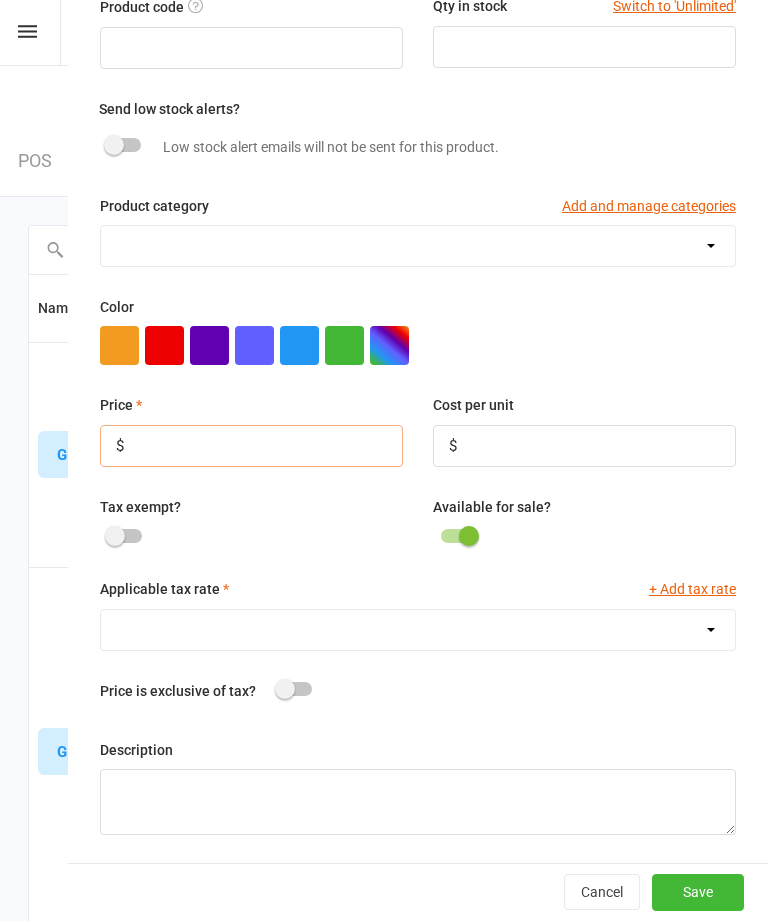 click at bounding box center (251, 446) 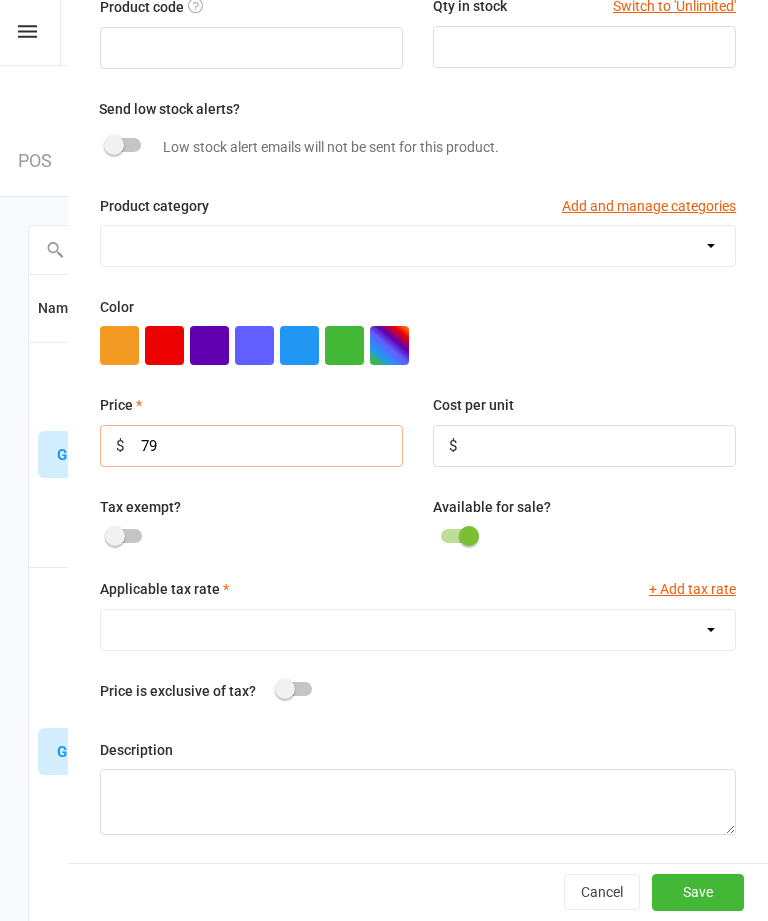 type on "79" 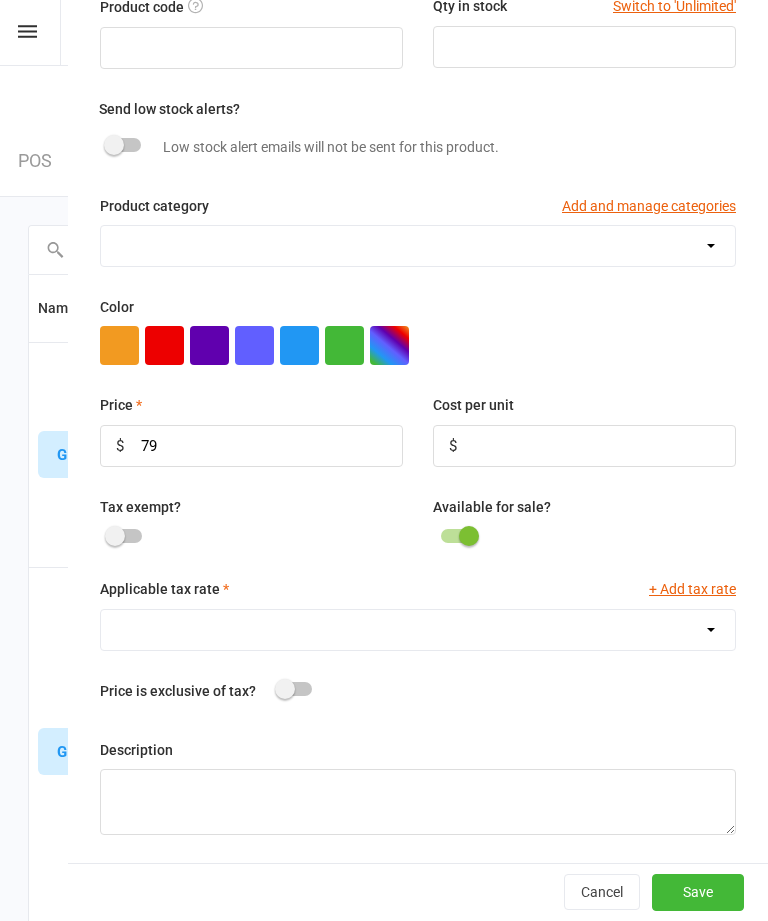 click on "GST (10.0%)" at bounding box center (418, 630) 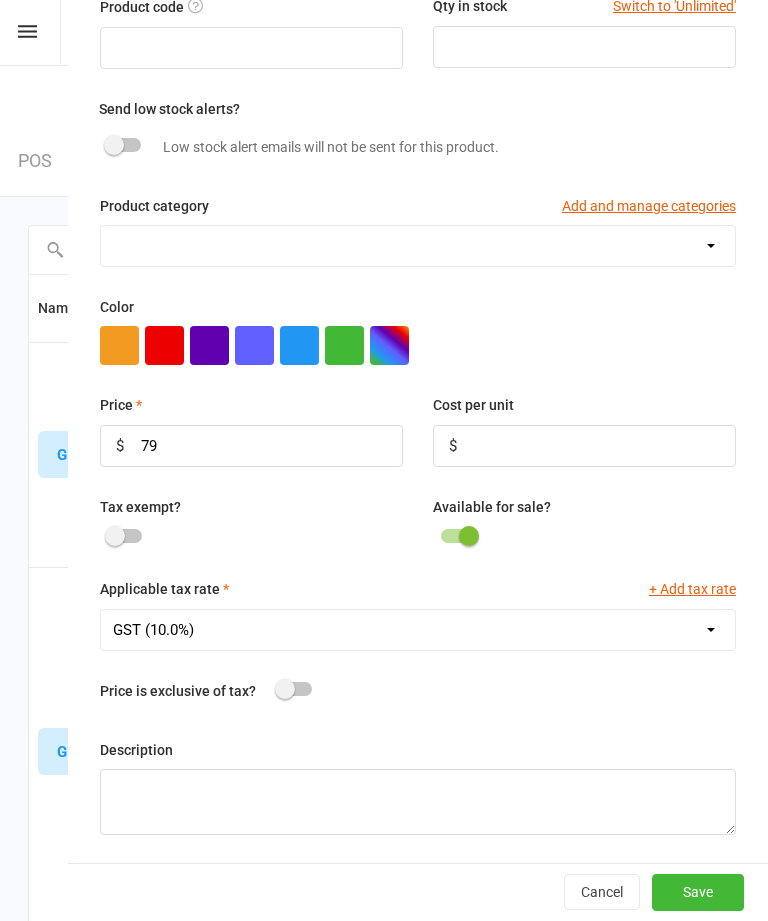 click on "Save" at bounding box center (698, 892) 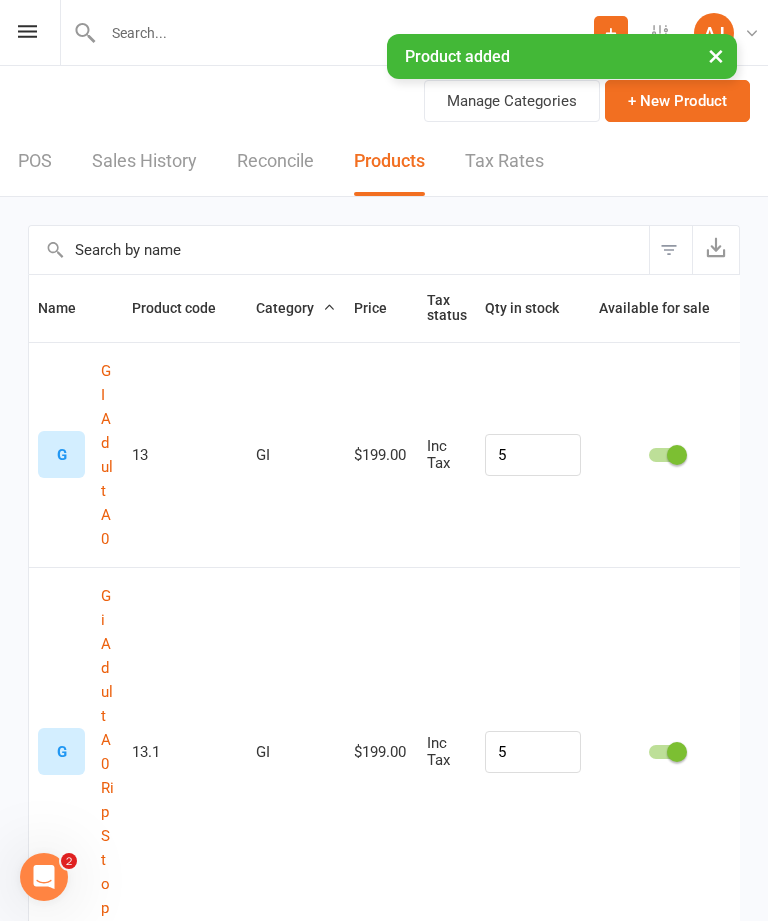 click on "+ New Product" at bounding box center (677, 101) 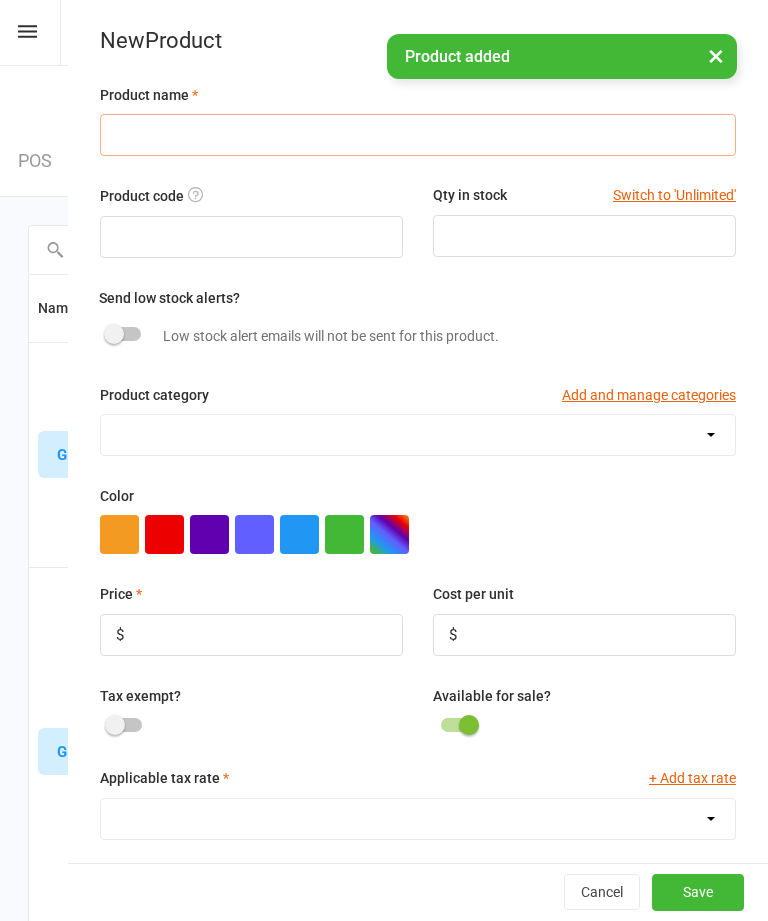 click at bounding box center (418, 135) 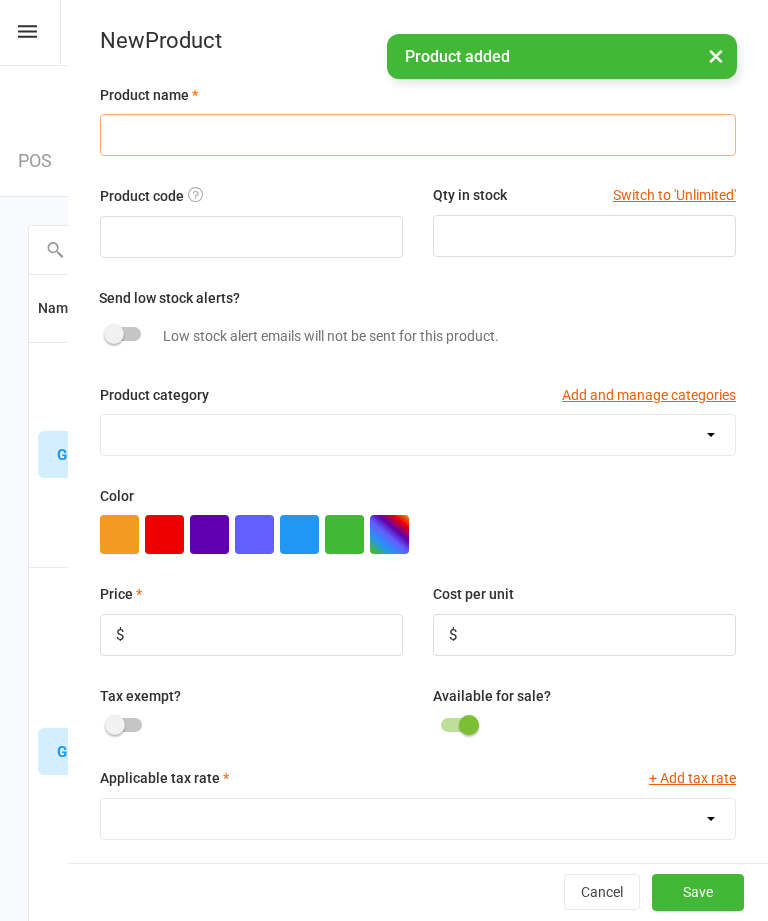 paste on "Rashguard Adult LS AJA Flow Male" 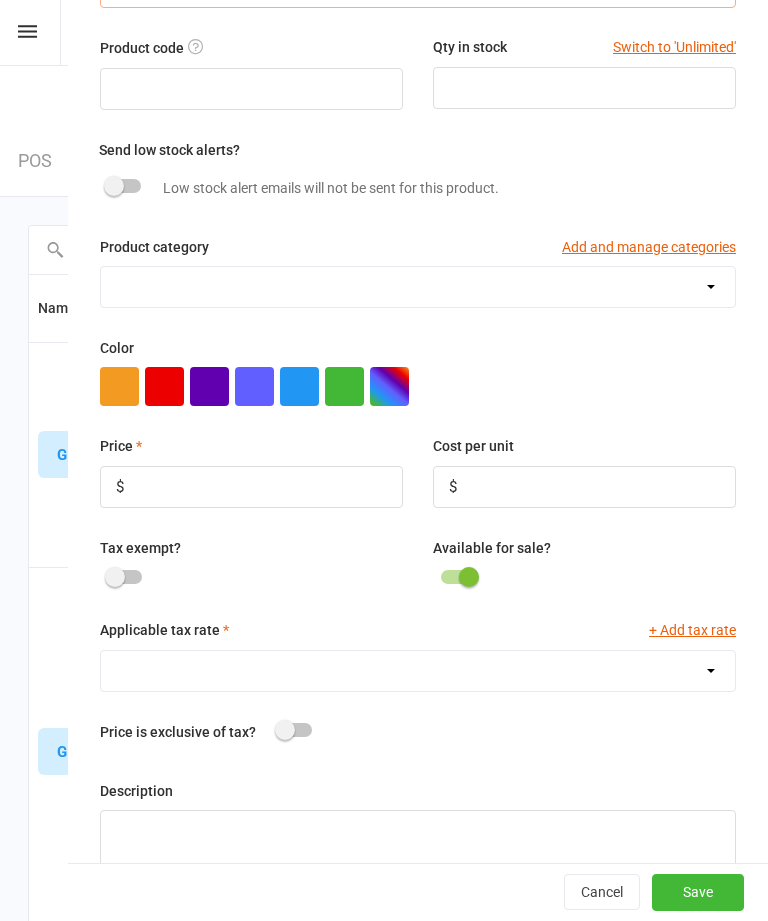 scroll, scrollTop: 163, scrollLeft: 0, axis: vertical 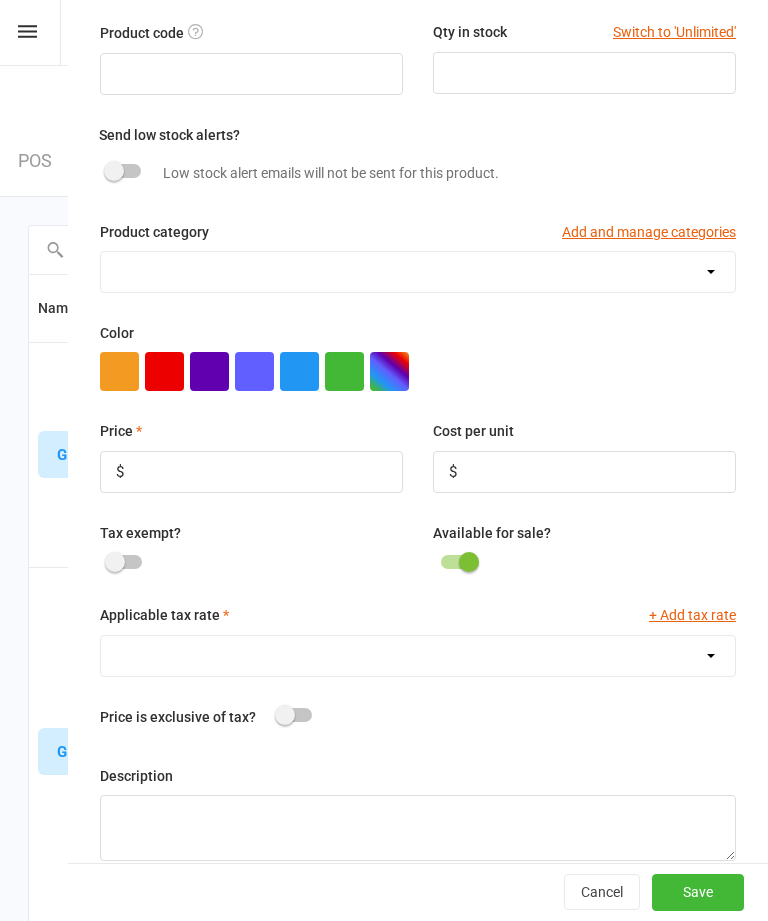 type on "Rashguard Adult LS AJA Flow Male" 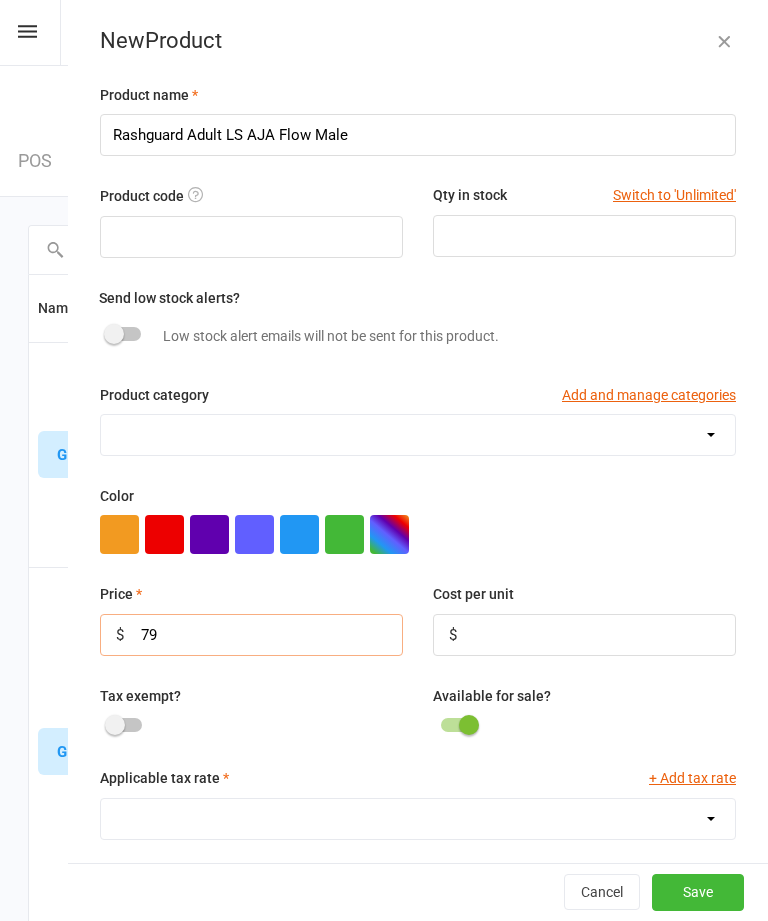scroll, scrollTop: 0, scrollLeft: 0, axis: both 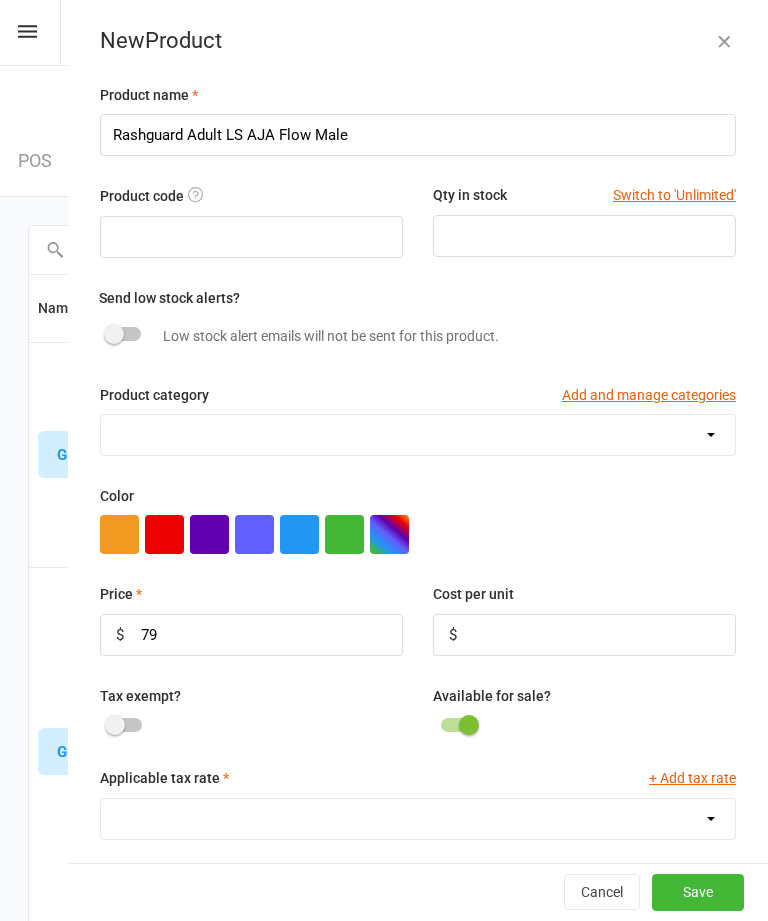 click on "New  Product" at bounding box center (418, 41) 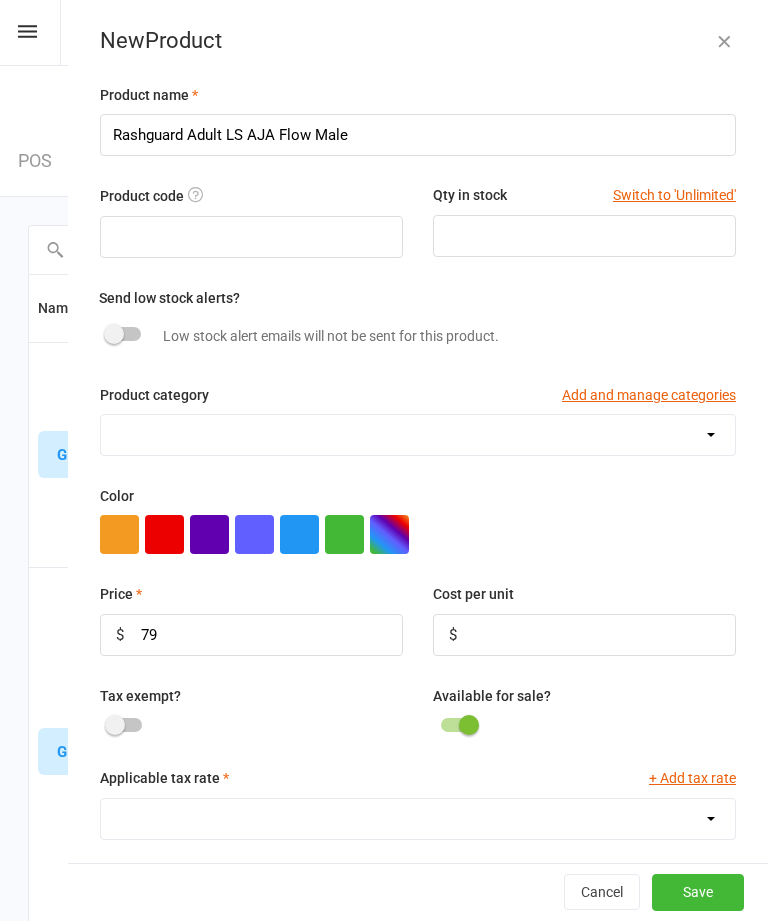 click on "Filter Name Product code Category Price Tax status Qty in stock Available for sale G GI Adult A0 13 GI $199.00 Inc Tax 5 G Gi Adult A0 Rip Stop 13.1 GI $199.00 Inc Tax 5 G GI Adult A1 14 GI $199.00 Inc Tax 2 G Gi Adult A1 Rip Stop 14.1 GI $149.00 Inc Tax 0 B Beanie 12 $30.00 Inc Tax 5 B Bel Gray and Black M2 $0.00 Inc Tax 6 B Belt Black A2 111.2 $0.00 Inc Tax 2 B Belt Blue A0 $0.00 Inc Tax 5 B Belt Blue A1 $0.00 Inc Tax 5 B Belt Blue A2 110.2 $0.00 Inc Tax 7 B Belt Blue A3 $0.00 Inc Tax 7 B Belt Blue A4 $0.00 Inc Tax 2 B Belt Grey A0 $0.00 Inc Tax 3 B Belt Grey A1 $0.00 Inc Tax 3 B Belt Grey A2 $0.00 Inc Tax 2 B Belt Grey and Black M0 108 $0.00 Inc Tax 4 B Belt Grey and Black M2 $0.00 Inc Tax 4 B Belt Grey and Black M4 $0.00 Inc Tax 3 B Belt Grey and Black M5 $0.00 Inc Tax 3 B Belt Grey and Black M6 $0.00 Inc Tax 3 B Belt Grey and White A0 $0.00 Inc Tax 3 B Belt Grey and White A1 $0.00 Inc Tax 3 B Belt Grey and White A2 $0.00 Inc Tax 1 B Belt Grey and White M0 106 $0.00 Inc Tax 18 B Belt Grey and White M00 0" at bounding box center (384, 15576) 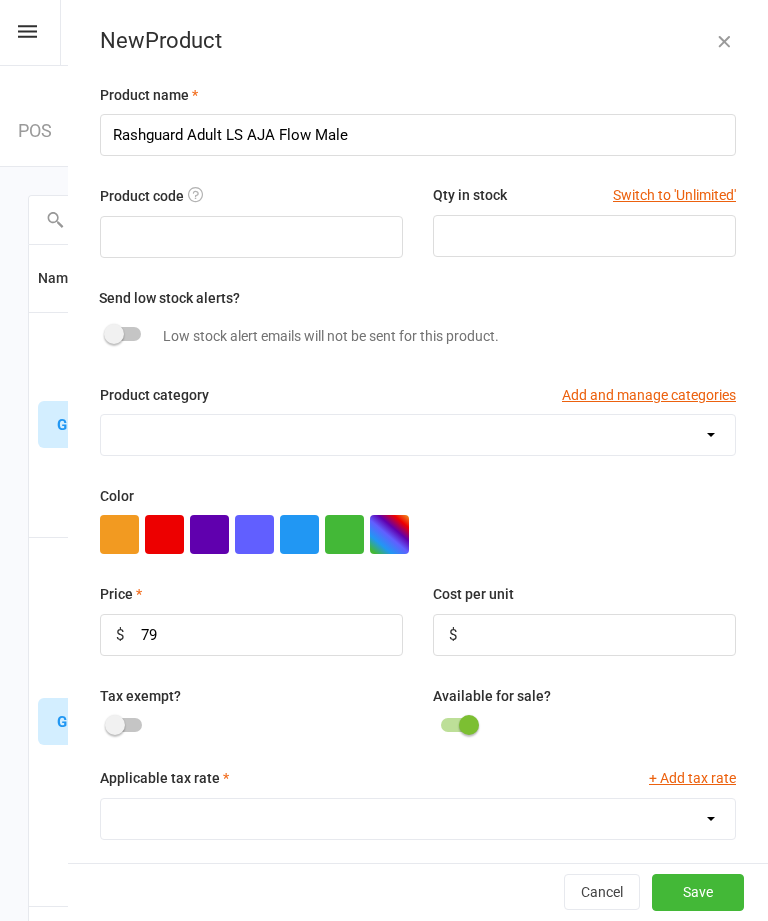scroll, scrollTop: 0, scrollLeft: 0, axis: both 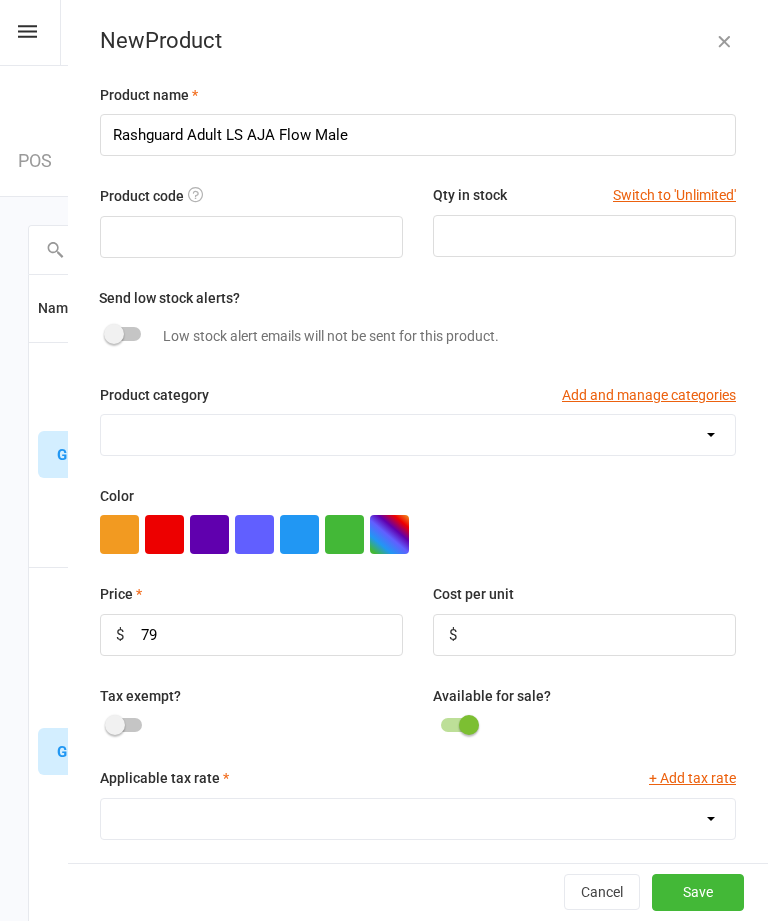 click at bounding box center [724, 41] 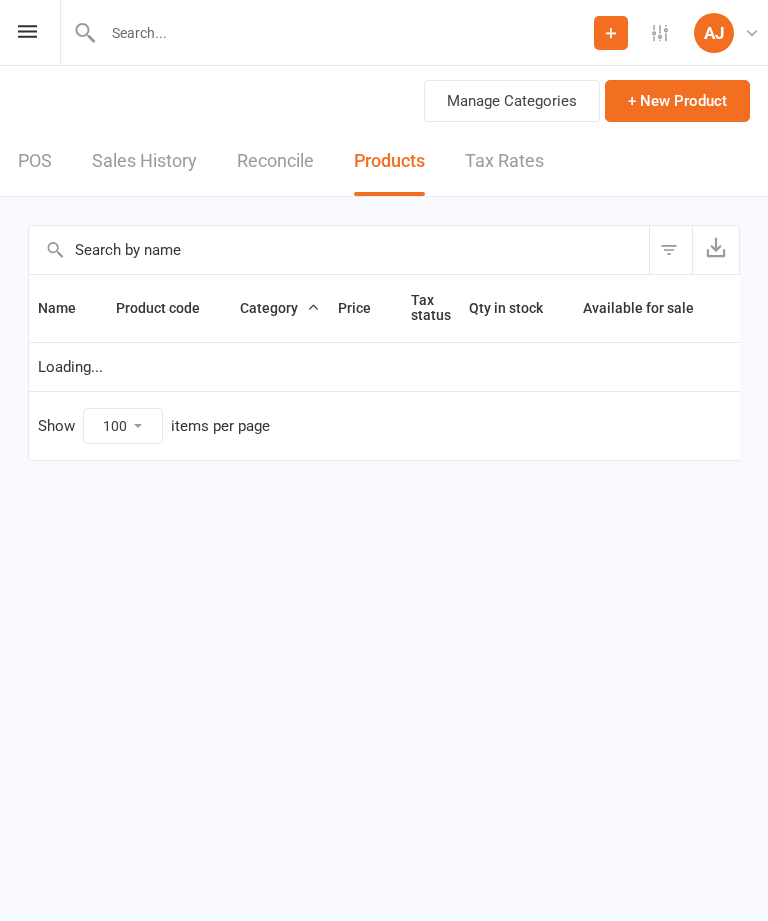 select on "100" 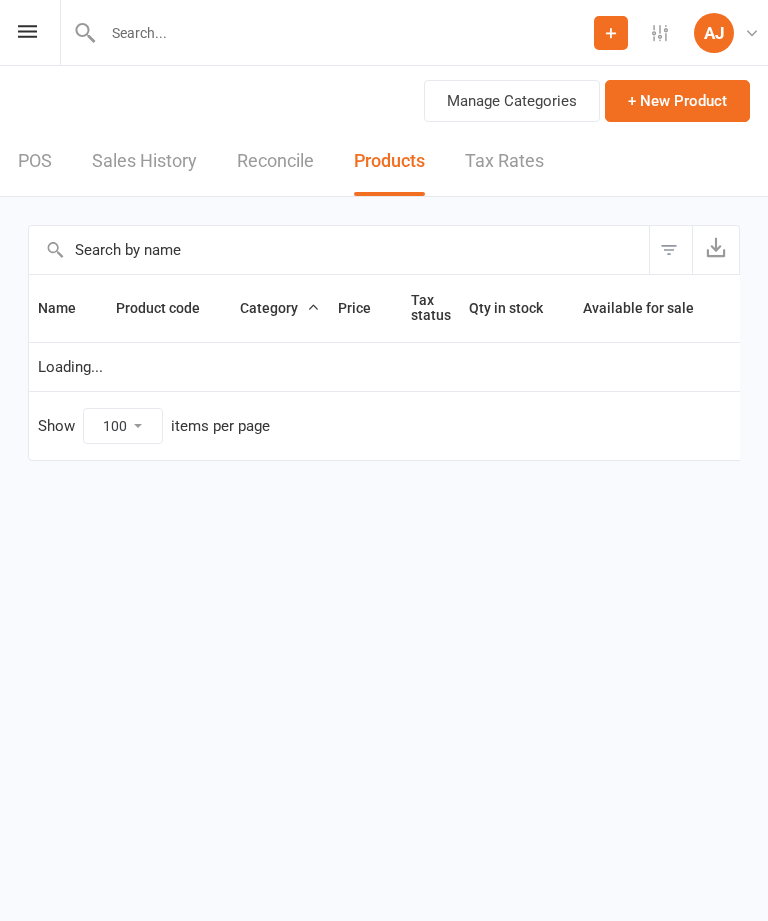 scroll, scrollTop: 0, scrollLeft: 0, axis: both 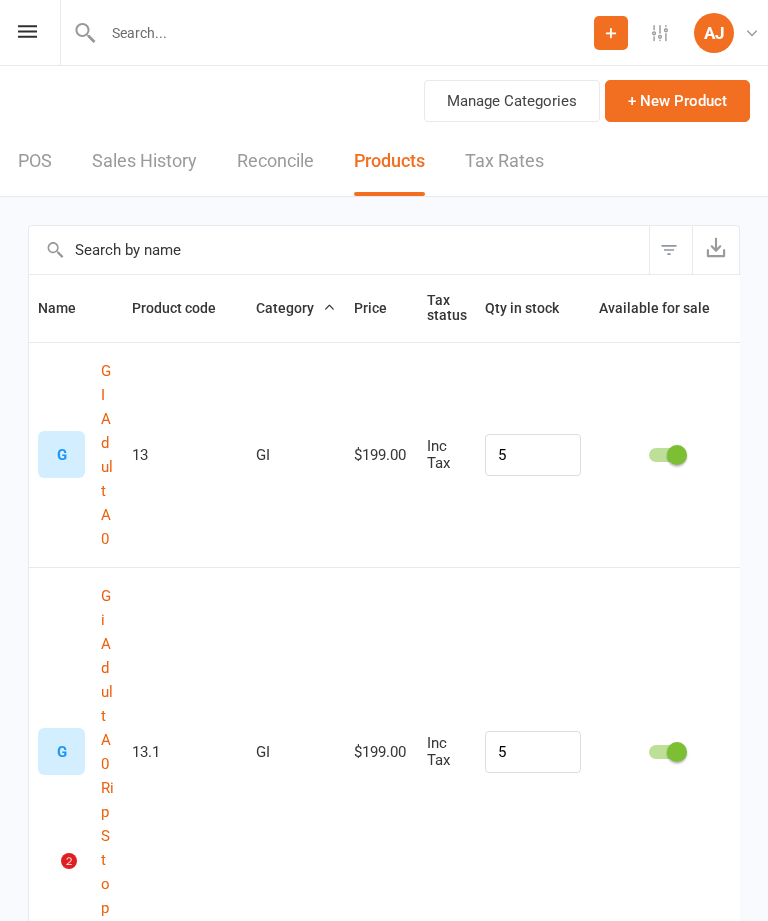 click at bounding box center (339, 250) 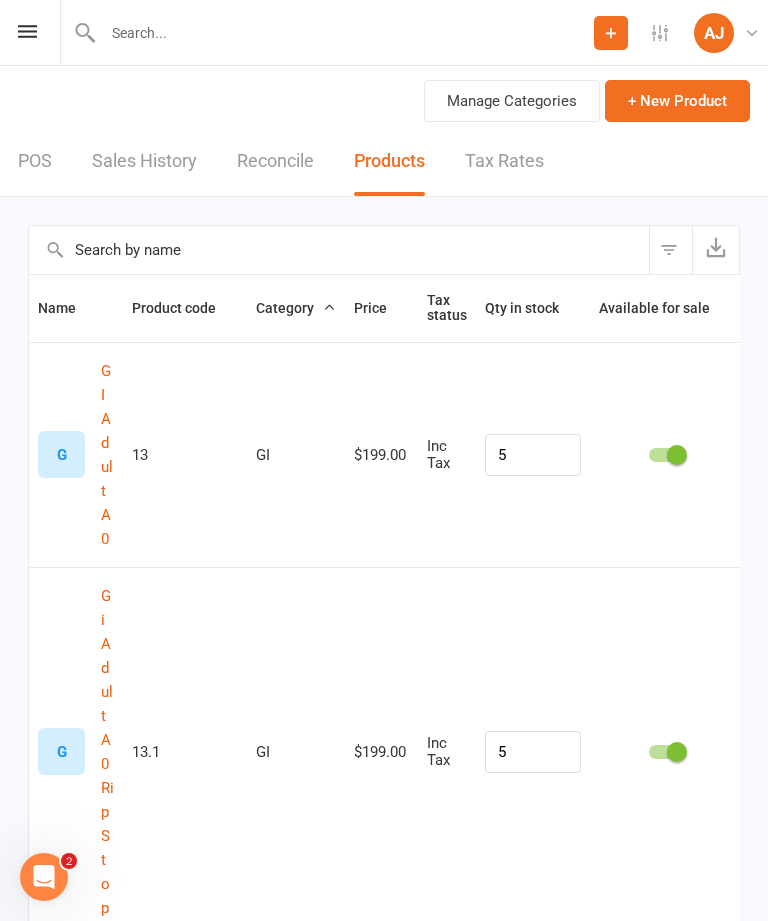 scroll, scrollTop: 0, scrollLeft: 0, axis: both 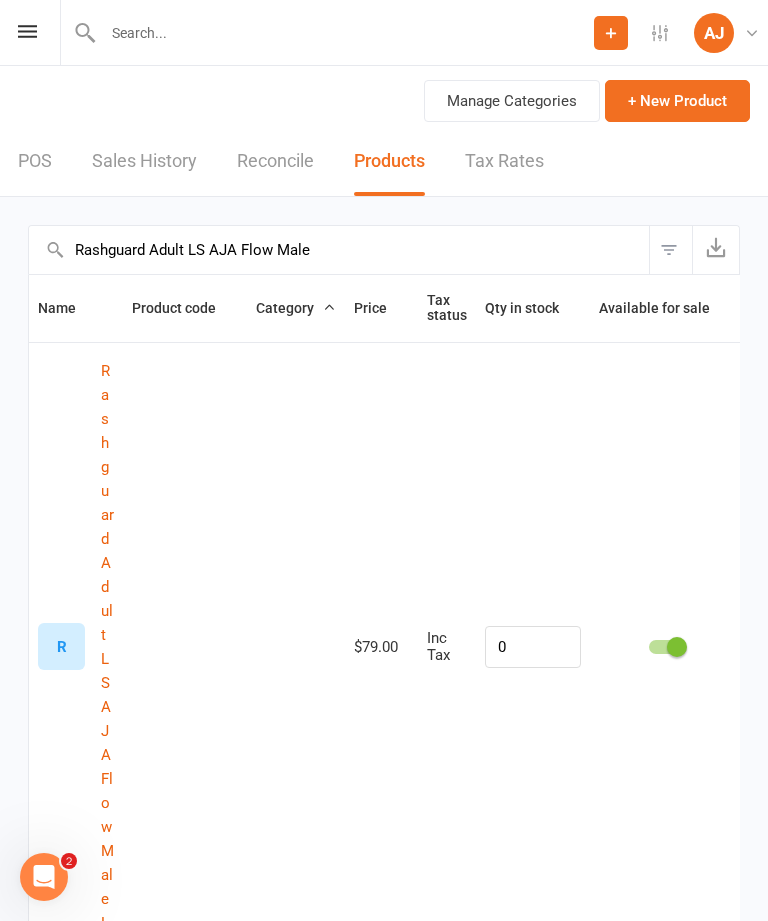 type on "Rashguard Adult LS AJA Flow Male" 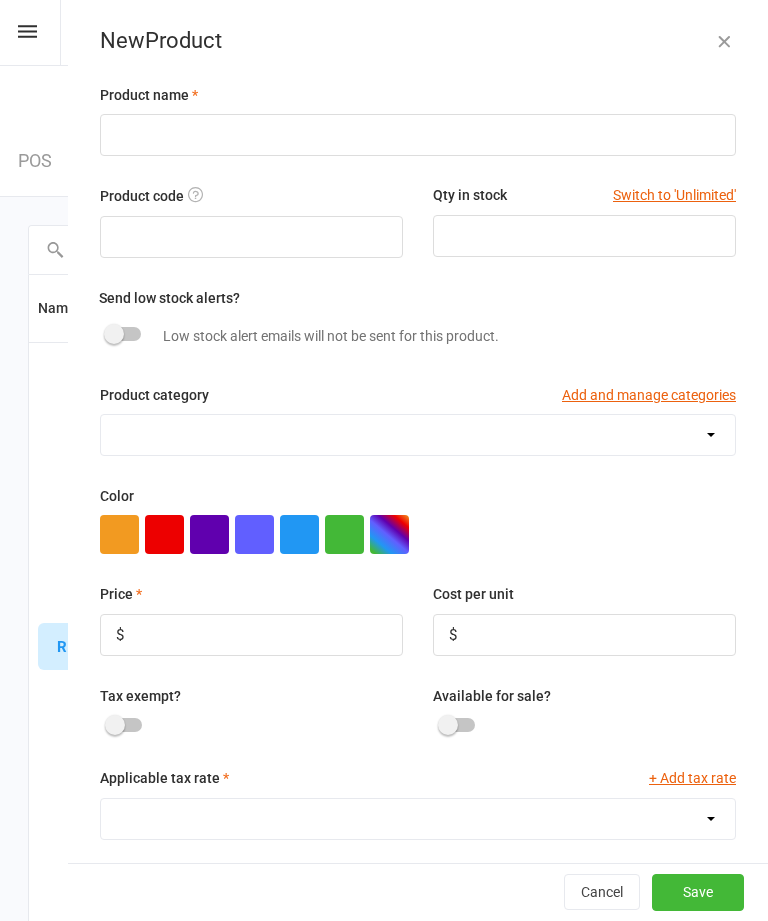 checkbox on "true" 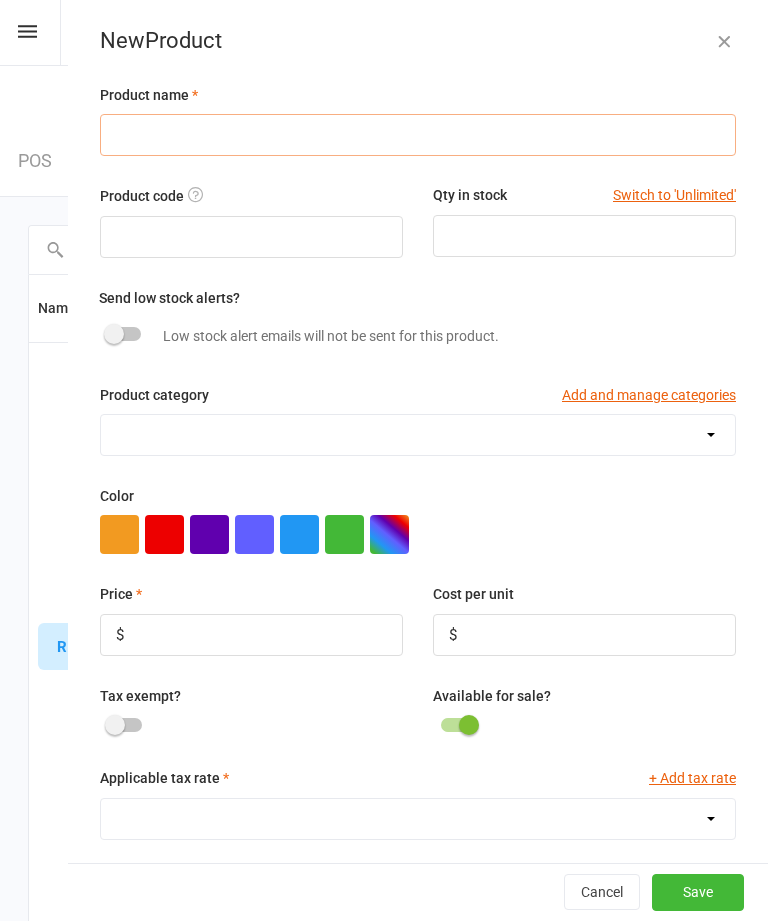 click at bounding box center [418, 135] 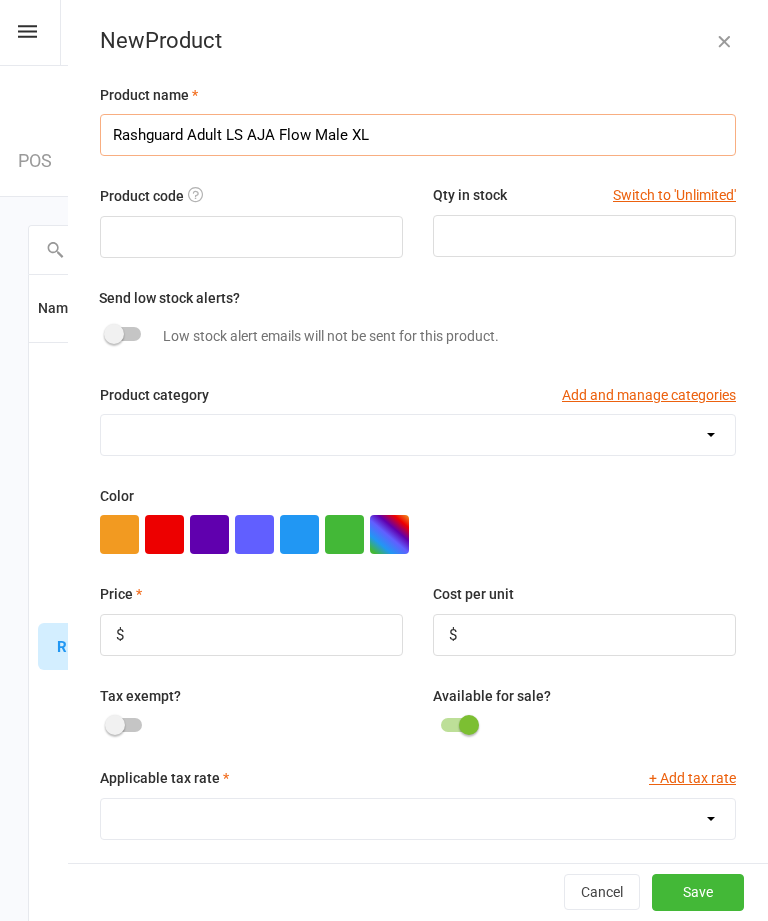 type on "Rashguard Adult LS AJA Flow Male XL" 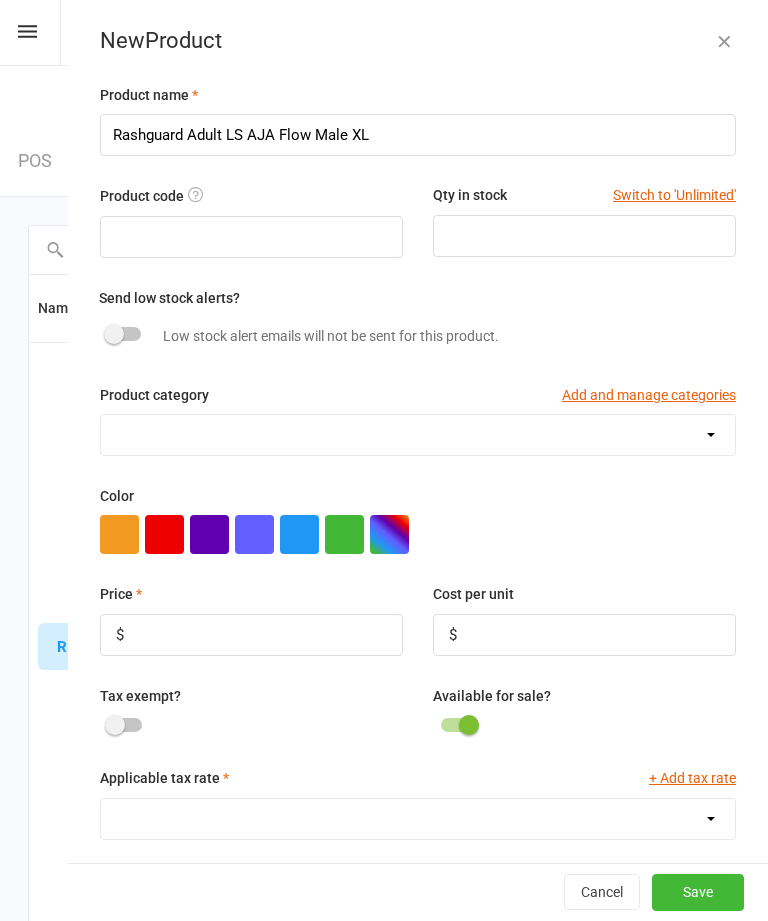 click at bounding box center [251, 237] 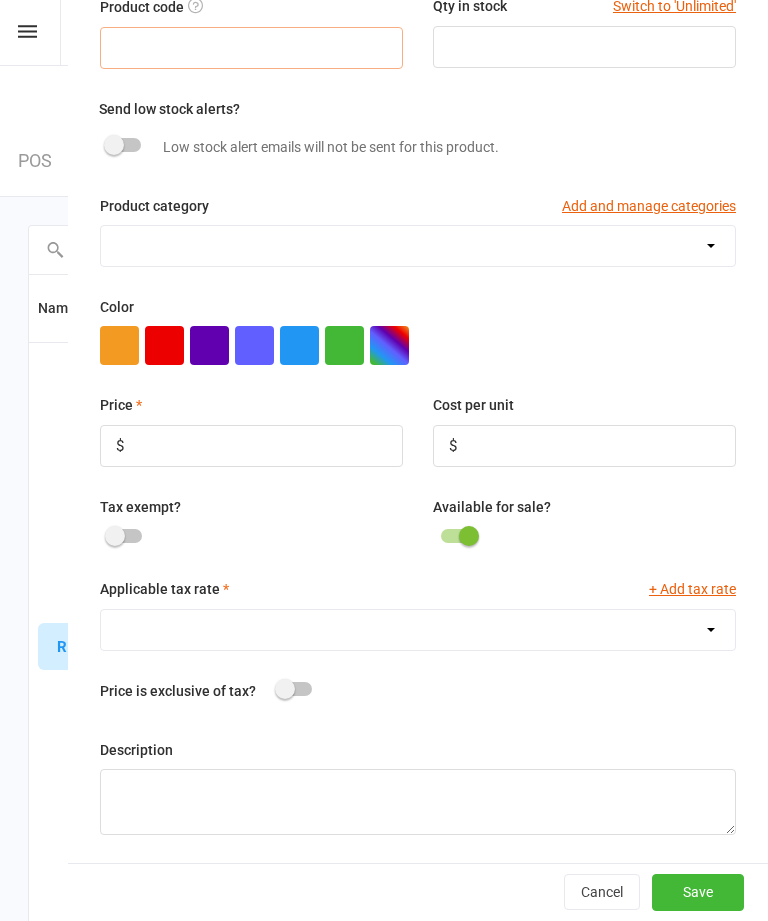 scroll, scrollTop: 192, scrollLeft: 0, axis: vertical 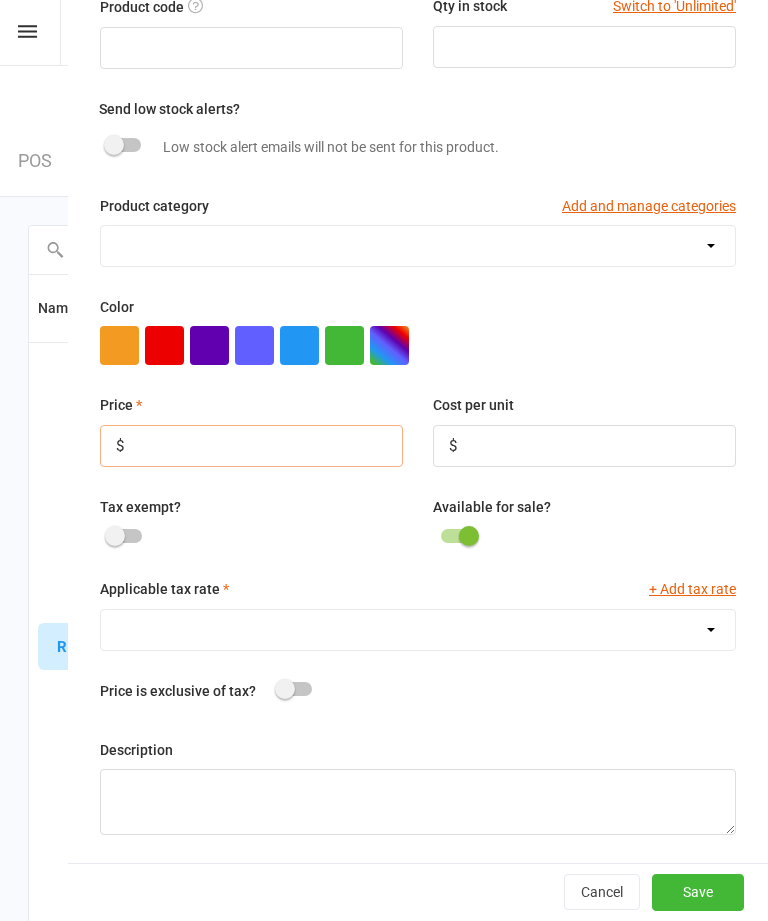 click at bounding box center (251, 446) 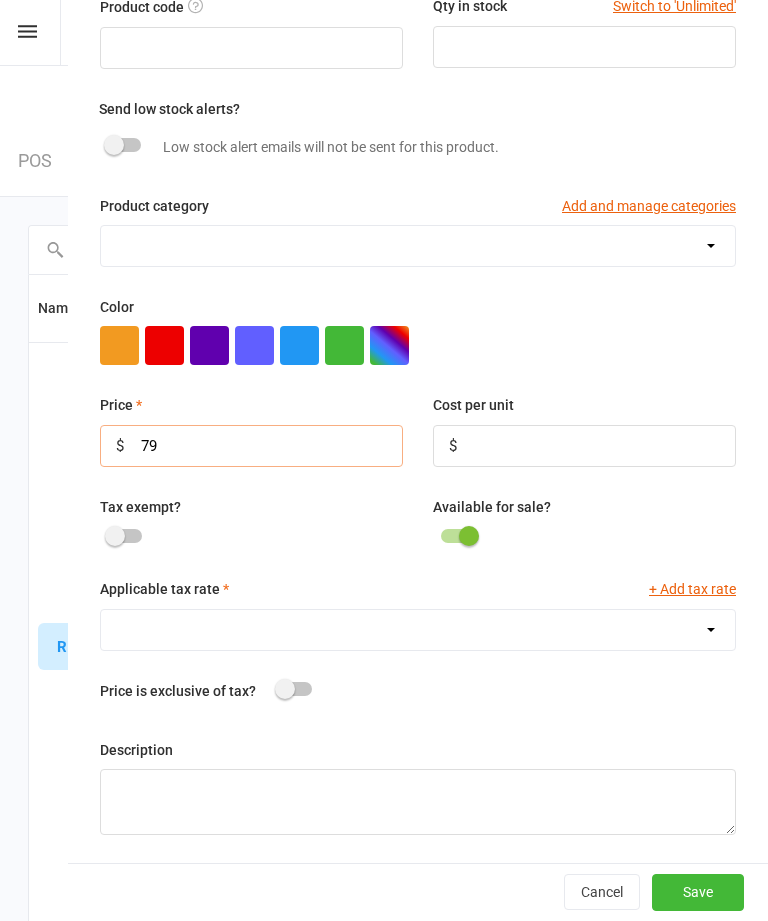 type on "79" 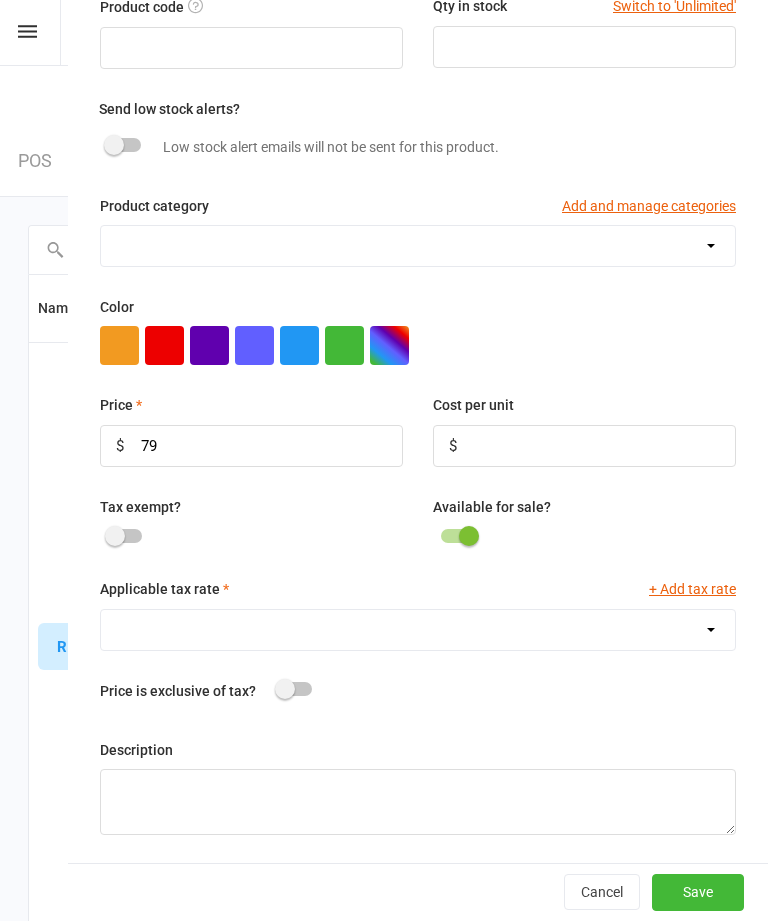 click on "GST (10.0%)" at bounding box center [418, 630] 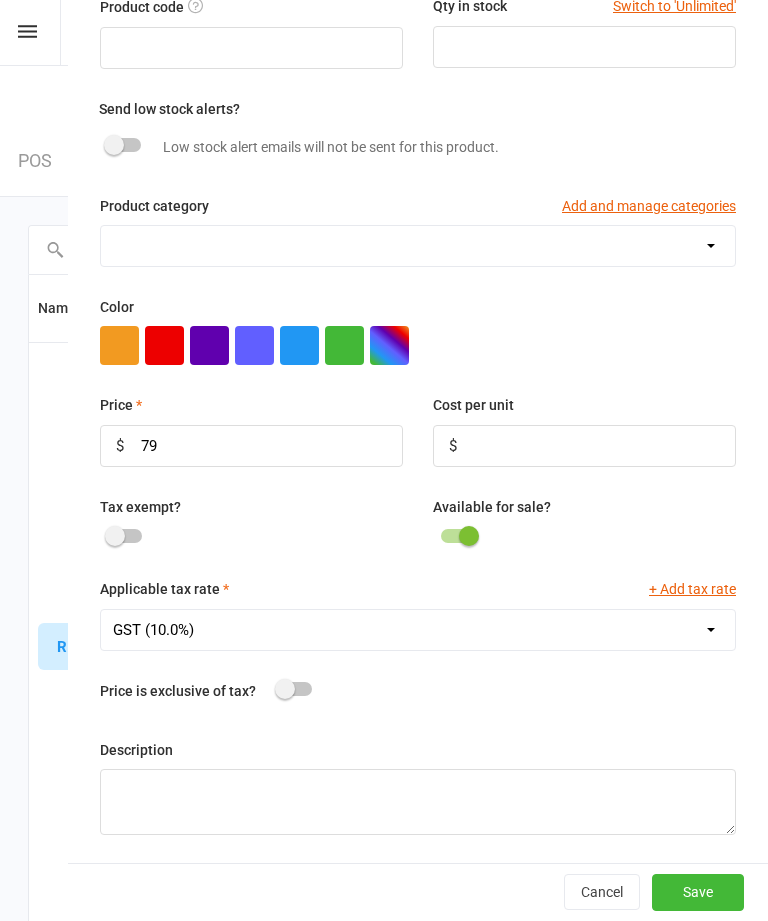 click on "Save" at bounding box center (698, 892) 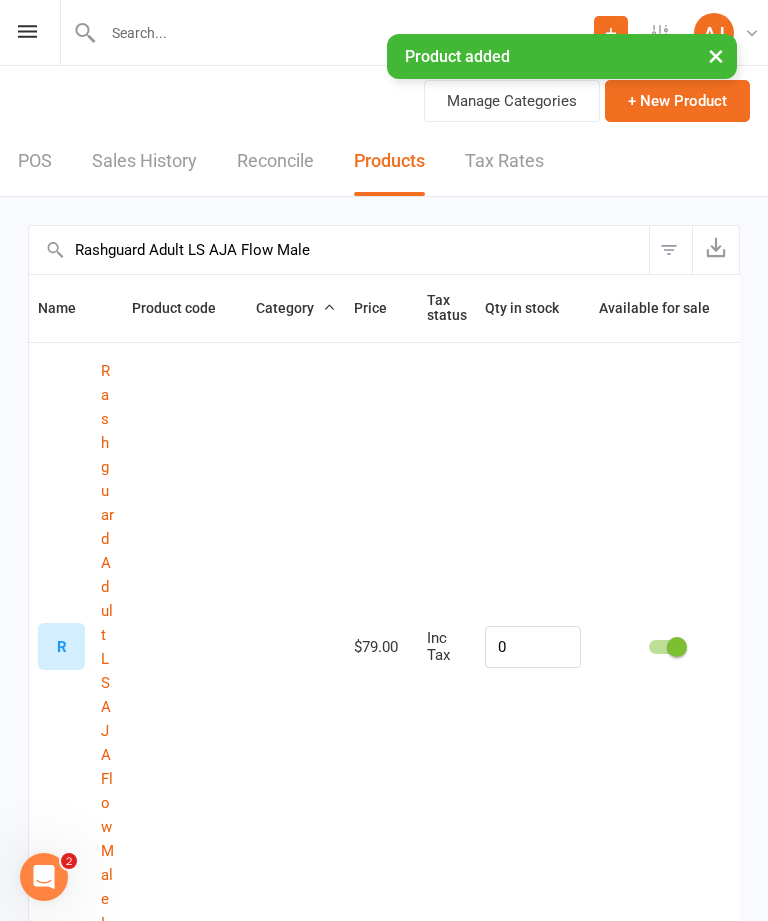click on "+ New Product" at bounding box center [677, 101] 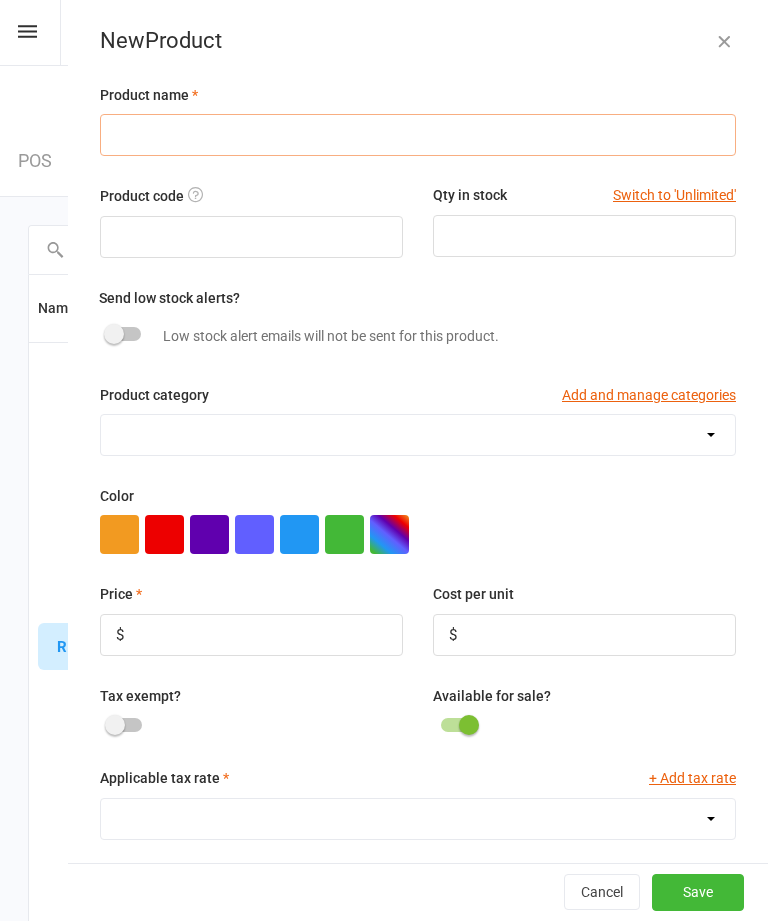 click at bounding box center (418, 135) 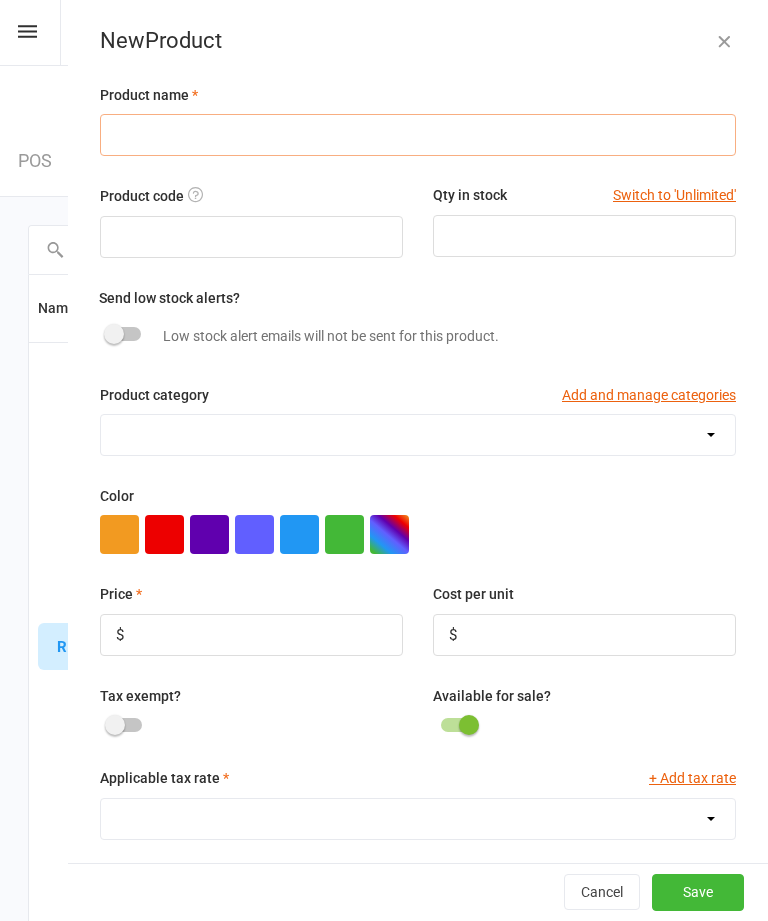 paste on "Rashguard Adult LS AJA Flow Male" 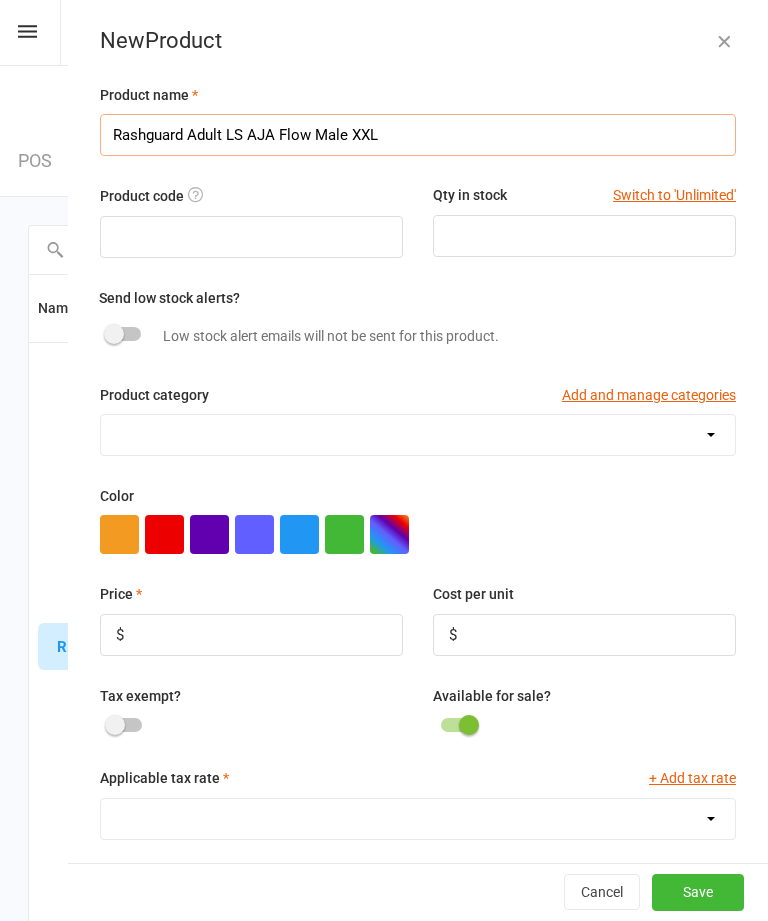type on "Rashguard Adult LS AJA Flow Male XXL" 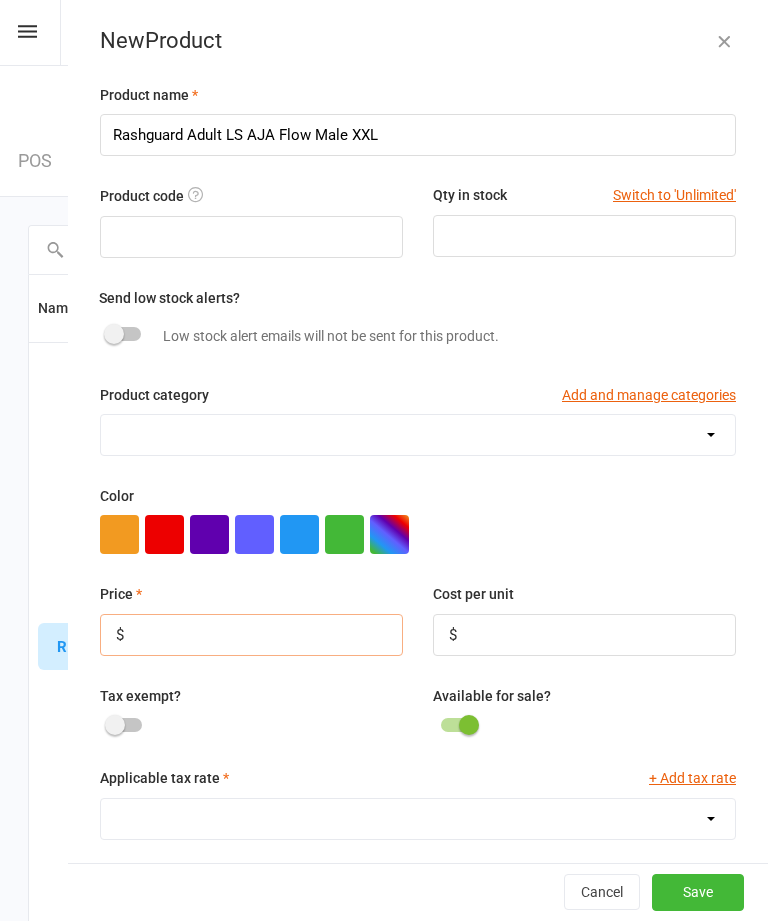 click at bounding box center (251, 635) 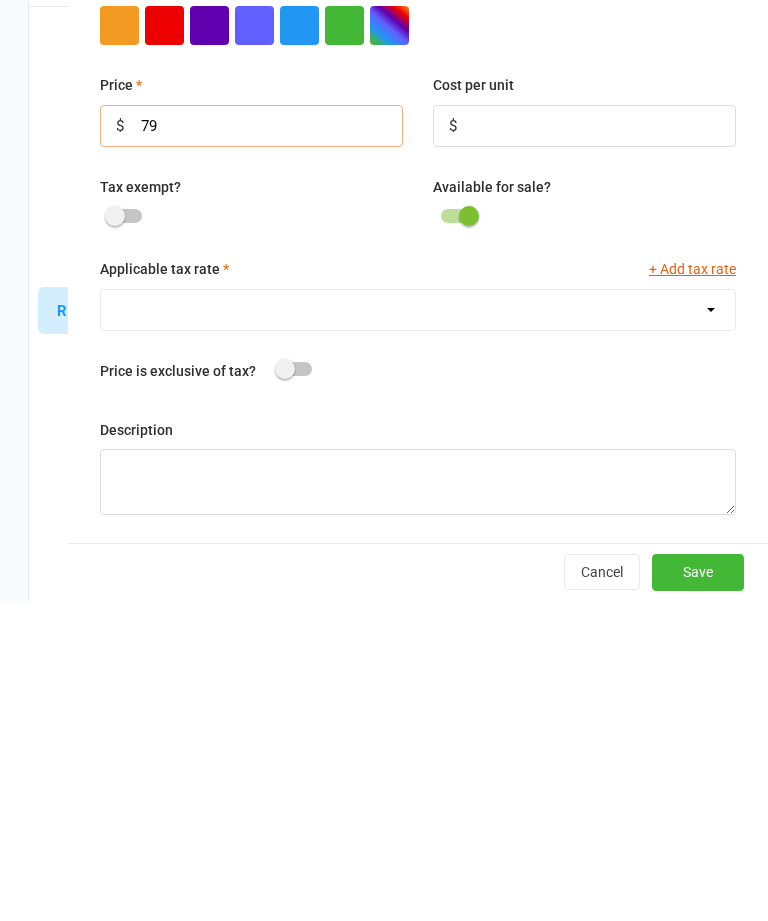 scroll, scrollTop: 192, scrollLeft: 0, axis: vertical 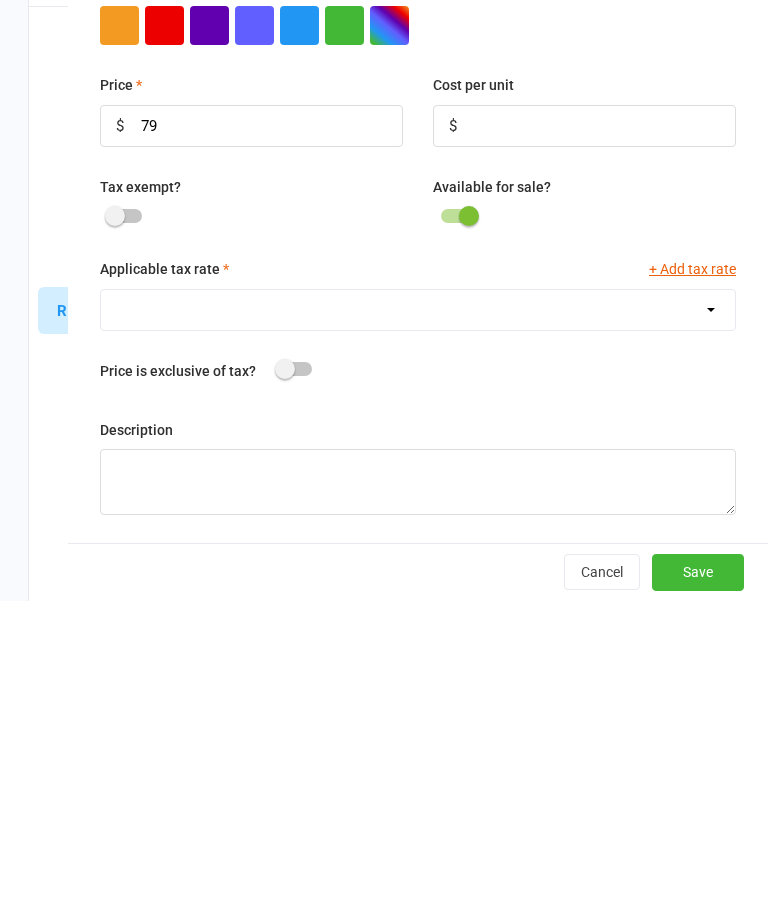 click on "GST (10.0%)" at bounding box center (418, 630) 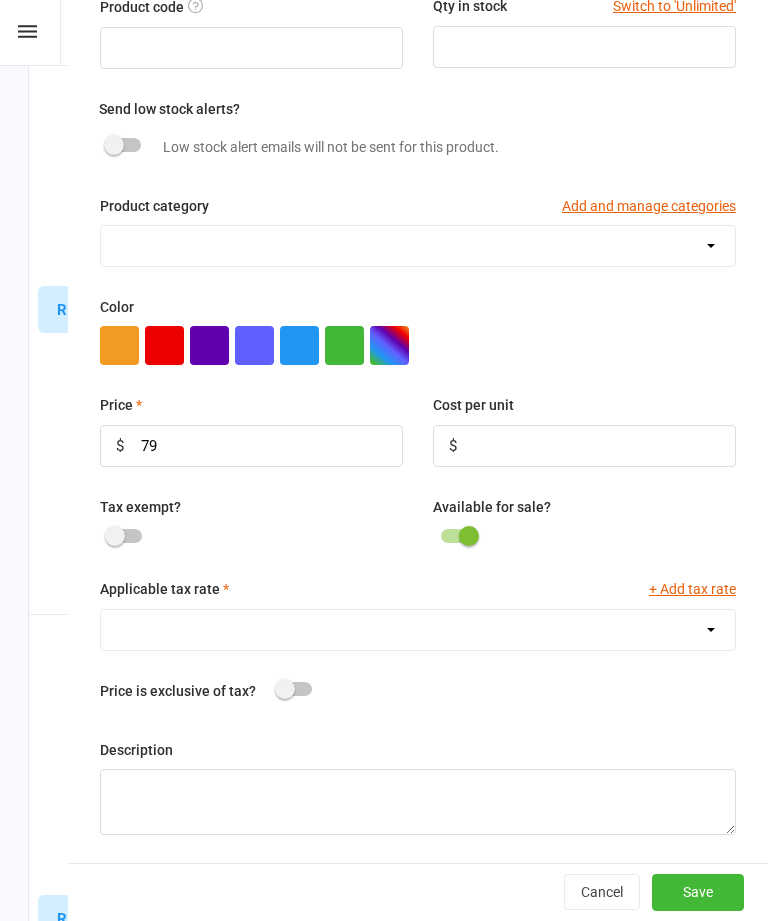 select on "1211" 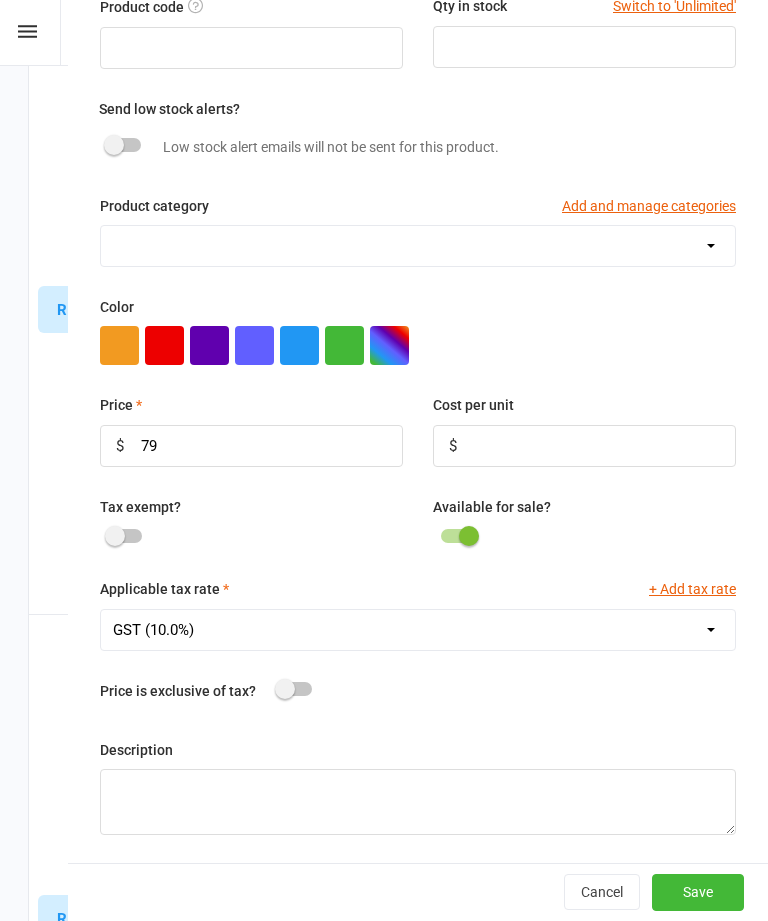 click on "Save" at bounding box center (698, 892) 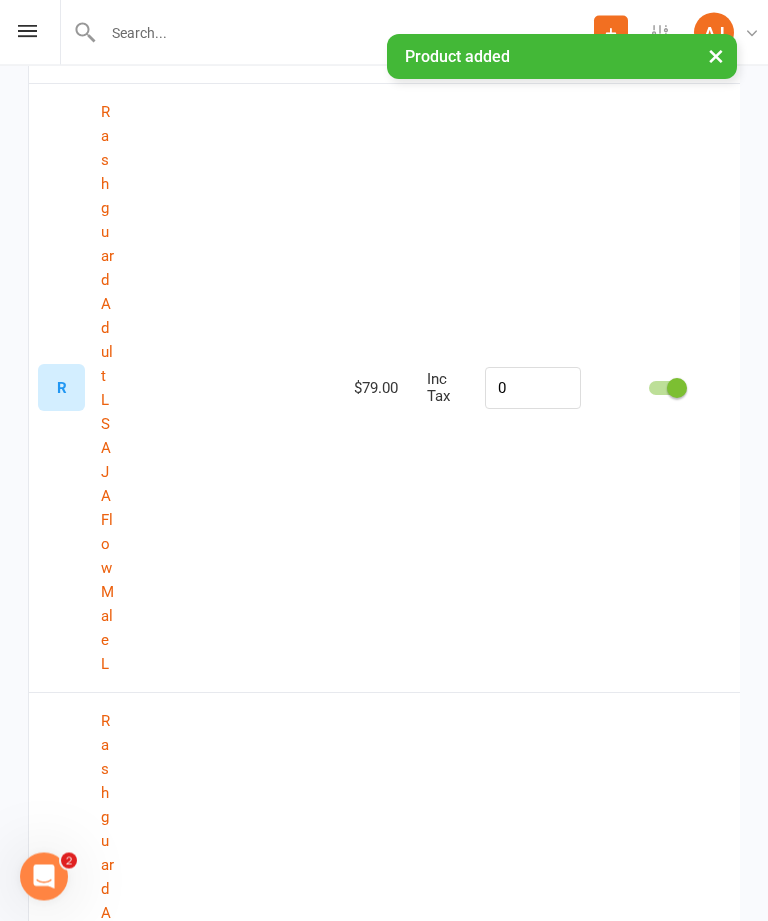 scroll, scrollTop: 0, scrollLeft: 0, axis: both 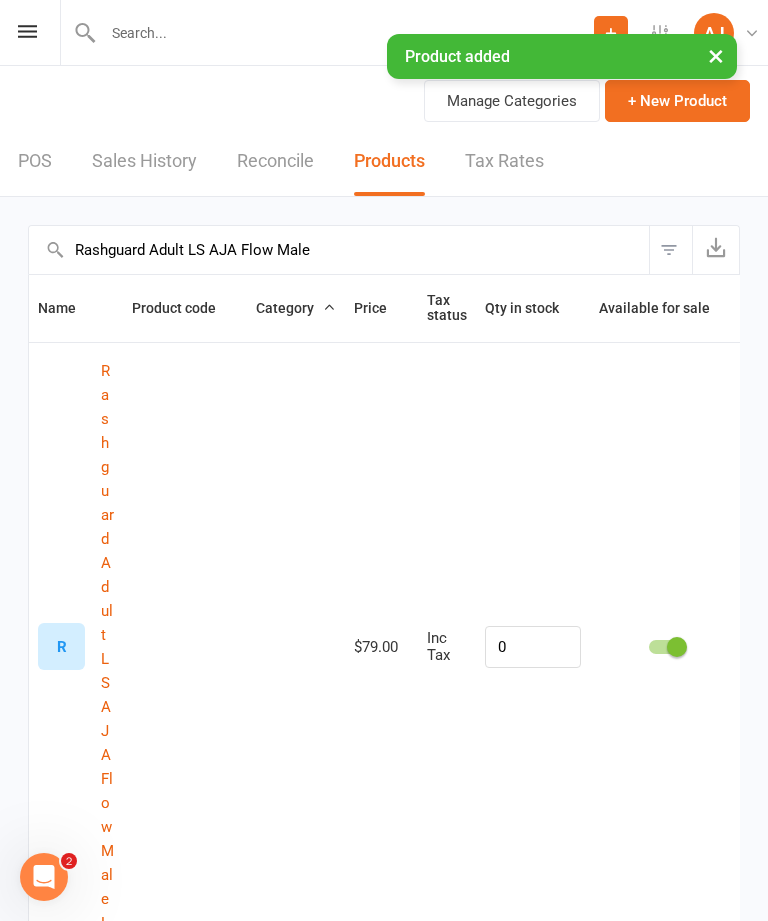 click on "+ New Product" at bounding box center [677, 101] 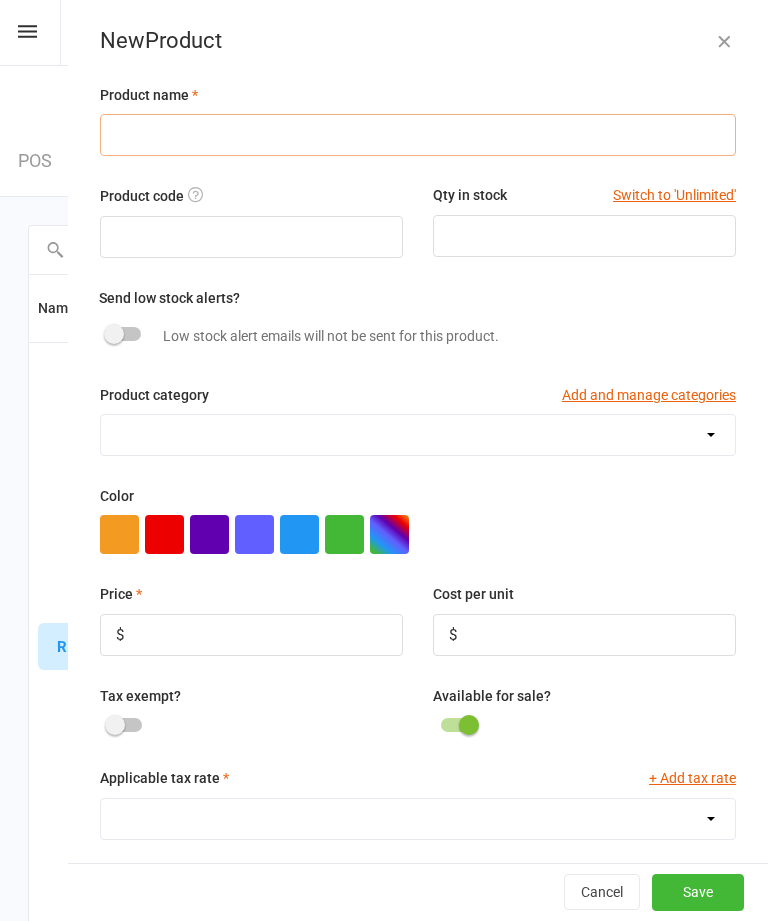 click at bounding box center (418, 135) 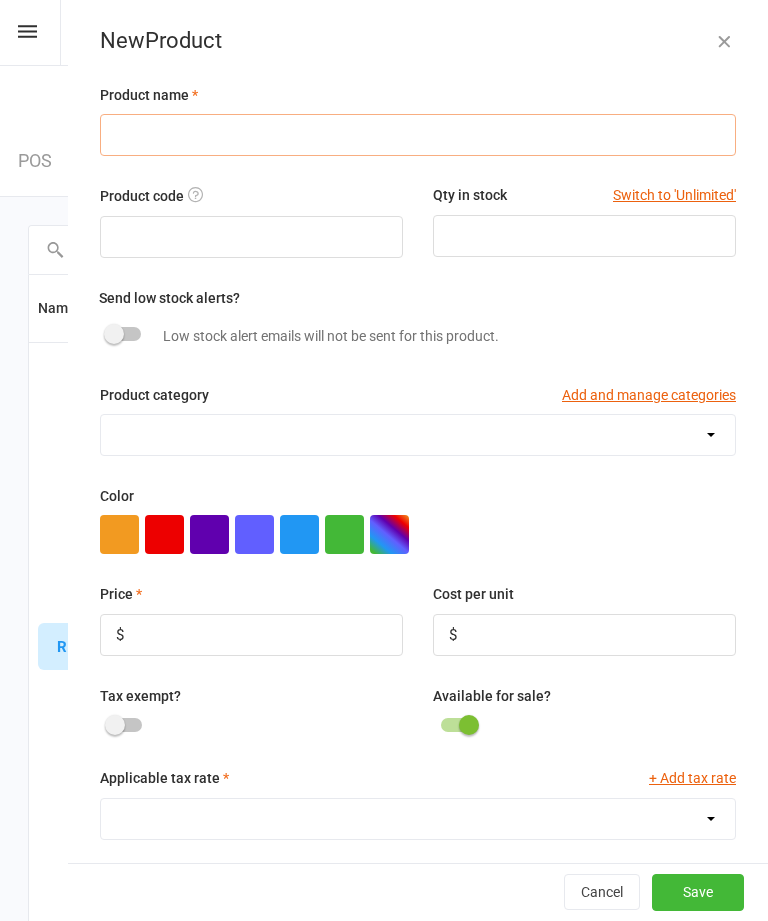 paste on "Rashguard Adult LS AJA Flow Male" 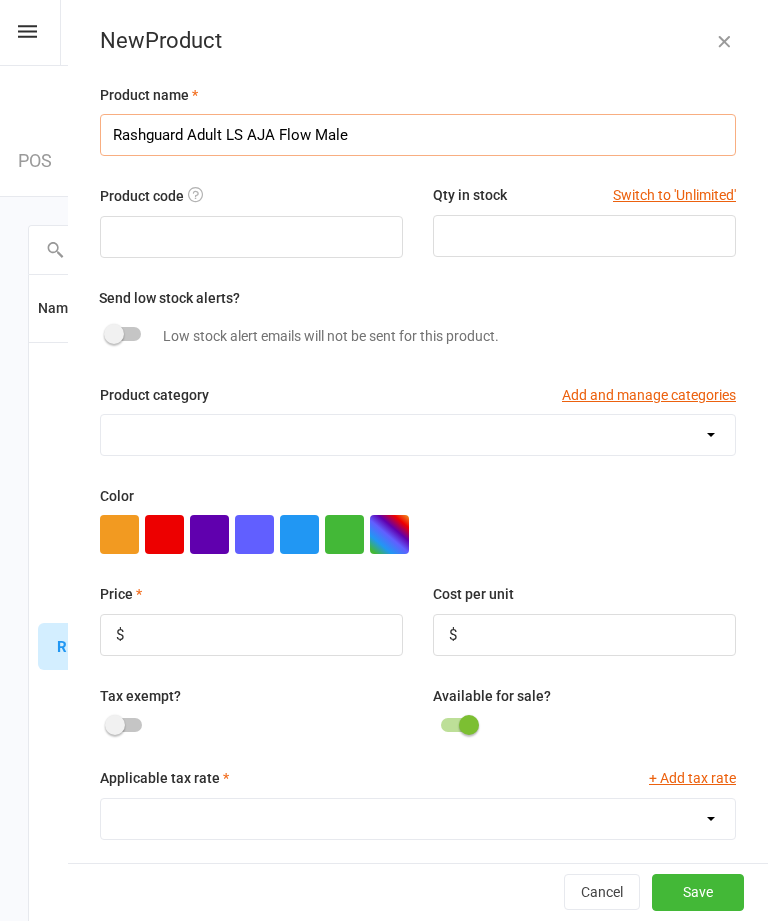 click on "Rashguard Adult LS AJA Flow Male" at bounding box center (418, 135) 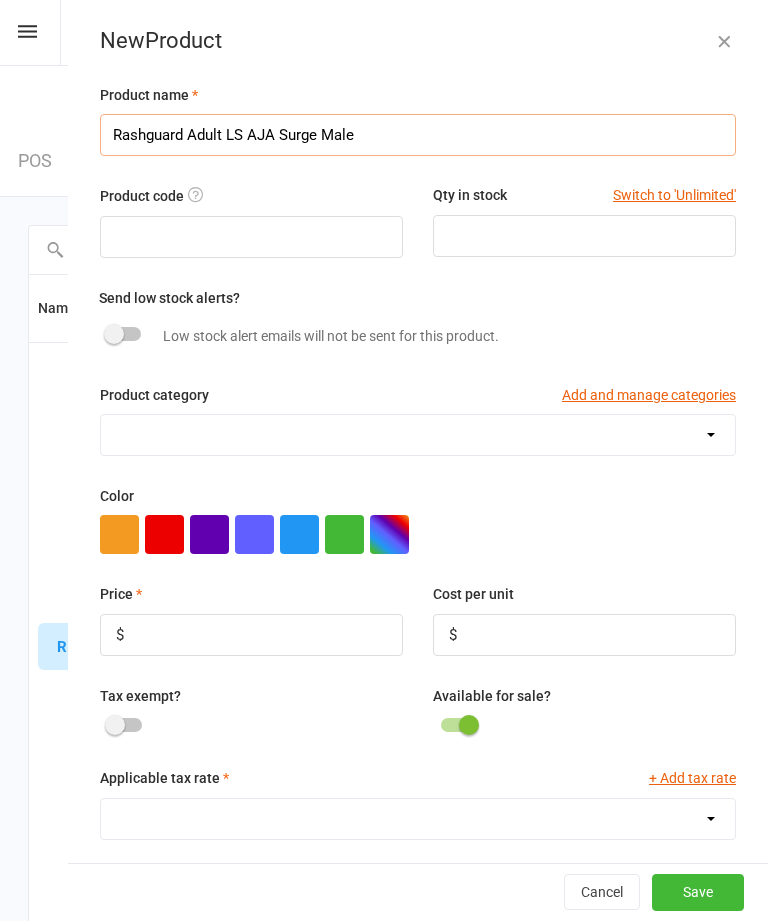 click on "Rashguard Adult LS AJA Surge Male" at bounding box center [418, 135] 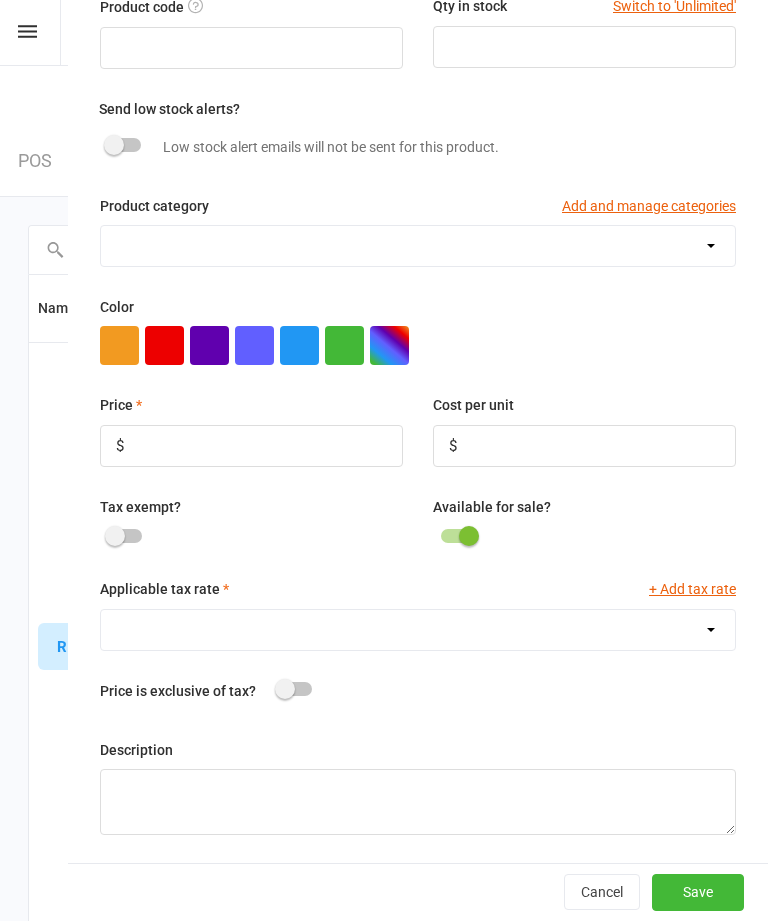 scroll, scrollTop: 192, scrollLeft: 0, axis: vertical 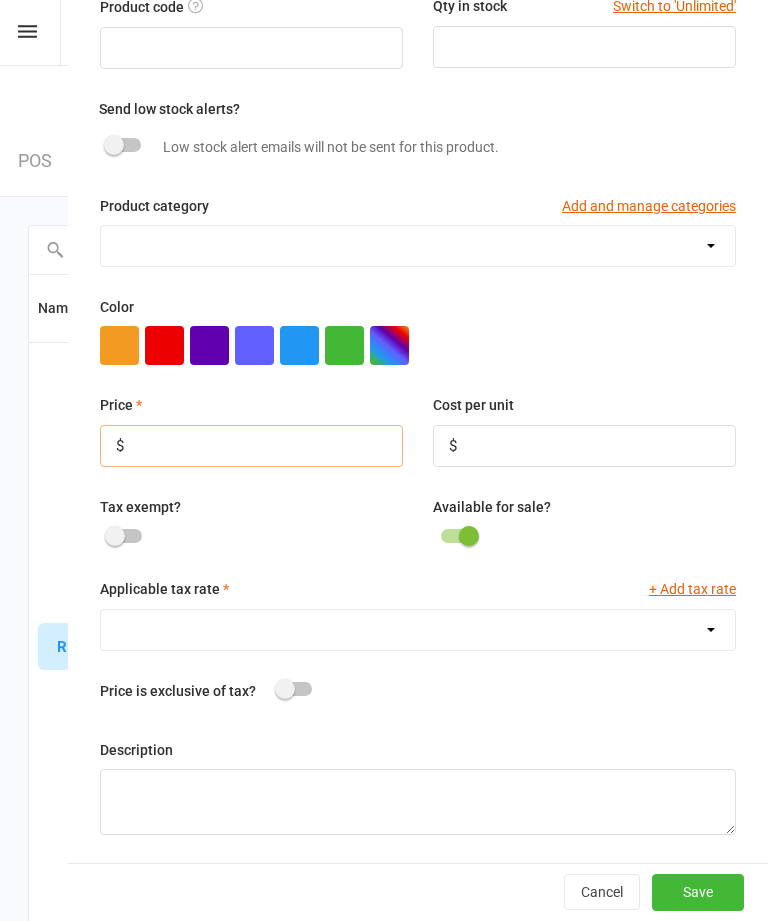 click at bounding box center [251, 446] 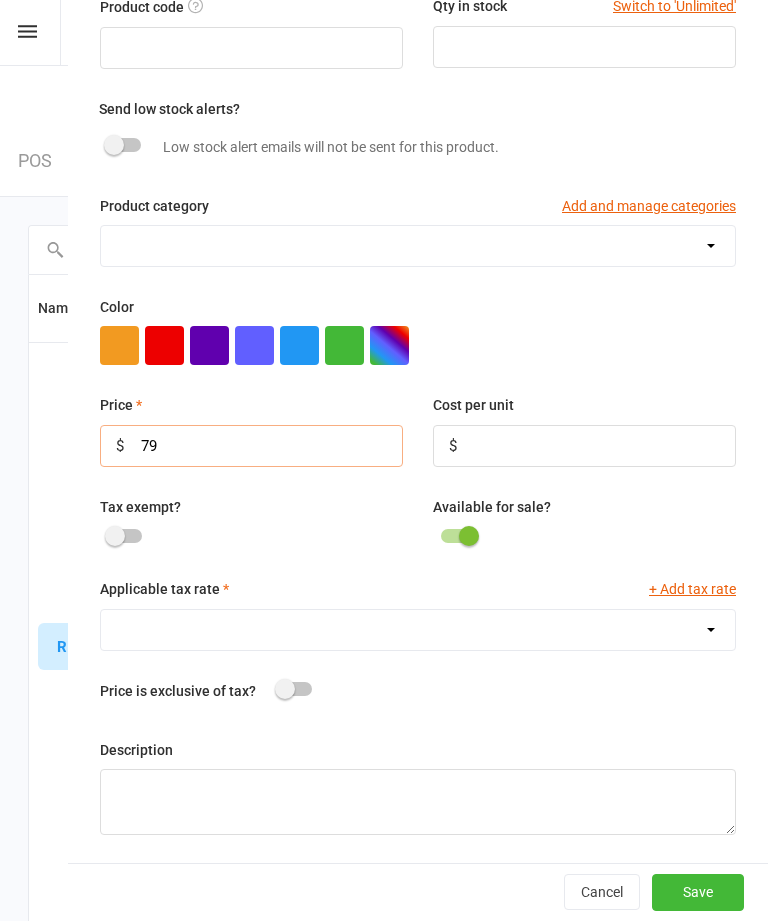 scroll, scrollTop: 128, scrollLeft: 0, axis: vertical 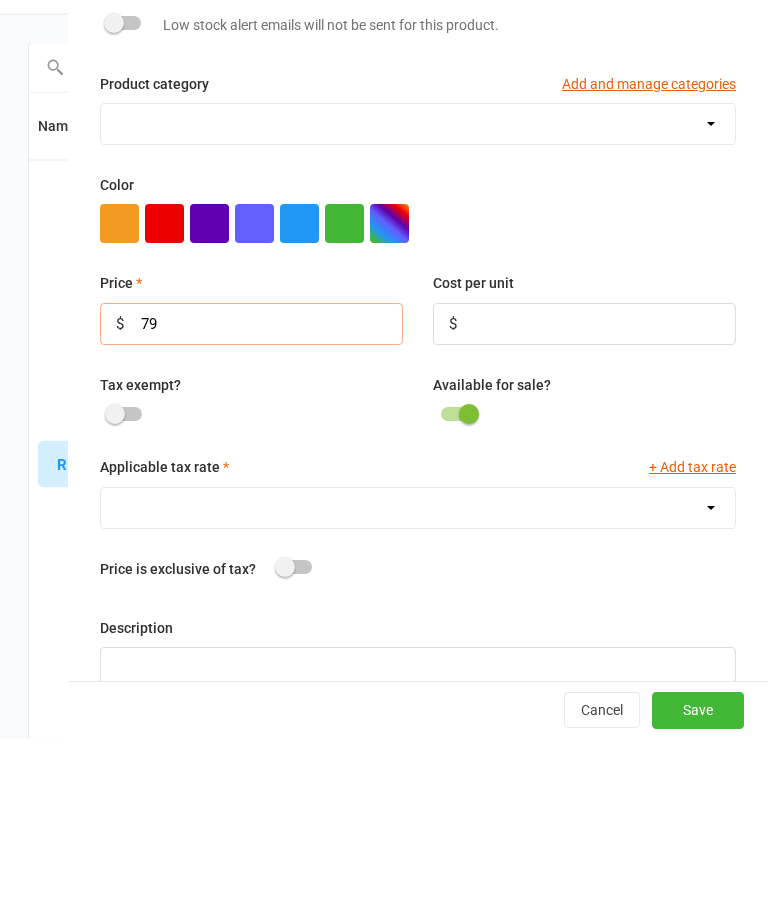 type on "79" 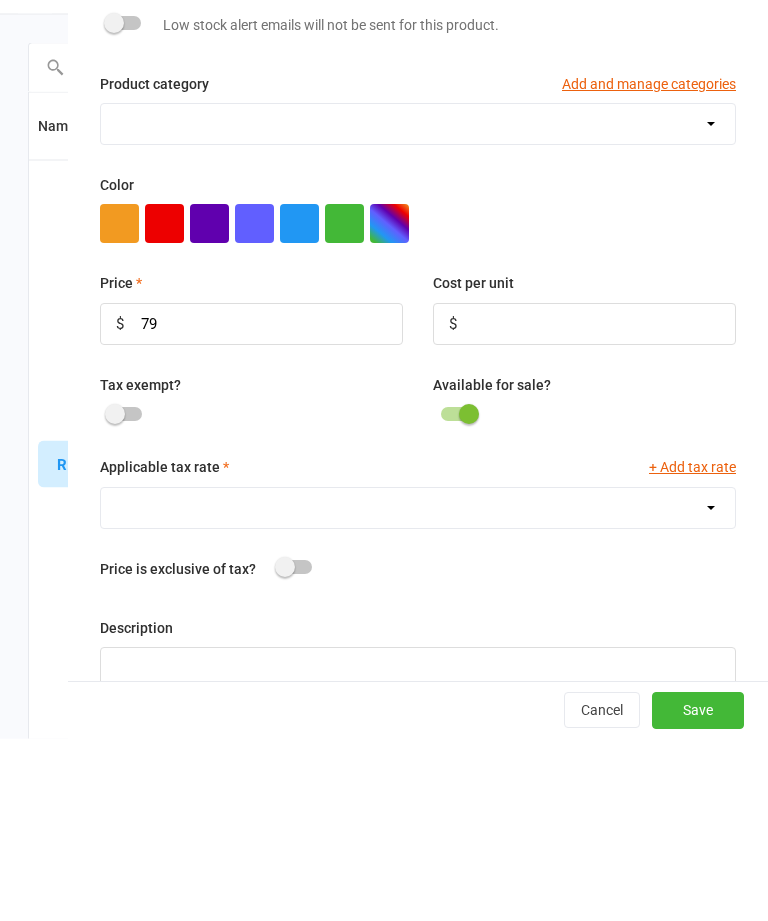 click on "GST (10.0%)" at bounding box center [418, 691] 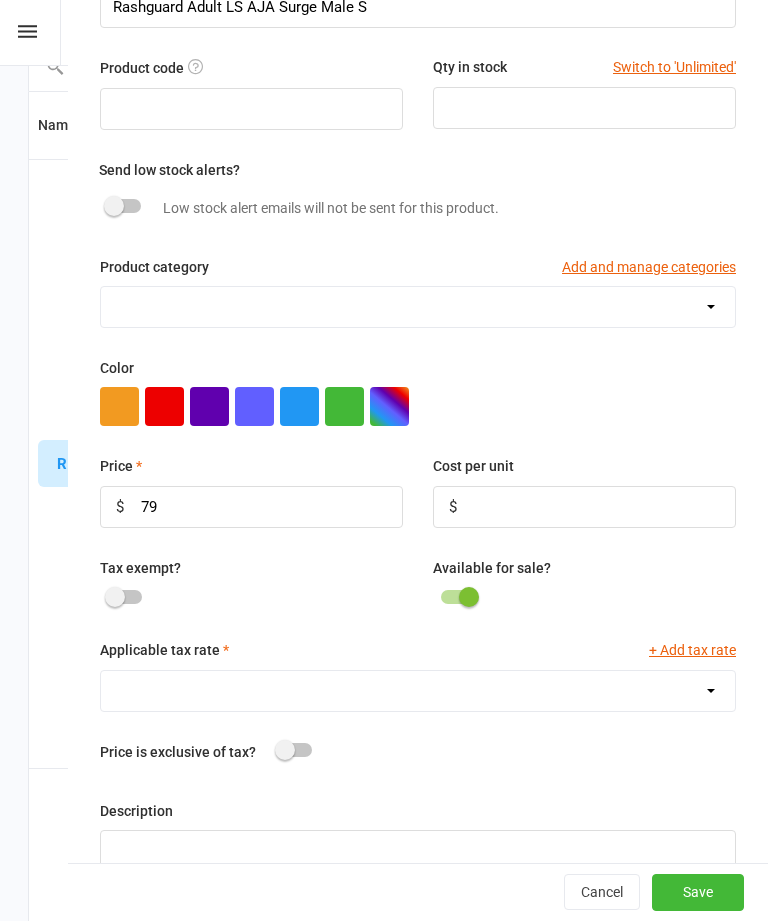 select on "1211" 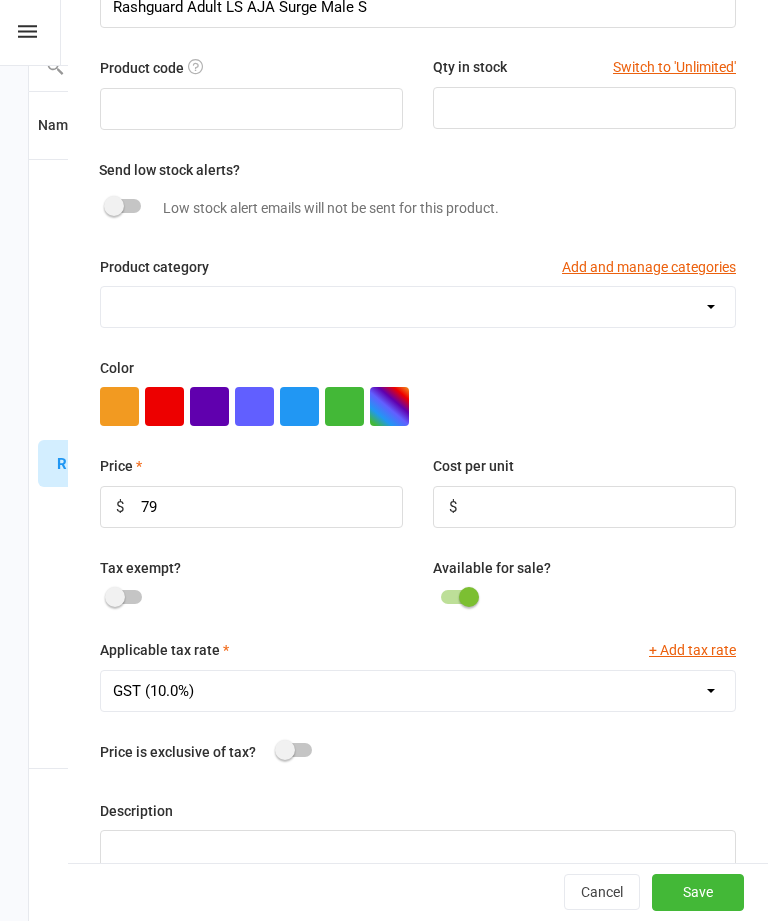 click on "Save" at bounding box center (698, 893) 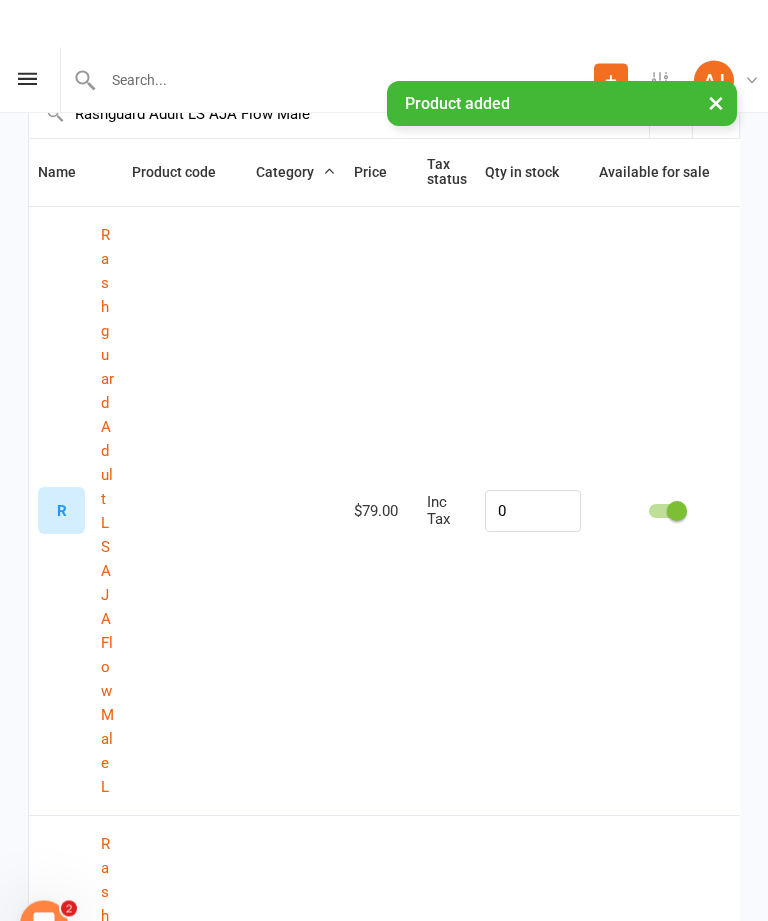 scroll, scrollTop: 0, scrollLeft: 0, axis: both 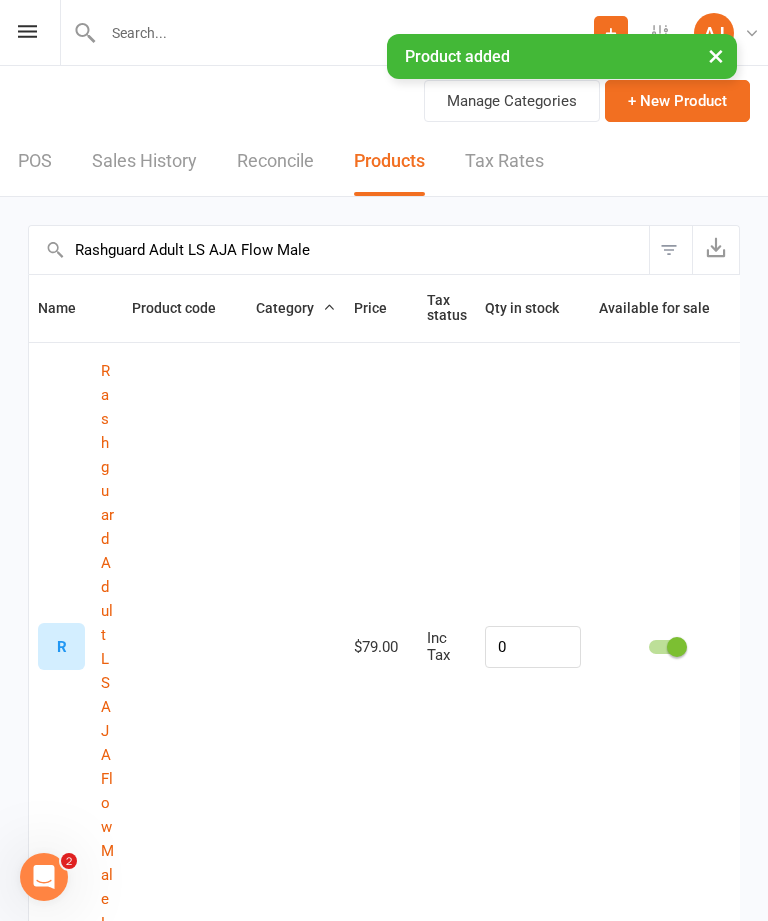 click on "+ New Product" at bounding box center (677, 101) 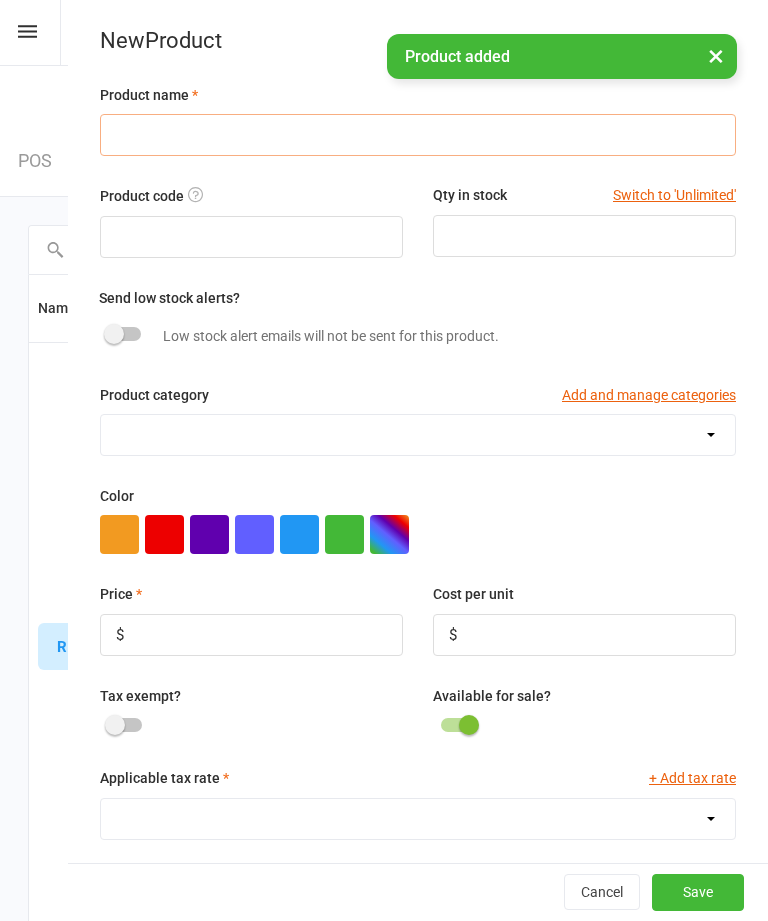 click at bounding box center [418, 135] 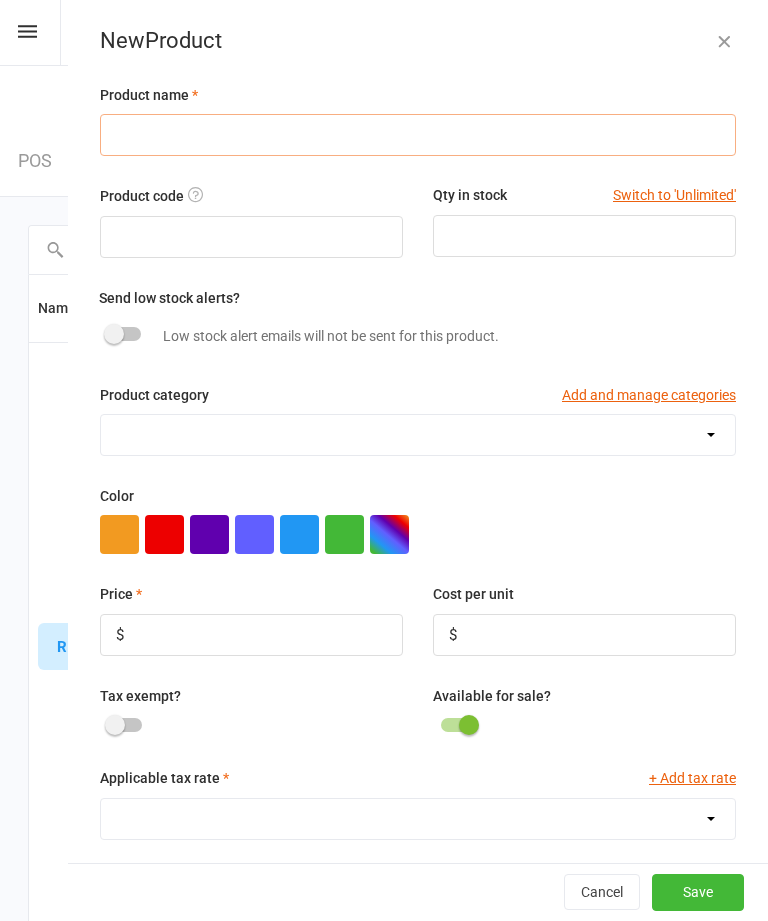 paste on "Rashguard Adult LS AJA Surge Male" 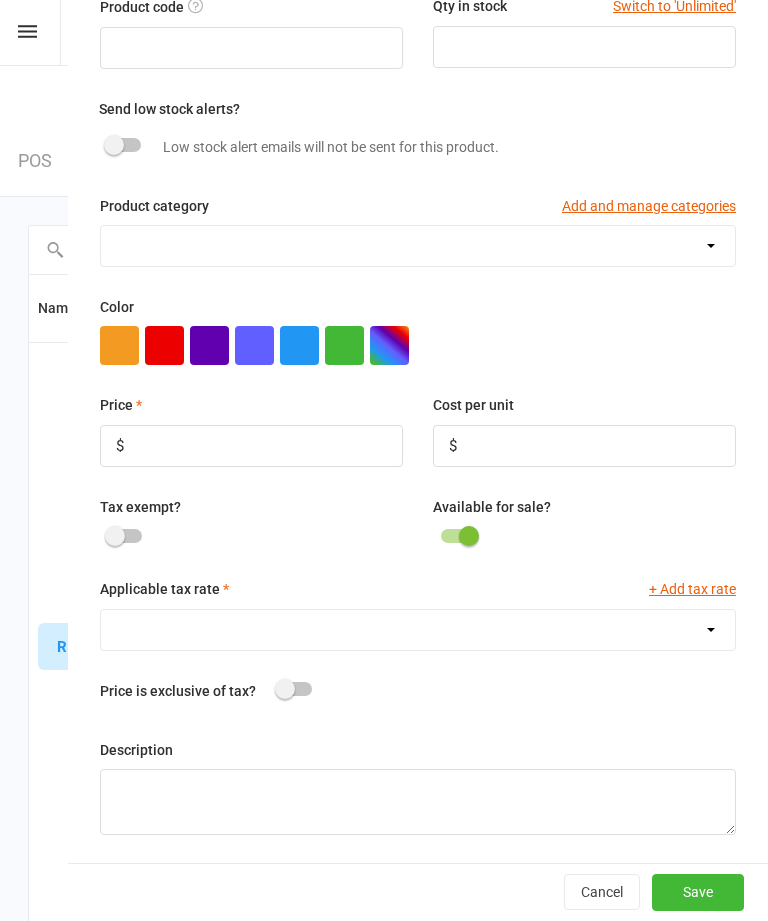 scroll, scrollTop: 192, scrollLeft: 0, axis: vertical 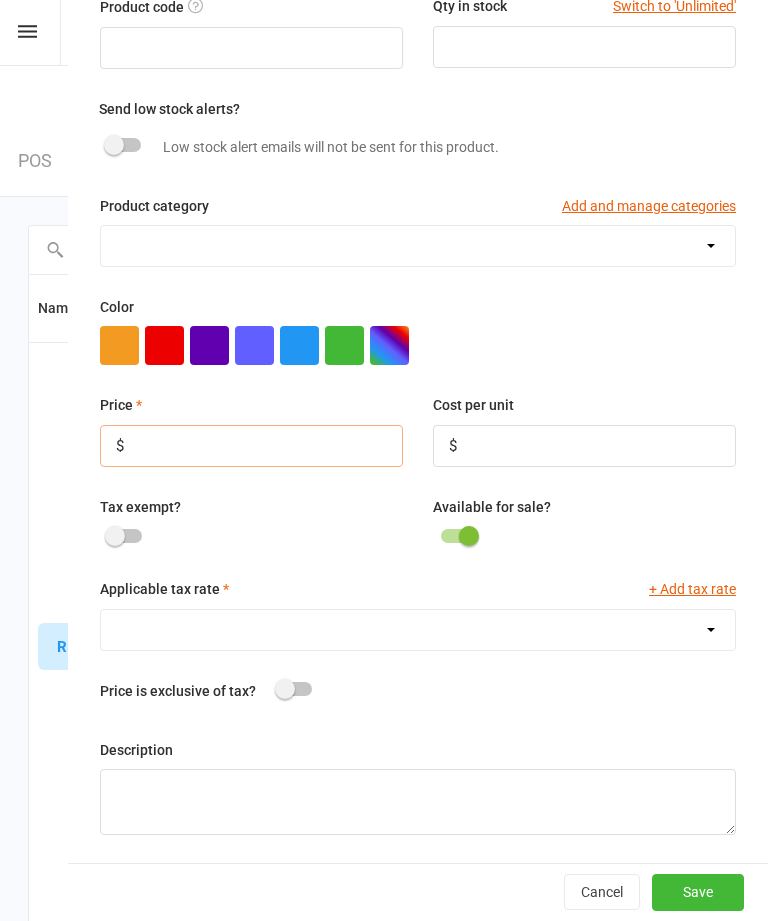 click at bounding box center [251, 446] 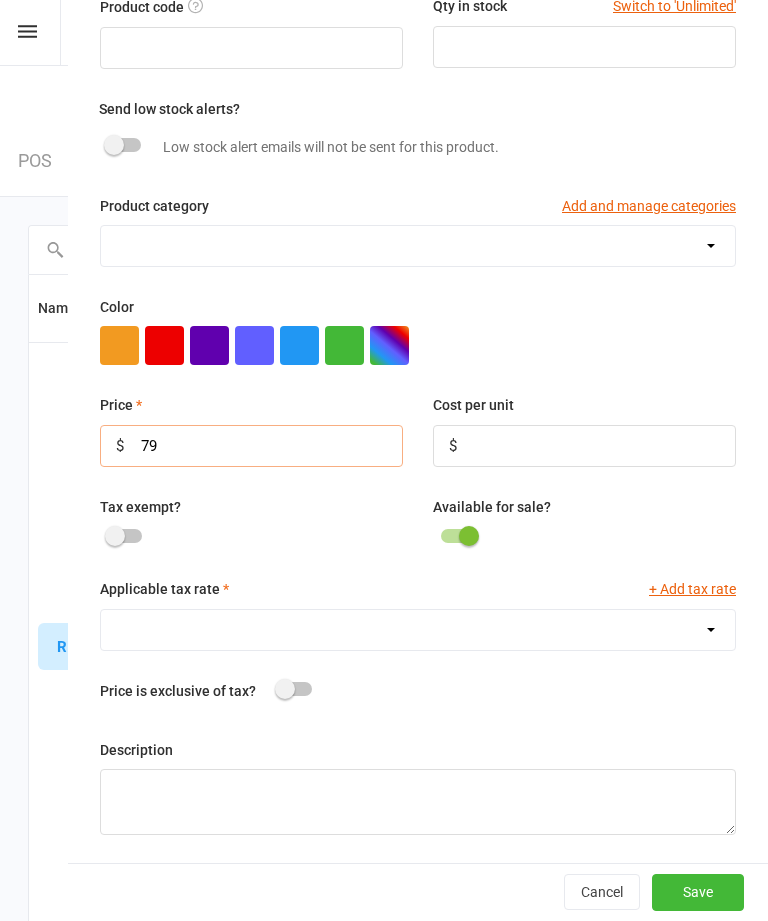 type on "79" 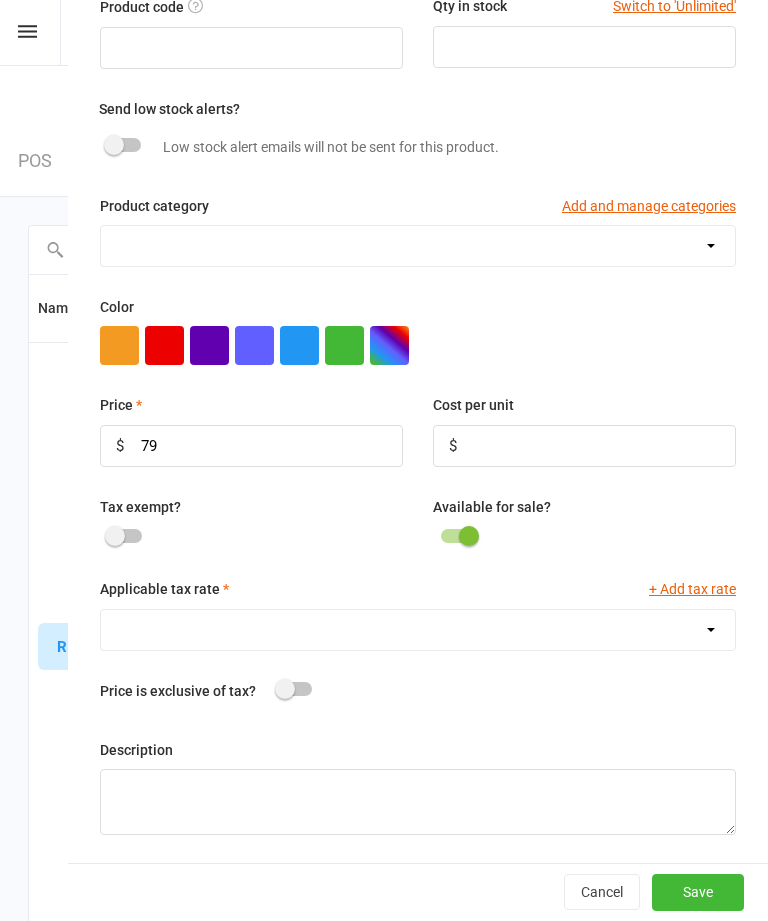 click on "GST (10.0%)" at bounding box center (418, 630) 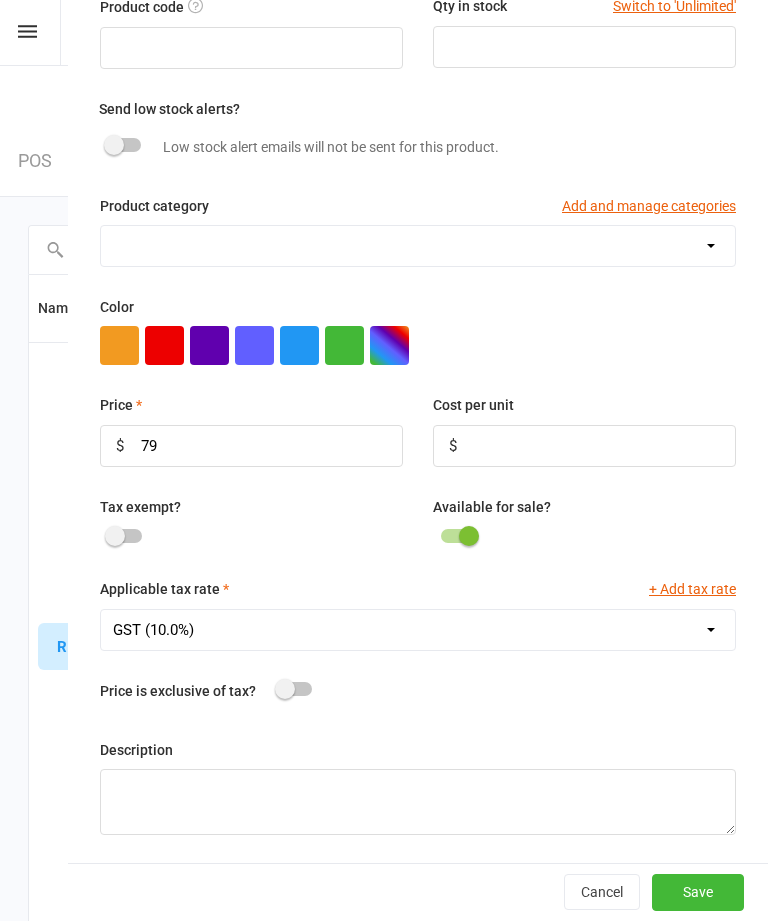 click on "Save" at bounding box center (698, 892) 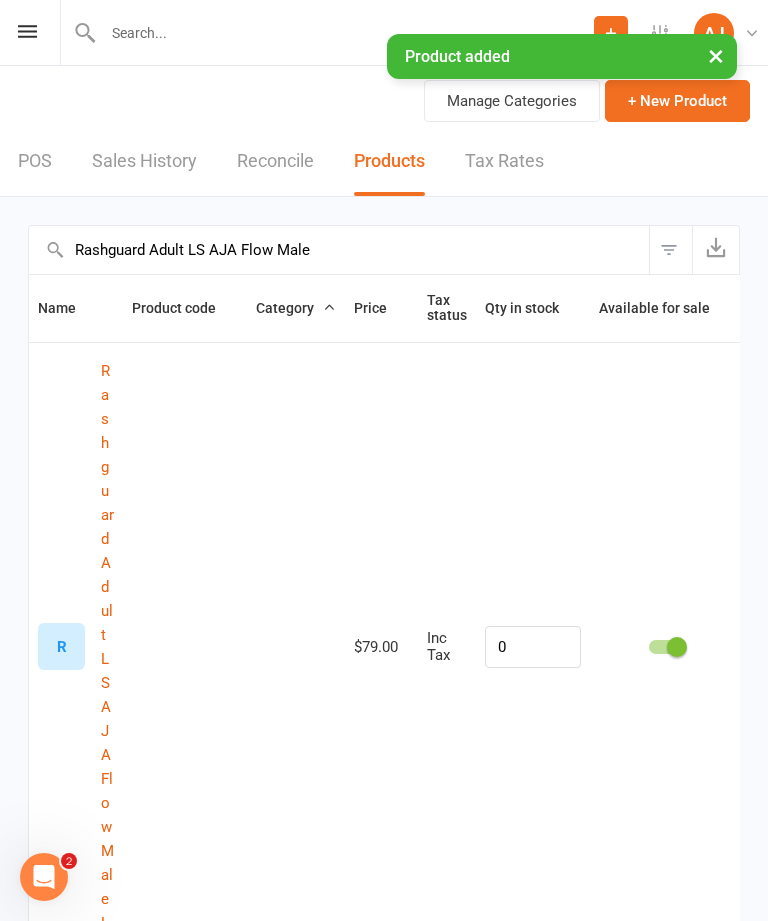 click on "+ New Product" at bounding box center (677, 101) 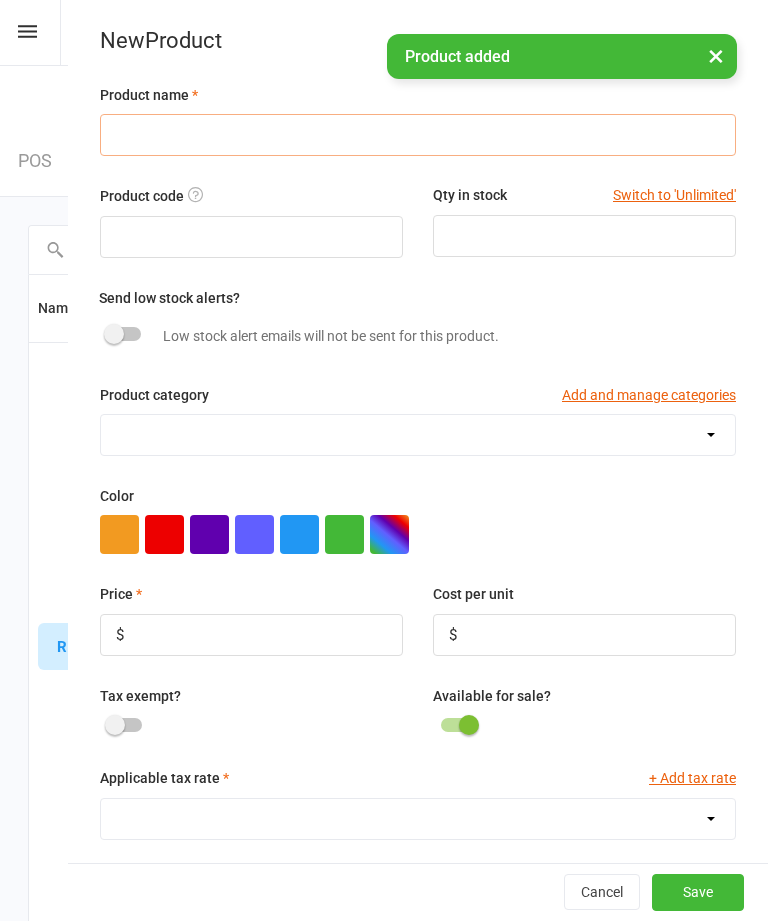 click at bounding box center (418, 135) 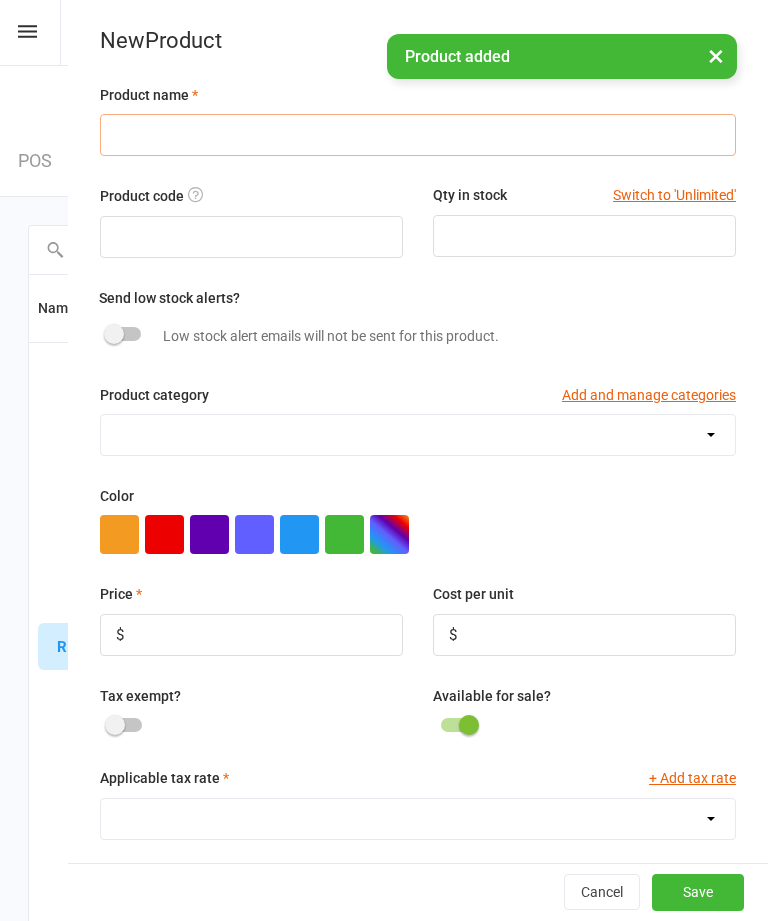 paste on "Rashguard Adult LS AJA Surge Male" 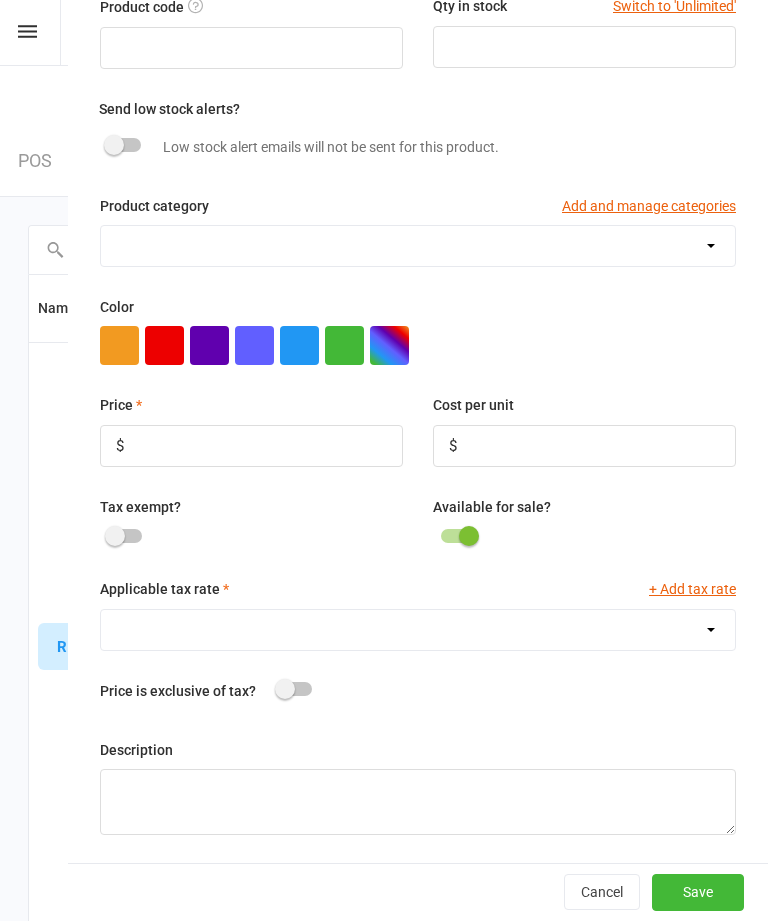 scroll, scrollTop: 192, scrollLeft: 0, axis: vertical 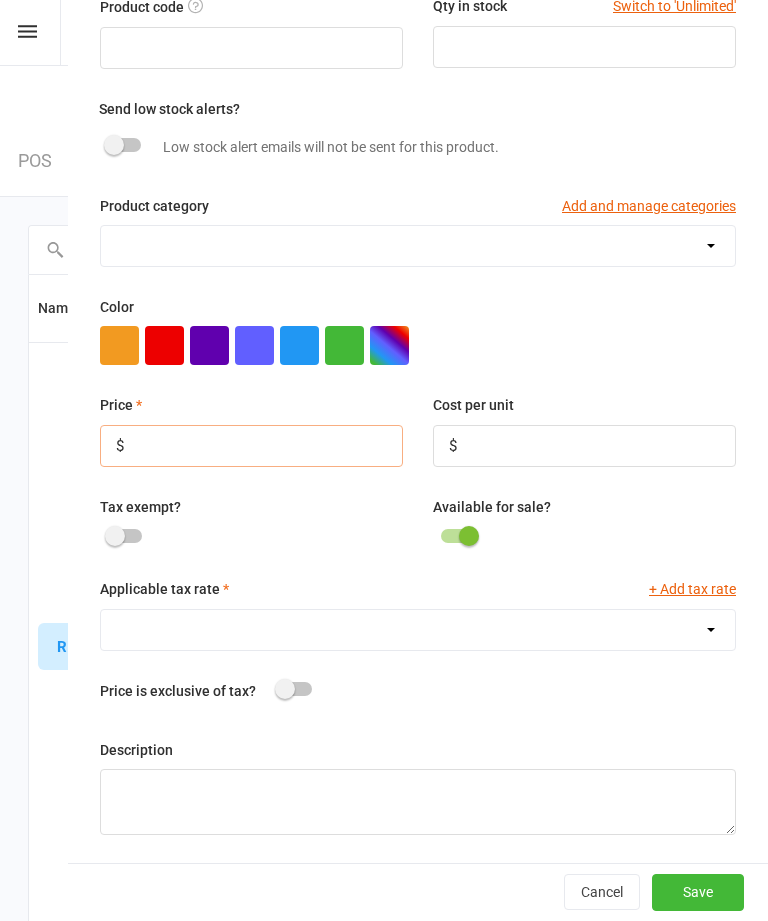click at bounding box center [251, 446] 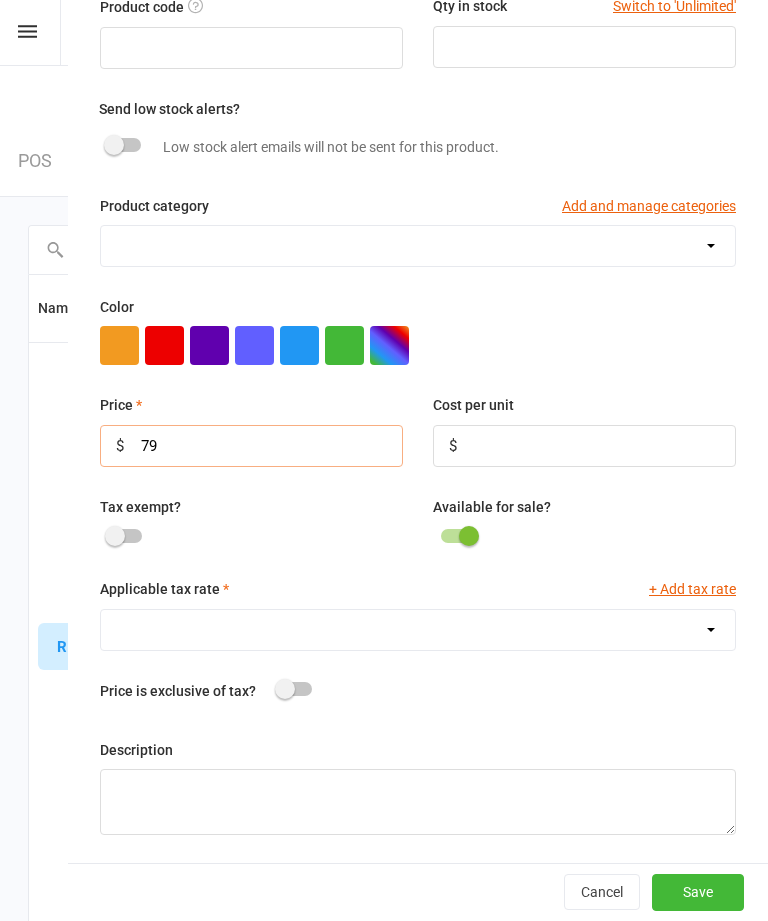 scroll, scrollTop: 167, scrollLeft: 0, axis: vertical 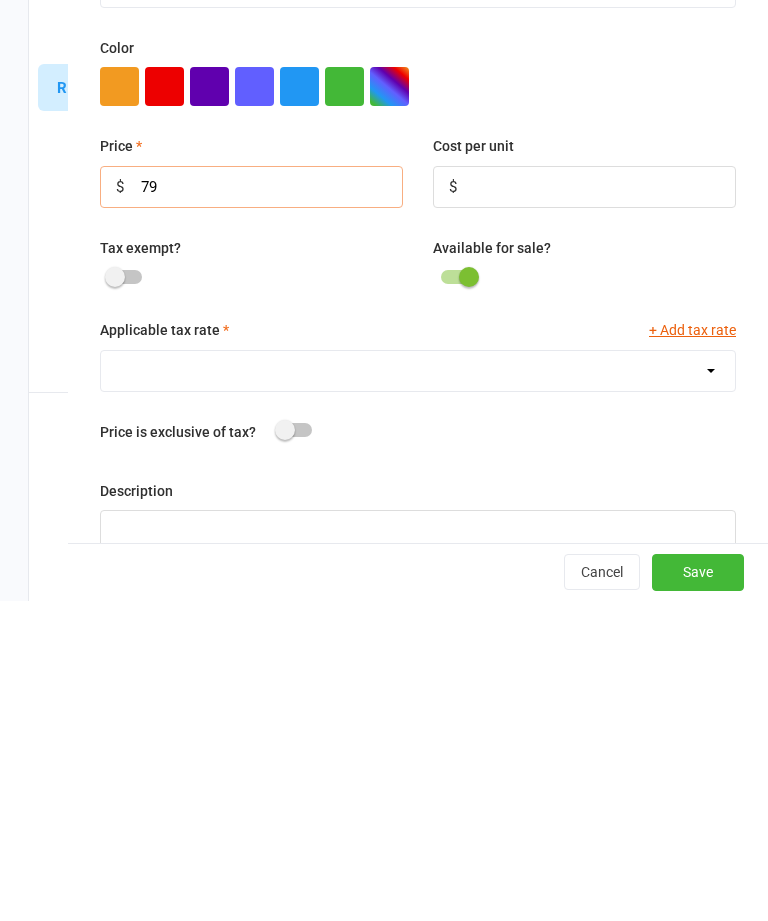 type on "79" 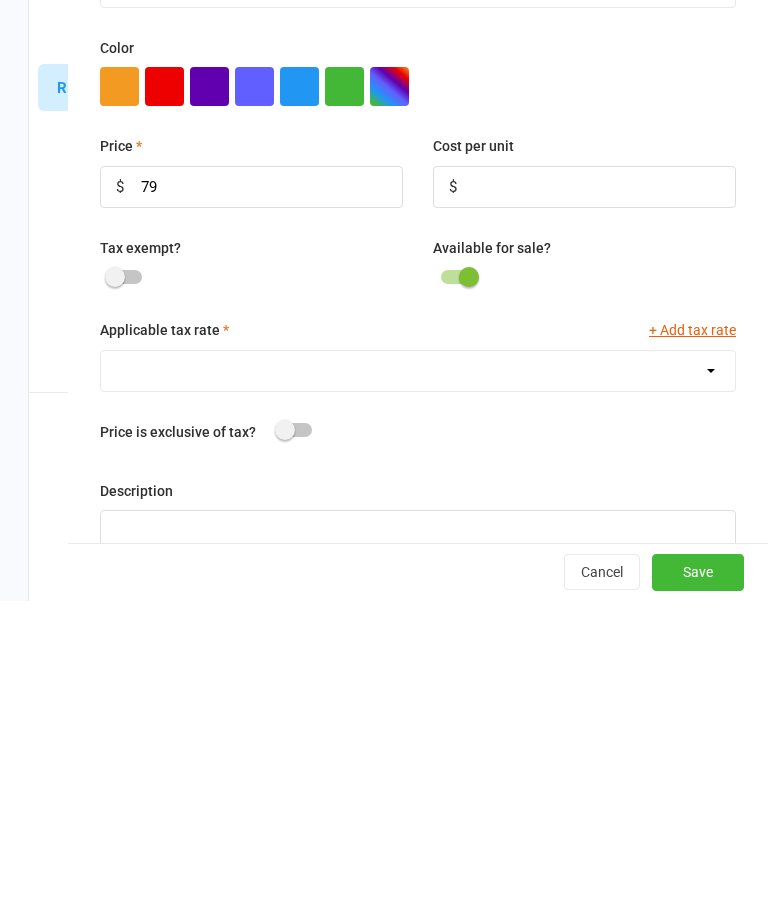 click on "Applicable tax rate + Add tax rate" at bounding box center (418, 654) 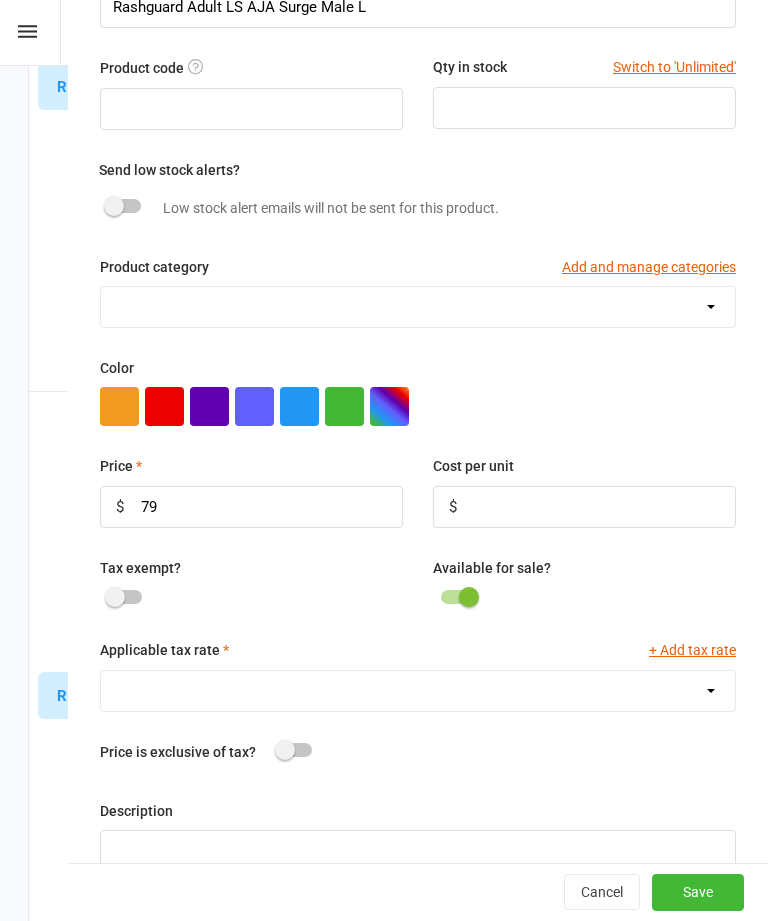 click on "Color" at bounding box center (418, 391) 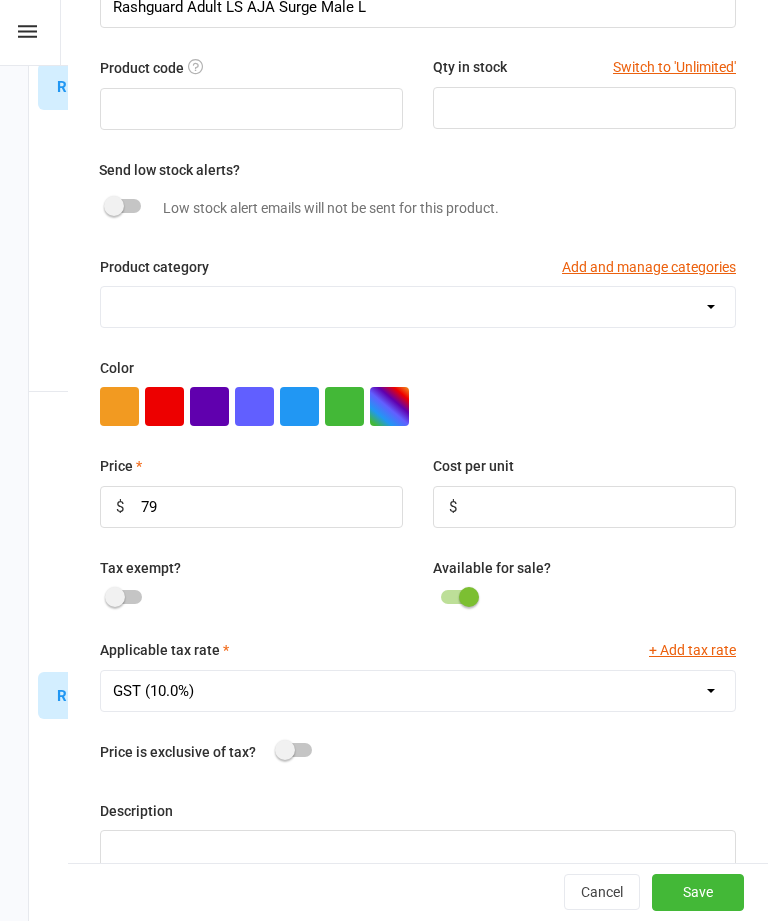 click on "Save" at bounding box center [698, 893] 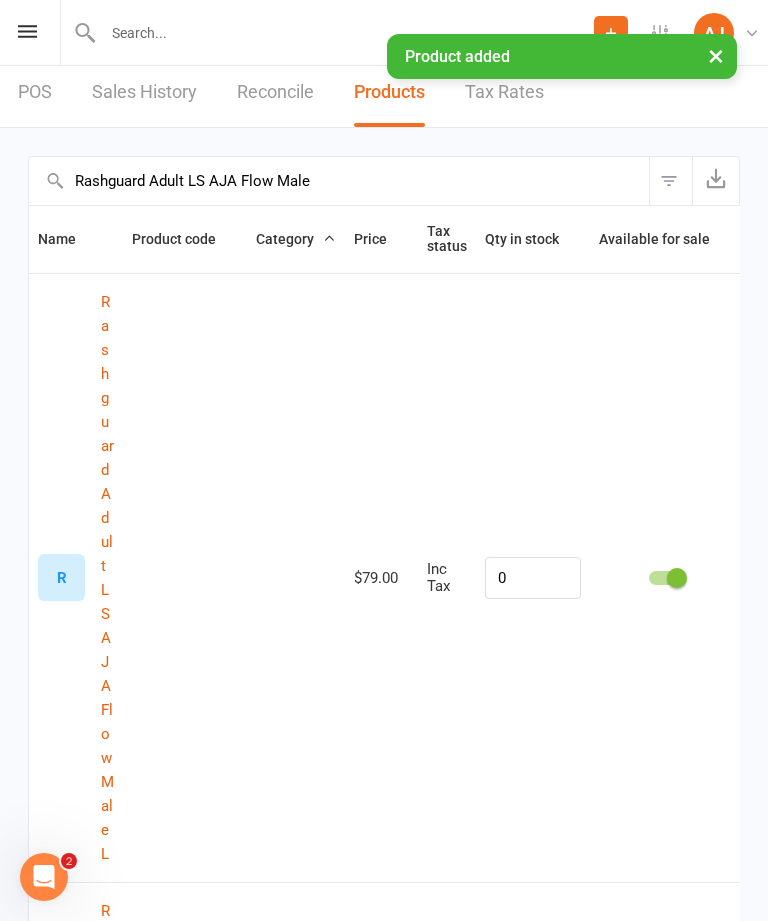 scroll, scrollTop: 0, scrollLeft: 0, axis: both 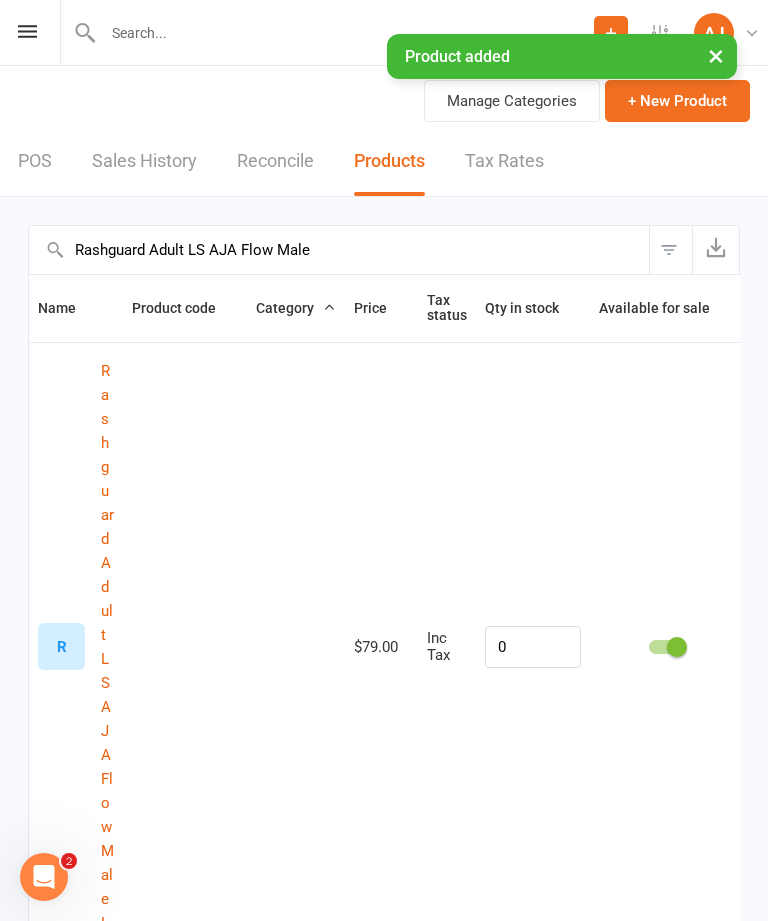click on "Rashguard Adult LS AJA Flow Male" at bounding box center [339, 250] 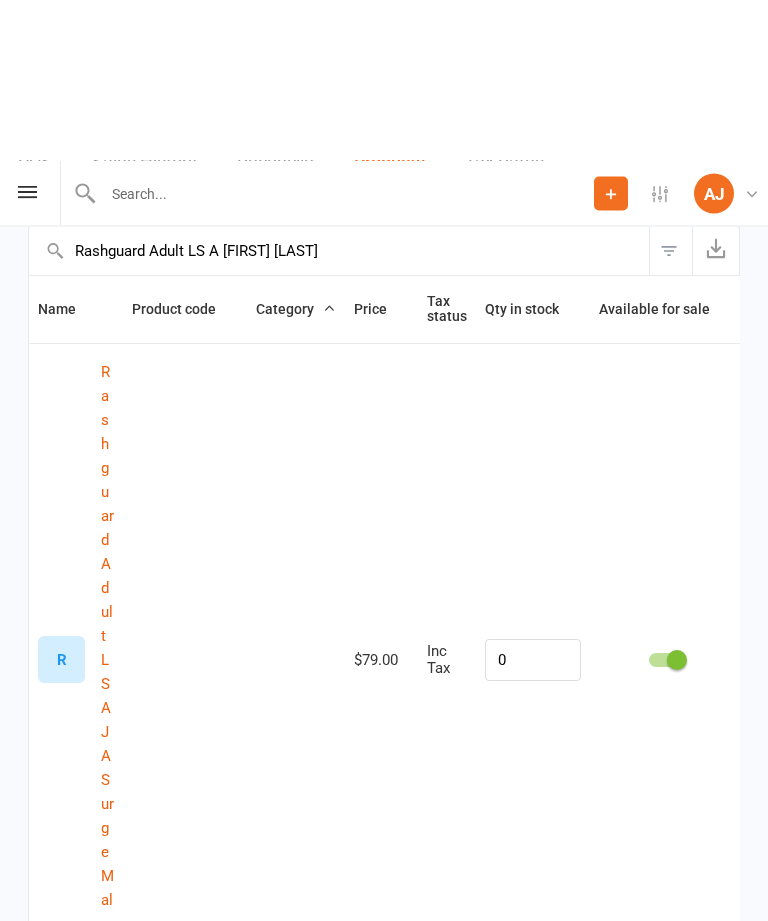 scroll, scrollTop: 0, scrollLeft: 0, axis: both 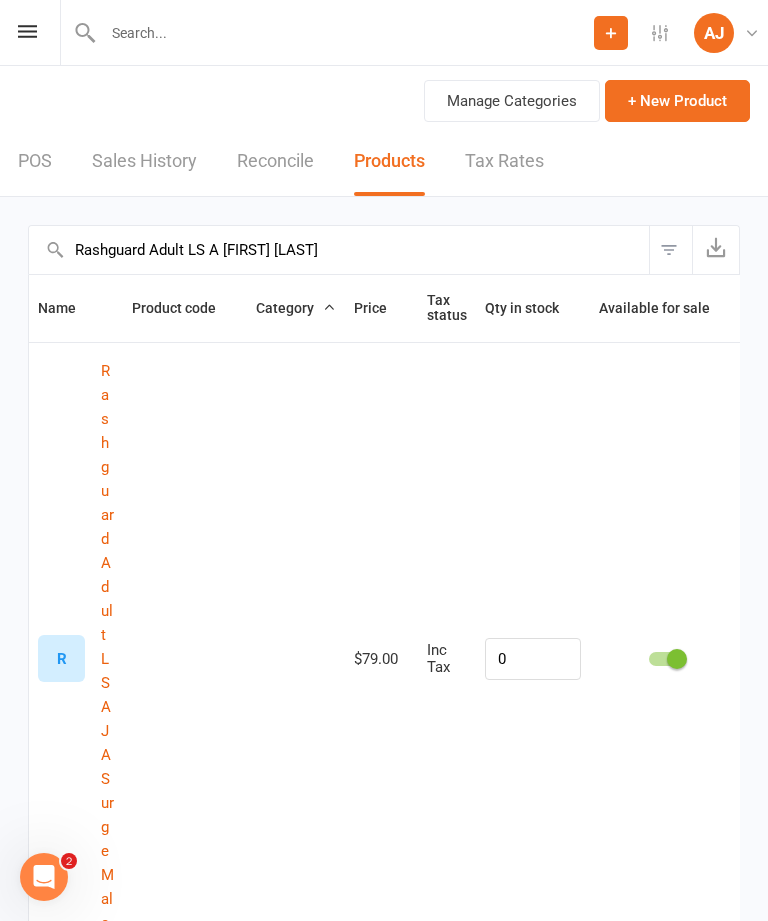 type on "Rashguard Adult LS A [FIRST] [LAST]" 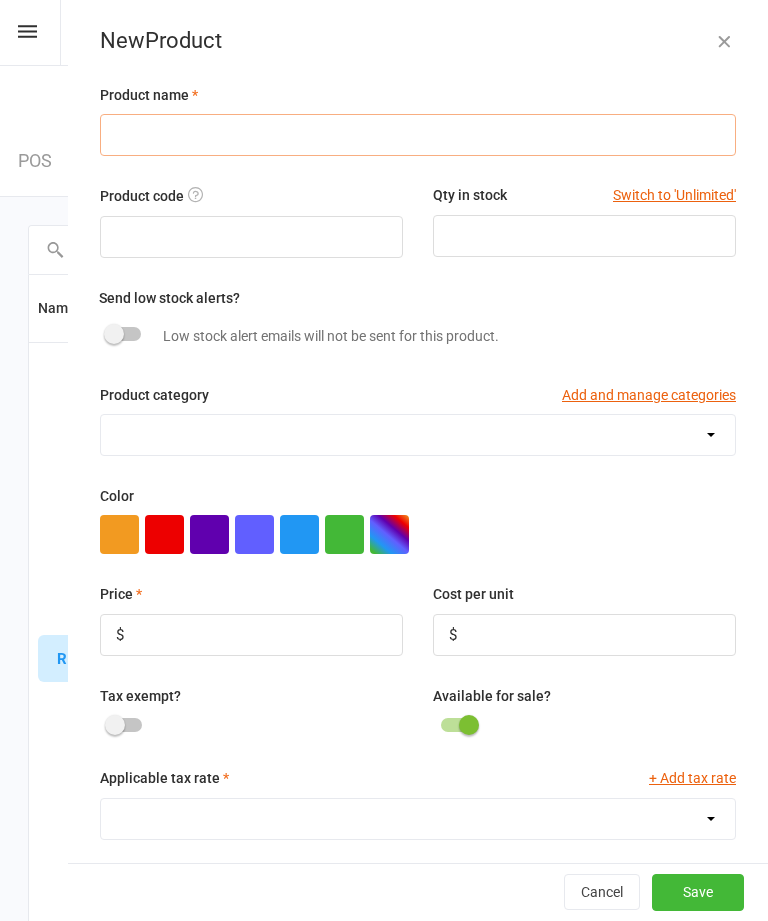 click at bounding box center [418, 135] 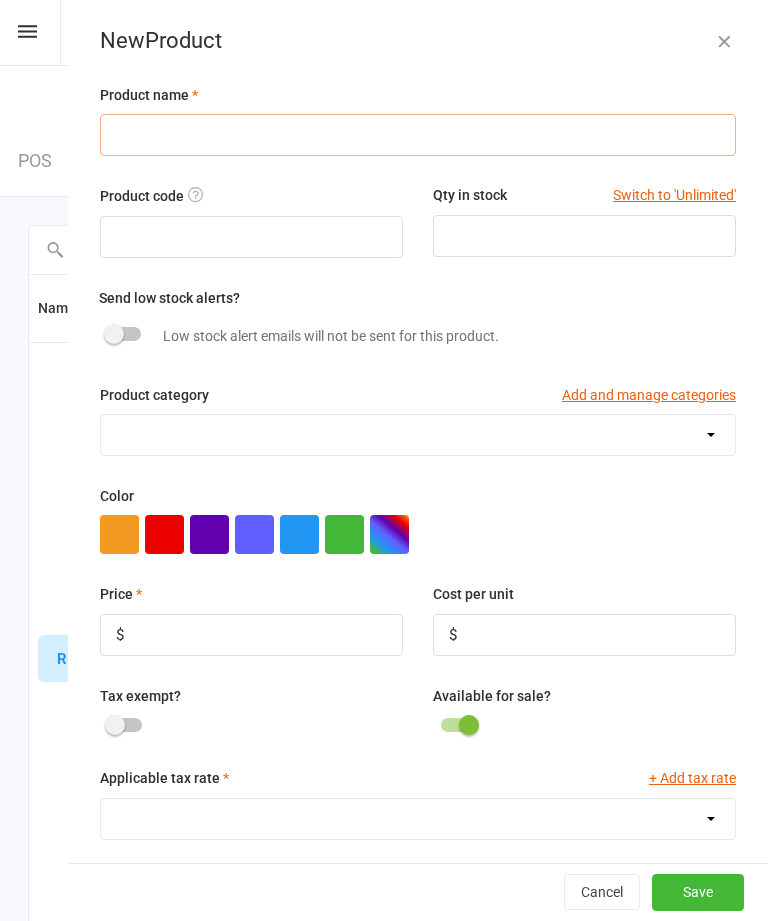 paste on "Rashguard Adult LS AJA Surge Male" 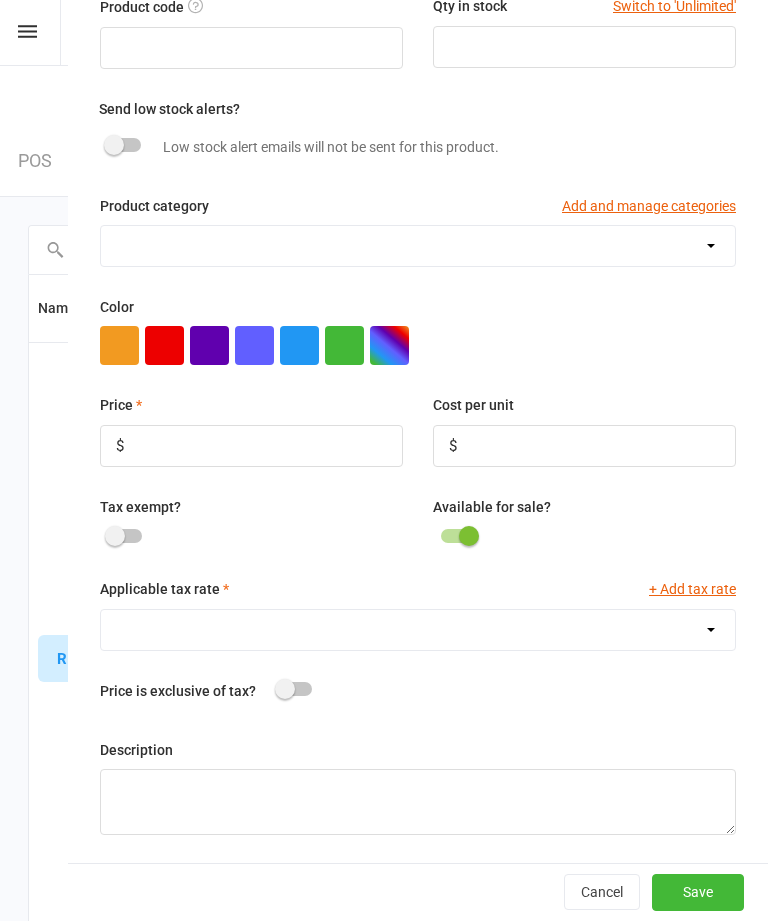 scroll, scrollTop: 192, scrollLeft: 0, axis: vertical 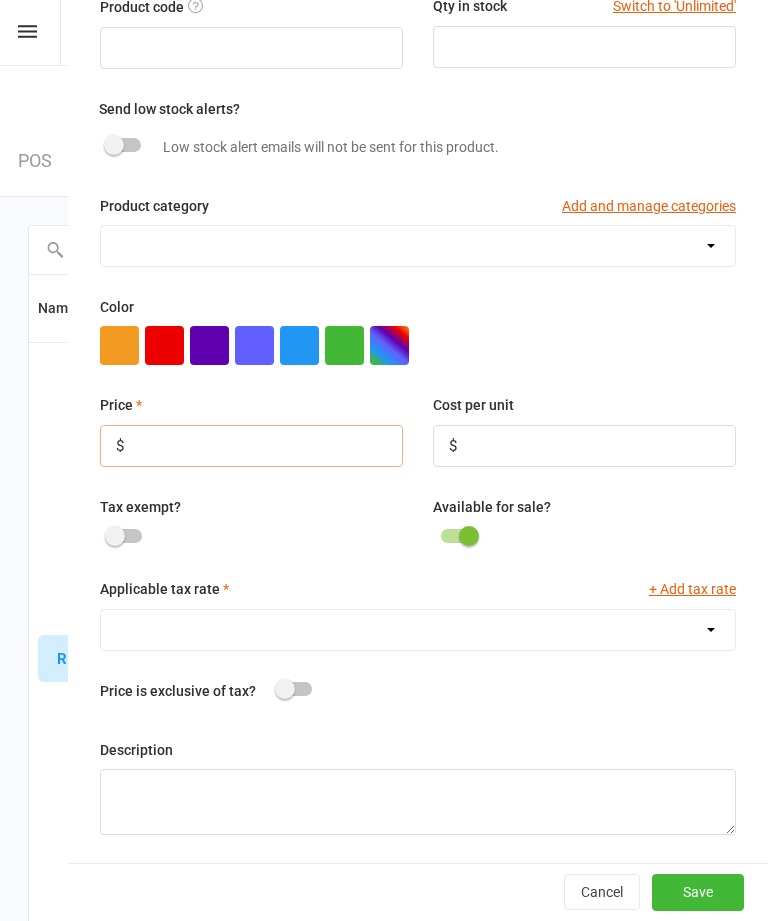 click at bounding box center (251, 446) 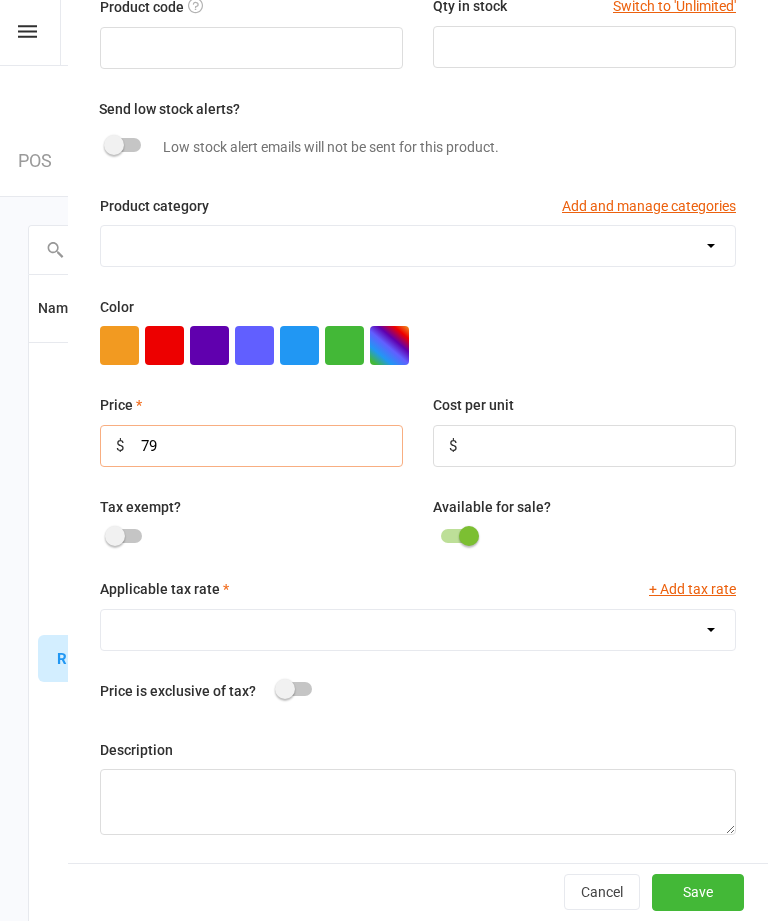 scroll, scrollTop: 128, scrollLeft: 0, axis: vertical 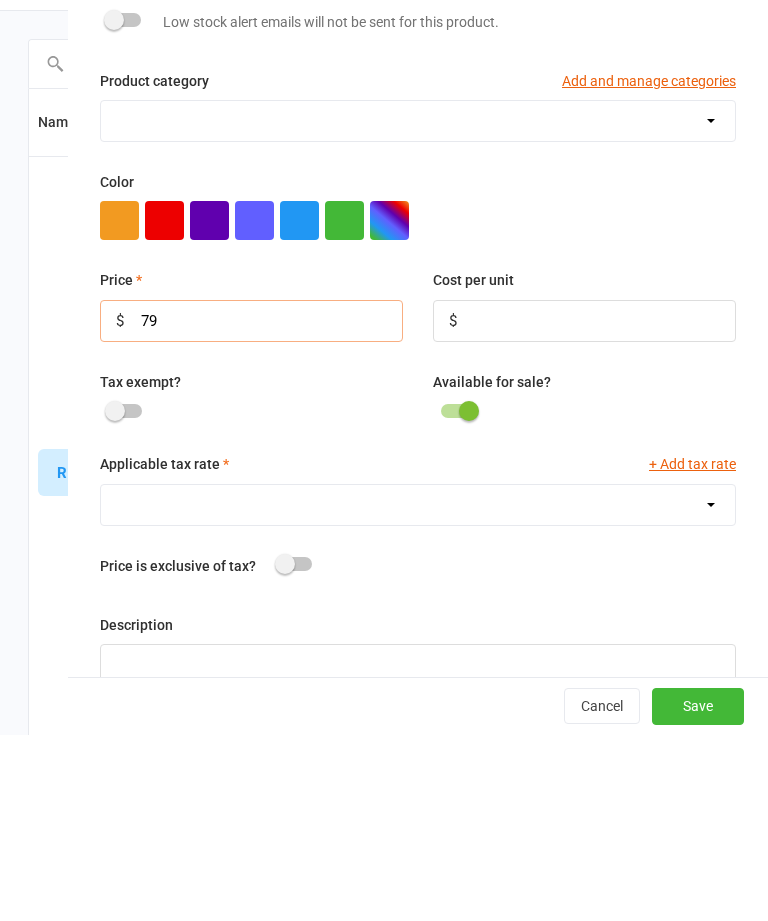 type on "79" 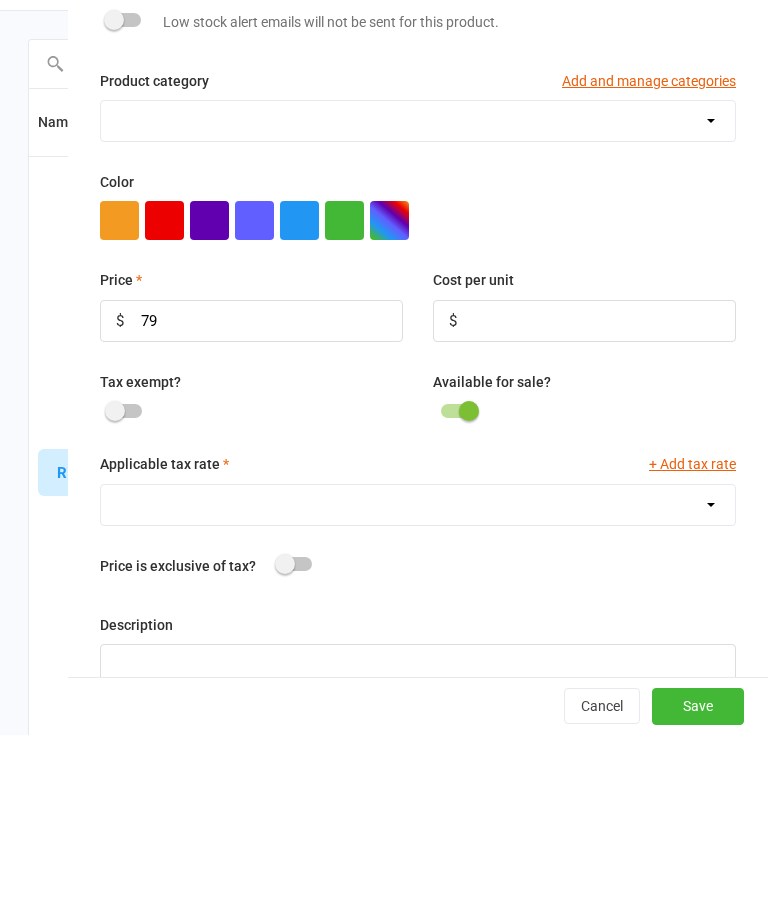 click on "GST (10.0%)" at bounding box center (418, 691) 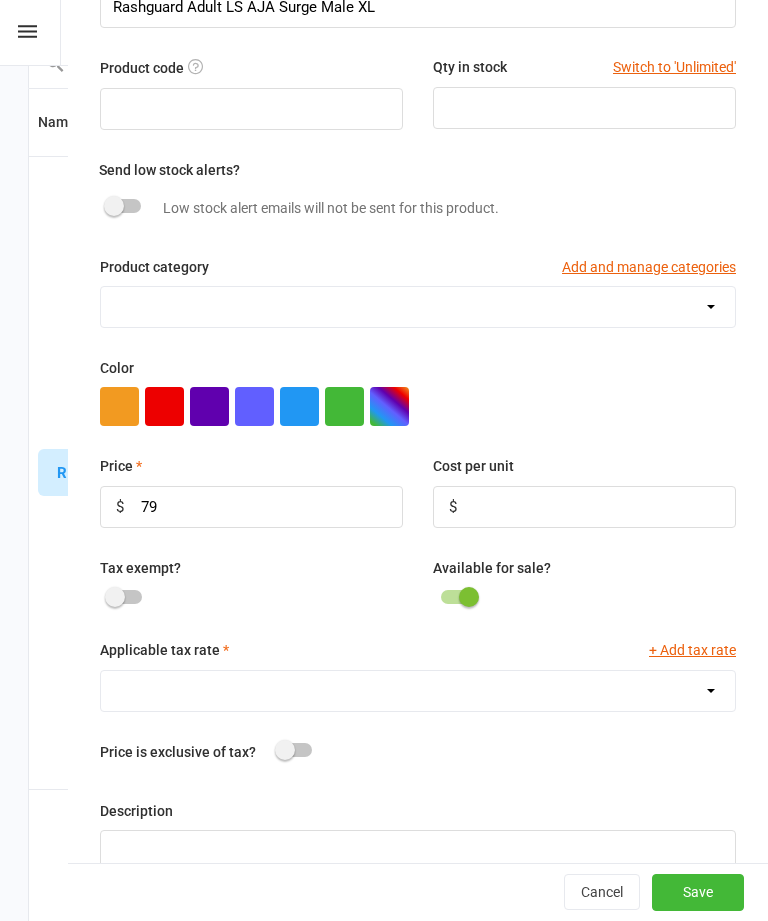 select on "1211" 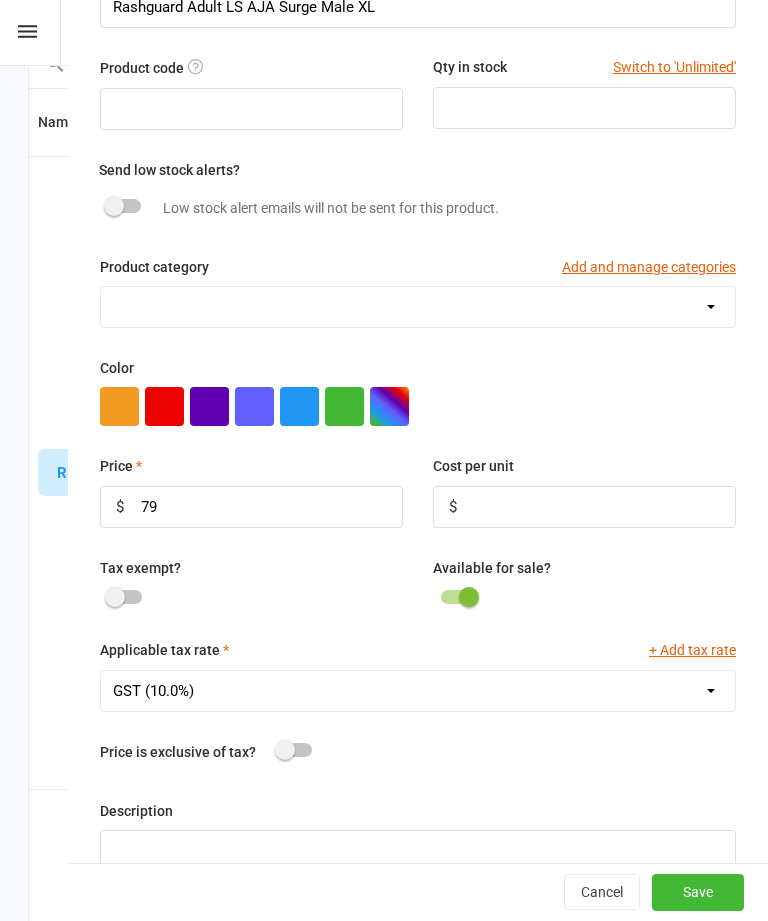 click on "Save" at bounding box center (698, 893) 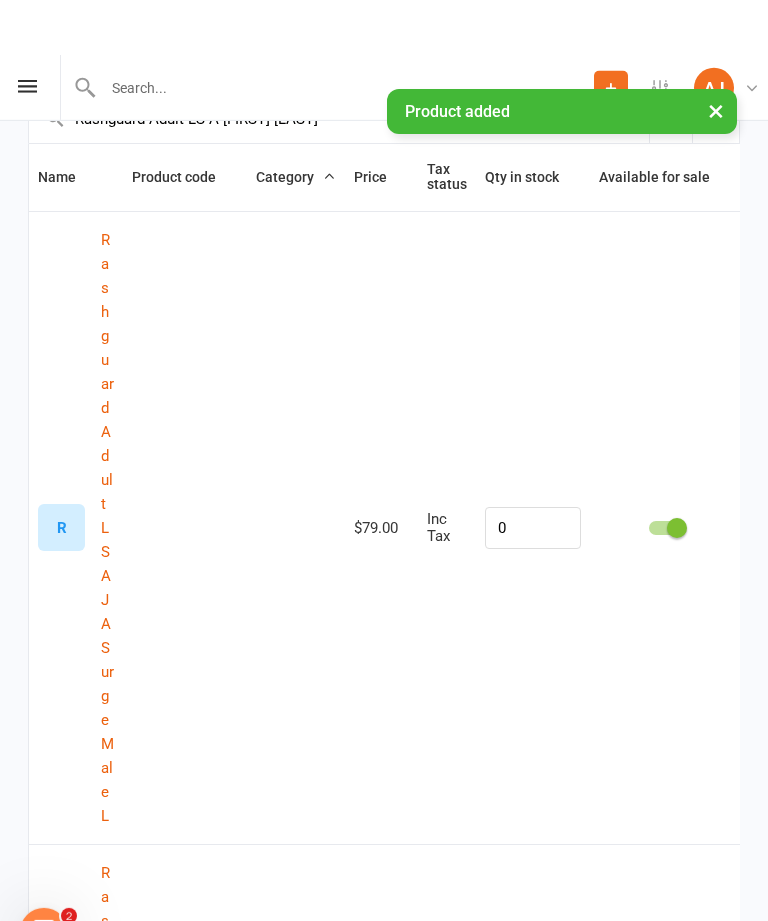 scroll, scrollTop: 0, scrollLeft: 0, axis: both 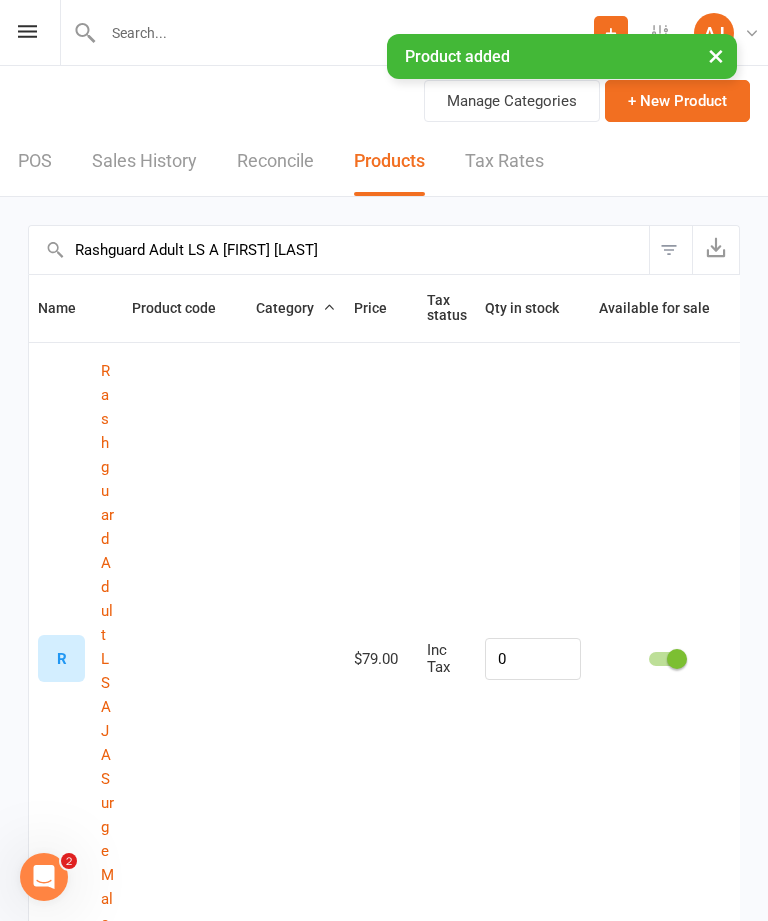 click on "+ New Product" at bounding box center [677, 101] 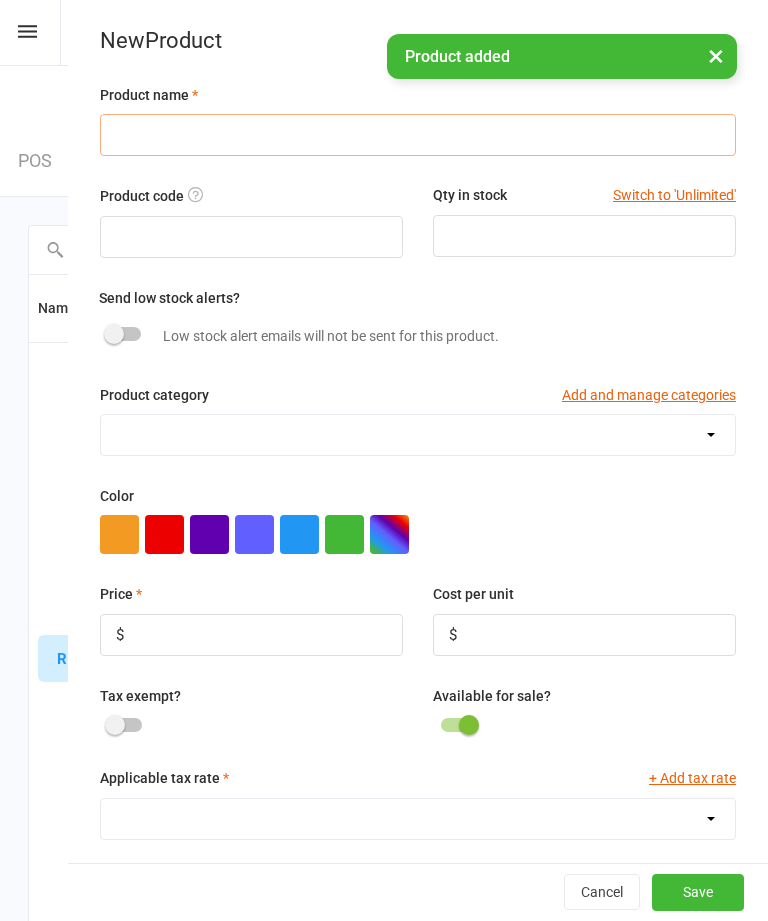 click at bounding box center [418, 135] 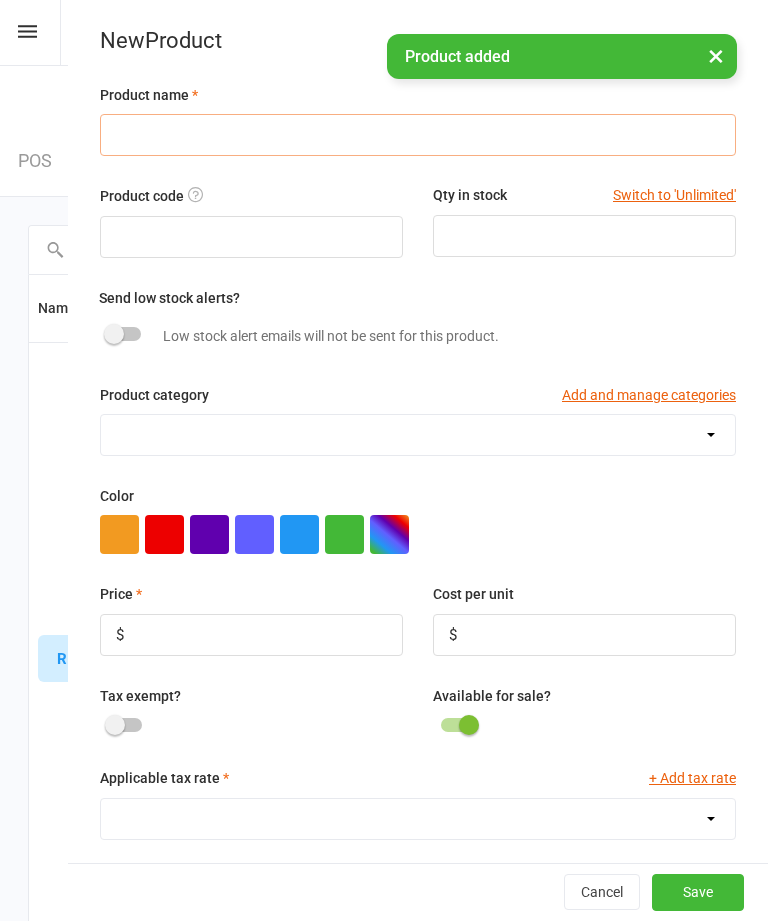 paste on "Rashguard Adult LS AJA Surge Male" 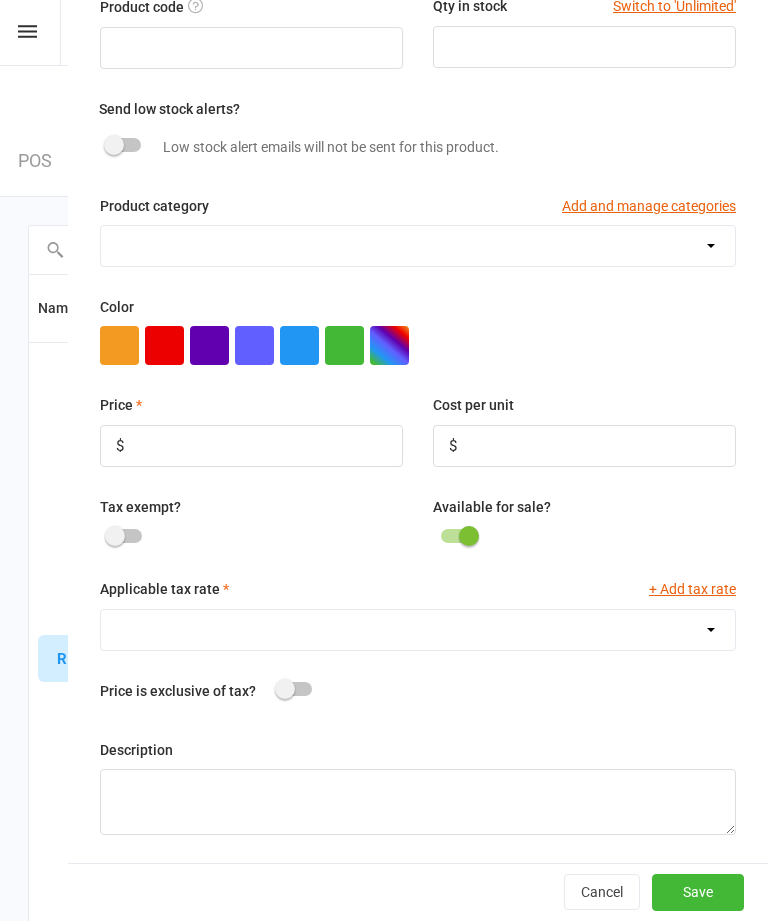 scroll, scrollTop: 192, scrollLeft: 0, axis: vertical 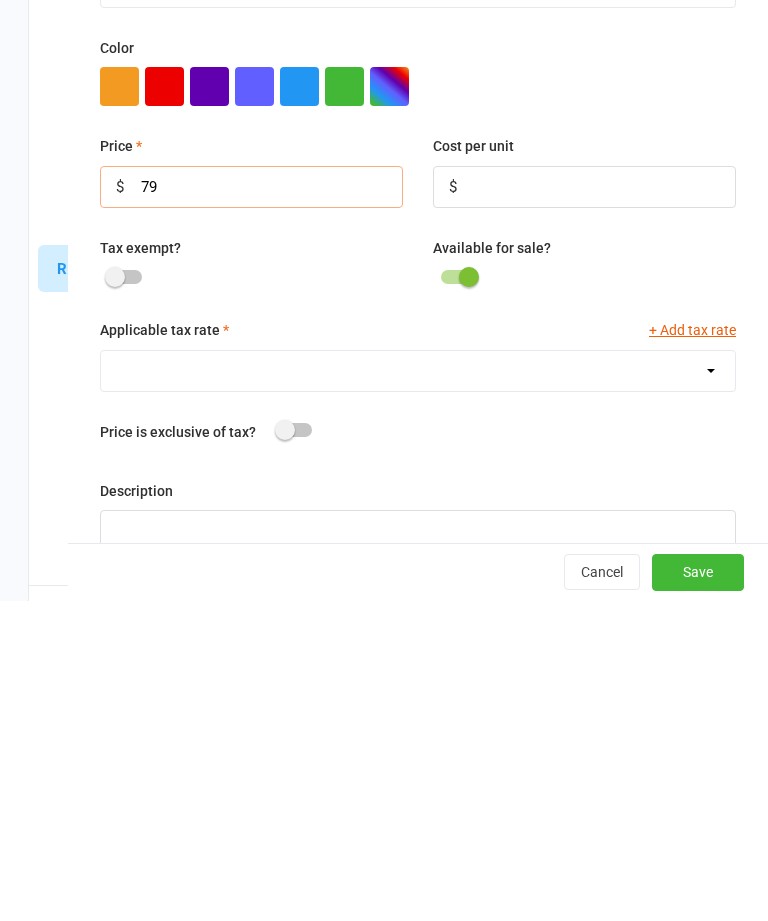 type on "79" 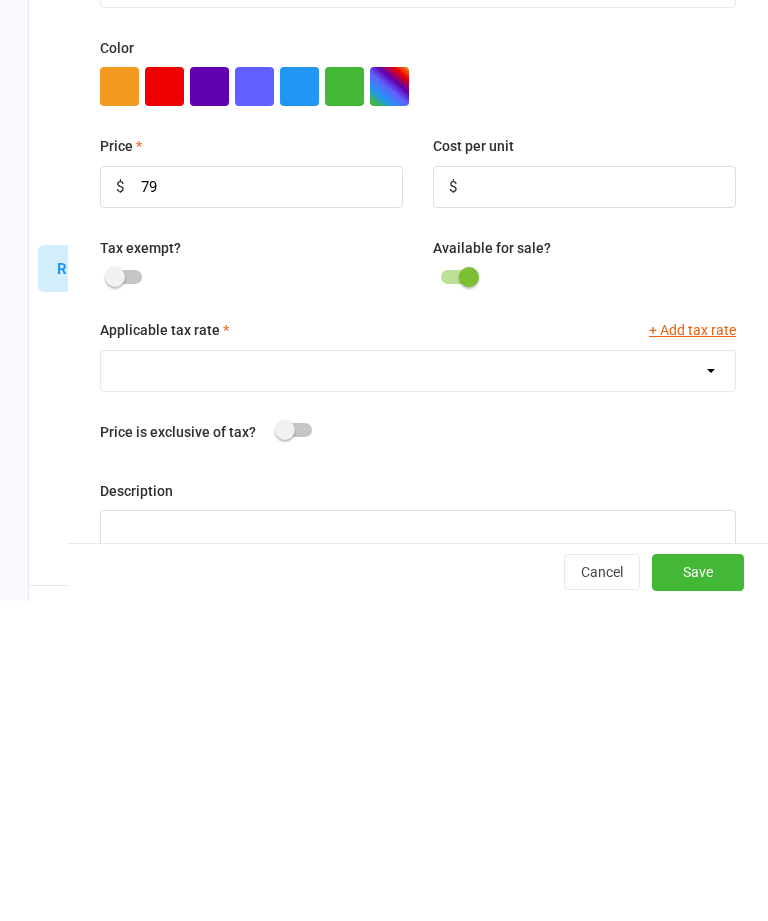 click on "GST (10.0%)" at bounding box center [418, 691] 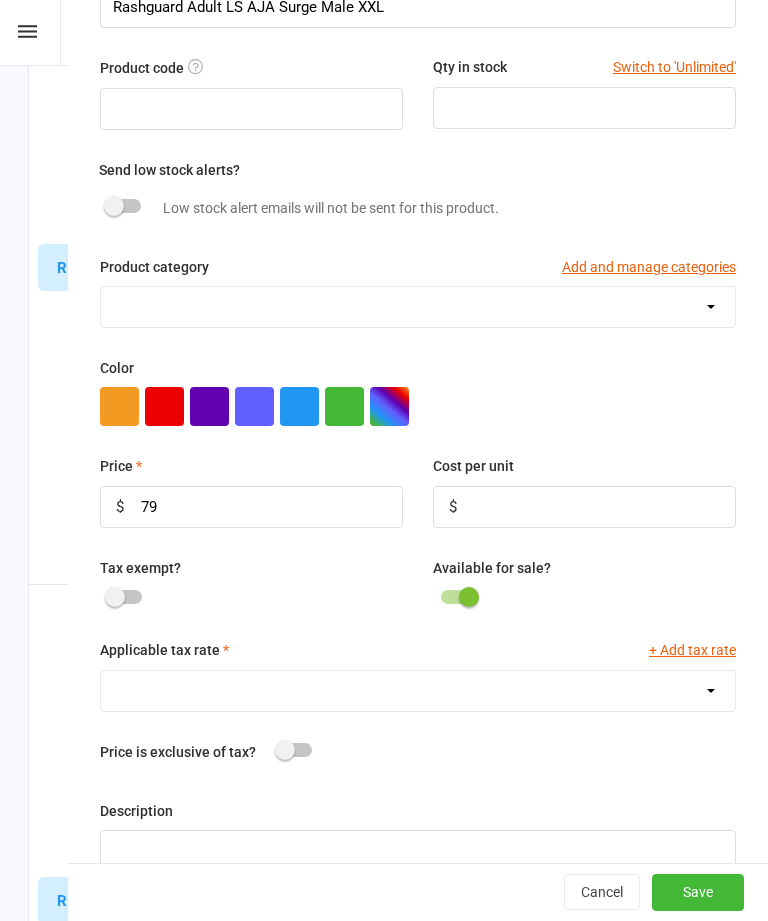 select on "1211" 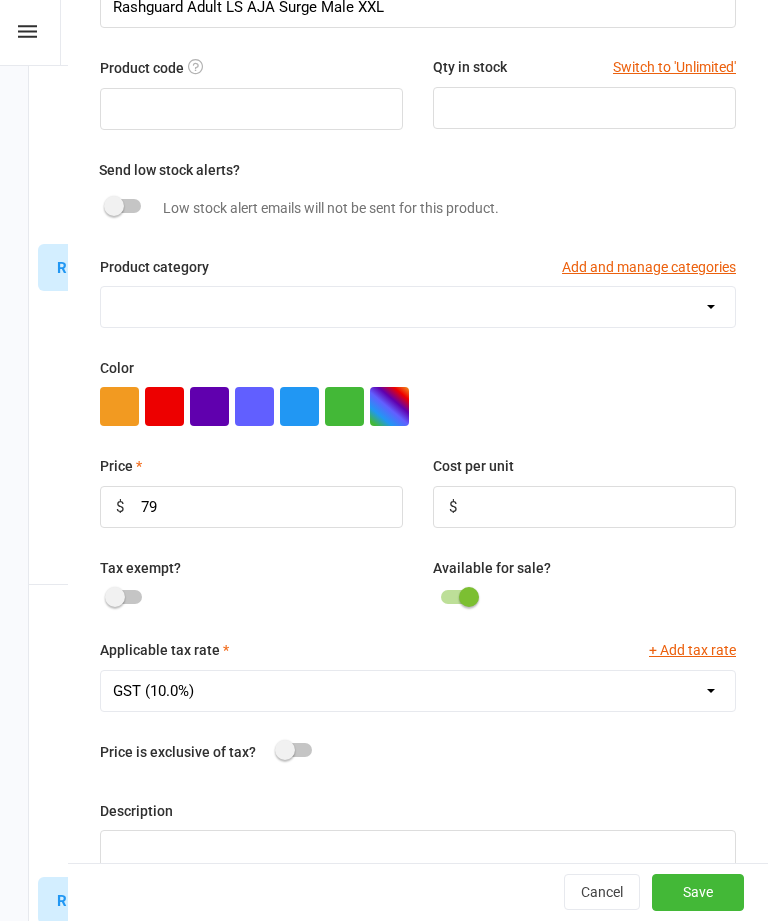 click on "Save" at bounding box center [698, 893] 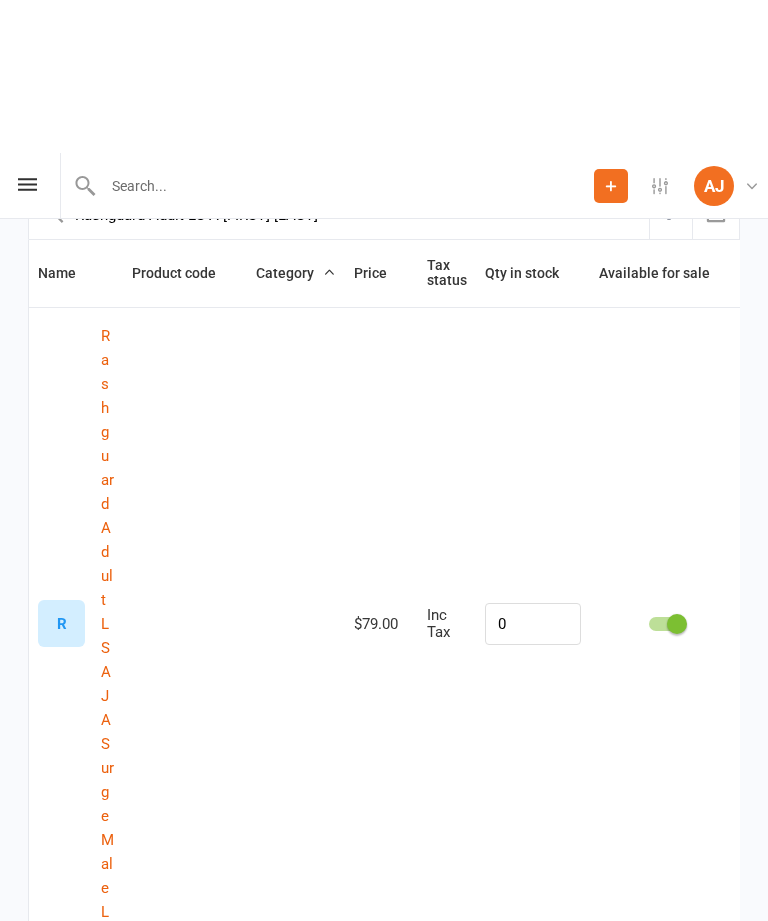 scroll, scrollTop: 0, scrollLeft: 0, axis: both 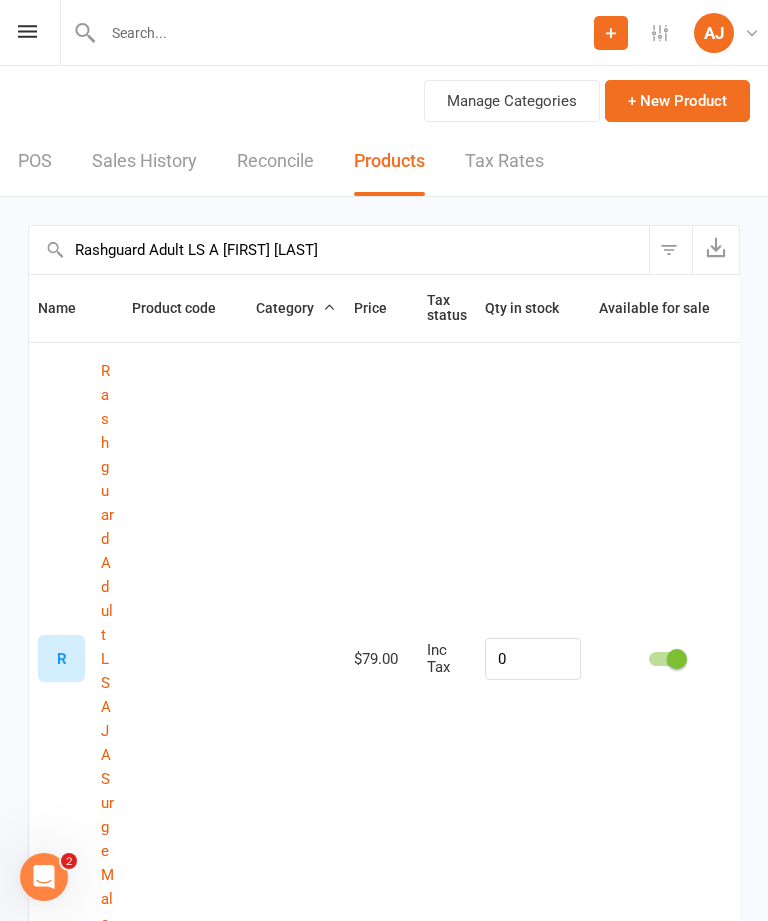 click on "+ New Product" at bounding box center [677, 101] 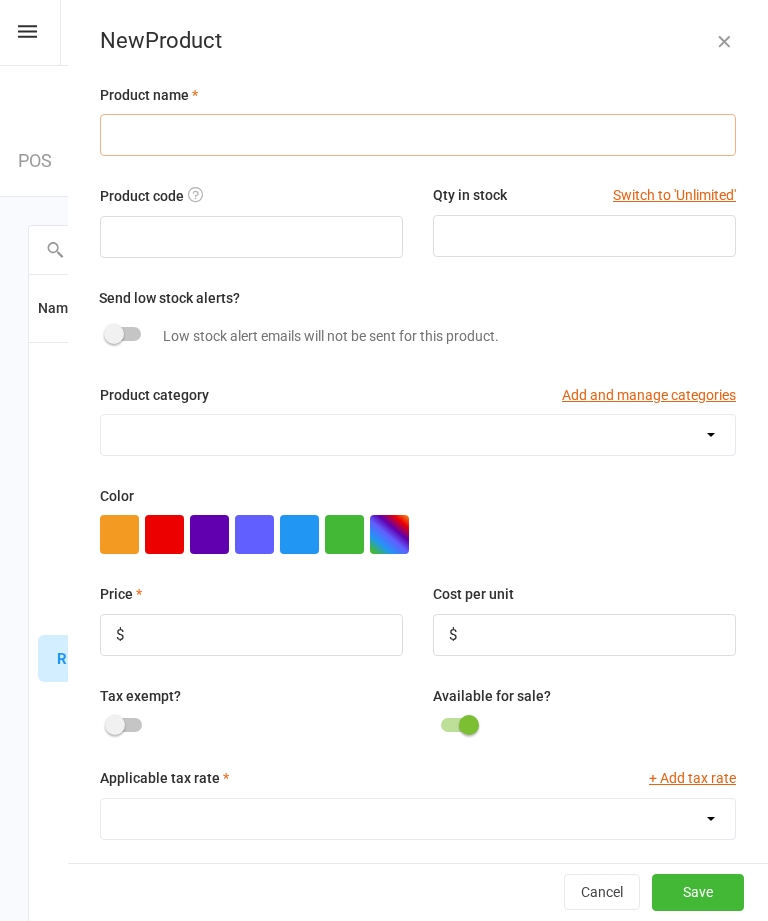 click at bounding box center [418, 135] 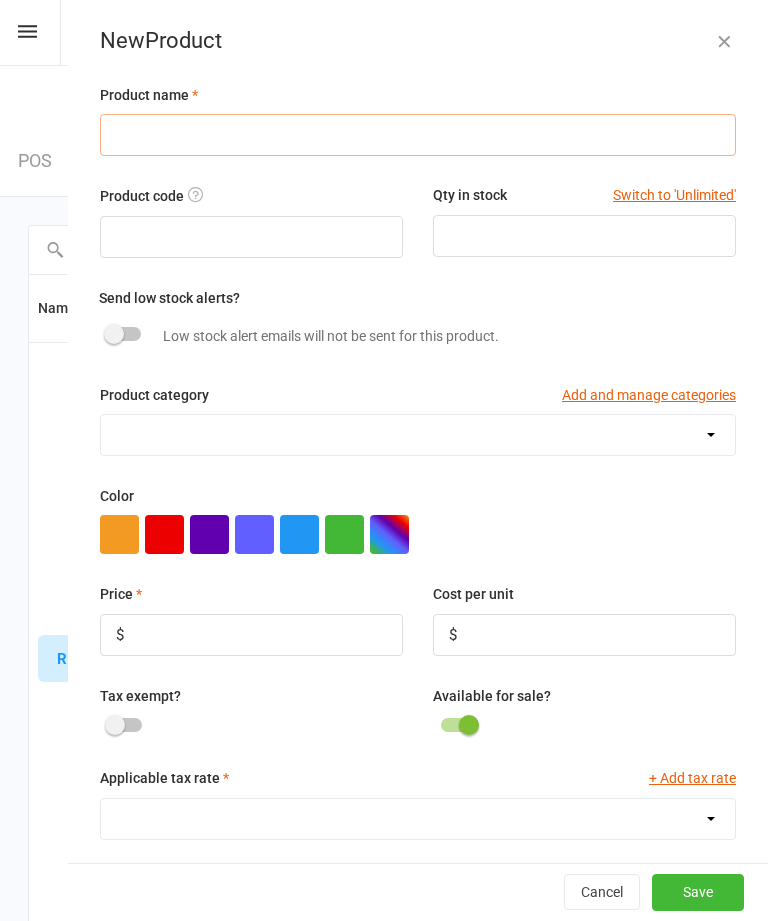 paste on "Rashguard Adult LS AJA Surge Male" 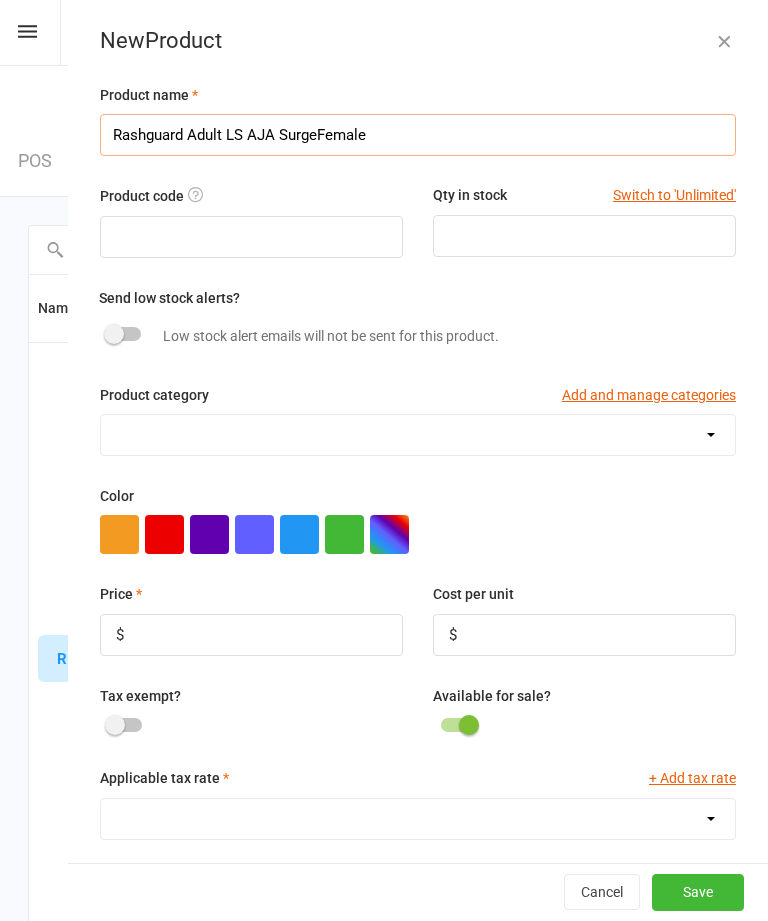 click on "Rashguard Adult LS AJA SurgeFemale" at bounding box center [418, 135] 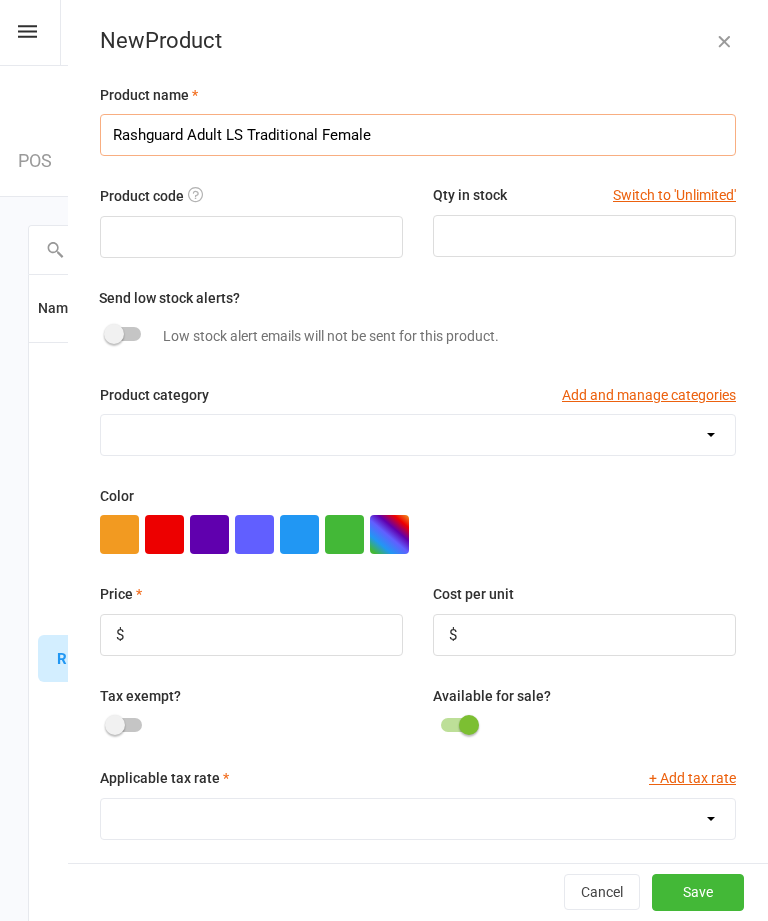 click on "Rashguard Adult LS Traditional Female" at bounding box center (418, 135) 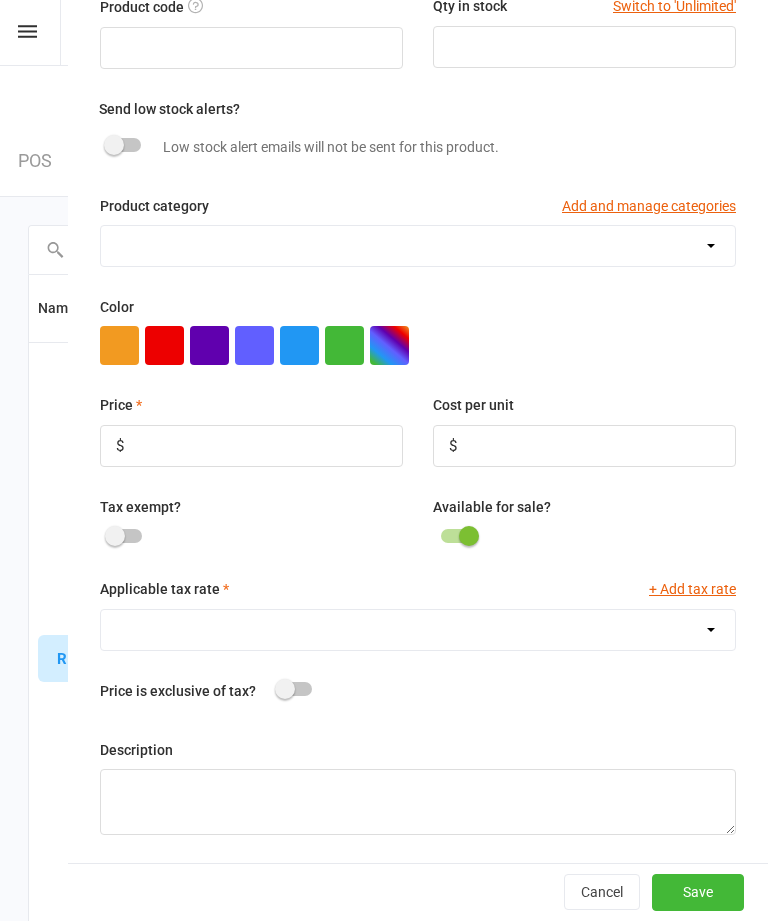 scroll, scrollTop: 192, scrollLeft: 0, axis: vertical 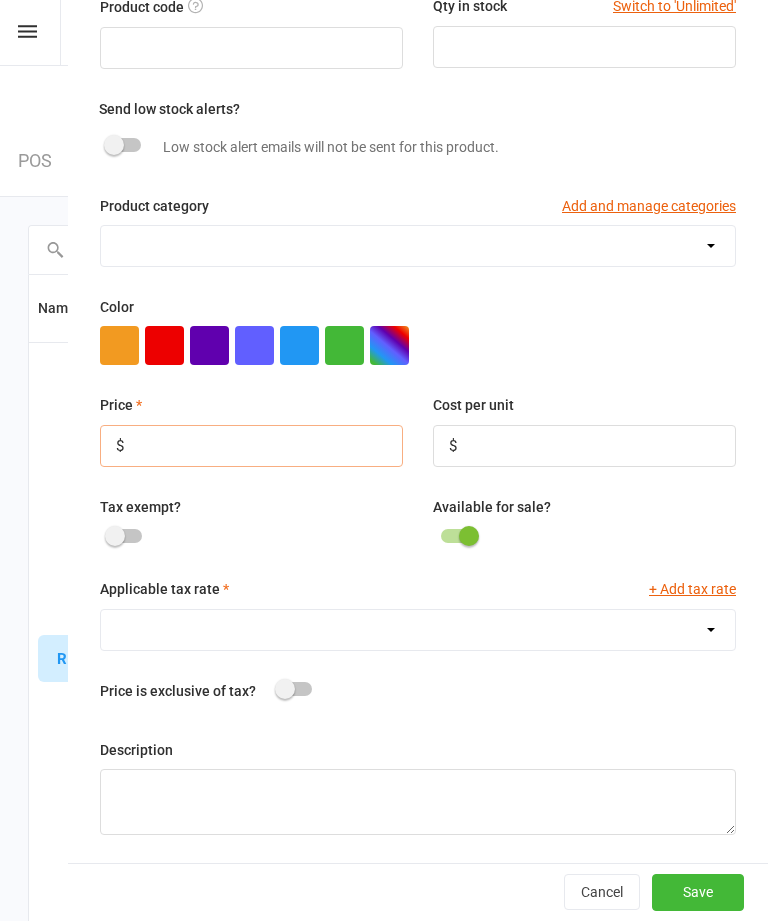 click at bounding box center [251, 446] 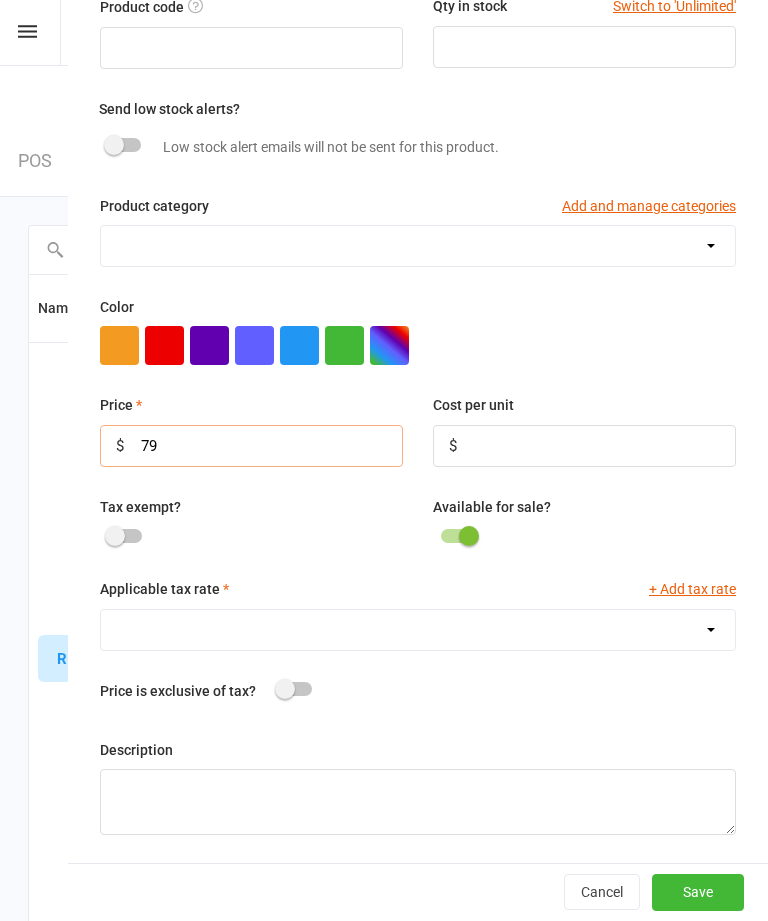 scroll, scrollTop: 128, scrollLeft: 0, axis: vertical 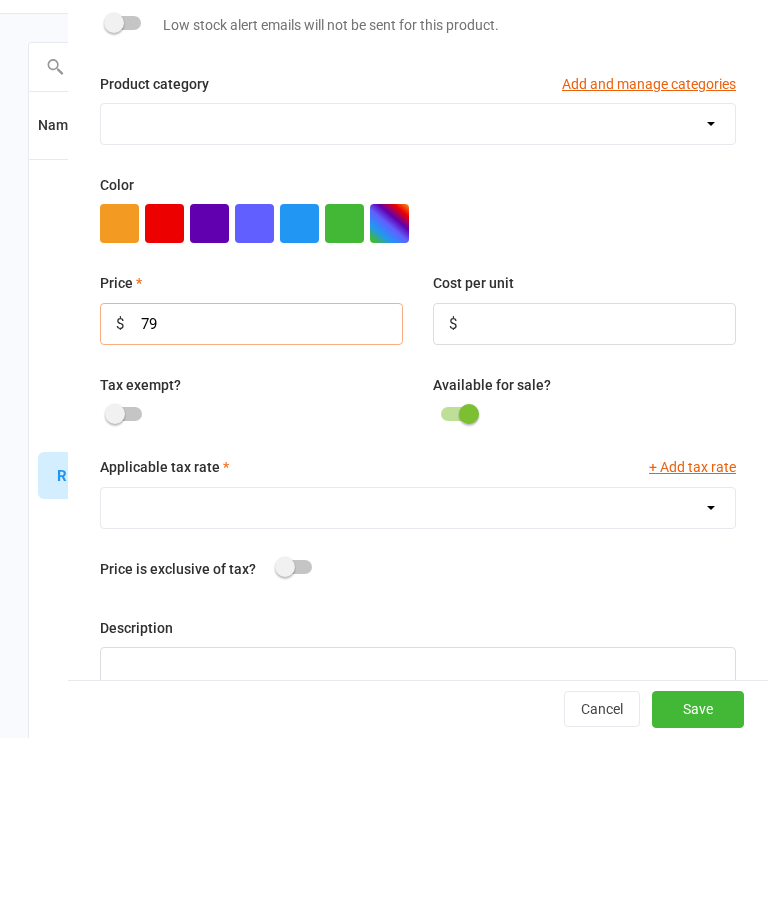 type on "79" 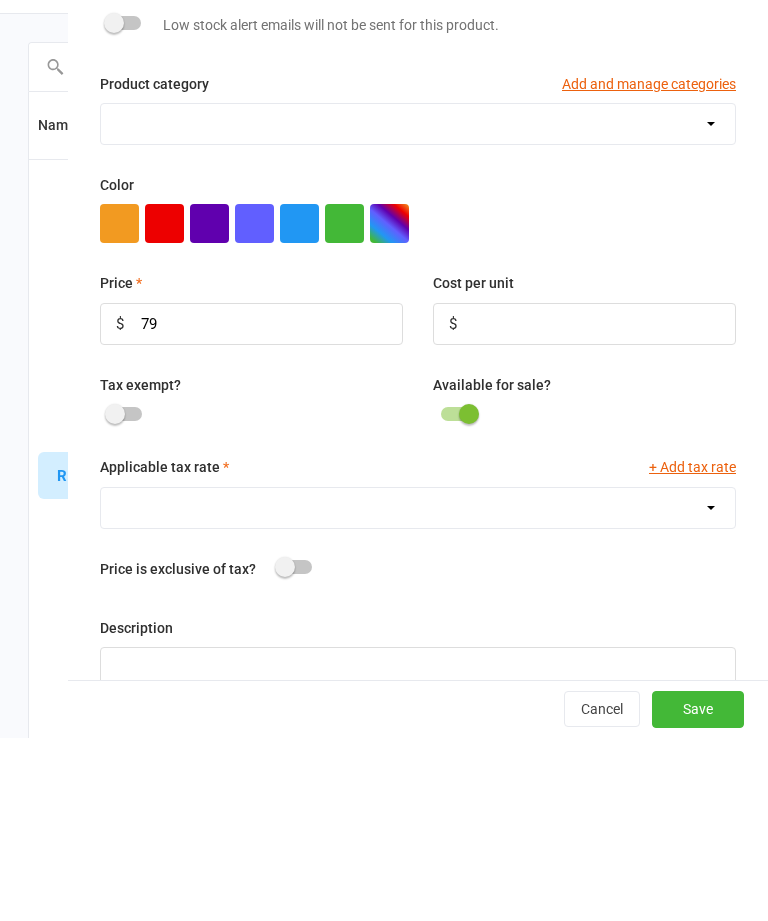 click on "GST (10.0%)" at bounding box center [418, 691] 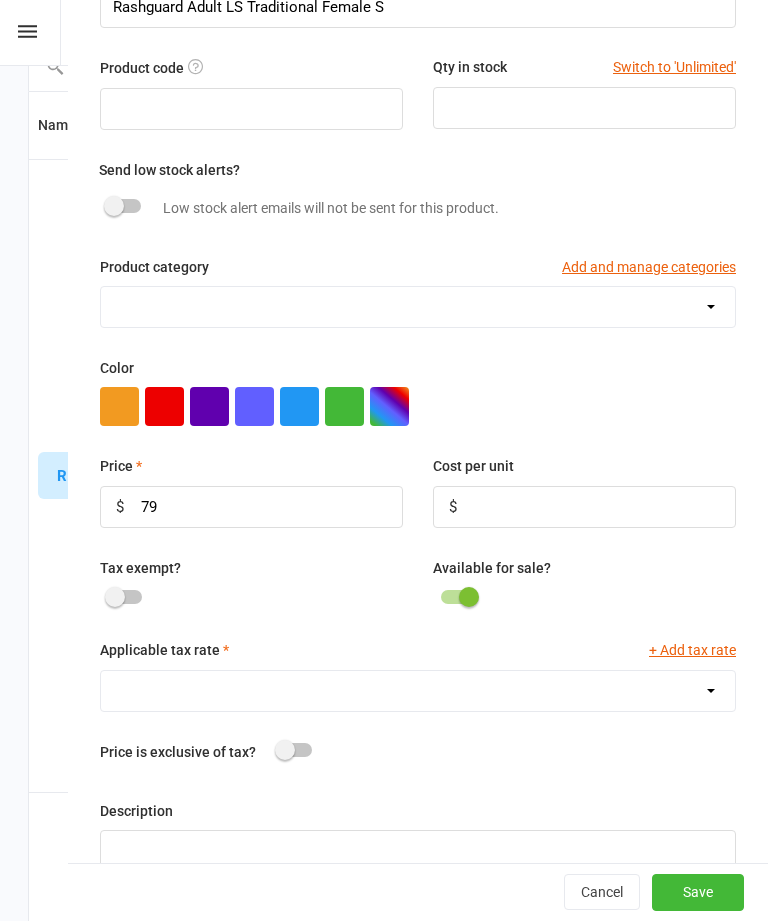 select on "1211" 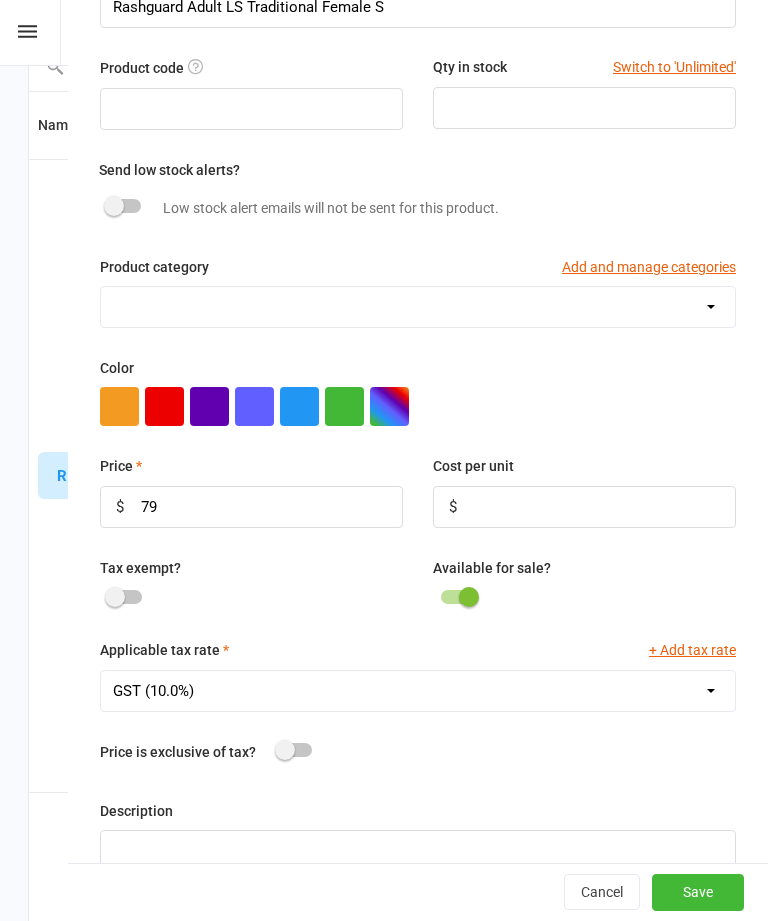 click on "Save" at bounding box center [698, 893] 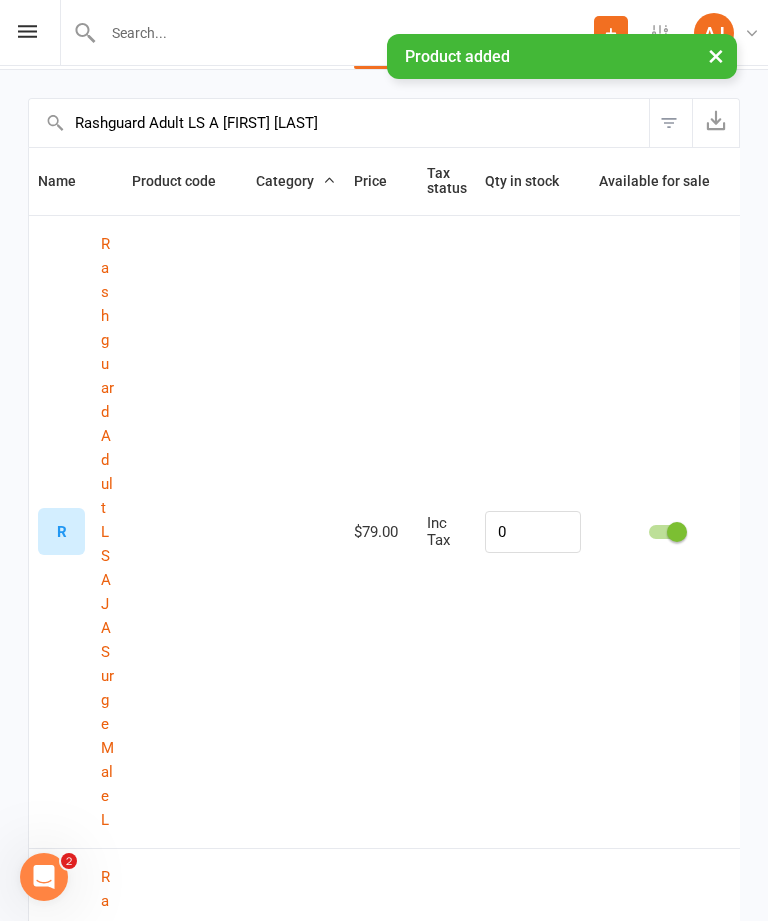 scroll, scrollTop: 0, scrollLeft: 0, axis: both 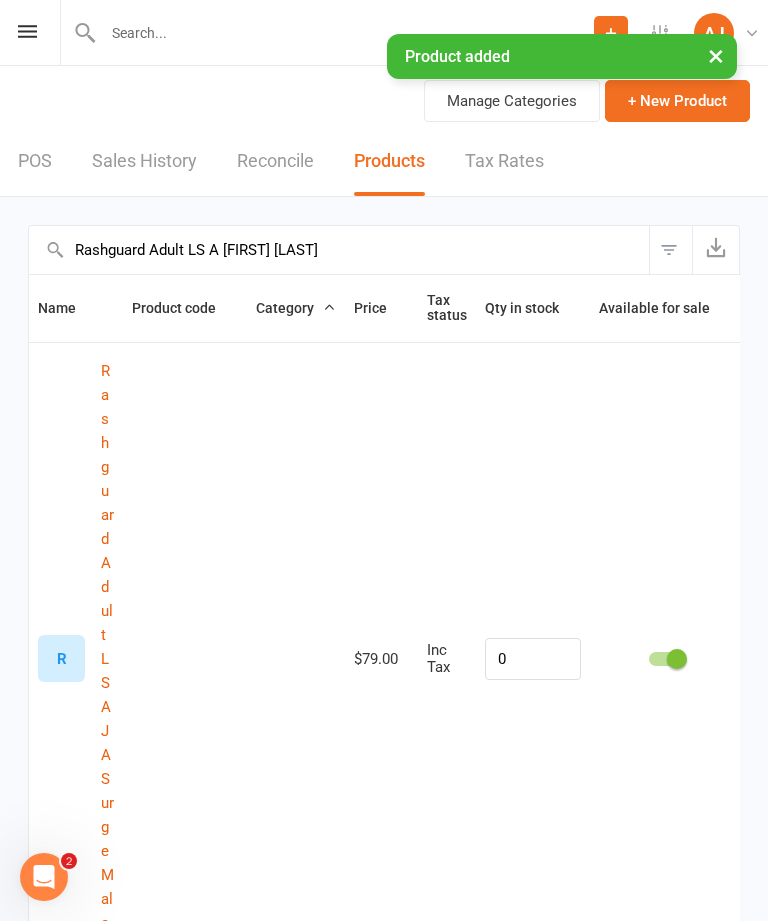 click on "× Product added" at bounding box center [562, 56] 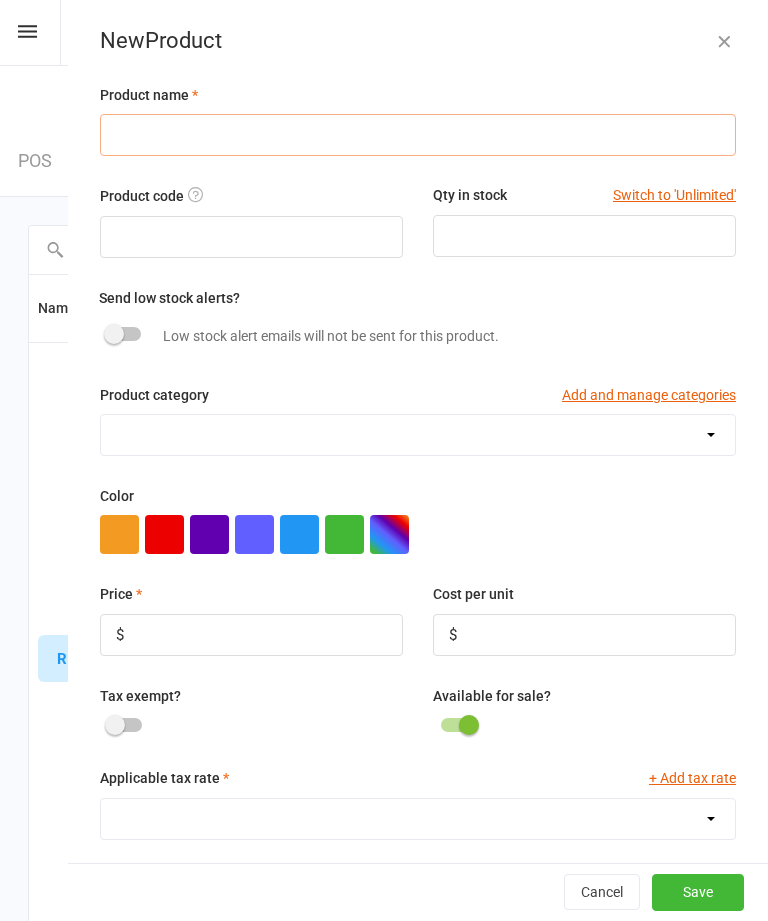 click at bounding box center [418, 135] 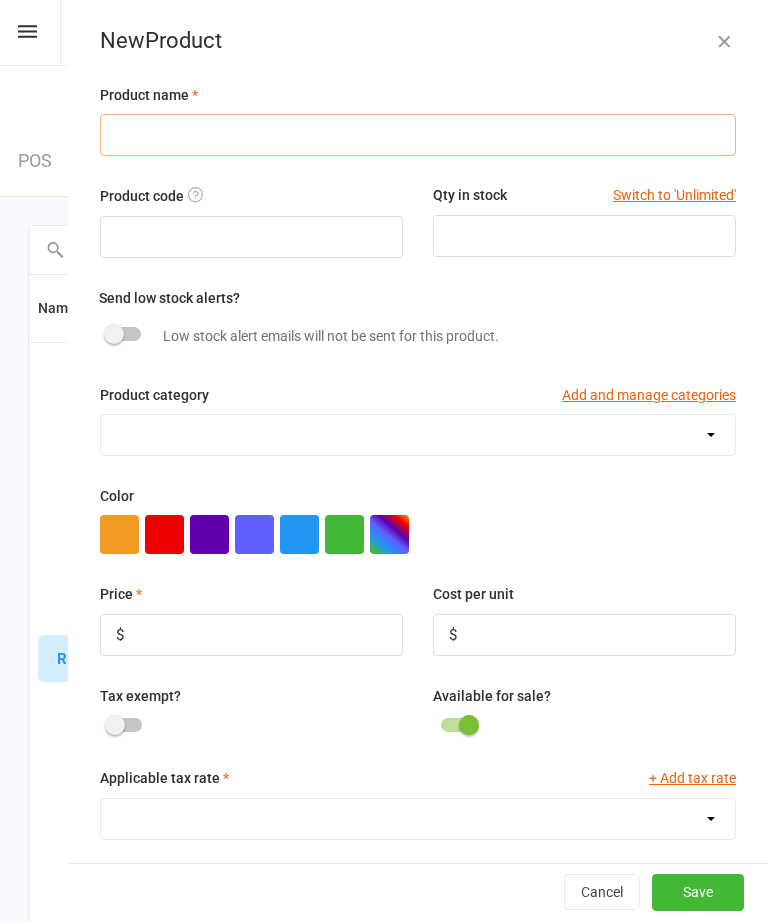 paste on "Rashguard Adult LS AJA Surge Male" 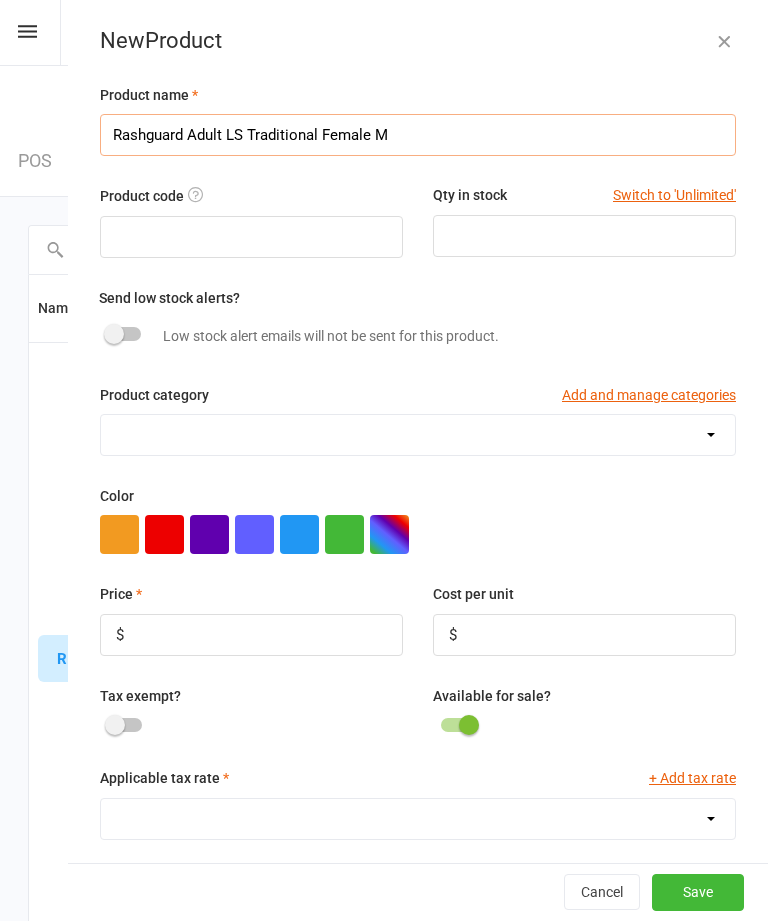 click on "Rashguard Adult LS Traditional Female M" at bounding box center (418, 135) 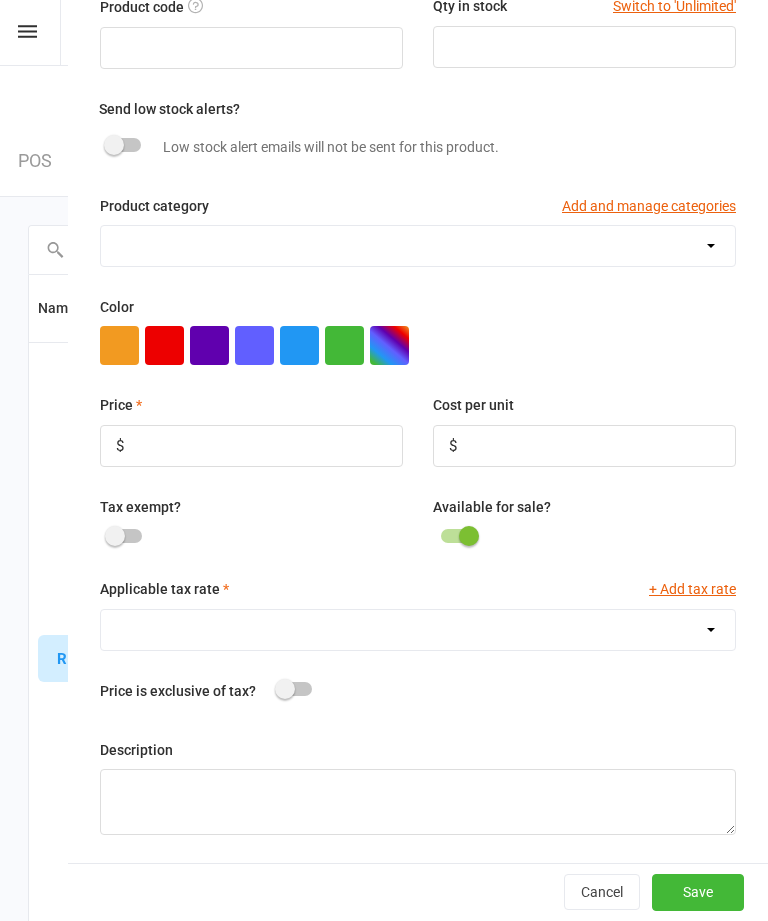 type on "Rashguard Adult LS Traditional Female M" 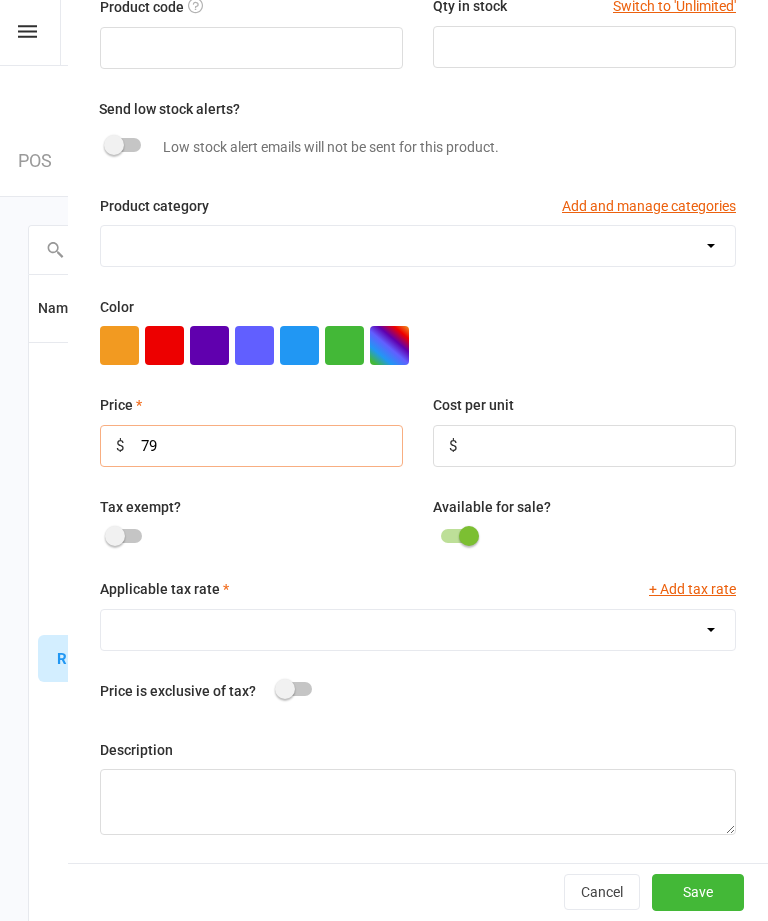 scroll, scrollTop: 128, scrollLeft: 0, axis: vertical 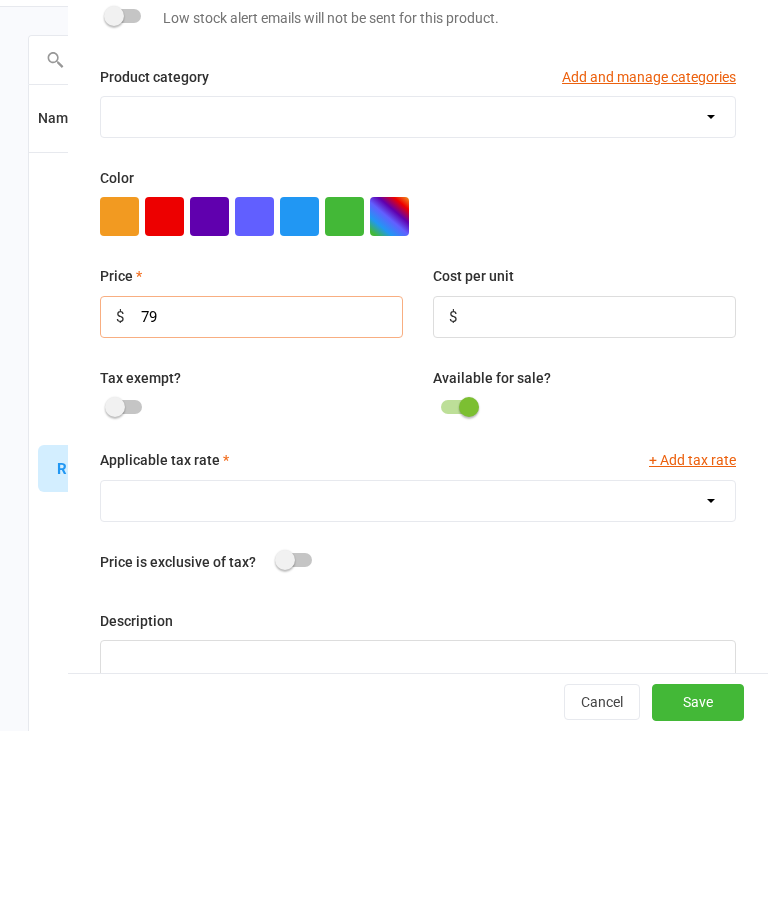 type on "79" 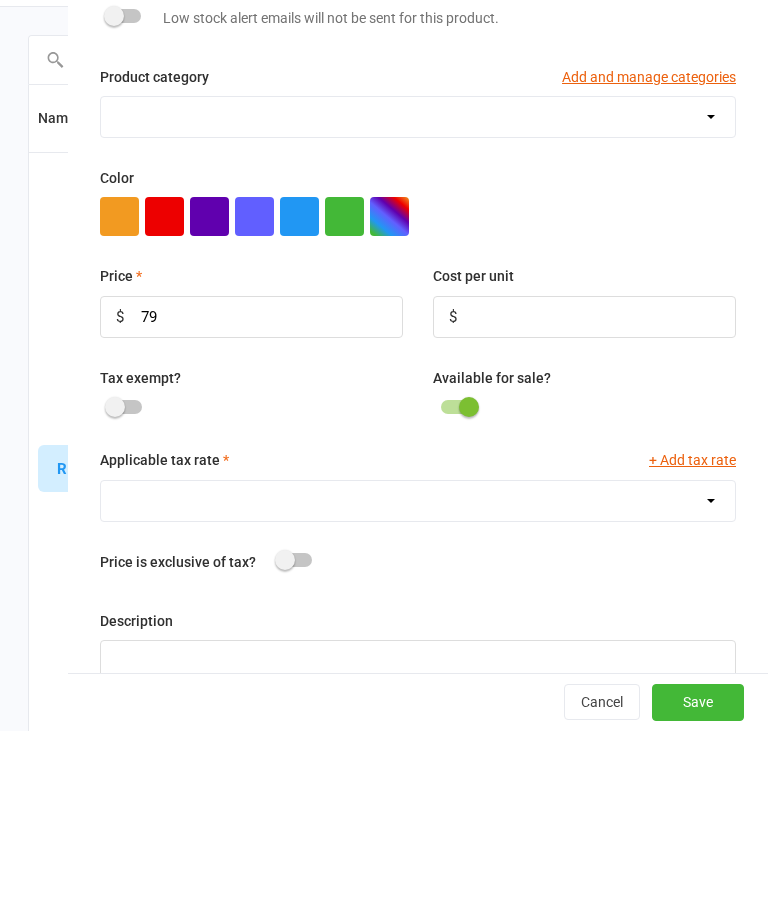 click on "GST (10.0%)" at bounding box center (418, 691) 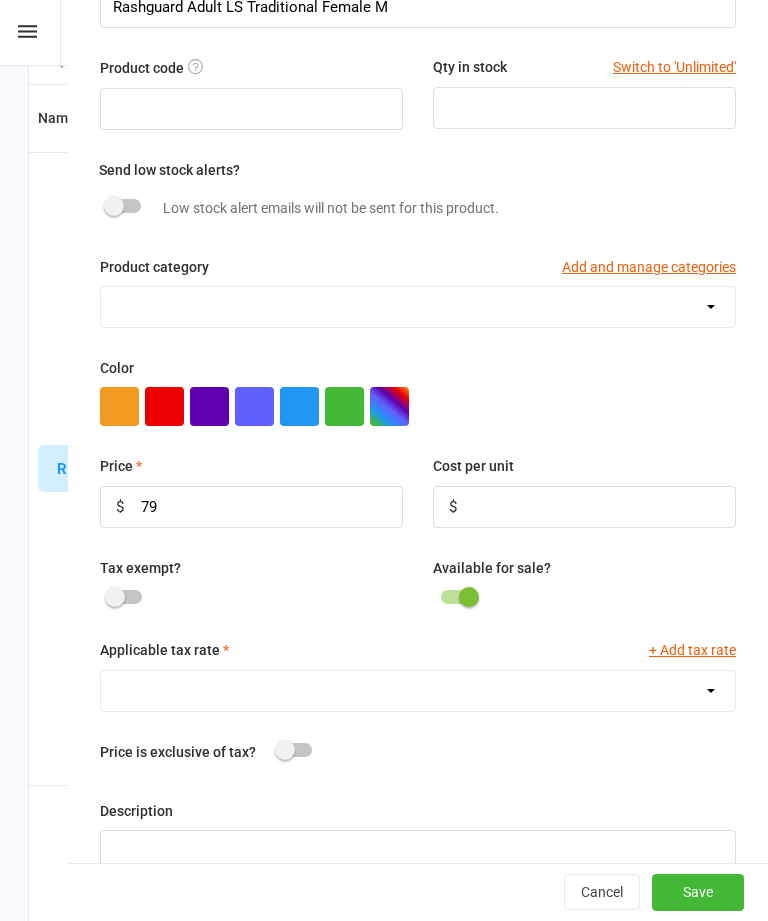 select on "1211" 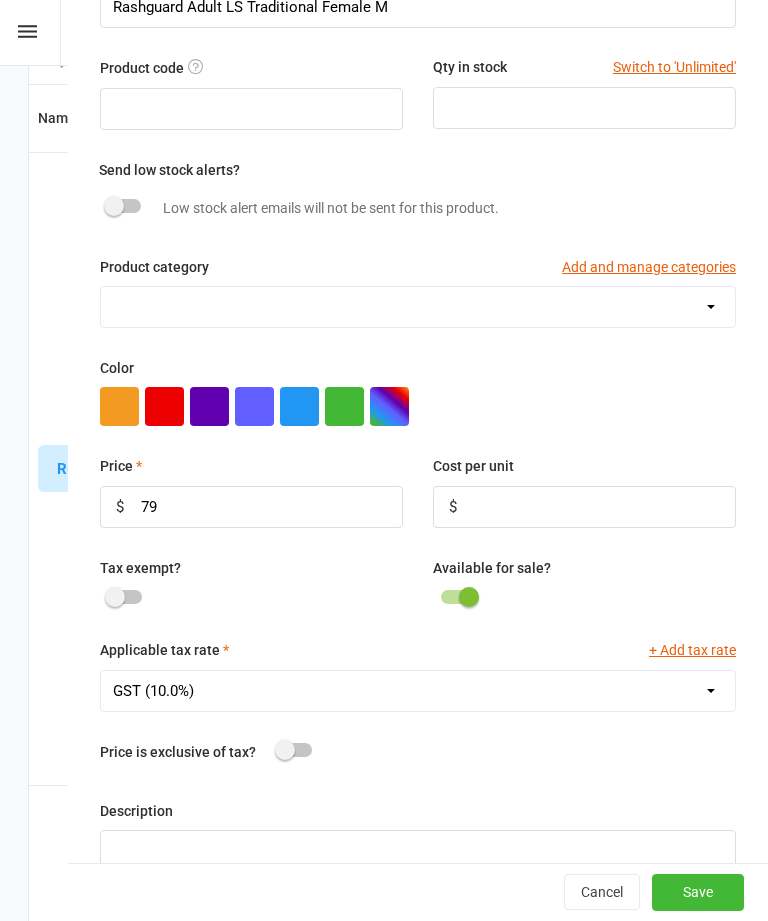 click on "Save" at bounding box center [698, 893] 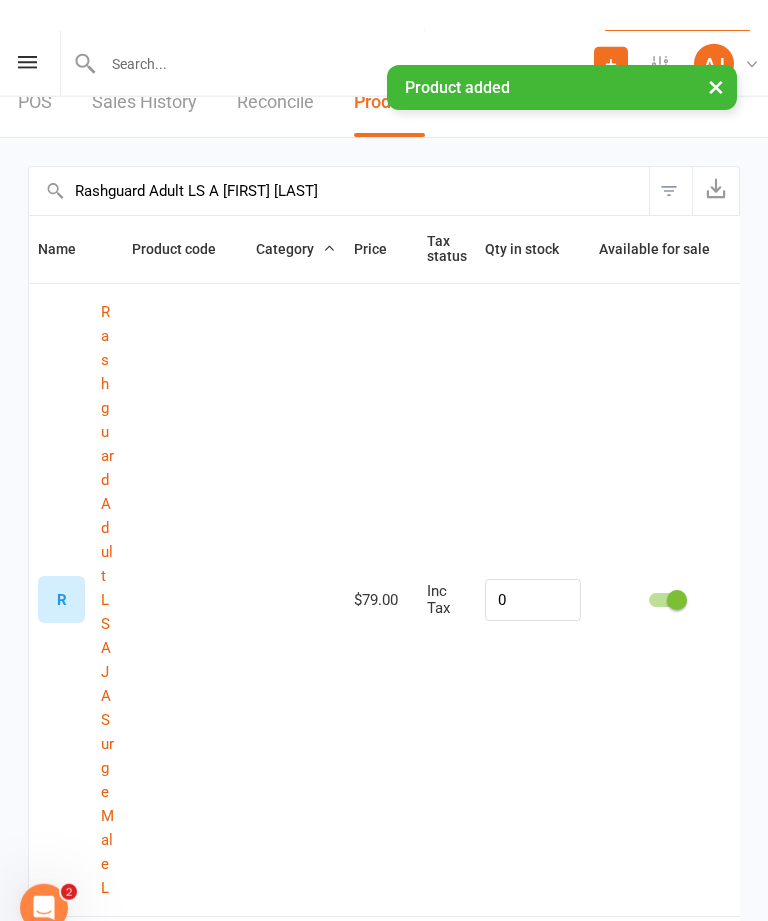 scroll, scrollTop: 0, scrollLeft: 0, axis: both 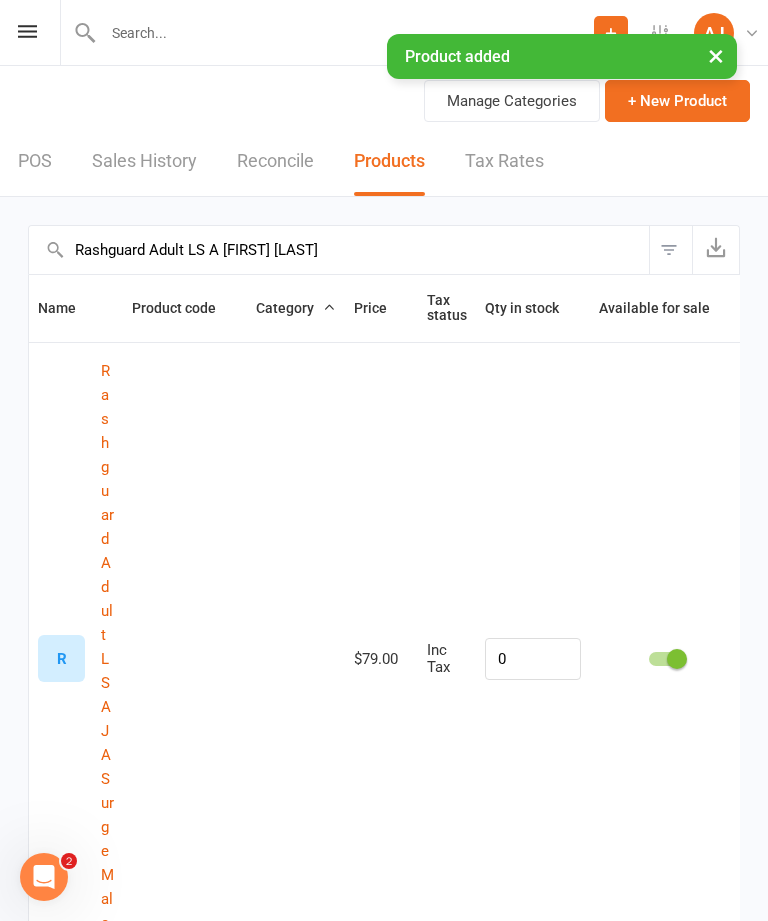 click on "+ New Product" at bounding box center [677, 101] 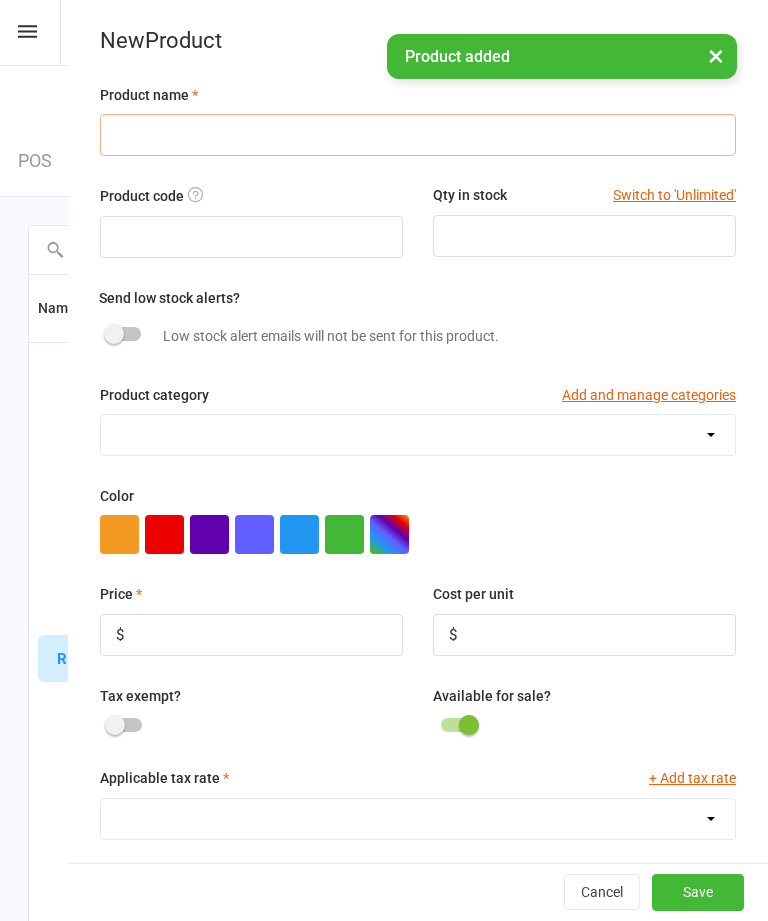 click at bounding box center [418, 135] 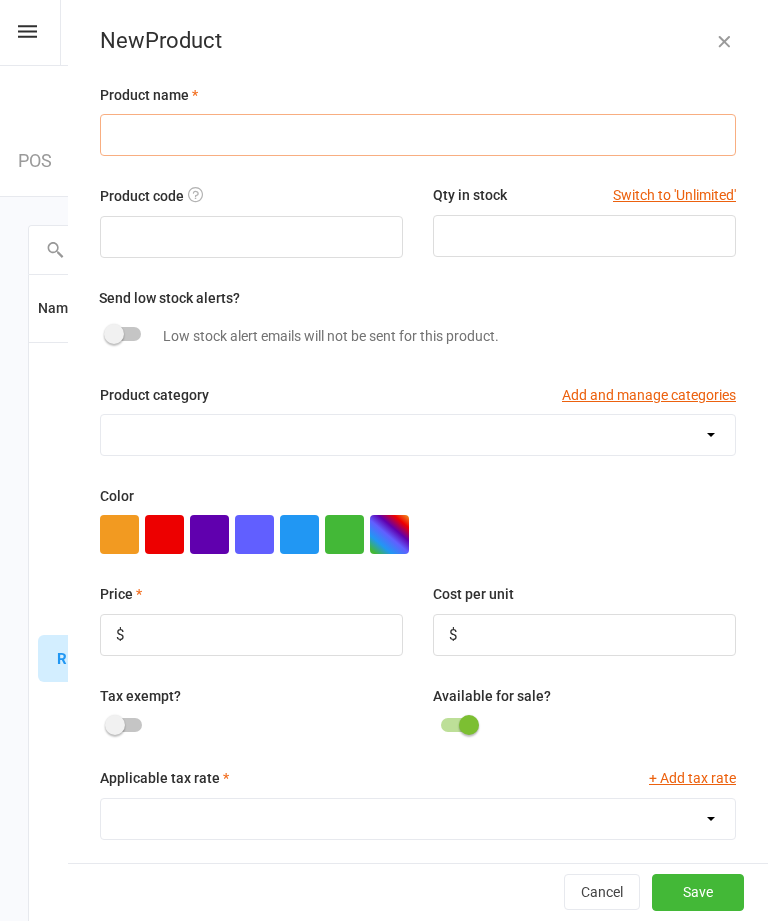 paste on "Rashguard Adult LS Traditional Female M" 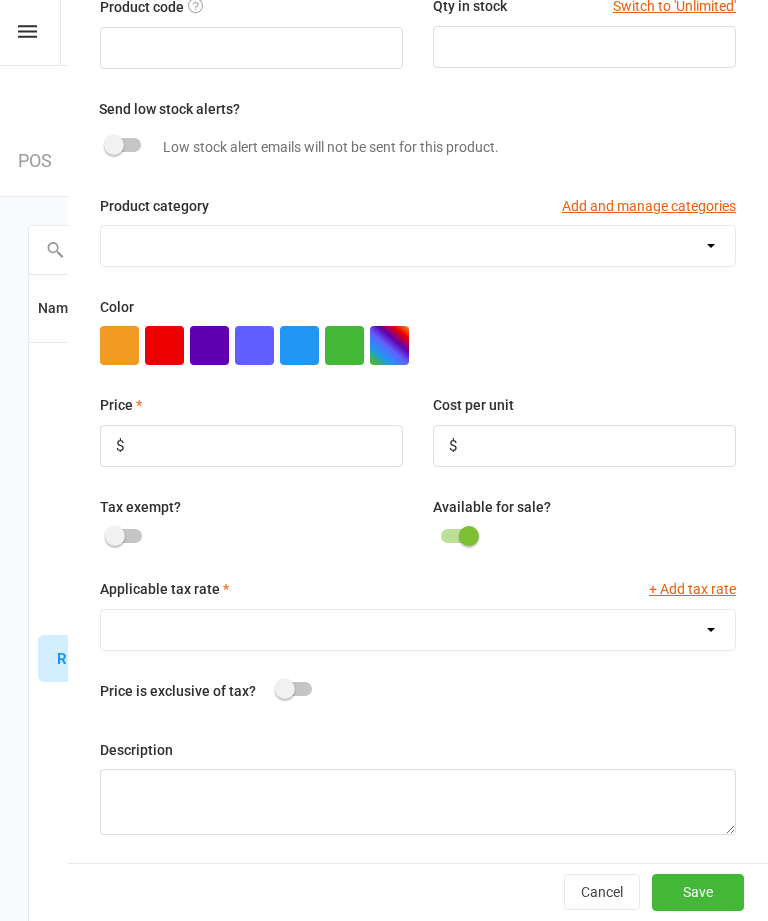 scroll, scrollTop: 192, scrollLeft: 0, axis: vertical 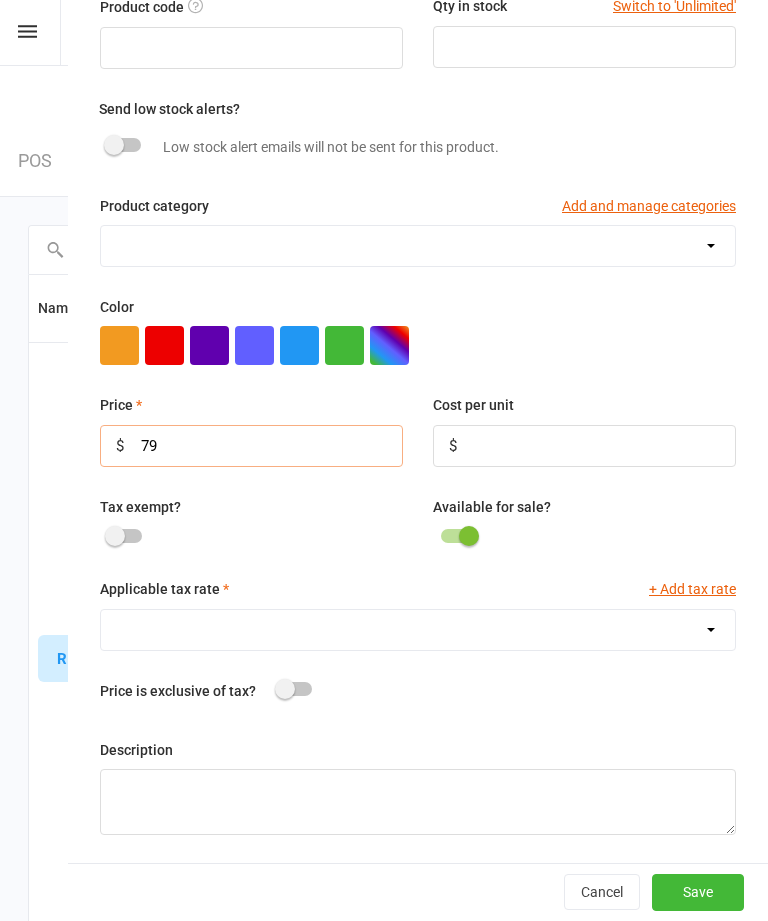 type on "79" 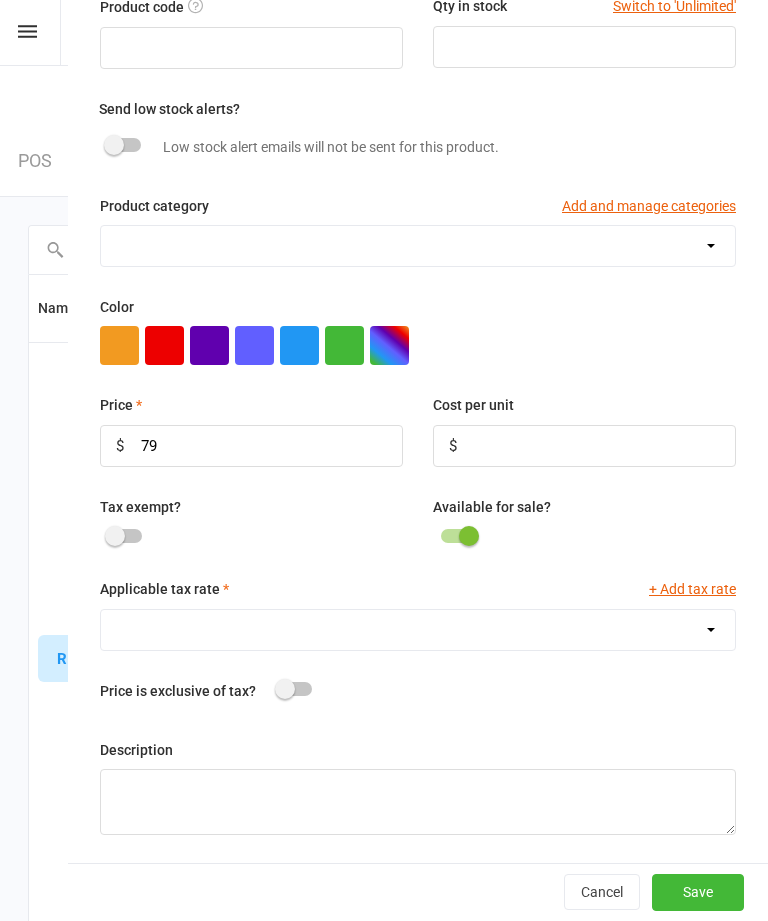 click on "GST (10.0%)" at bounding box center (418, 630) 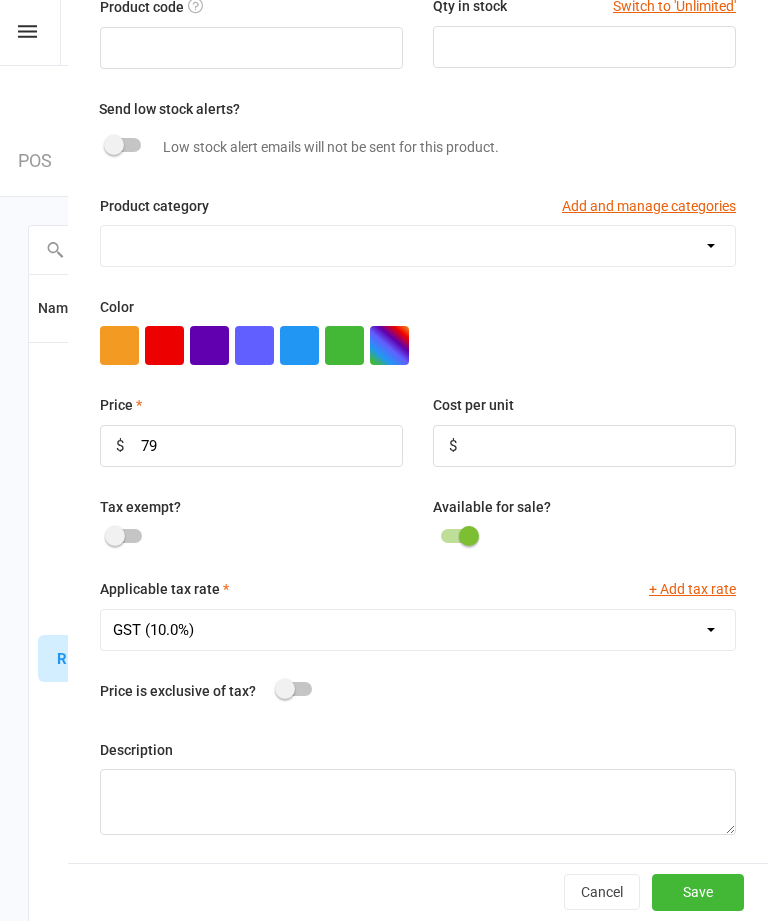 click on "Save" at bounding box center [698, 892] 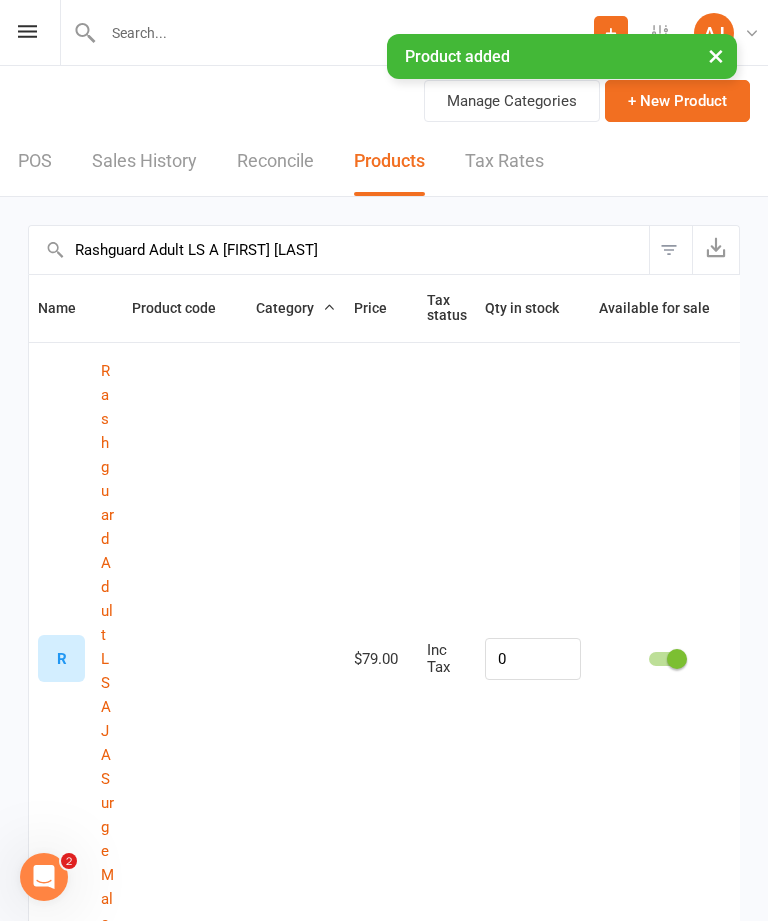 click on "+ New Product" at bounding box center (677, 101) 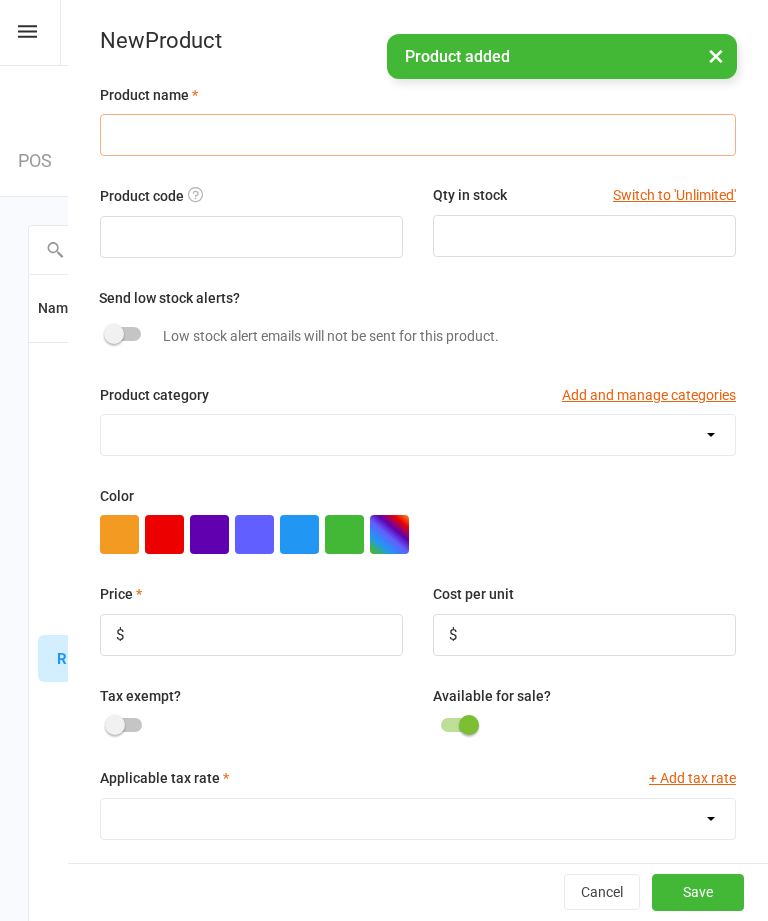 click at bounding box center (418, 135) 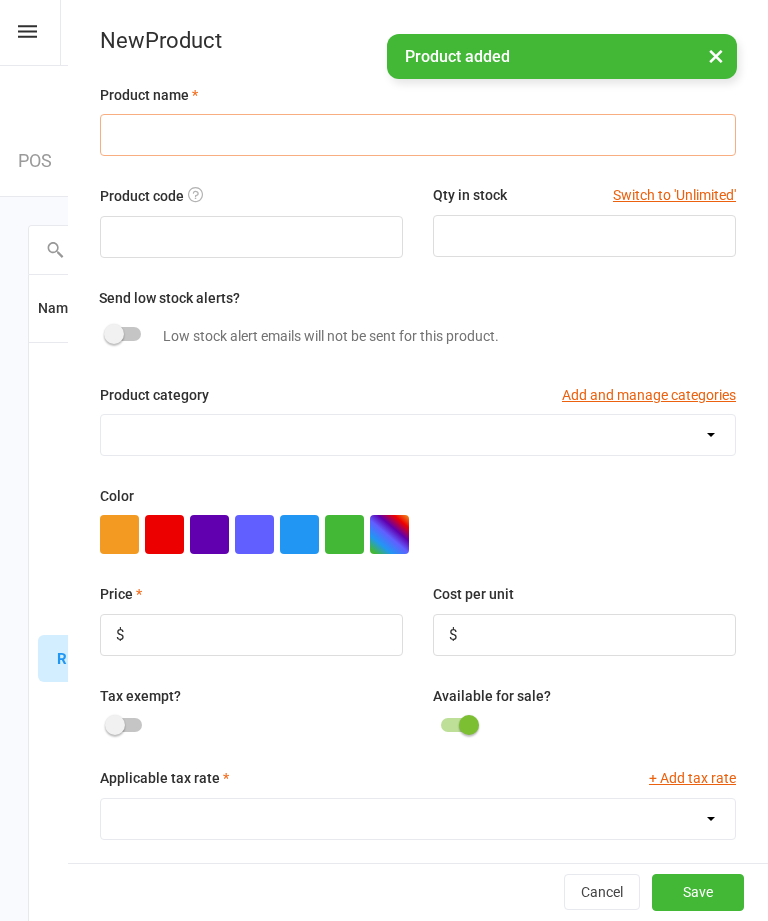 paste on "Rashguard Adult LS Traditional Female M" 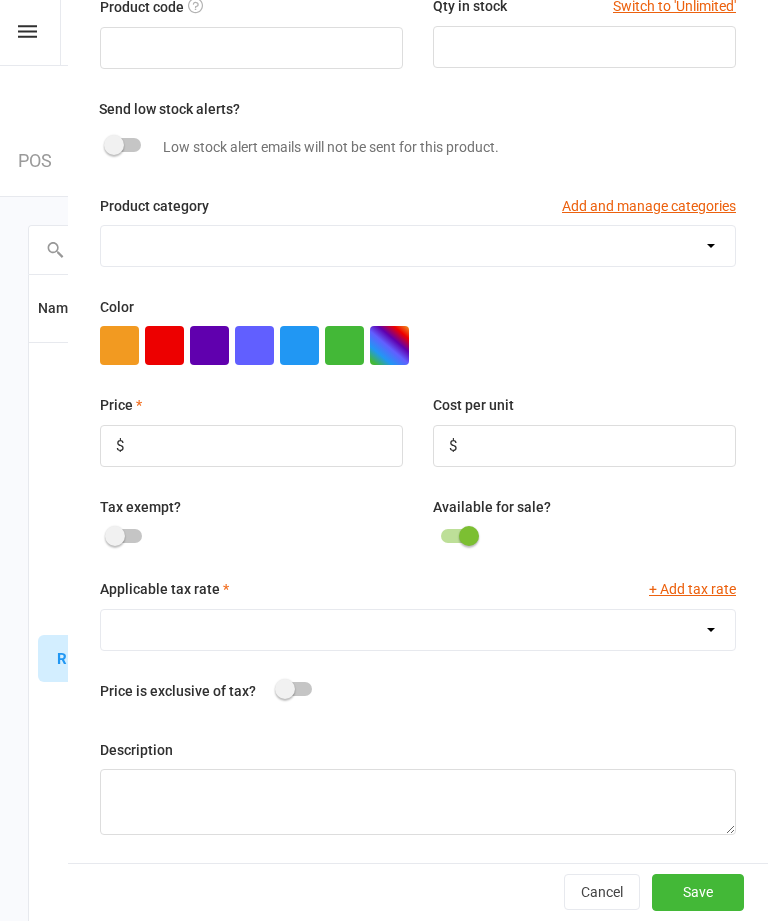 scroll, scrollTop: 192, scrollLeft: 0, axis: vertical 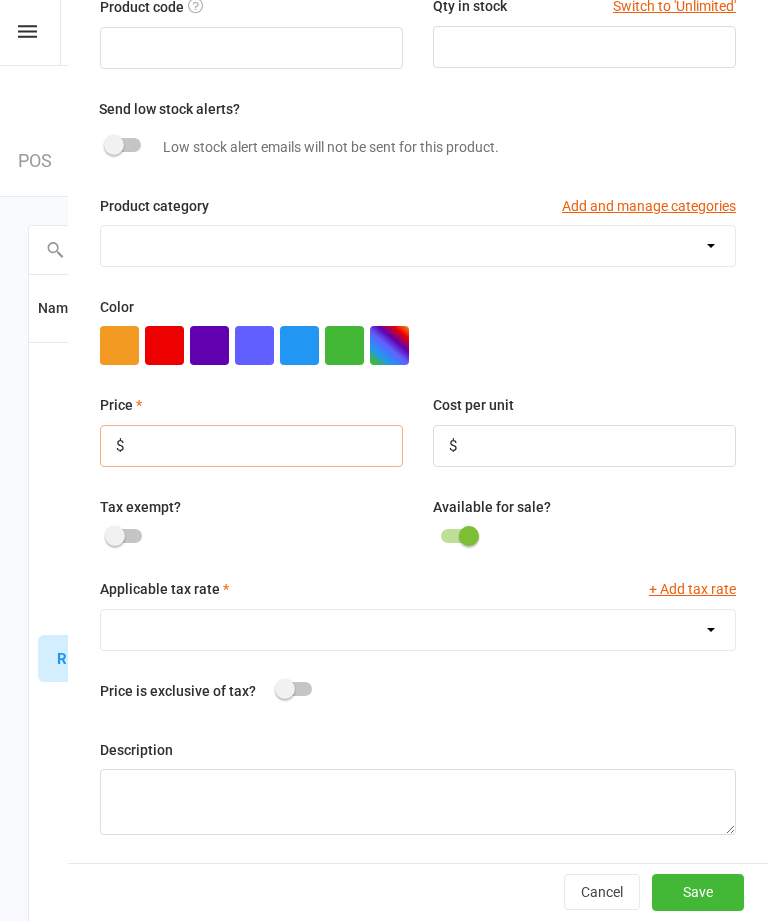click at bounding box center (251, 446) 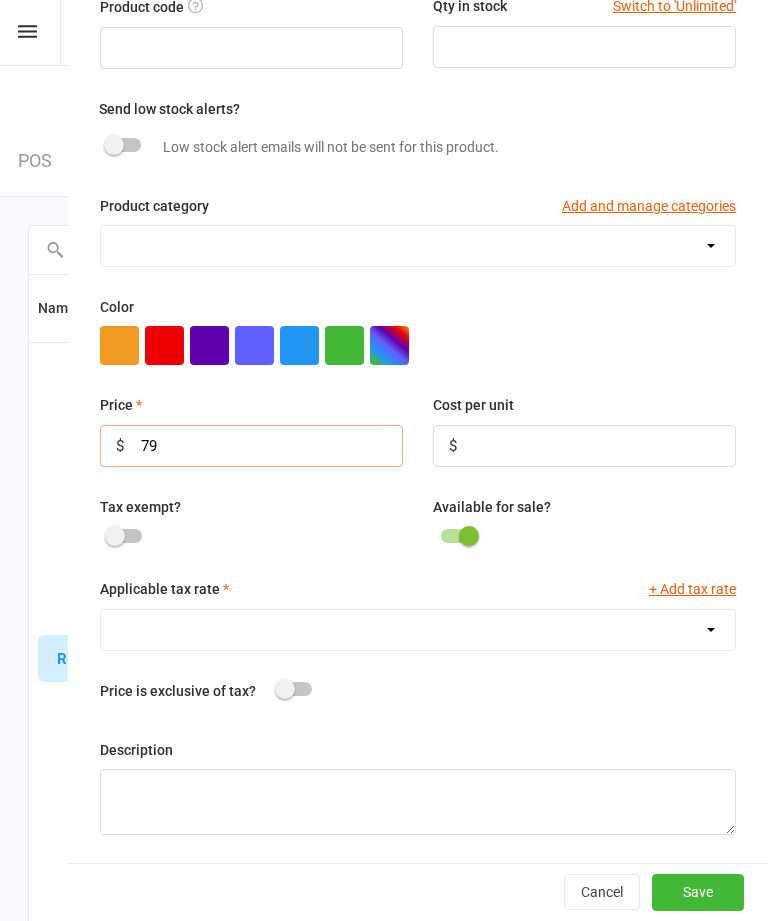 scroll, scrollTop: 128, scrollLeft: 0, axis: vertical 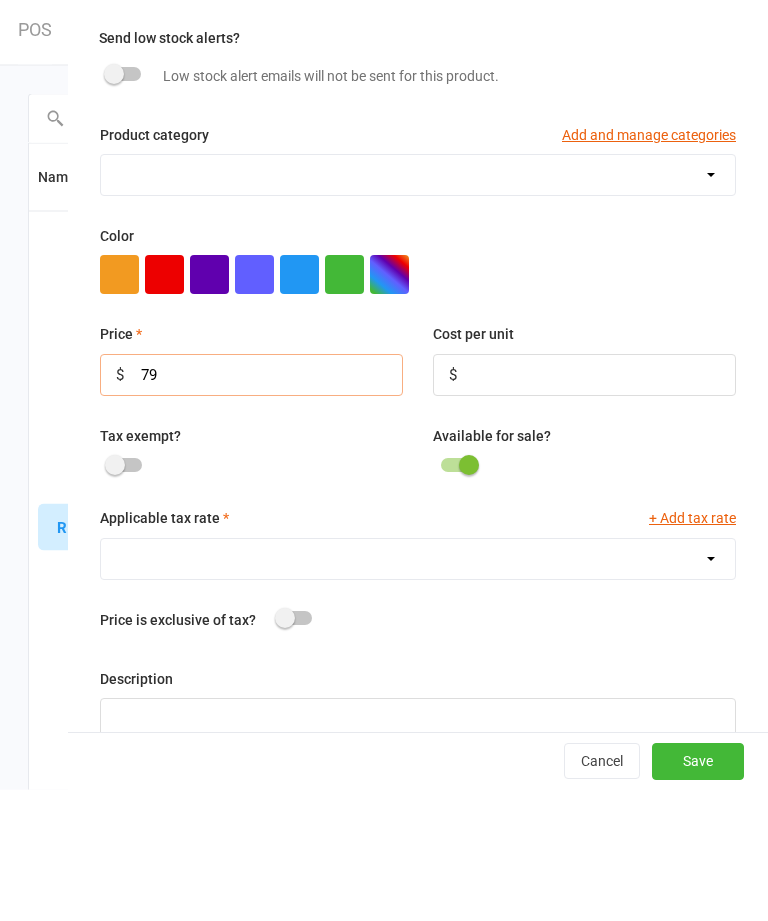 type on "79" 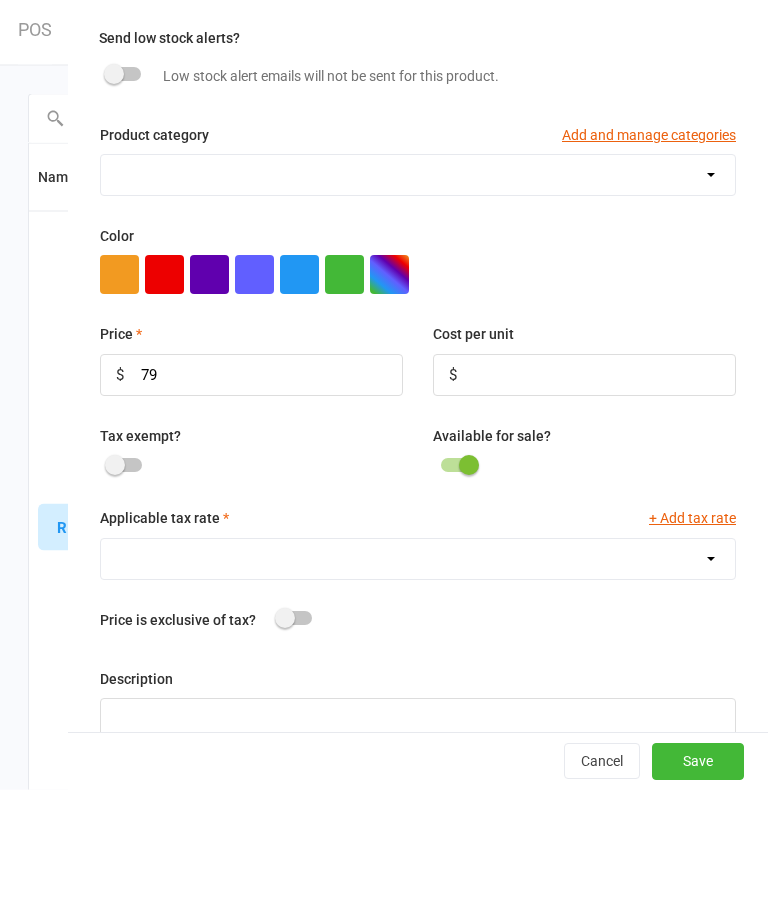 click on "GST (10.0%)" at bounding box center [418, 691] 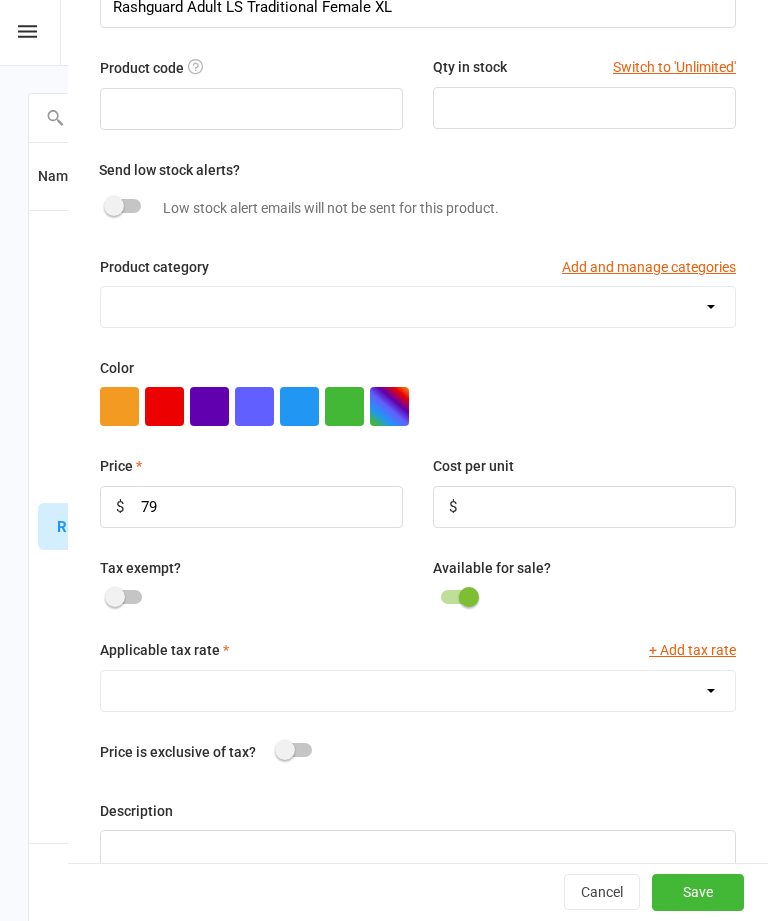 select on "1211" 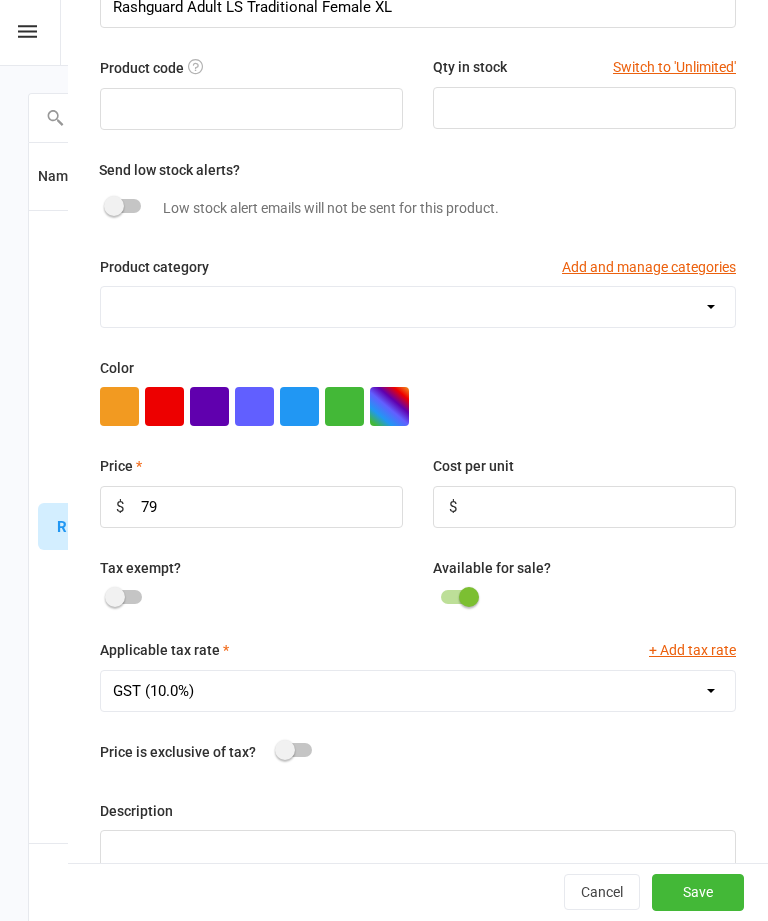 click on "Save" at bounding box center (698, 893) 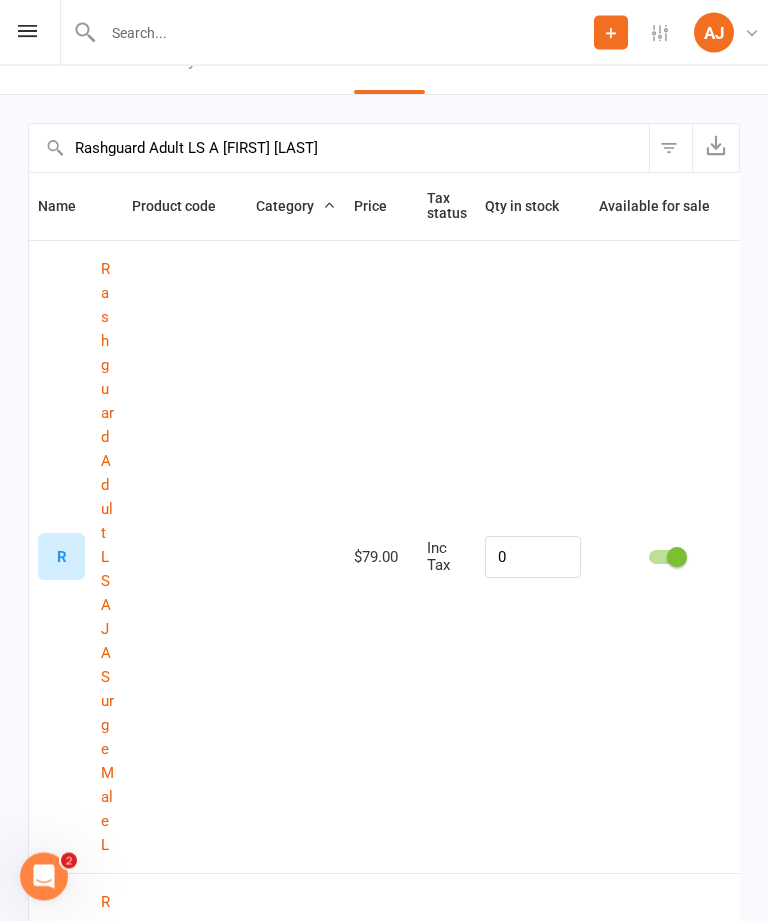 scroll, scrollTop: 0, scrollLeft: 0, axis: both 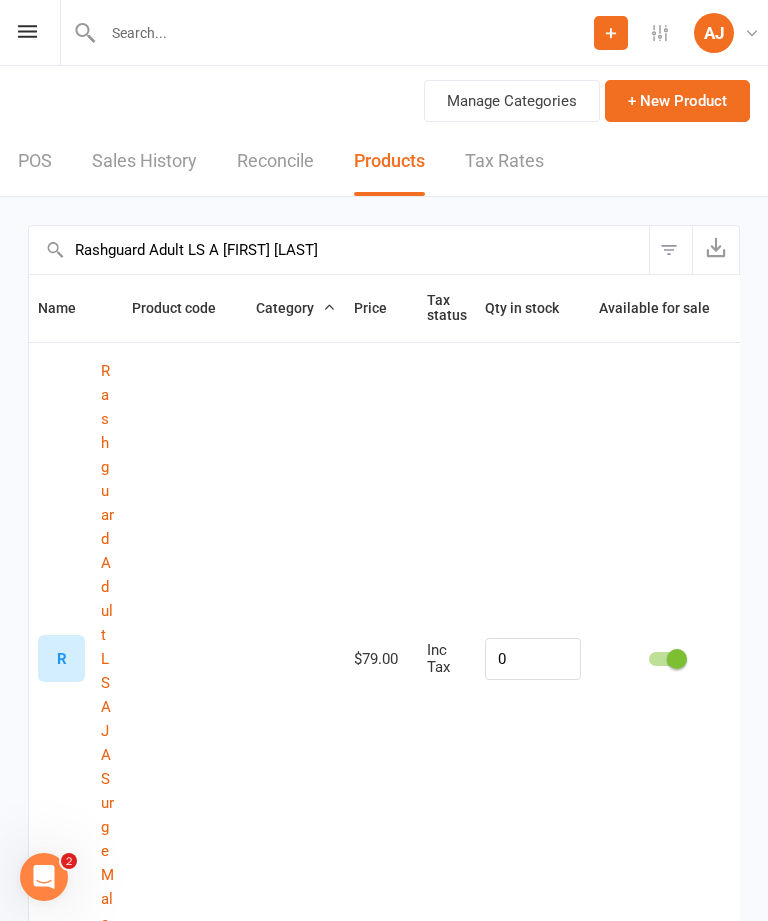 click on "Rashguard Adult LS A [FIRST] [LAST]" at bounding box center (339, 250) 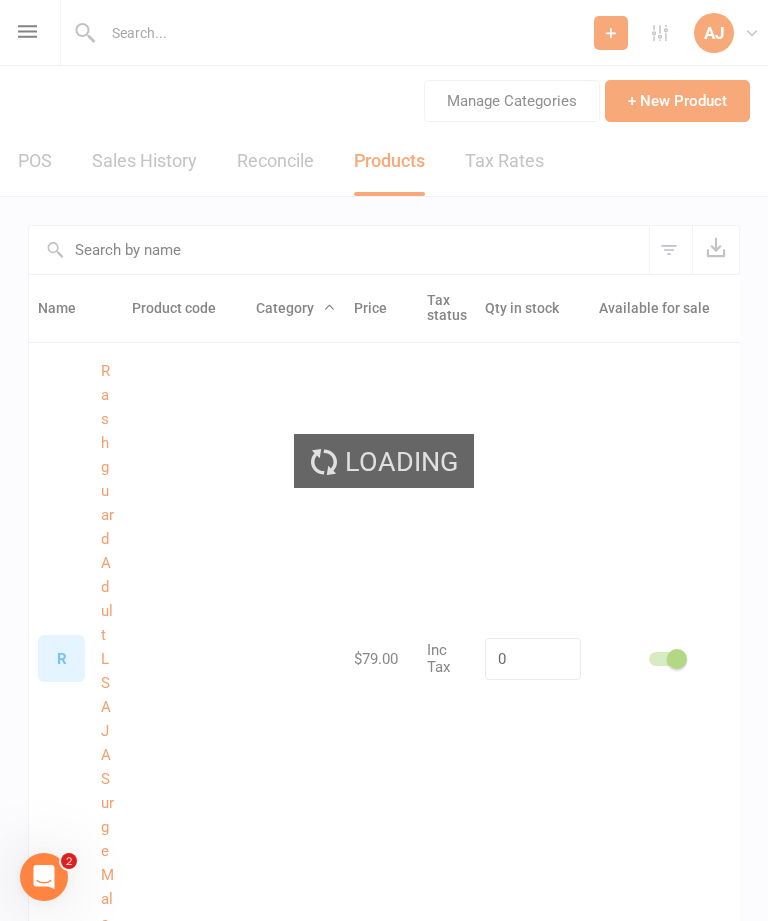 click on "Loading" at bounding box center (384, 460) 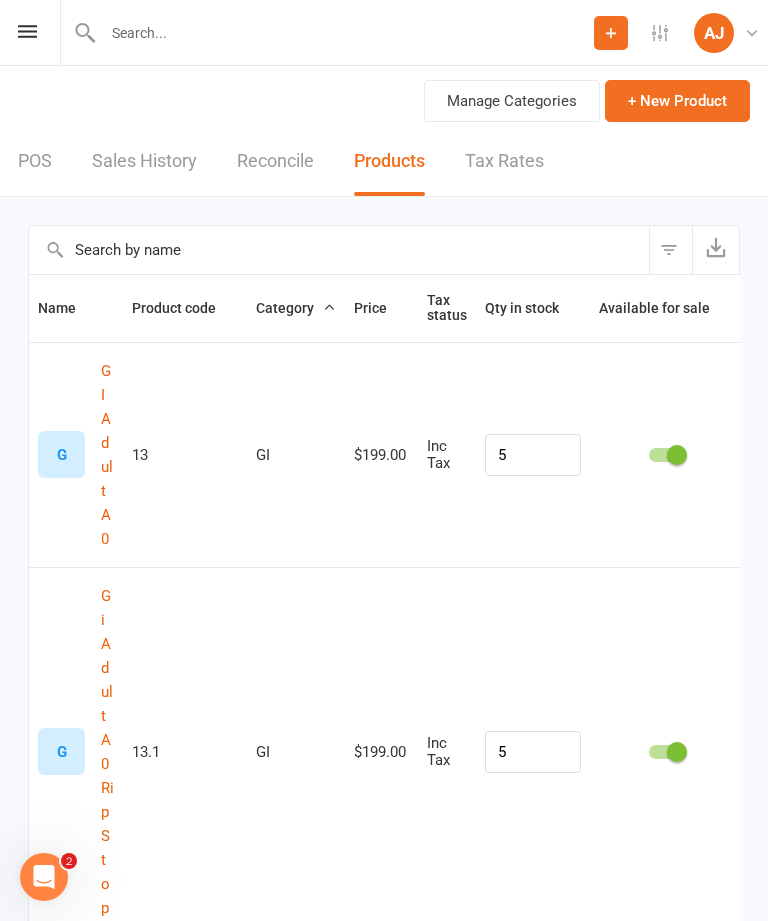 click at bounding box center (339, 250) 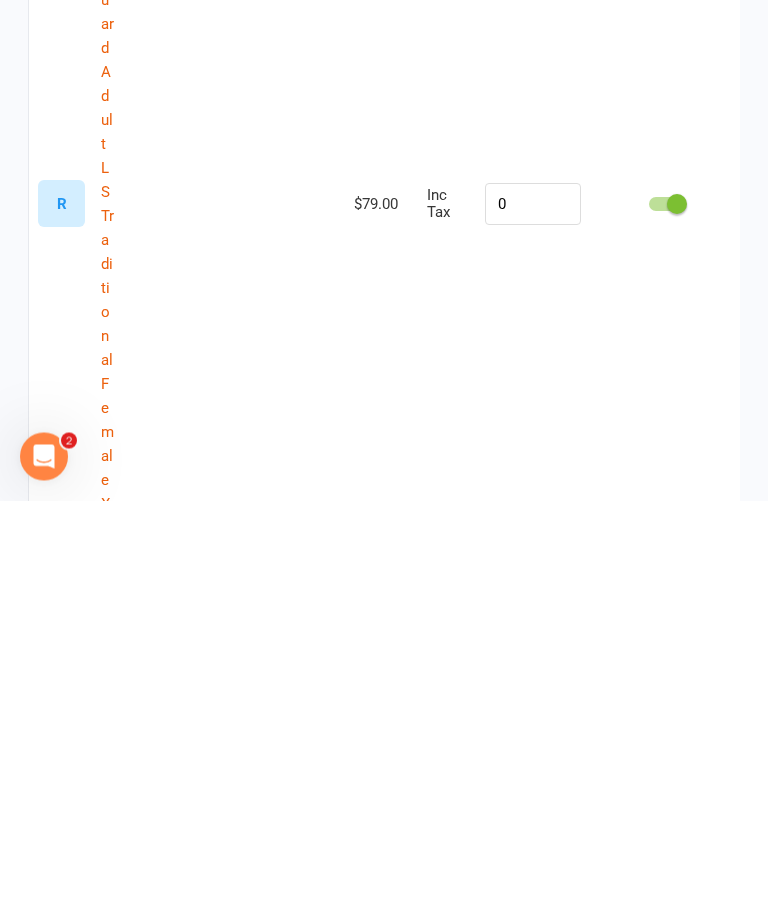 scroll, scrollTop: 0, scrollLeft: 0, axis: both 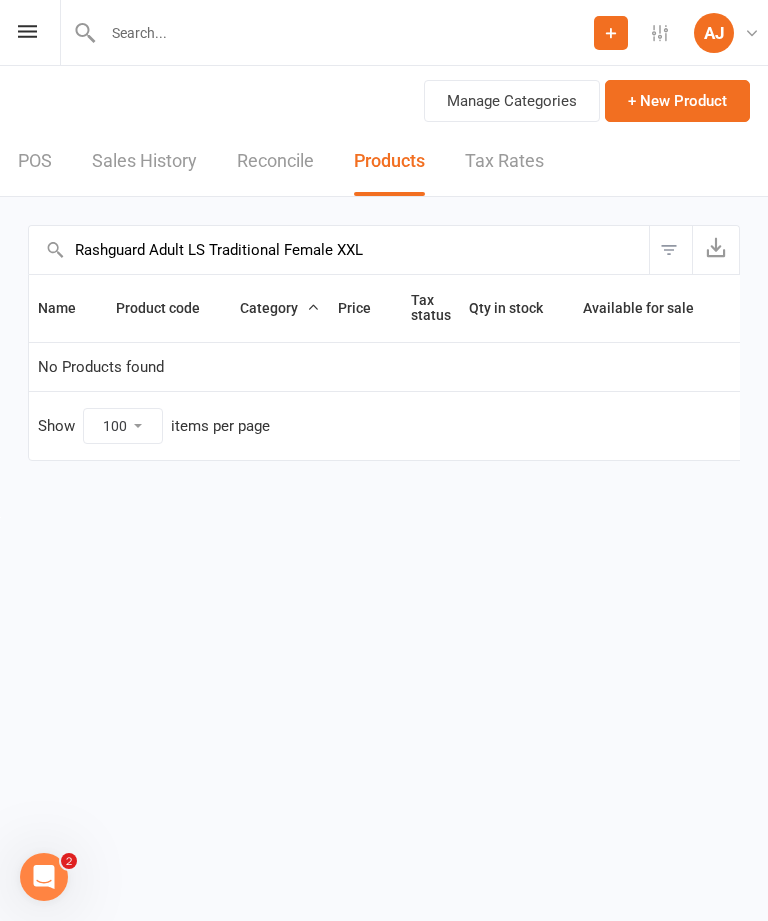 type on "Rashguard Adult LS Traditional Female XXL" 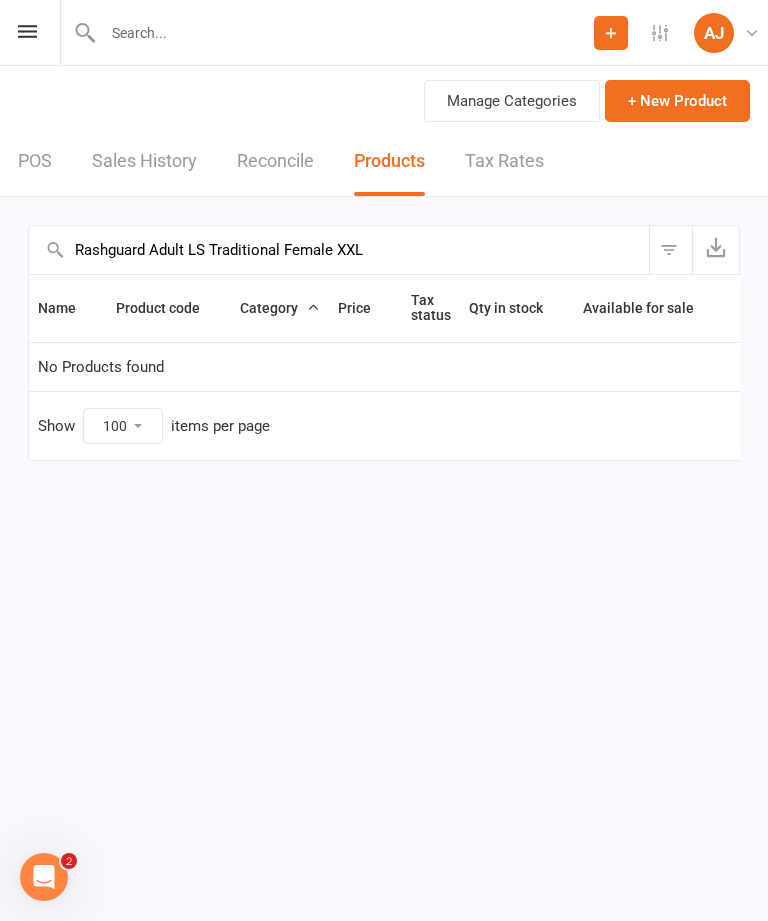 click on "+ New Product" at bounding box center [677, 101] 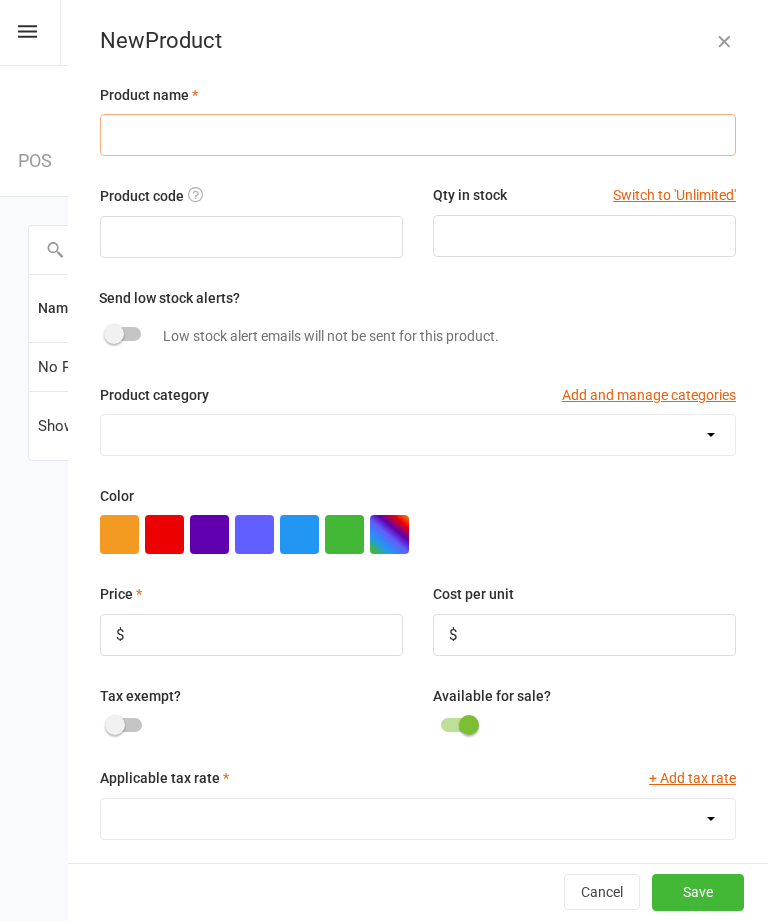 click at bounding box center [418, 135] 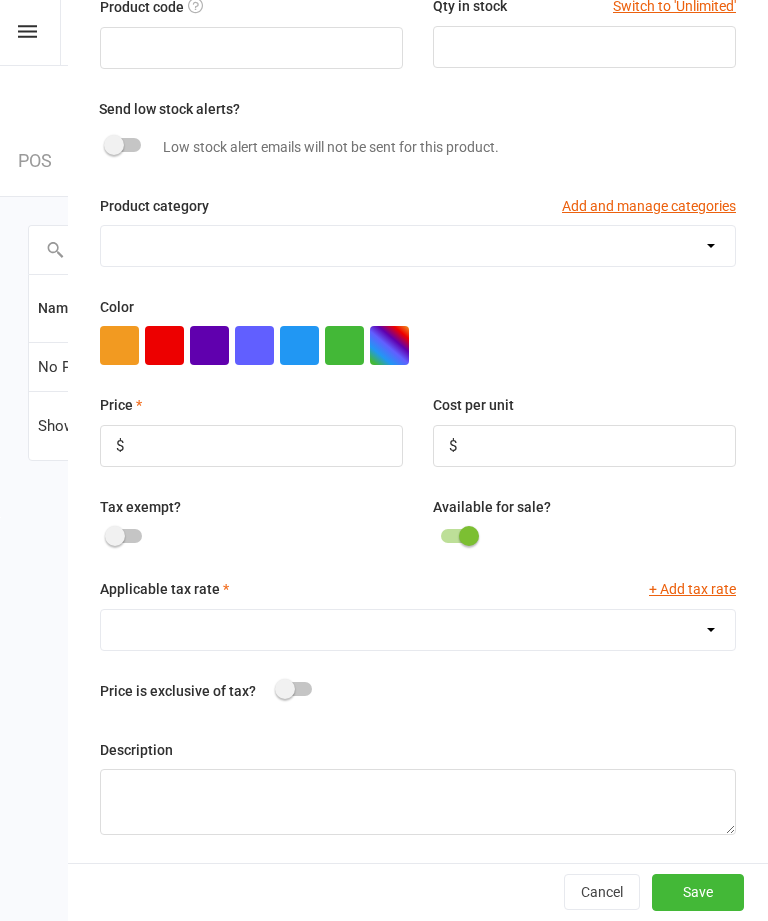 scroll, scrollTop: 192, scrollLeft: 0, axis: vertical 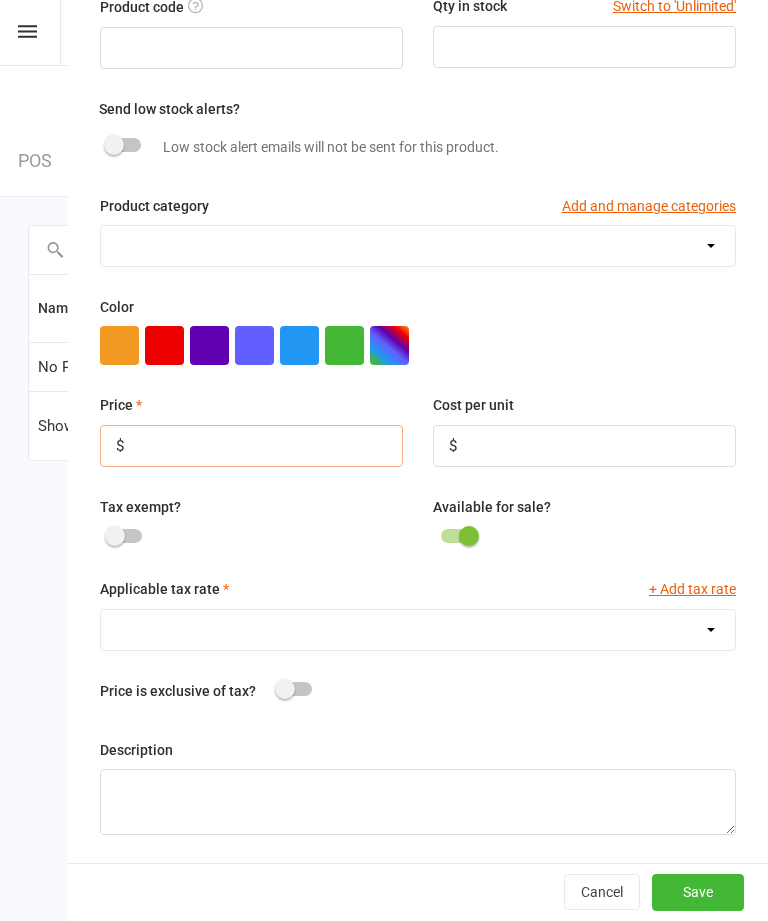 click at bounding box center (251, 446) 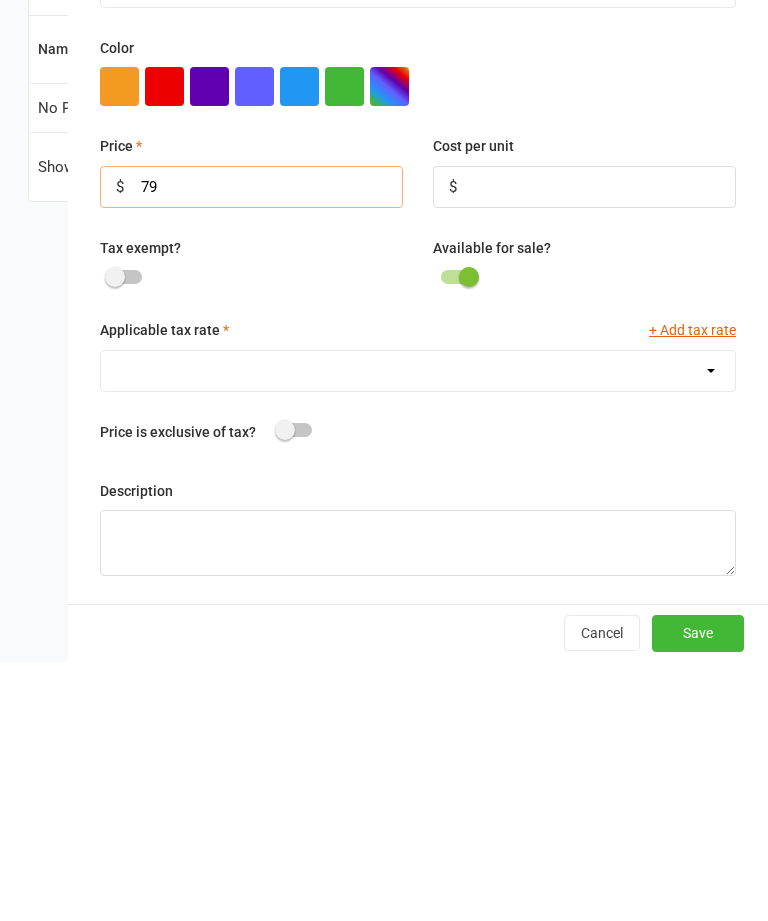 type on "79" 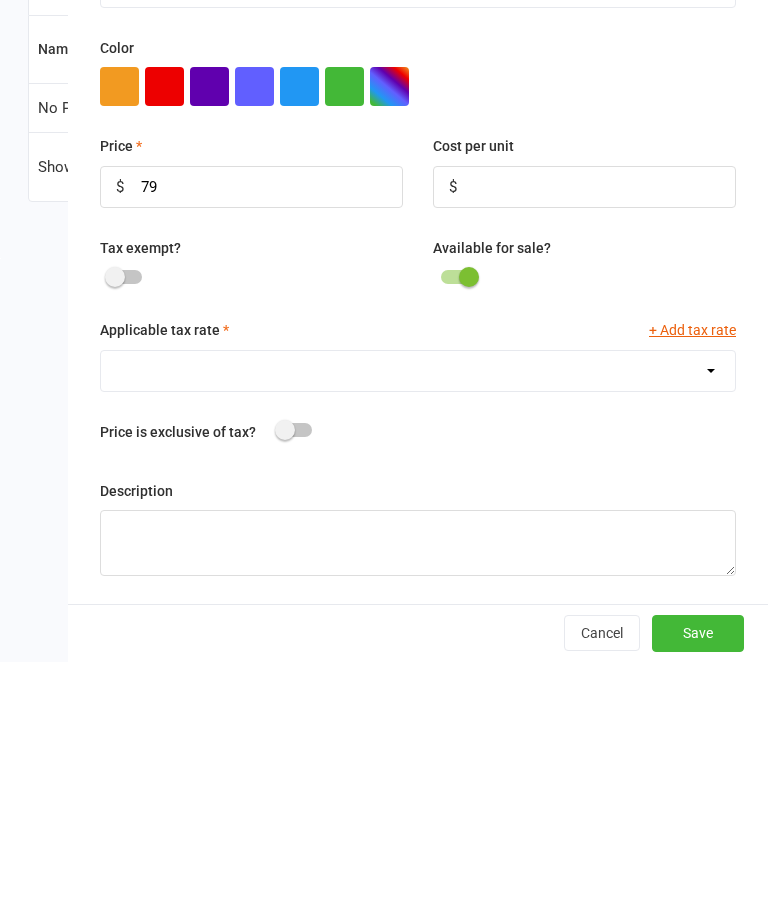 click on "GST (10.0%)" at bounding box center [418, 630] 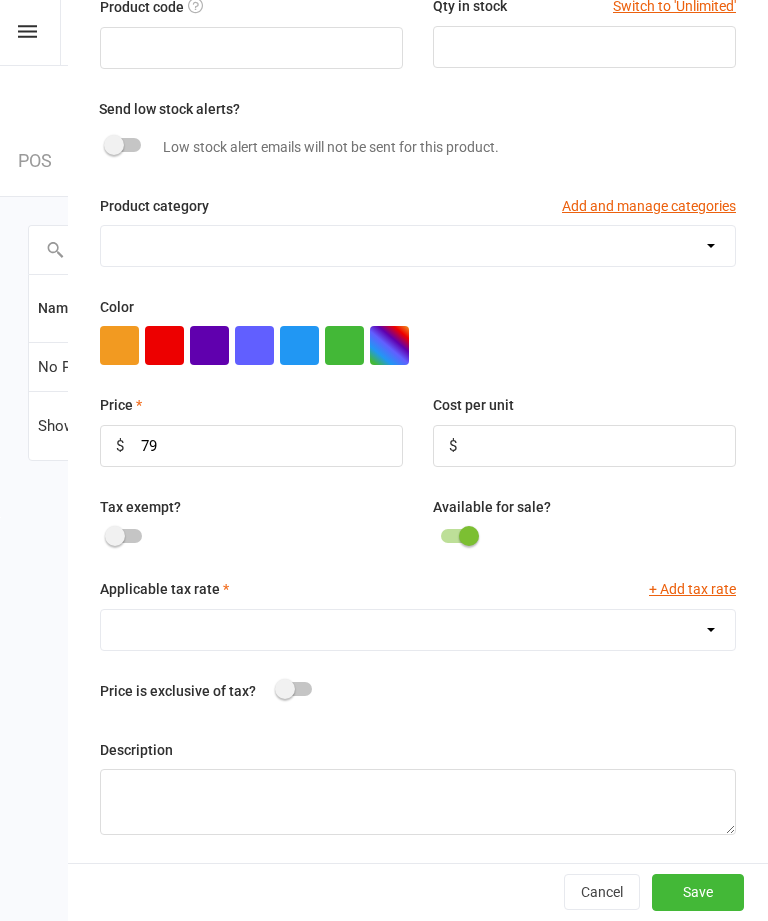 select on "1211" 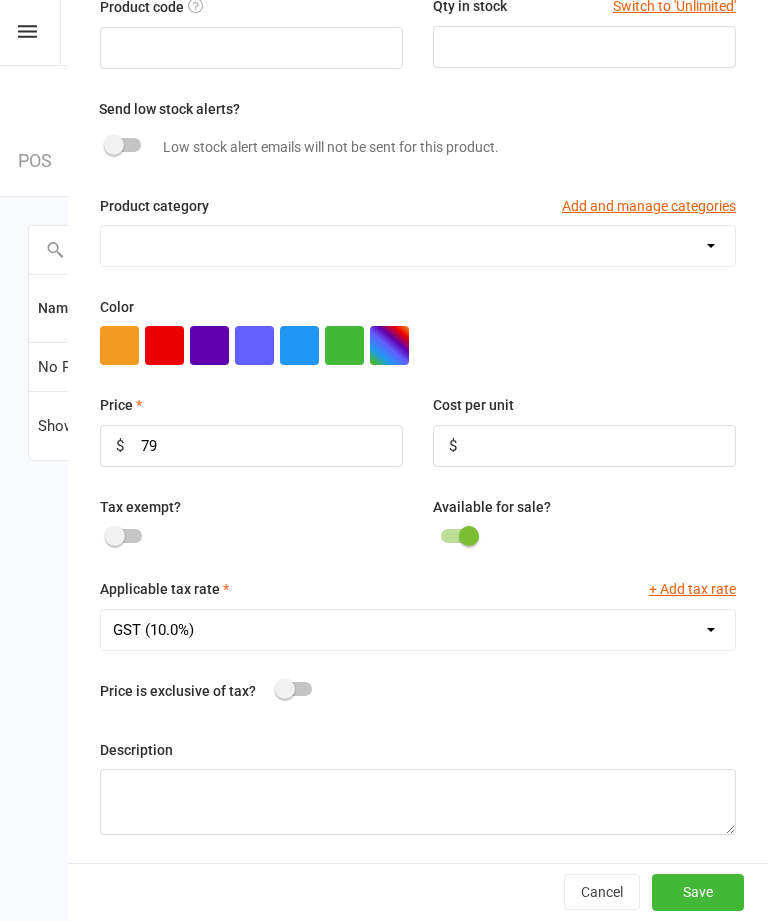 click on "Save" at bounding box center (698, 892) 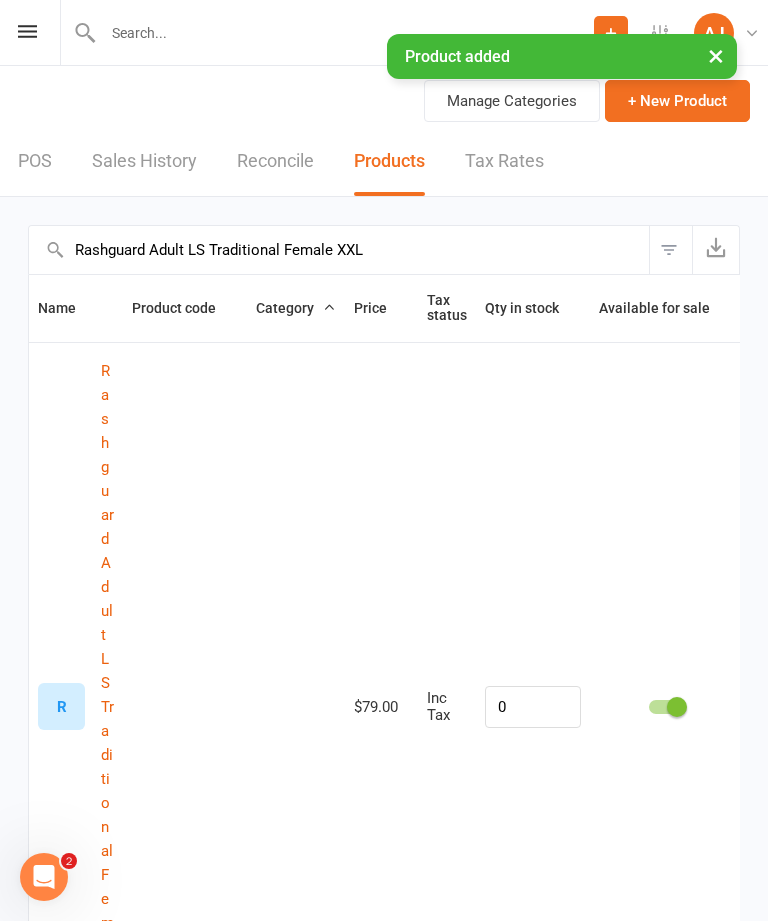 click on "+ New Product" at bounding box center [677, 101] 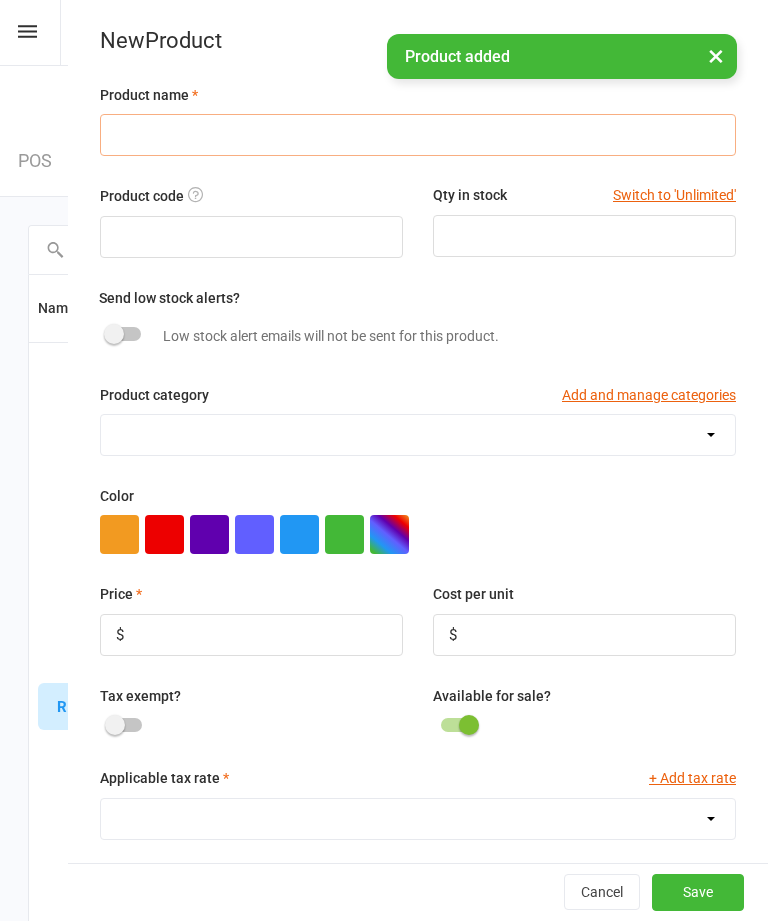 click at bounding box center [418, 135] 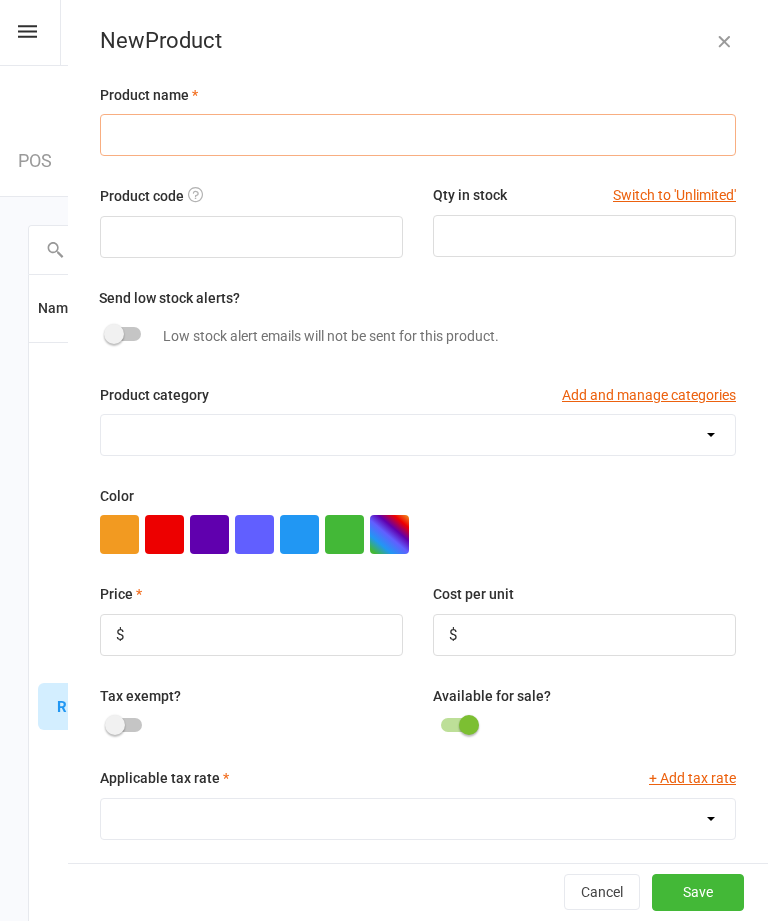 click at bounding box center (418, 135) 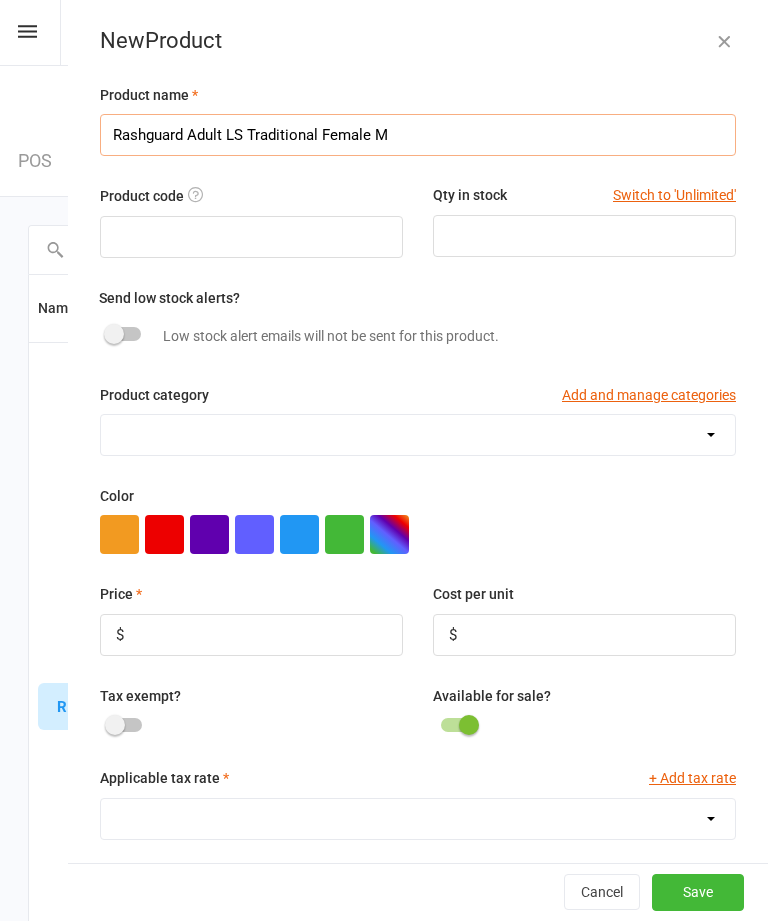 click on "Rashguard Adult LS Traditional Female M" at bounding box center (418, 135) 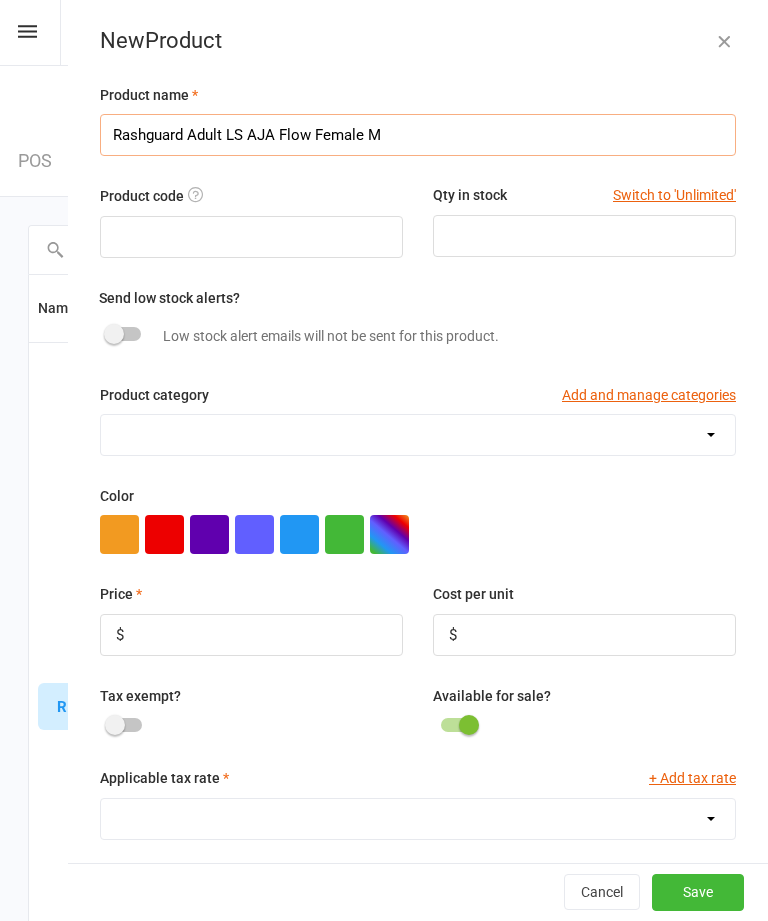 click on "Rashguard Adult LS AJA Flow Female M" at bounding box center (418, 135) 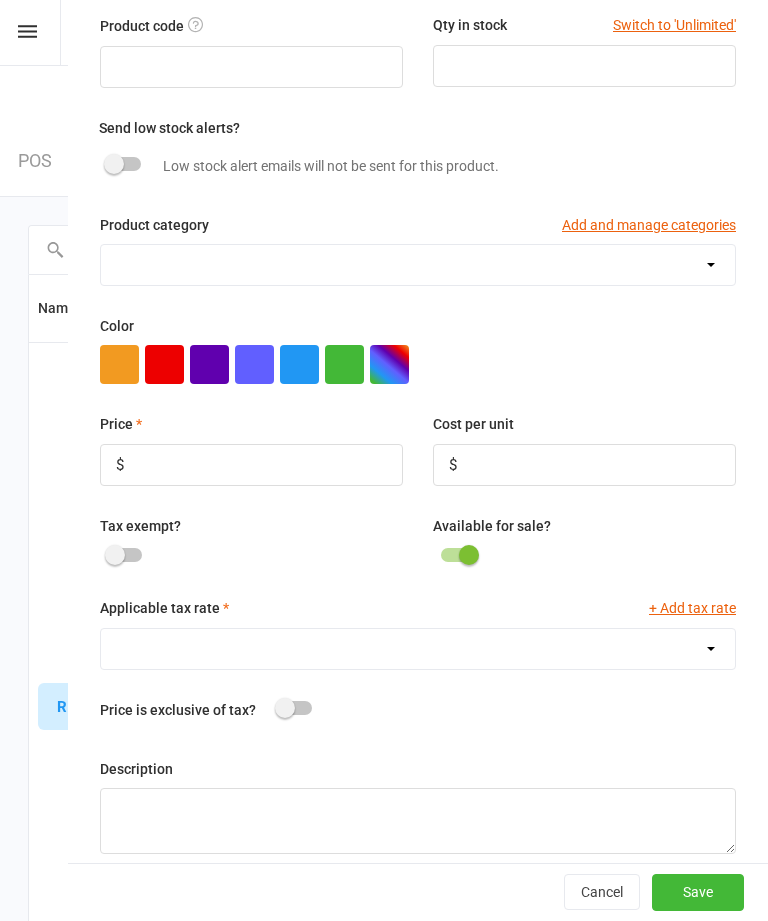 scroll, scrollTop: 186, scrollLeft: 0, axis: vertical 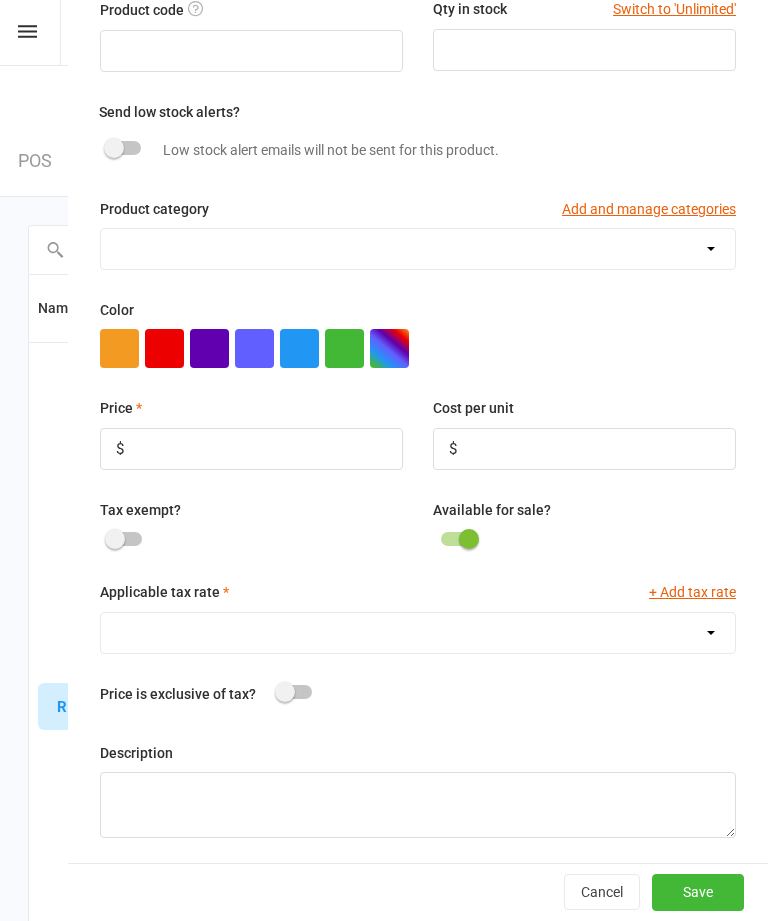 type on "Rashguard Adult LS AJA Flow Female S" 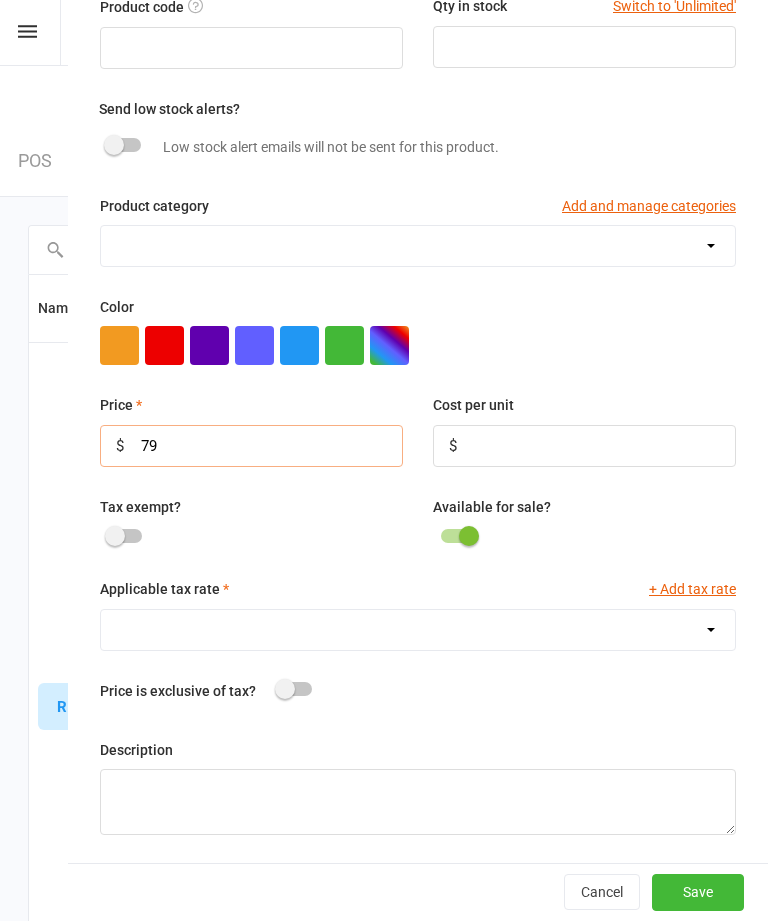 scroll, scrollTop: 128, scrollLeft: 0, axis: vertical 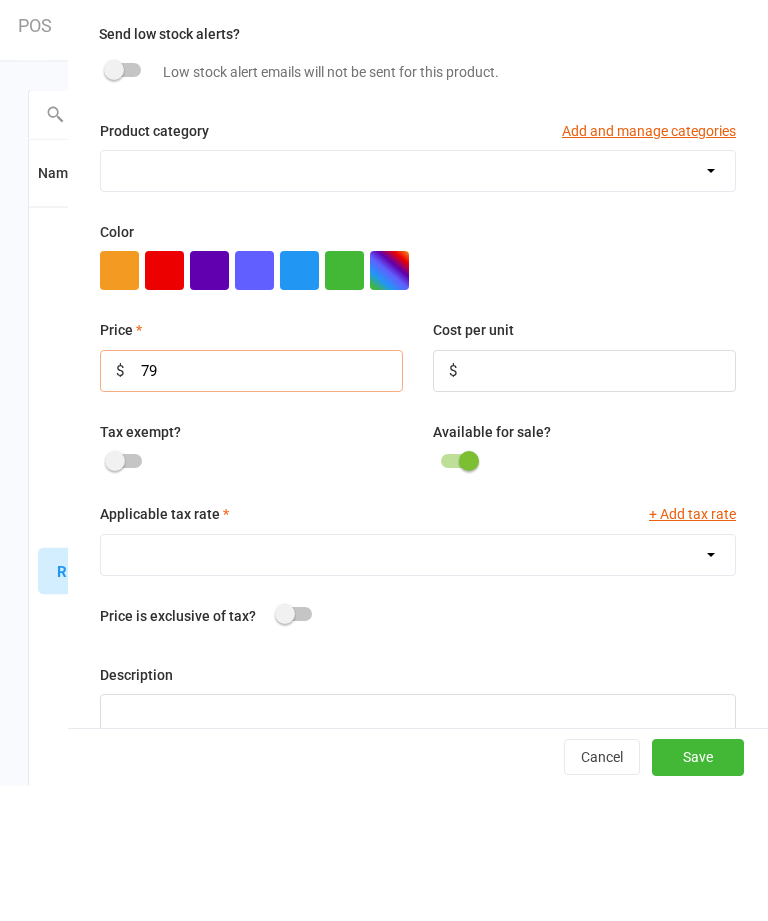 type on "79" 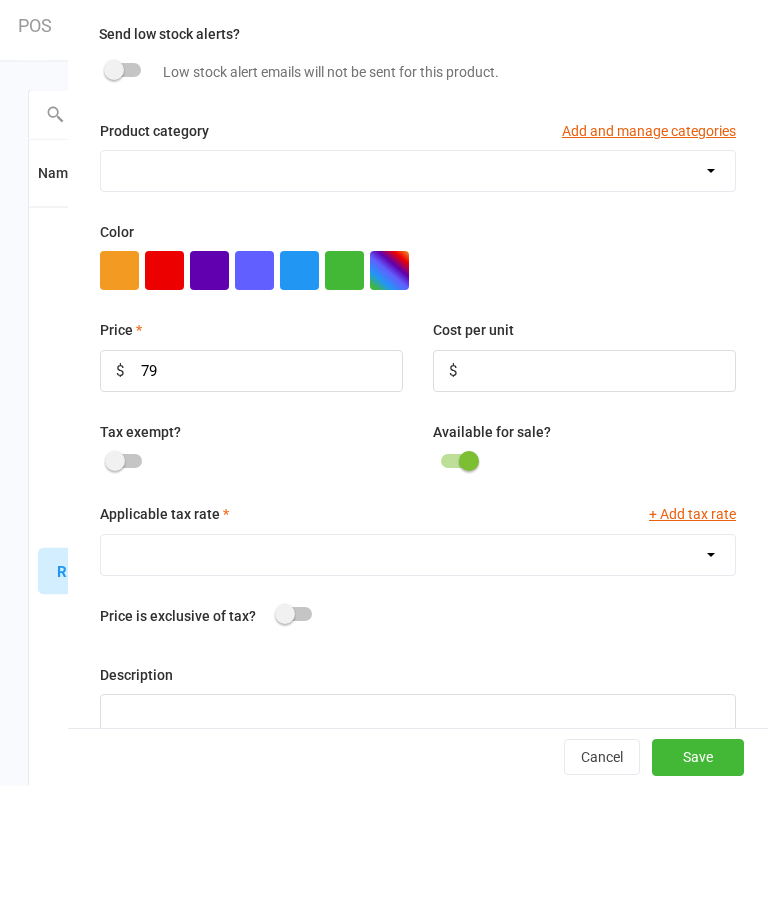 click on "GST (10.0%)" at bounding box center (418, 691) 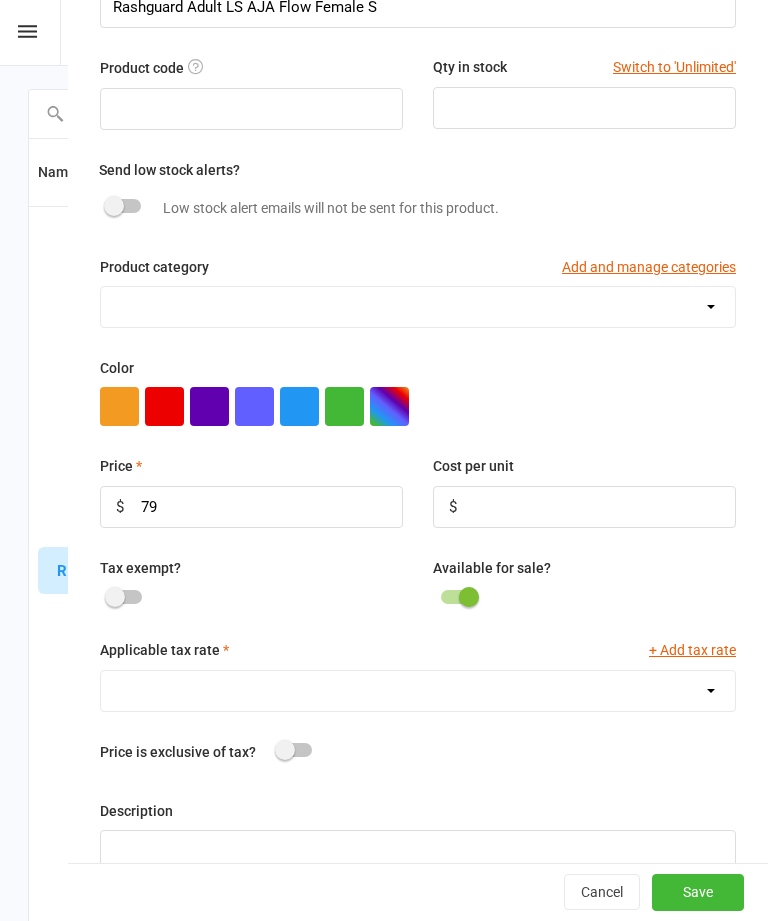 select on "1211" 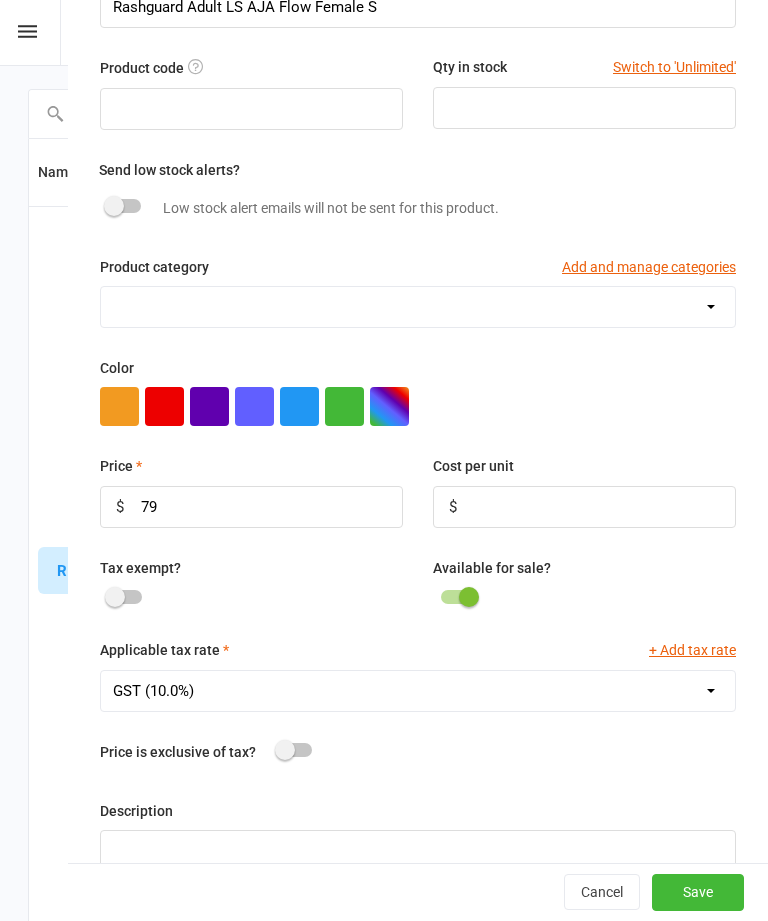 click on "Save" at bounding box center [698, 893] 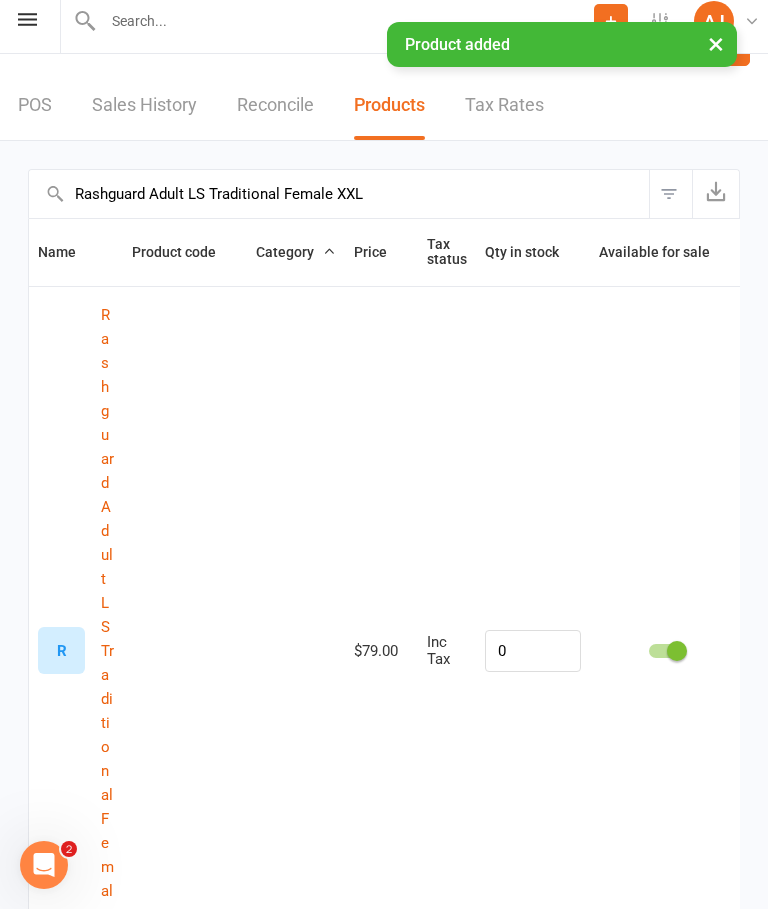 scroll, scrollTop: 0, scrollLeft: 0, axis: both 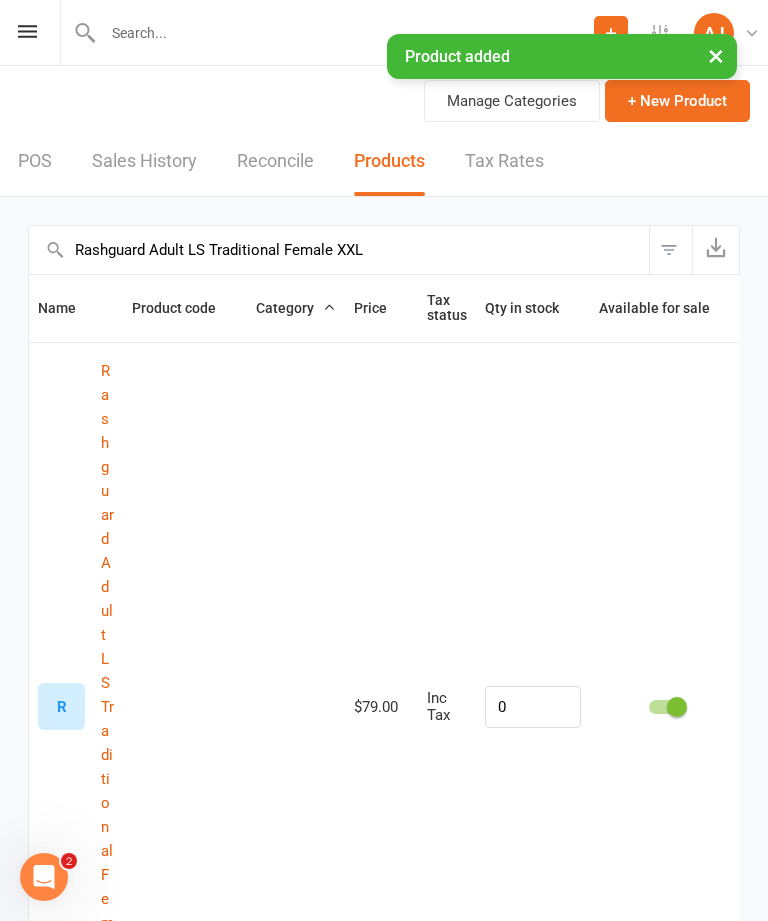 click on "+ New Product" at bounding box center [677, 101] 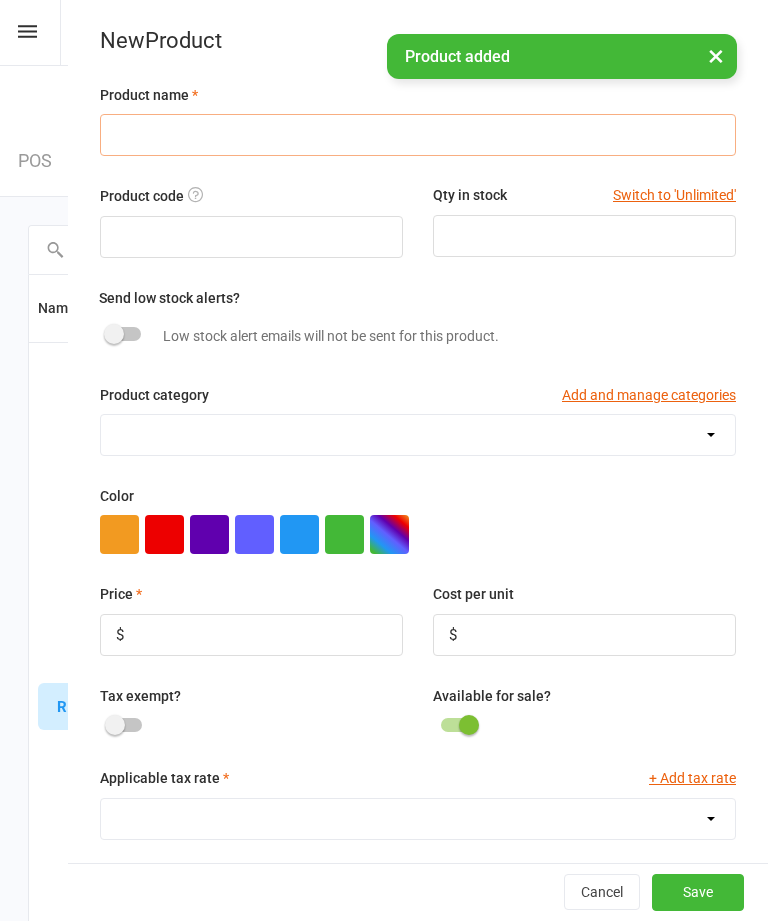 click at bounding box center [418, 135] 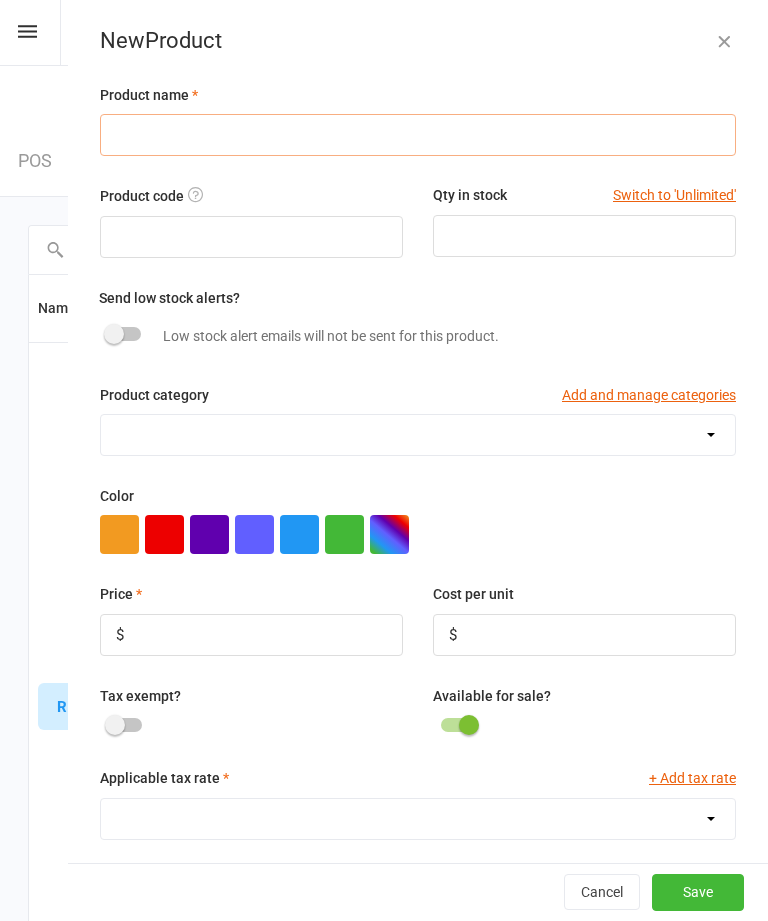 click at bounding box center [418, 135] 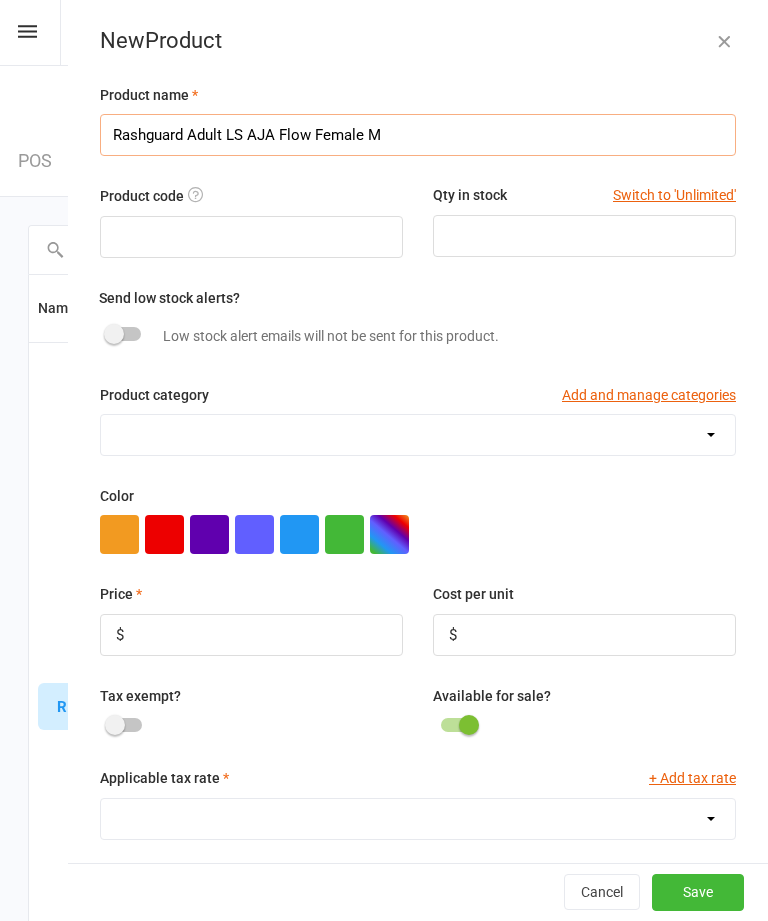 click on "Rashguard Adult LS AJA Flow Female M" at bounding box center (418, 135) 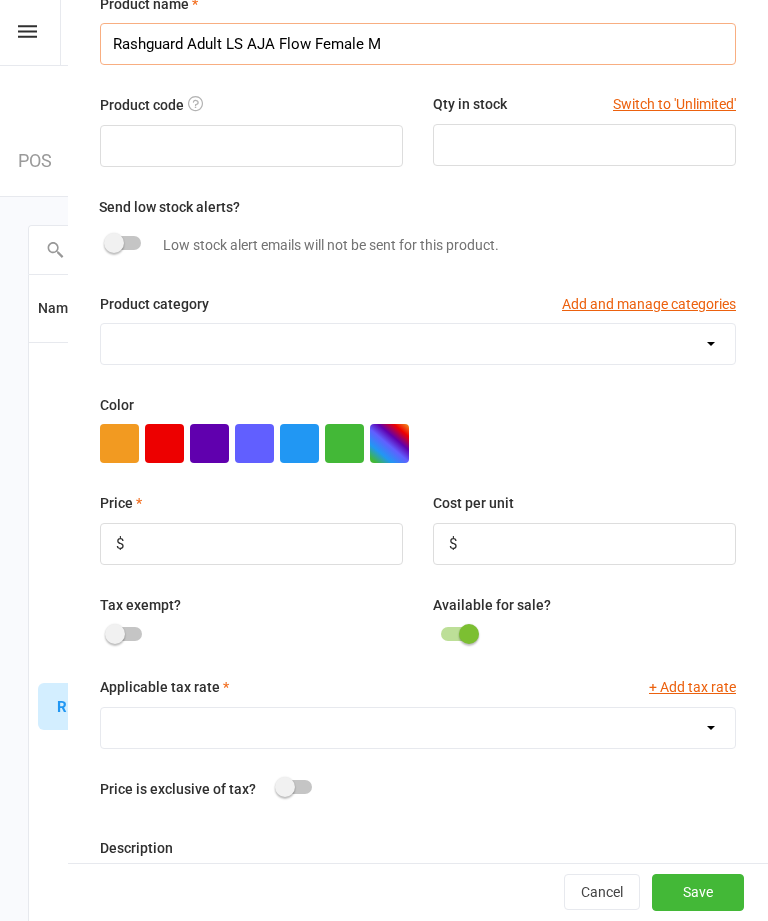 scroll, scrollTop: 158, scrollLeft: 0, axis: vertical 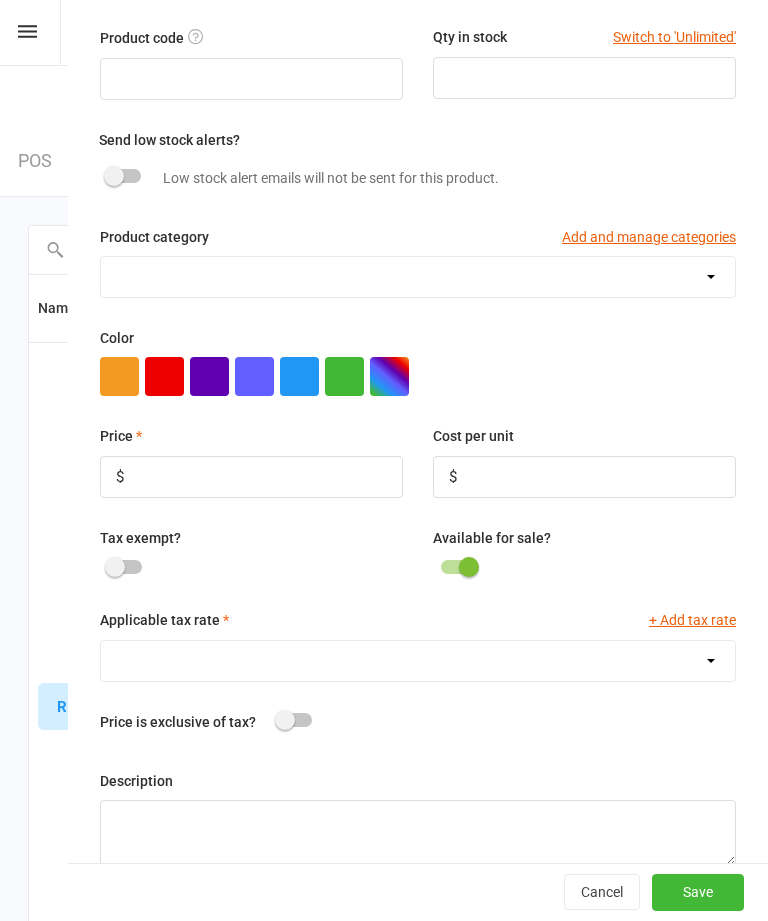 type on "Rashguard Adult LS AJA Flow Female M" 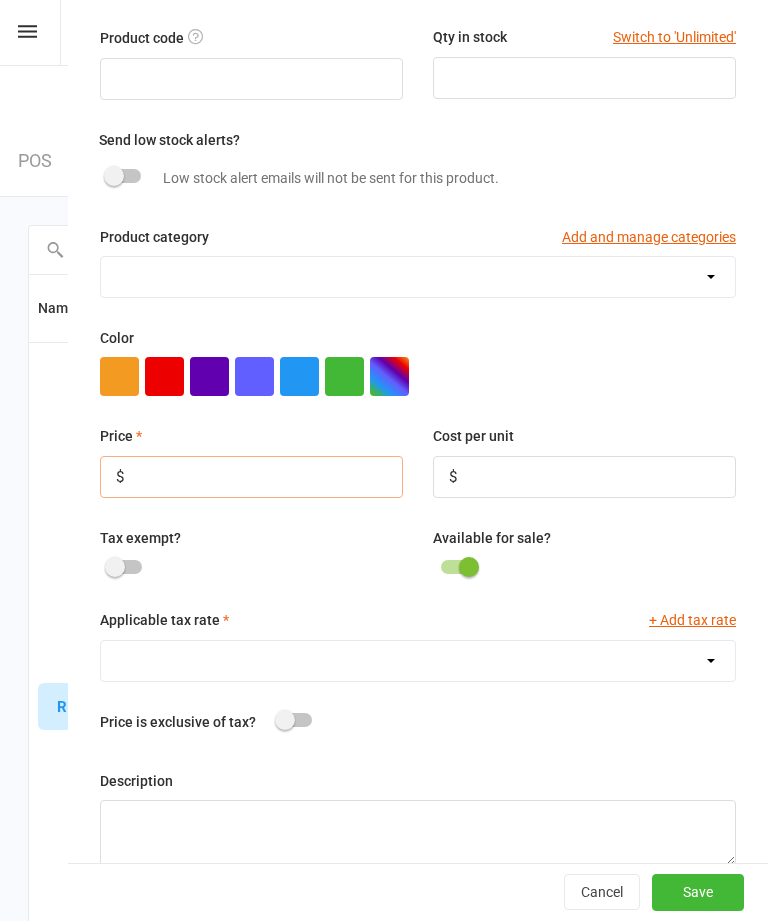 click at bounding box center (251, 477) 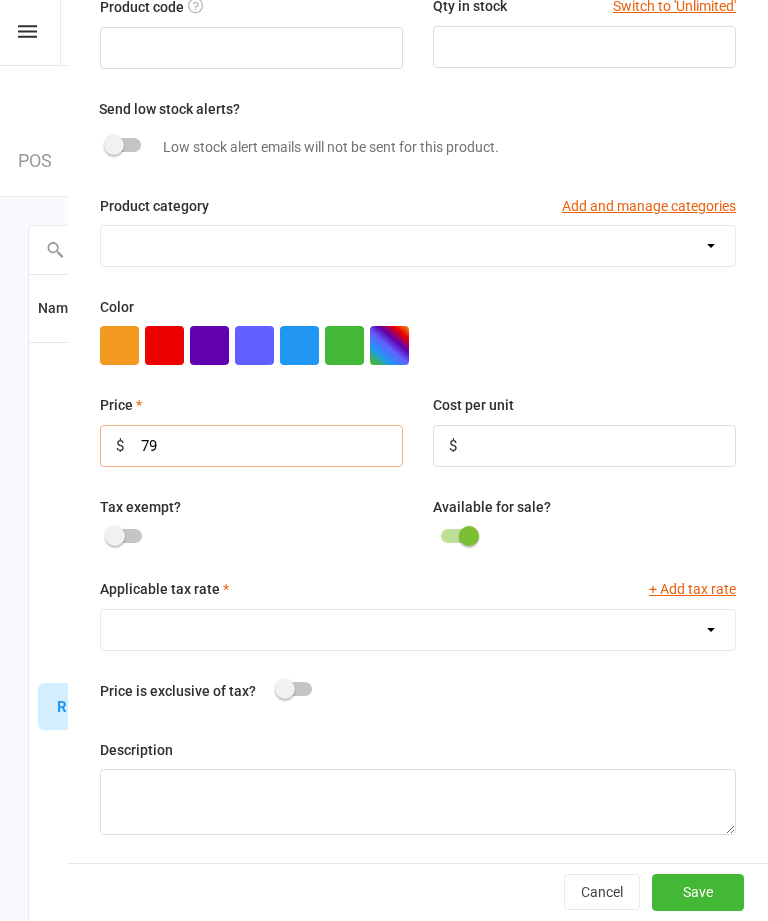scroll, scrollTop: 192, scrollLeft: 0, axis: vertical 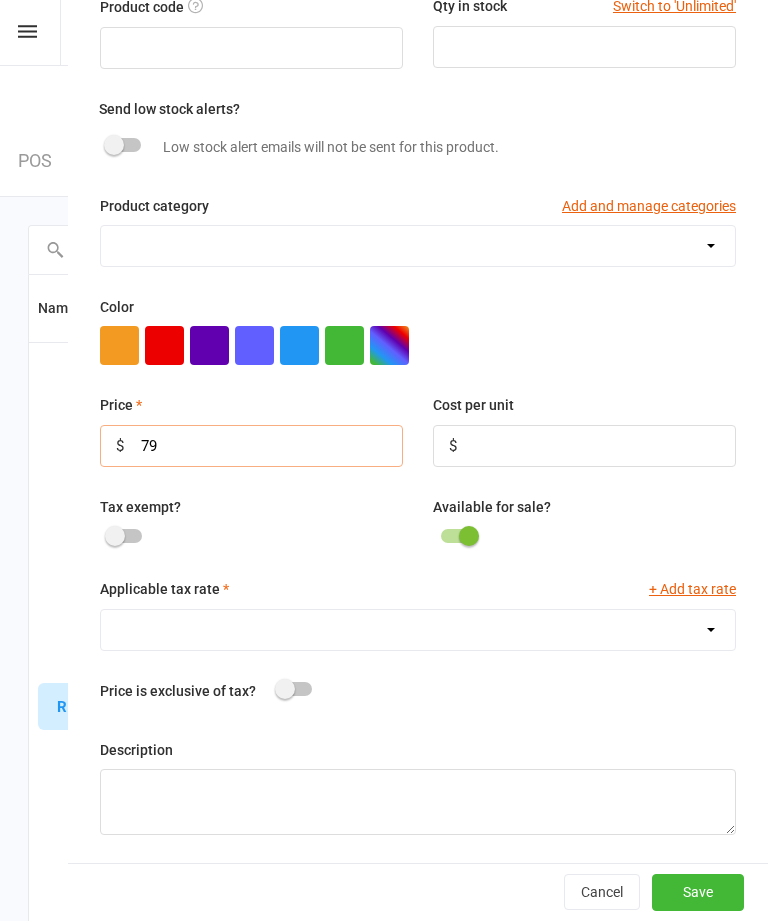 type on "79" 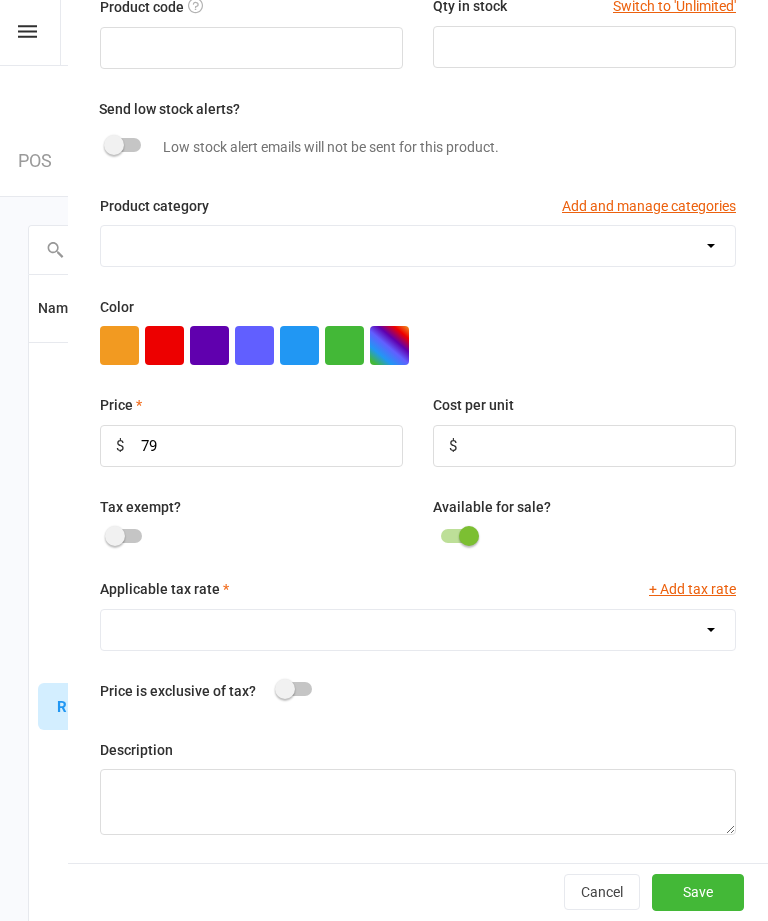 click on "GST (10.0%)" at bounding box center (418, 630) 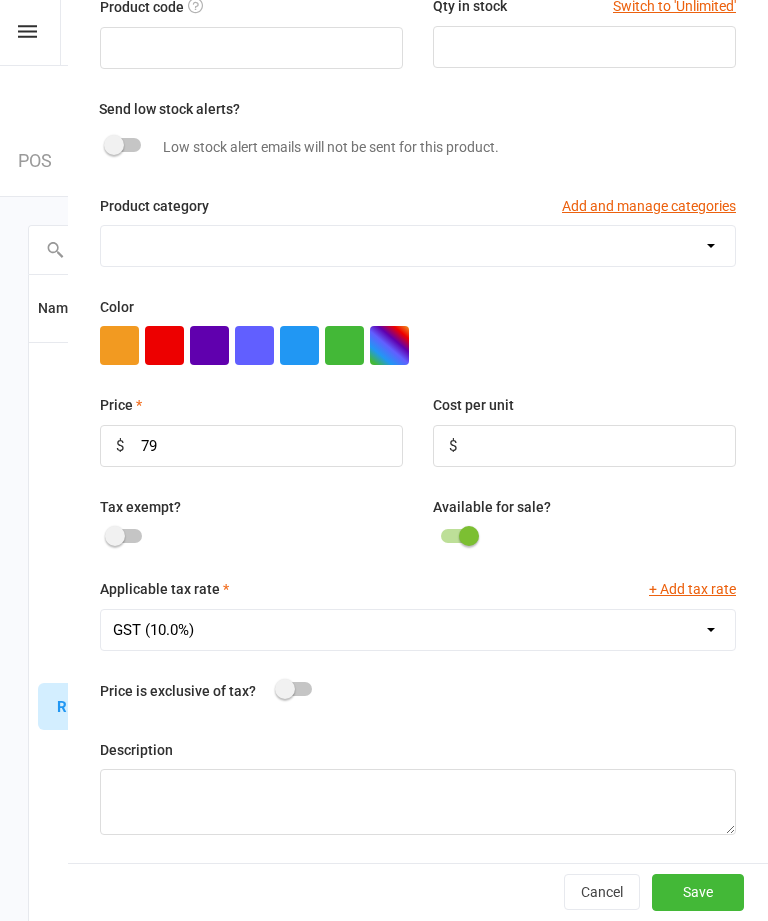 click on "Save" at bounding box center (698, 892) 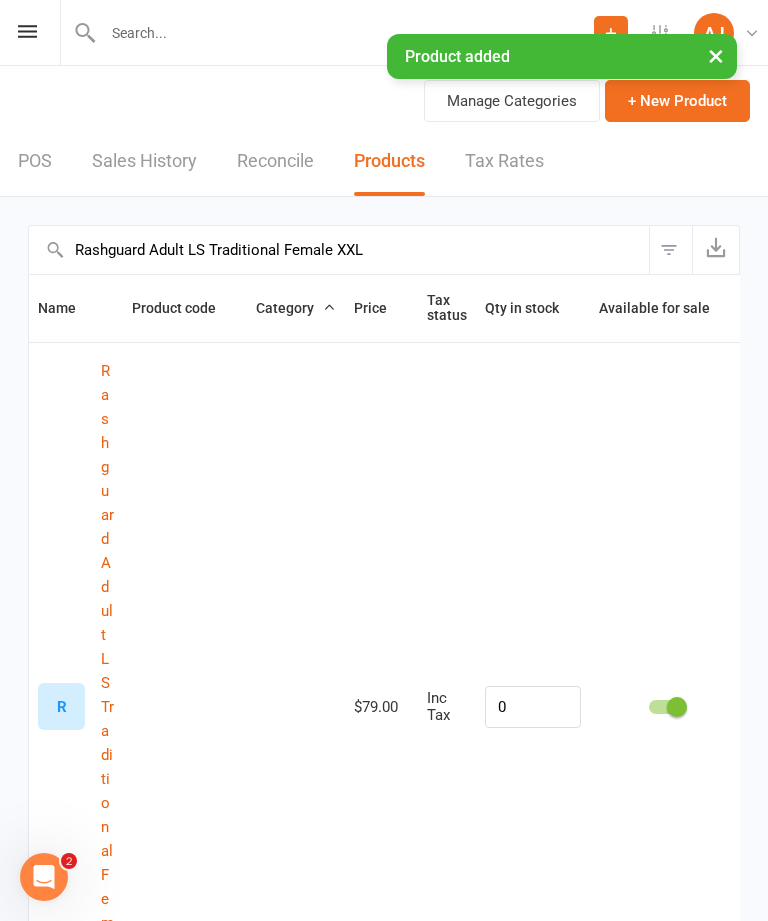 click on "+ New Product" at bounding box center (677, 101) 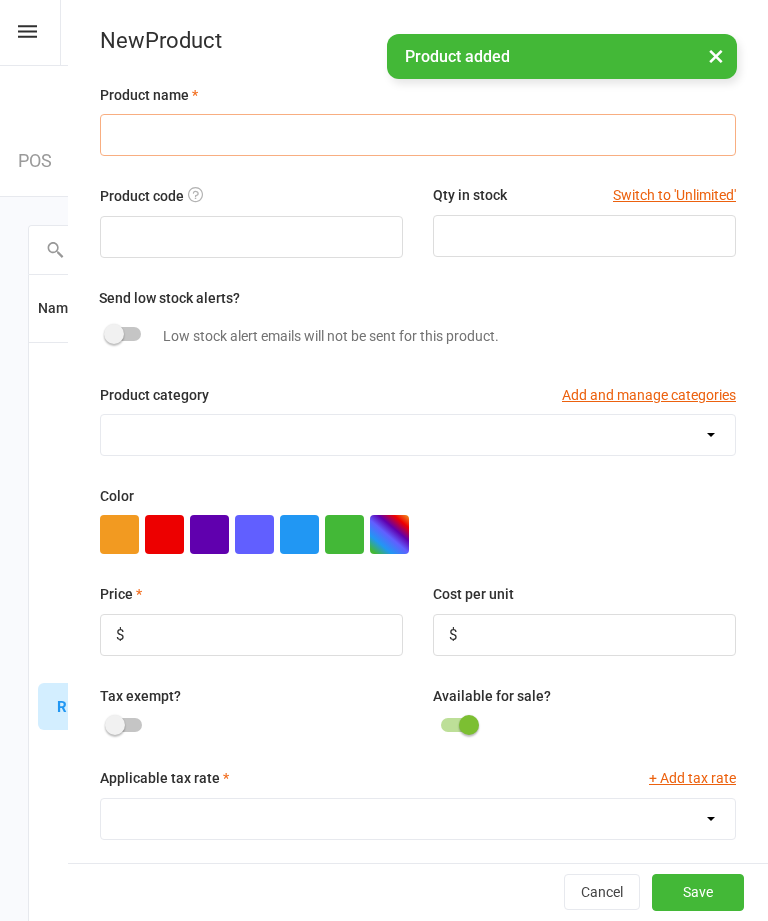 click at bounding box center (418, 135) 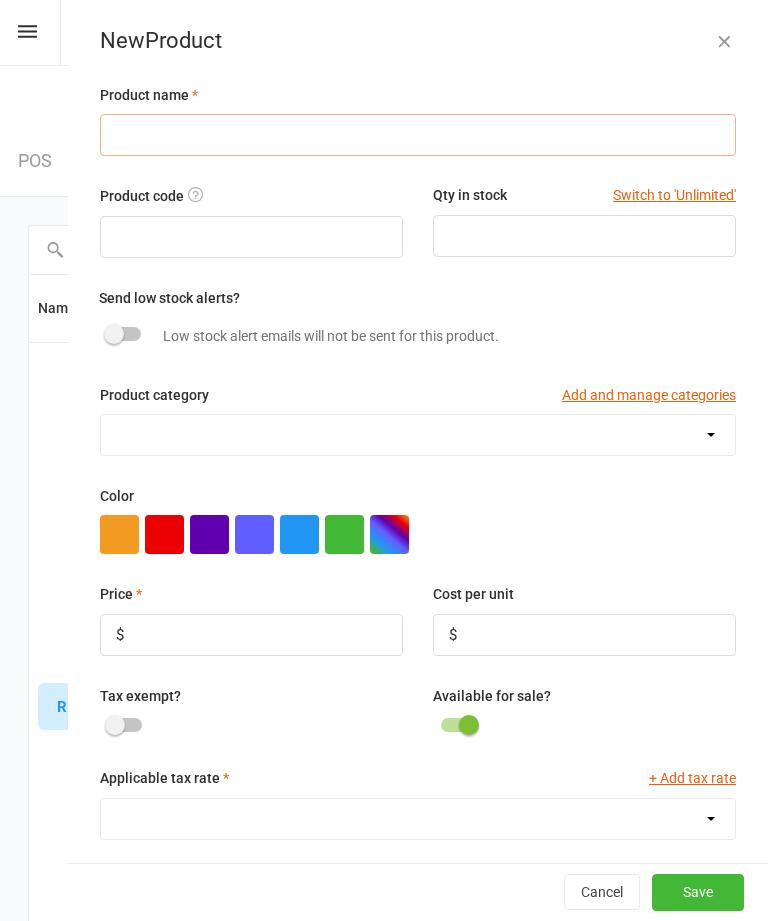 click at bounding box center [418, 135] 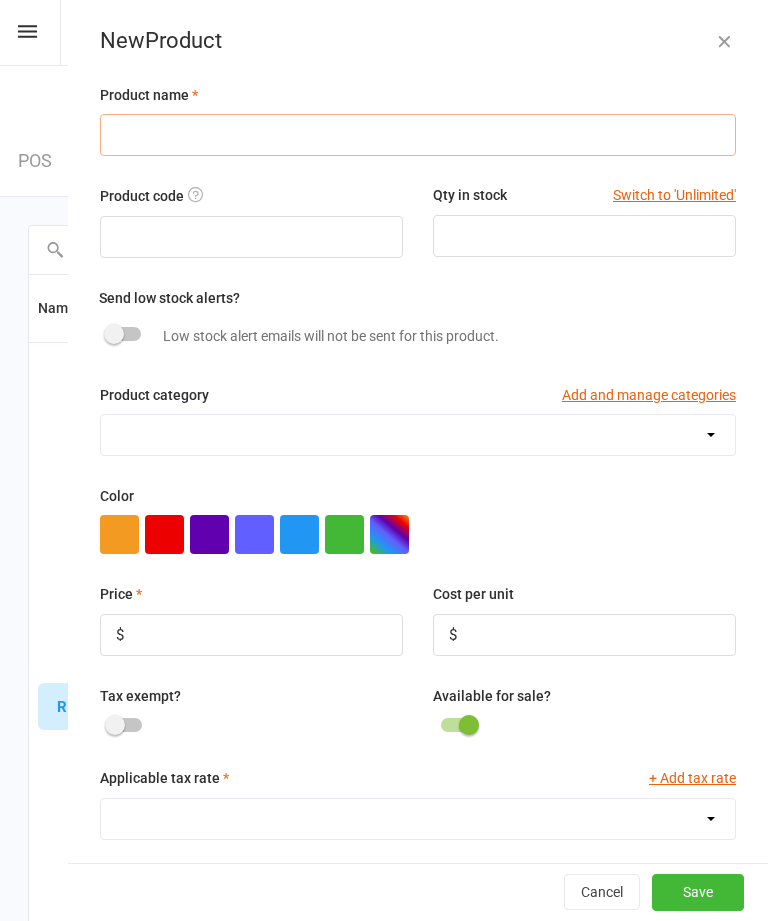 paste on "Rashguard Adult LS AJA Flow Female M" 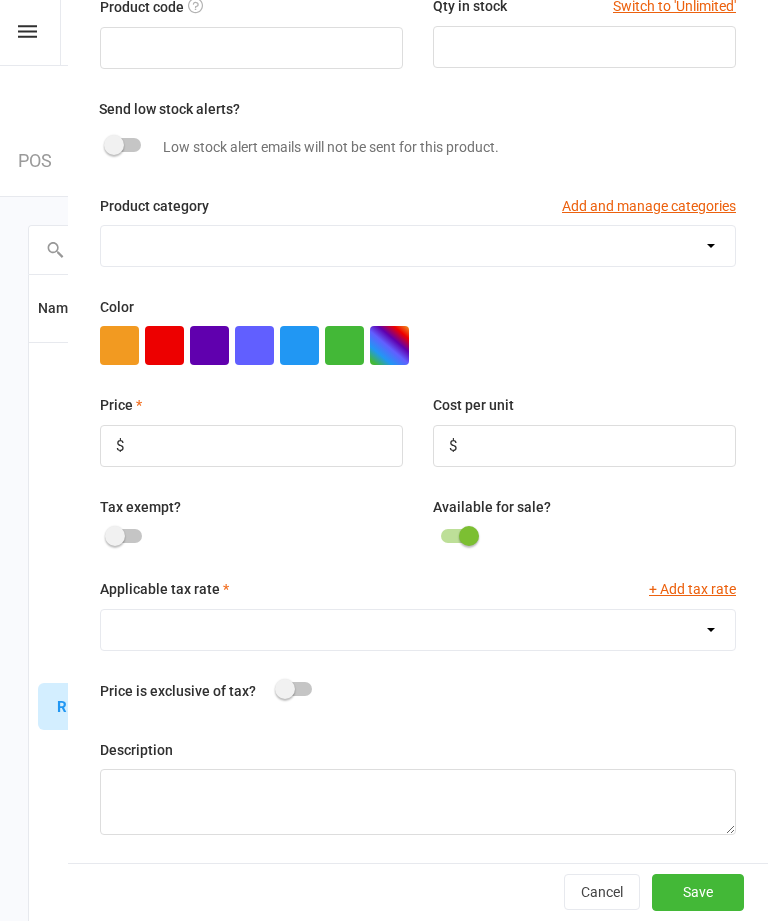 scroll, scrollTop: 192, scrollLeft: 0, axis: vertical 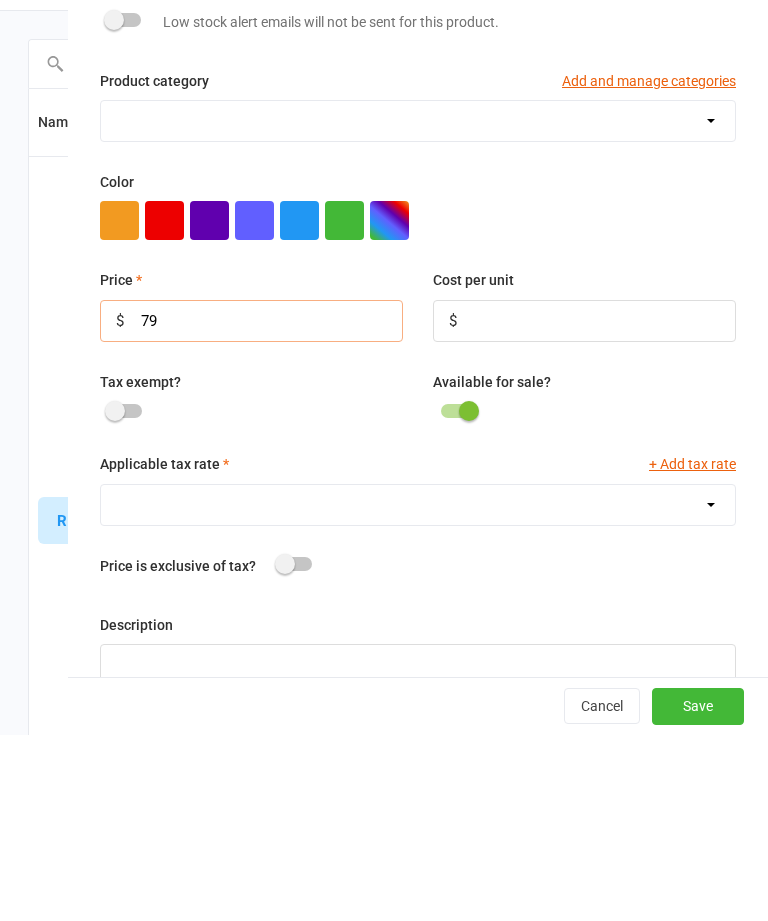 type on "79" 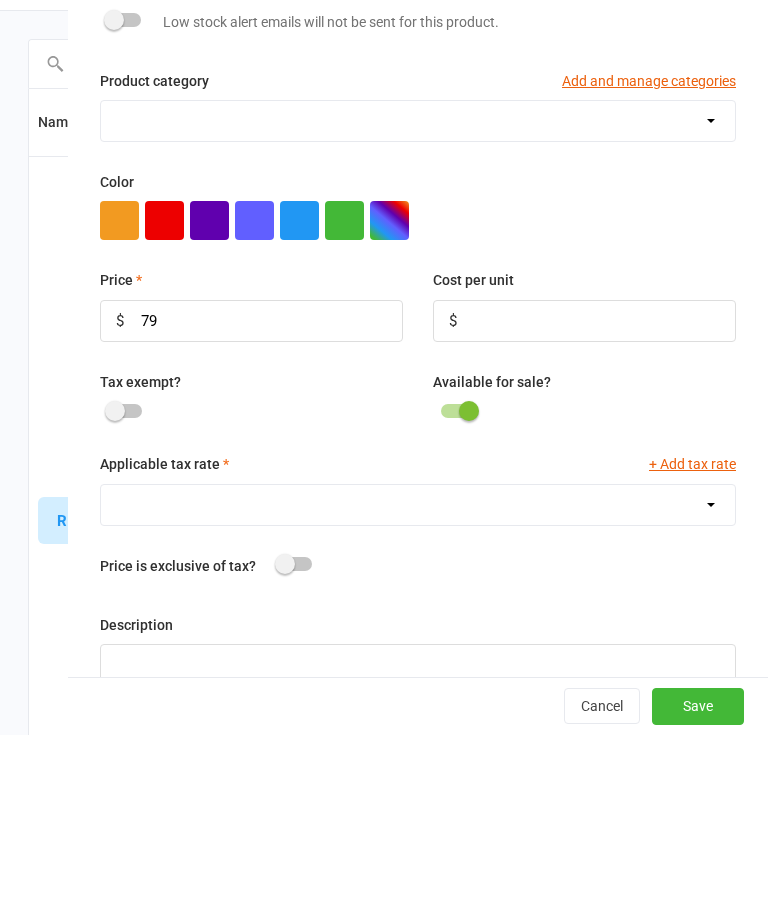 click on "GST (10.0%)" at bounding box center (418, 691) 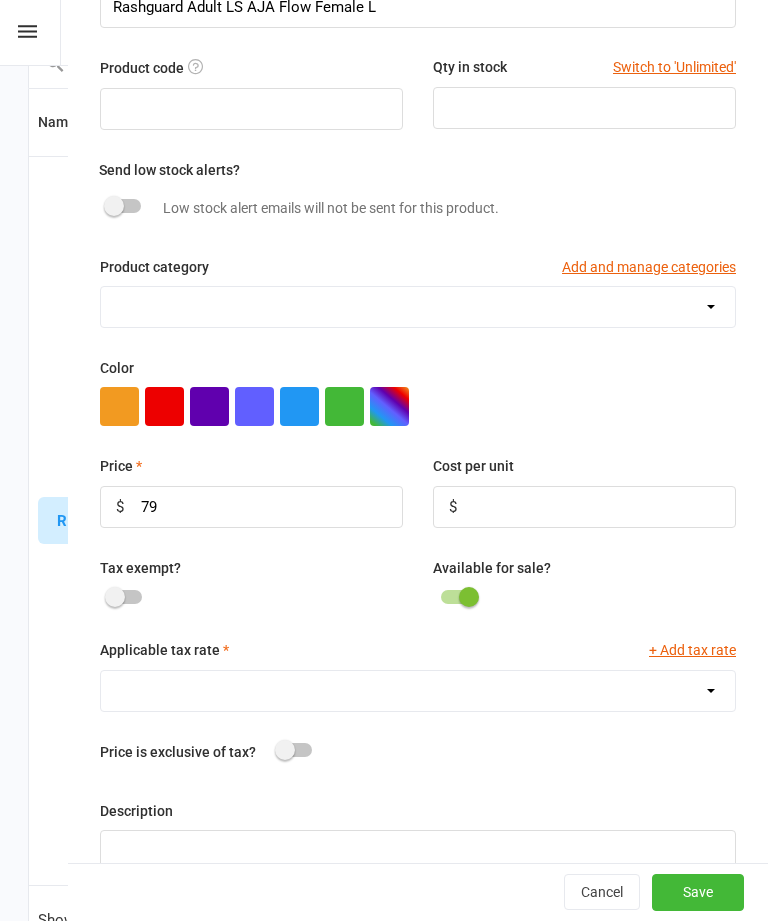 select on "1211" 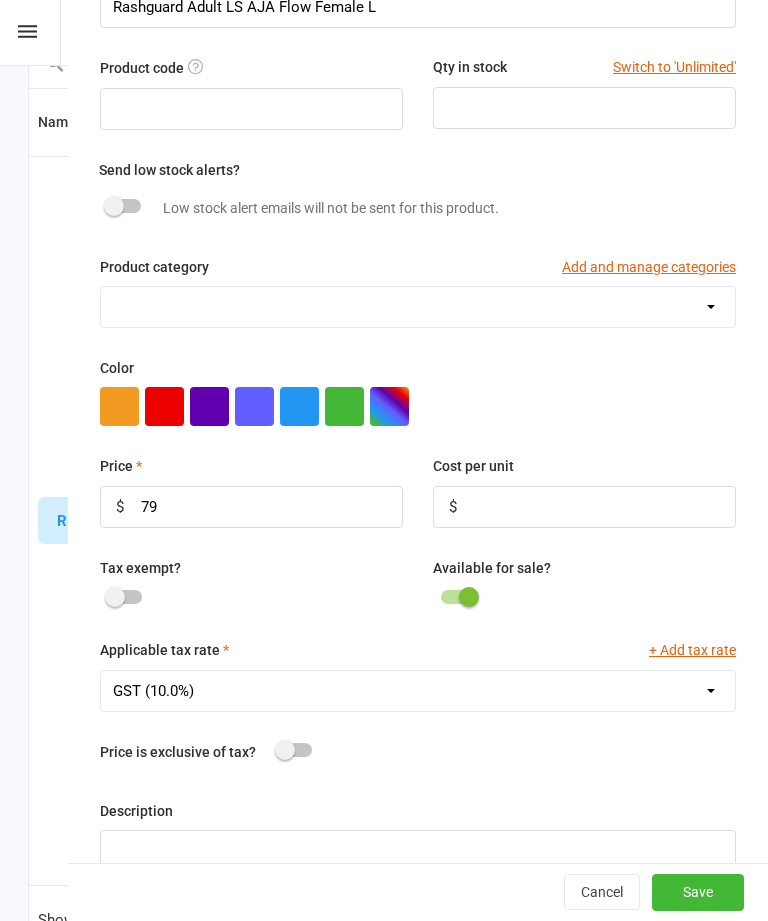 click on "Save" at bounding box center [698, 893] 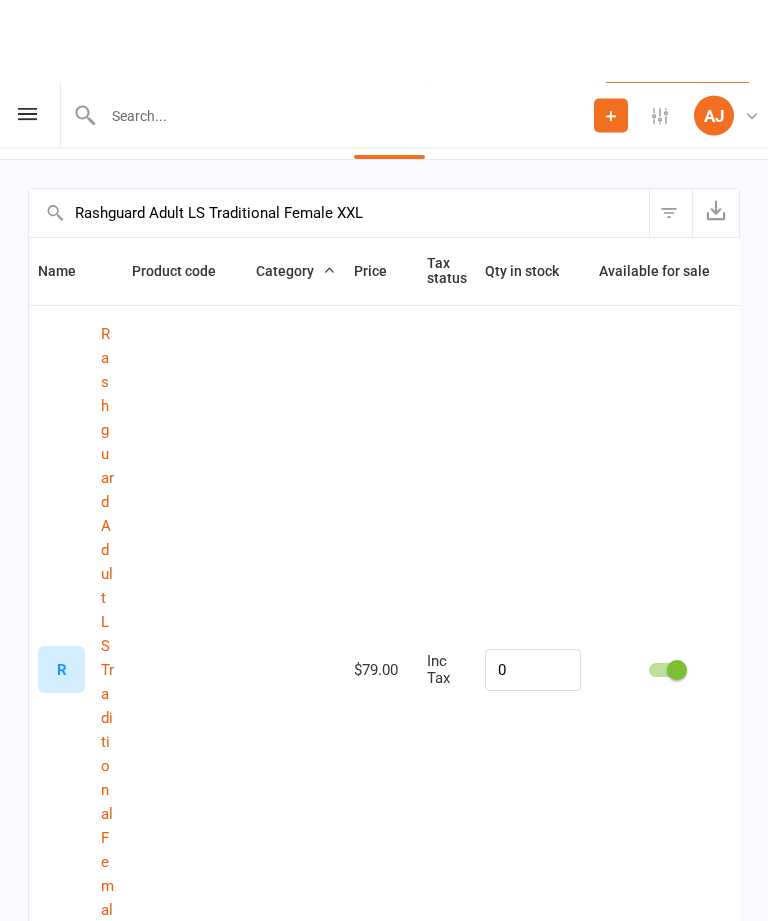 scroll, scrollTop: 0, scrollLeft: 0, axis: both 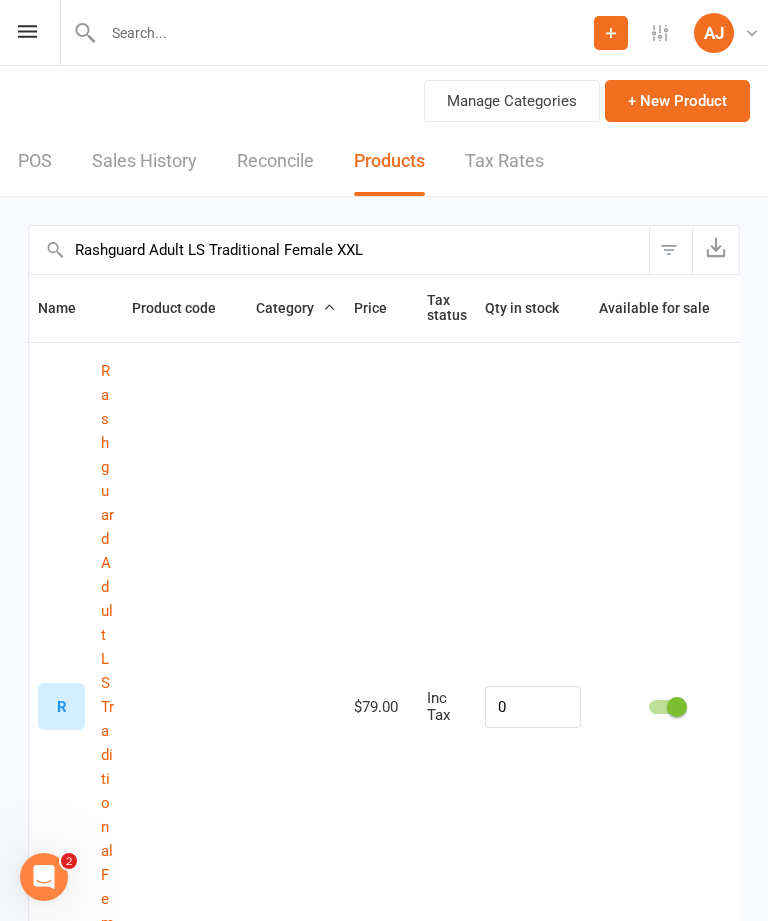 click on "+ New Product" at bounding box center (677, 101) 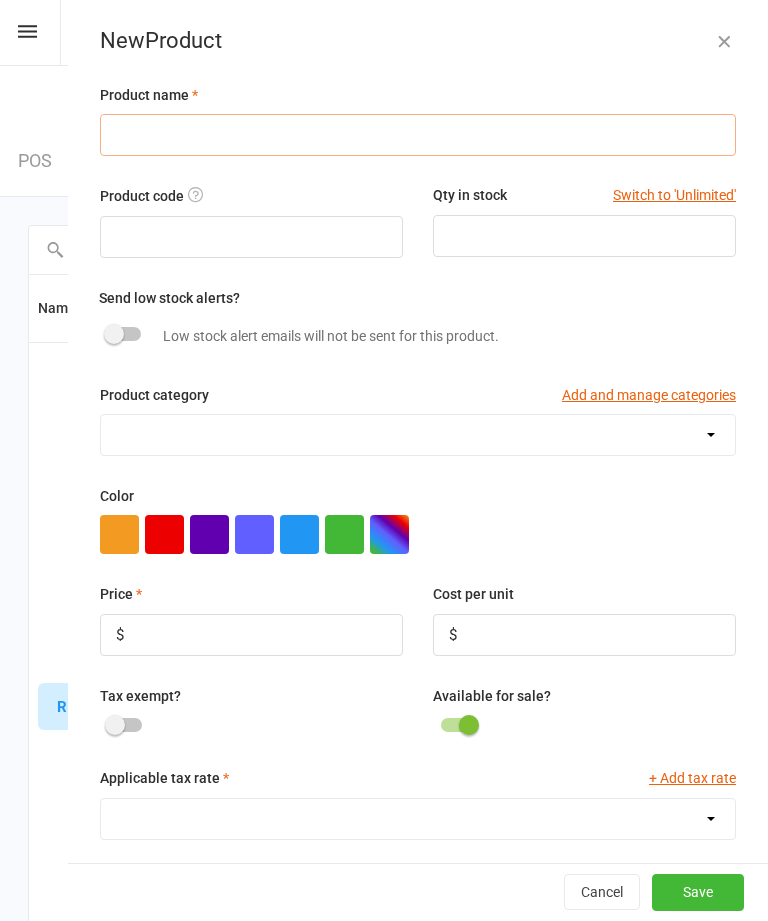 click at bounding box center [418, 135] 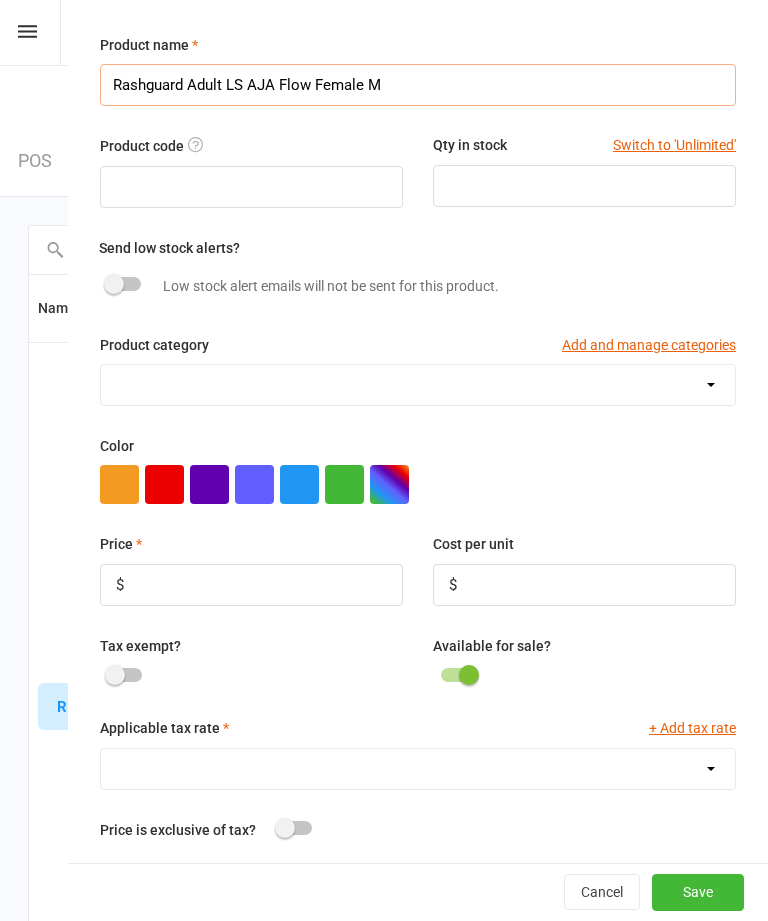 scroll, scrollTop: 71, scrollLeft: 0, axis: vertical 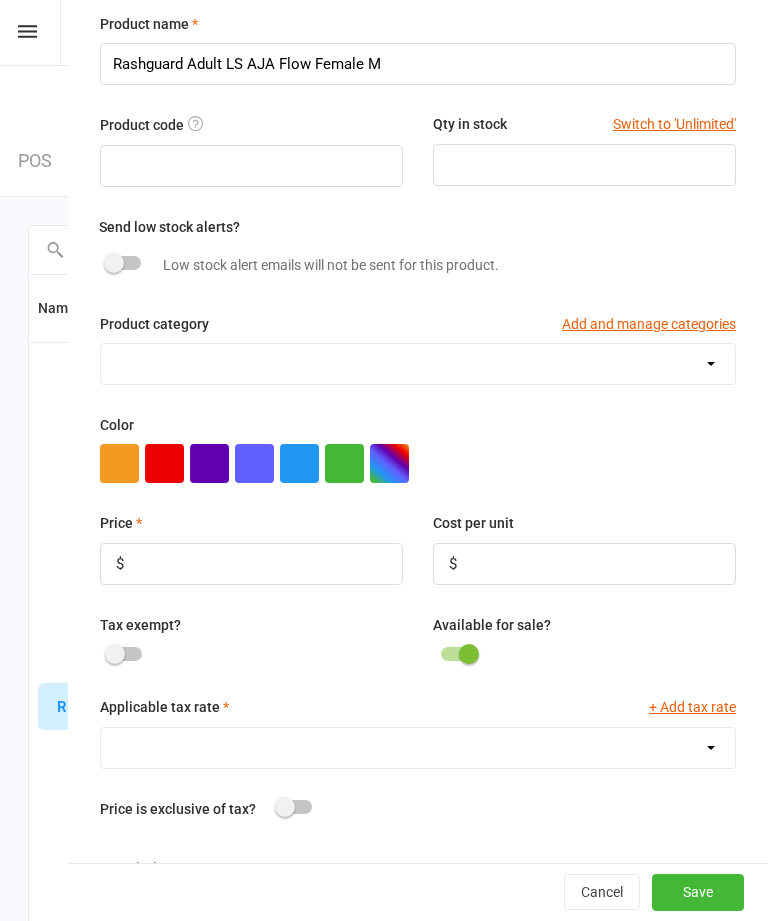 click at bounding box center (251, 564) 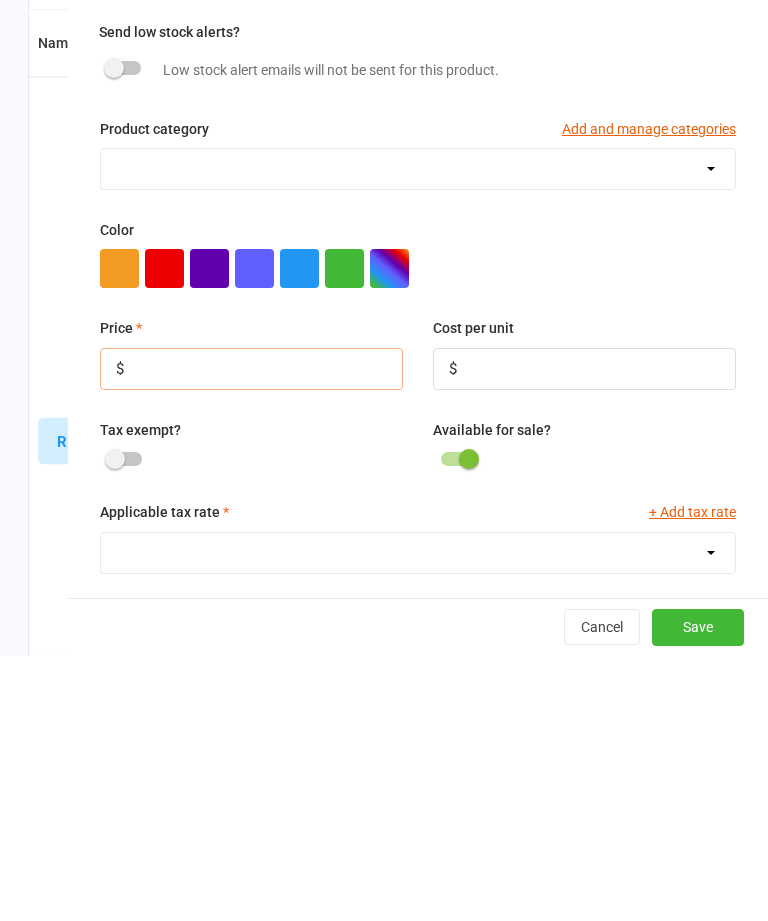 scroll, scrollTop: -11, scrollLeft: 0, axis: vertical 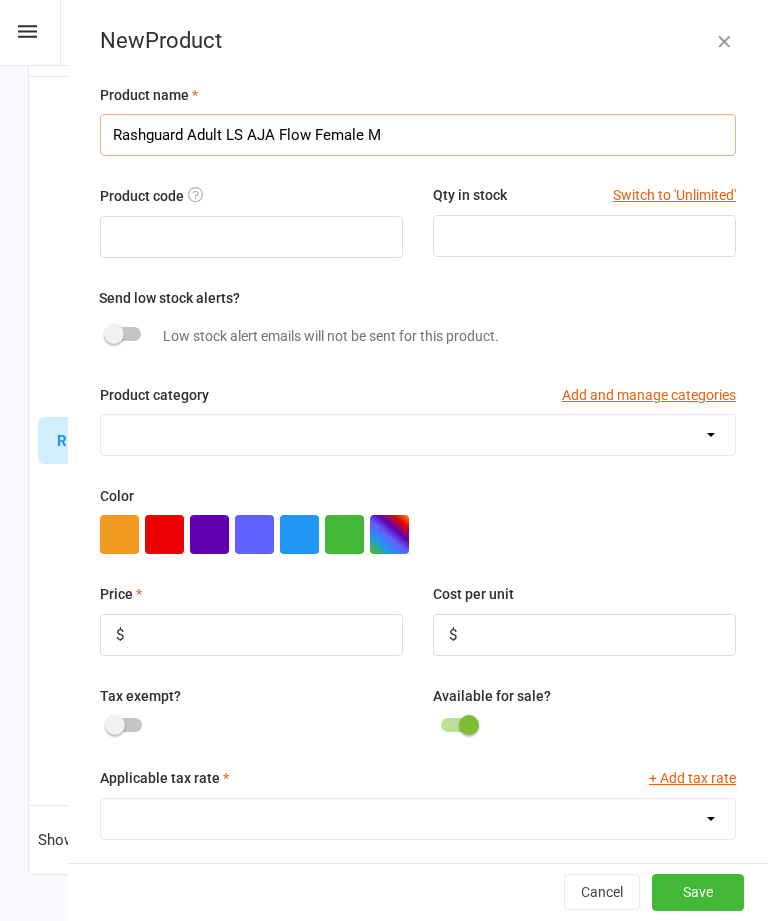 click on "Rashguard Adult LS AJA Flow Female M" at bounding box center (418, 135) 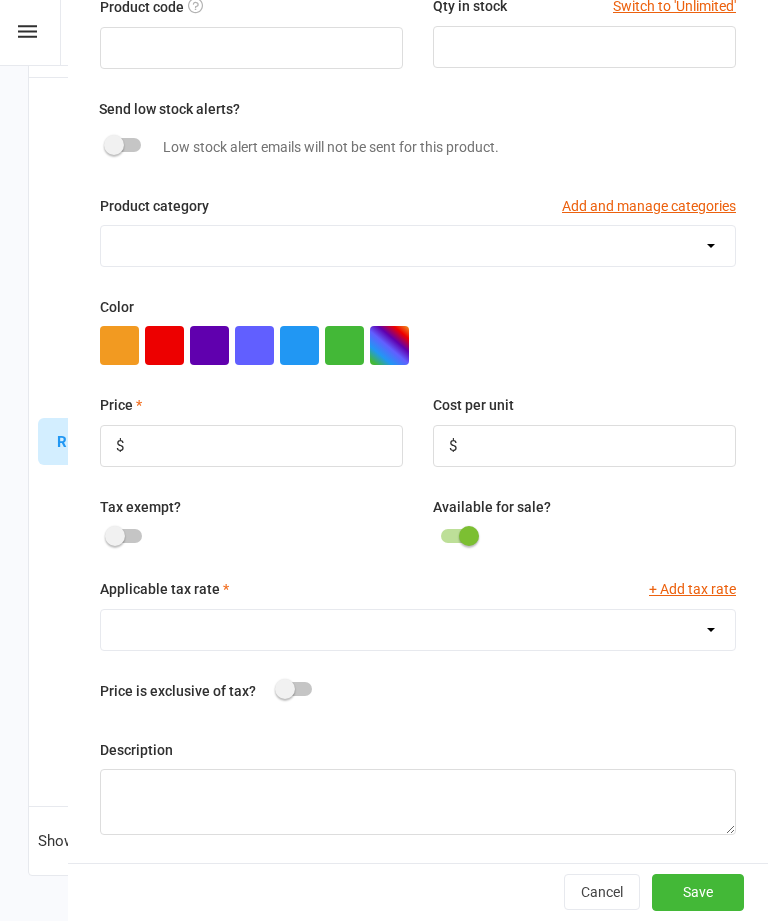 scroll, scrollTop: 192, scrollLeft: 0, axis: vertical 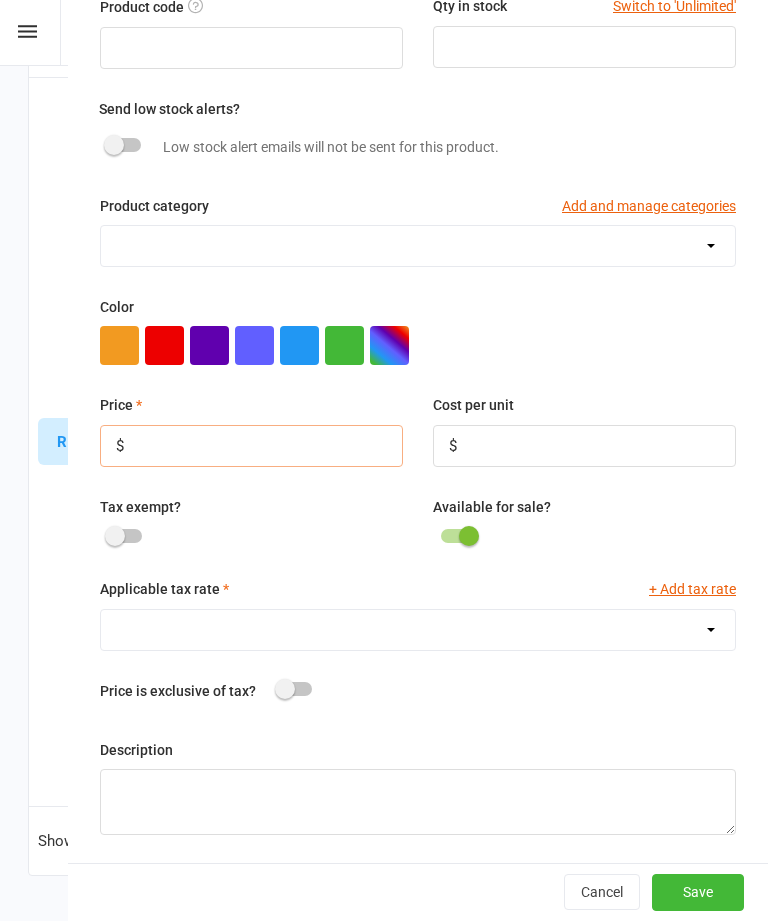 click at bounding box center (251, 446) 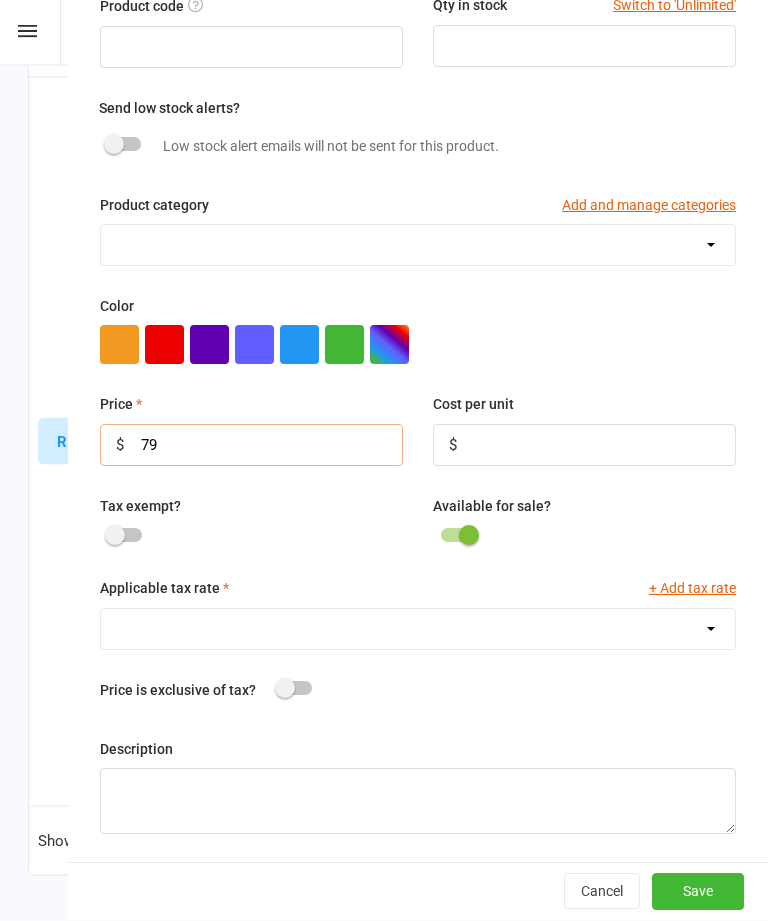 type on "79" 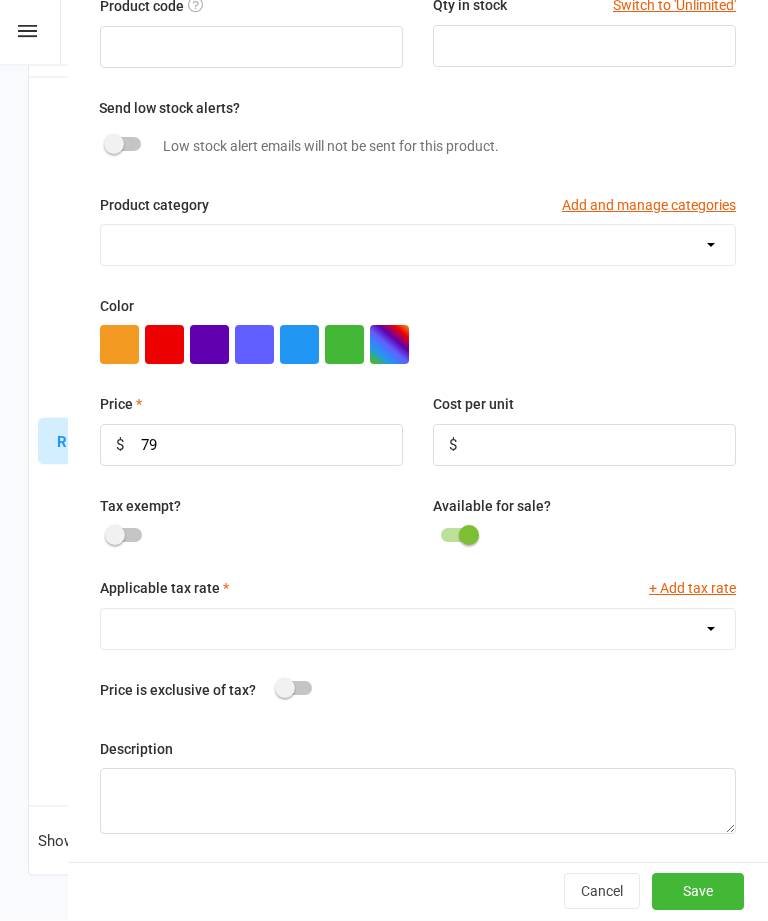 click on "GST (10.0%)" at bounding box center (418, 630) 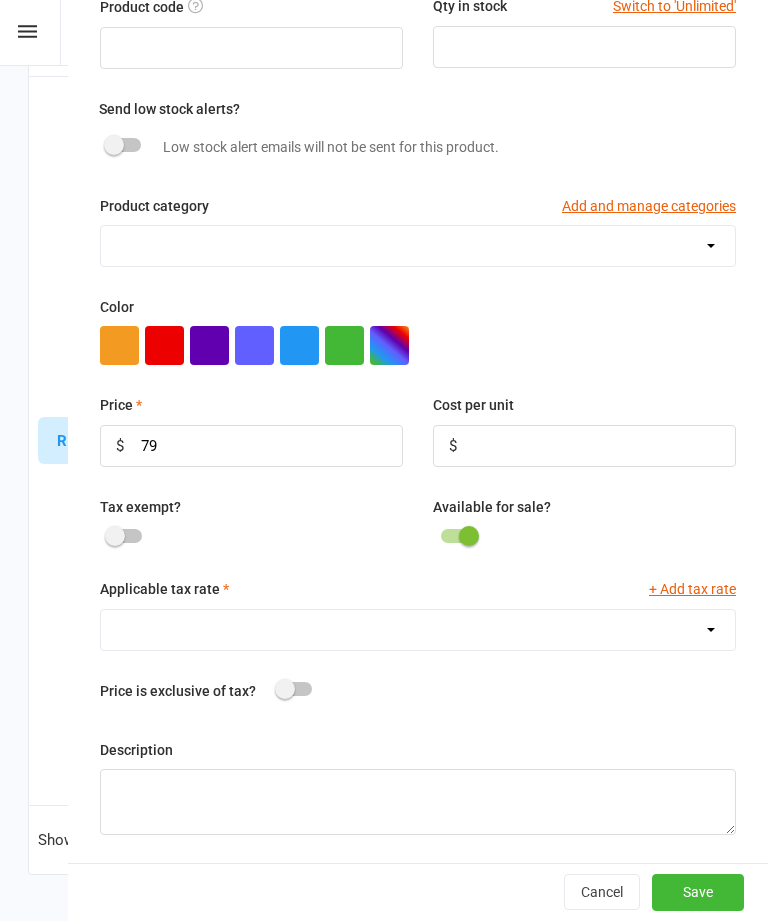 select on "1211" 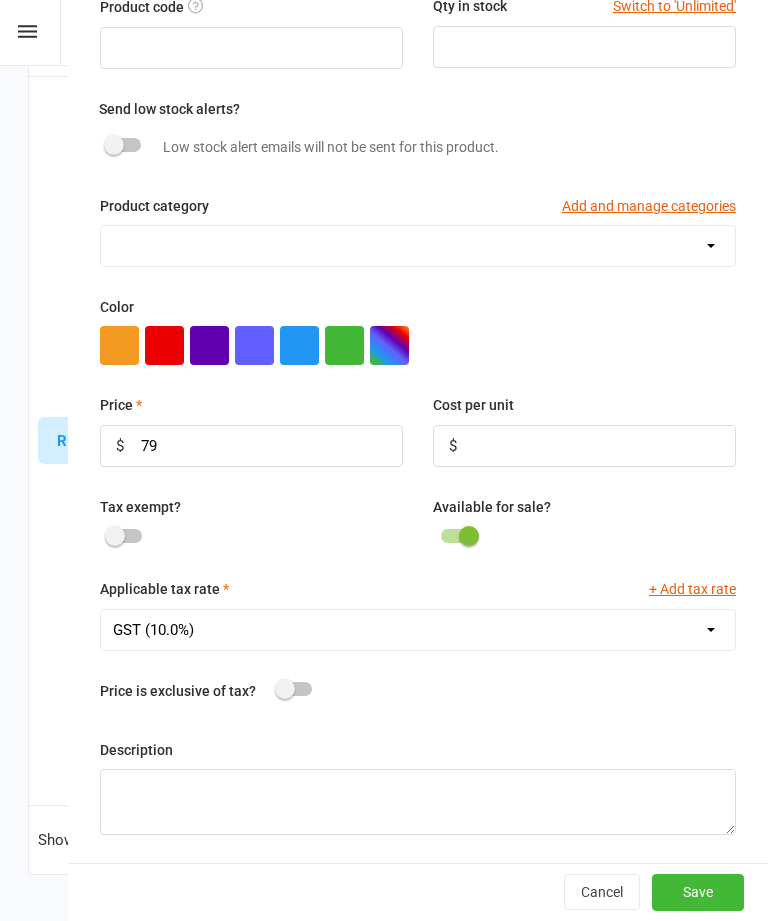 click on "Save" at bounding box center [698, 892] 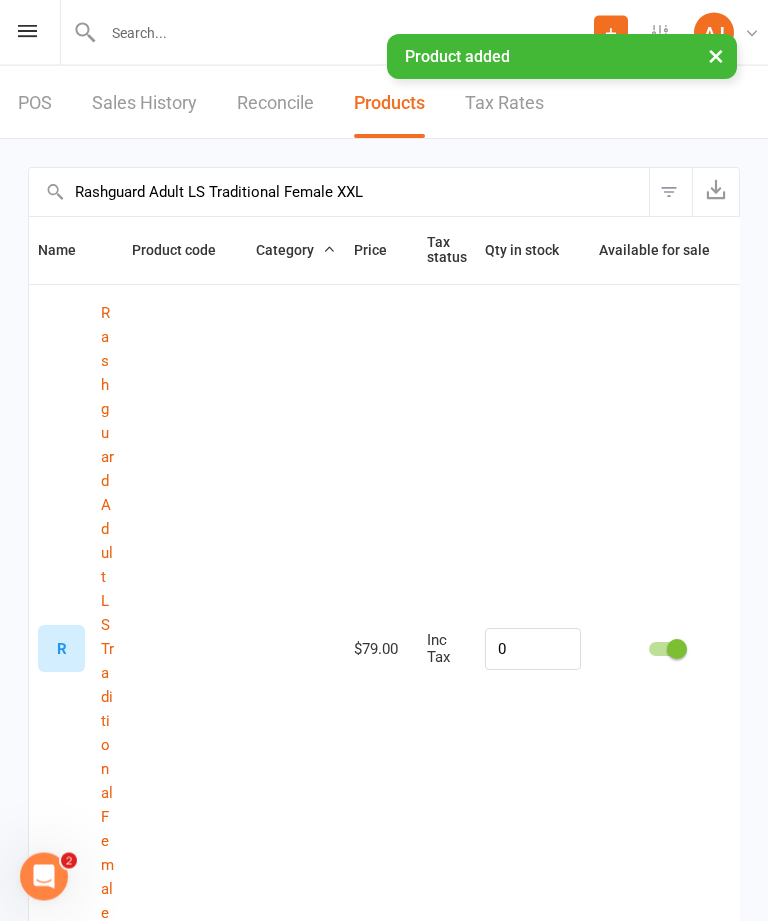 scroll, scrollTop: 0, scrollLeft: 0, axis: both 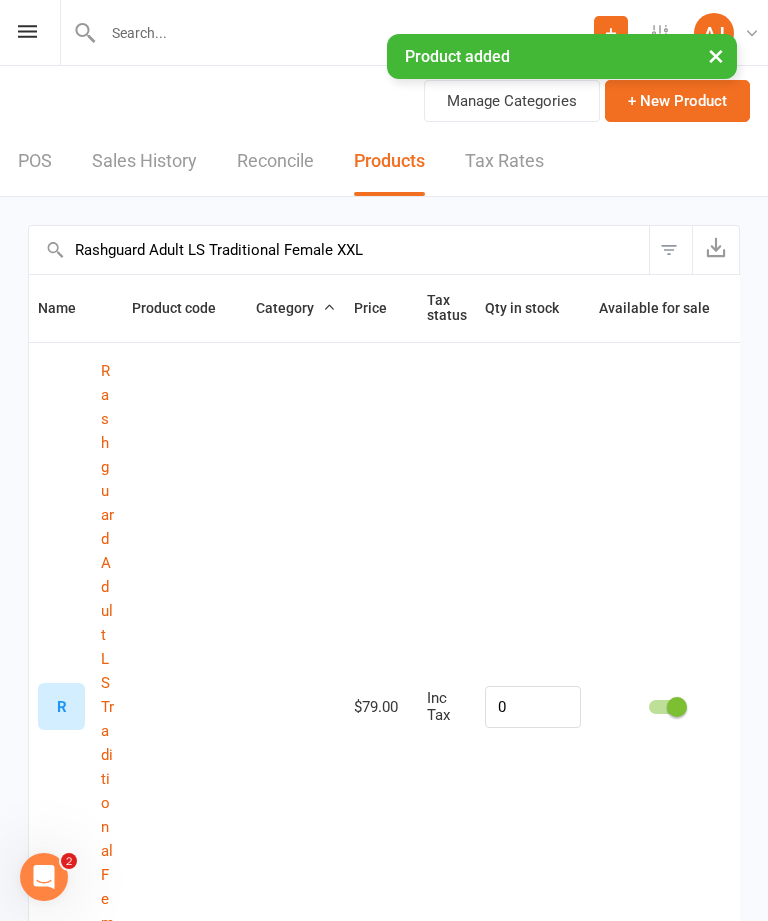 click on "+ New Product" at bounding box center (677, 101) 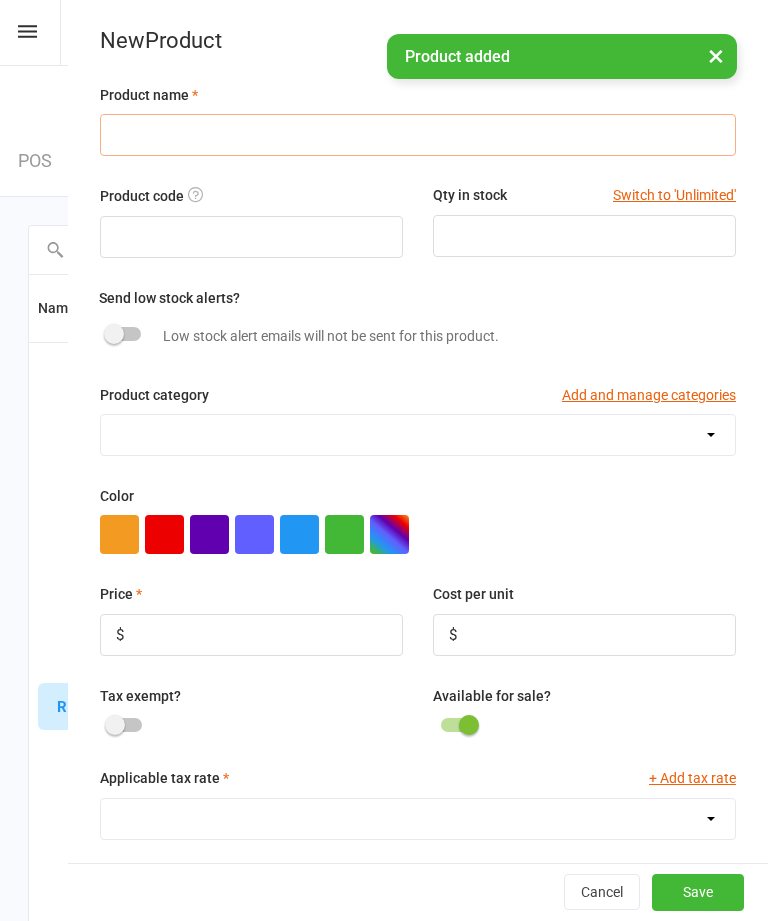 click at bounding box center (418, 135) 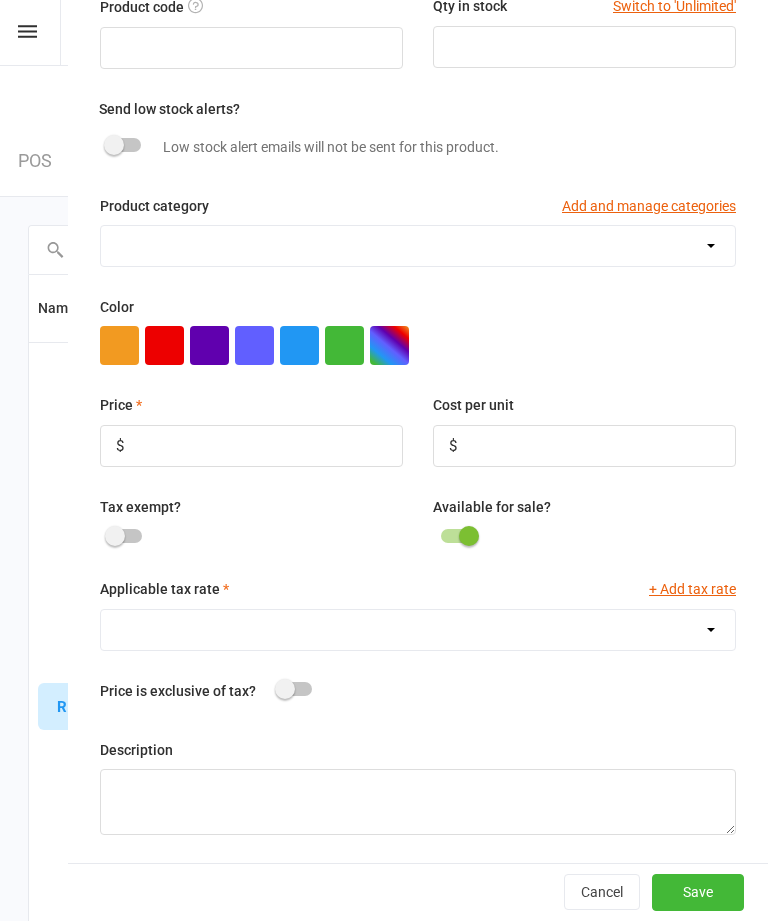 scroll, scrollTop: 192, scrollLeft: 0, axis: vertical 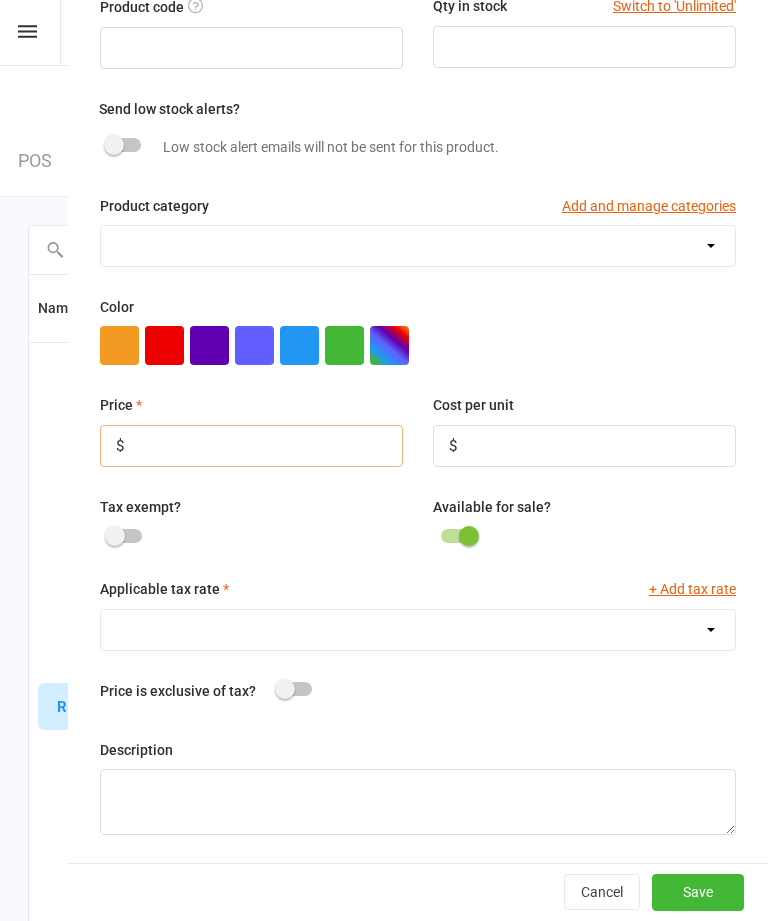 click at bounding box center [251, 446] 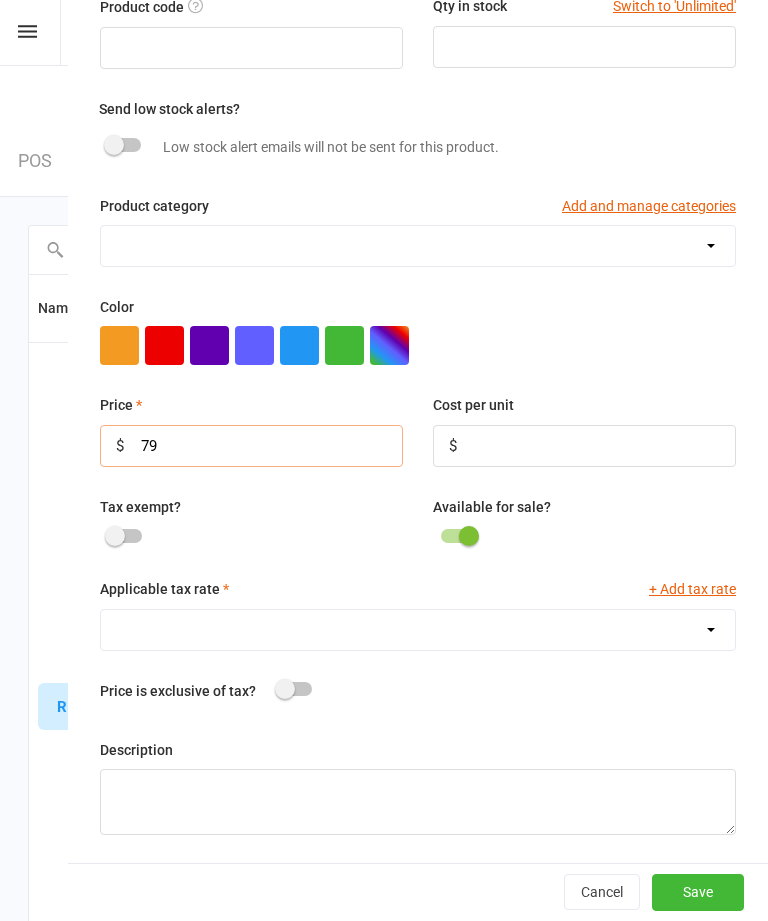 scroll, scrollTop: 128, scrollLeft: 0, axis: vertical 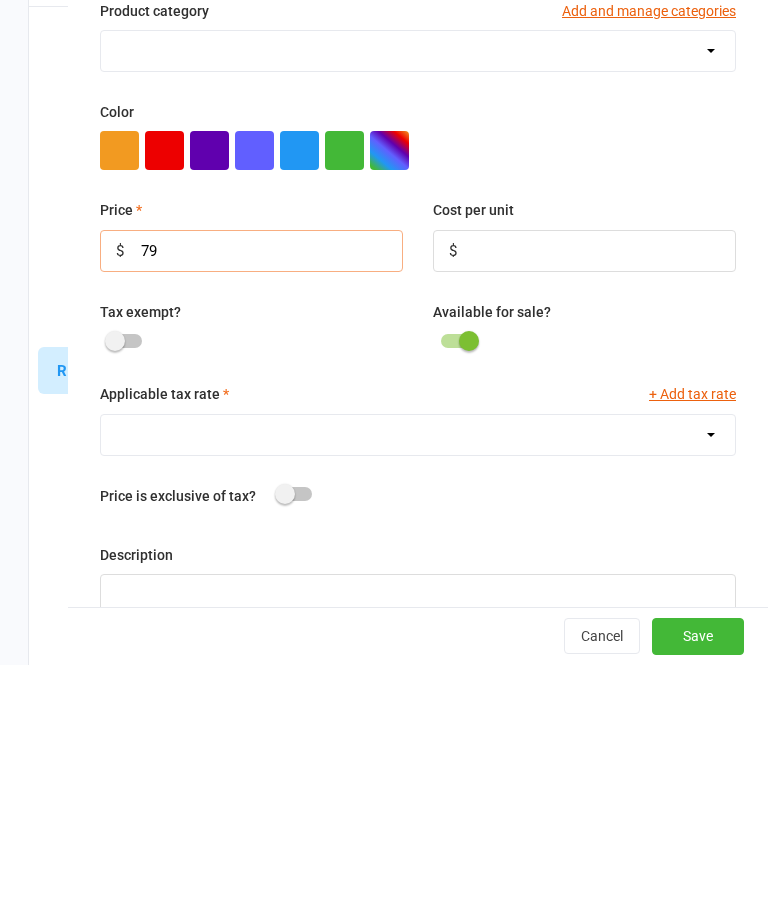 type on "79" 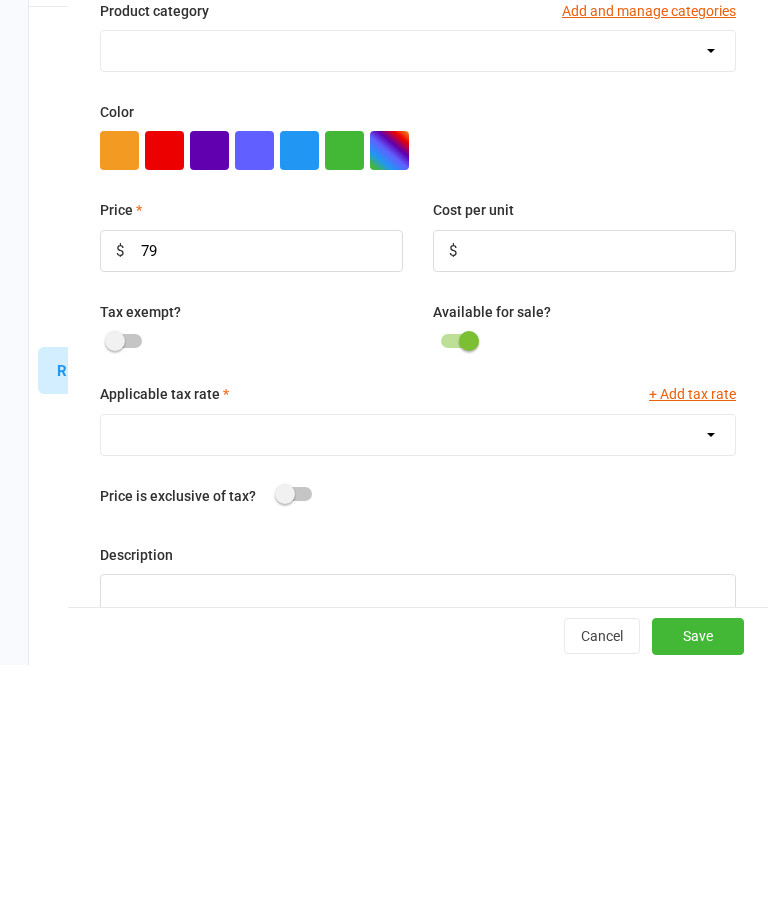 click on "GST (10.0%)" at bounding box center (418, 691) 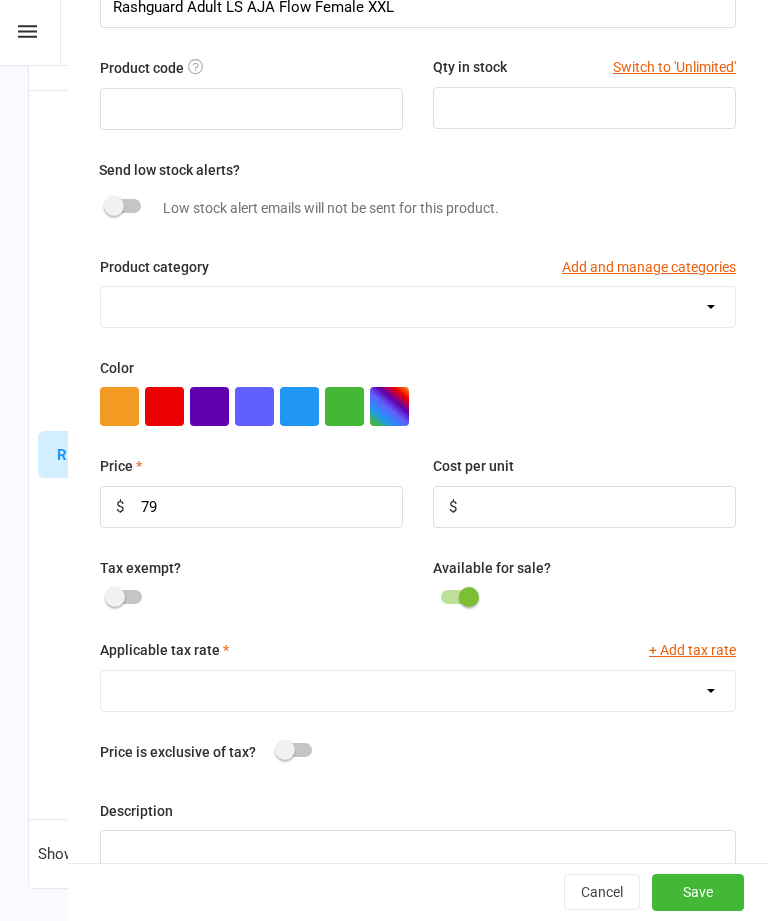 select on "1211" 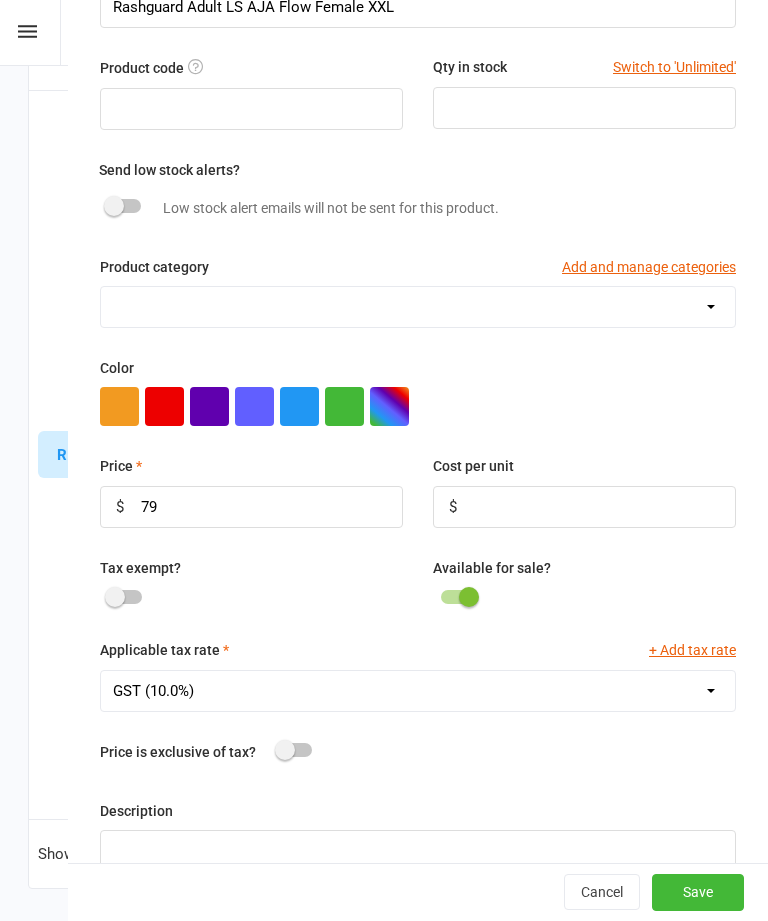 click on "Save" at bounding box center [698, 893] 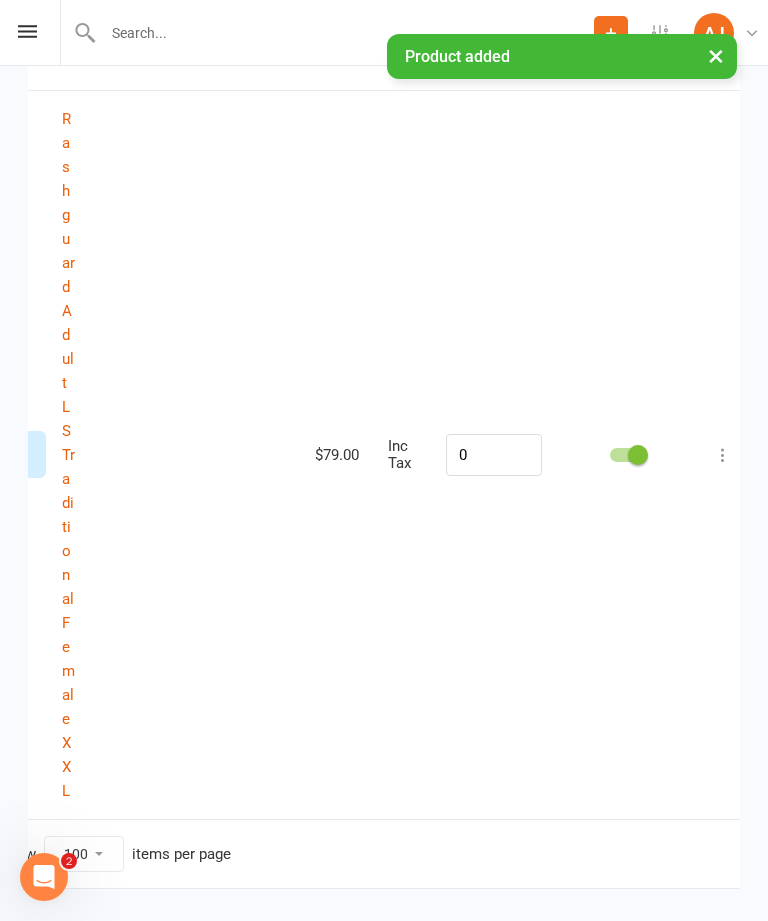 scroll, scrollTop: 0, scrollLeft: 37, axis: horizontal 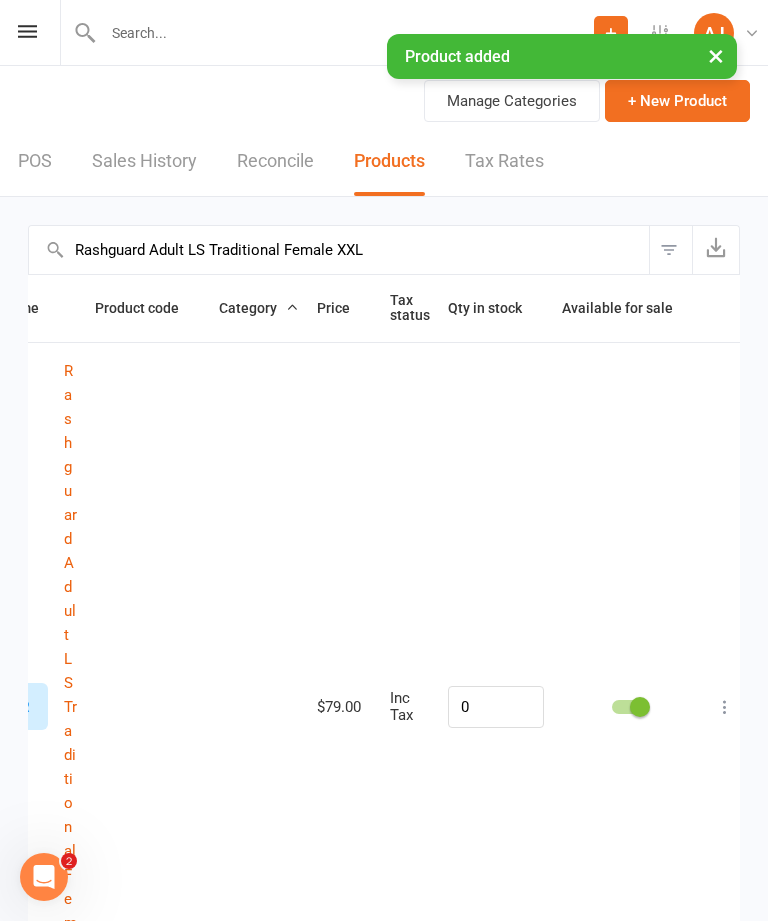click on "+ New Product" at bounding box center [677, 101] 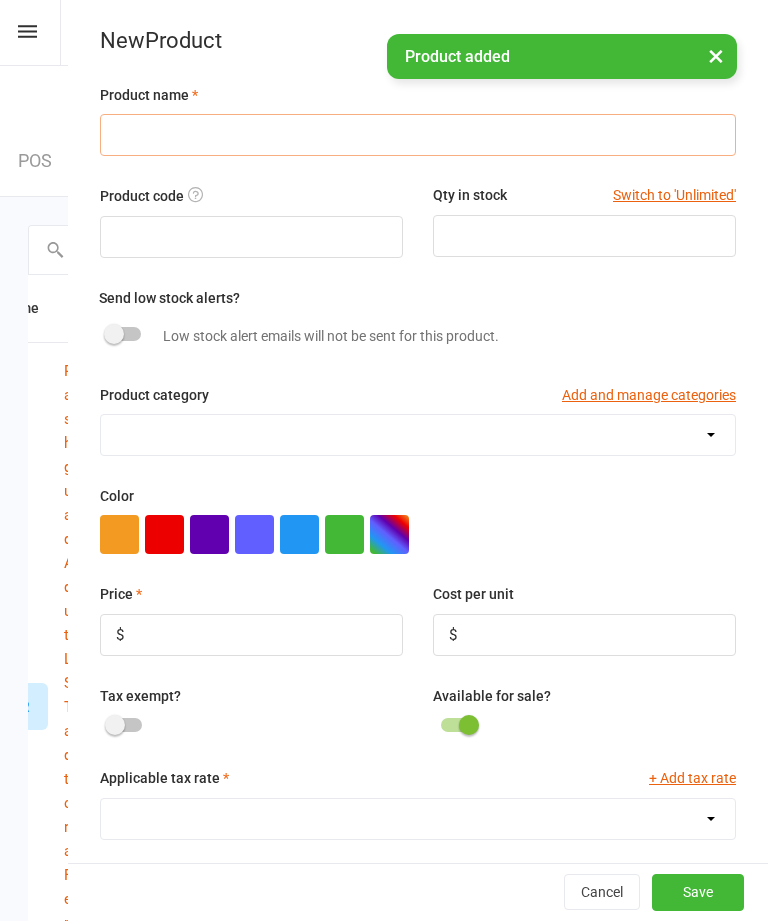 click at bounding box center [418, 135] 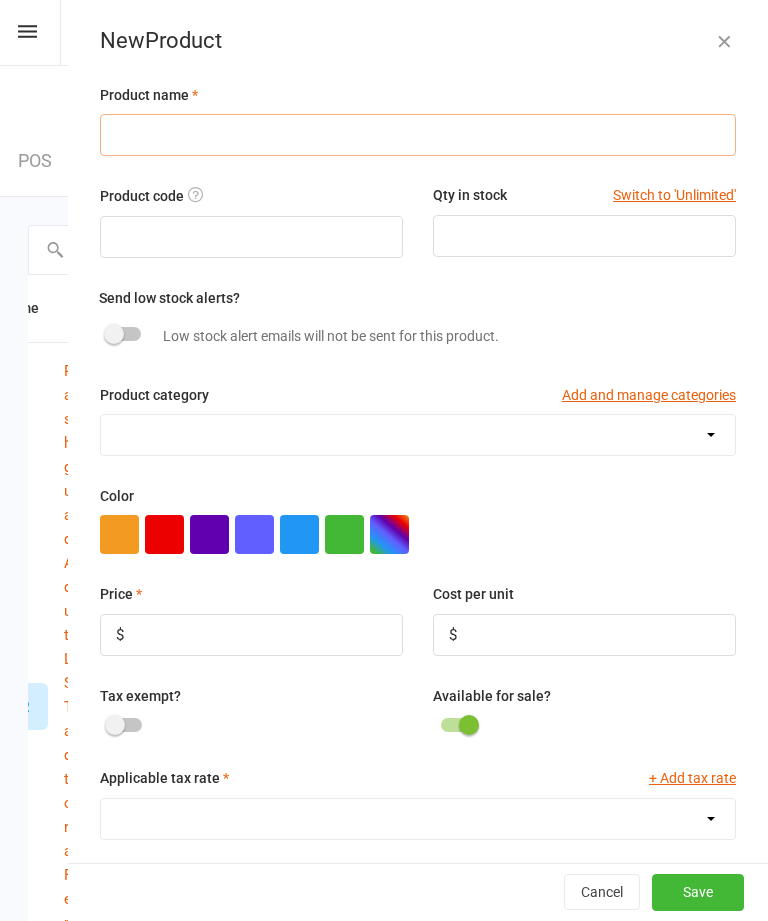 paste on "Rashguard Adult LS AJA Flow Female M" 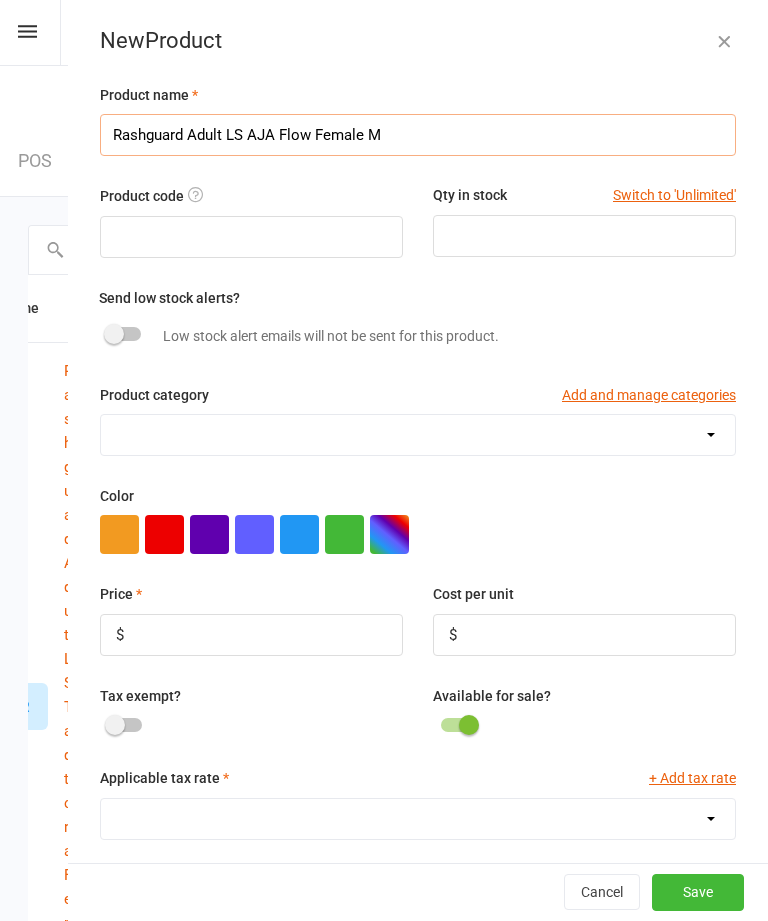 click on "Rashguard Adult LS AJA Flow Female M" at bounding box center (418, 135) 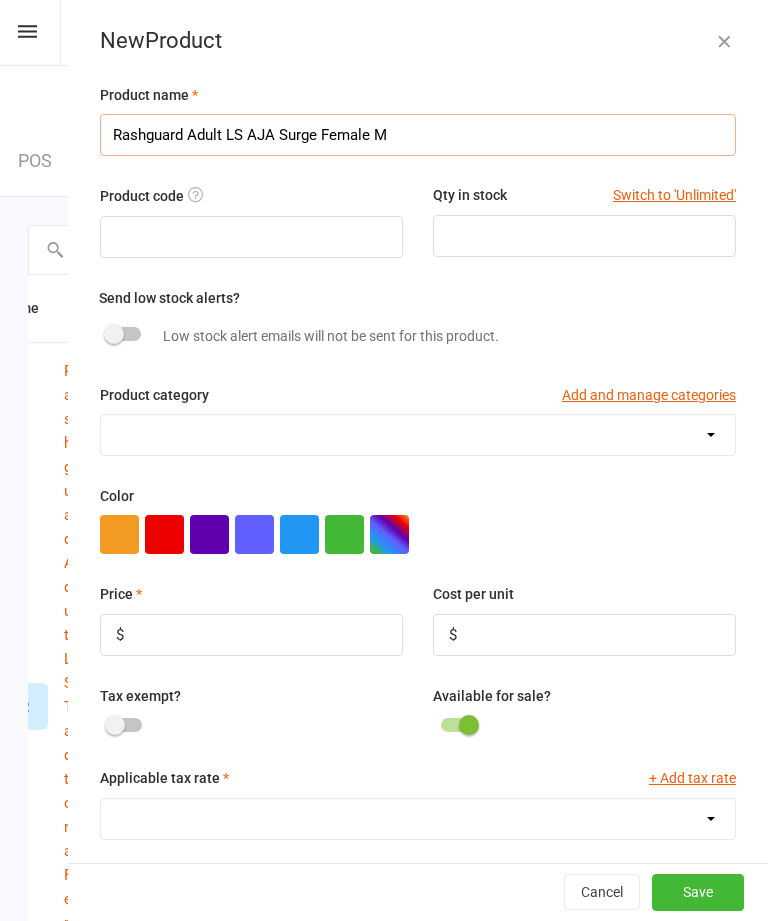 click on "Rashguard Adult LS AJA Surge Female M" at bounding box center (418, 135) 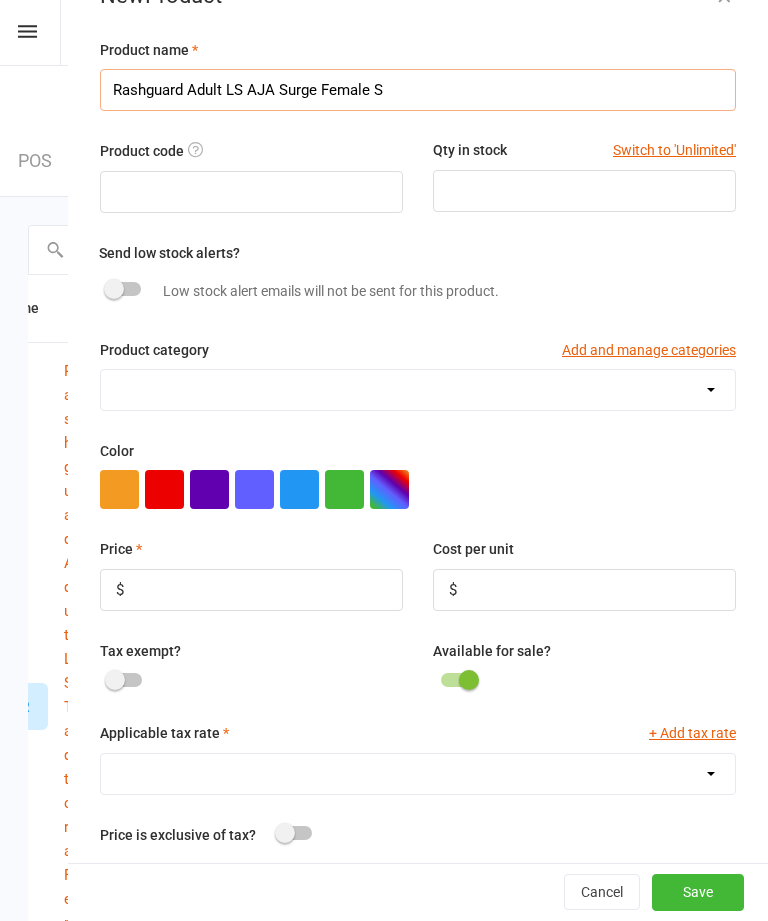 scroll, scrollTop: 49, scrollLeft: 0, axis: vertical 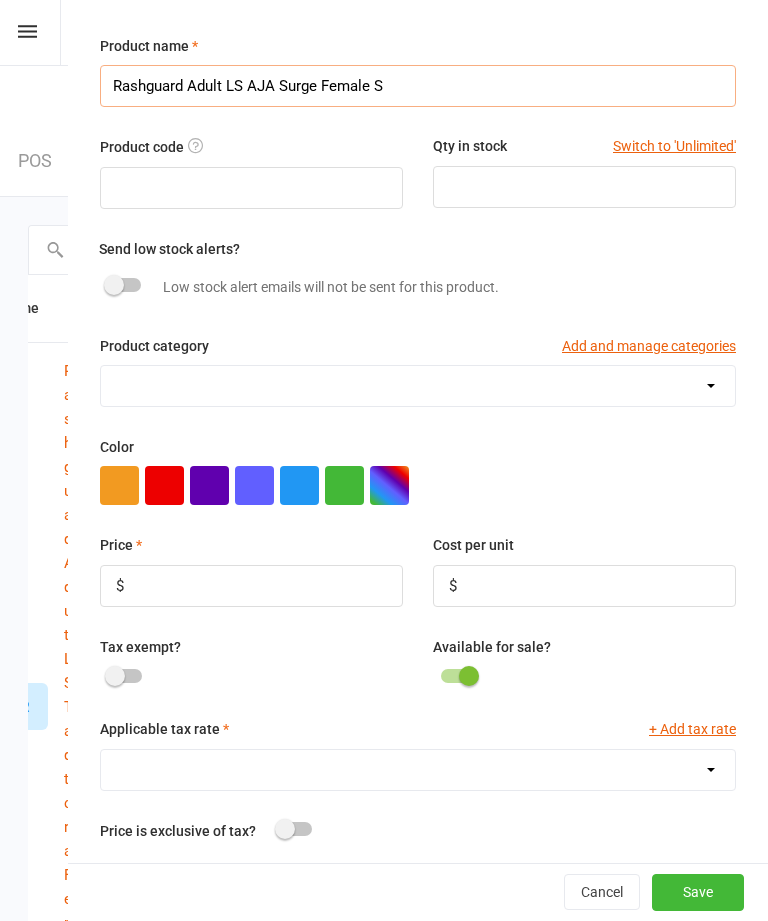 click on "Rashguard Adult LS AJA Surge Female S" at bounding box center (418, 86) 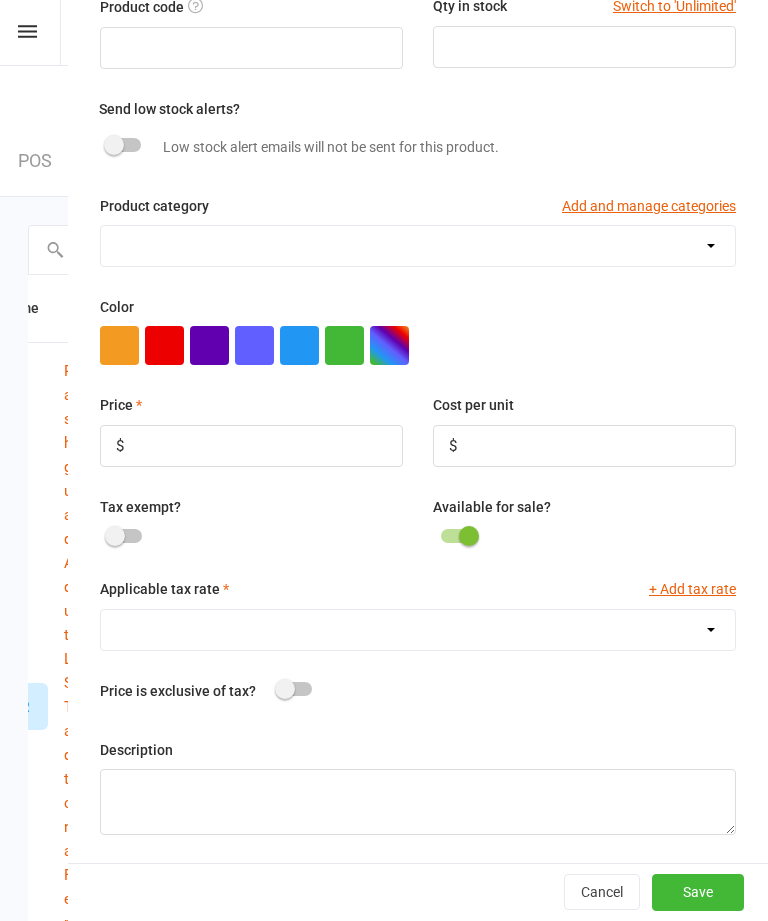 scroll, scrollTop: 192, scrollLeft: 0, axis: vertical 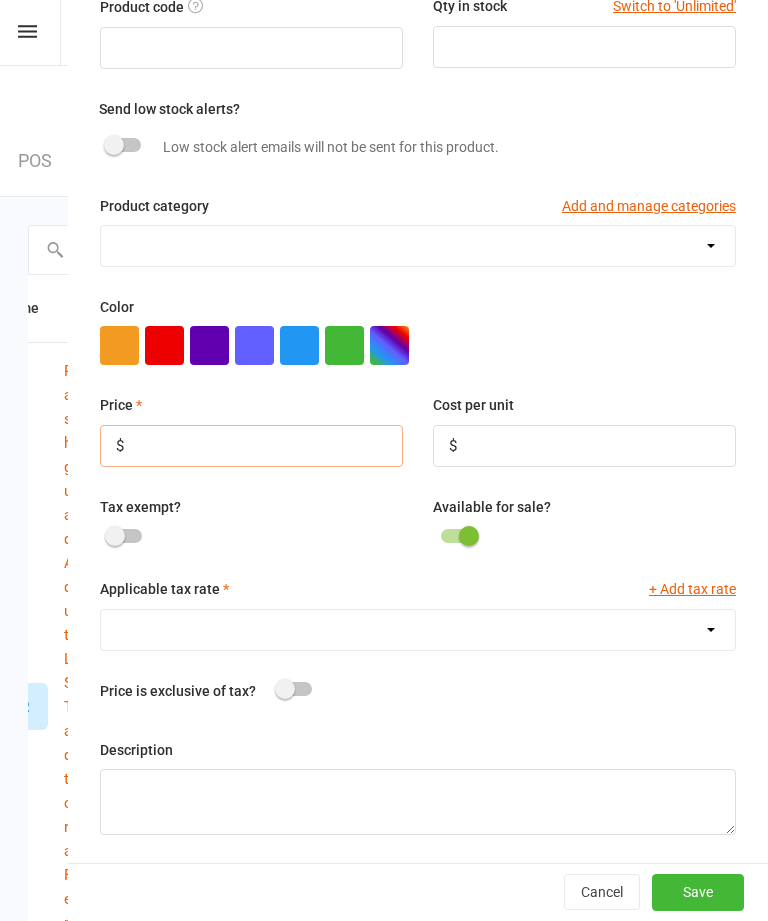 click at bounding box center (251, 446) 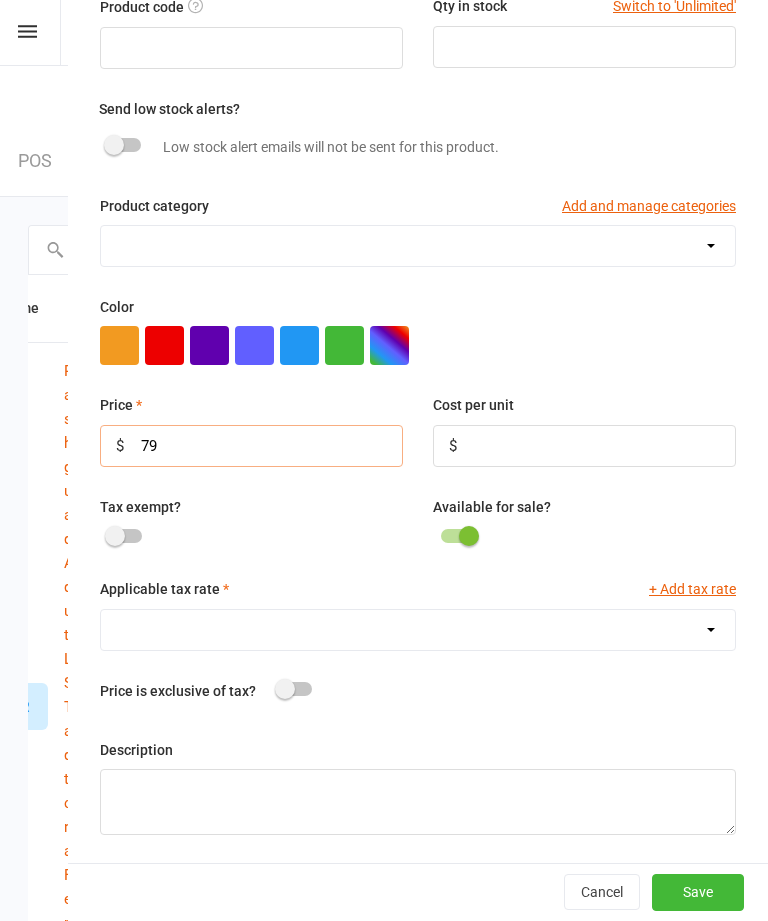 scroll, scrollTop: 128, scrollLeft: 0, axis: vertical 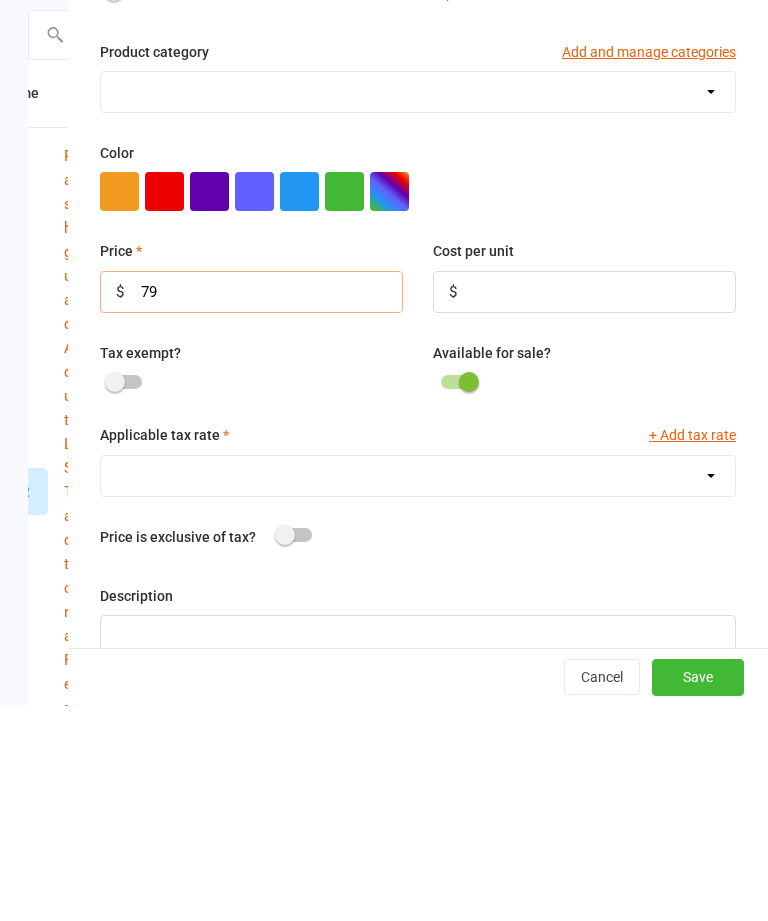 type on "79" 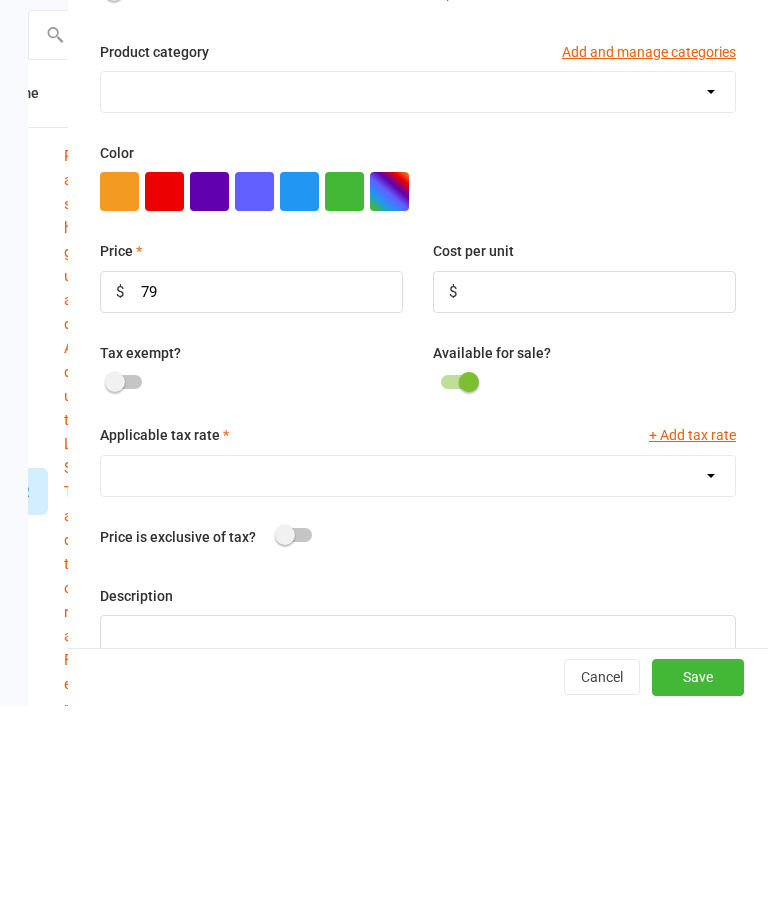 click on "GST (10.0%)" at bounding box center (418, 691) 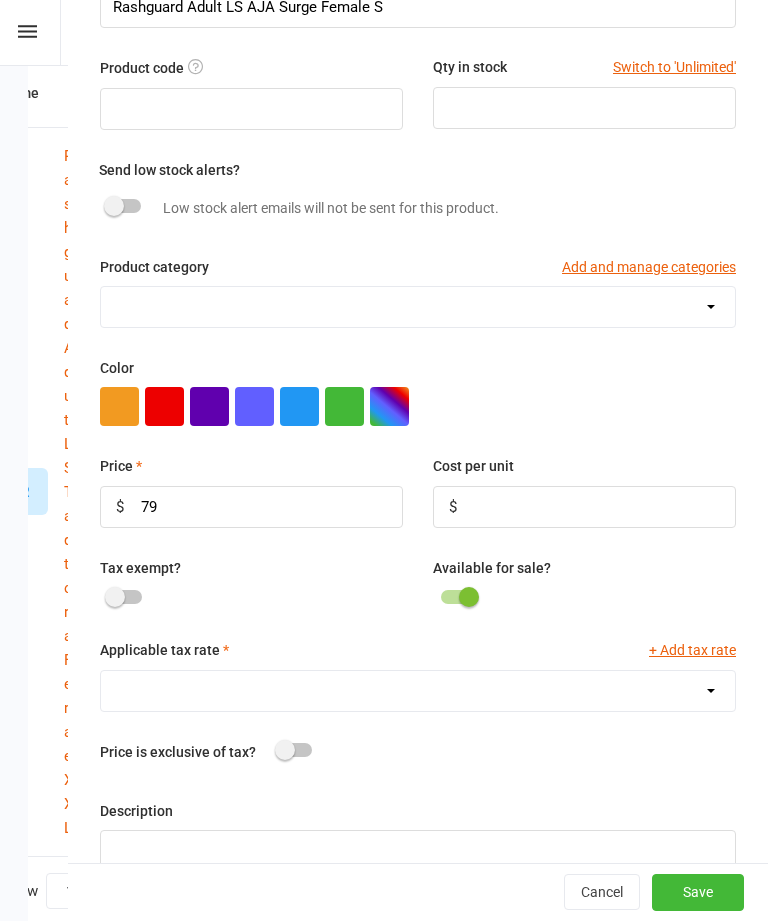 select on "1211" 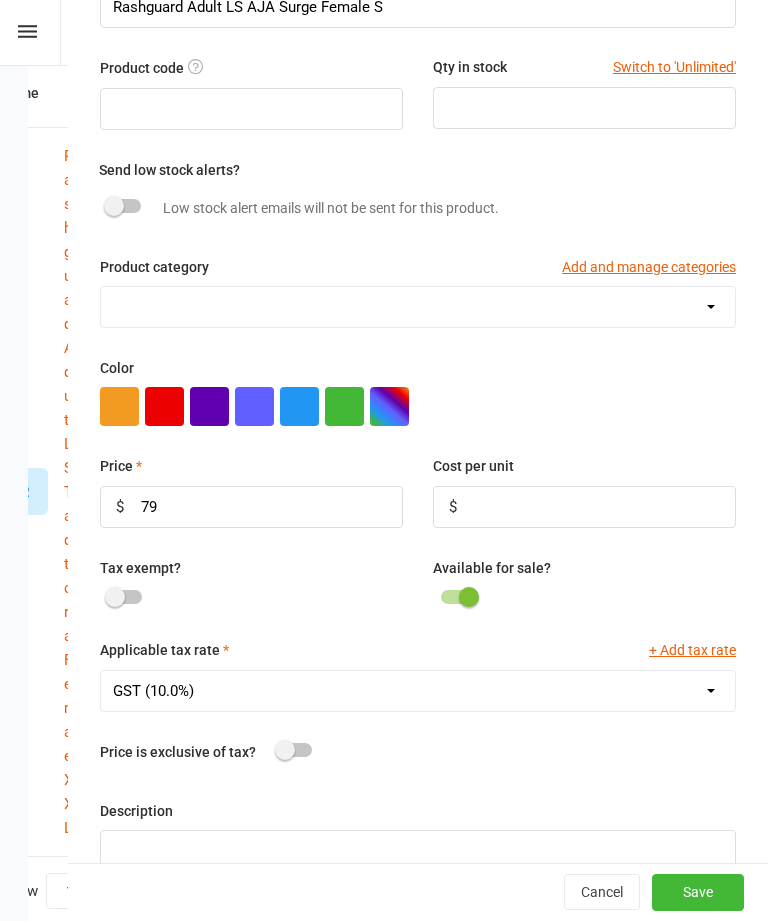 click on "Save" at bounding box center [698, 893] 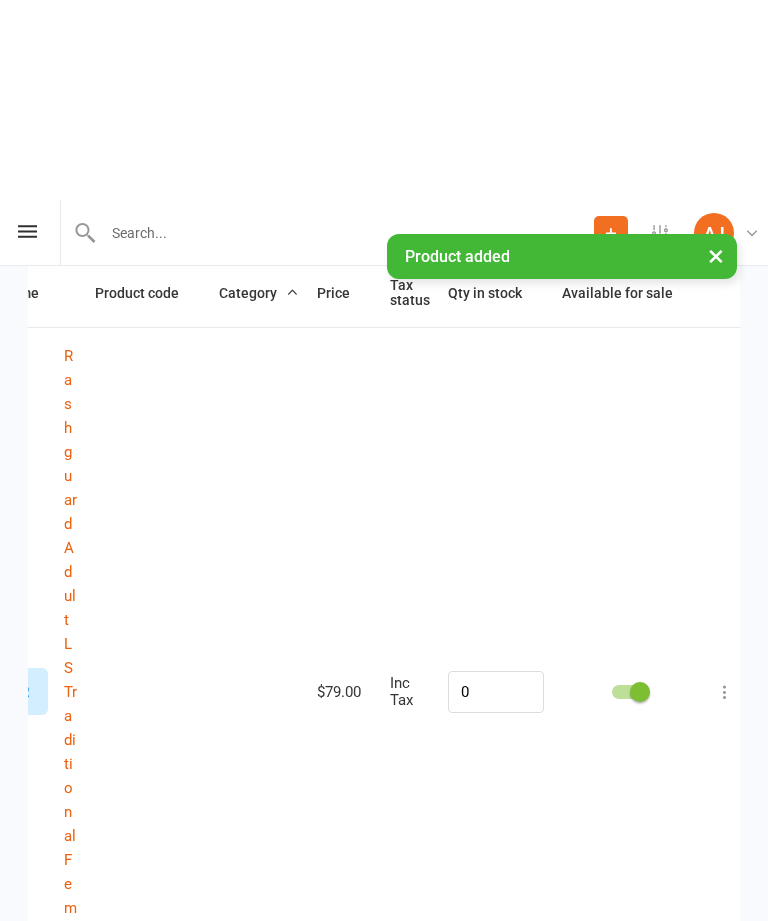 scroll, scrollTop: 0, scrollLeft: 0, axis: both 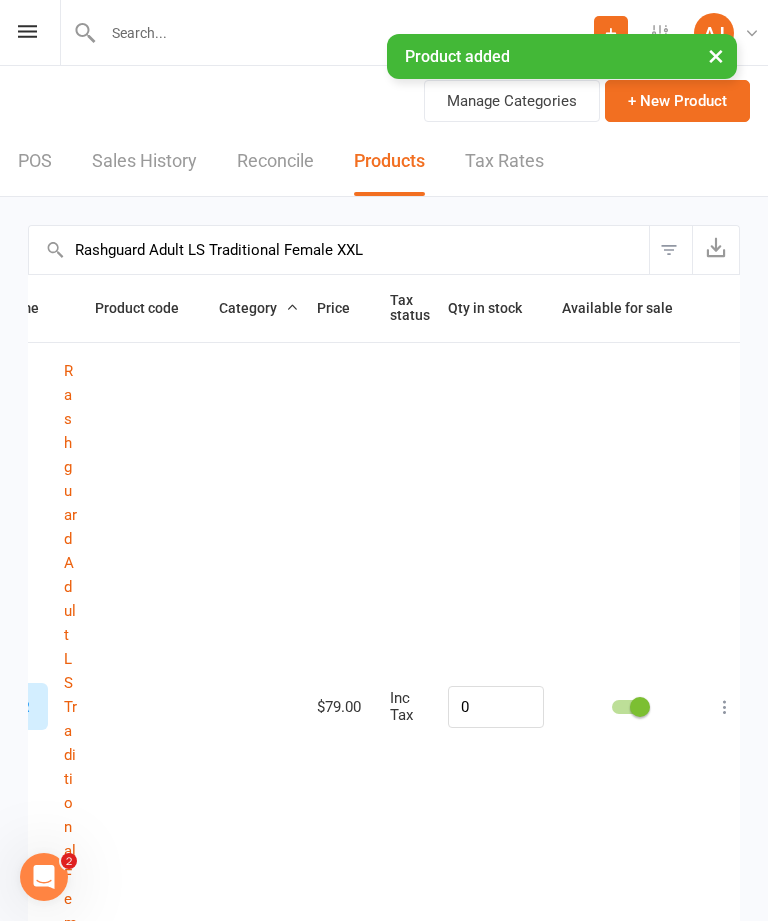 click on "+ New Product" at bounding box center (677, 101) 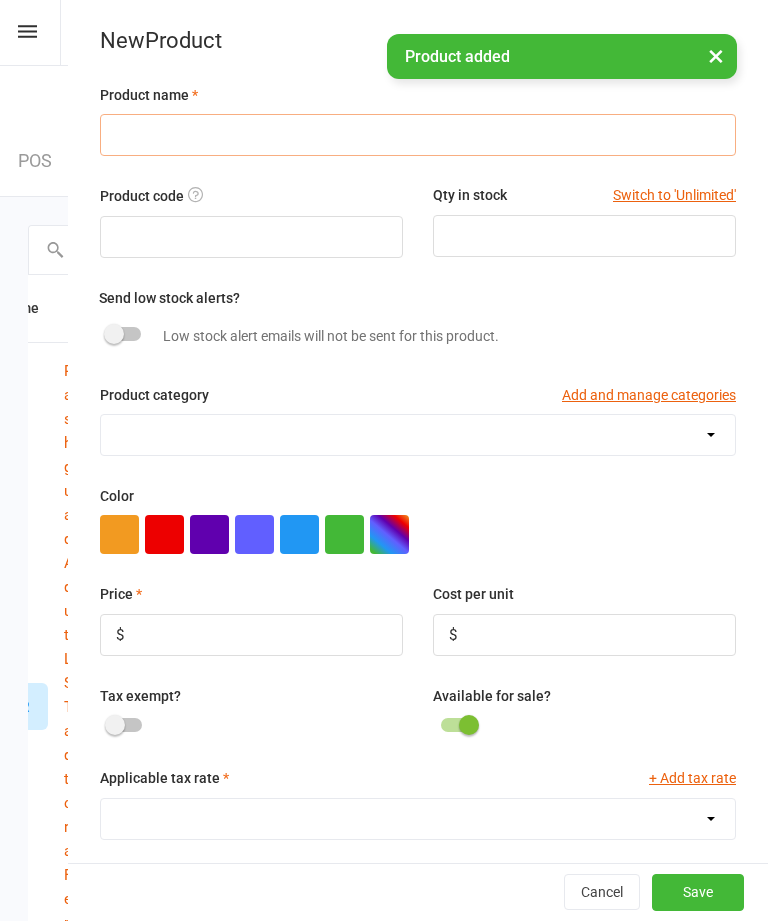 click at bounding box center (418, 135) 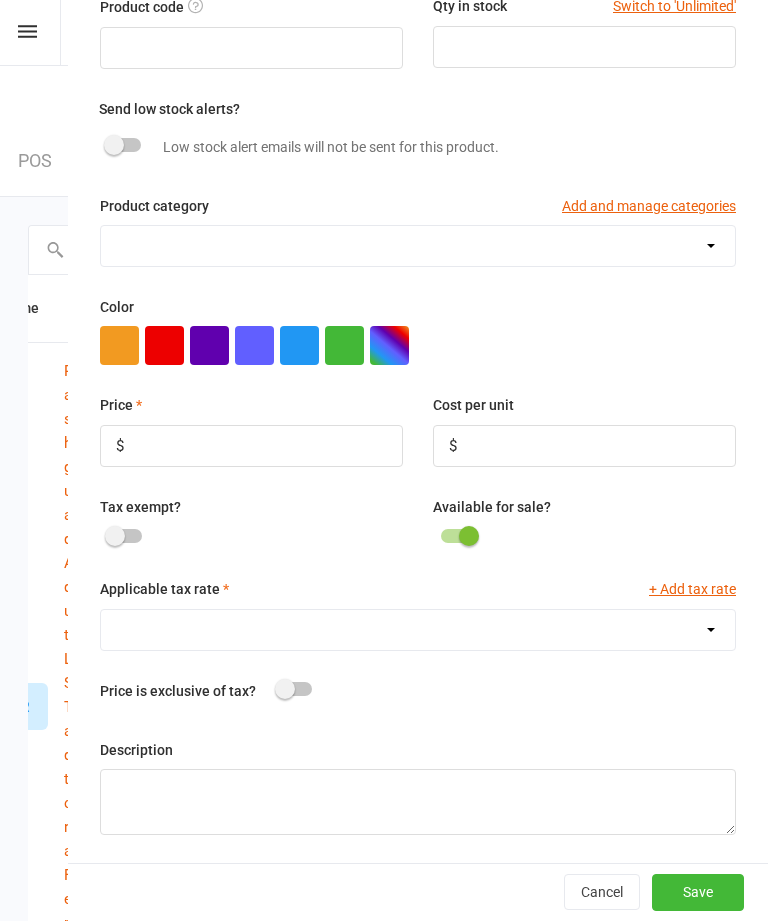 scroll, scrollTop: 192, scrollLeft: 0, axis: vertical 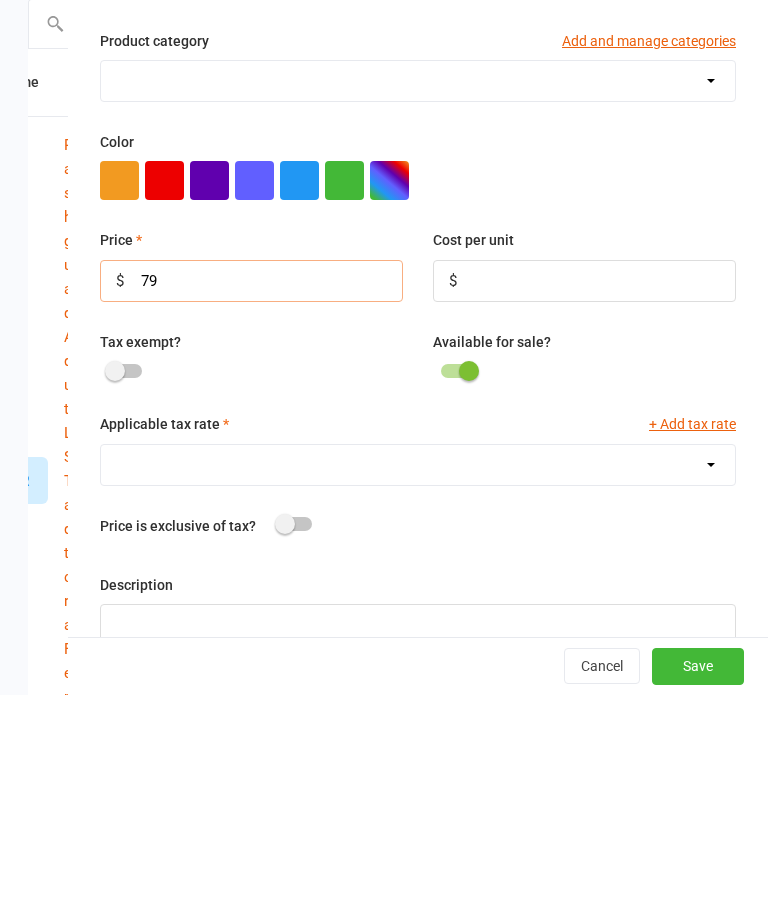 type on "79" 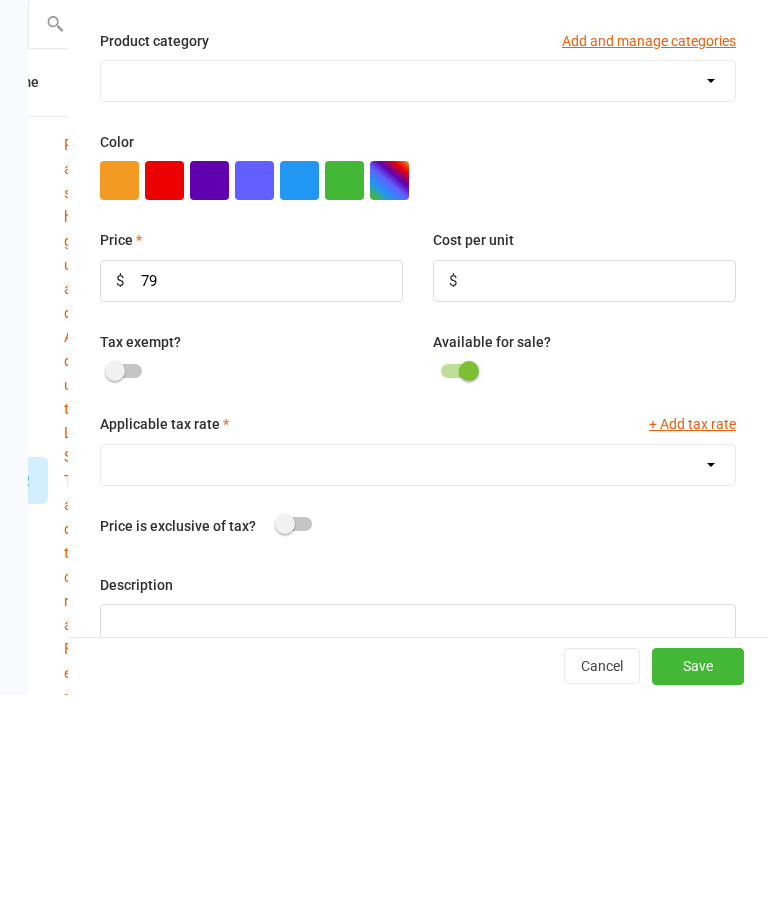 click on "GST (10.0%)" at bounding box center [418, 691] 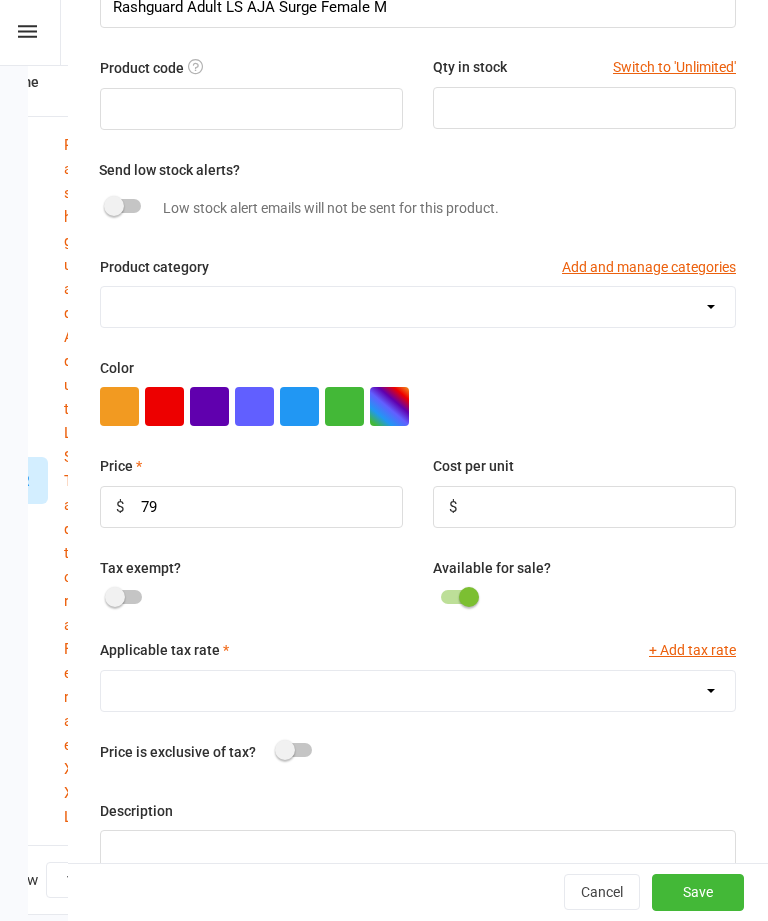select on "1211" 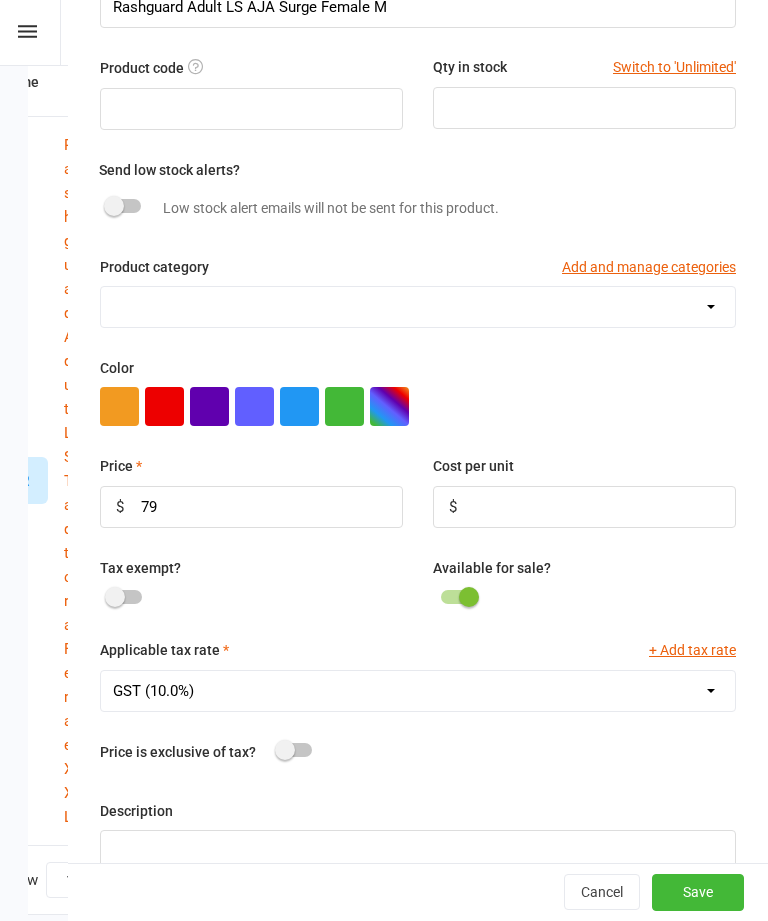 click on "Save" at bounding box center [698, 893] 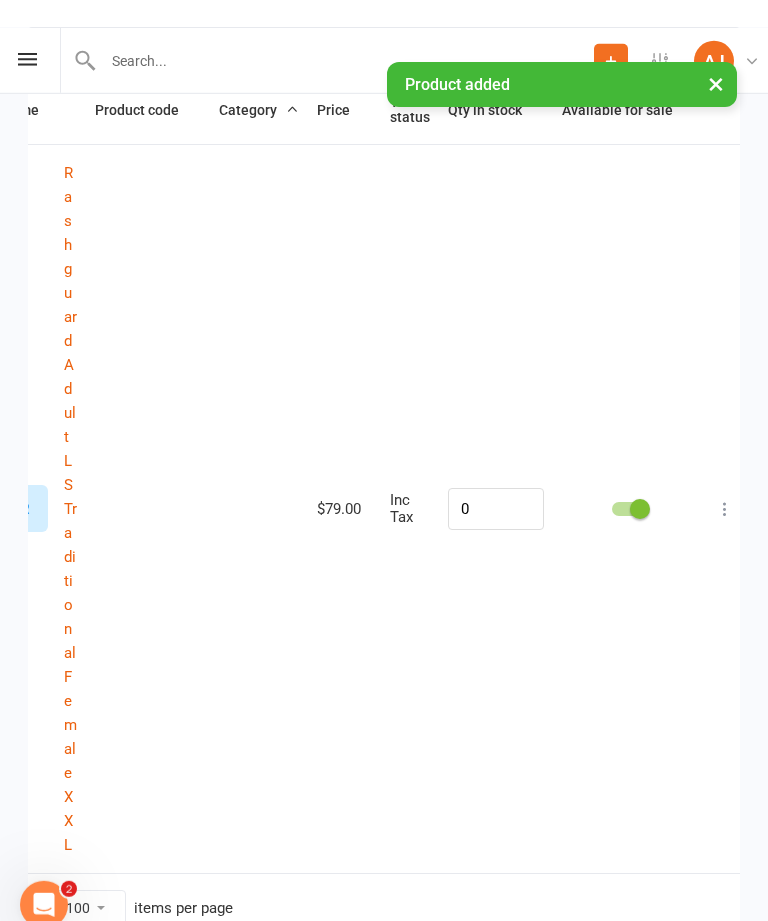 scroll, scrollTop: 0, scrollLeft: 0, axis: both 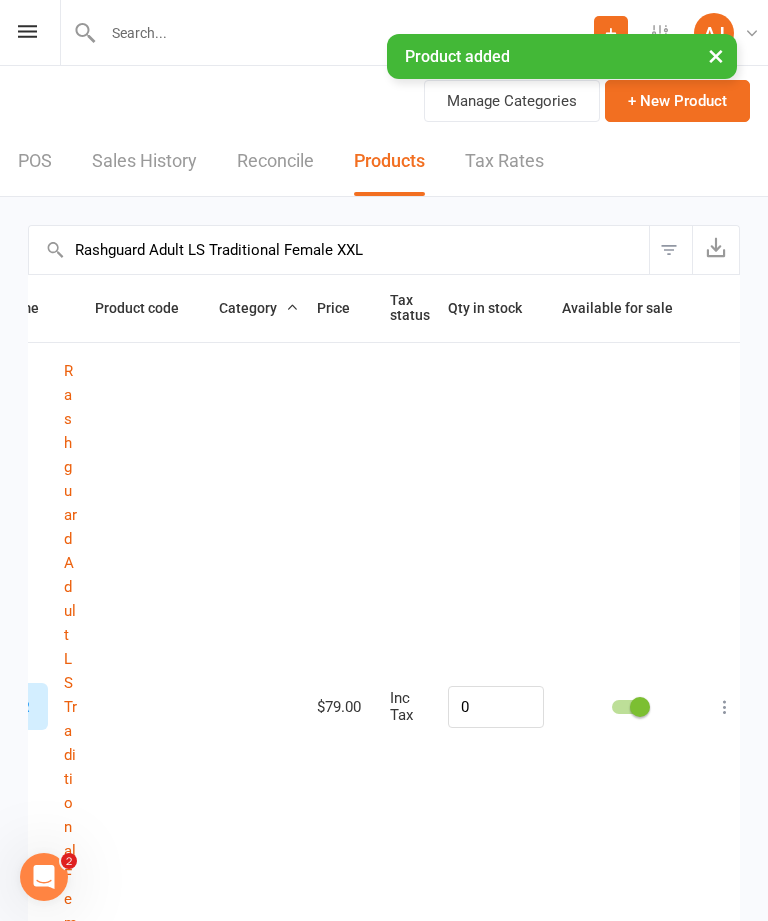 click on "+ New Product" at bounding box center (677, 101) 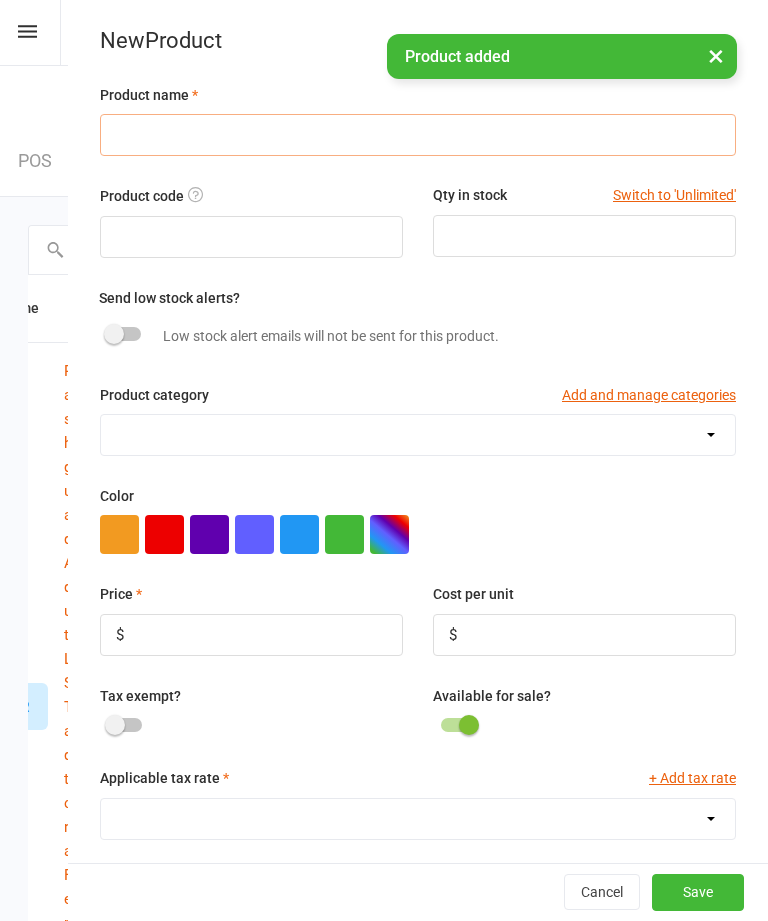 click at bounding box center [418, 135] 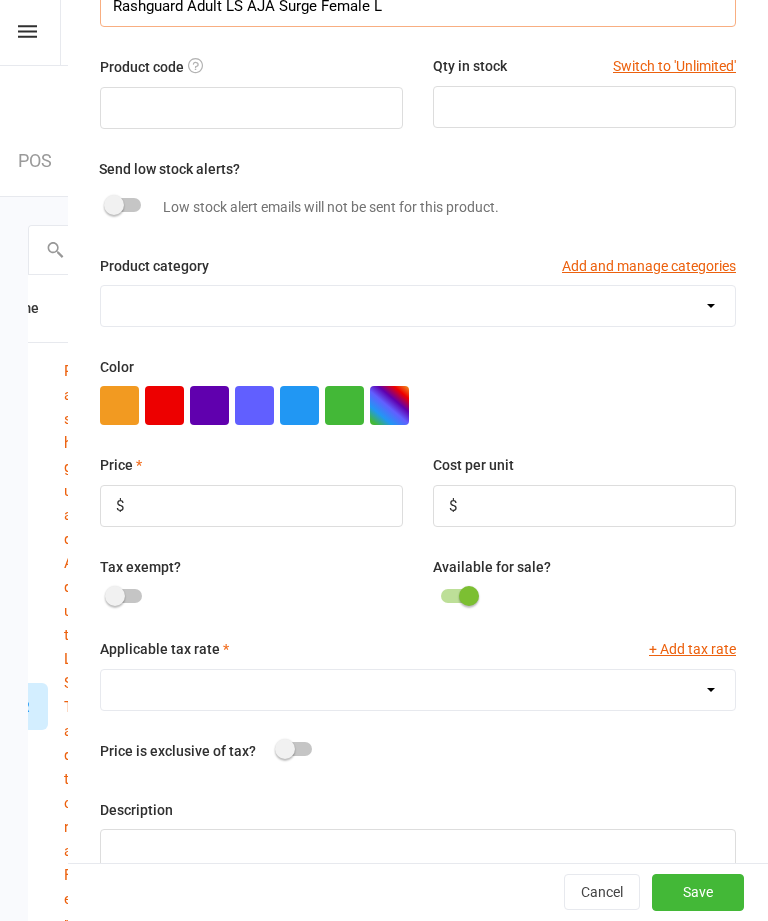 scroll, scrollTop: 152, scrollLeft: 0, axis: vertical 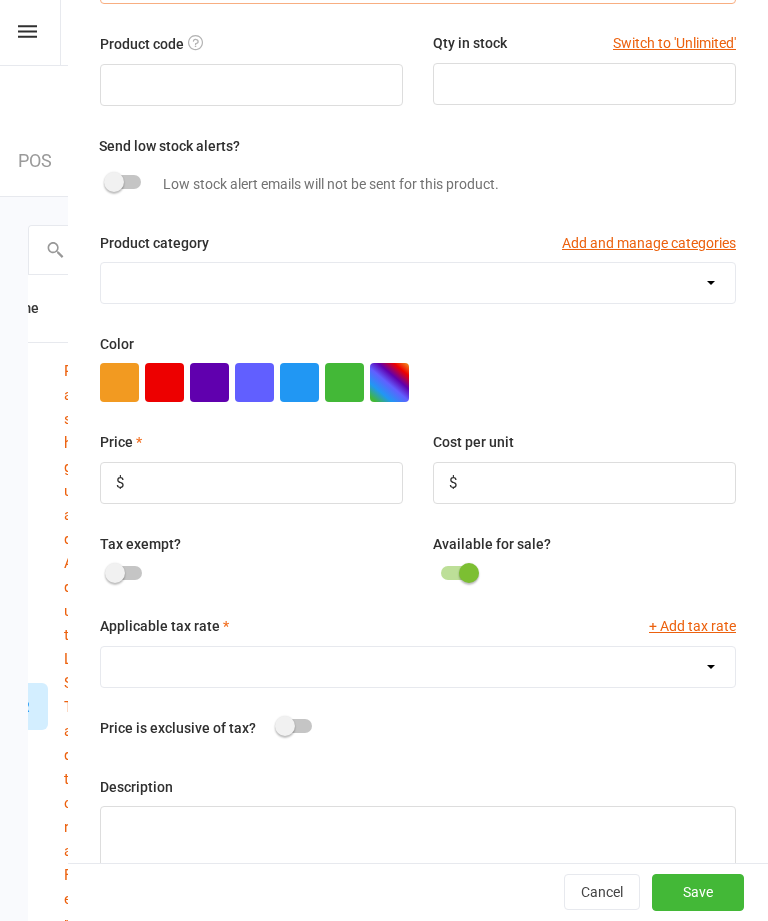 type on "Rashguard Adult LS AJA Surge Female L" 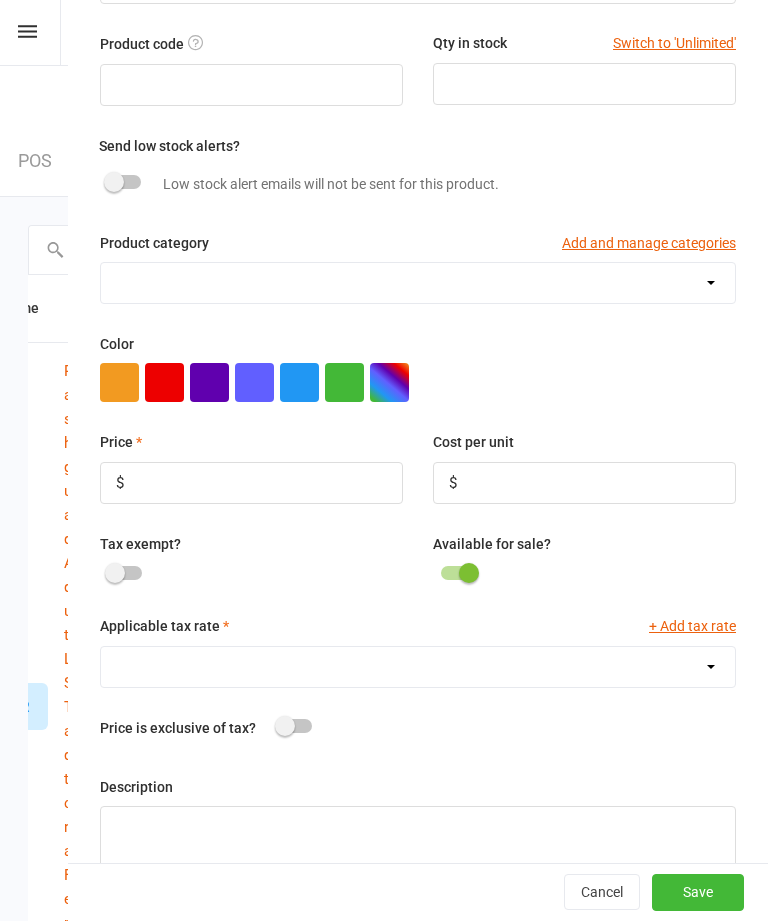click at bounding box center (251, 483) 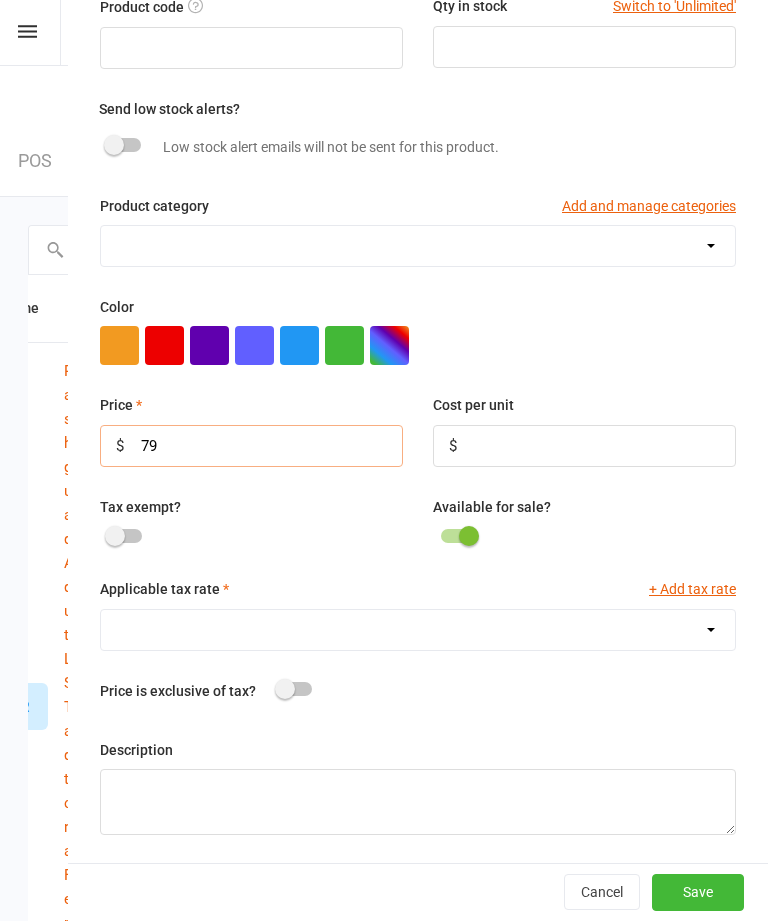 scroll, scrollTop: 128, scrollLeft: 0, axis: vertical 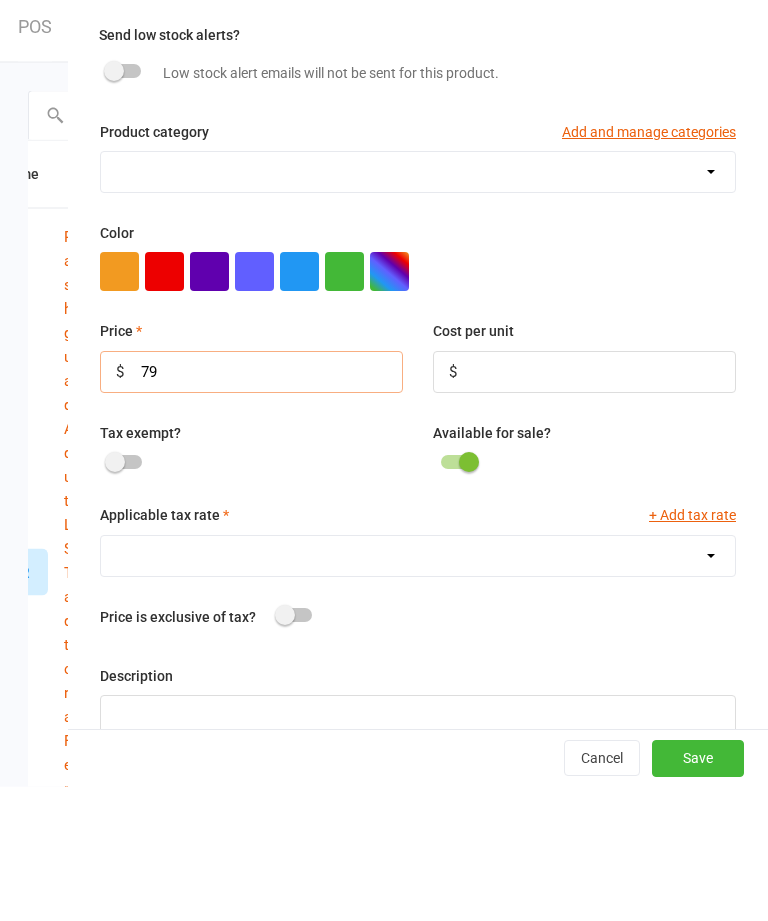 type on "79" 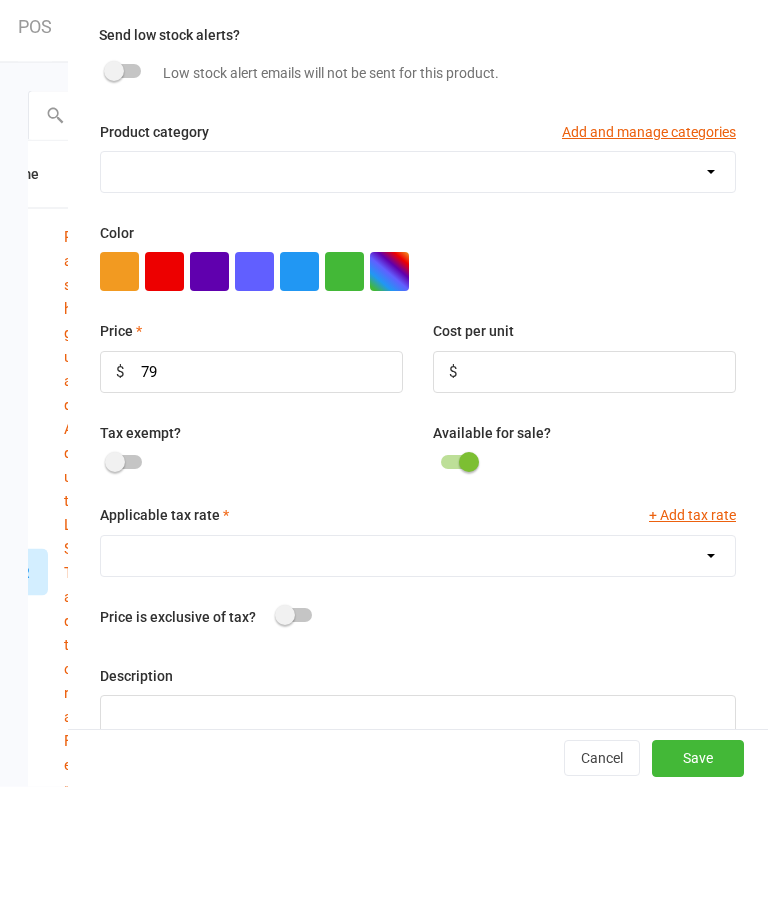 click on "GST (10.0%)" at bounding box center [418, 691] 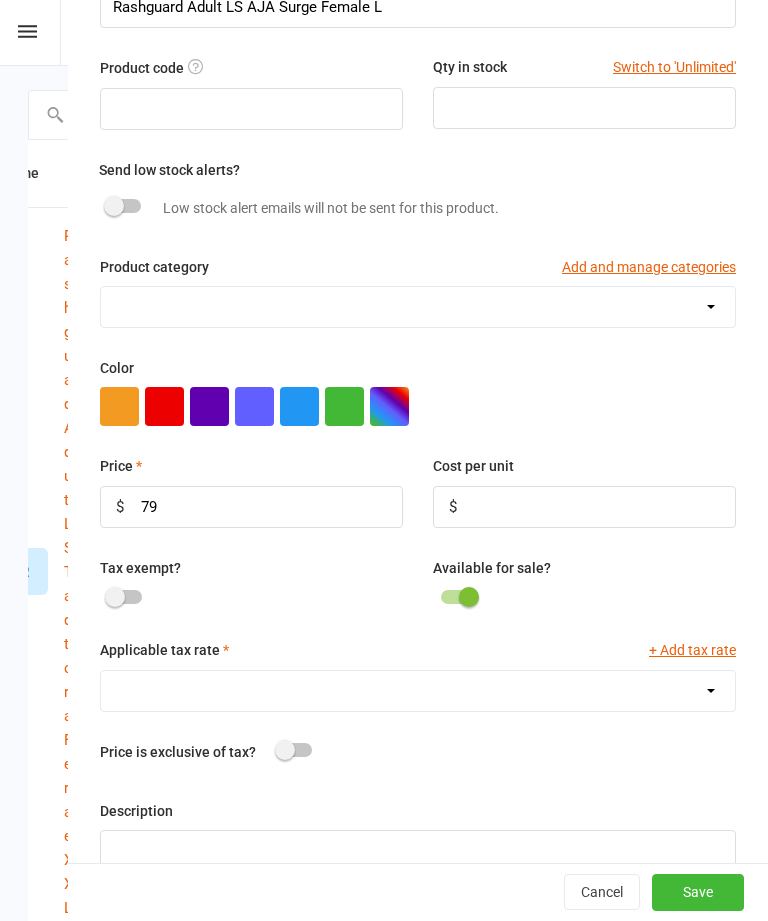 select on "1211" 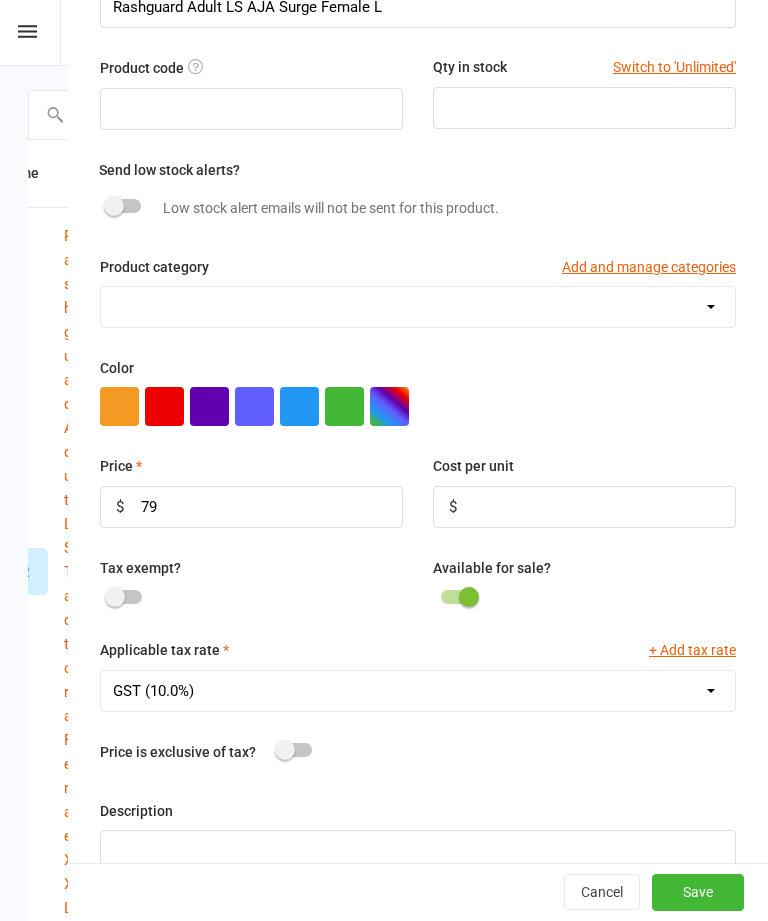 click on "Save" at bounding box center [698, 893] 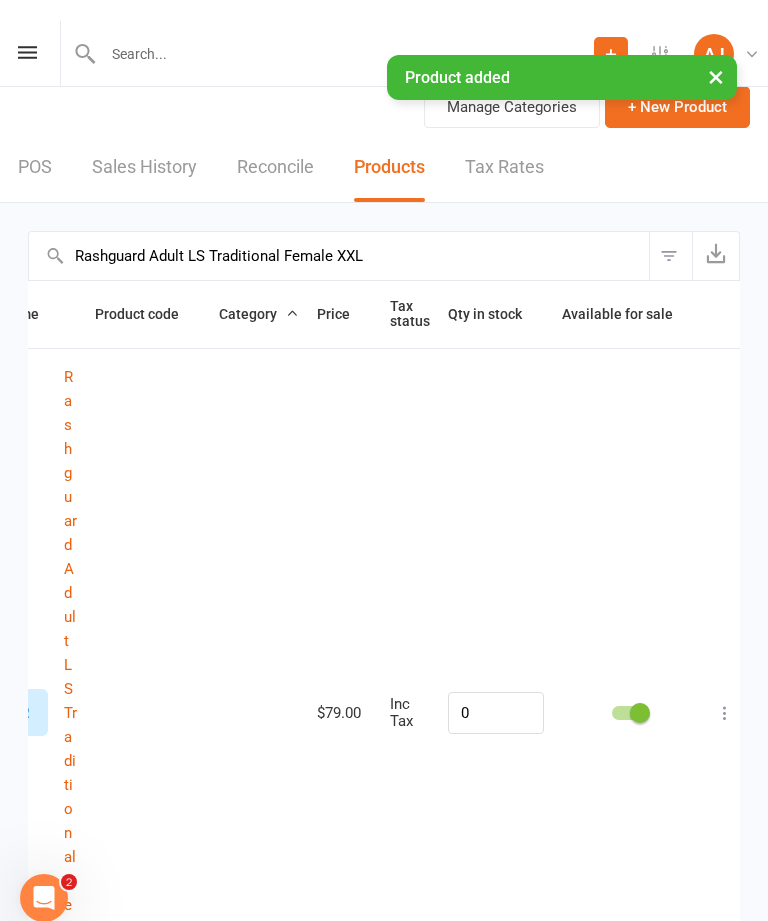 scroll, scrollTop: 0, scrollLeft: 0, axis: both 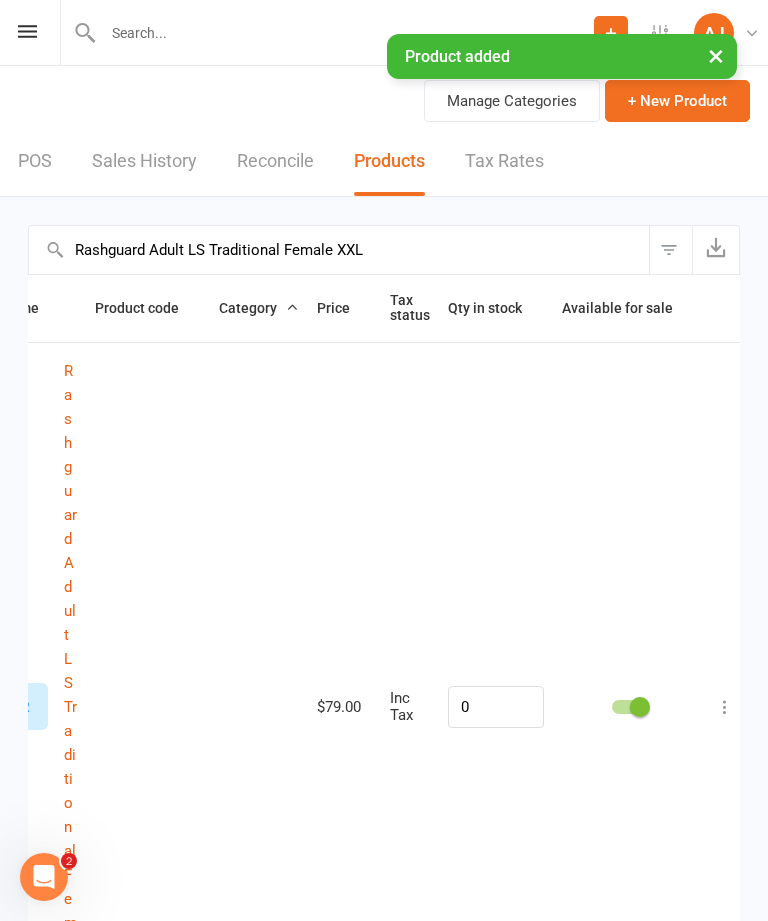 click on "+ New Product" at bounding box center [677, 101] 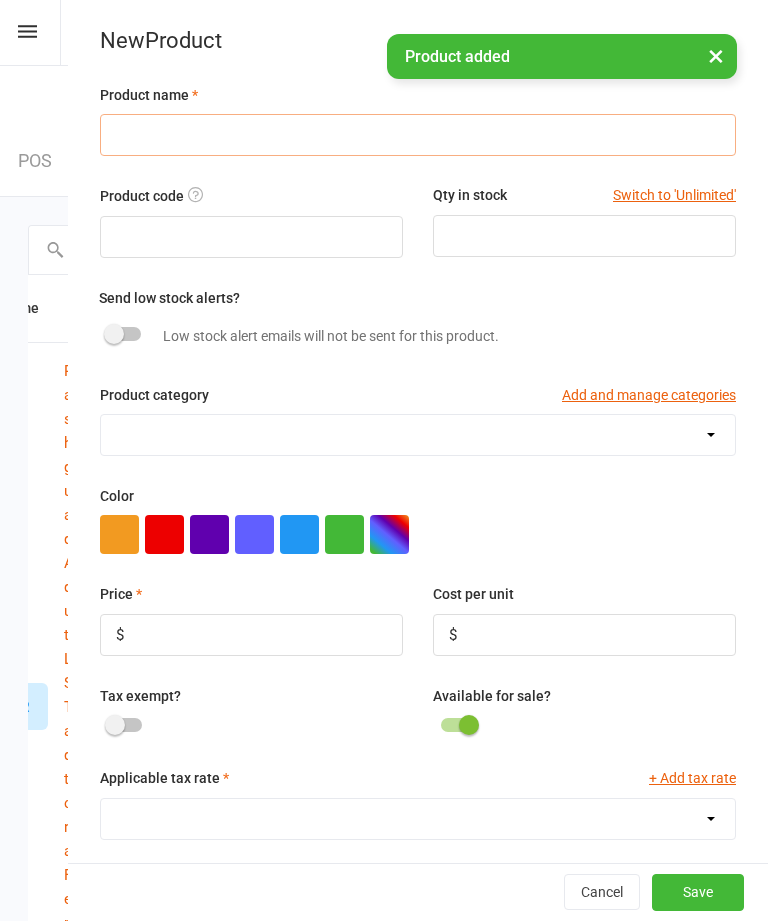 click at bounding box center [418, 135] 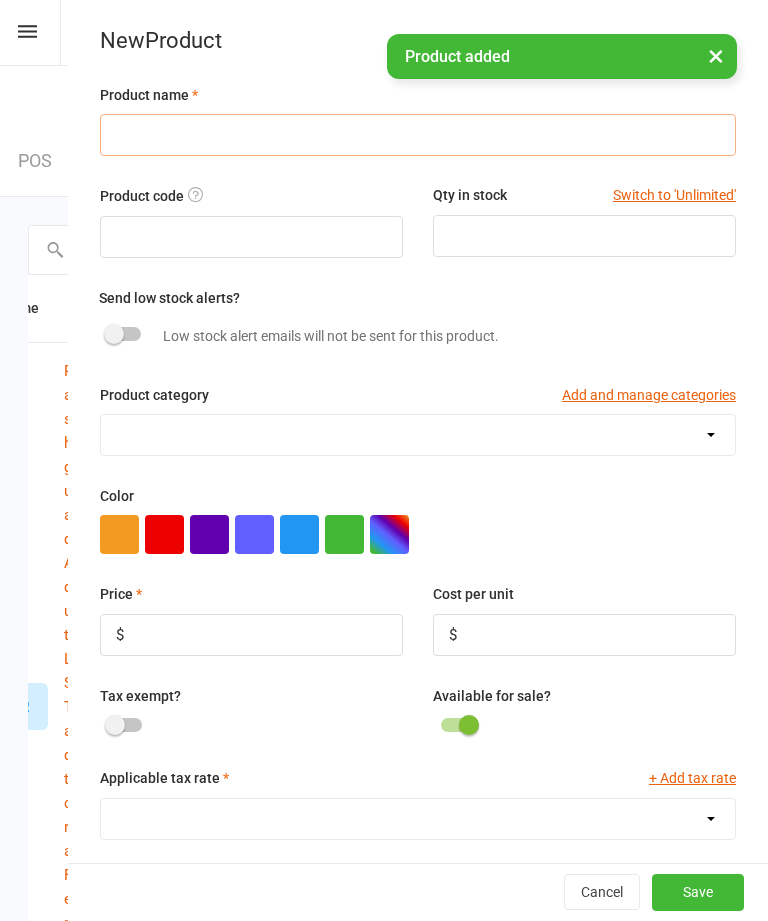 paste on "Rashguard Adult LS AJA Surge Female" 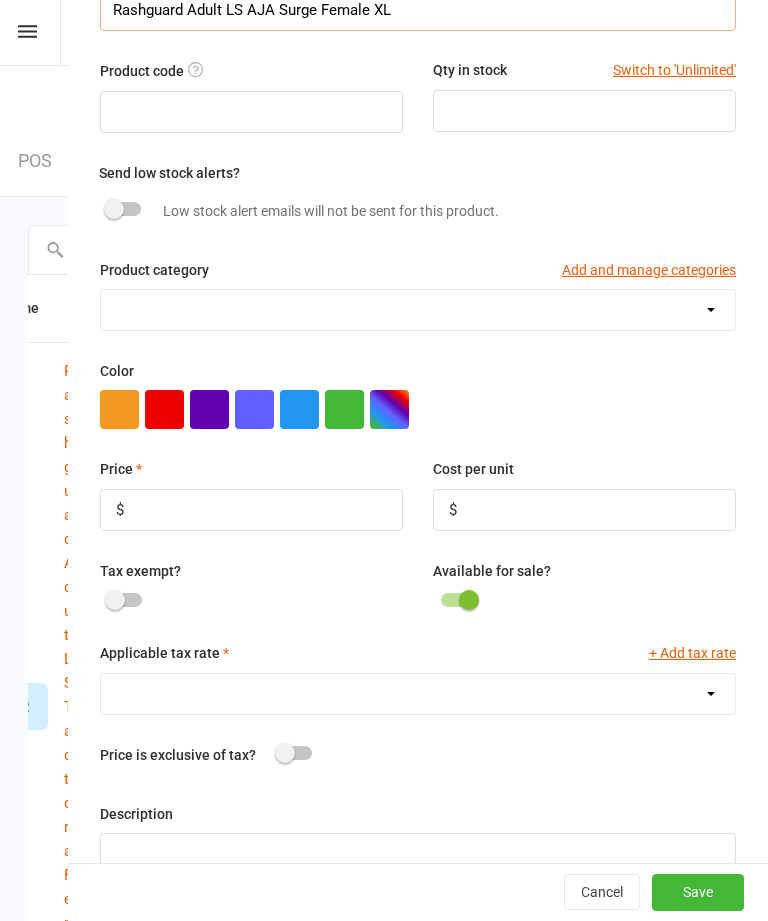 scroll, scrollTop: 183, scrollLeft: 0, axis: vertical 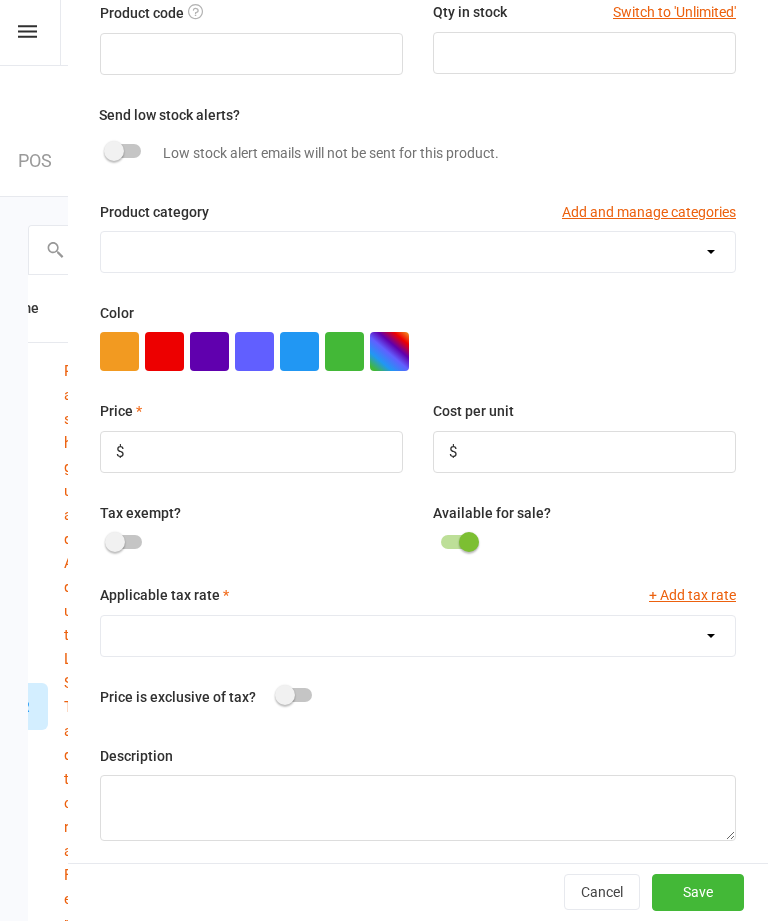 type on "Rashguard Adult LS AJA Surge Female XL" 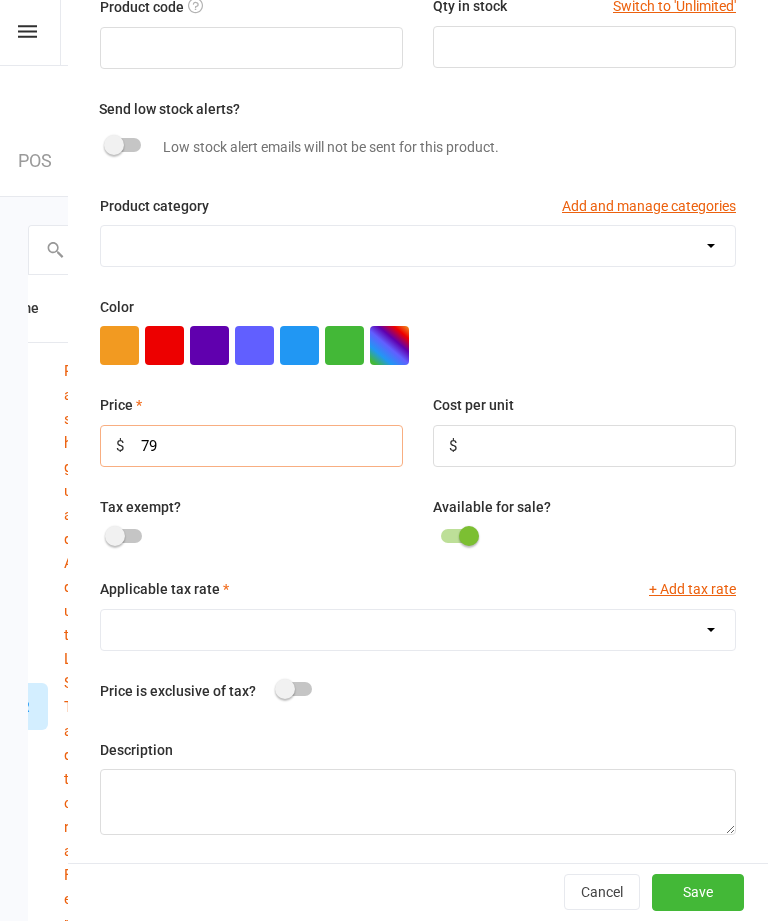 scroll, scrollTop: 128, scrollLeft: 0, axis: vertical 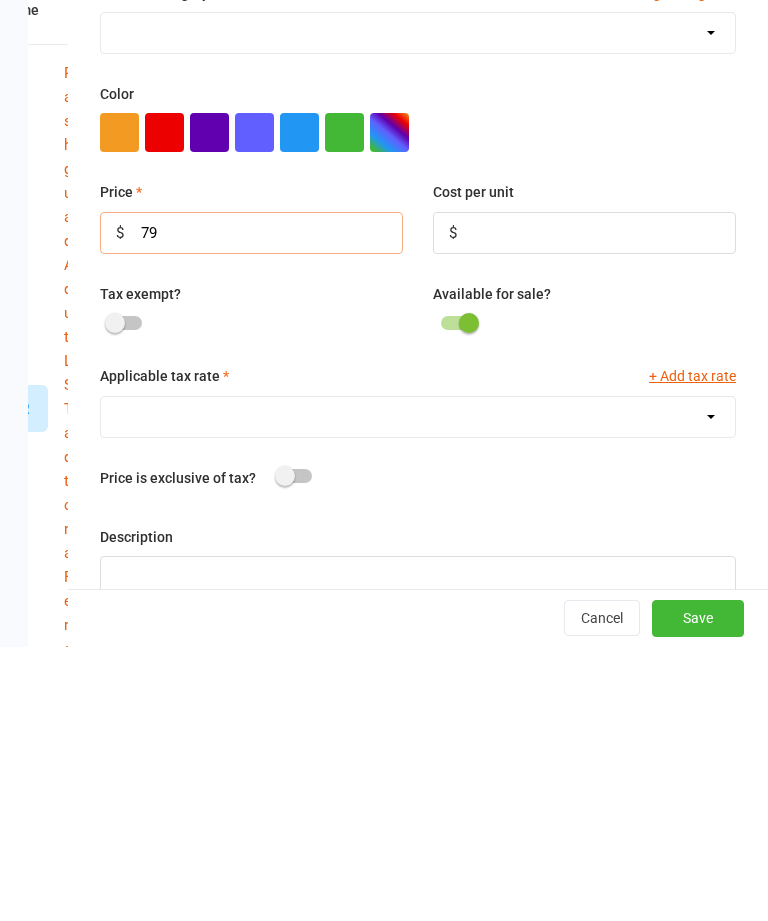 type on "79" 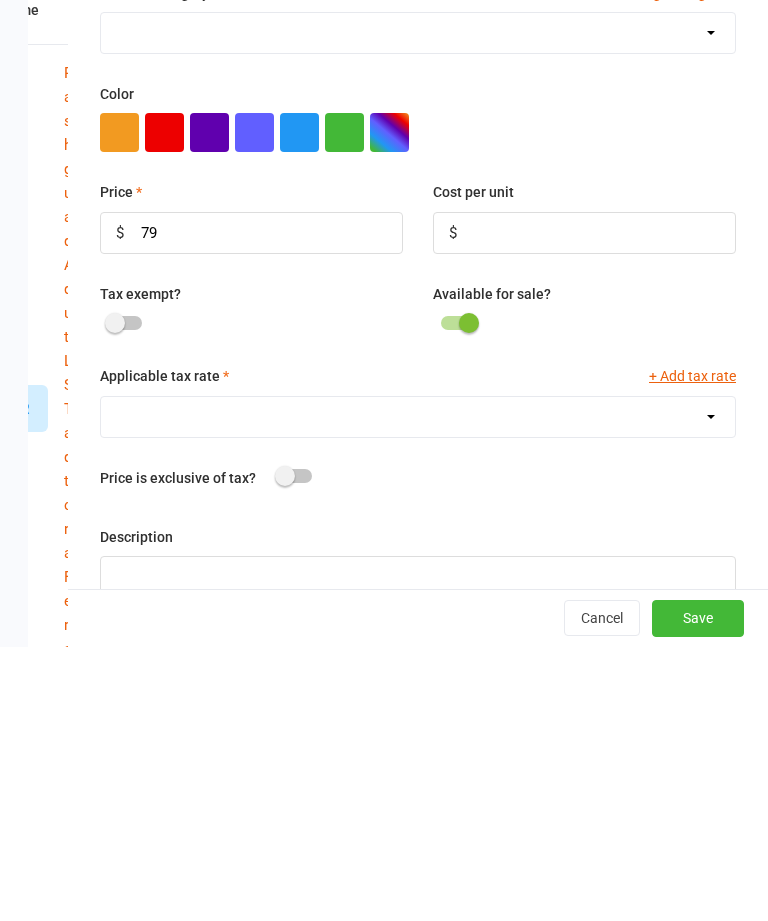 click on "GST (10.0%)" at bounding box center (418, 691) 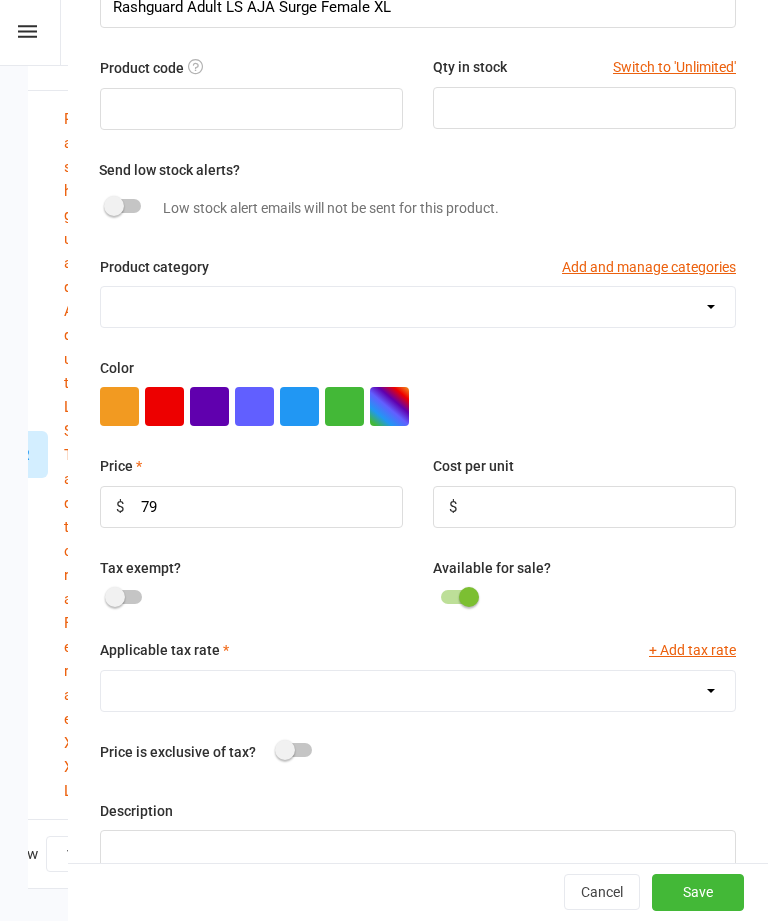 select on "1211" 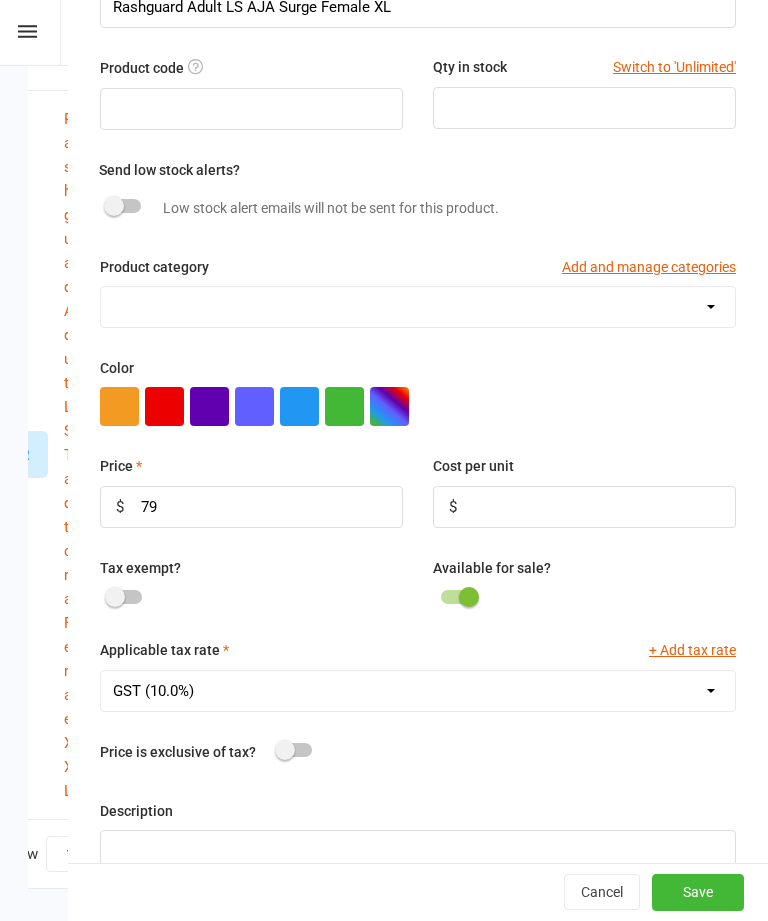 click on "Save" at bounding box center [698, 893] 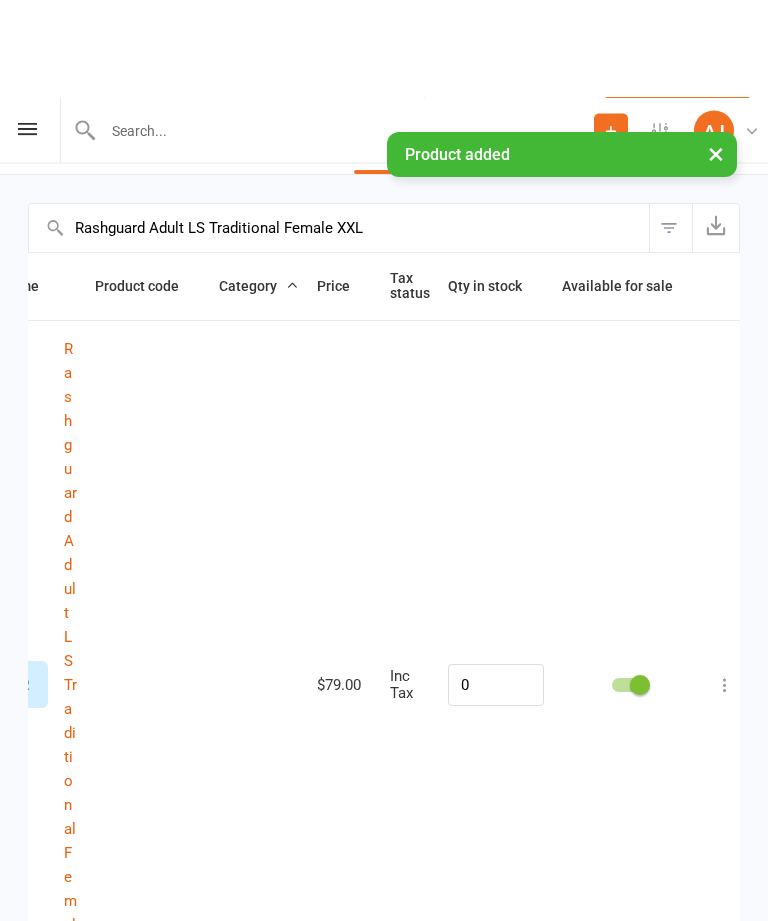 scroll, scrollTop: 0, scrollLeft: 0, axis: both 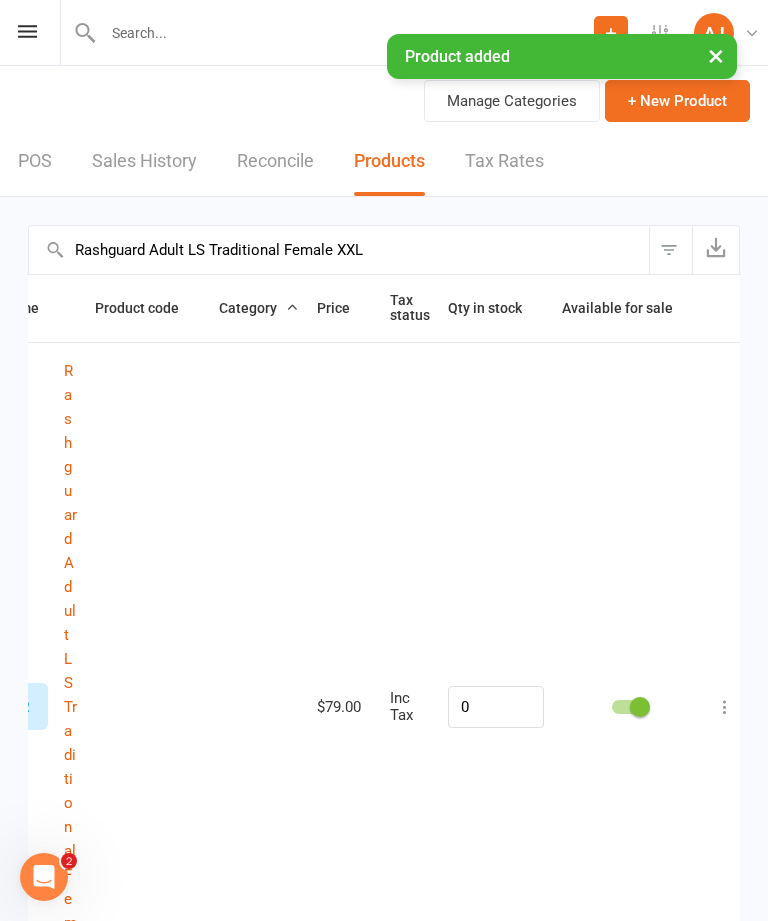 click on "+ New Product" at bounding box center [677, 101] 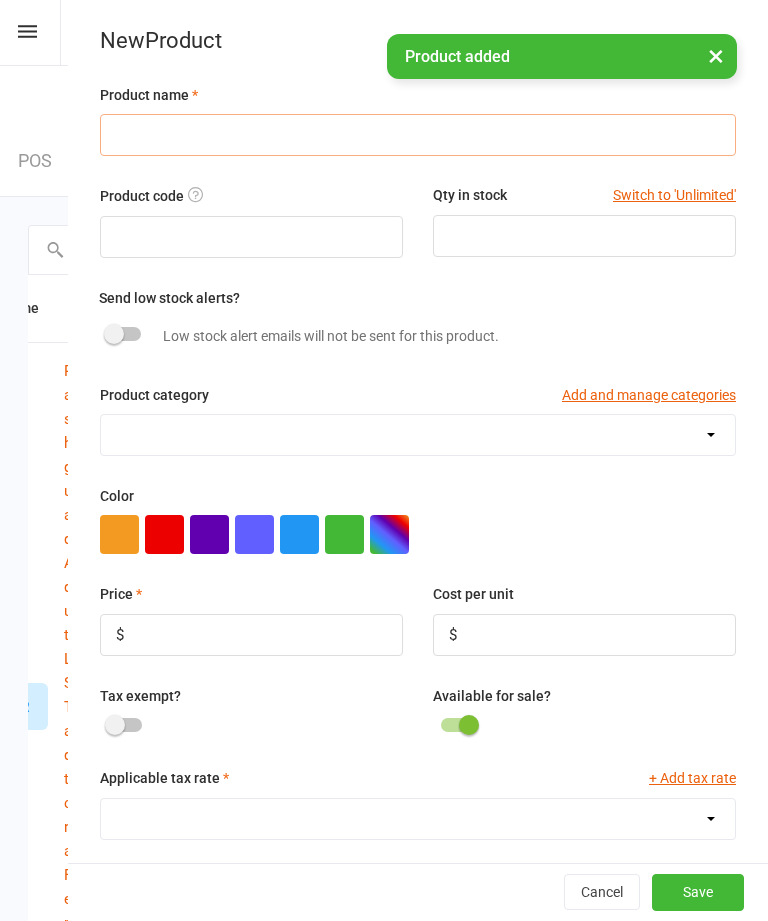 click at bounding box center (418, 135) 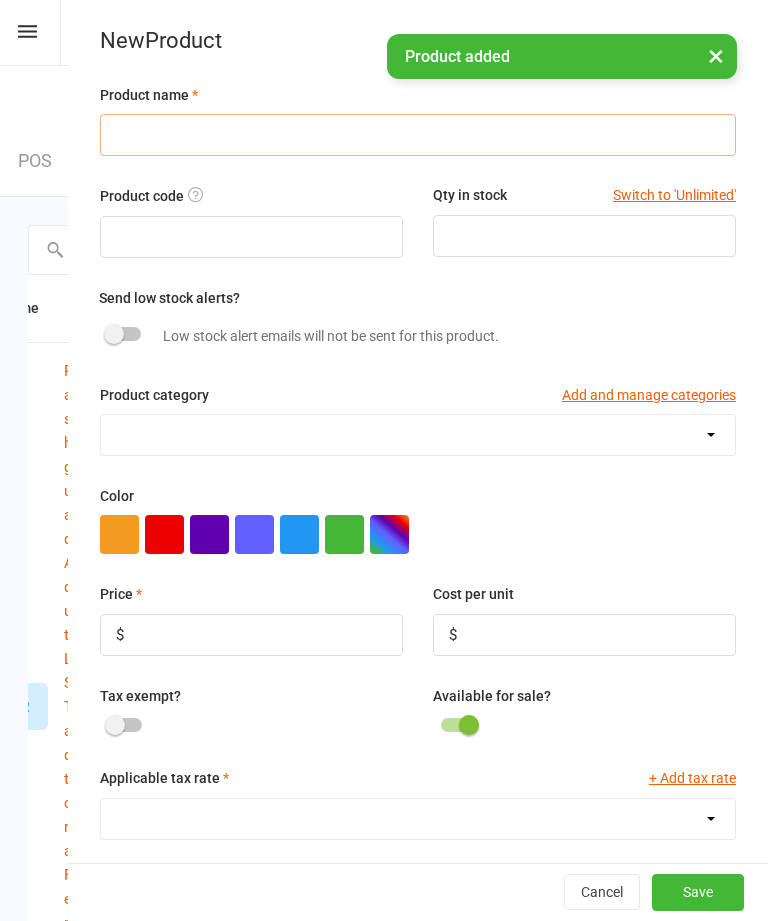 paste on "Rashguard Adult LS AJA Surge Female" 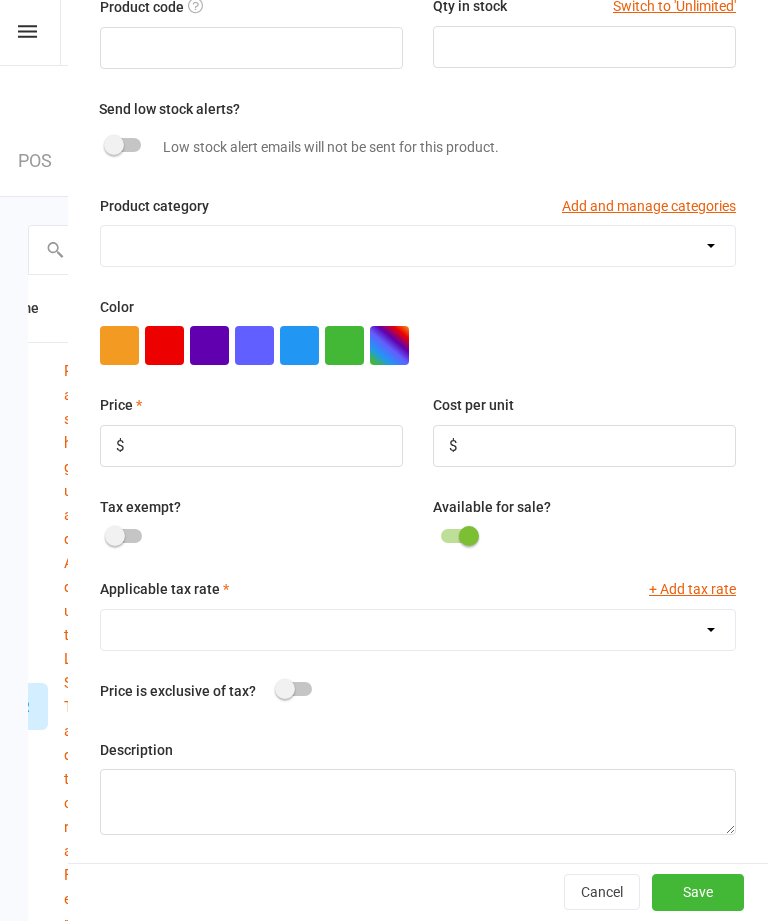 scroll, scrollTop: 192, scrollLeft: 0, axis: vertical 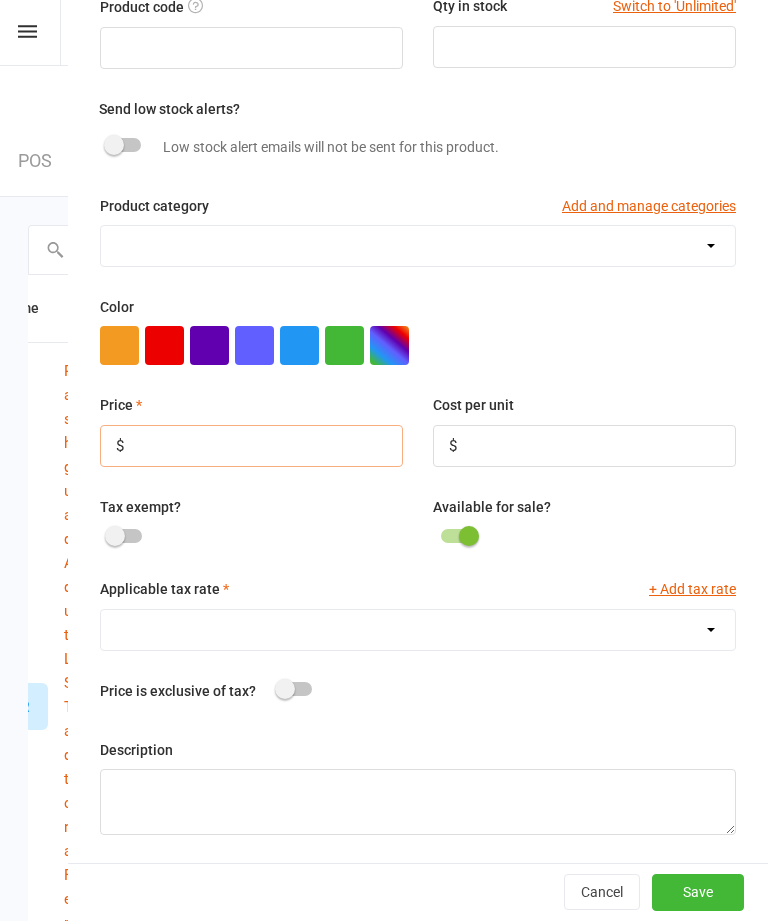 click at bounding box center (251, 446) 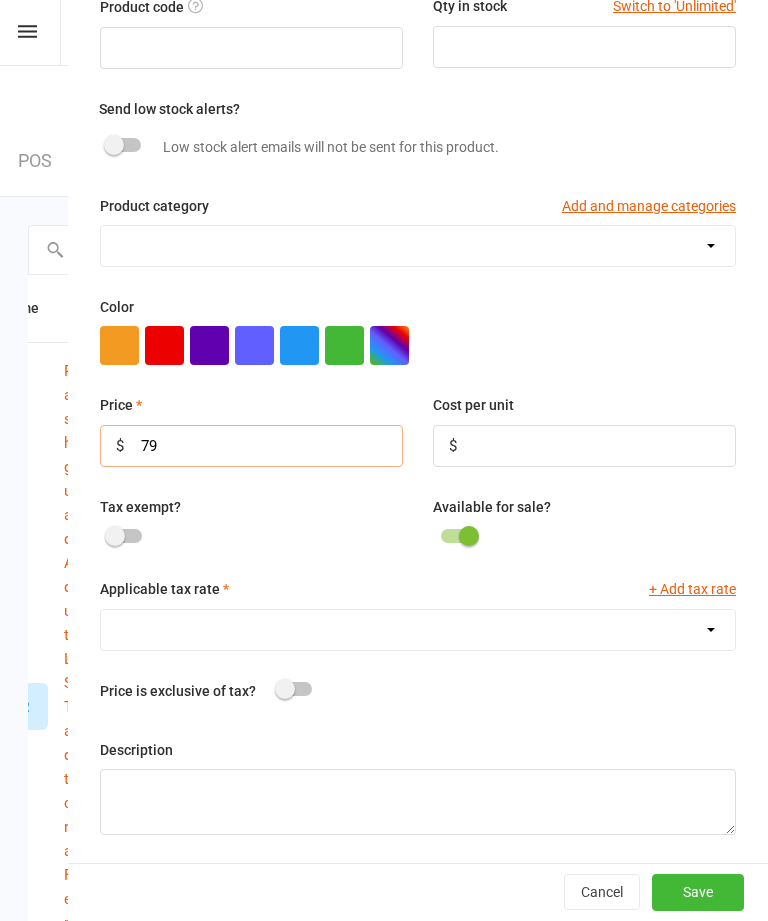 scroll, scrollTop: 128, scrollLeft: 0, axis: vertical 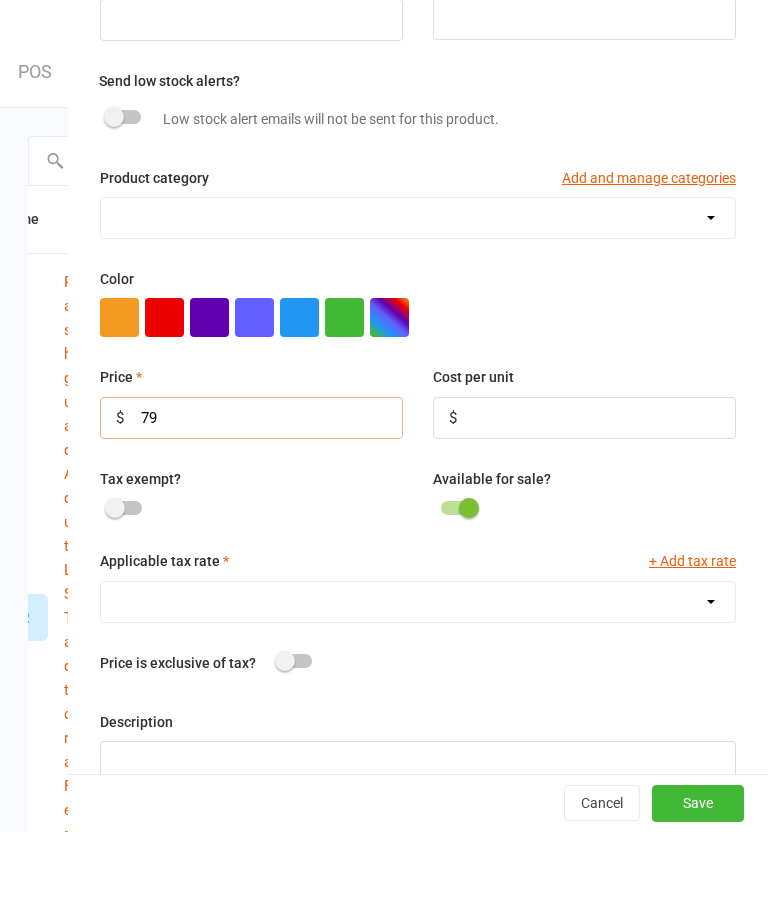 type on "79" 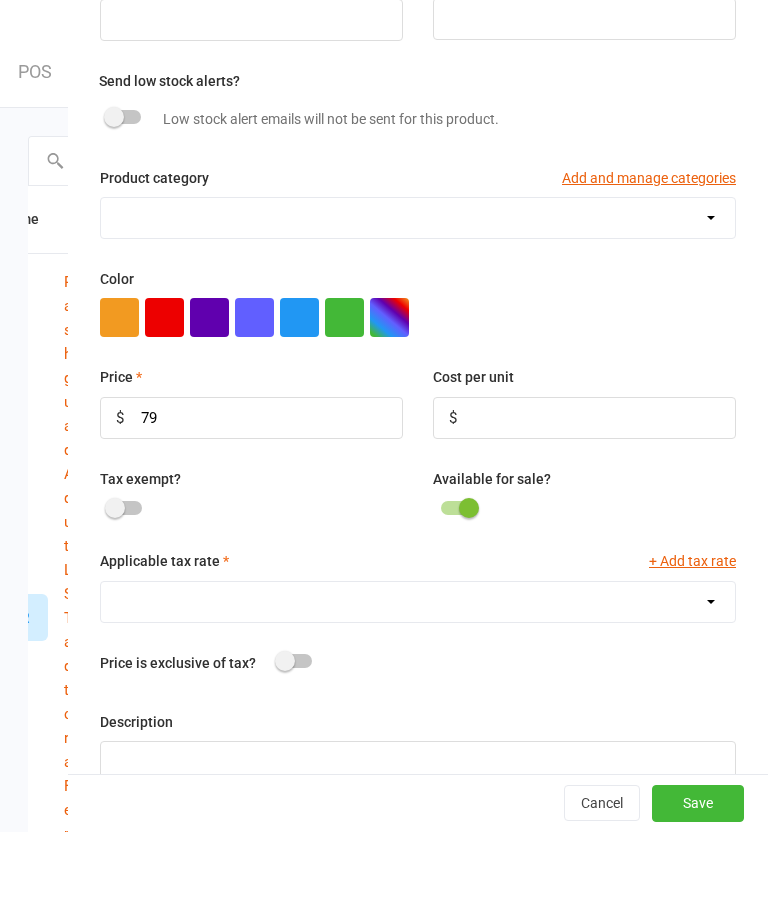 click on "GST (10.0%)" at bounding box center (418, 691) 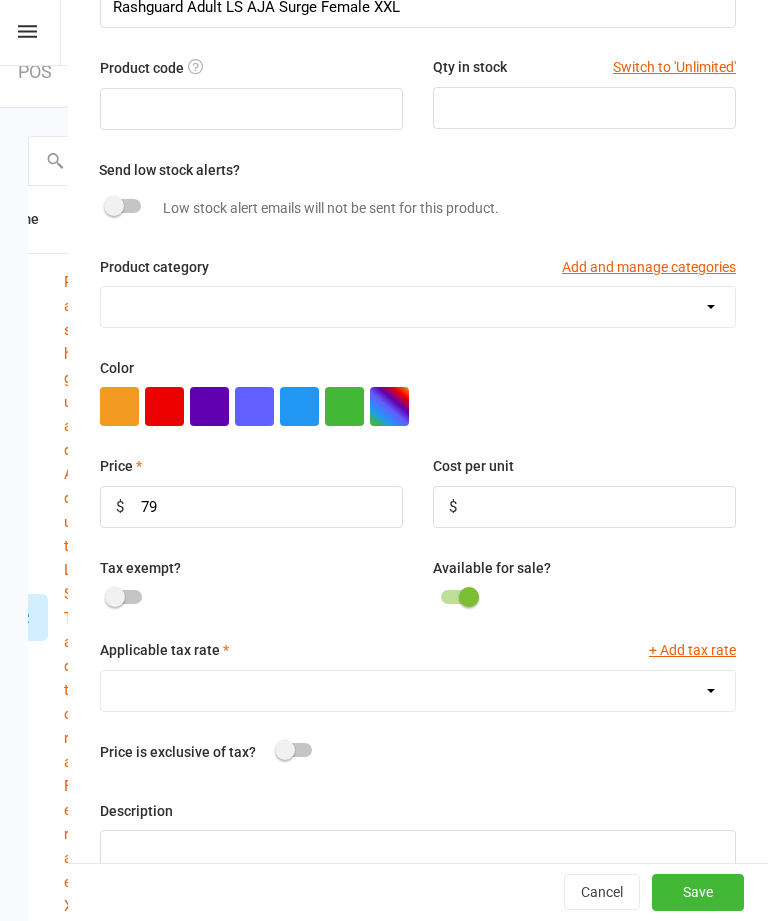 select on "1211" 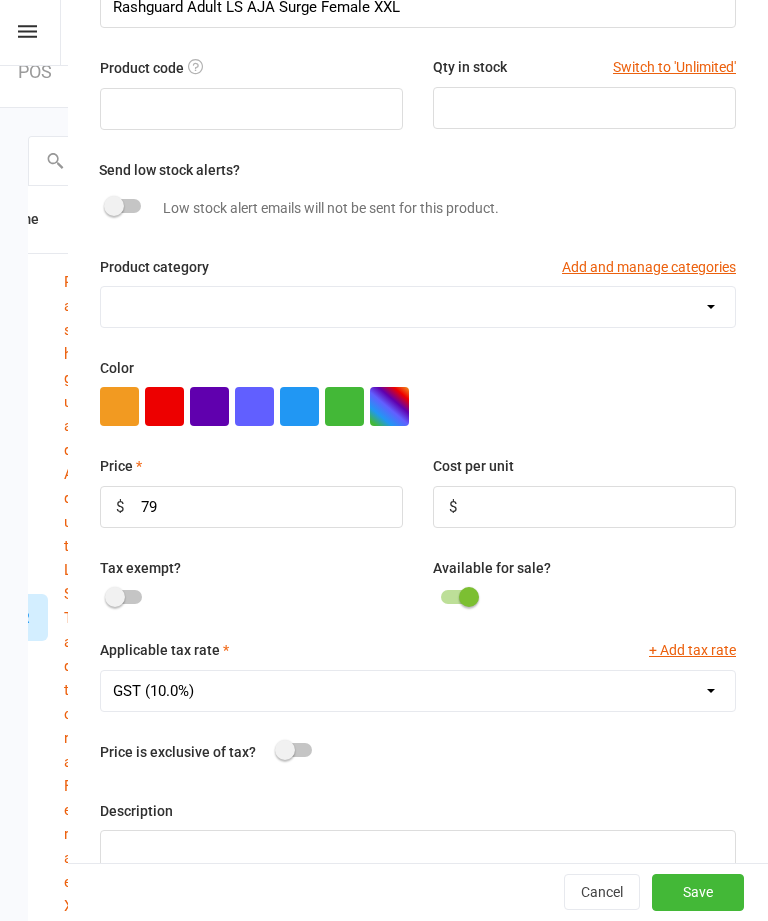 click on "Save" at bounding box center [698, 893] 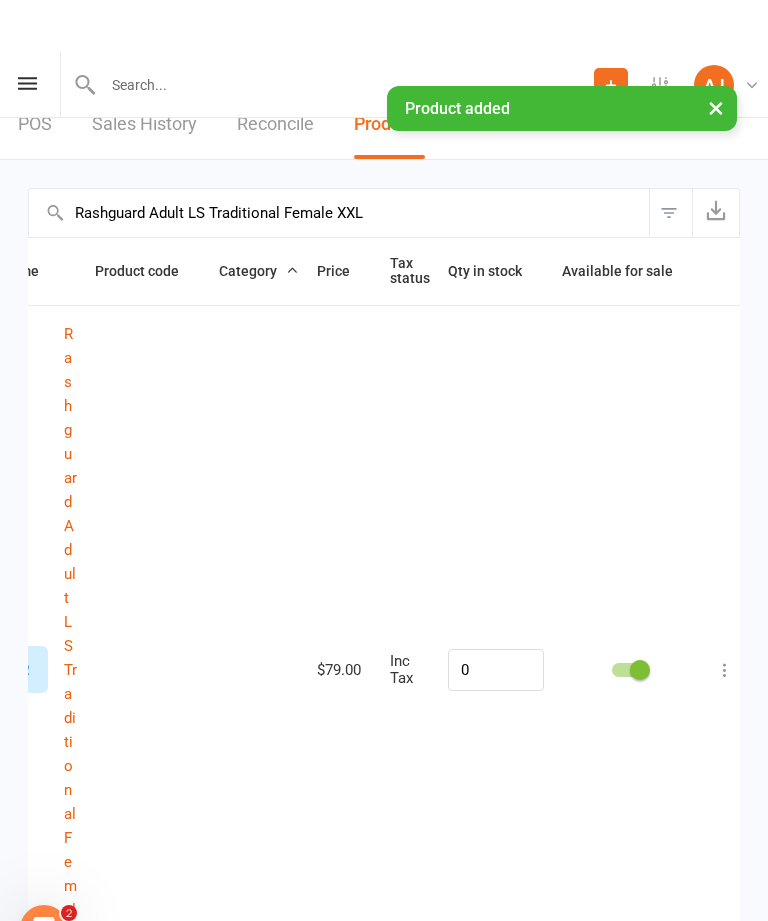 scroll, scrollTop: 0, scrollLeft: 0, axis: both 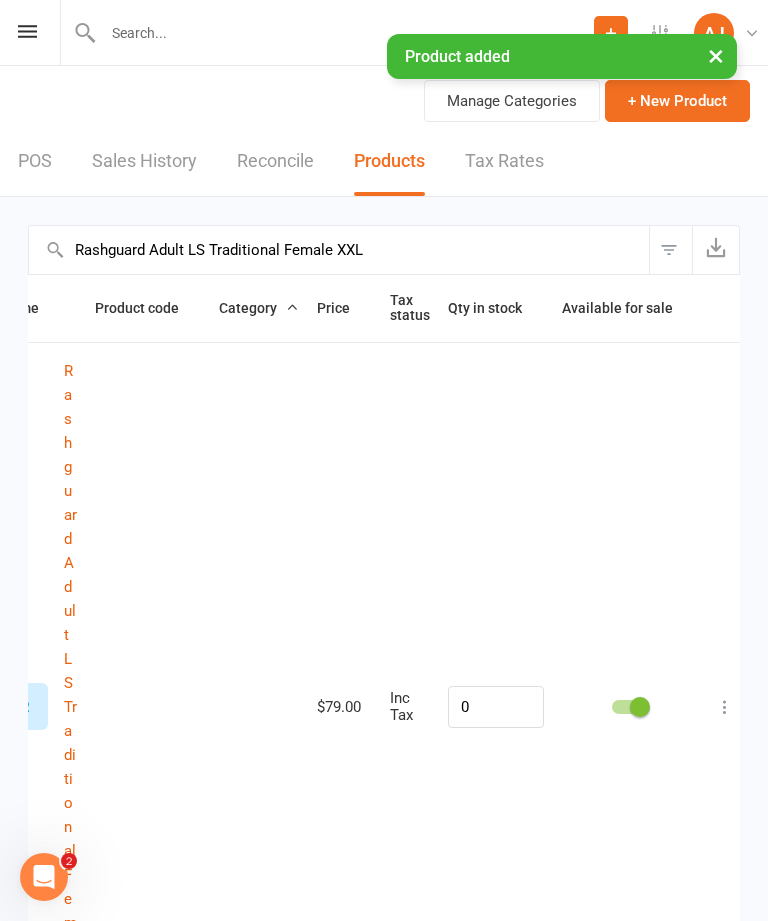 click on "+ New Product" at bounding box center (677, 101) 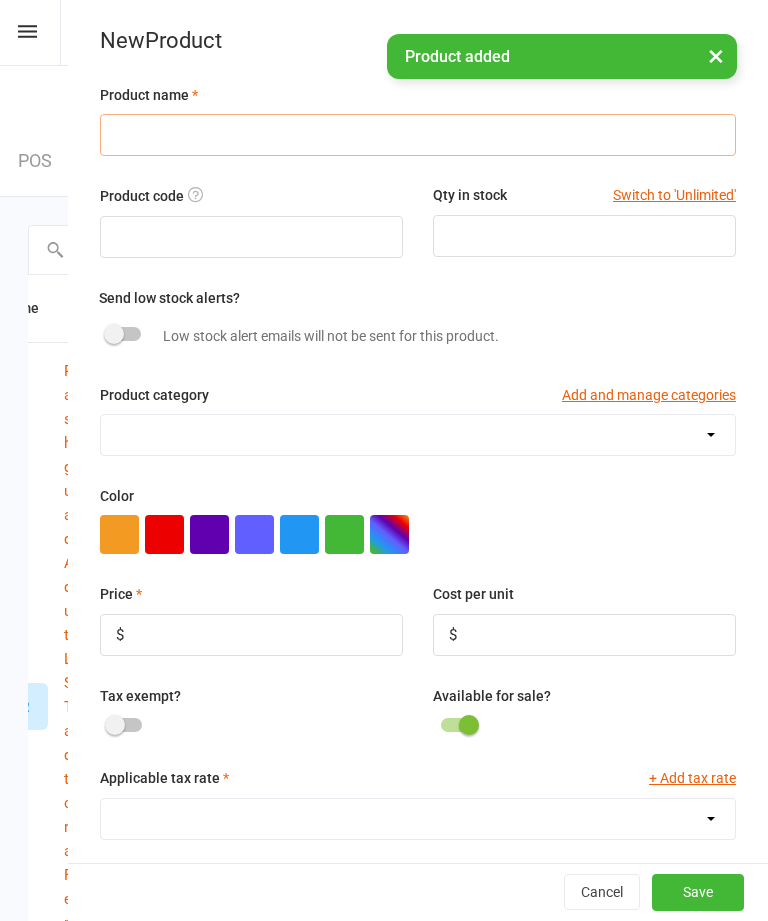 click at bounding box center (418, 135) 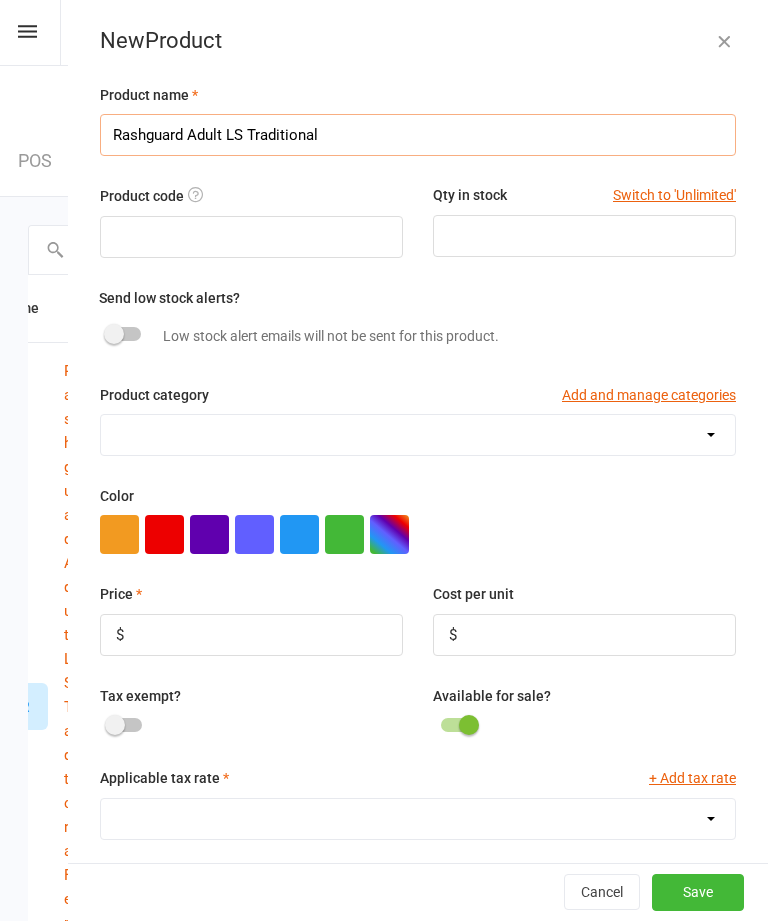 click on "Rashguard Adult LS Traditional" at bounding box center [418, 135] 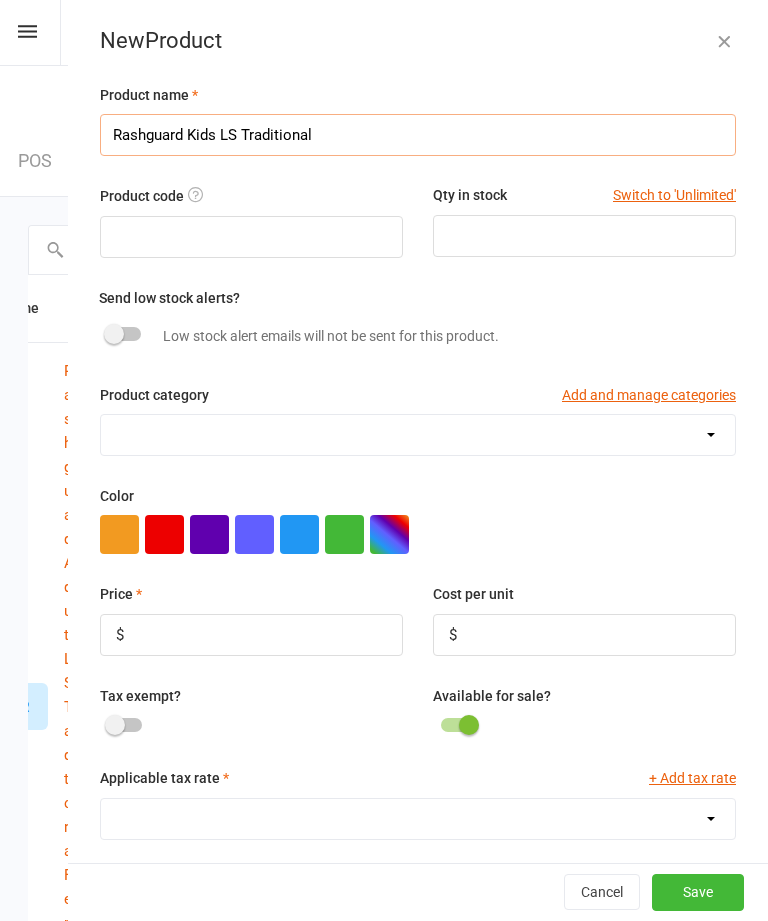 click on "Rashguard Kids LS Traditional" at bounding box center [418, 135] 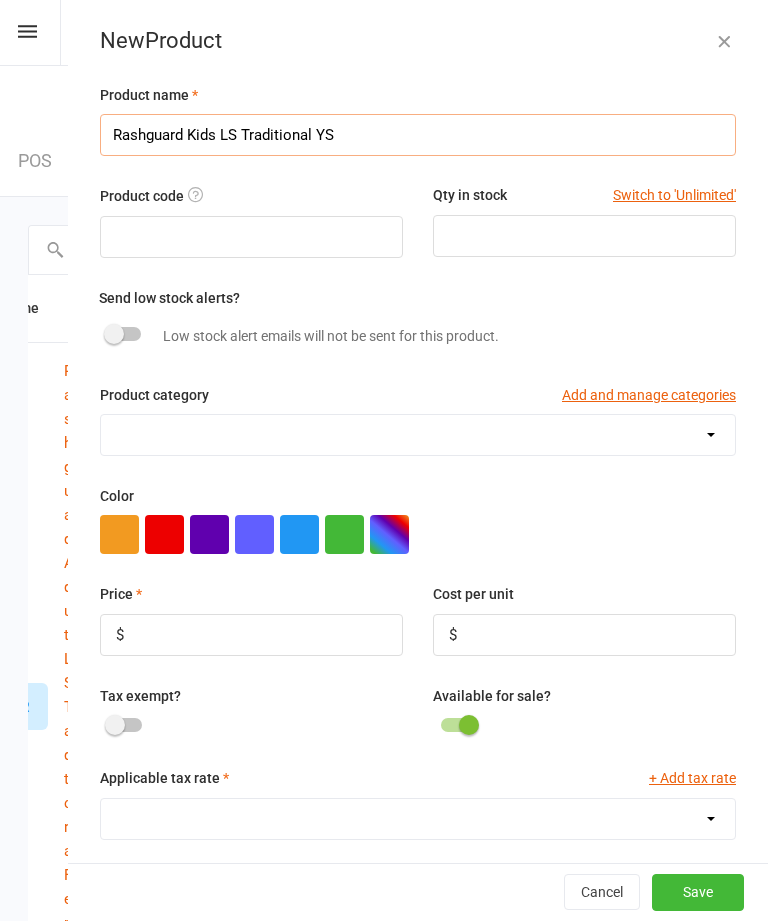 click on "Rashguard Kids LS Traditional YS" at bounding box center (418, 135) 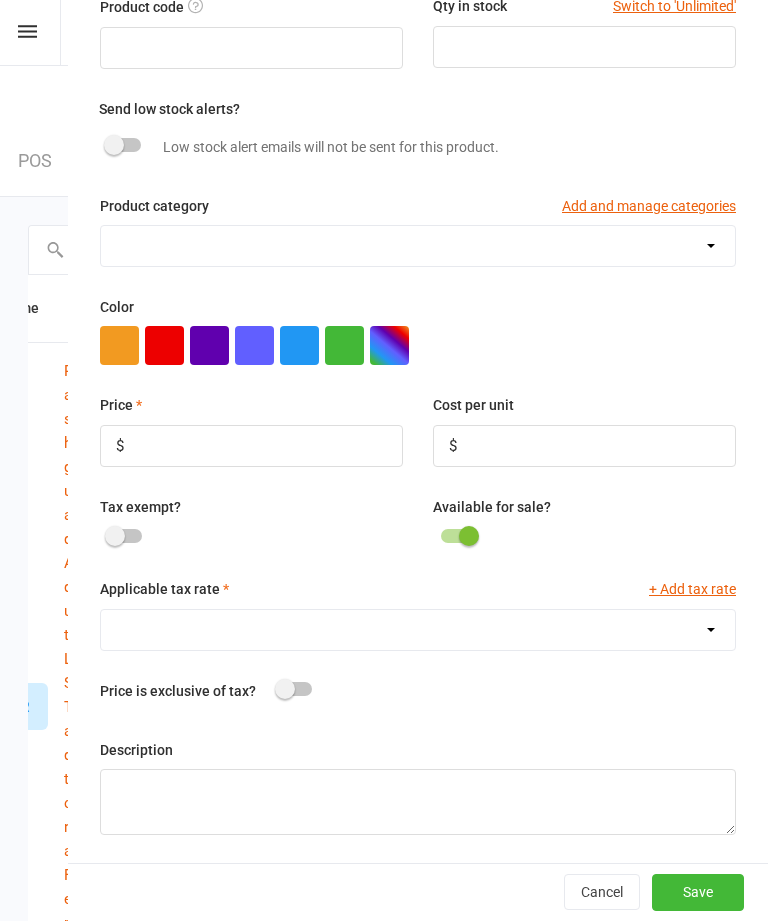 scroll, scrollTop: 192, scrollLeft: 0, axis: vertical 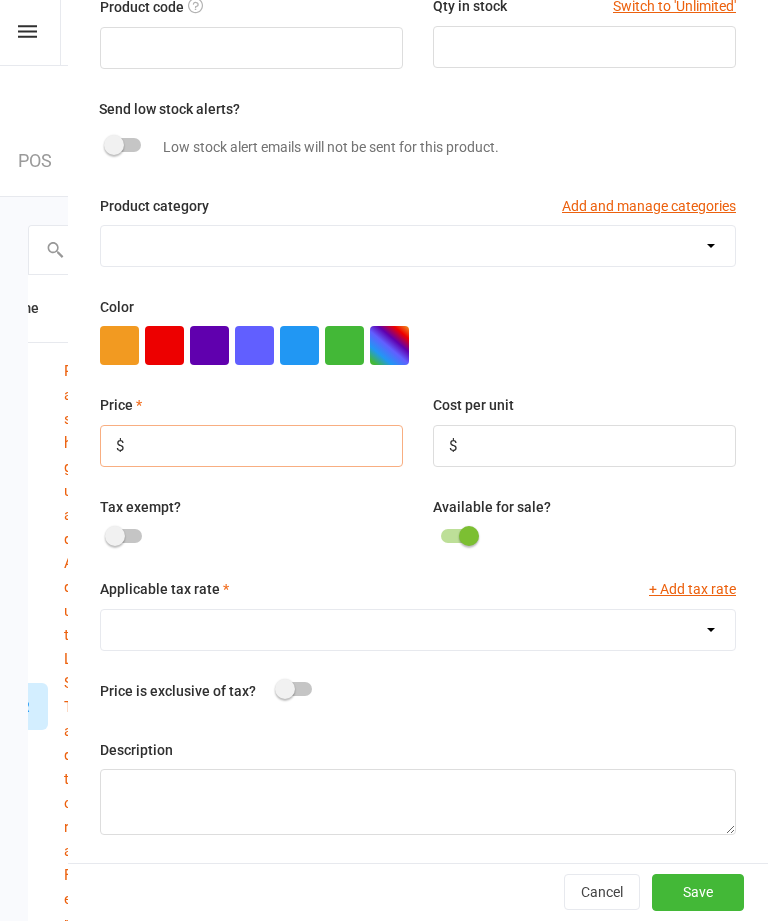 click at bounding box center (251, 446) 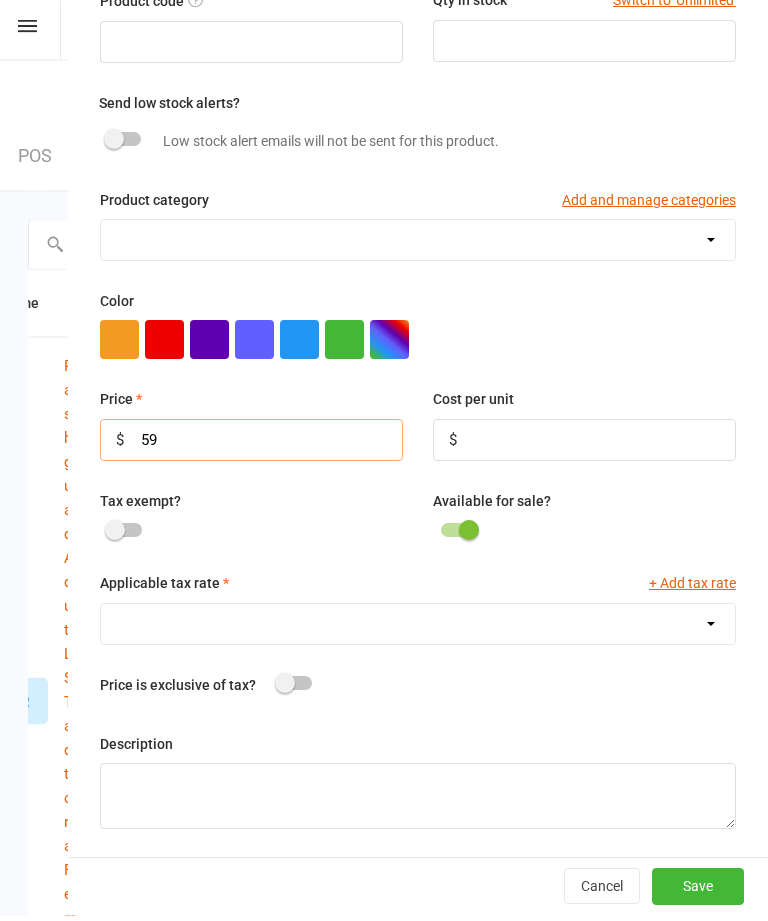 scroll, scrollTop: 128, scrollLeft: 0, axis: vertical 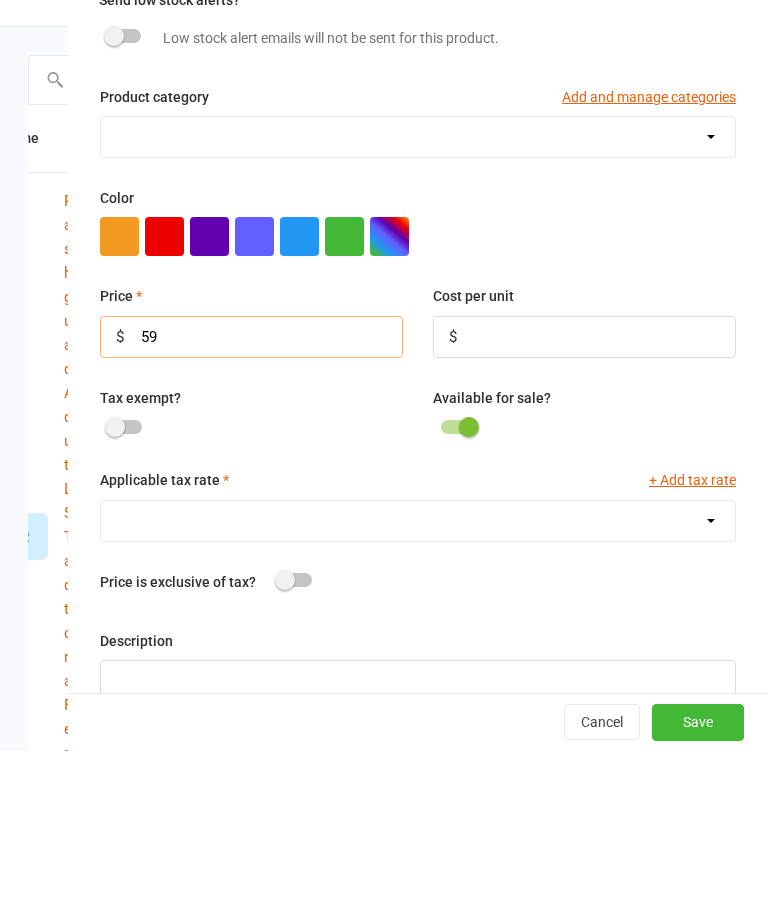 type on "59" 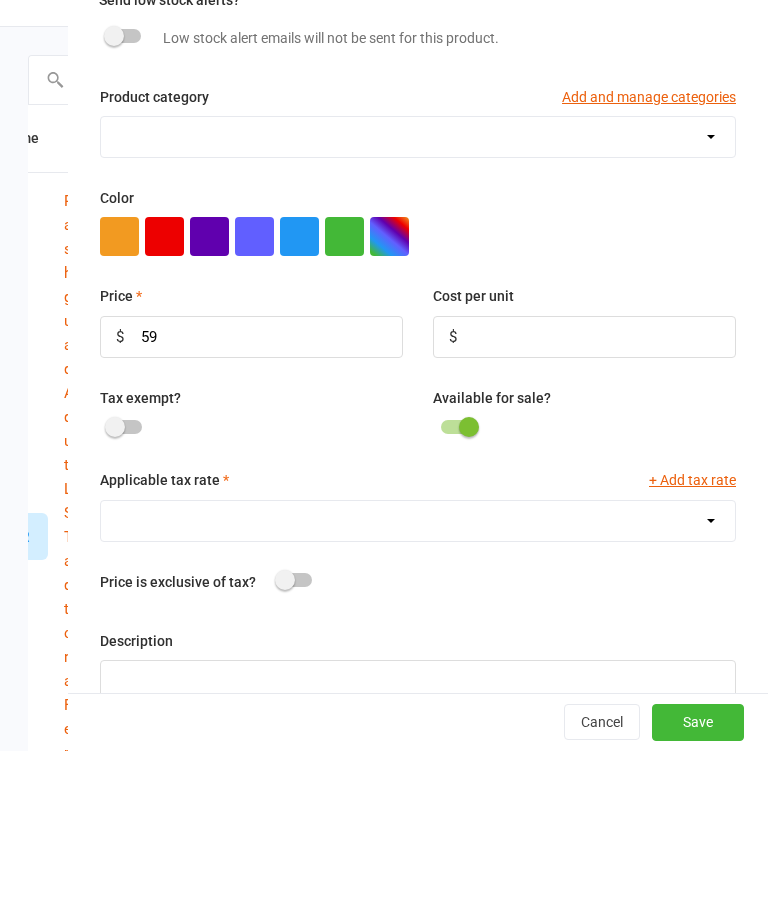 click on "GST (10.0%)" at bounding box center [418, 691] 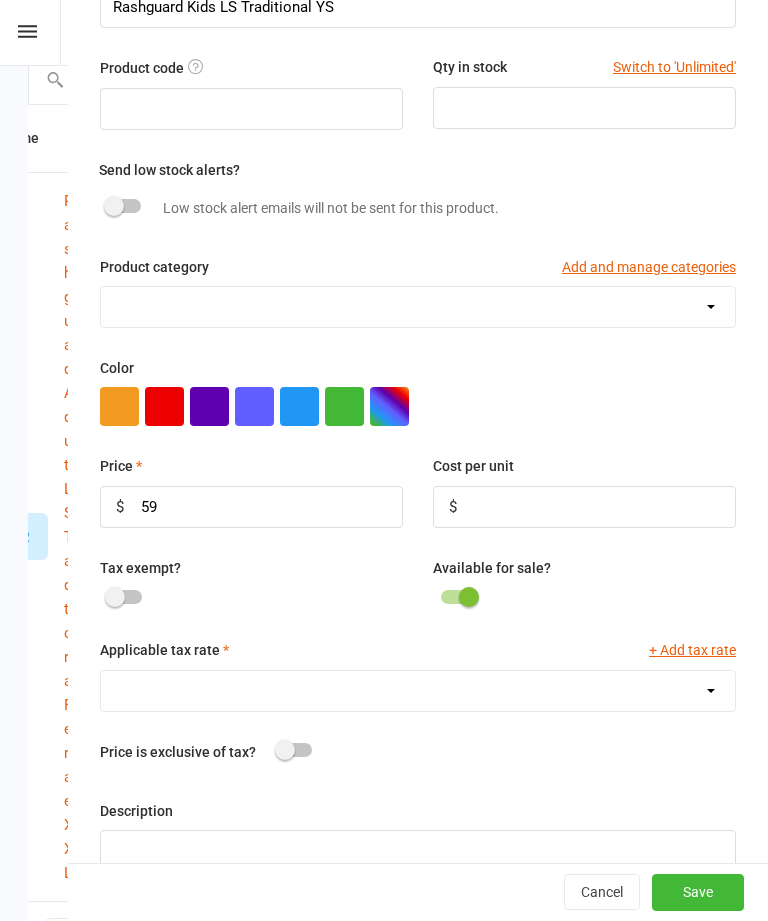select on "1211" 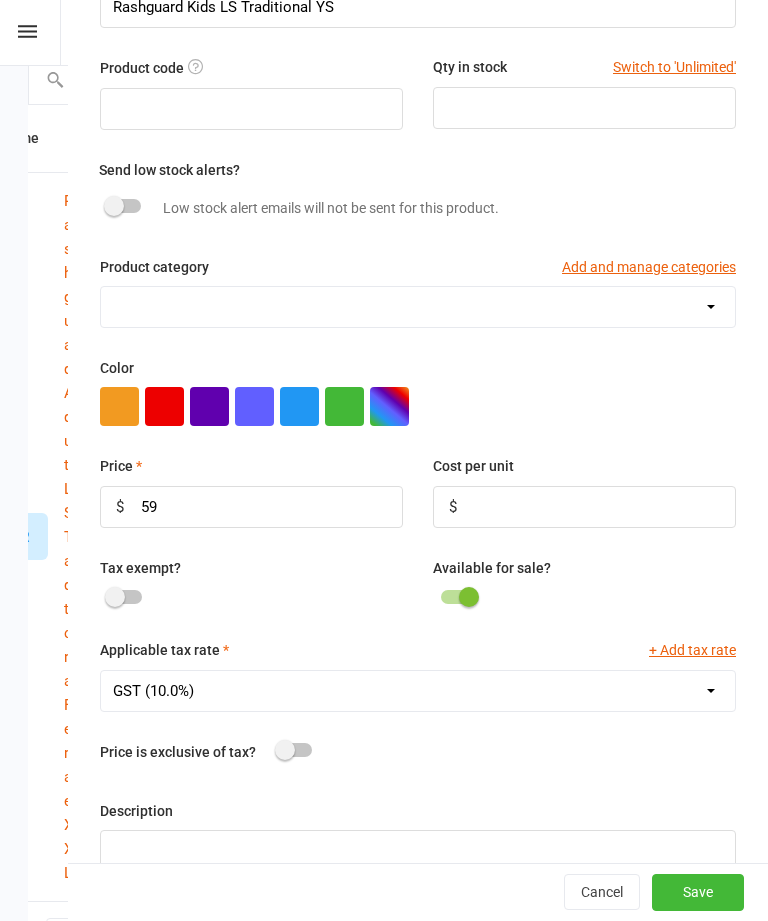 click on "Save" at bounding box center [698, 893] 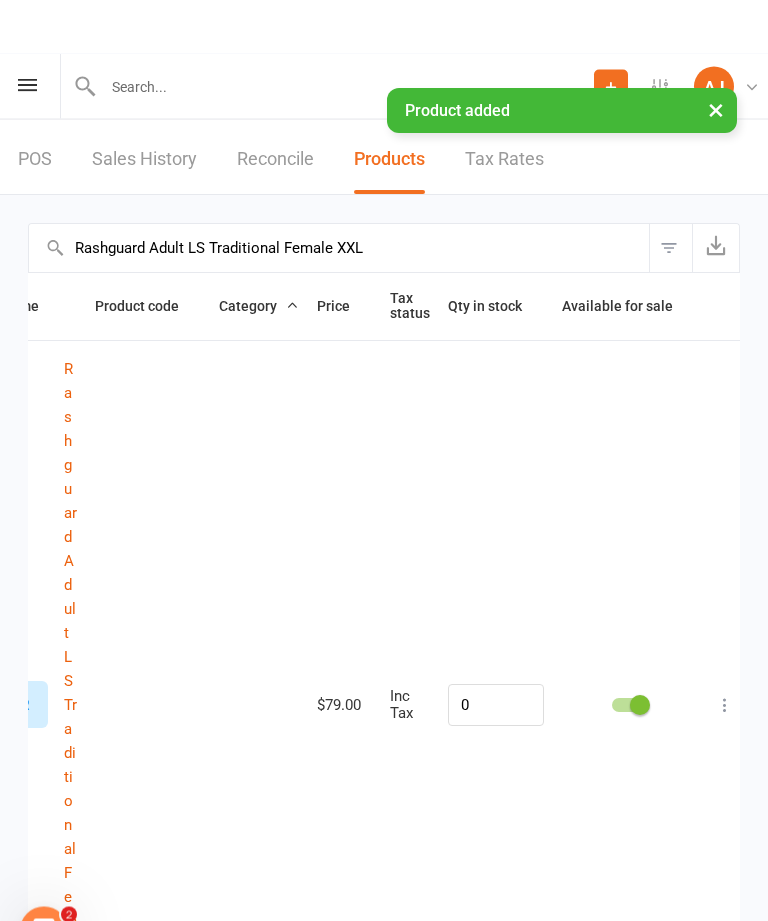 scroll, scrollTop: 0, scrollLeft: 0, axis: both 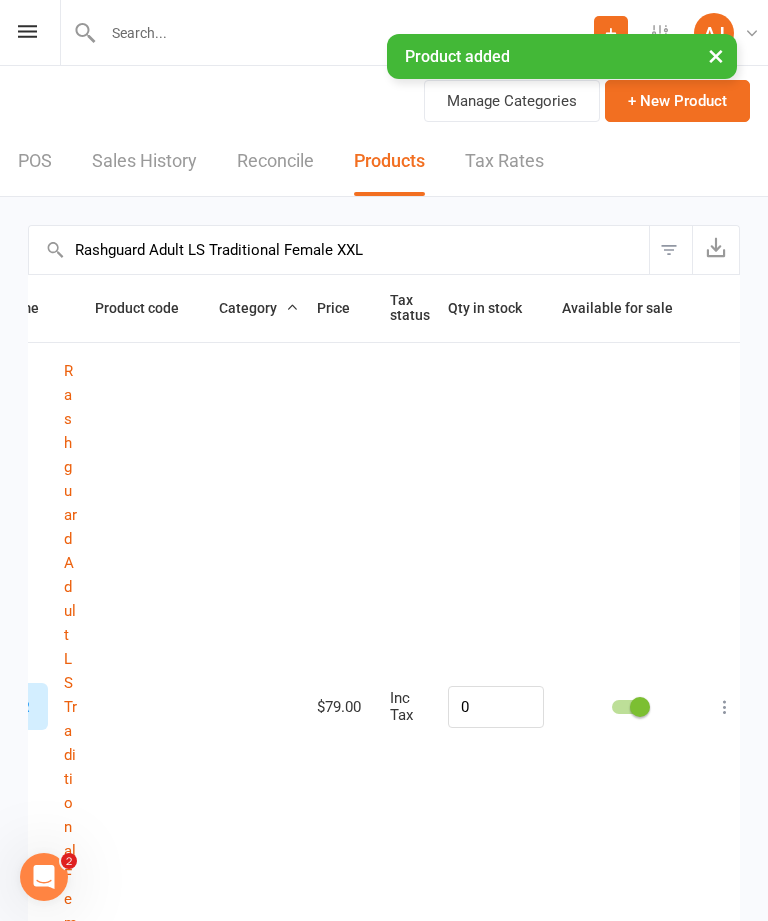 click on "+ New Product" at bounding box center [677, 101] 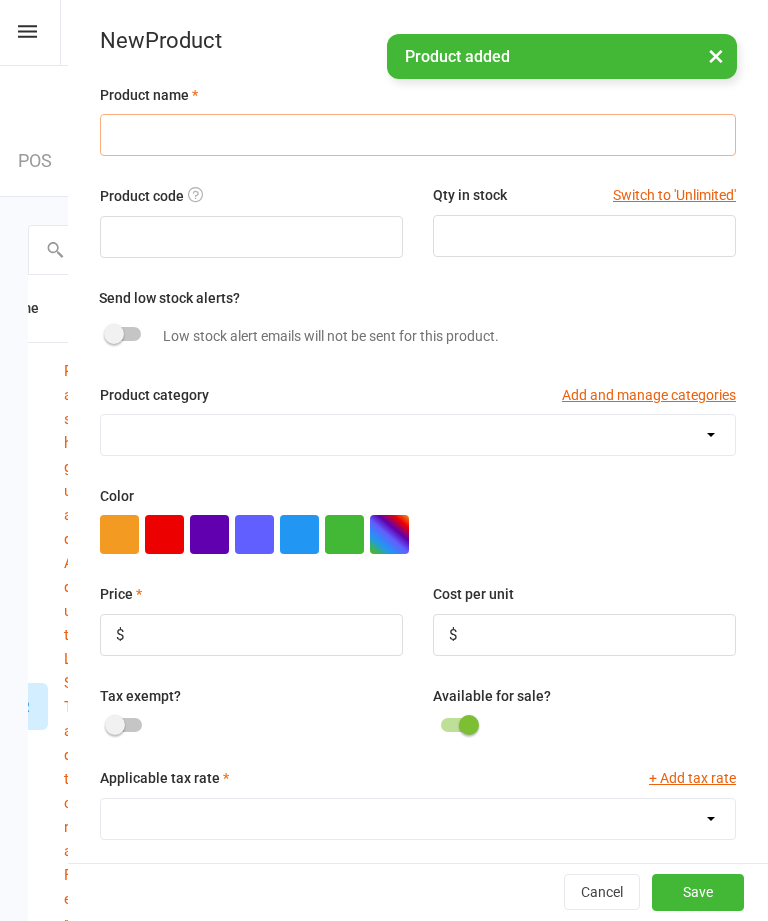 click at bounding box center (418, 135) 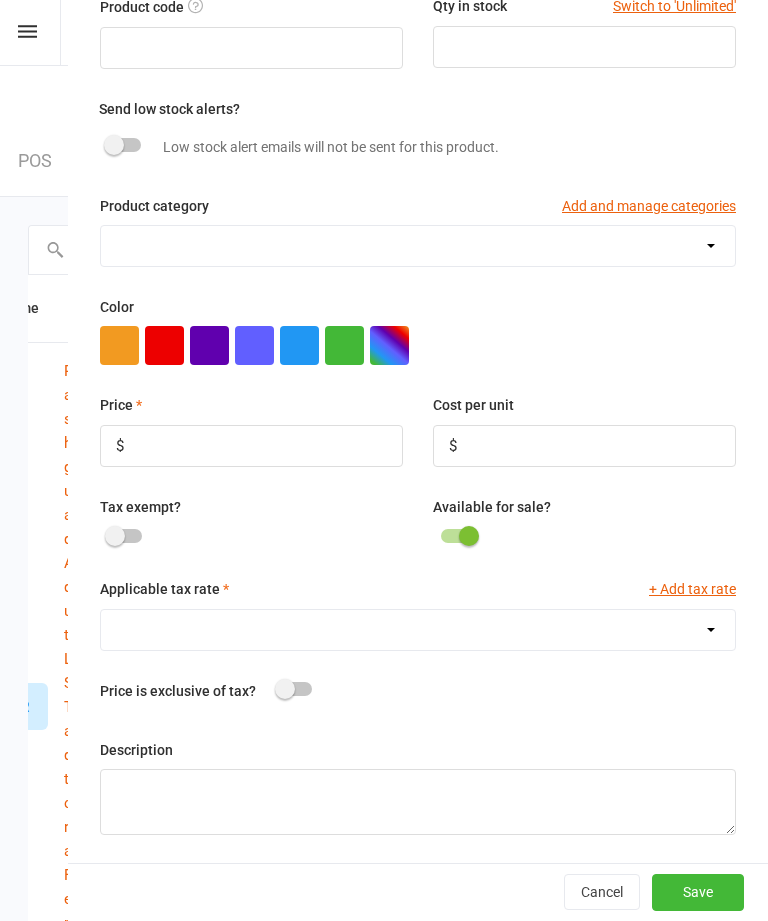 scroll, scrollTop: 192, scrollLeft: 0, axis: vertical 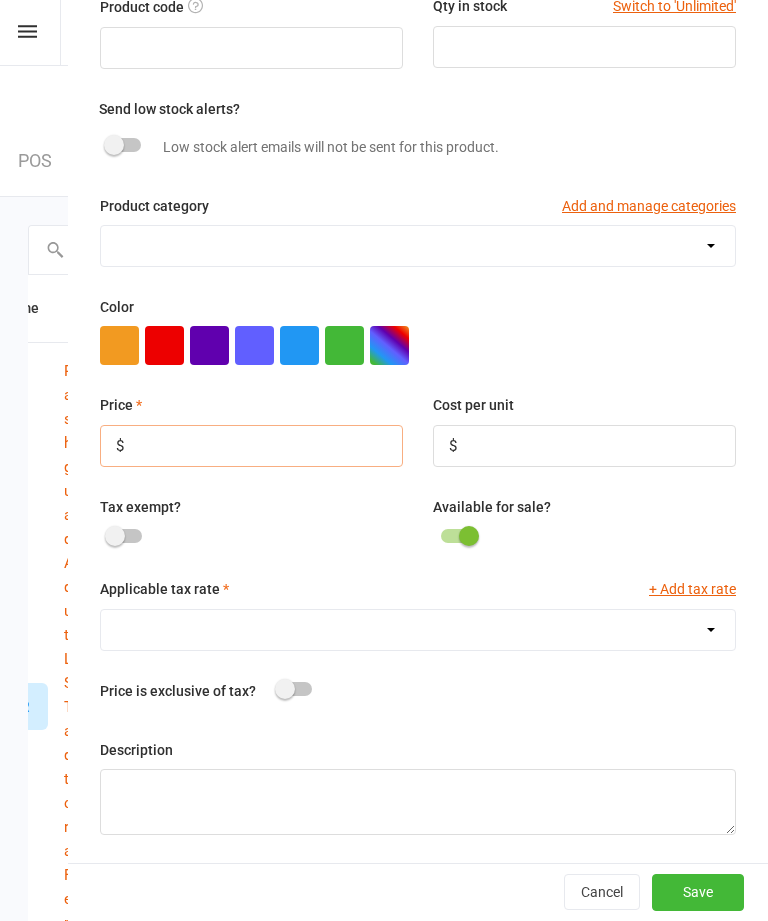 click at bounding box center [251, 446] 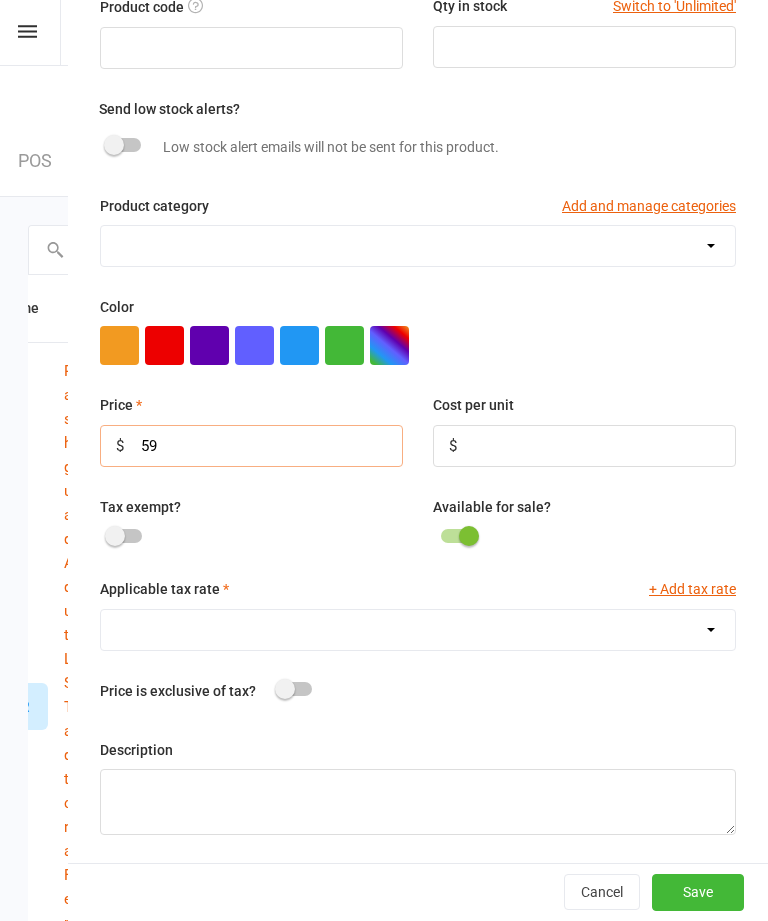 scroll, scrollTop: 128, scrollLeft: 0, axis: vertical 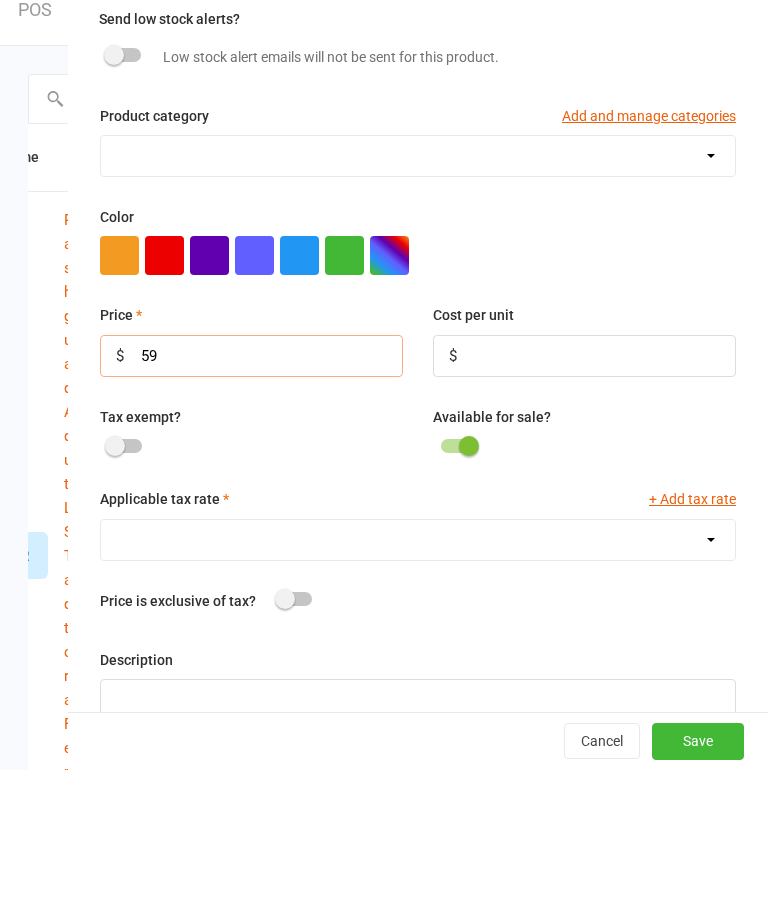 type on "59" 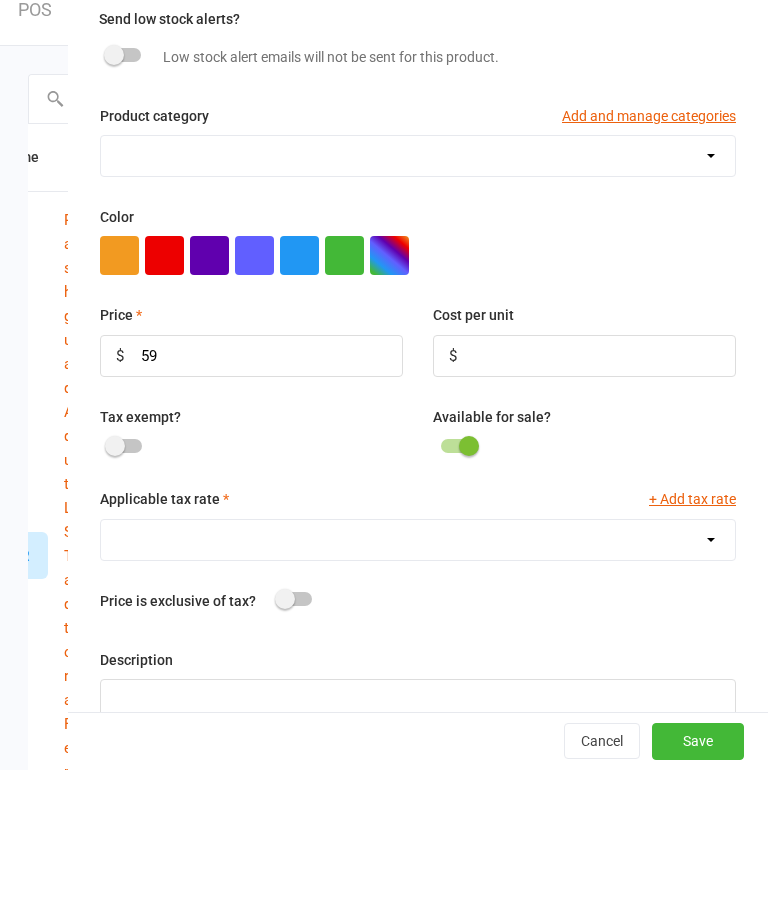 click on "GST (10.0%)" at bounding box center [418, 691] 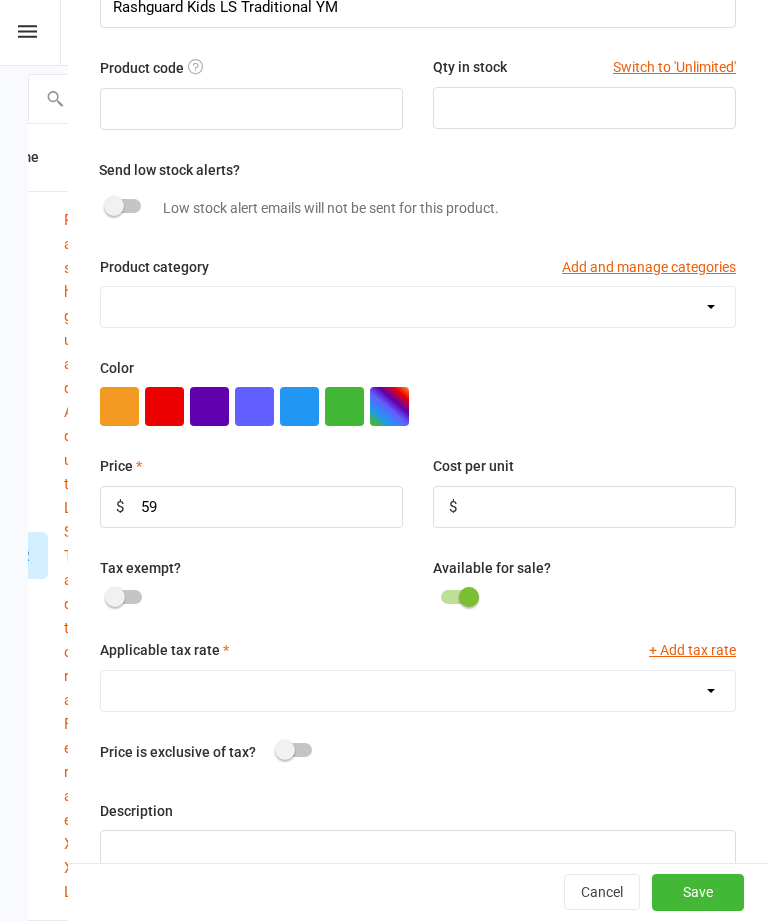 select on "1211" 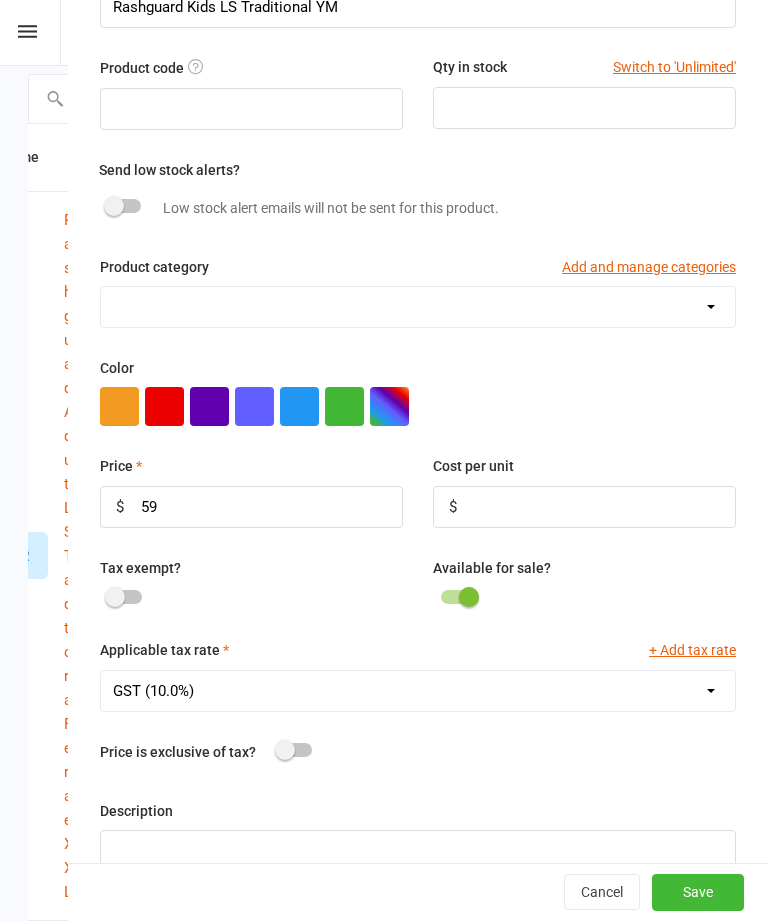 click on "Save" at bounding box center (698, 893) 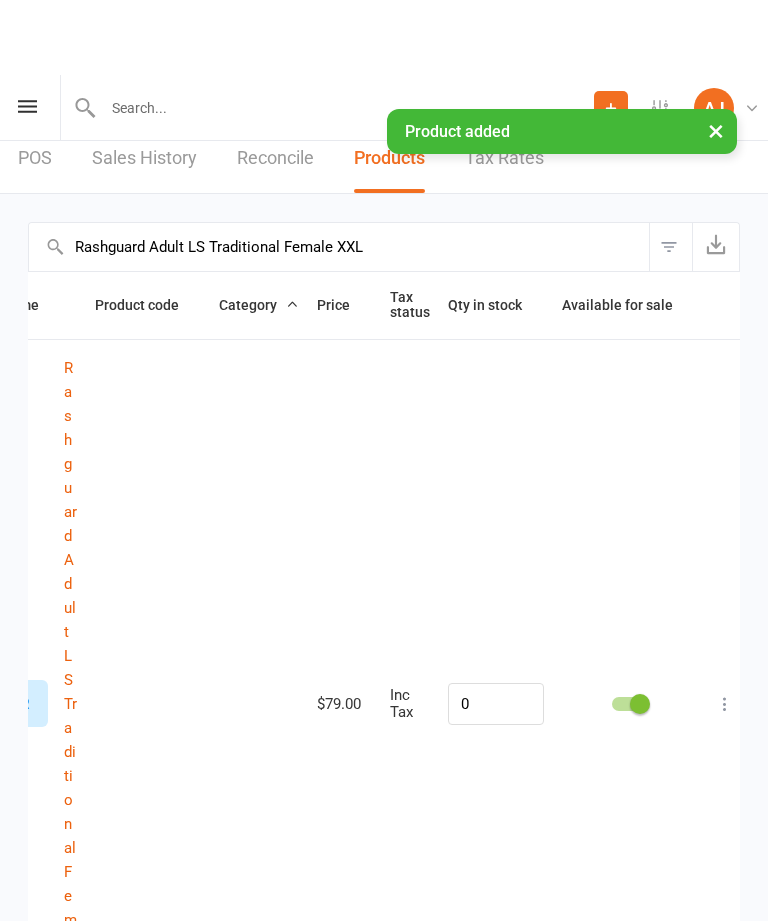 scroll, scrollTop: 0, scrollLeft: 0, axis: both 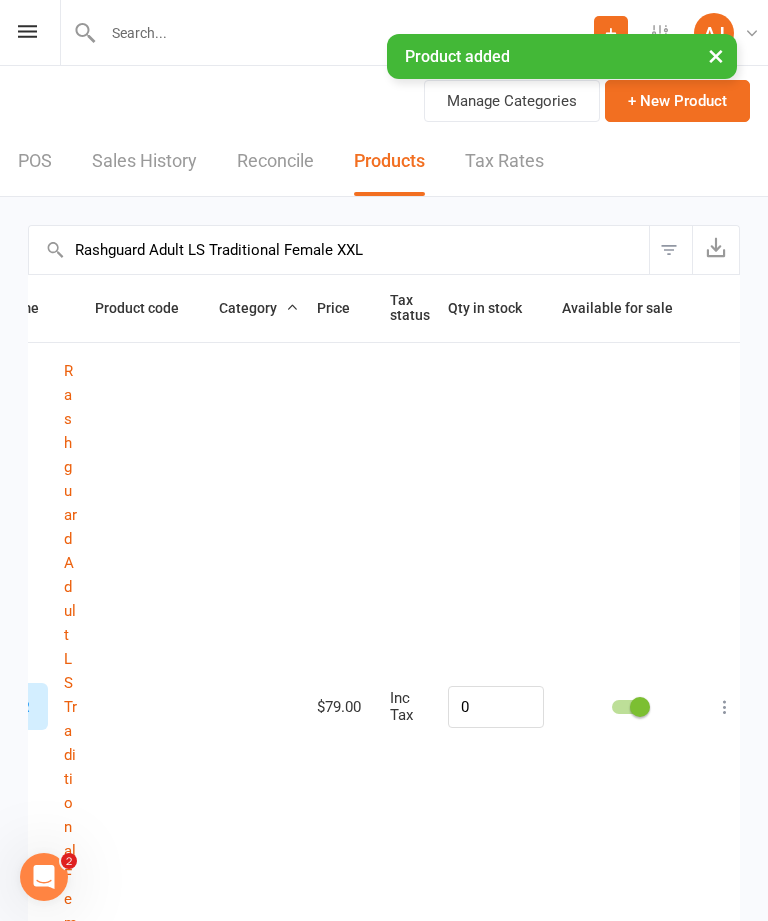 click on "+ New Product" at bounding box center (677, 101) 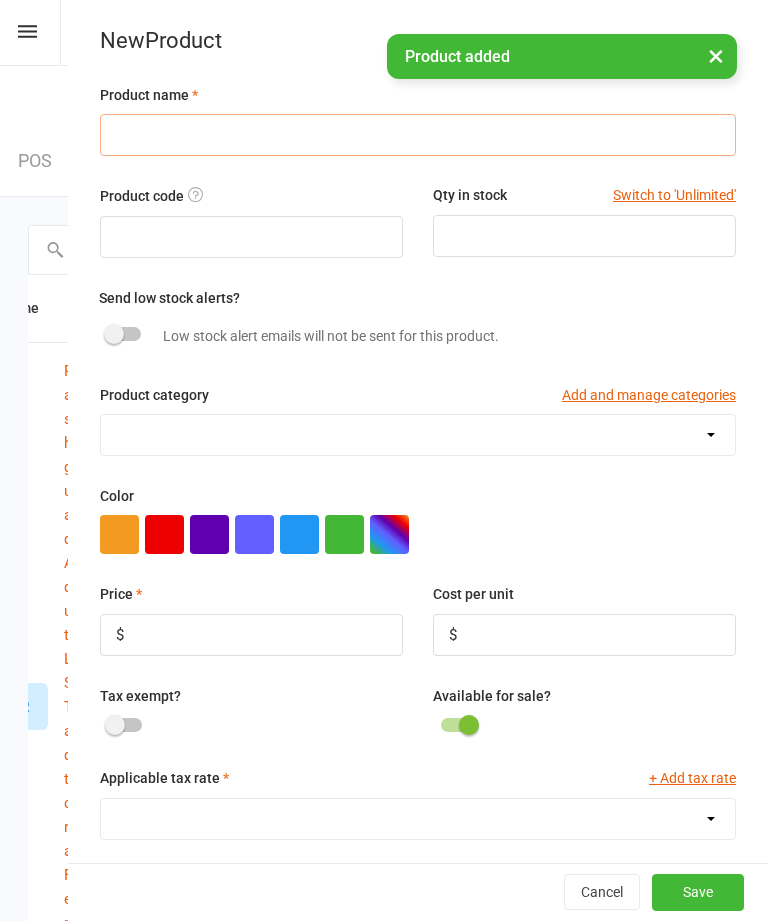 click at bounding box center [418, 135] 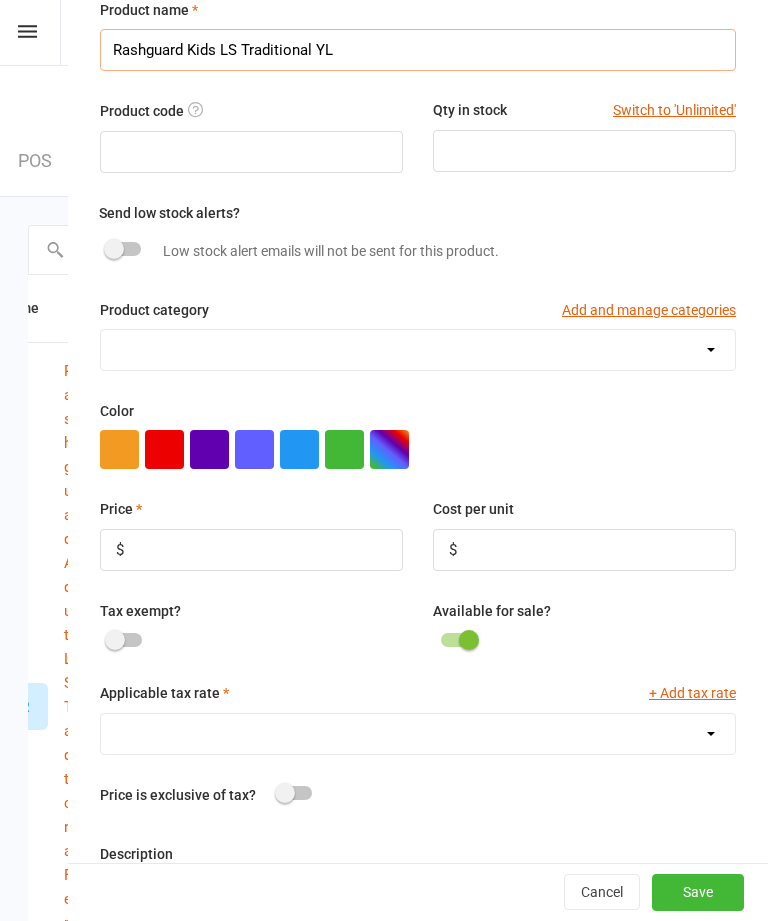 scroll, scrollTop: 106, scrollLeft: 0, axis: vertical 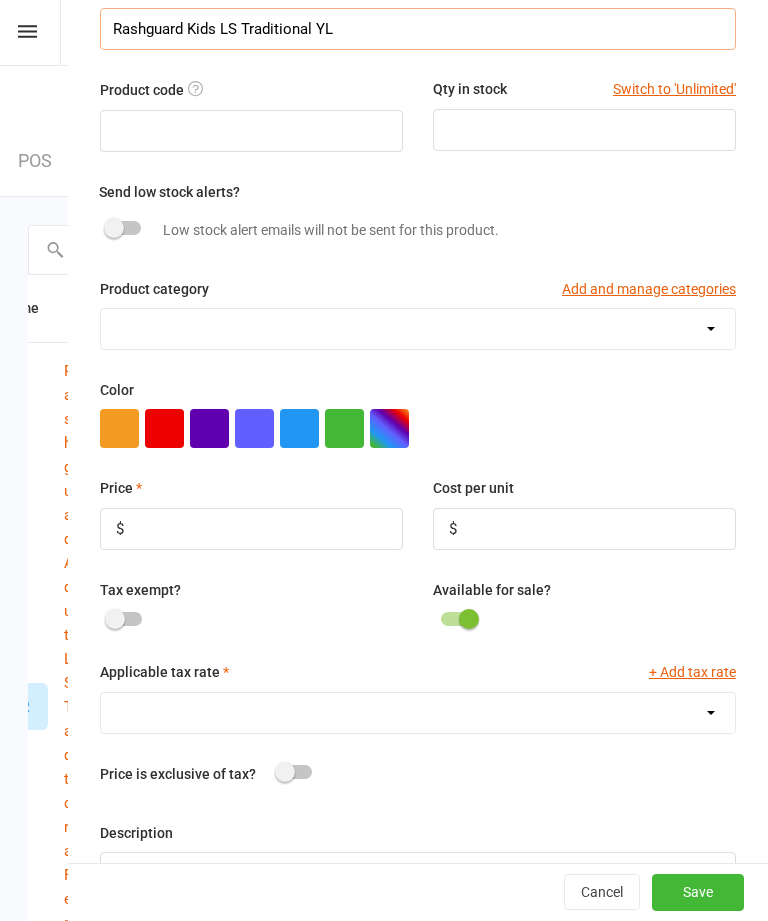 type on "Rashguard Kids LS Traditional YL" 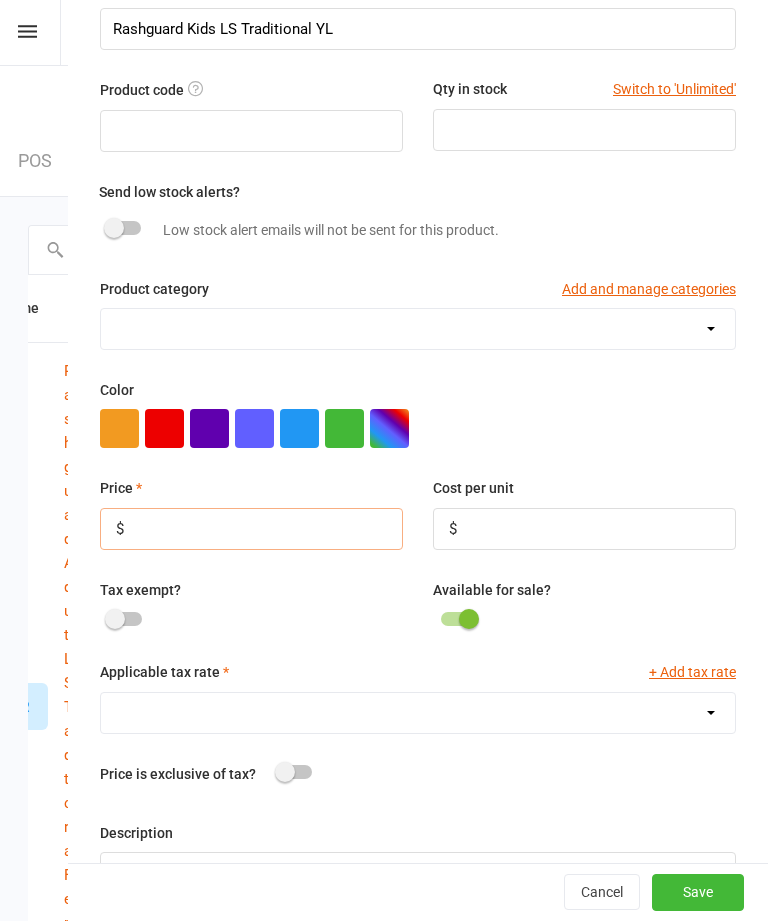 click at bounding box center [251, 529] 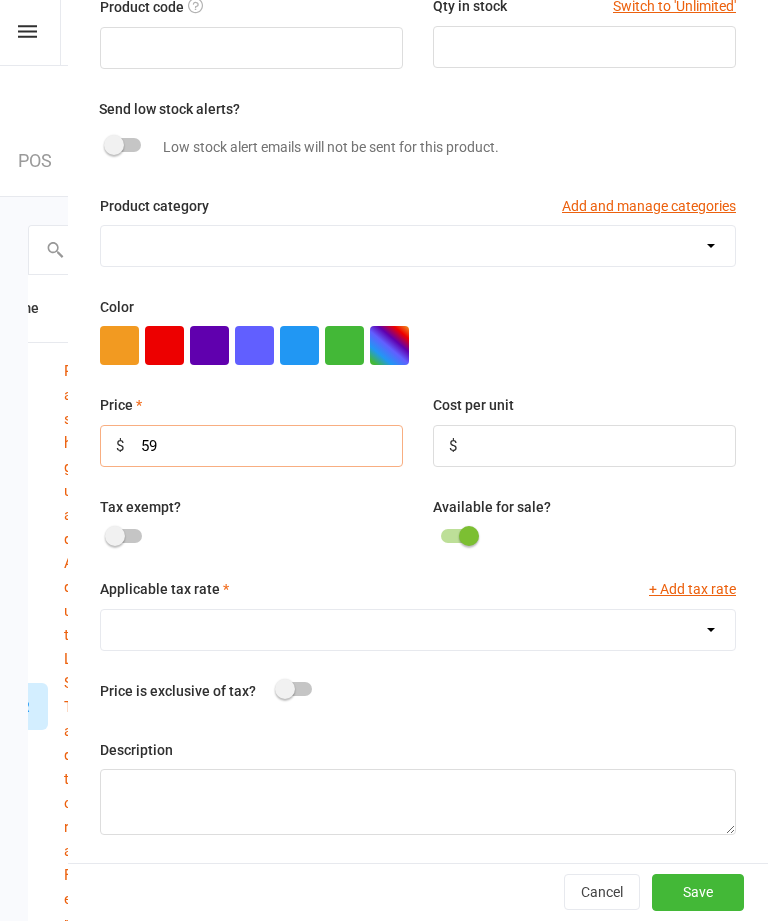 scroll, scrollTop: 192, scrollLeft: 0, axis: vertical 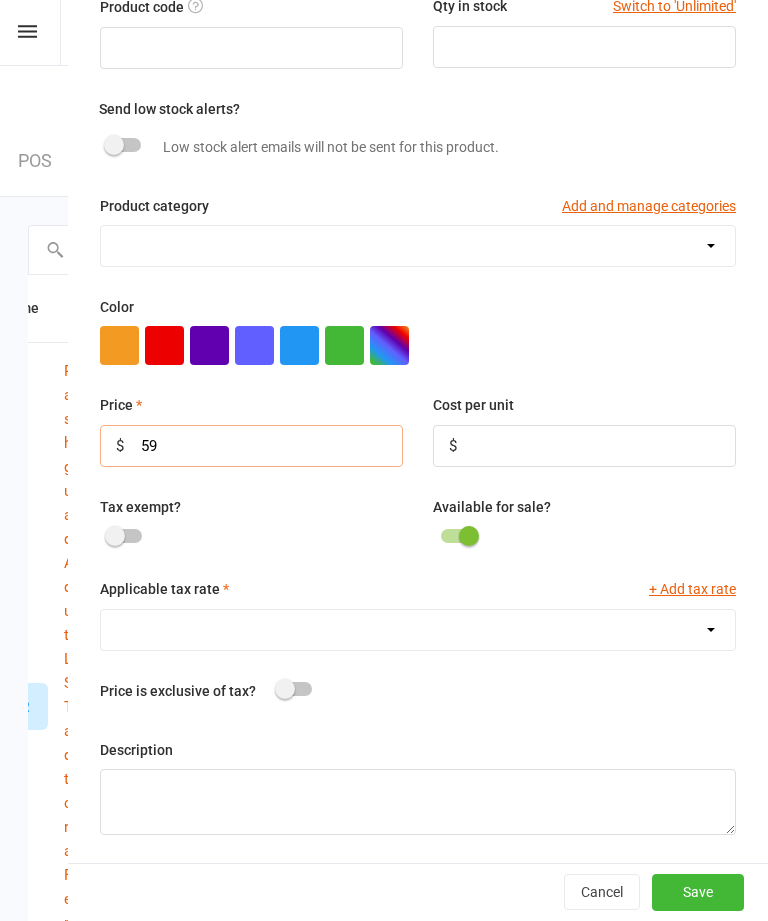 type on "59" 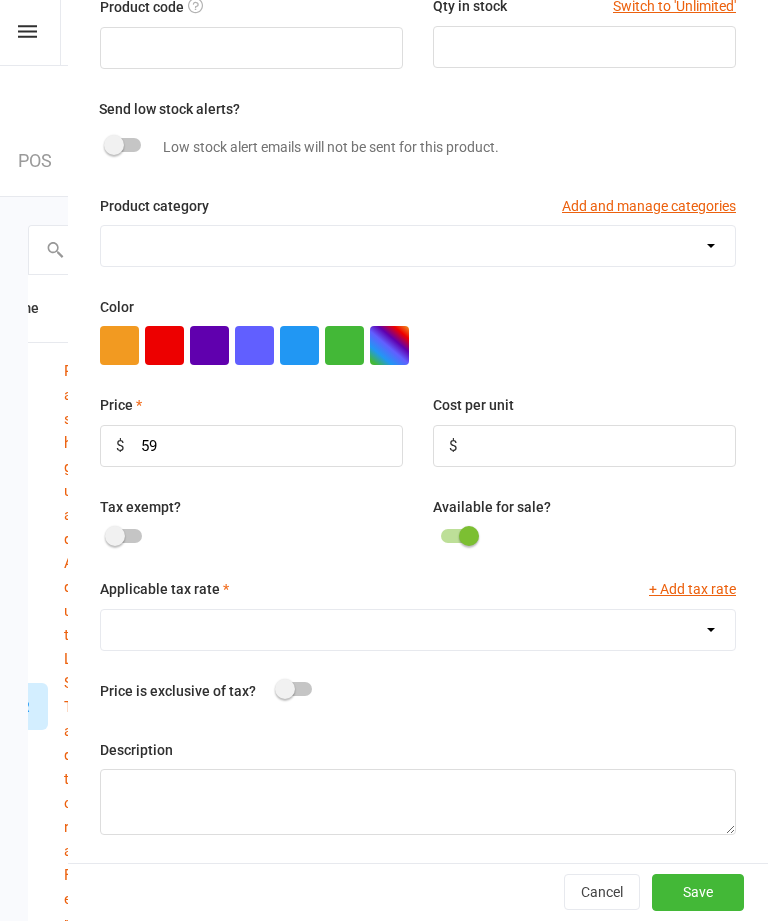 click on "GST (10.0%)" at bounding box center [418, 630] 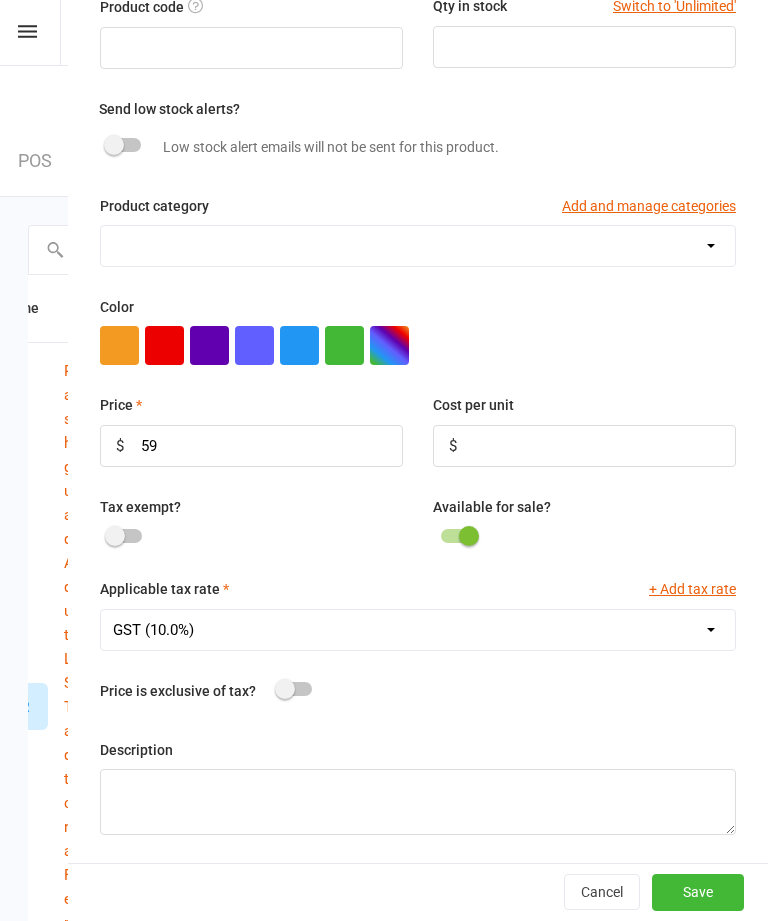 click on "Save" at bounding box center [698, 892] 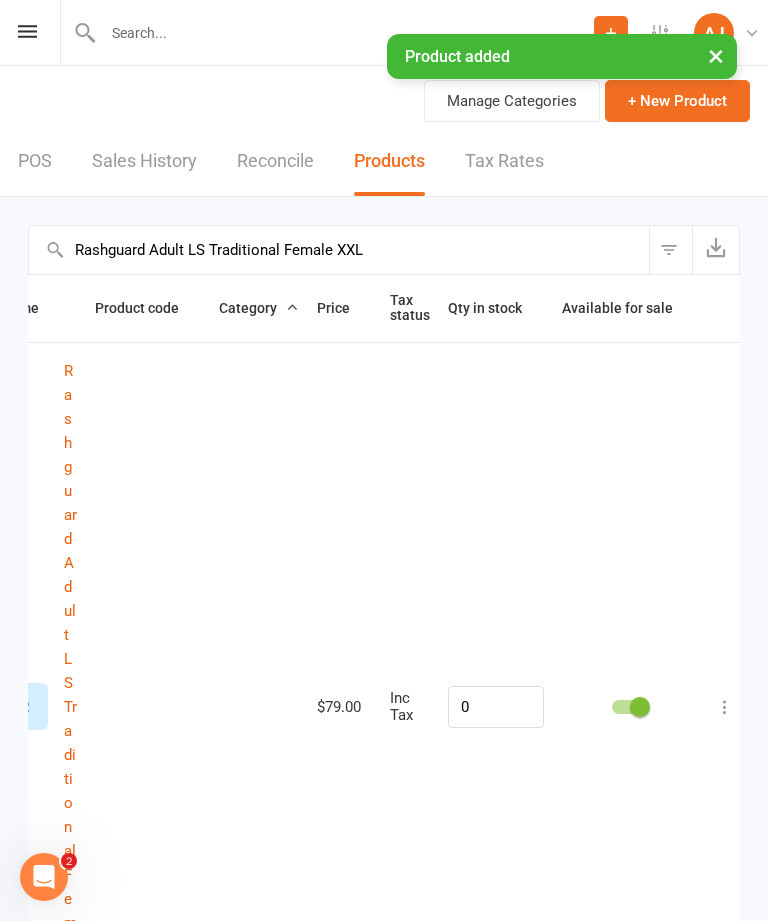 click on "Rashguard Adult LS Traditional Female XXL" at bounding box center [339, 250] 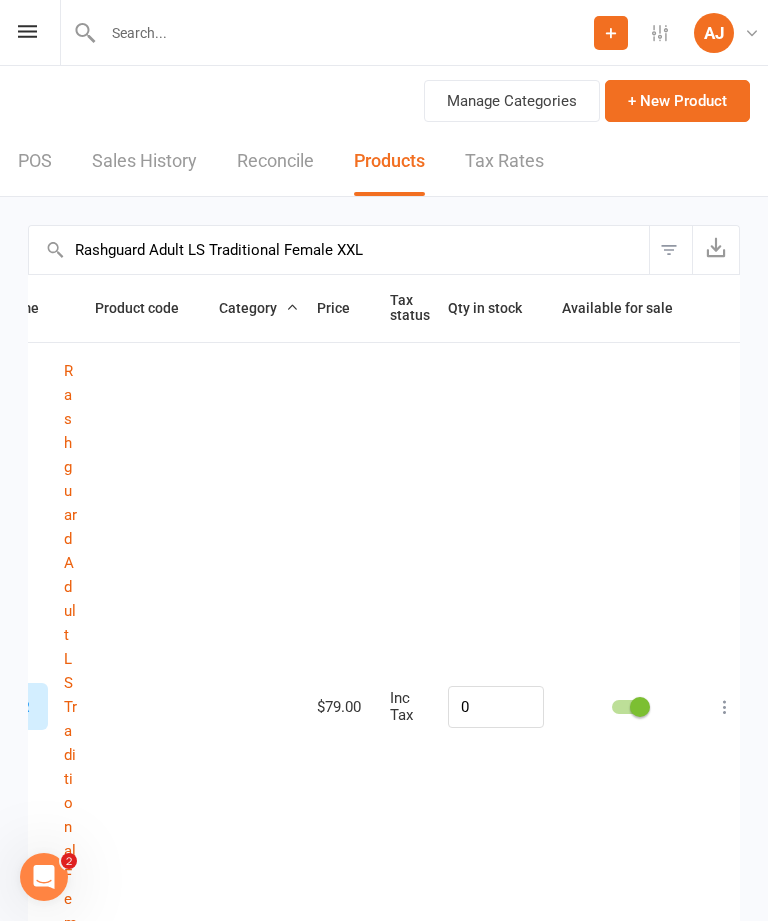 click on "Rashguard Adult LS Traditional Female XXL" at bounding box center [339, 250] 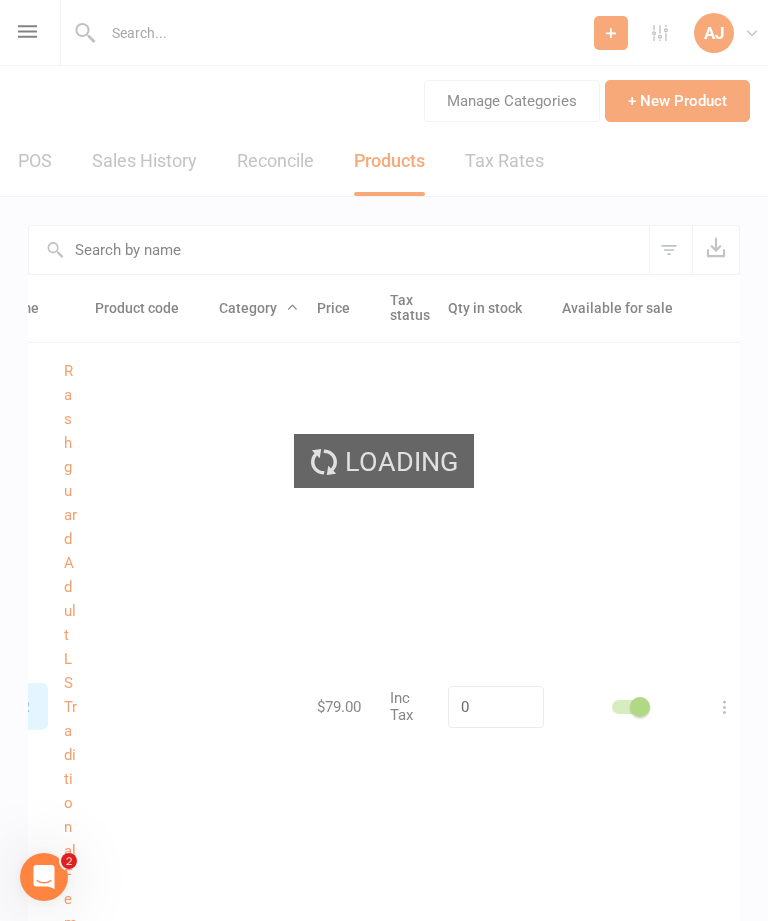 click on "Loading" at bounding box center [384, 460] 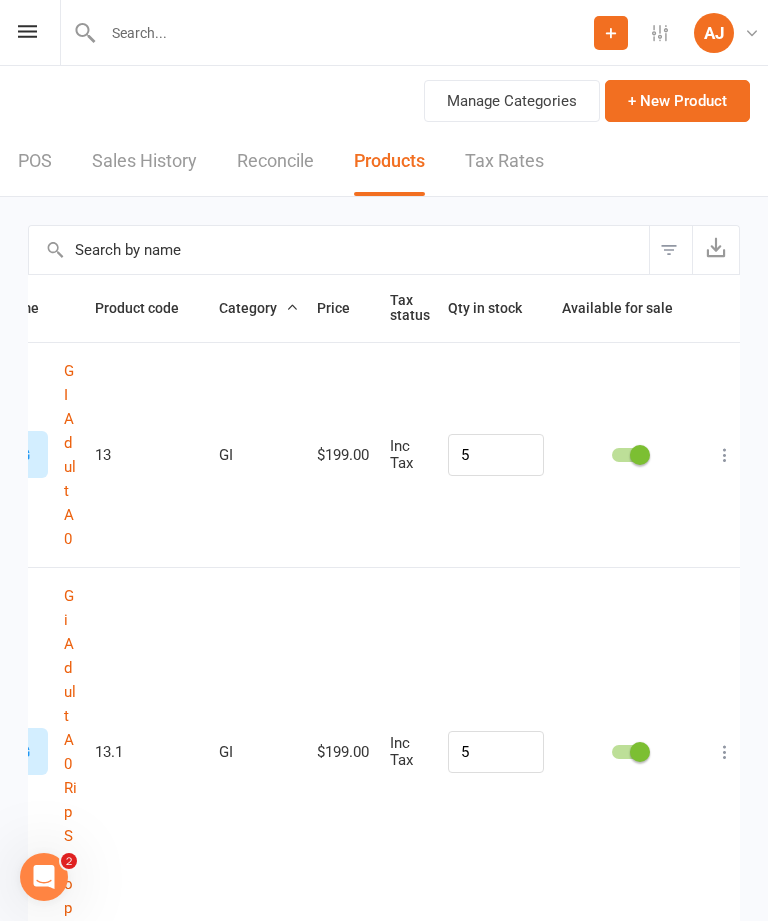 click at bounding box center (339, 250) 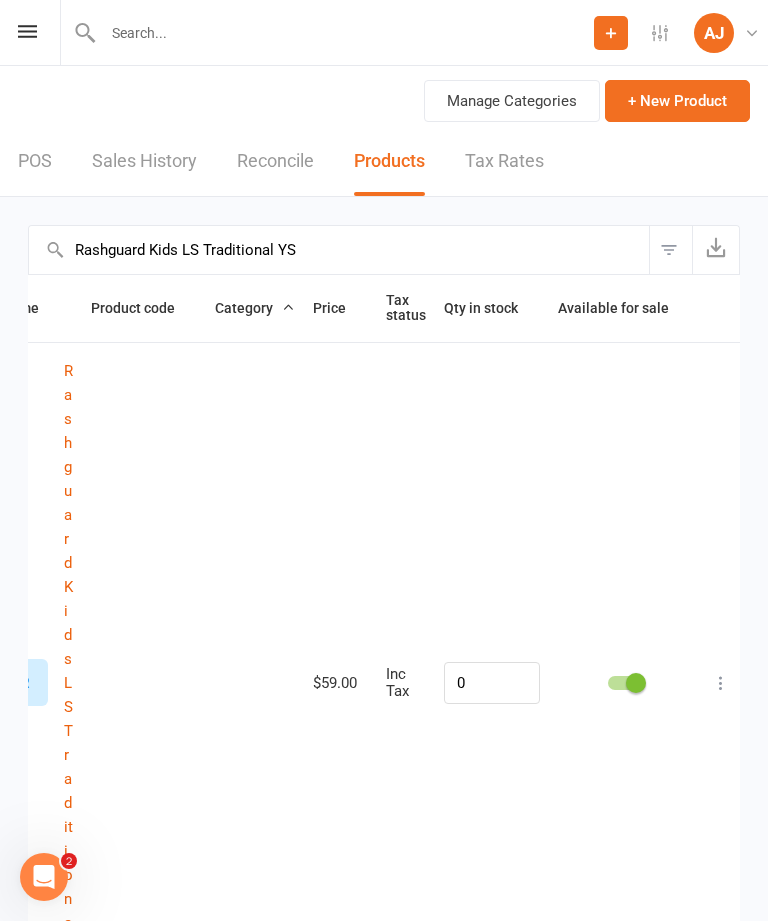 scroll, scrollTop: 0, scrollLeft: 33, axis: horizontal 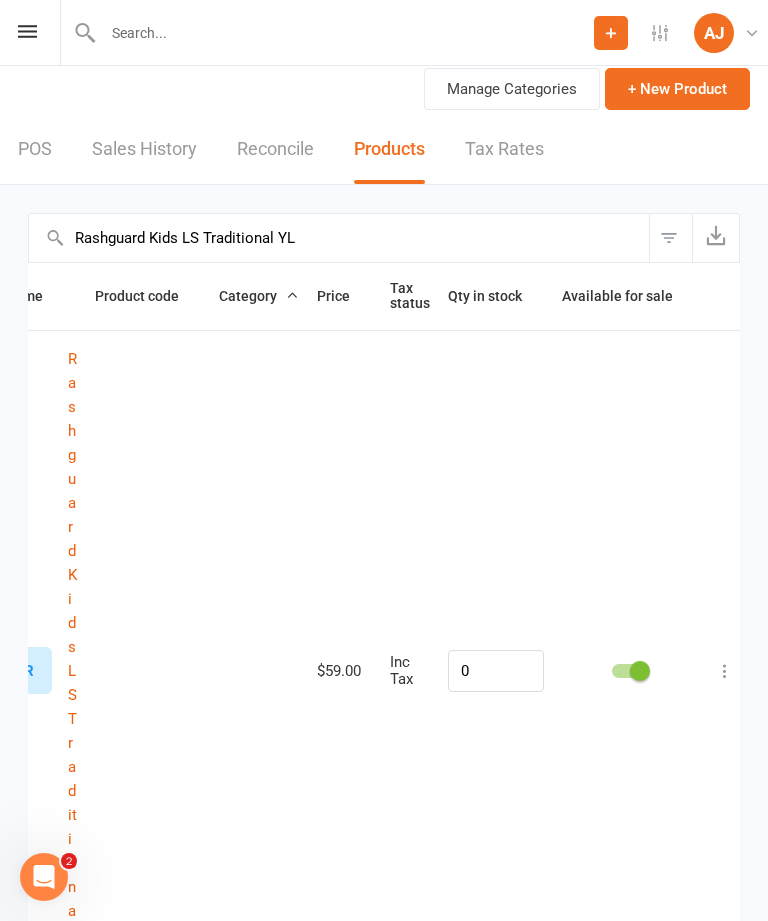type on "Rashguard Kids LS Traditional YL" 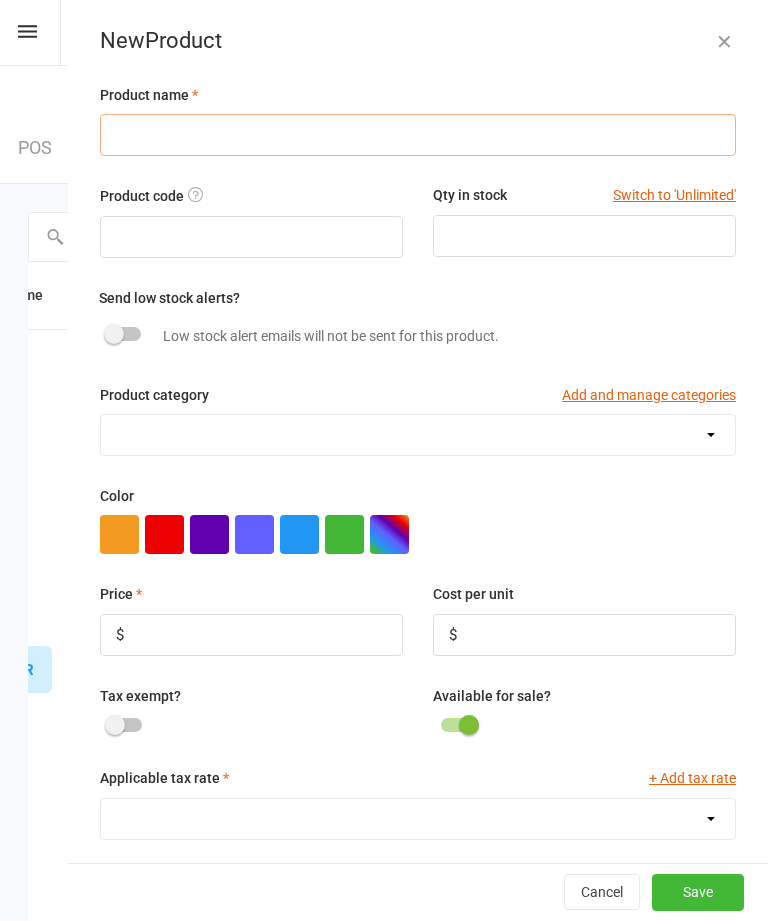 click at bounding box center (418, 135) 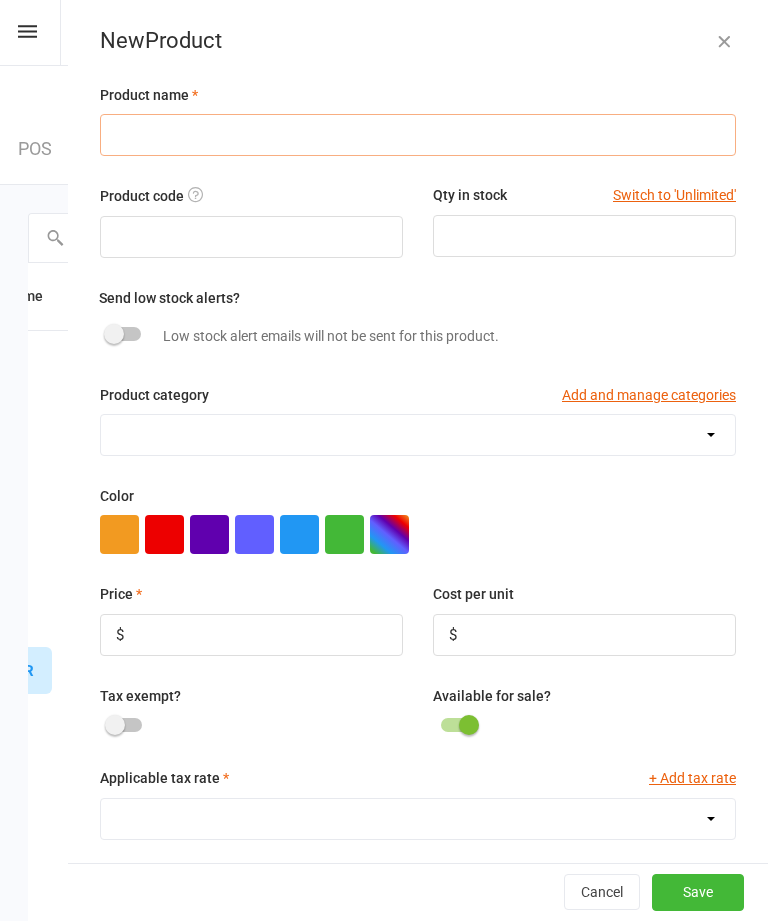 click at bounding box center [418, 135] 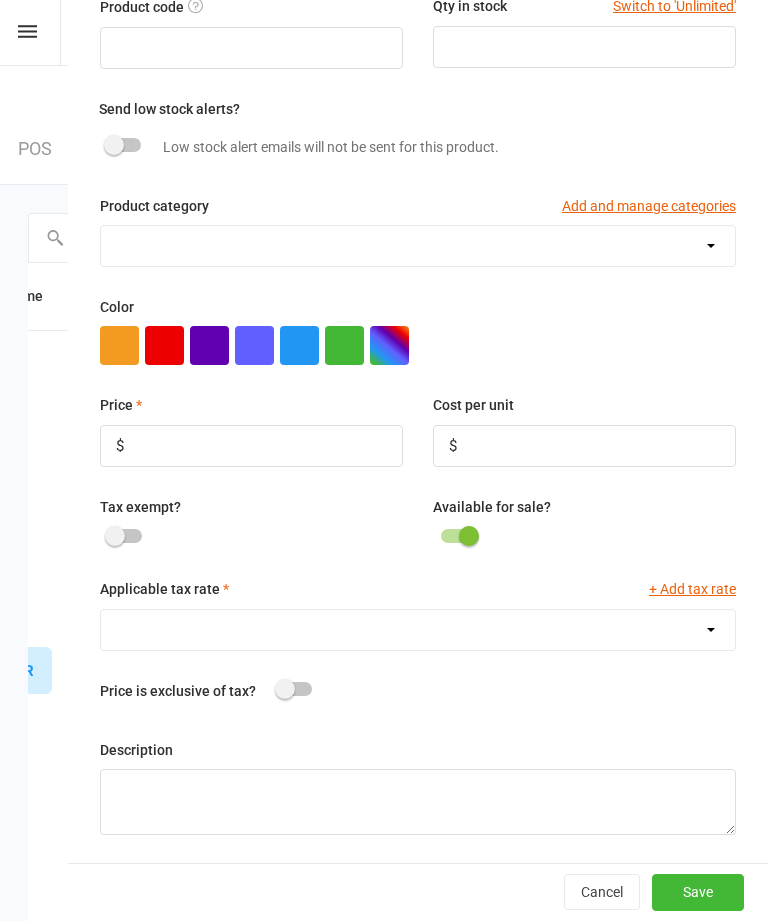 scroll, scrollTop: 192, scrollLeft: 0, axis: vertical 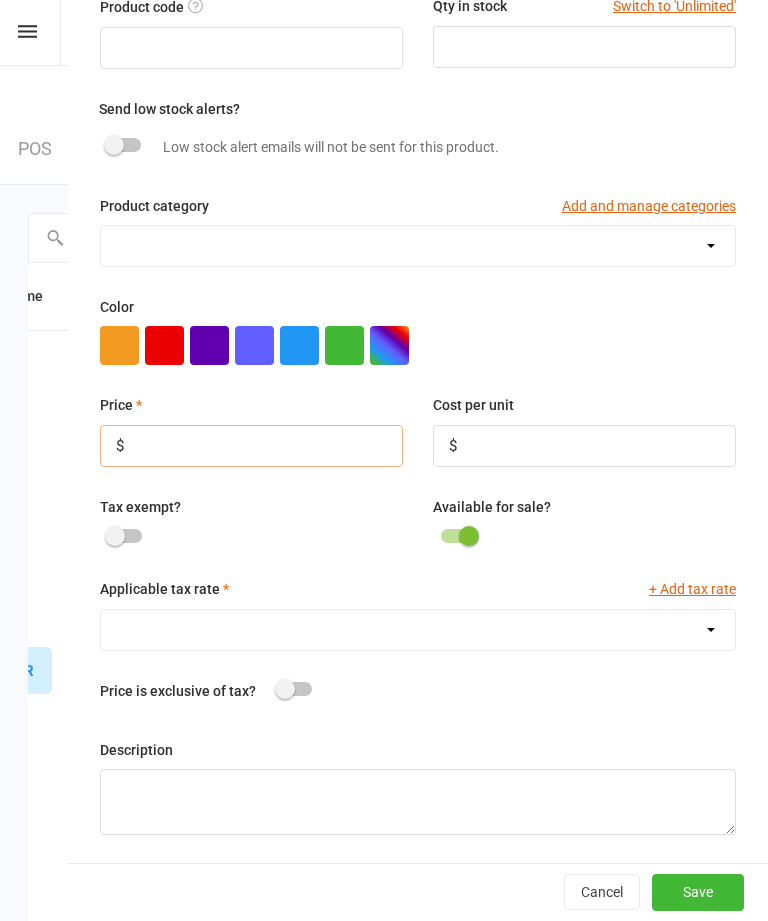 click at bounding box center (251, 446) 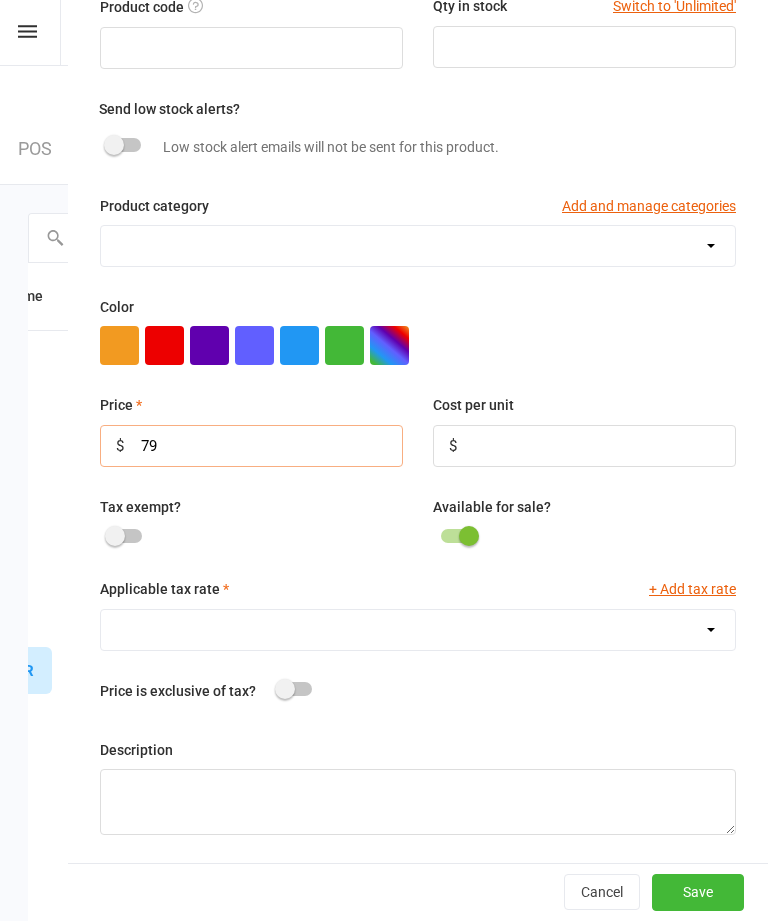 type on "7" 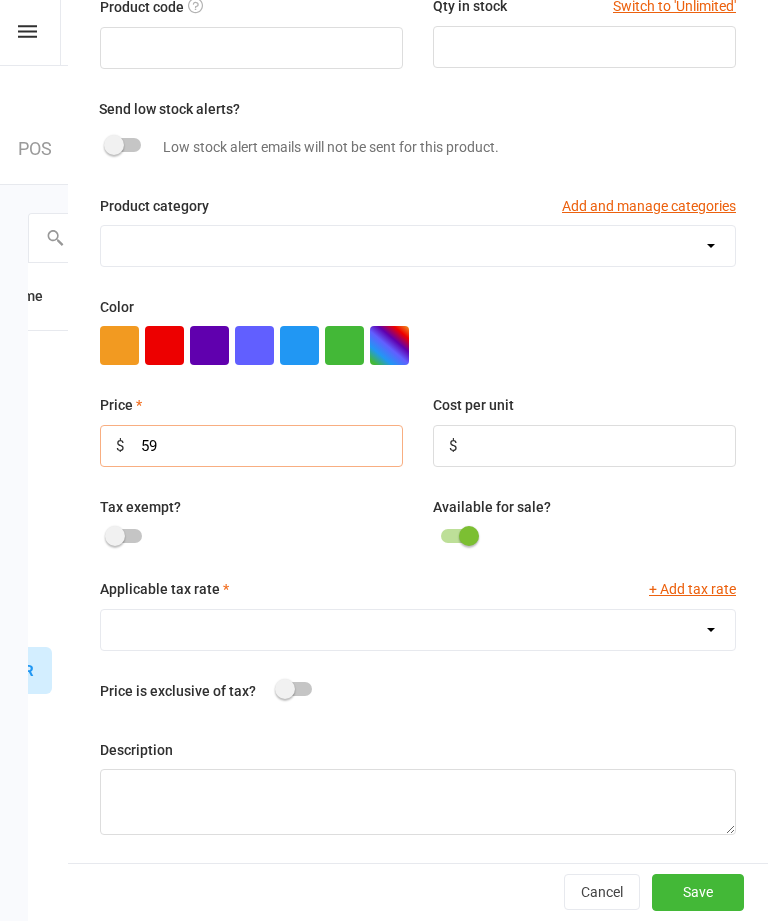 scroll, scrollTop: 128, scrollLeft: 0, axis: vertical 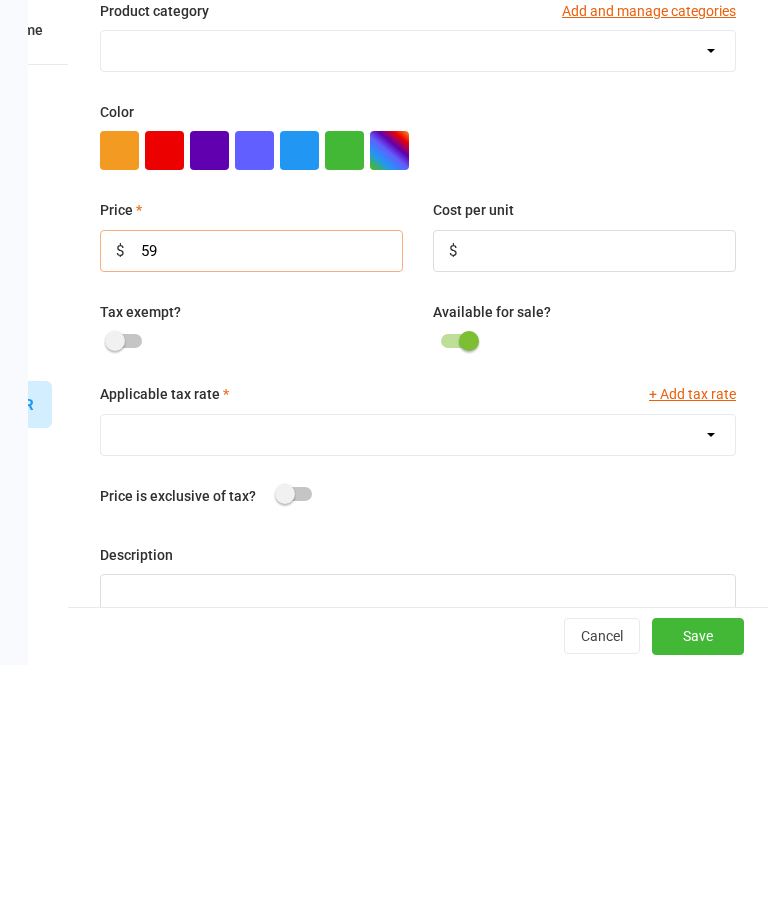 type on "59" 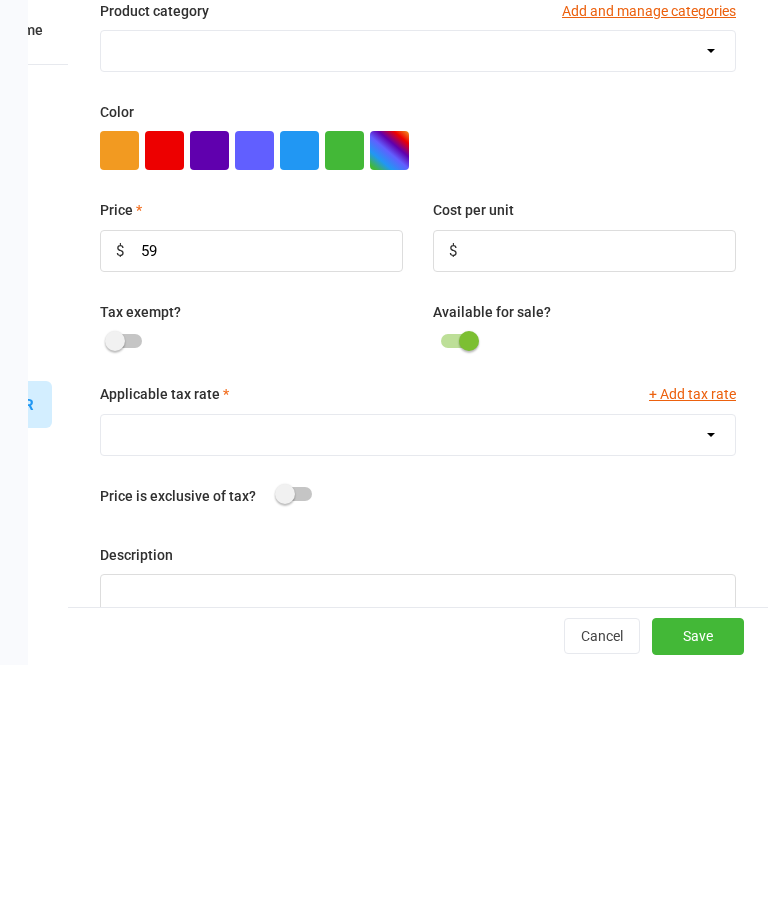 click on "GST (10.0%)" at bounding box center (418, 691) 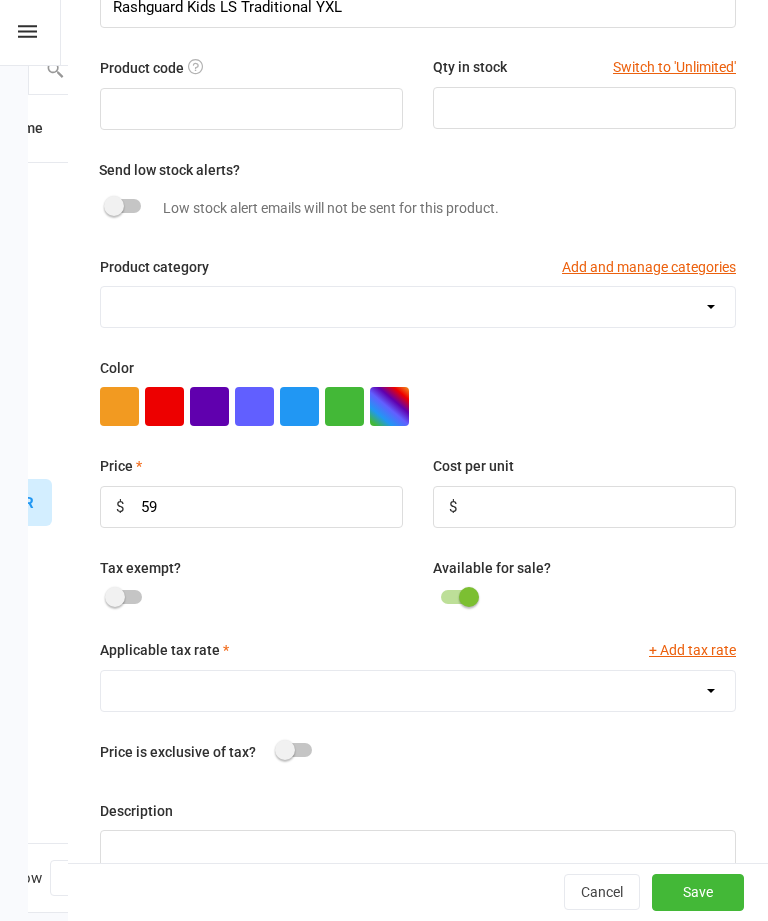 select on "1211" 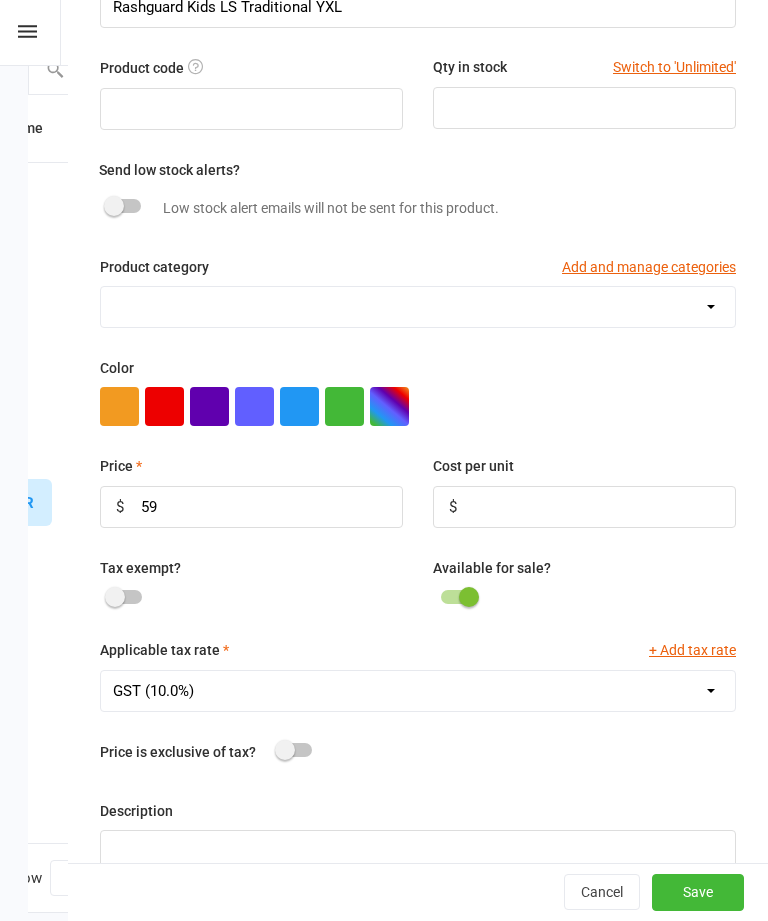 click on "Save" at bounding box center [698, 893] 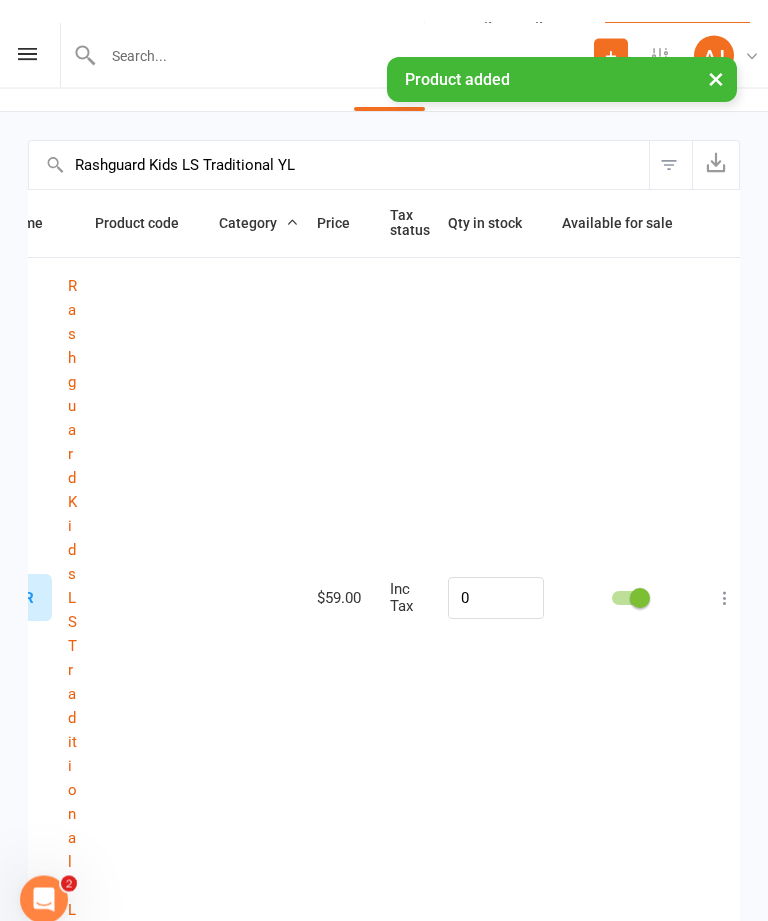 scroll, scrollTop: 0, scrollLeft: 0, axis: both 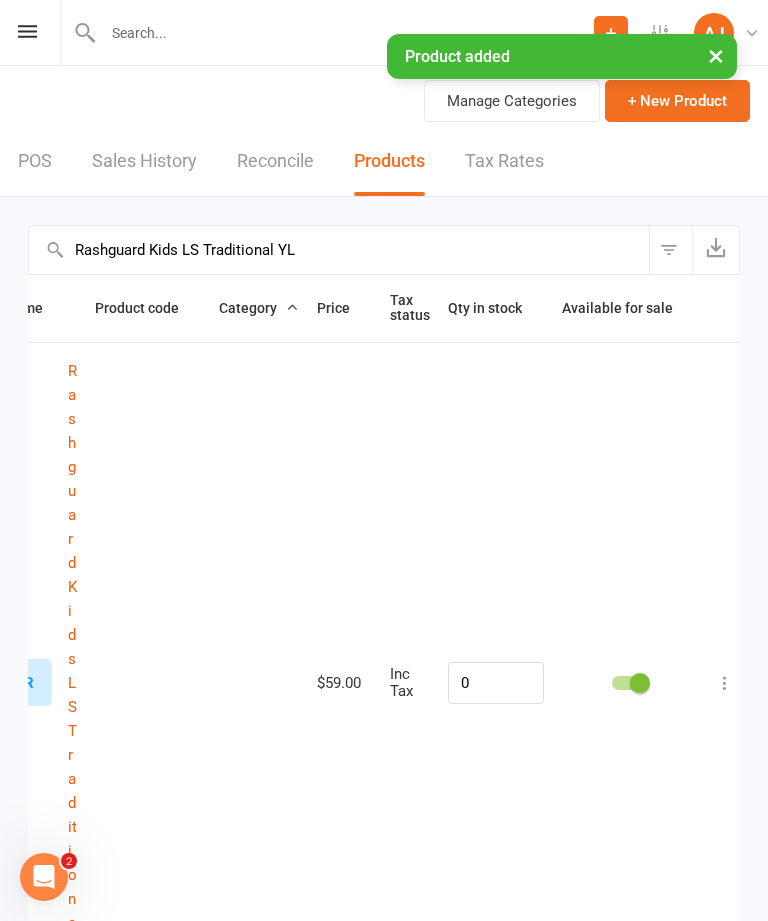 click on "+ New Product" at bounding box center (677, 101) 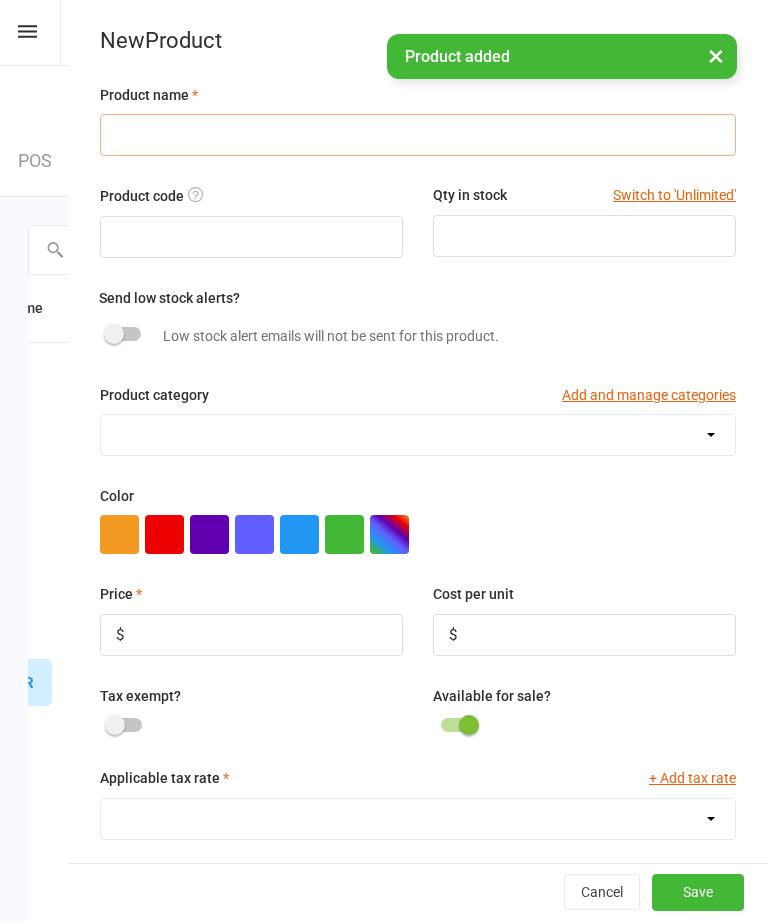 click at bounding box center [418, 135] 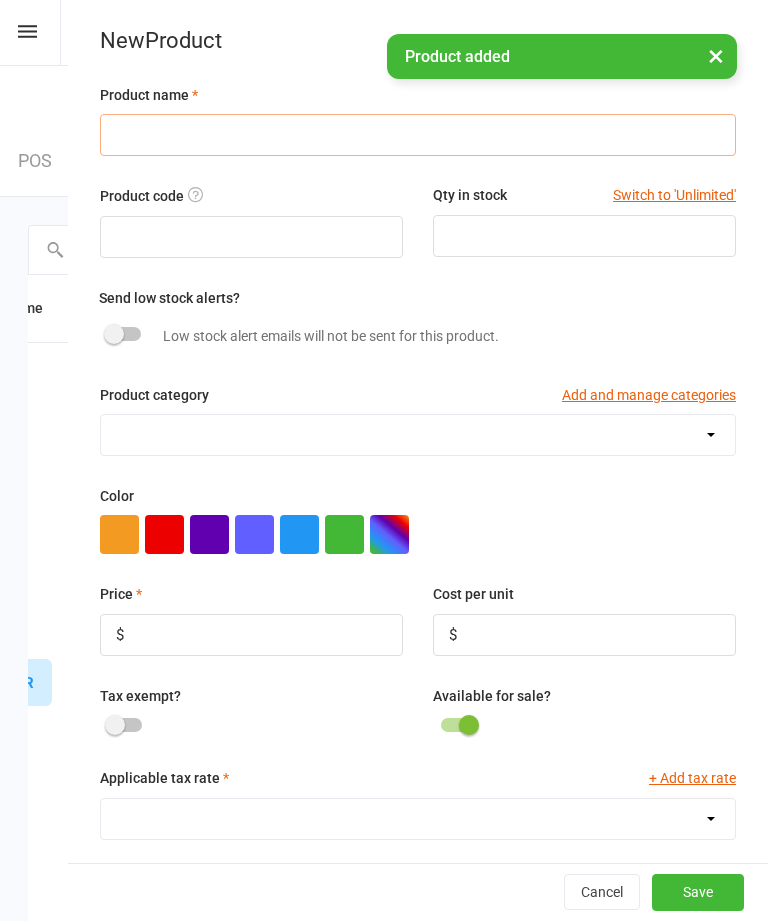 paste on "Rashguard Kids LS Traditional YS" 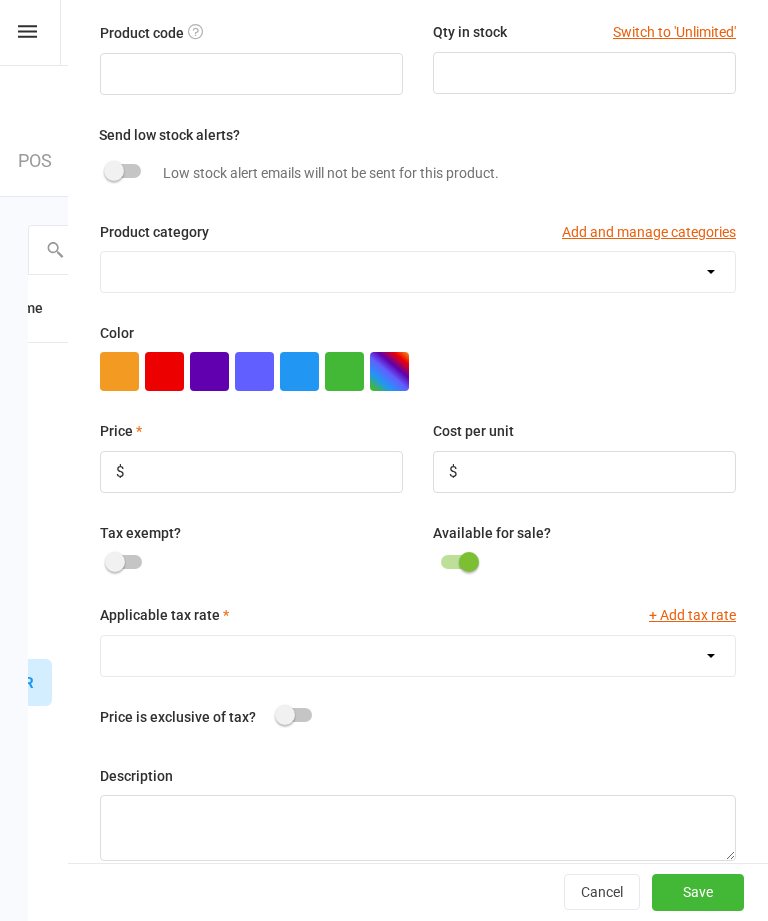scroll, scrollTop: 186, scrollLeft: 0, axis: vertical 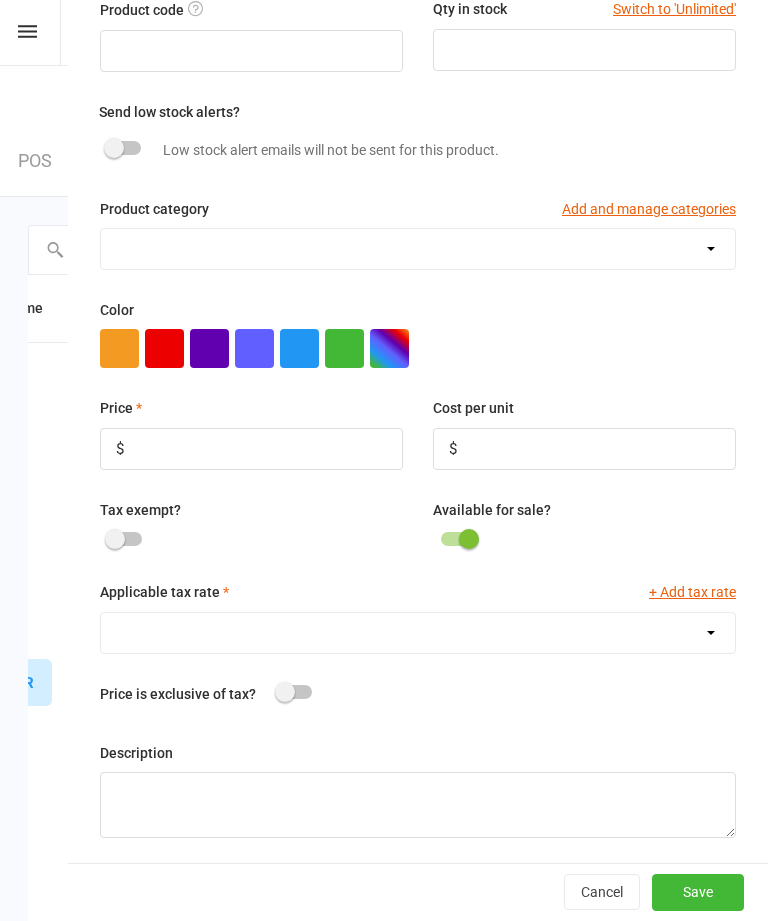 type on "Rashguard Kids LS Traditional YXXL" 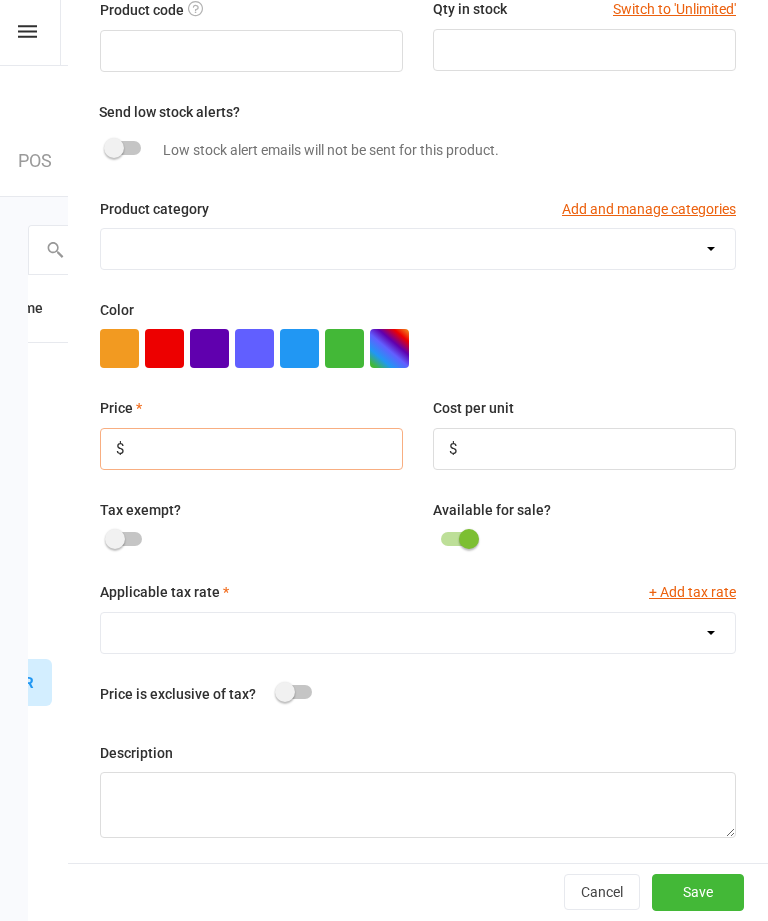 click at bounding box center (251, 449) 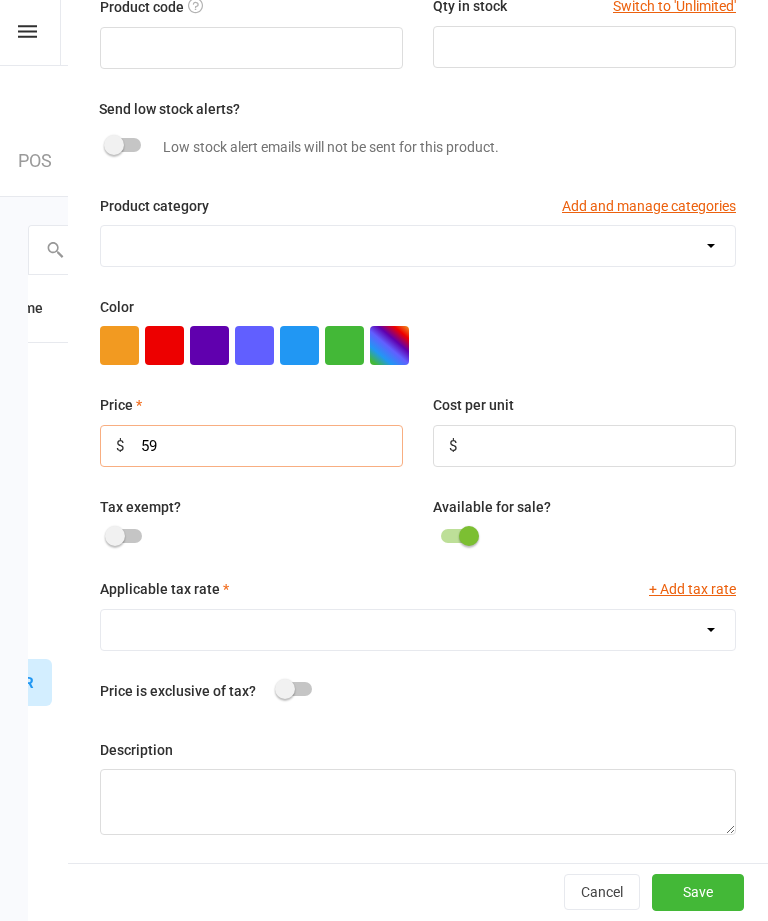 scroll, scrollTop: 128, scrollLeft: 0, axis: vertical 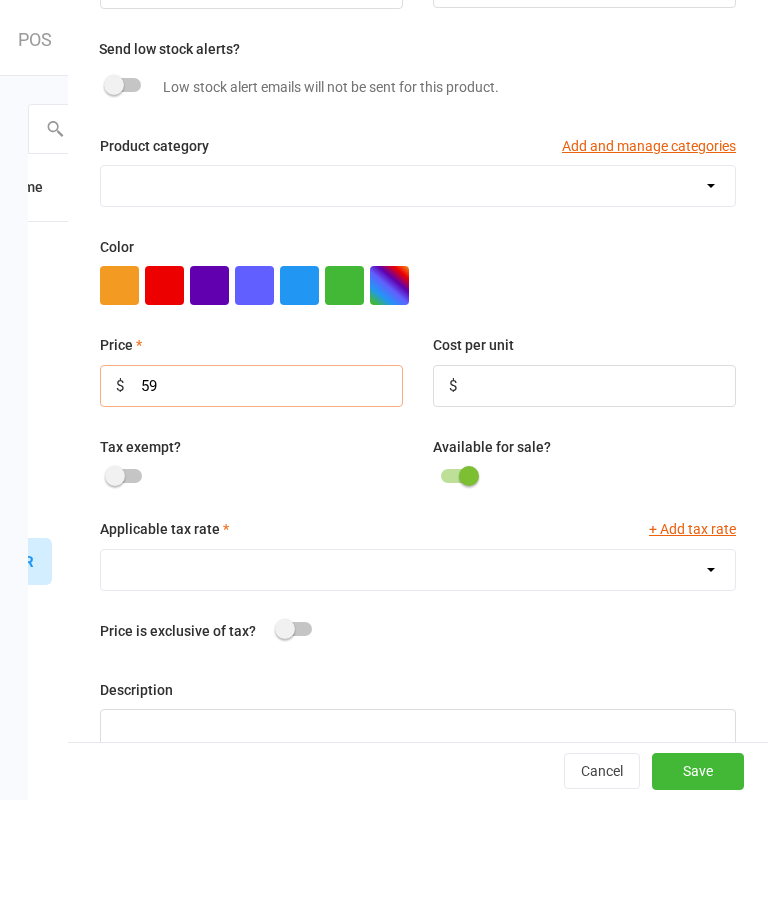 type on "59" 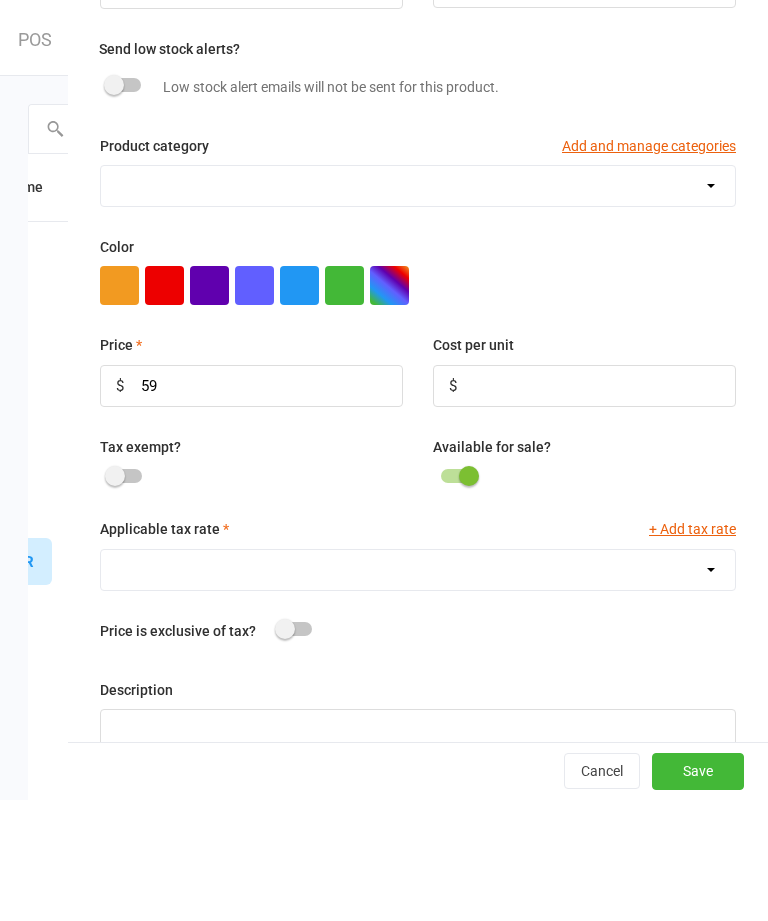 click on "GST (10.0%)" at bounding box center (418, 691) 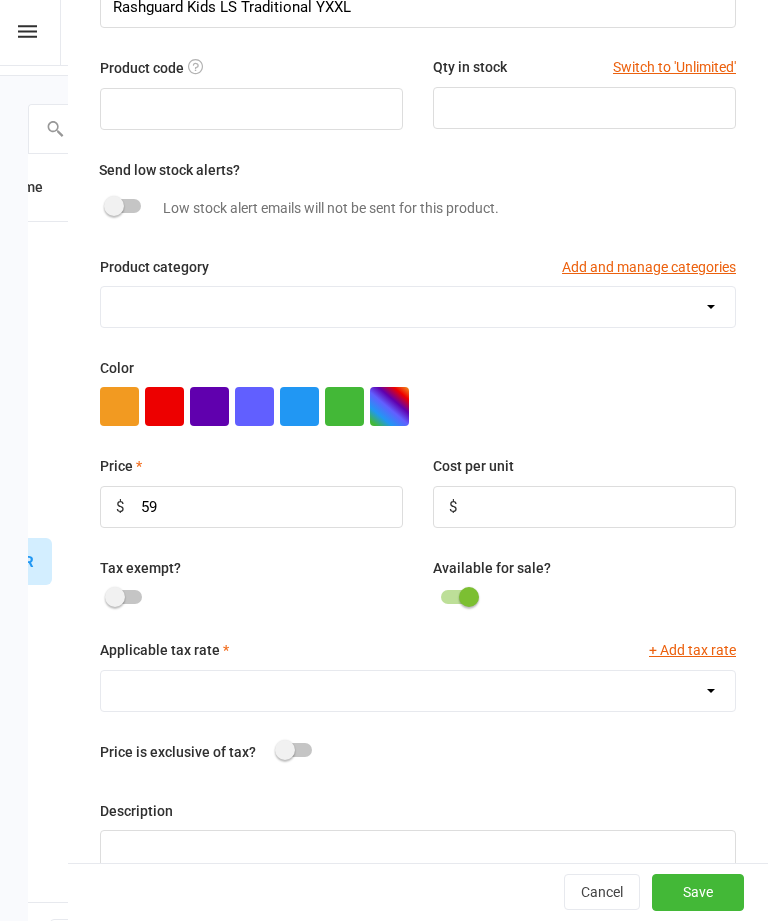 select on "1211" 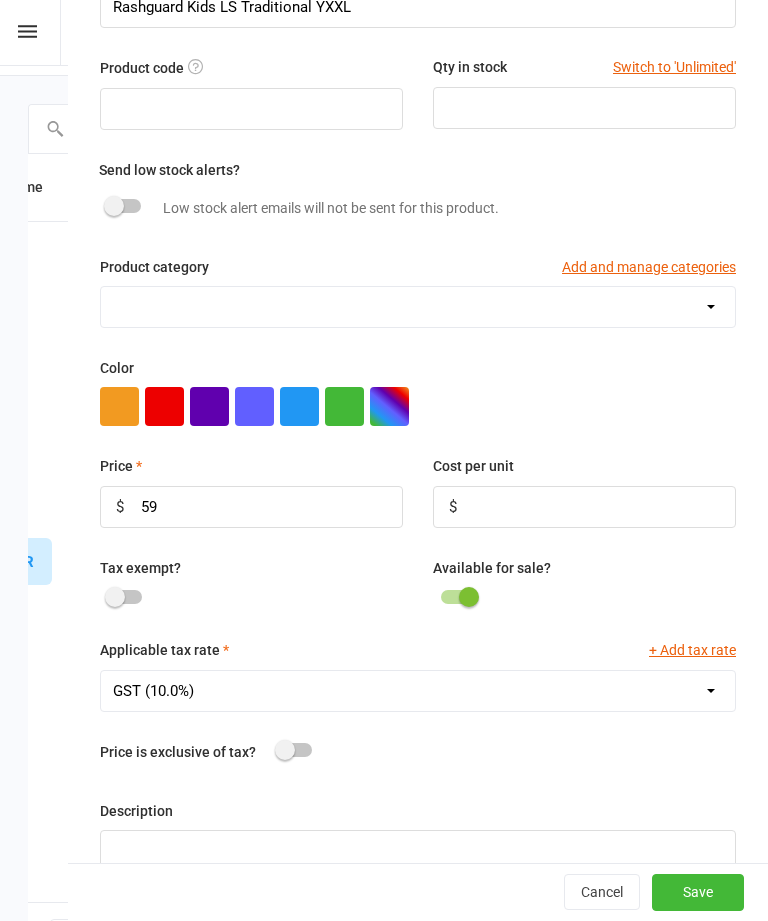 click on "Save" at bounding box center (698, 893) 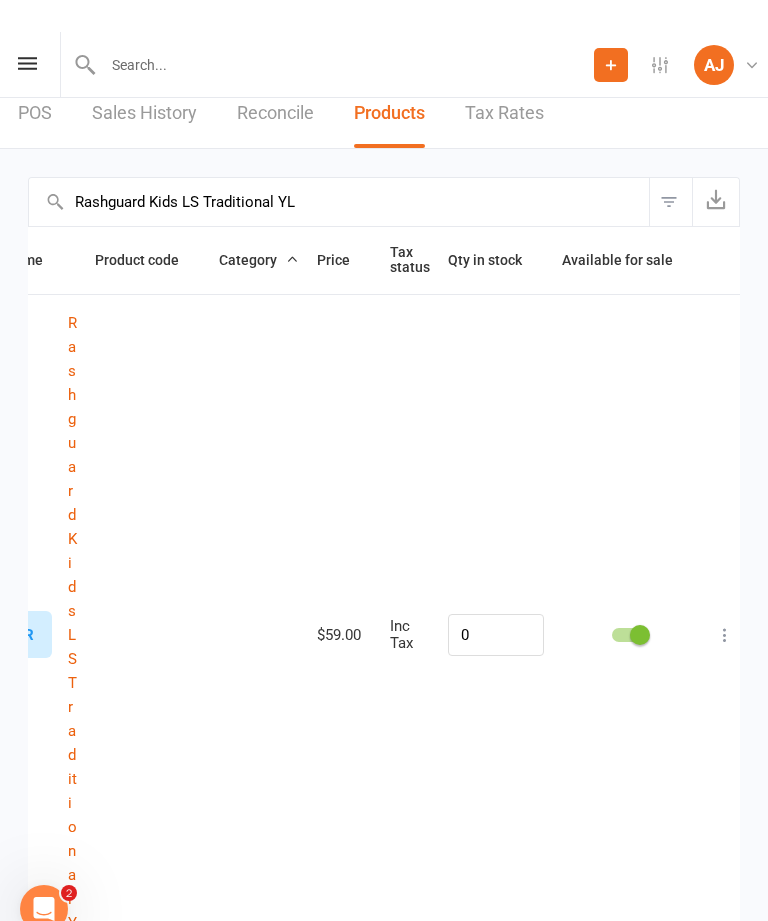 scroll, scrollTop: 0, scrollLeft: 0, axis: both 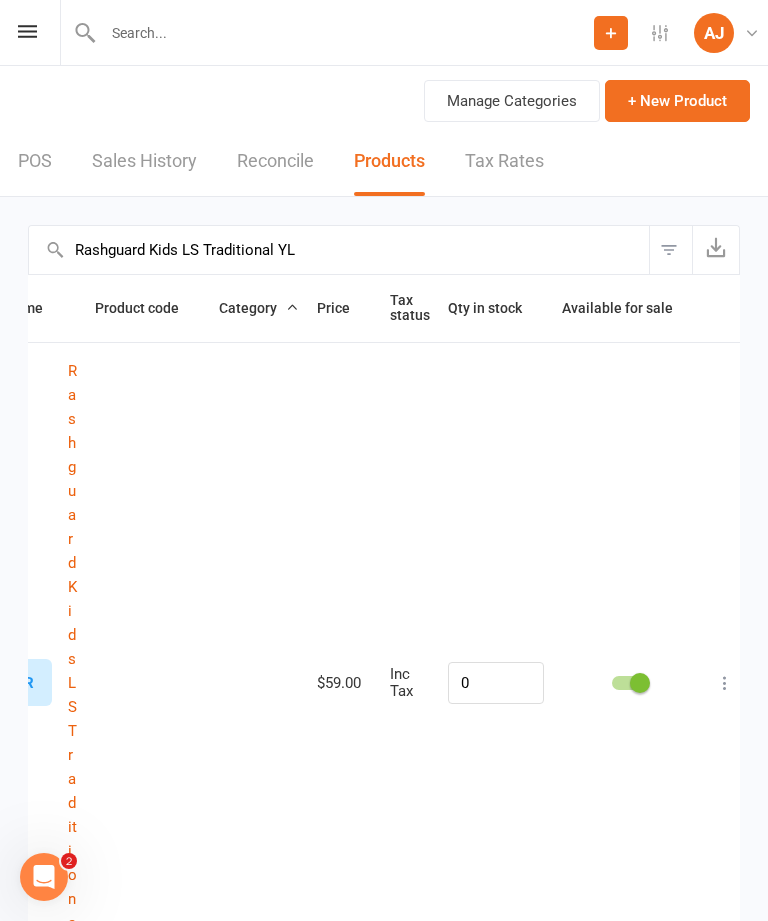 click on "+ New Product" at bounding box center [677, 101] 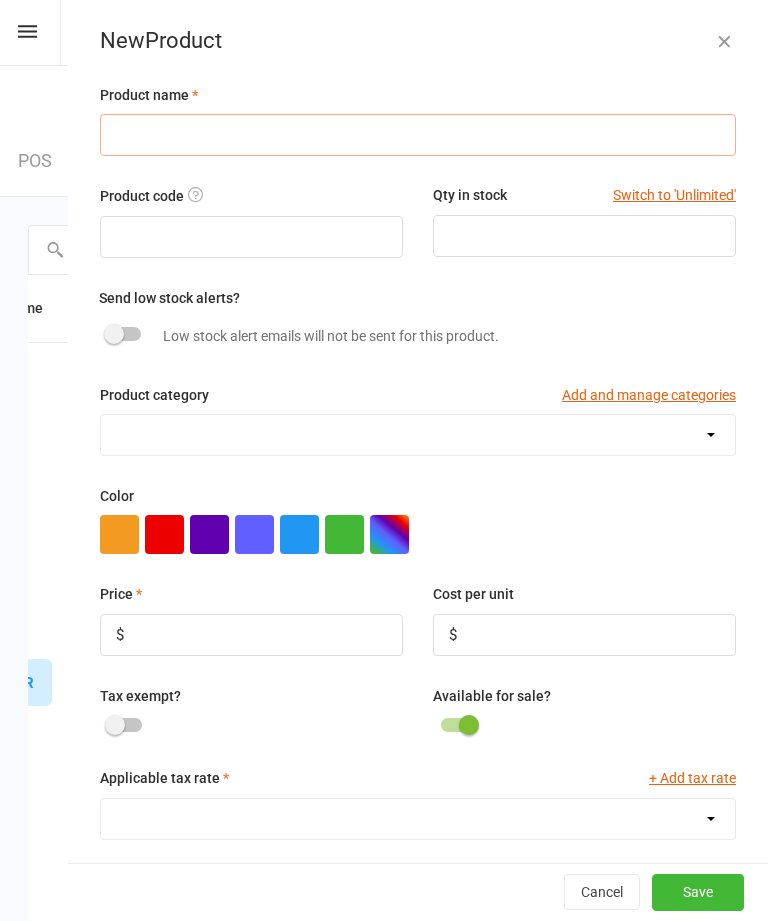 click at bounding box center (418, 135) 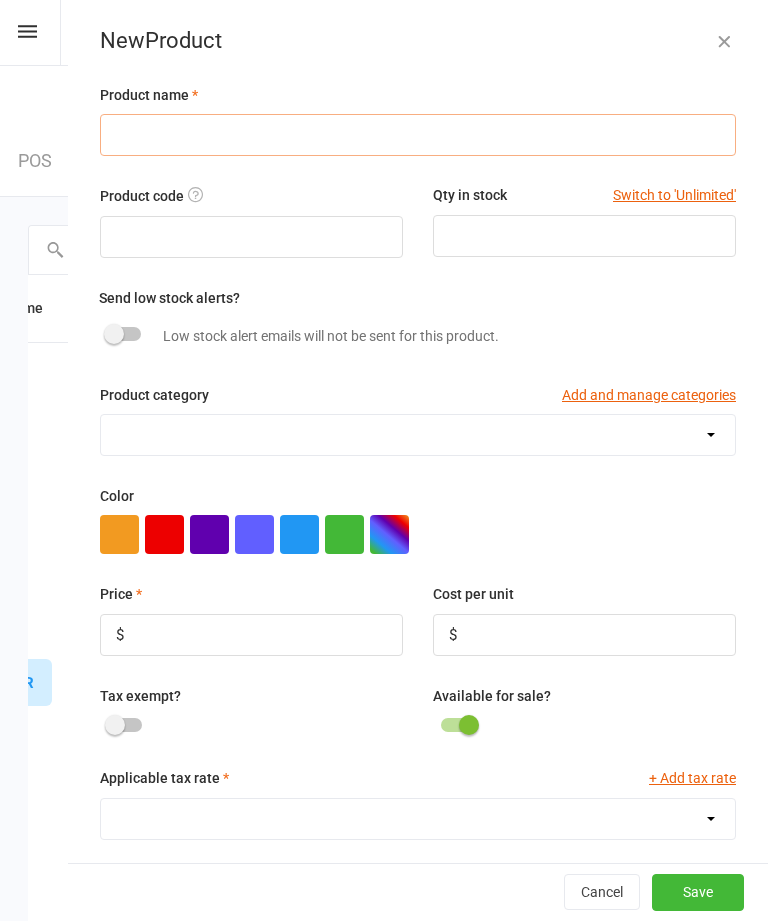 paste on "Rashguard Kids LS Traditional YS" 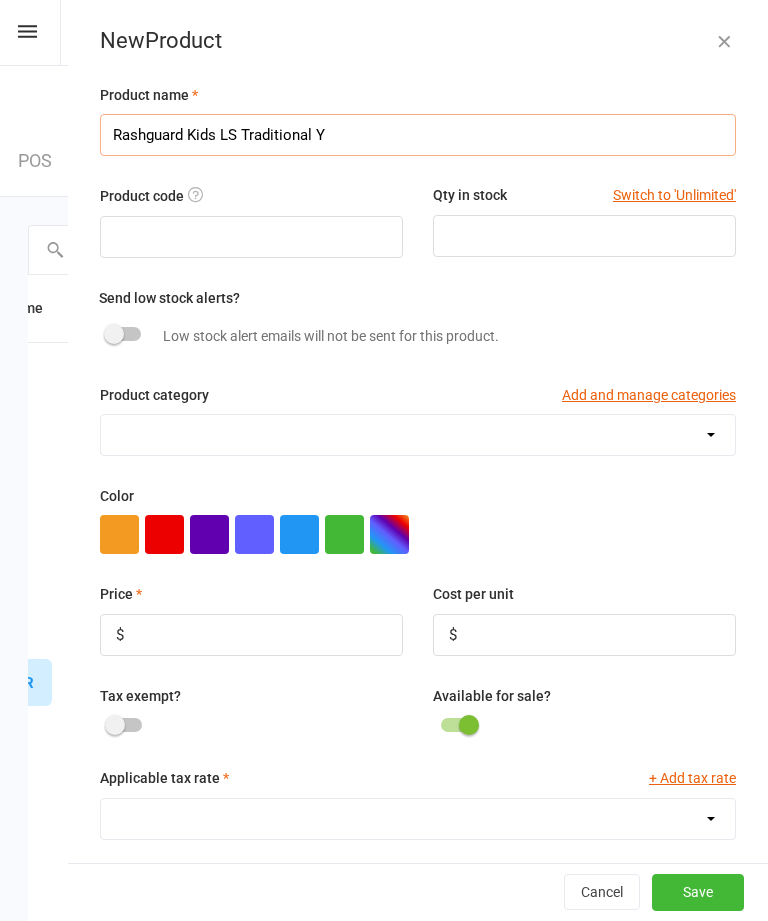 click on "Rashguard Kids LS Traditional Y" at bounding box center (418, 135) 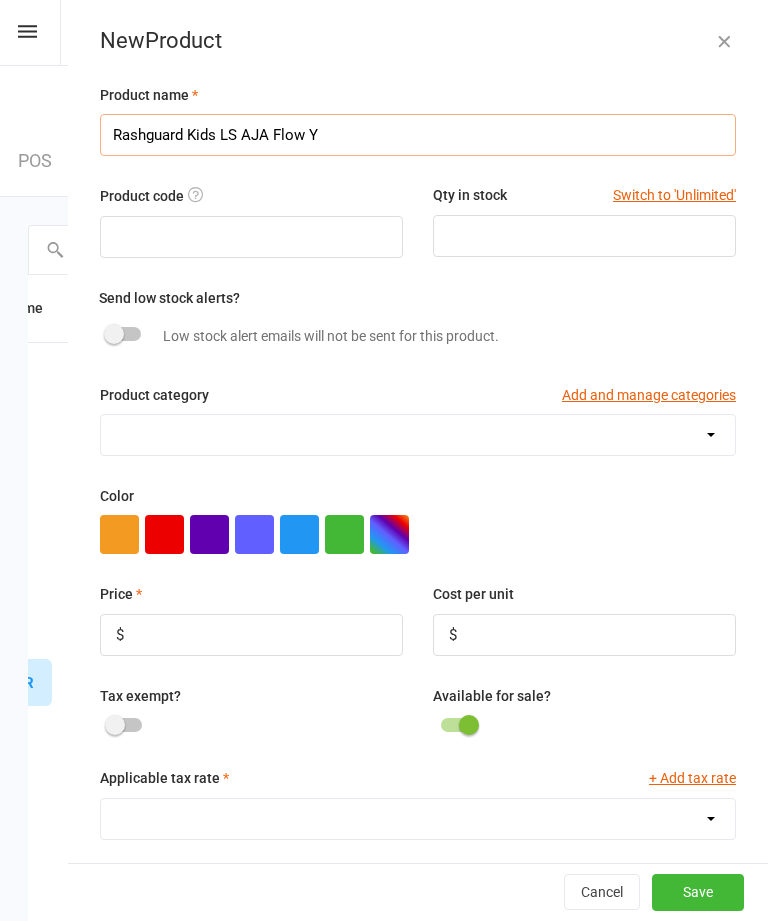 click on "Rashguard Kids LS AJA Flow Y" at bounding box center (418, 135) 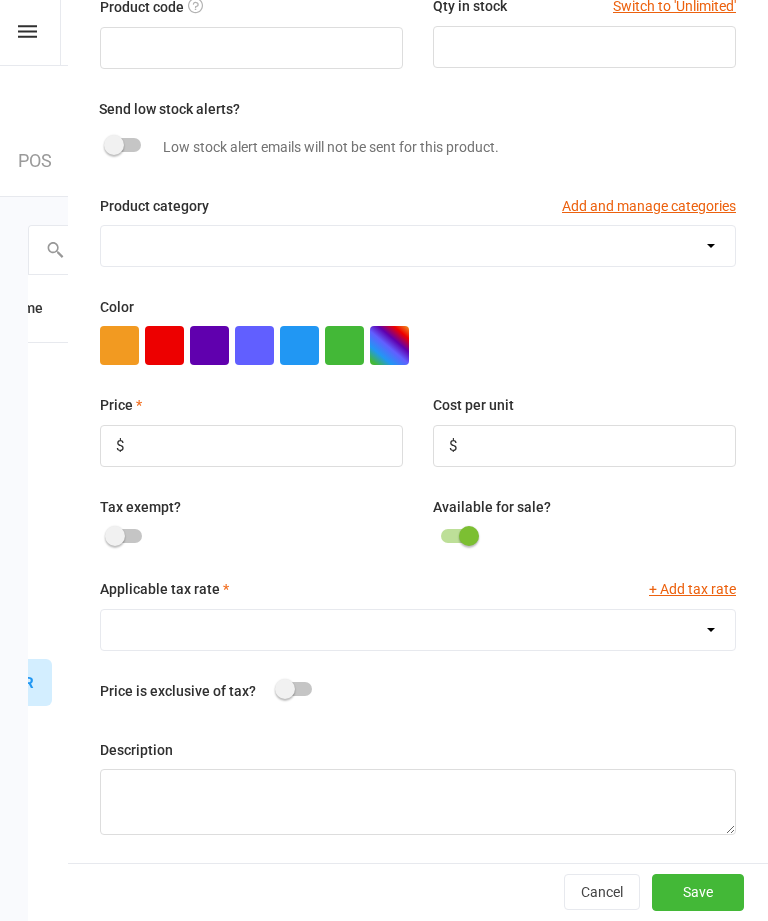 scroll, scrollTop: 192, scrollLeft: 0, axis: vertical 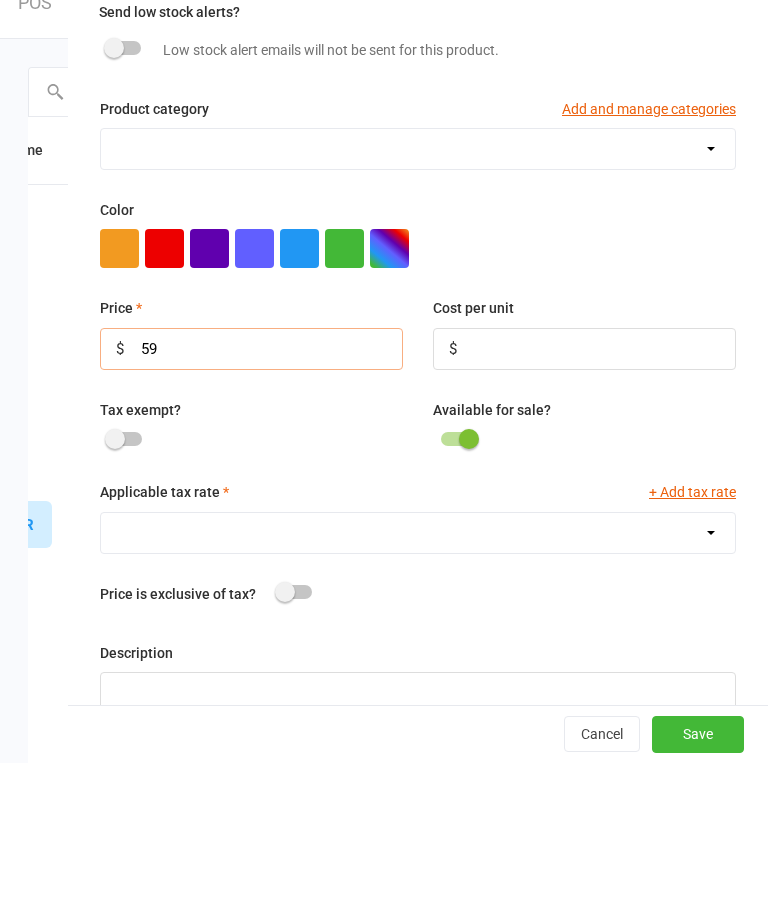 type on "59" 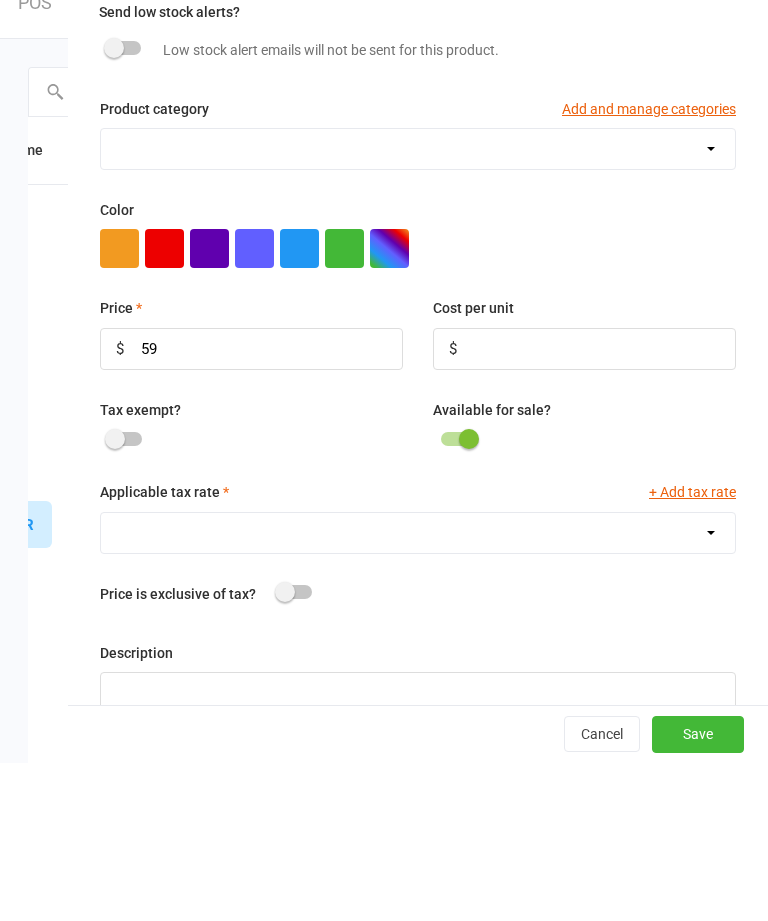 click on "GST (10.0%)" at bounding box center (418, 691) 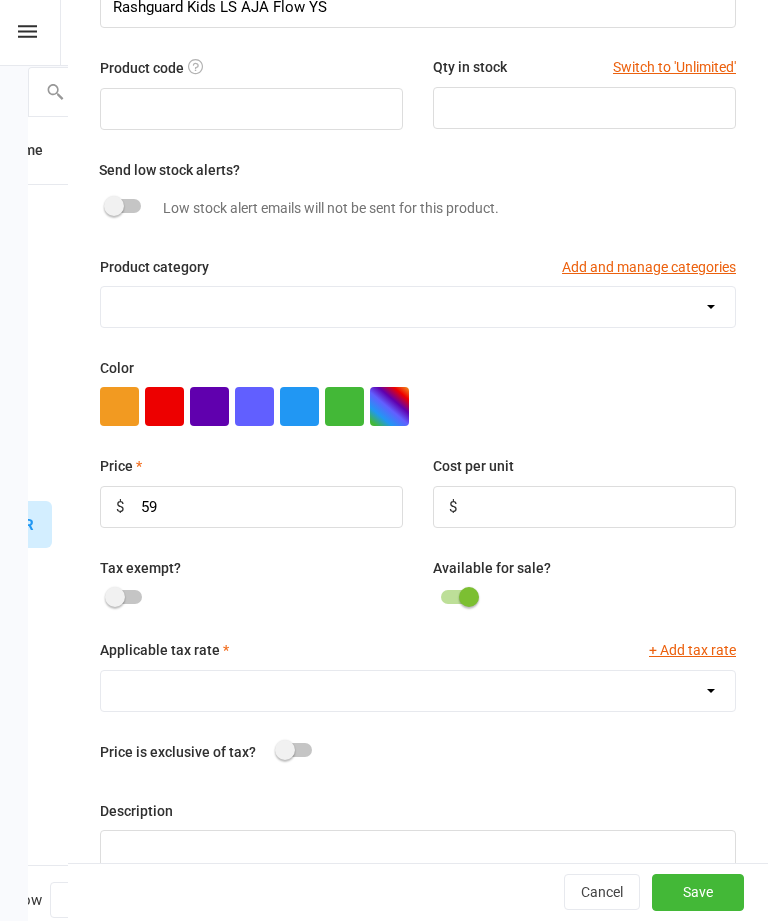 select on "1211" 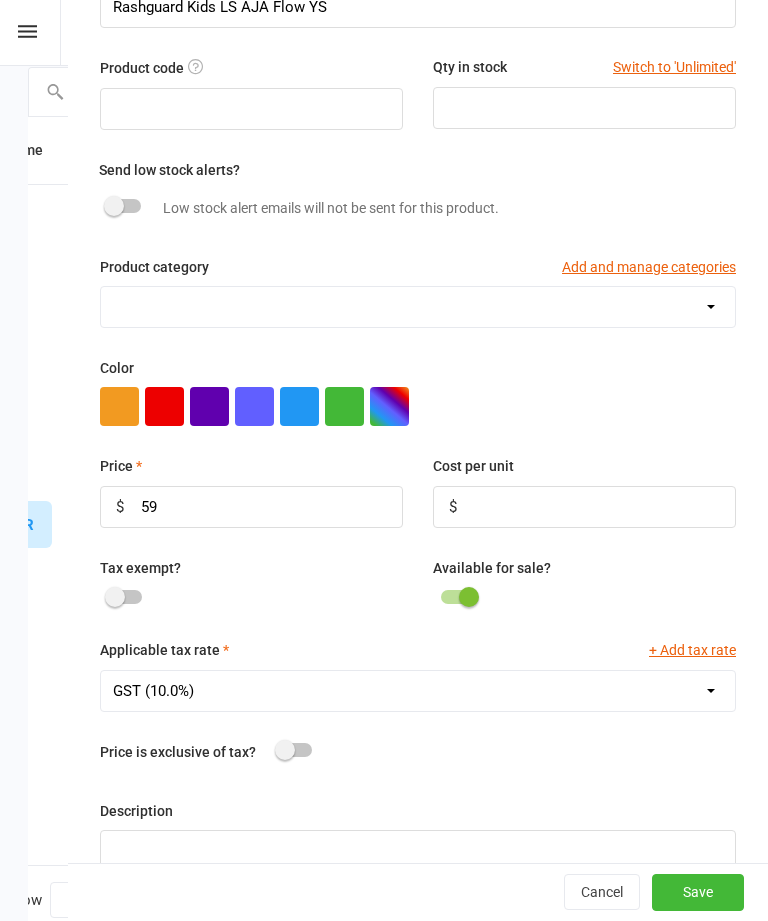 click on "Save" at bounding box center [698, 893] 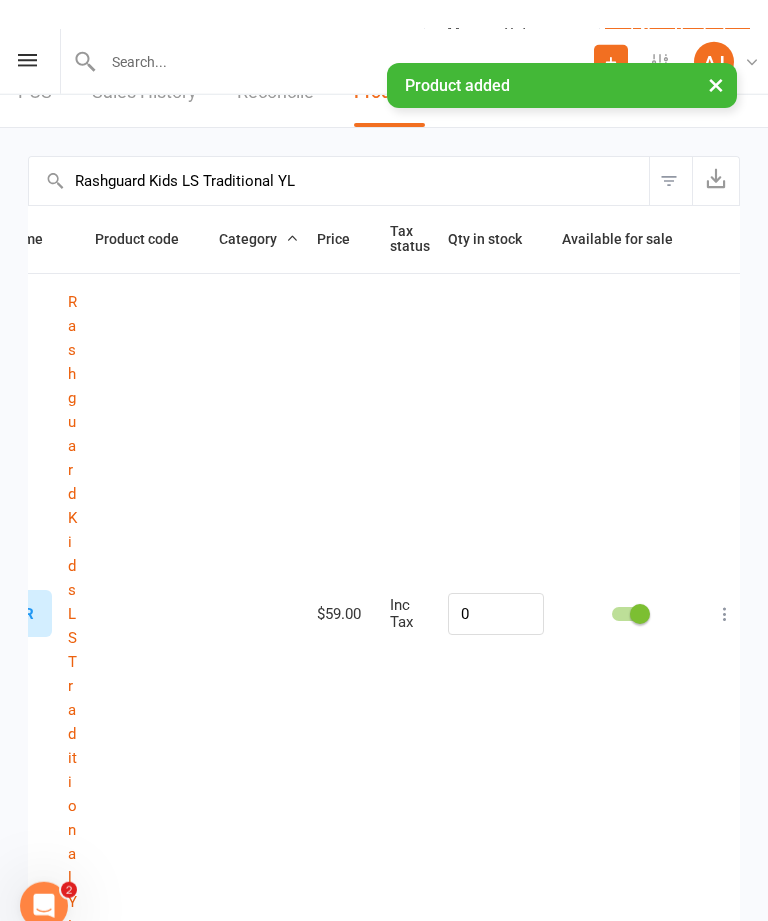scroll, scrollTop: 0, scrollLeft: 0, axis: both 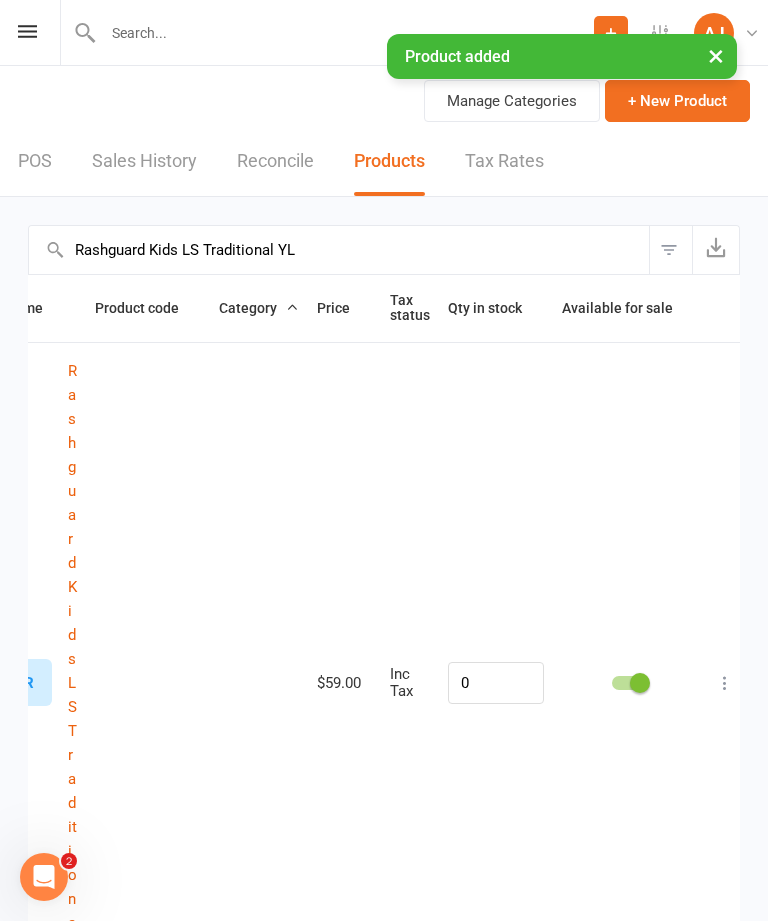 click on "+ New Product" at bounding box center [677, 101] 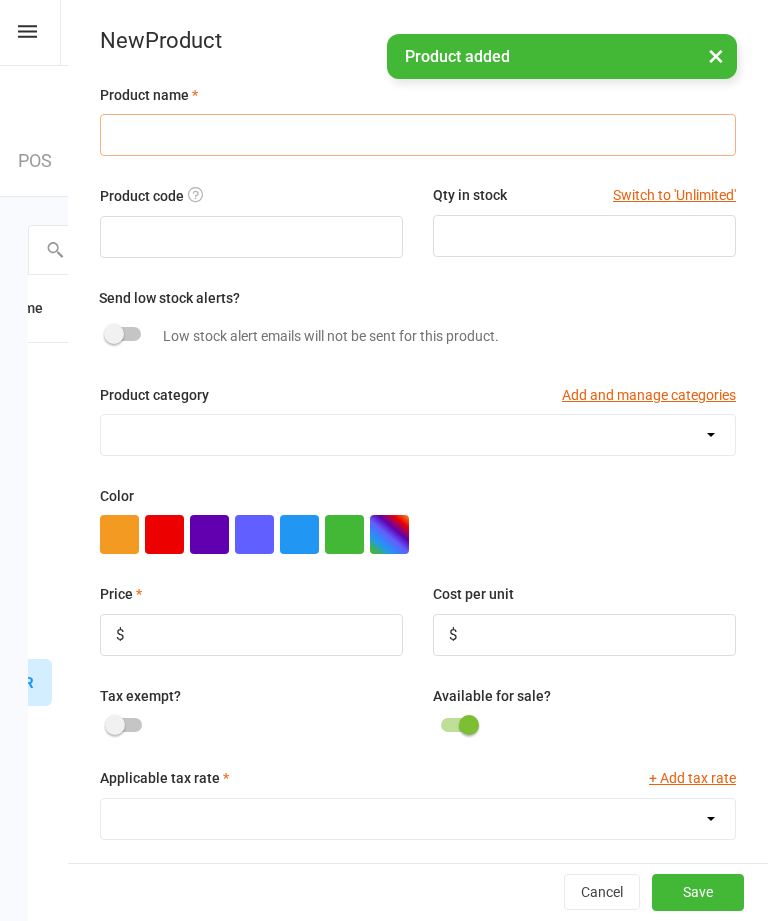 click at bounding box center (418, 135) 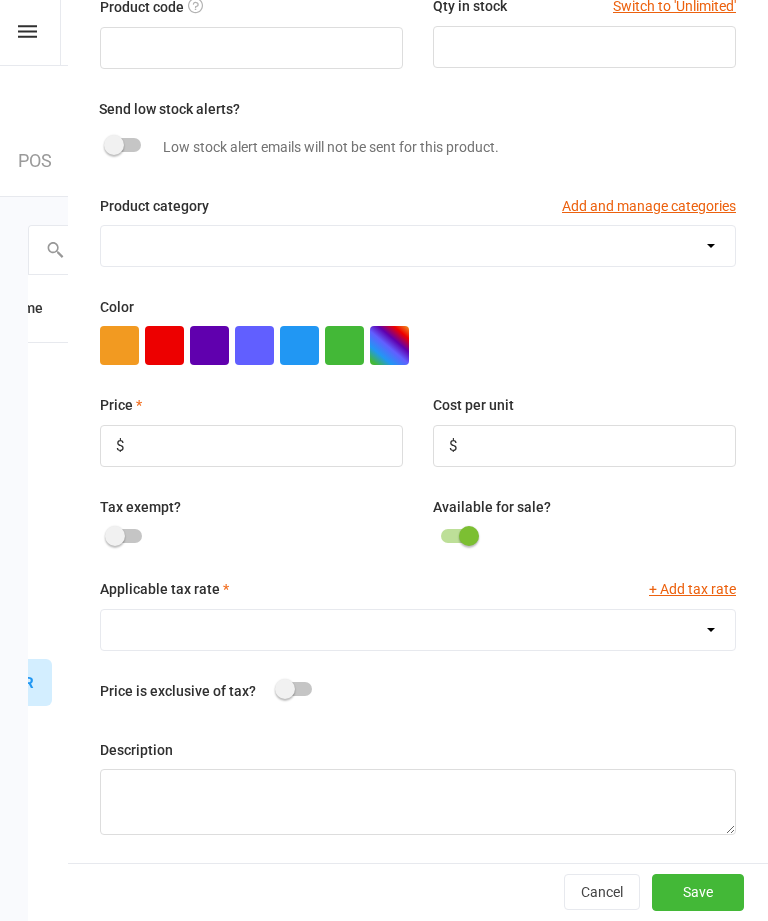 scroll, scrollTop: 192, scrollLeft: 0, axis: vertical 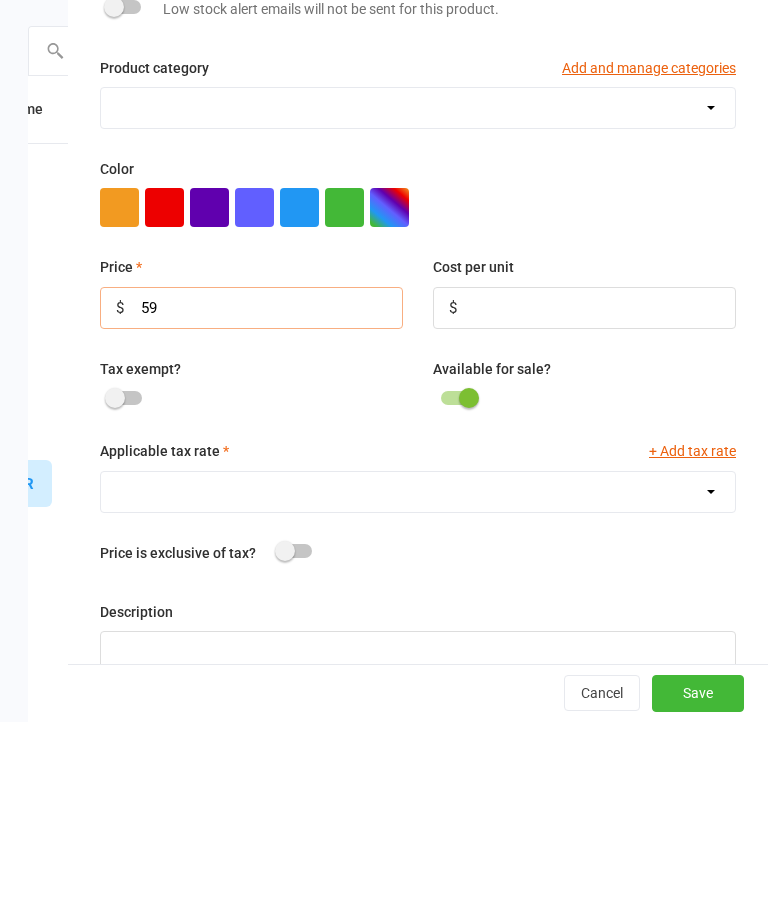 type on "59" 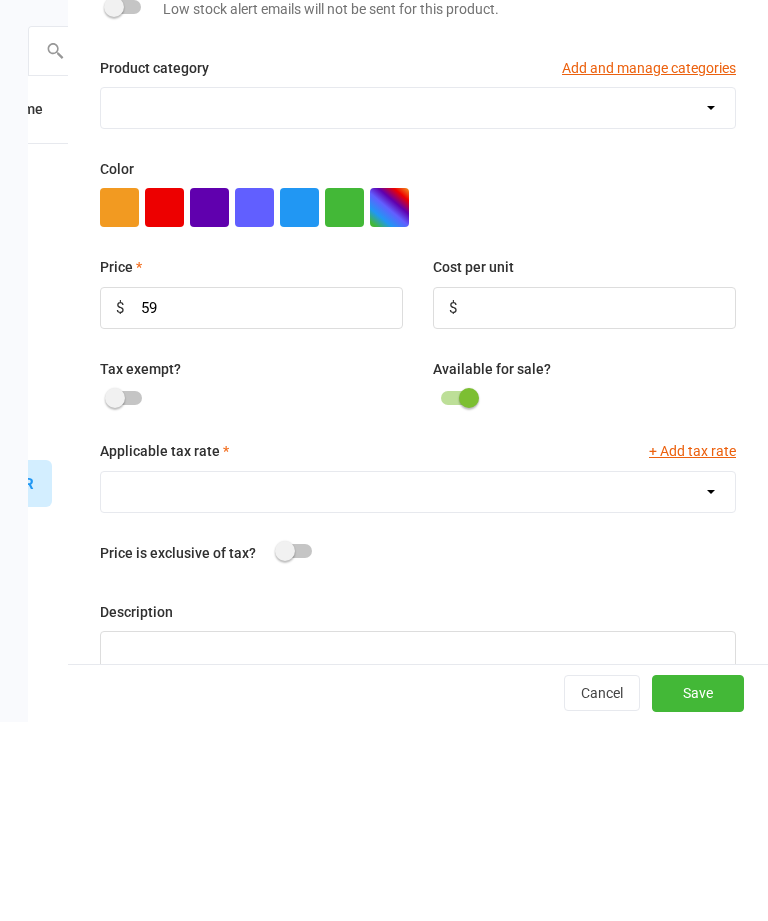 click on "GST (10.0%)" at bounding box center [418, 691] 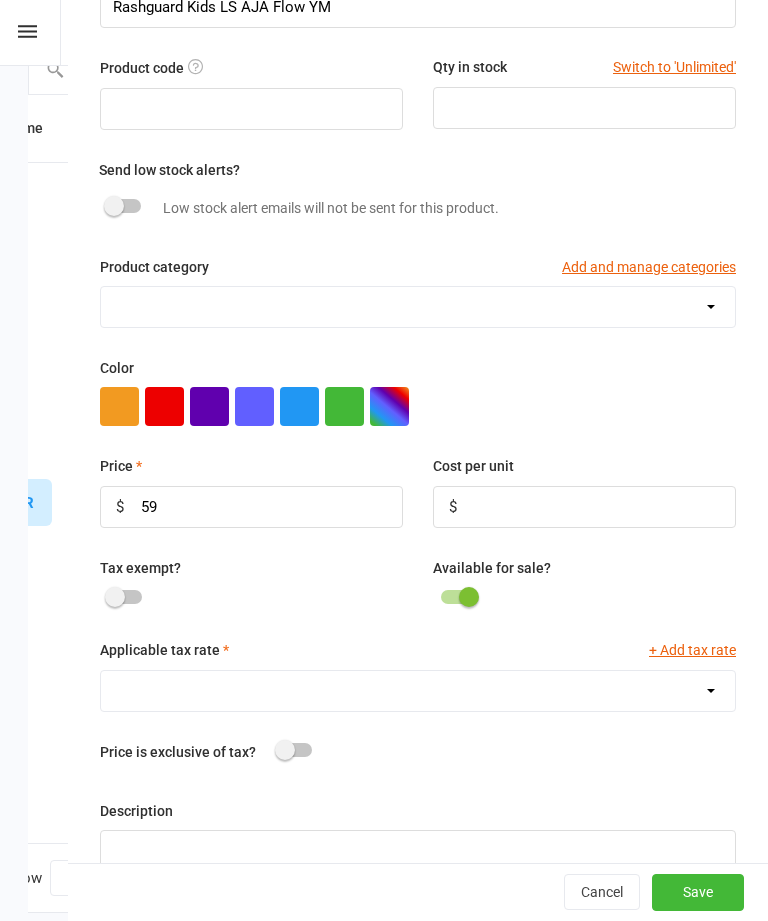 select on "1211" 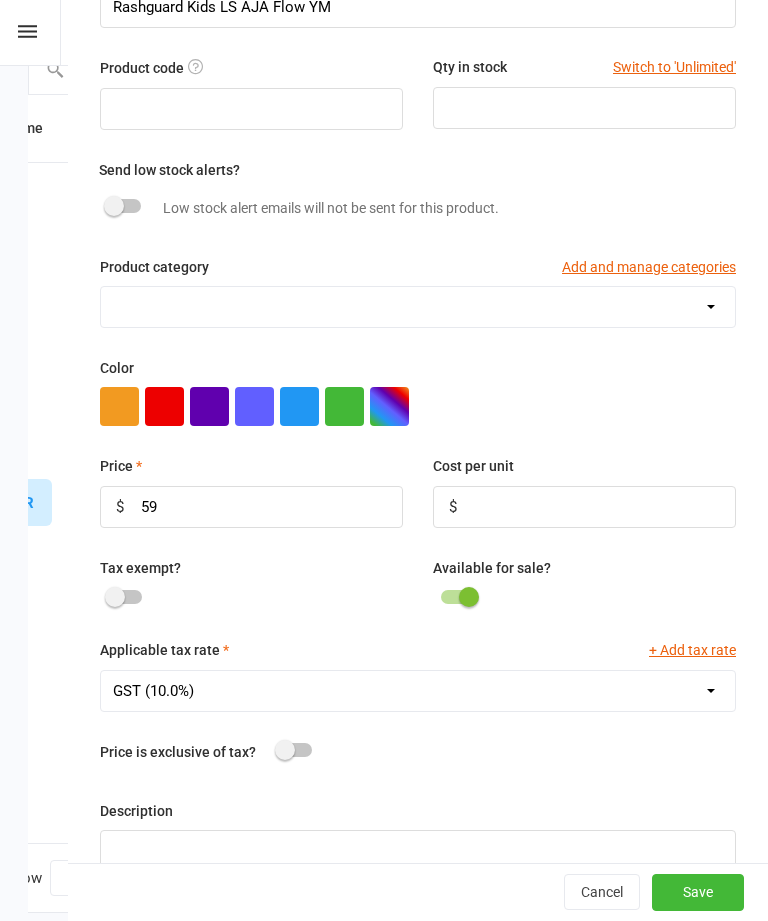 click on "Save" at bounding box center (698, 893) 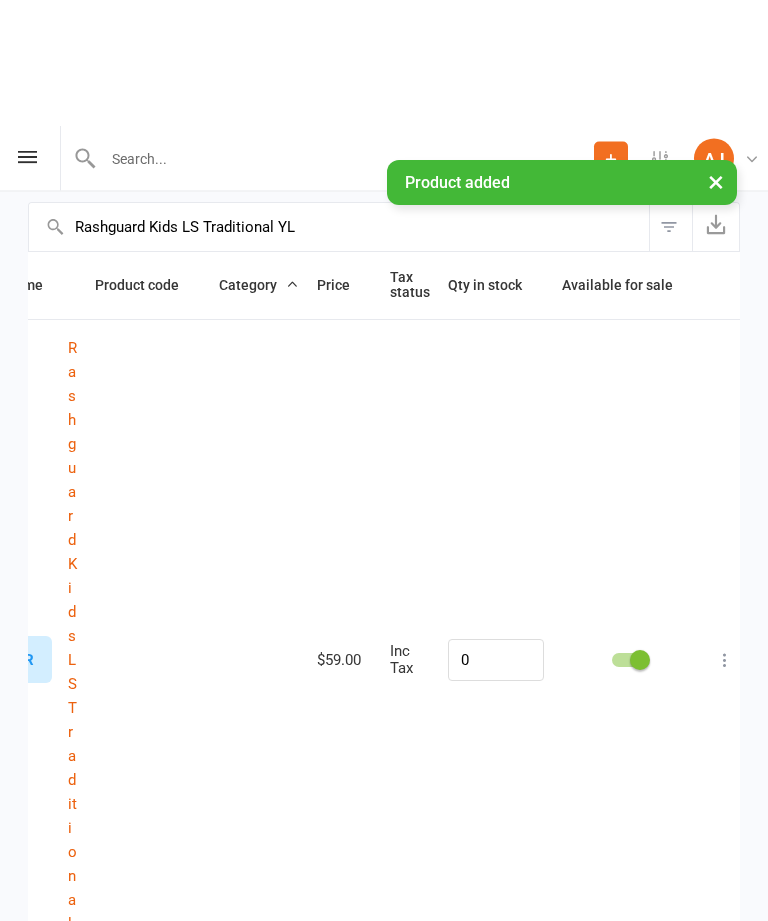scroll, scrollTop: 0, scrollLeft: 0, axis: both 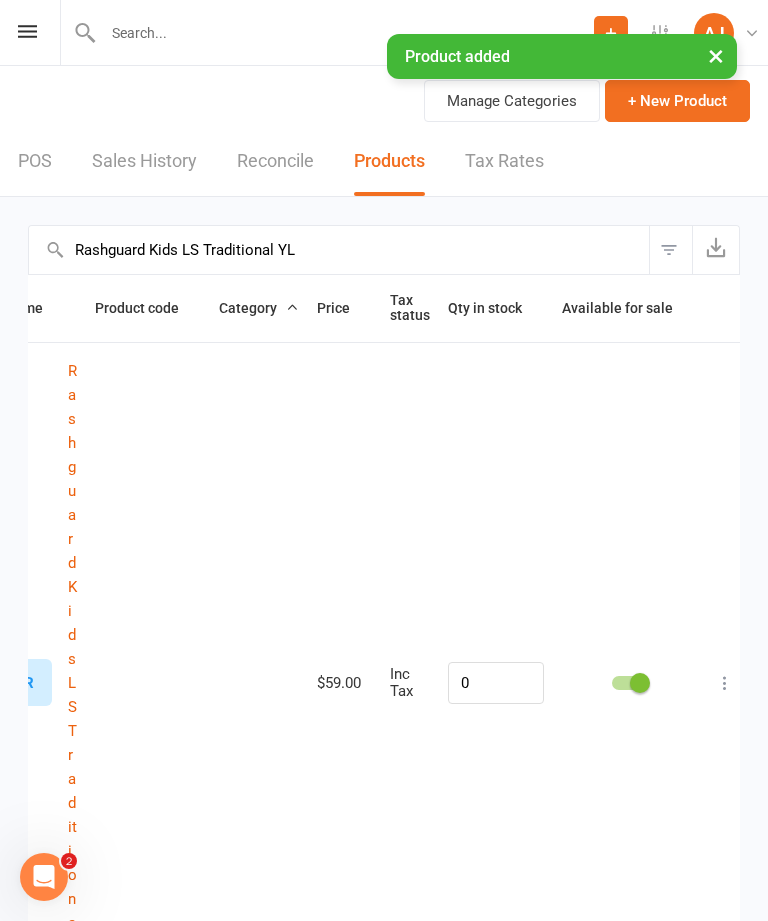 click on "+ New Product" at bounding box center [677, 101] 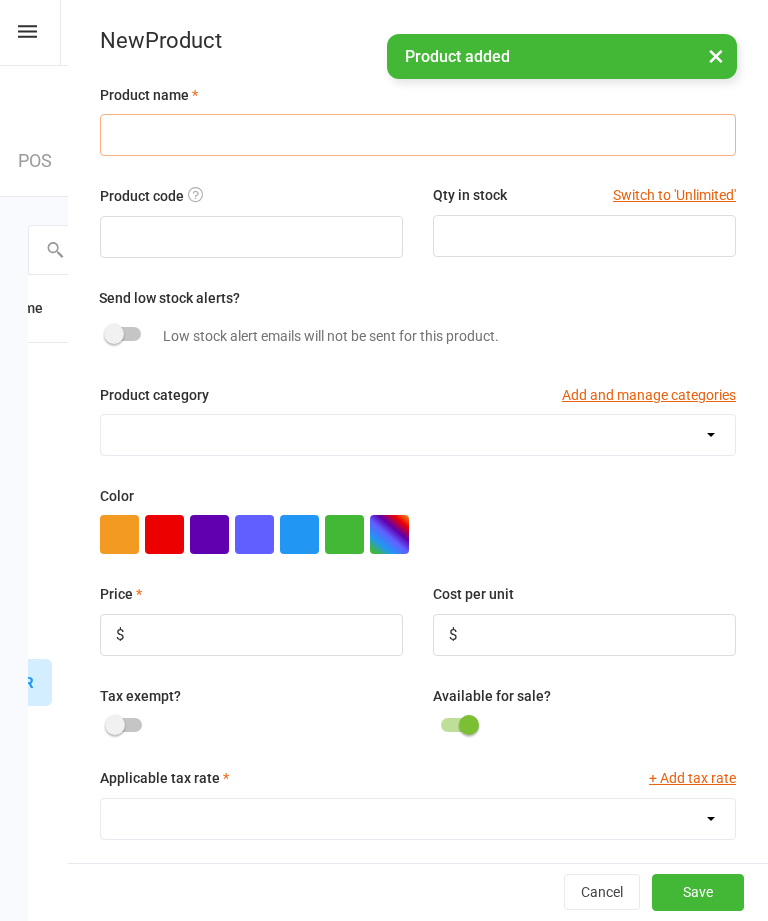 click at bounding box center (418, 135) 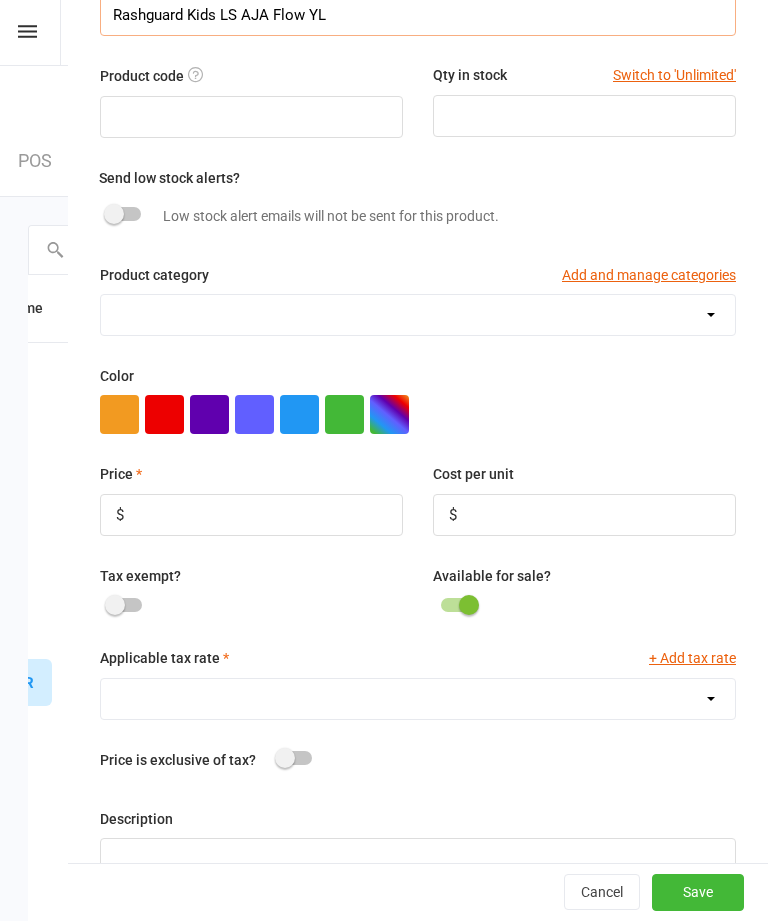 scroll, scrollTop: 147, scrollLeft: 0, axis: vertical 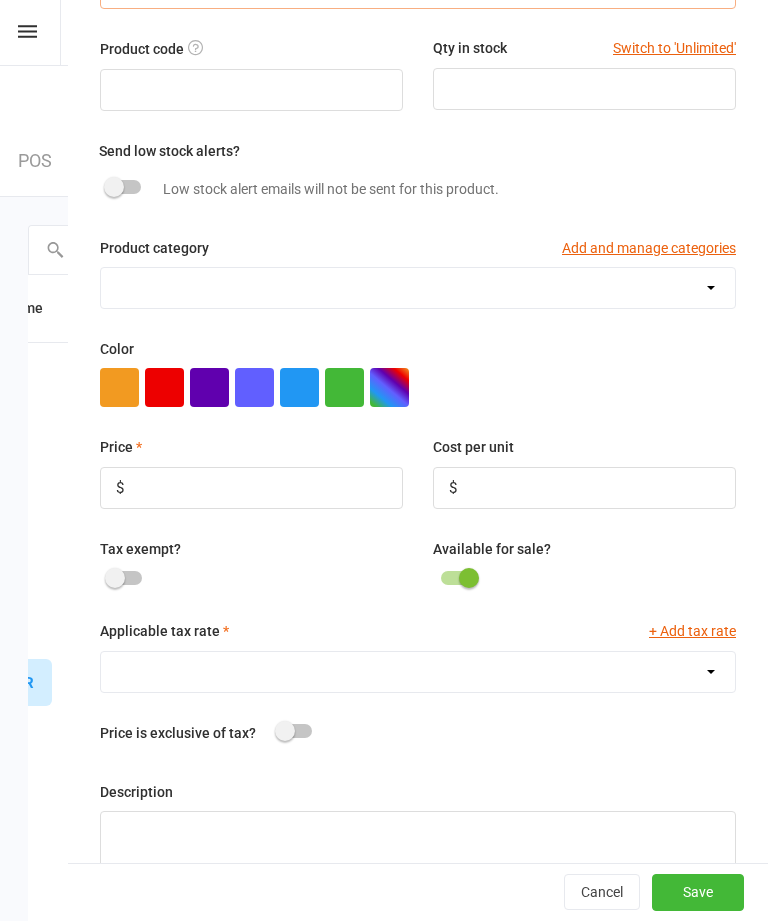 type on "Rashguard Kids LS AJA Flow YL" 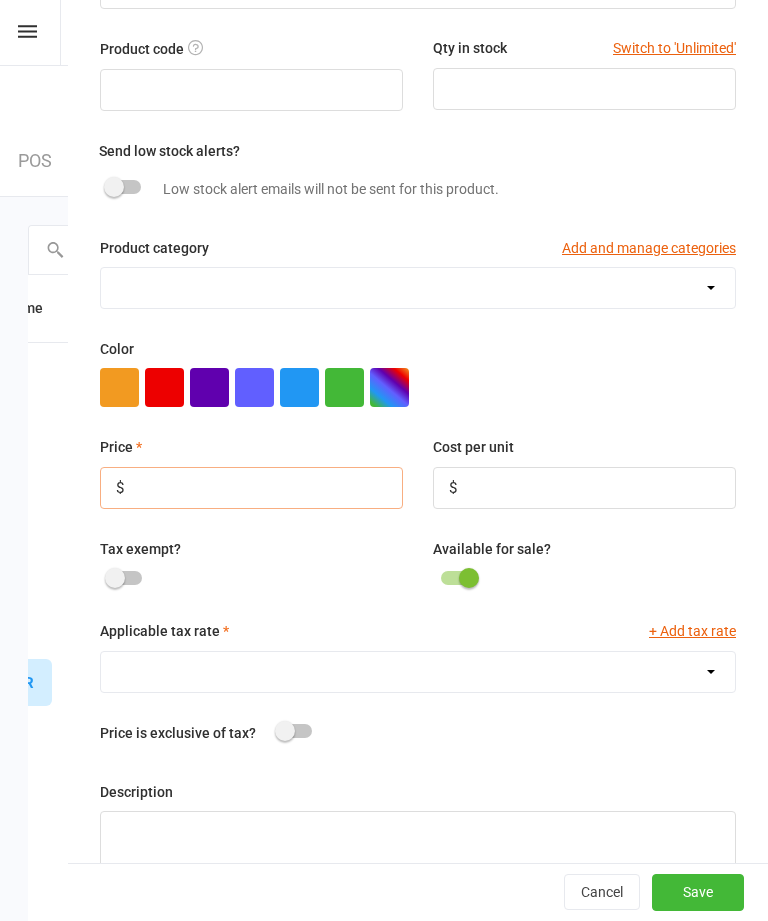 click at bounding box center [251, 488] 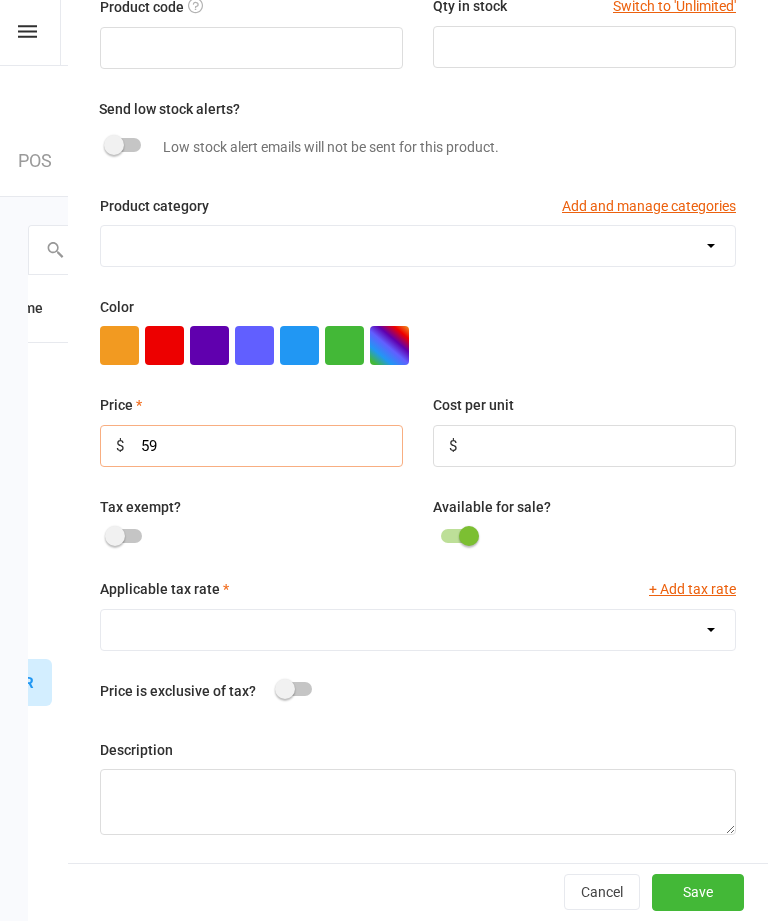 scroll, scrollTop: 192, scrollLeft: 0, axis: vertical 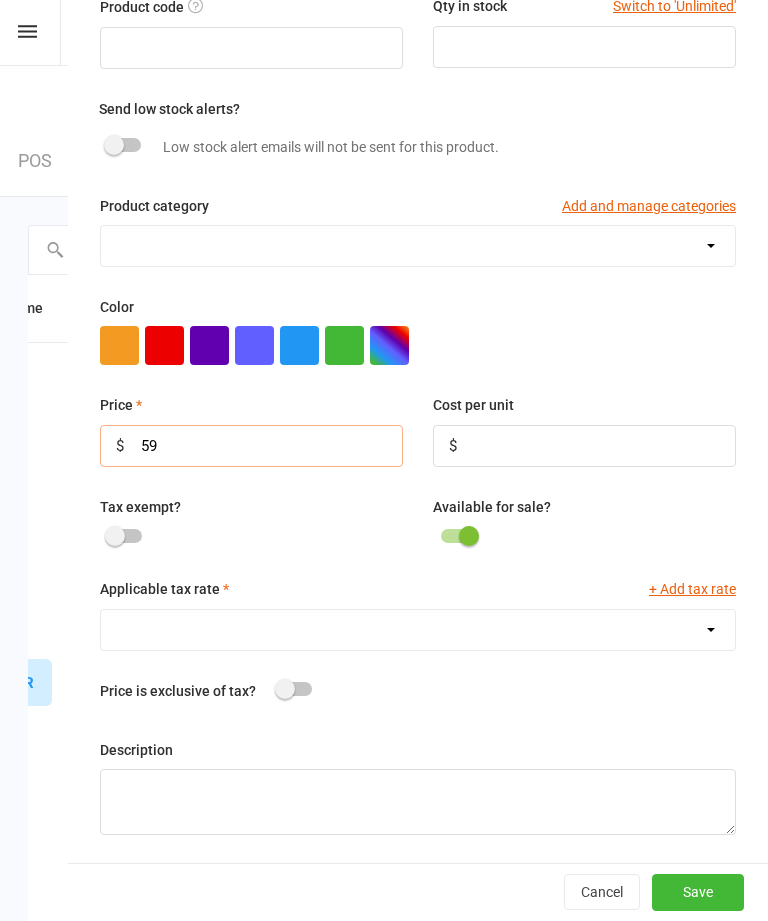 type on "59" 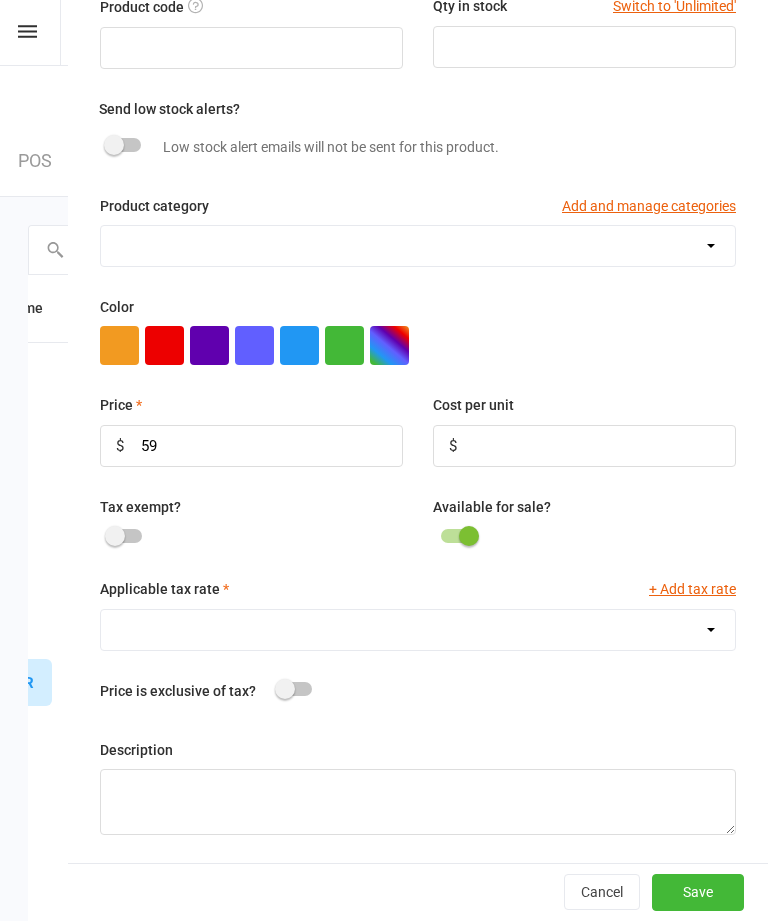 click on "GST (10.0%)" at bounding box center (418, 630) 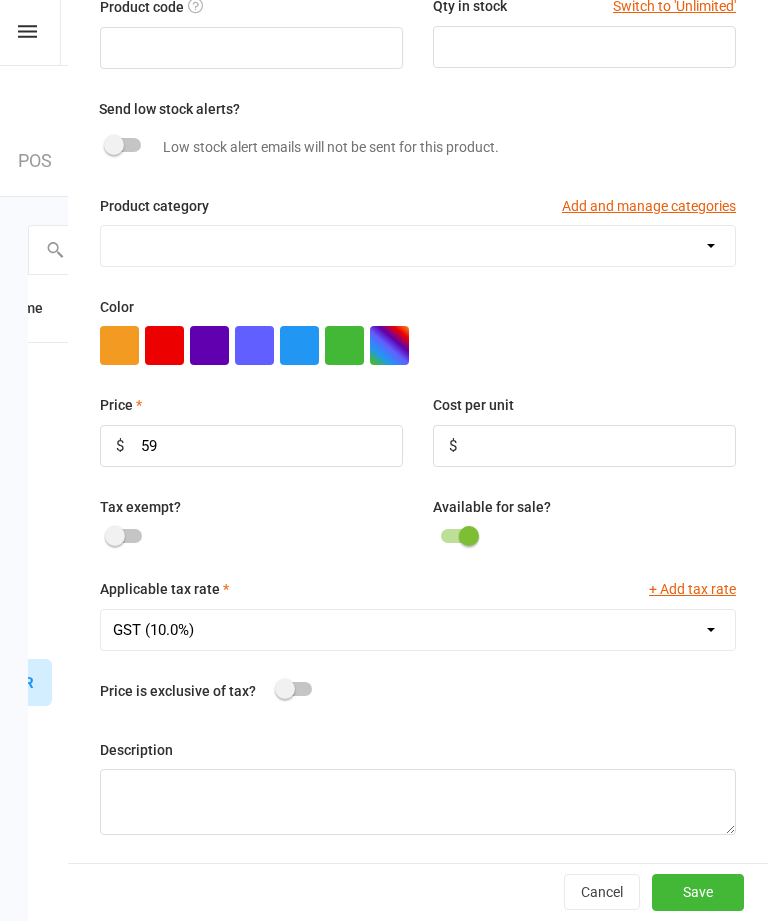 click on "Save" at bounding box center [698, 892] 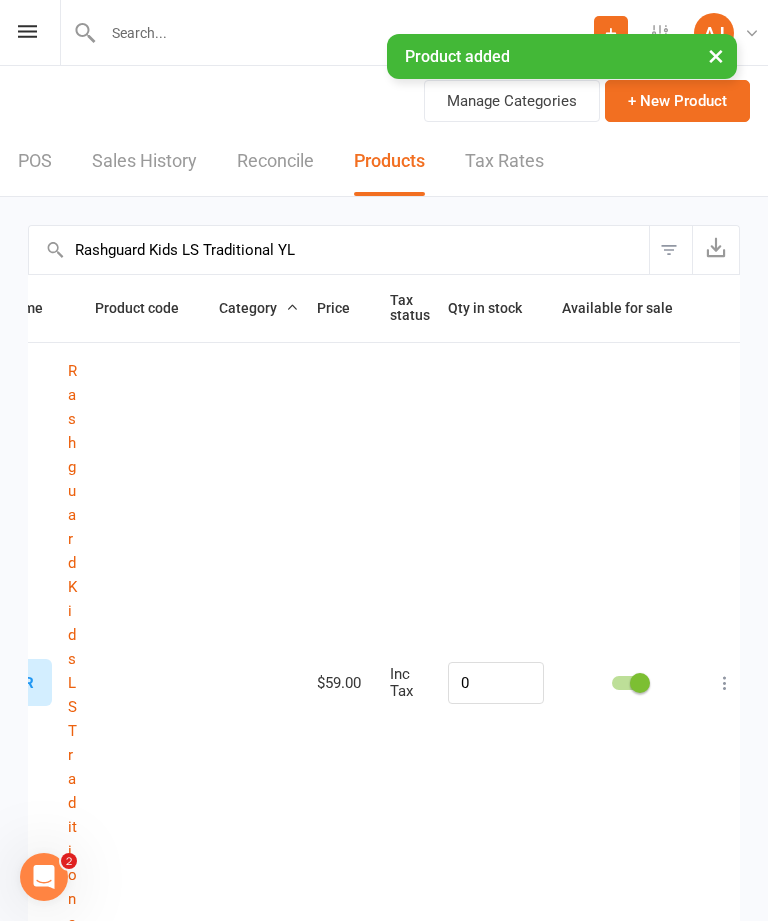 click on "+ New Product" at bounding box center (677, 101) 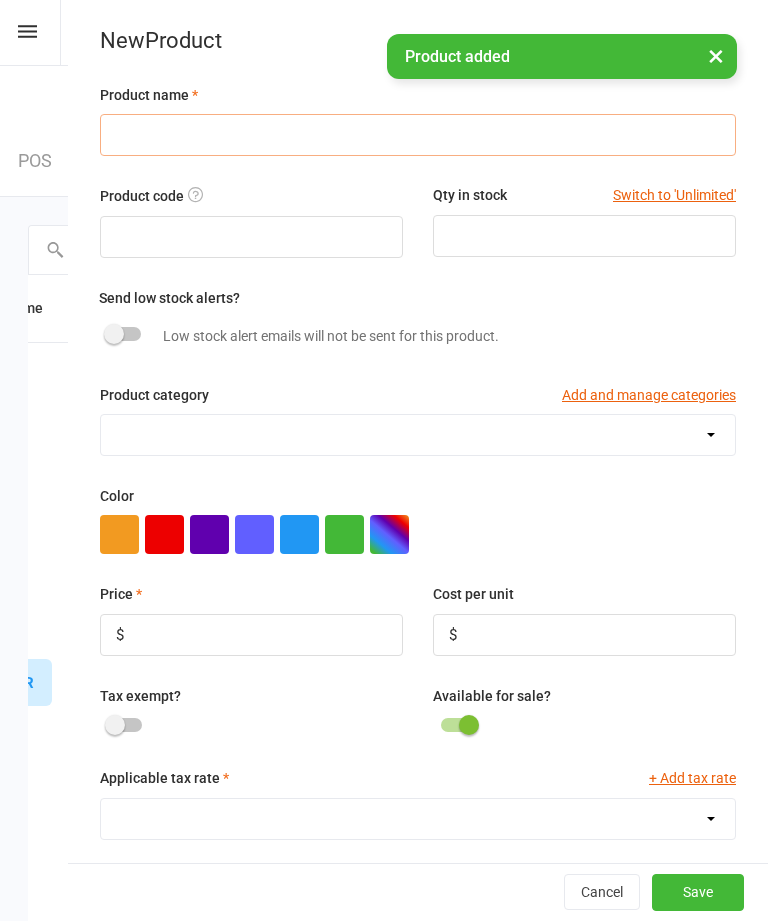 click at bounding box center (418, 135) 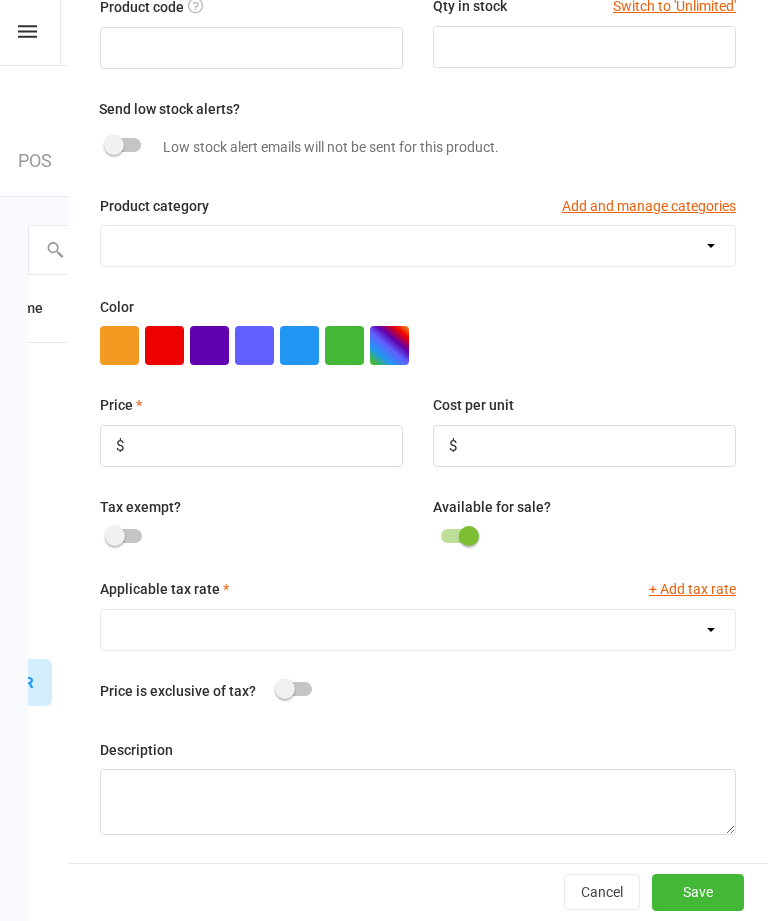 scroll, scrollTop: 192, scrollLeft: 0, axis: vertical 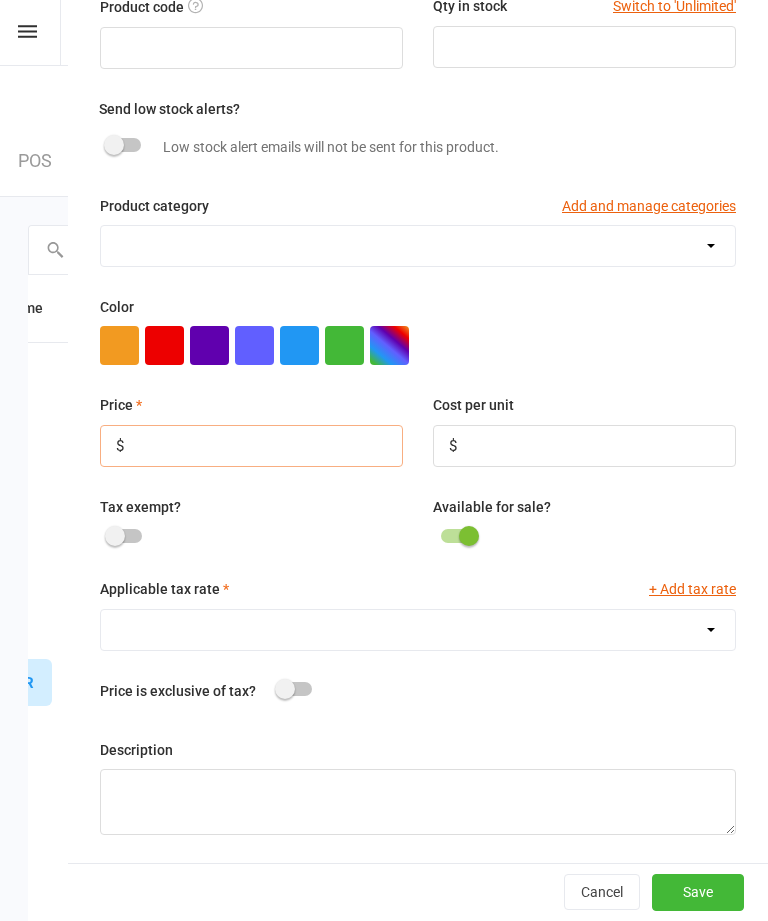 click at bounding box center [251, 446] 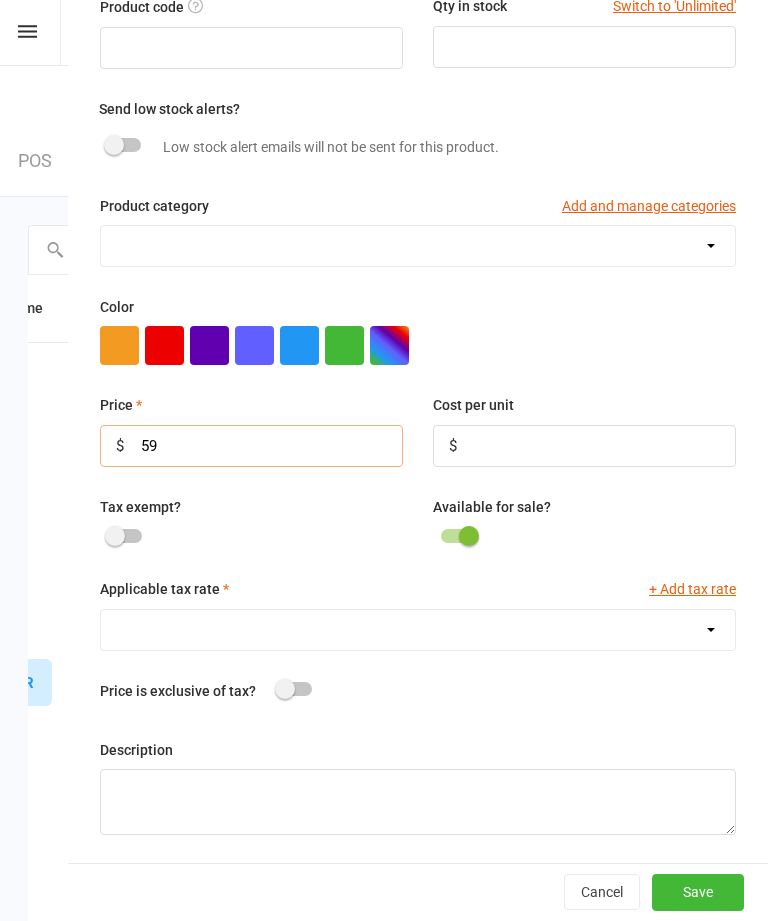 scroll, scrollTop: 128, scrollLeft: 0, axis: vertical 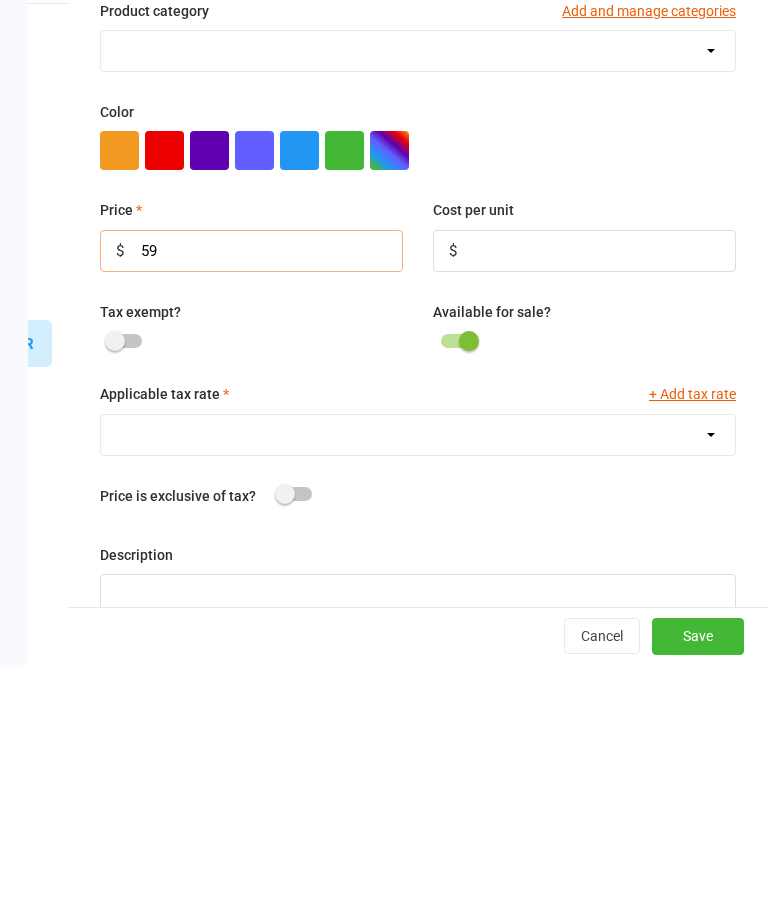 type on "59" 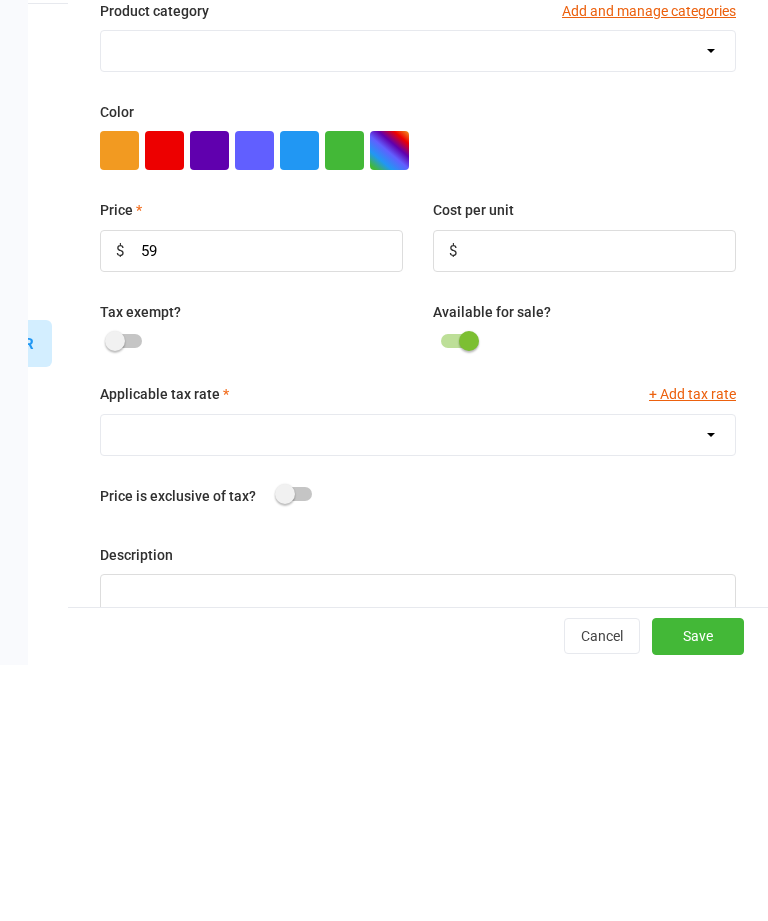 click on "GST (10.0%)" at bounding box center [418, 691] 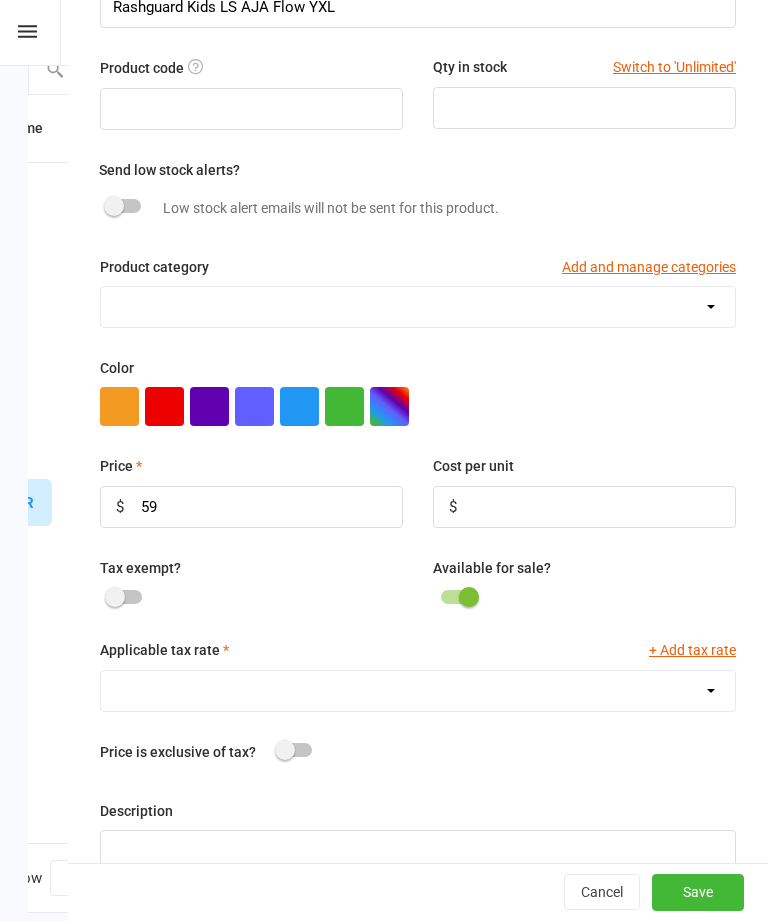 select on "1211" 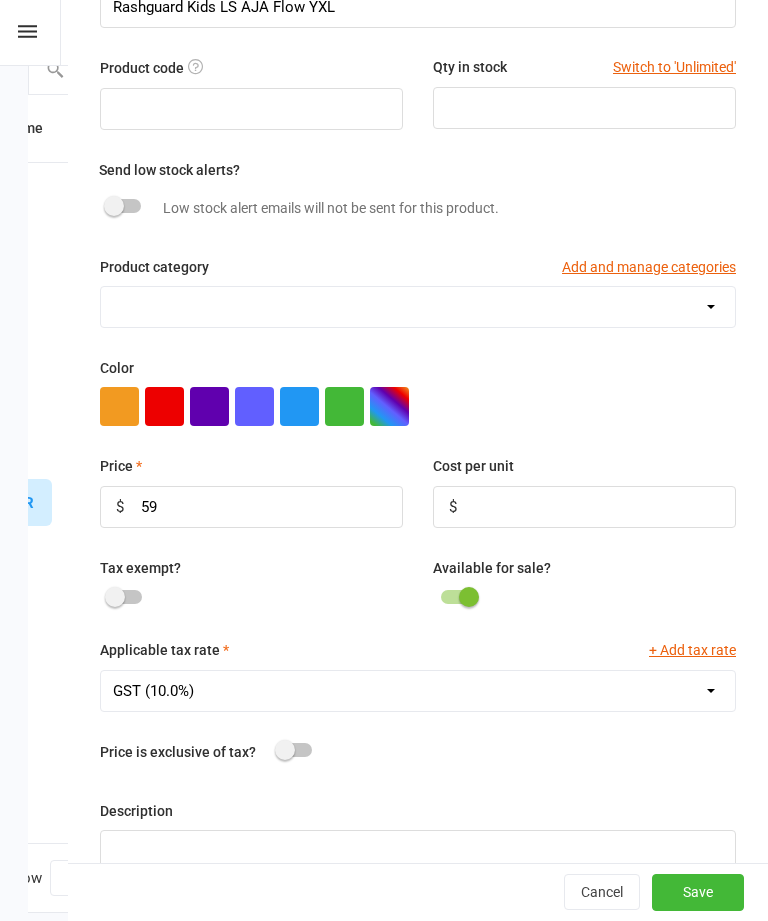 click on "Save" at bounding box center [698, 893] 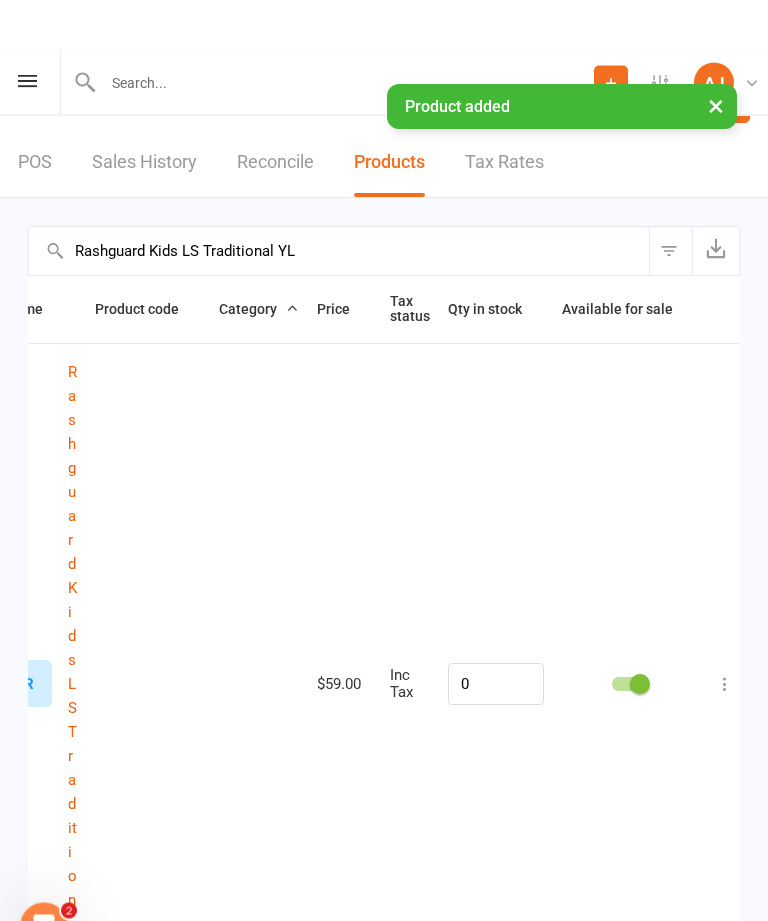 scroll, scrollTop: 0, scrollLeft: 0, axis: both 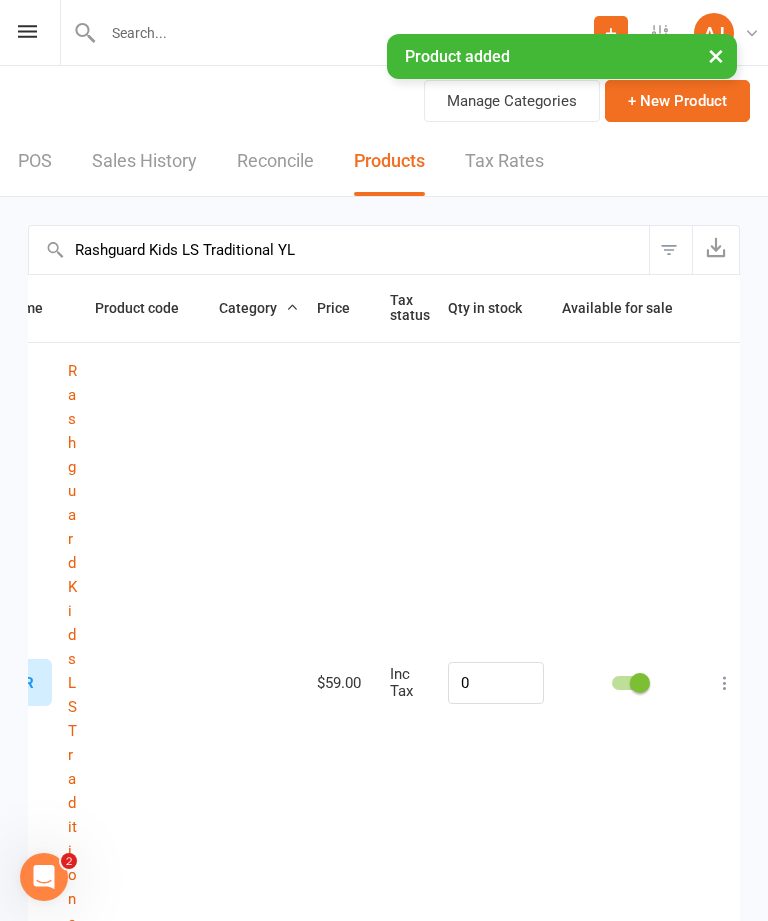 click on "+ New Product" at bounding box center (677, 101) 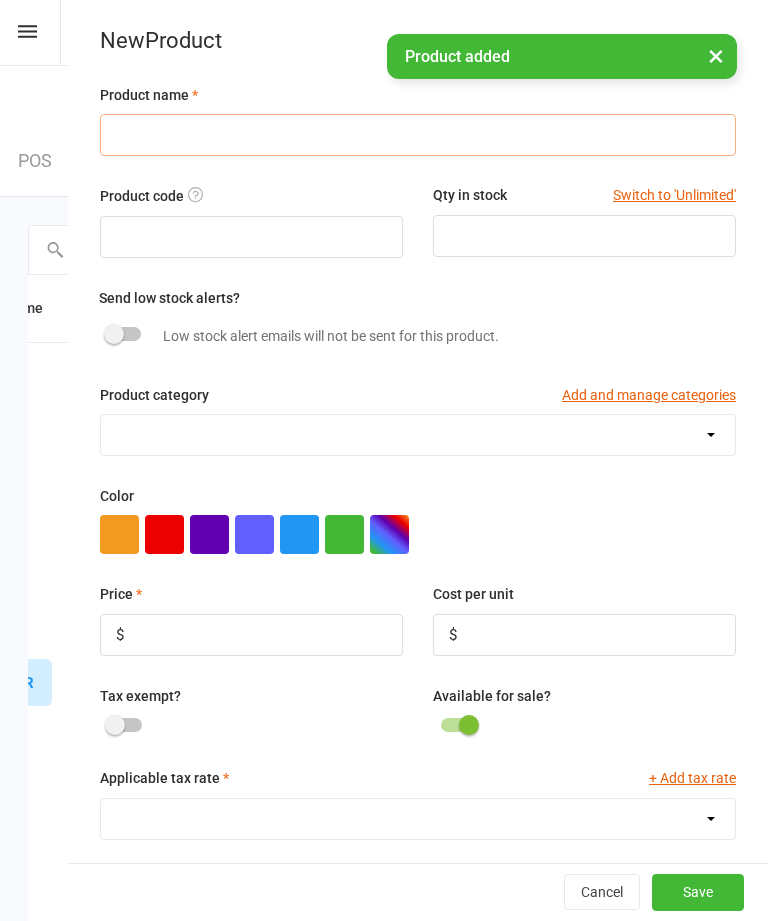 click at bounding box center [418, 135] 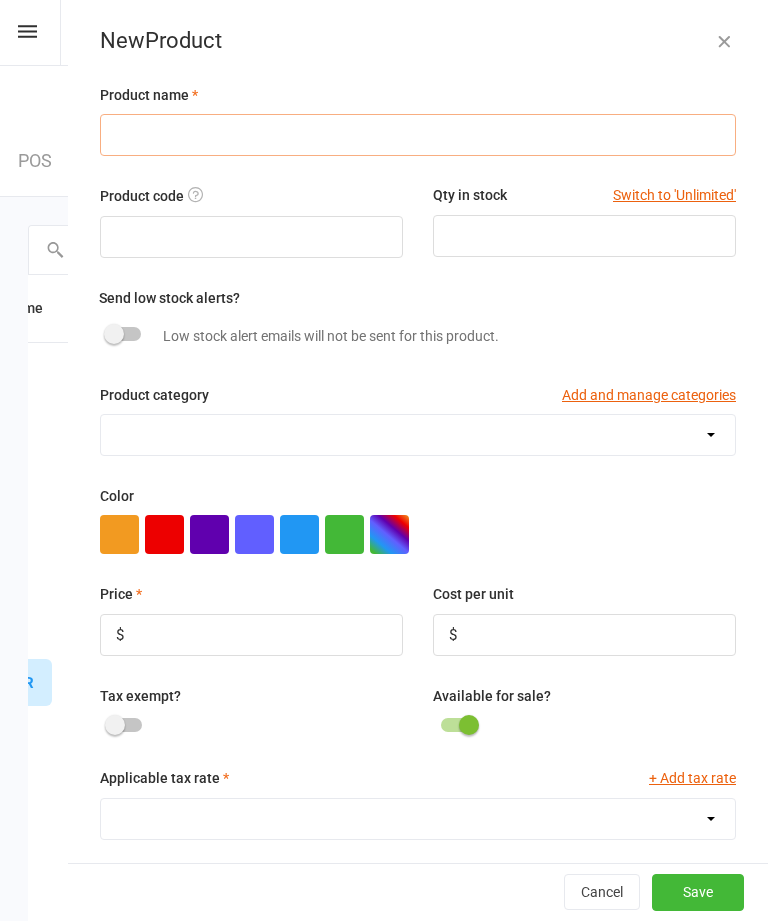 paste on "Rashguard Kids LS AJA Flow Y" 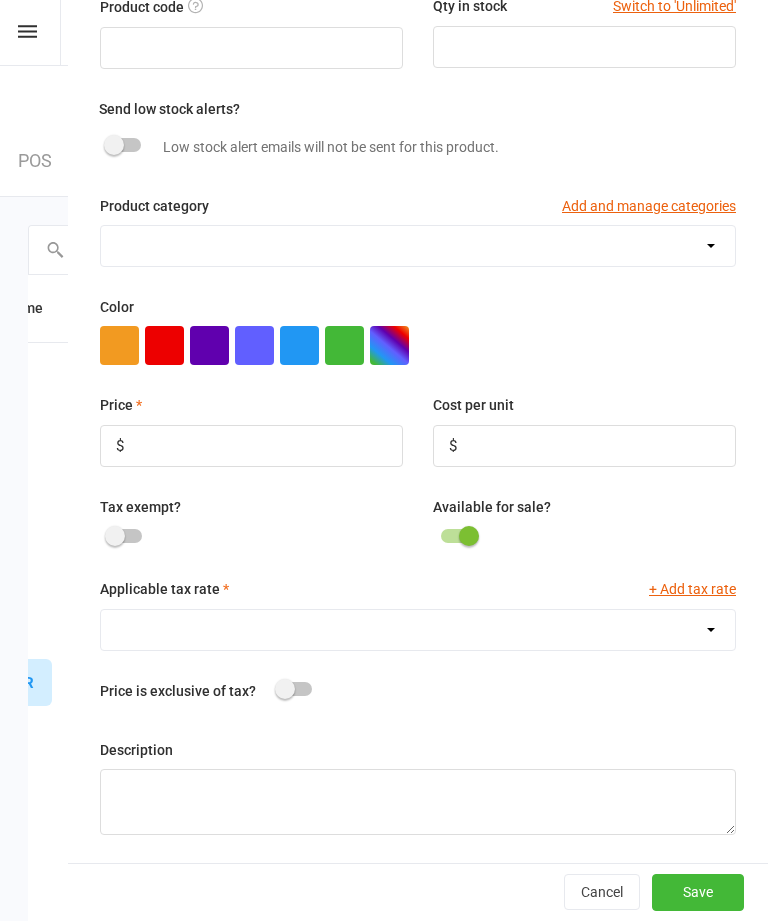 scroll, scrollTop: 192, scrollLeft: 0, axis: vertical 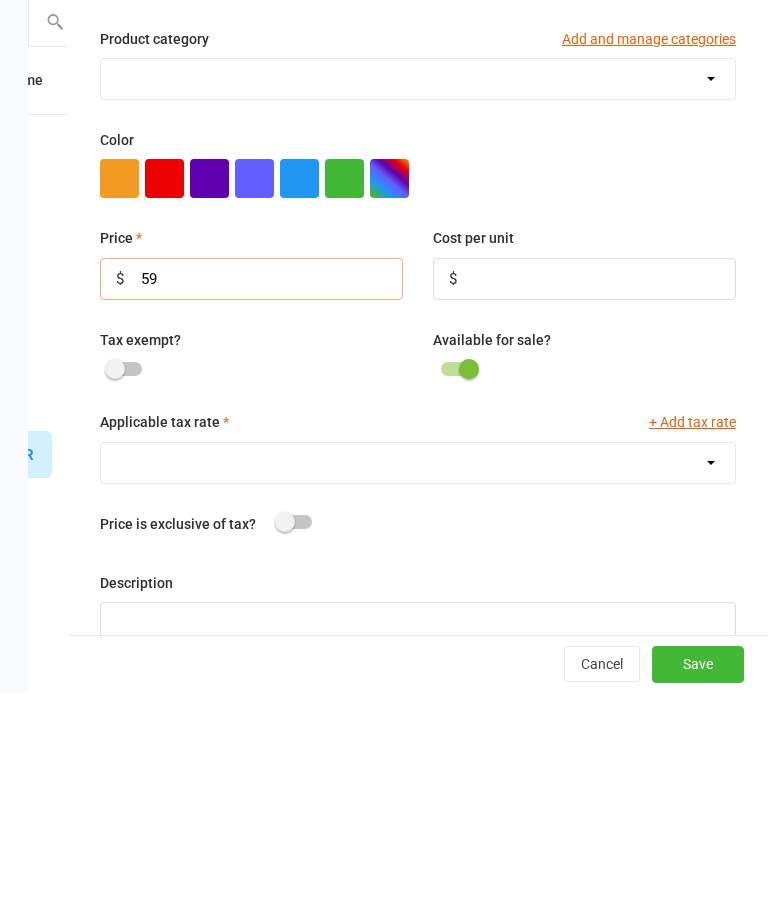 type on "59" 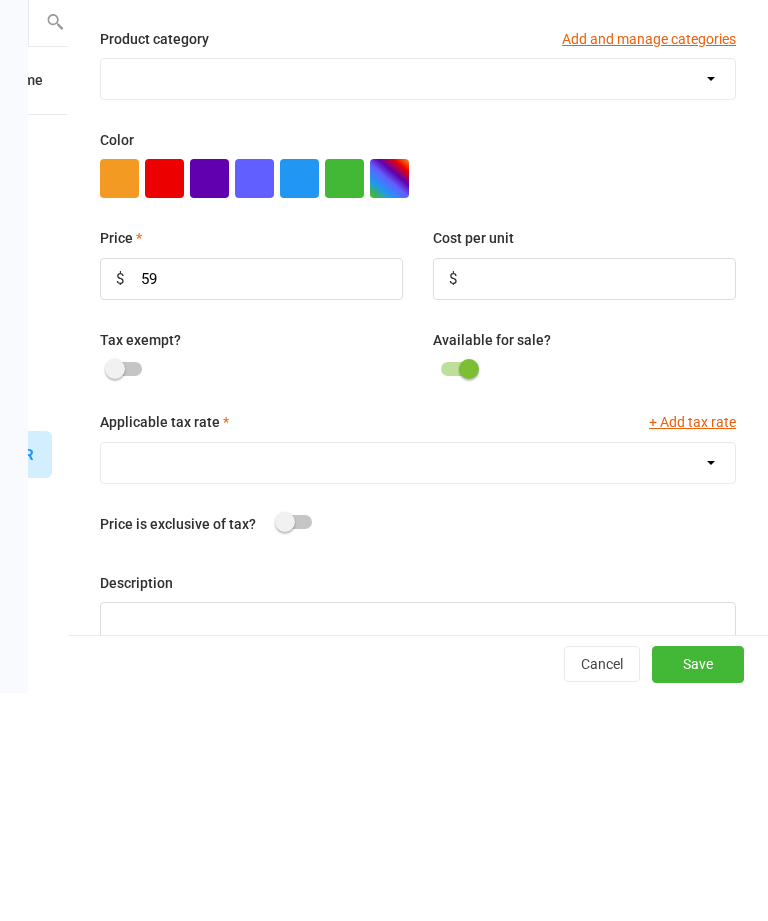 click on "GST (10.0%)" at bounding box center [418, 691] 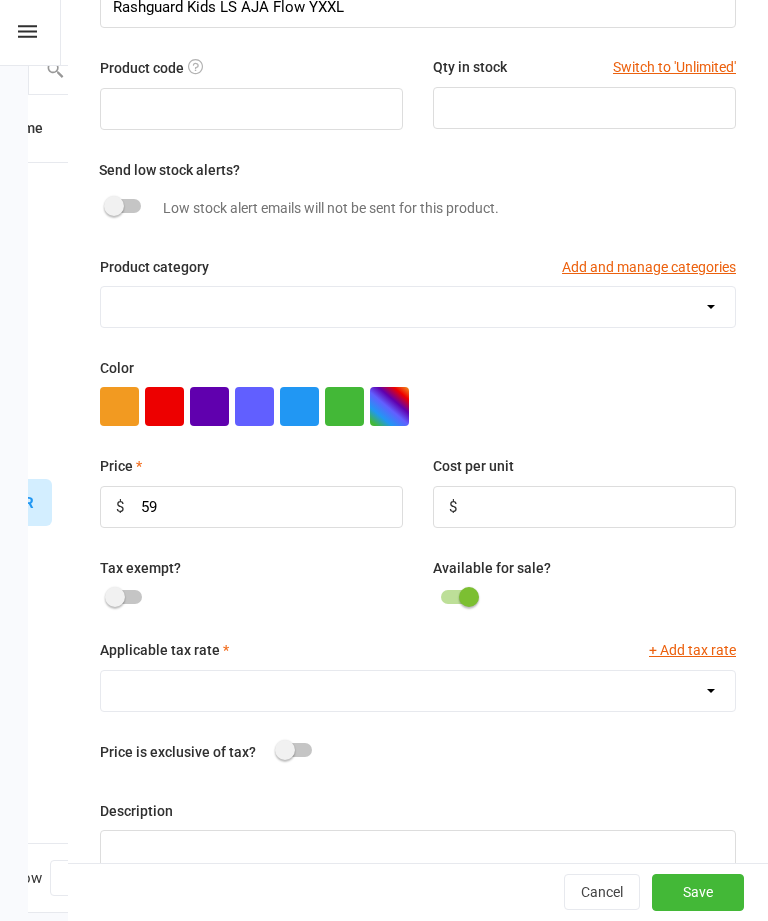 select on "1211" 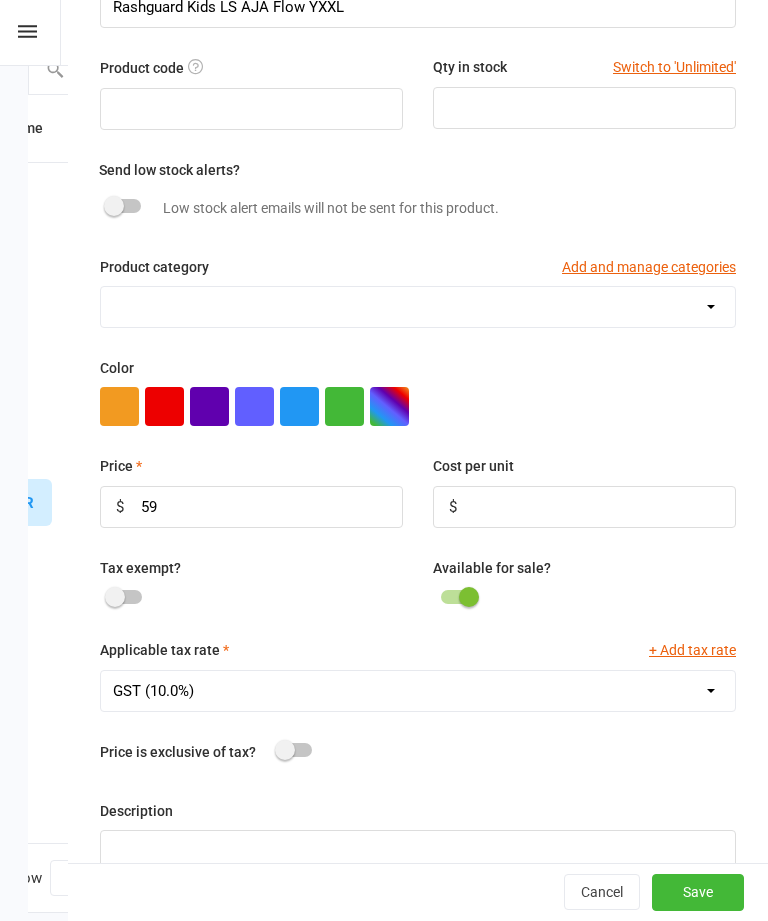 click on "Save" at bounding box center [698, 893] 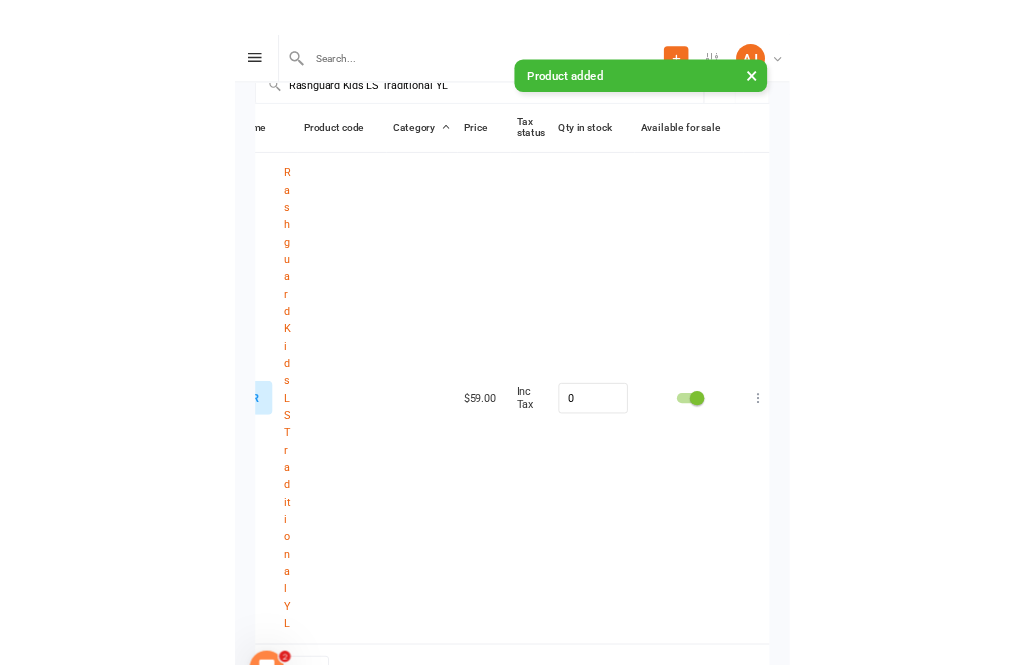 scroll, scrollTop: 0, scrollLeft: 0, axis: both 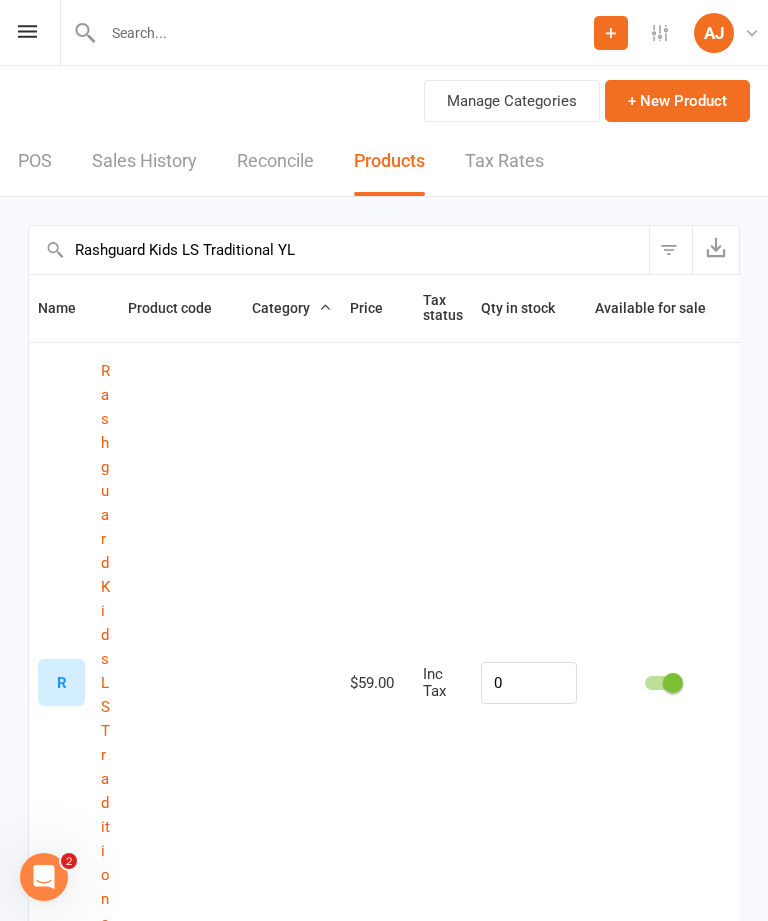 click at bounding box center [27, 31] 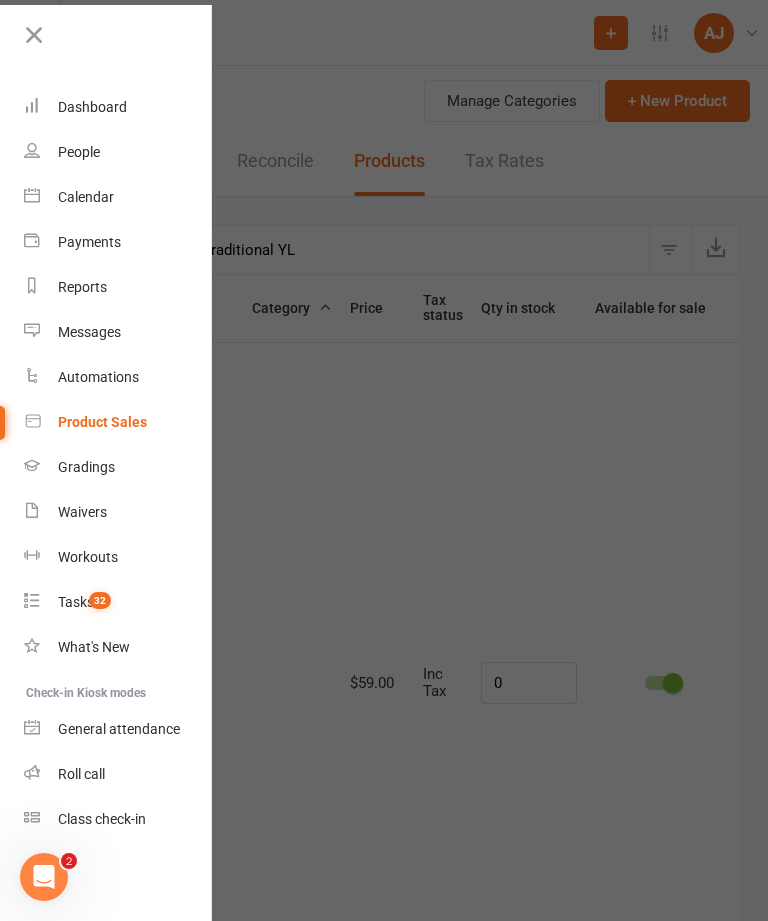click at bounding box center [34, 35] 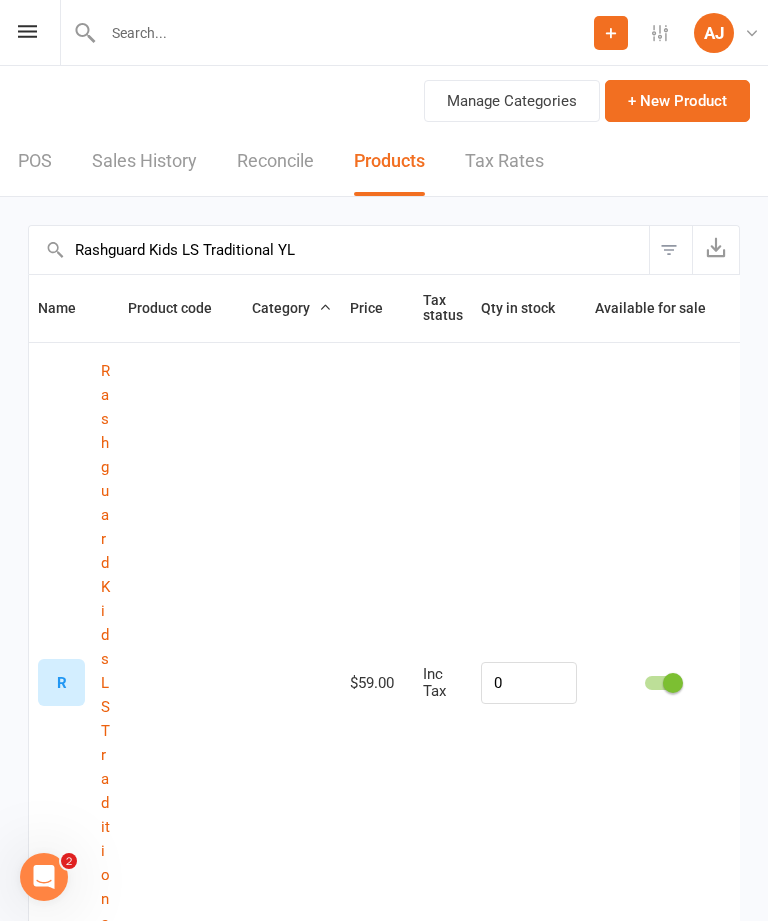 click on "Prospect Member Non-attending contact Class / event Appointment Grading event Task Membership plan Bulk message Add Settings Membership Plans Event Templates Appointment Types Mobile App Website Image Library Customize Contacts Bulk Imports Account Profile AJ Alavanca Jiujitsu Academy Alavanca Jiujitsu Academy My profile Help Terms & conditions Privacy policy Sign out" at bounding box center [384, 33] 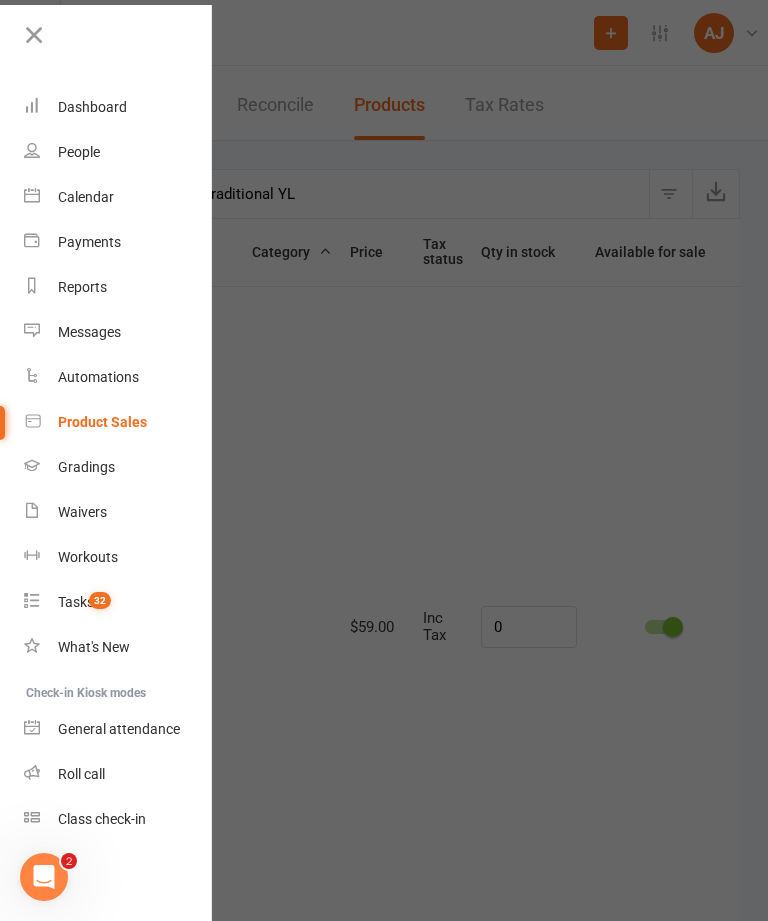 scroll, scrollTop: 55, scrollLeft: 0, axis: vertical 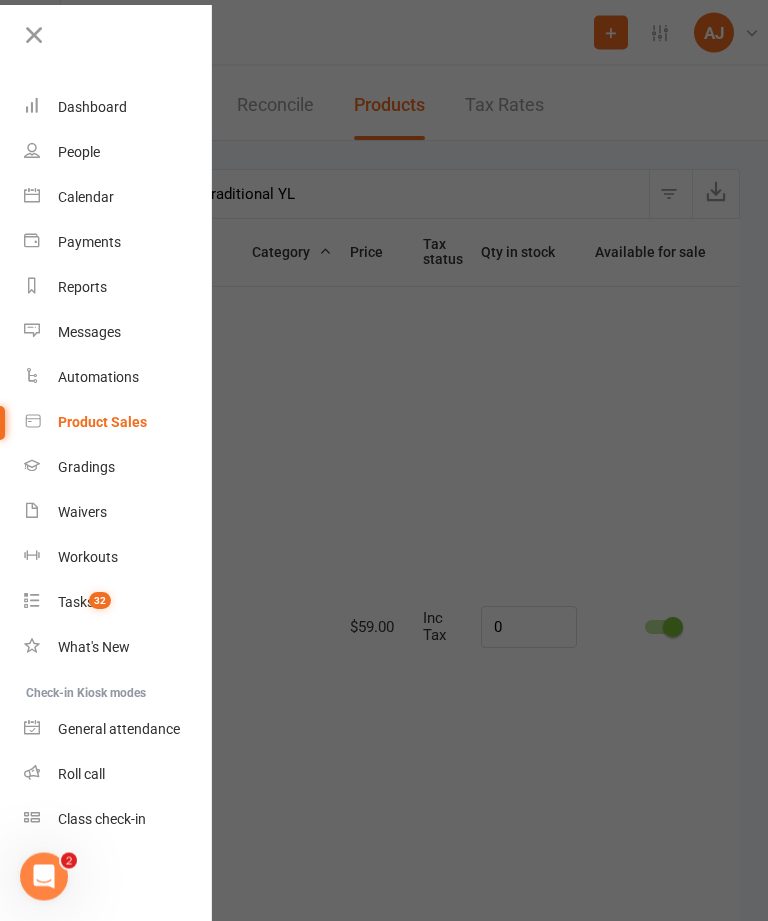 click on "Calendar" at bounding box center [118, 197] 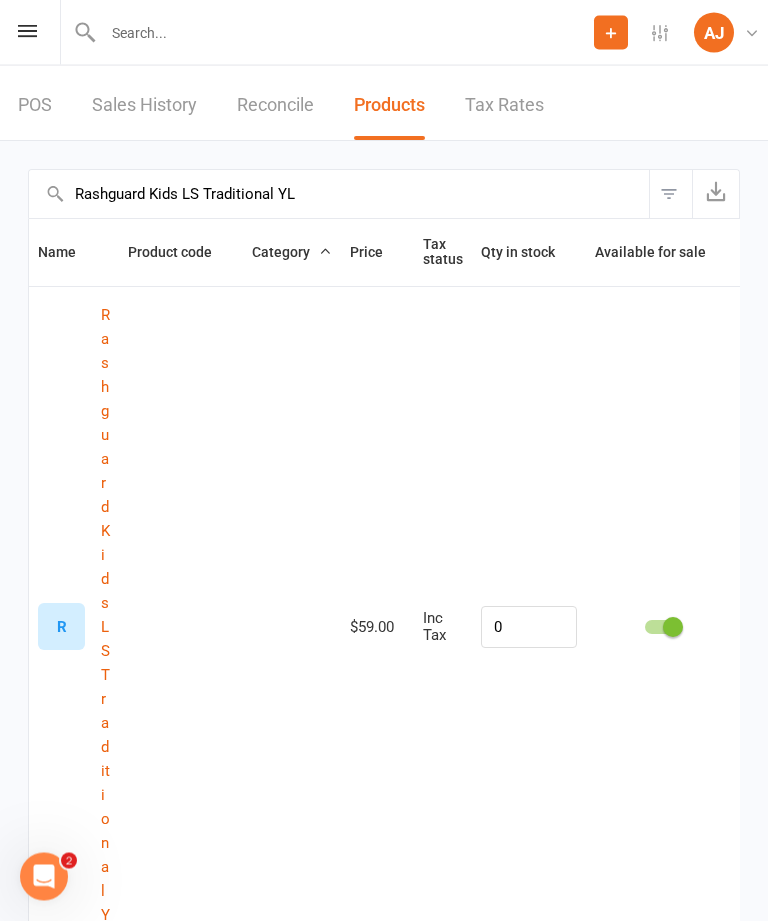 scroll, scrollTop: 56, scrollLeft: 0, axis: vertical 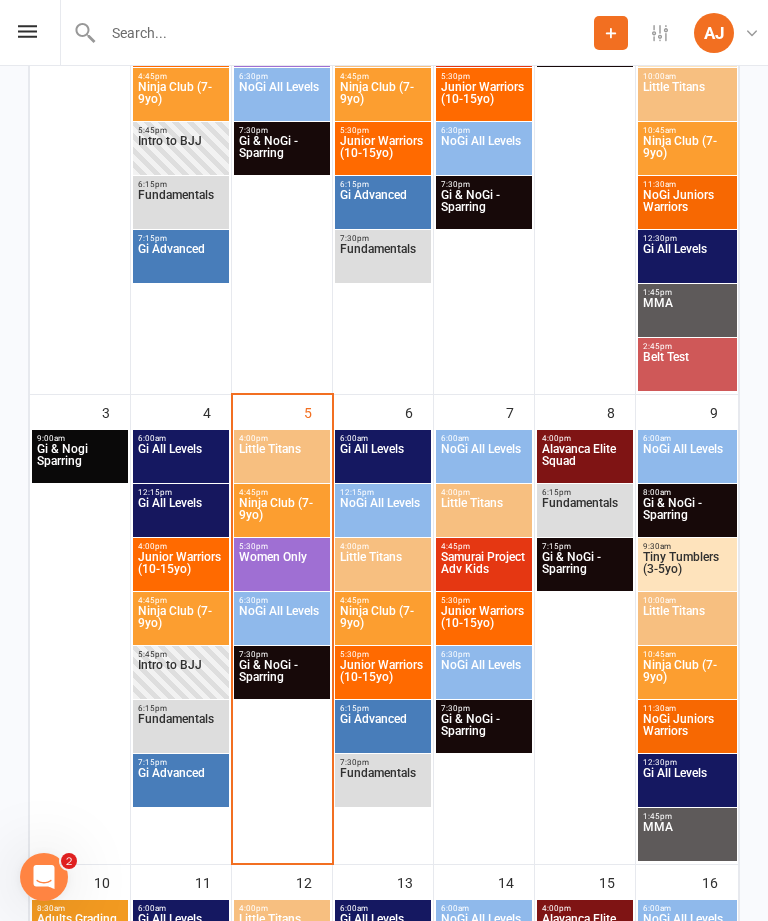 click on "Little Titans" at bounding box center (282, 461) 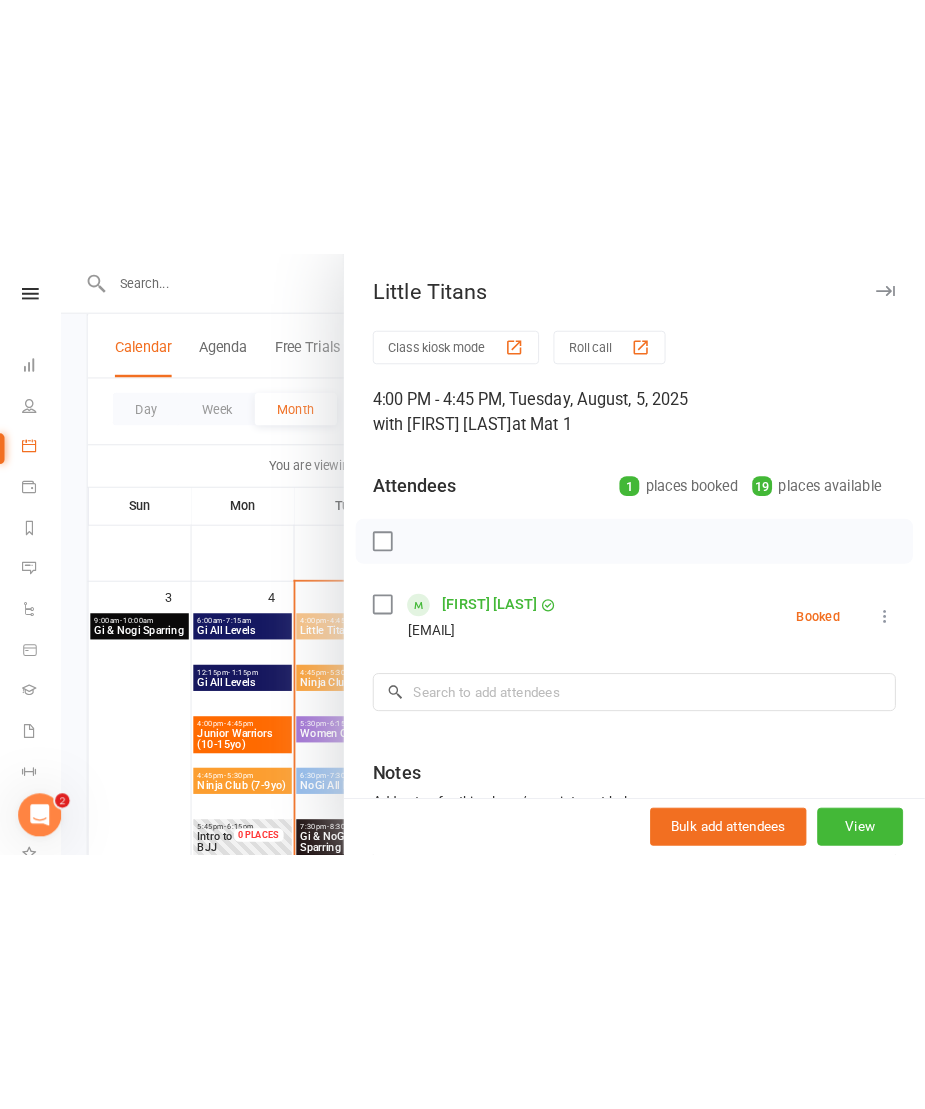 scroll, scrollTop: 522, scrollLeft: 0, axis: vertical 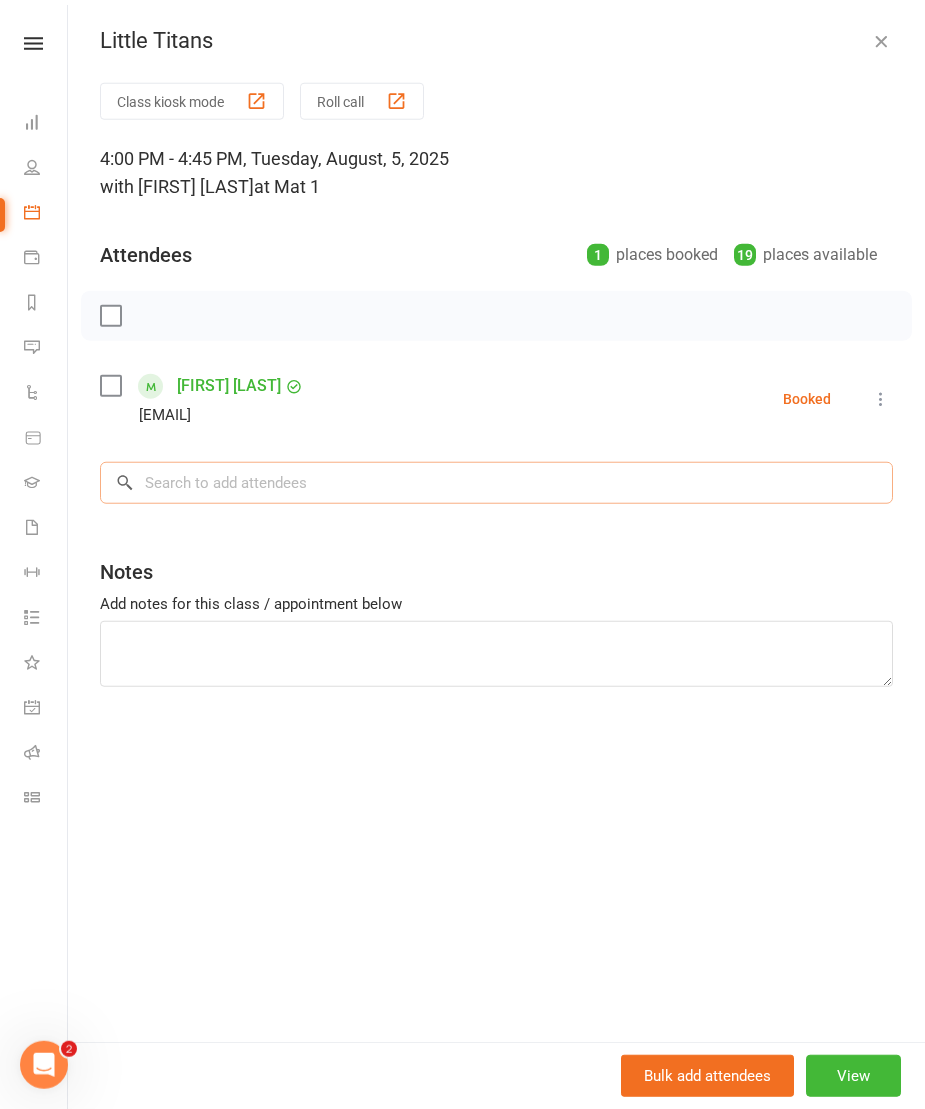 click at bounding box center (496, 483) 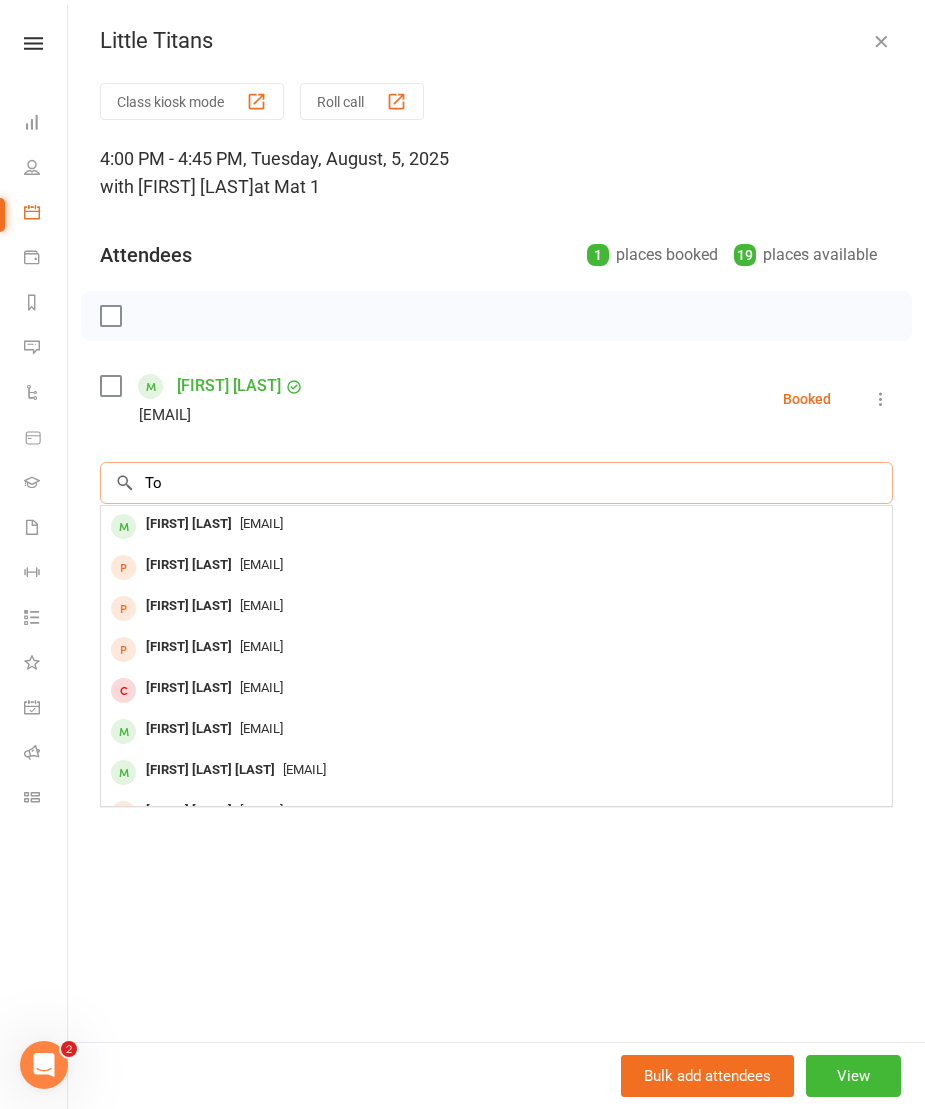 type on "T" 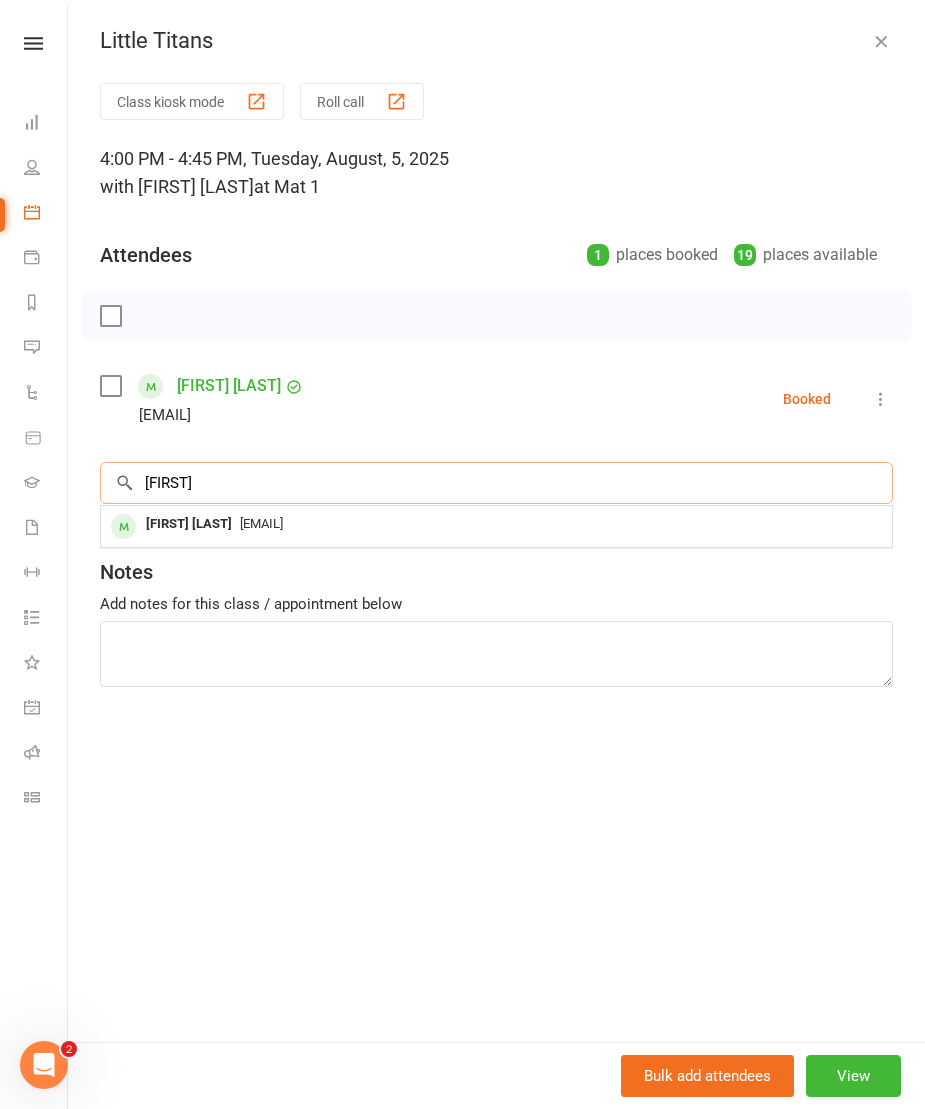 type on "[FIRST]" 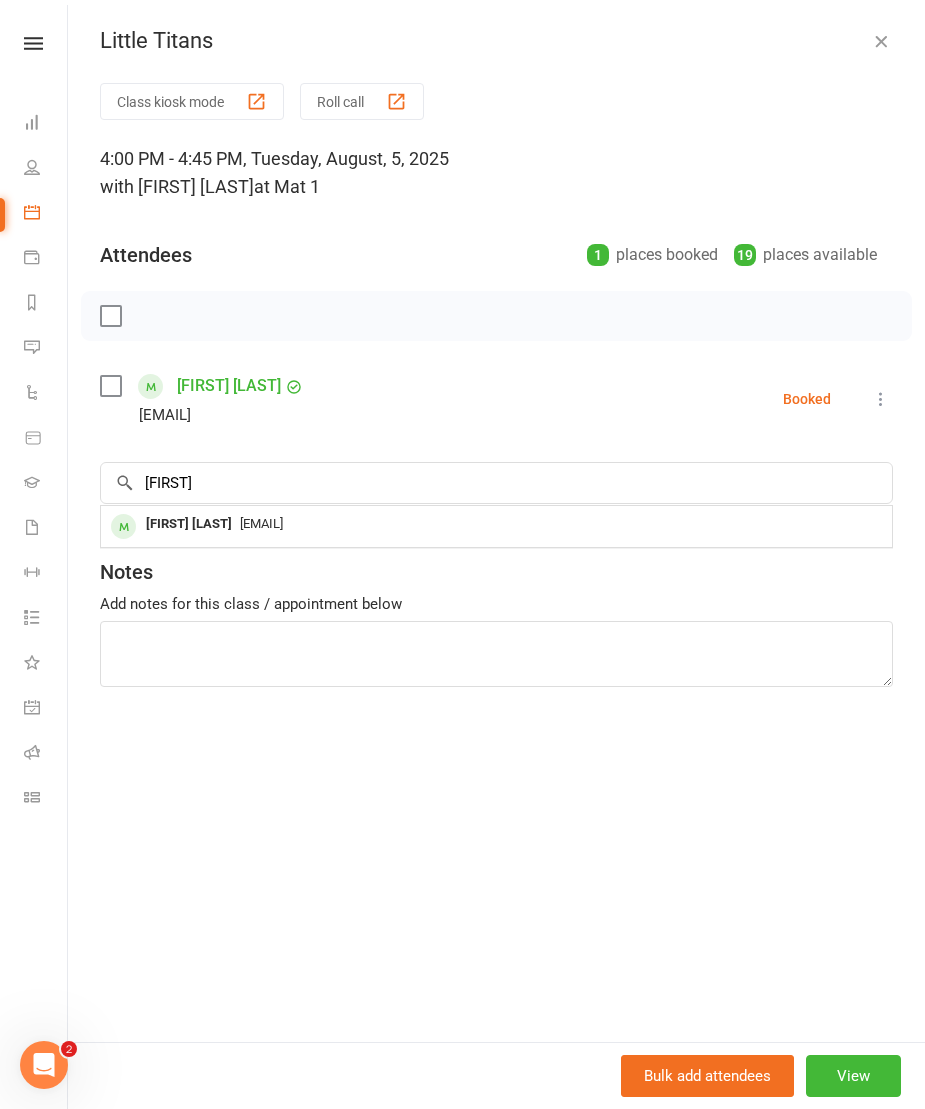 click at bounding box center (123, 526) 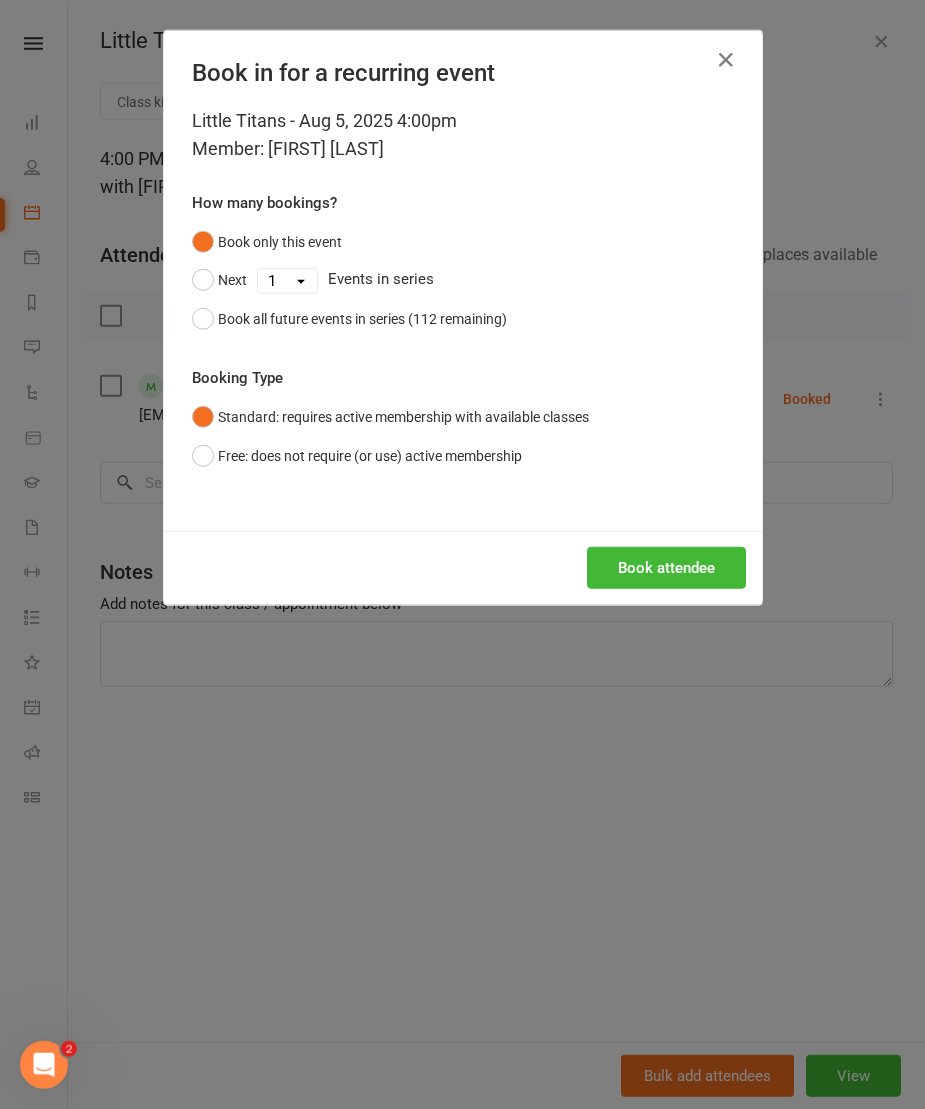 click on "Book attendee" at bounding box center [666, 568] 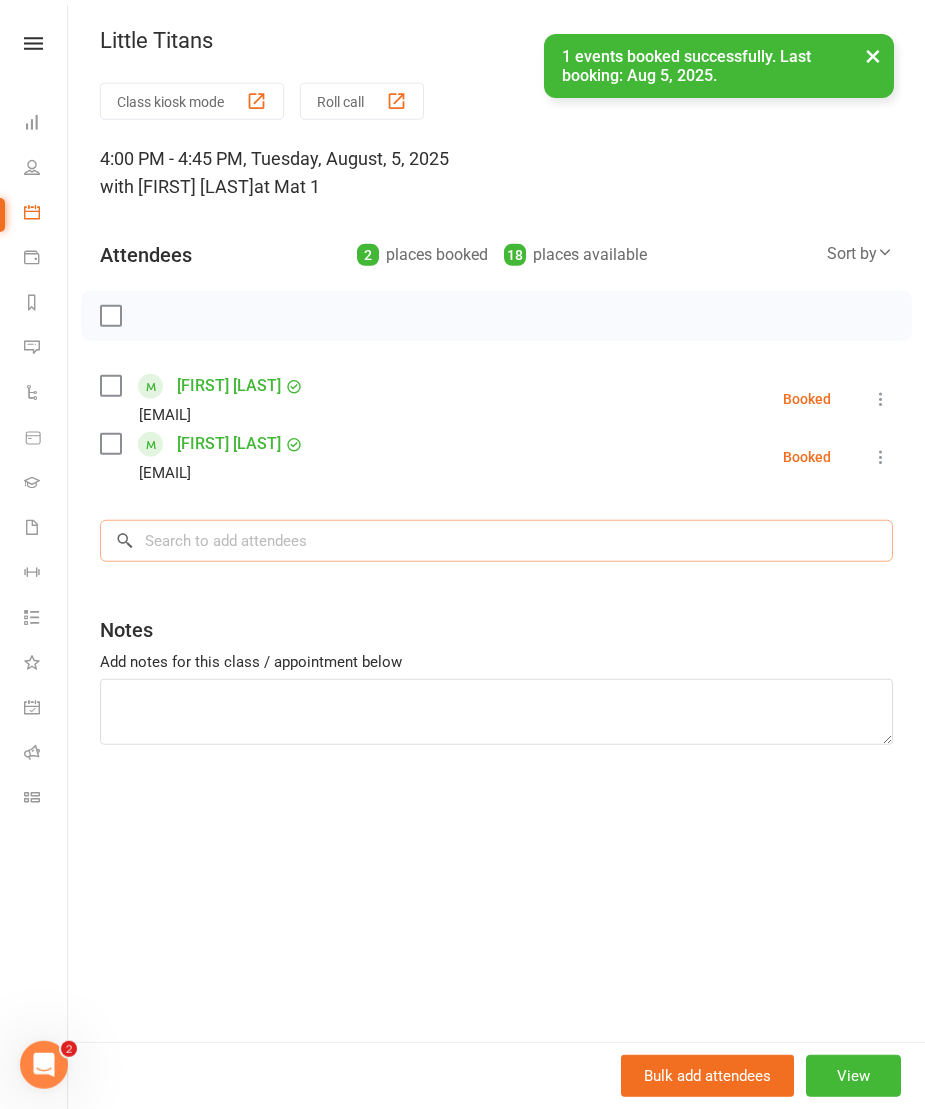click at bounding box center (496, 541) 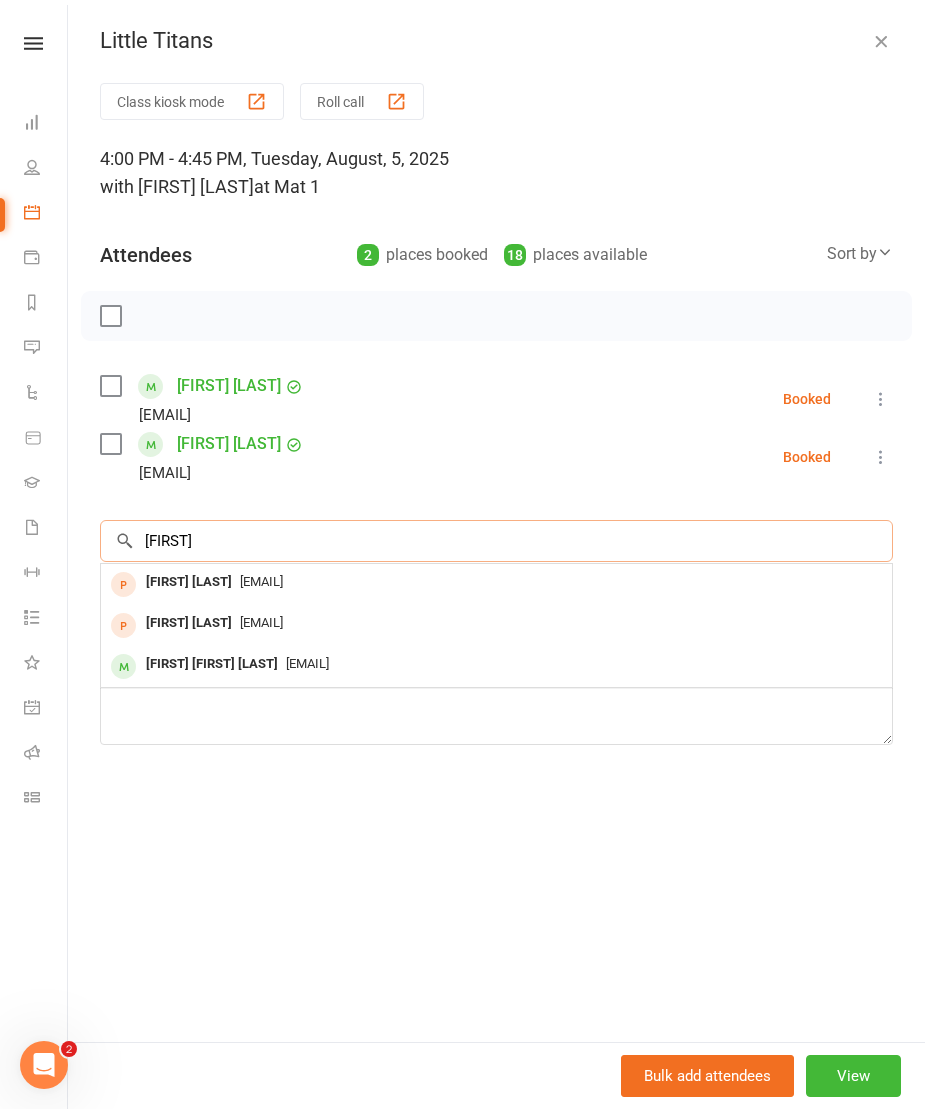 type on "[FIRST]" 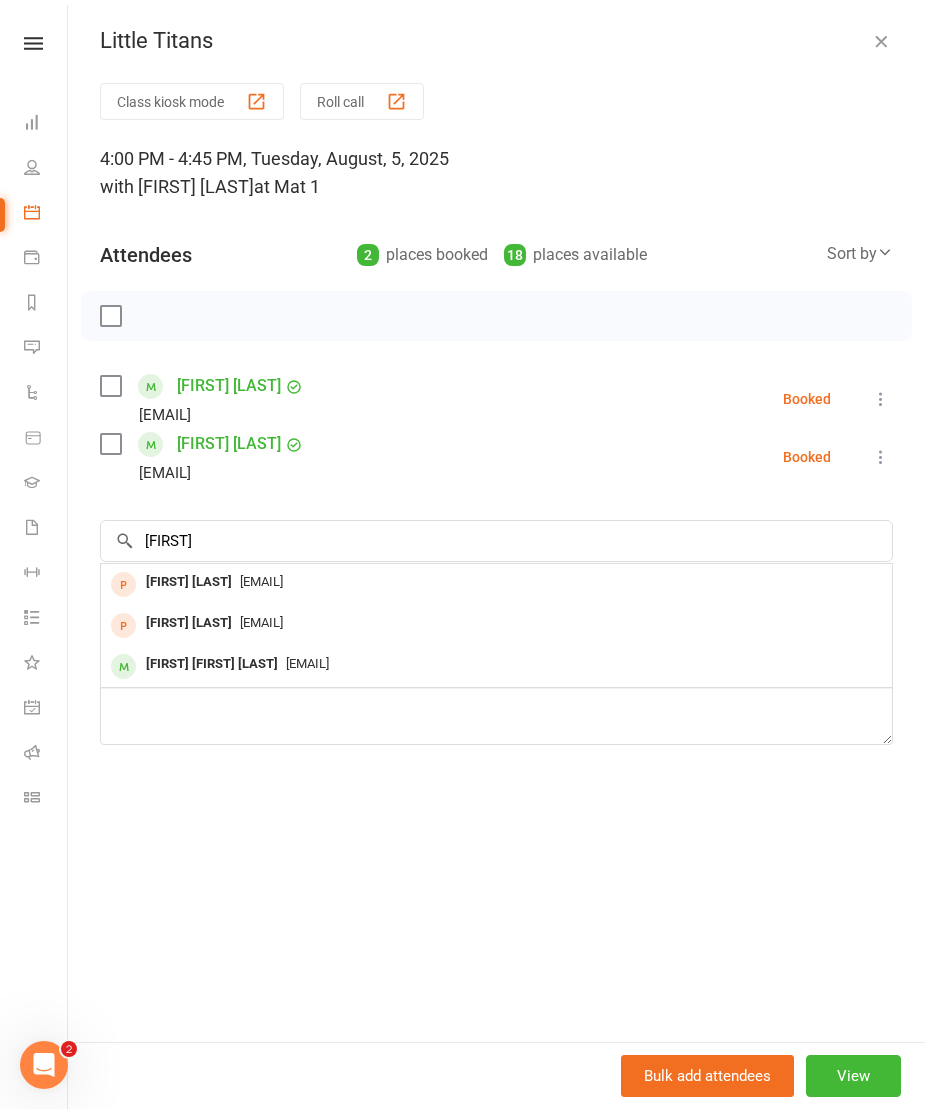 click on "[FIRST] [FIRST] [LAST]" at bounding box center (212, 664) 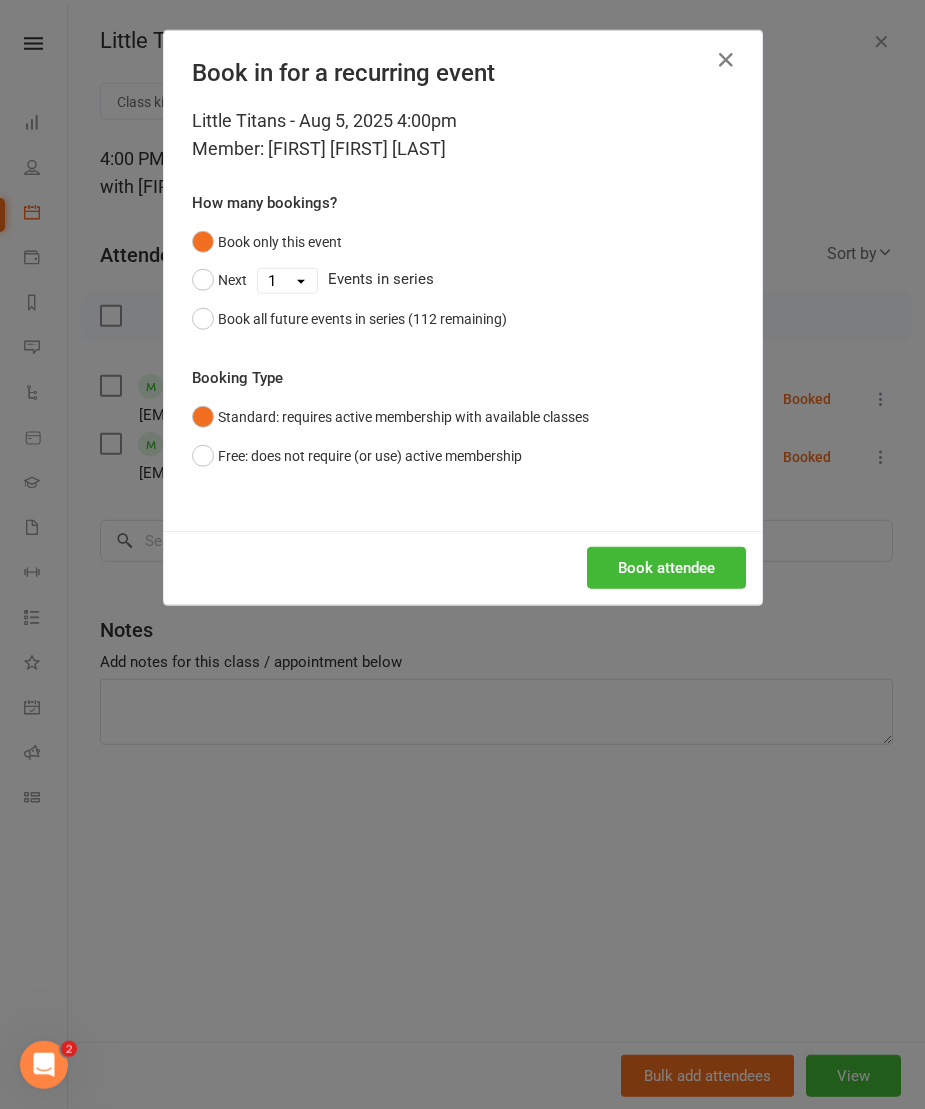 click on "Book attendee" at bounding box center [666, 568] 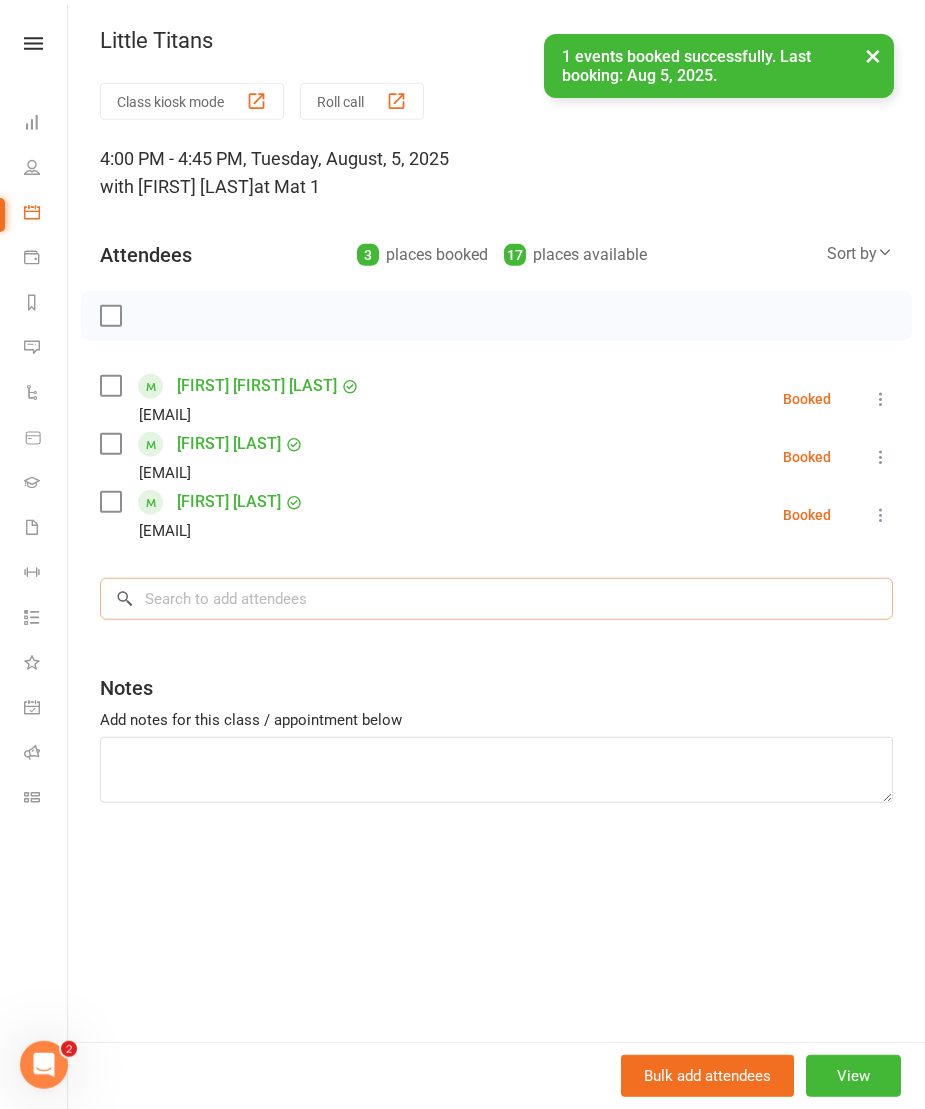 click at bounding box center [496, 599] 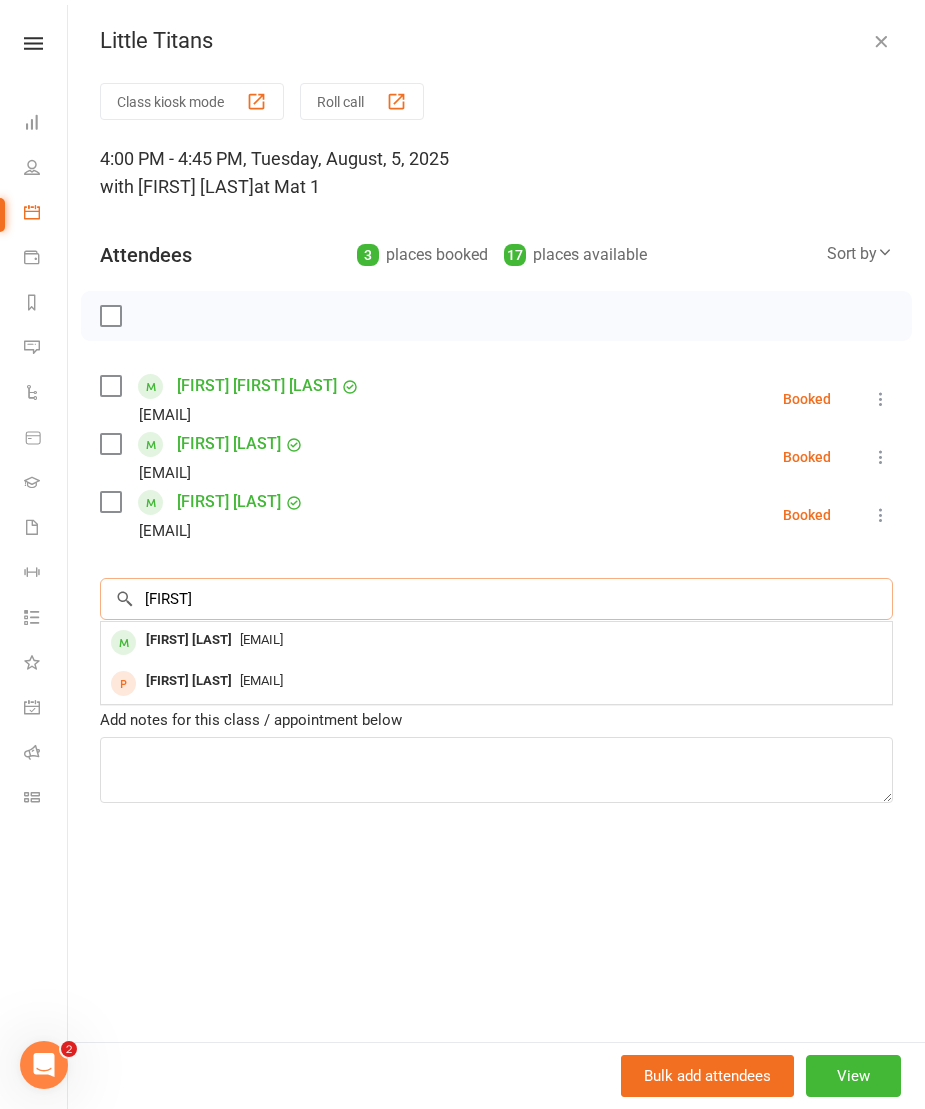 type on "[FIRST]" 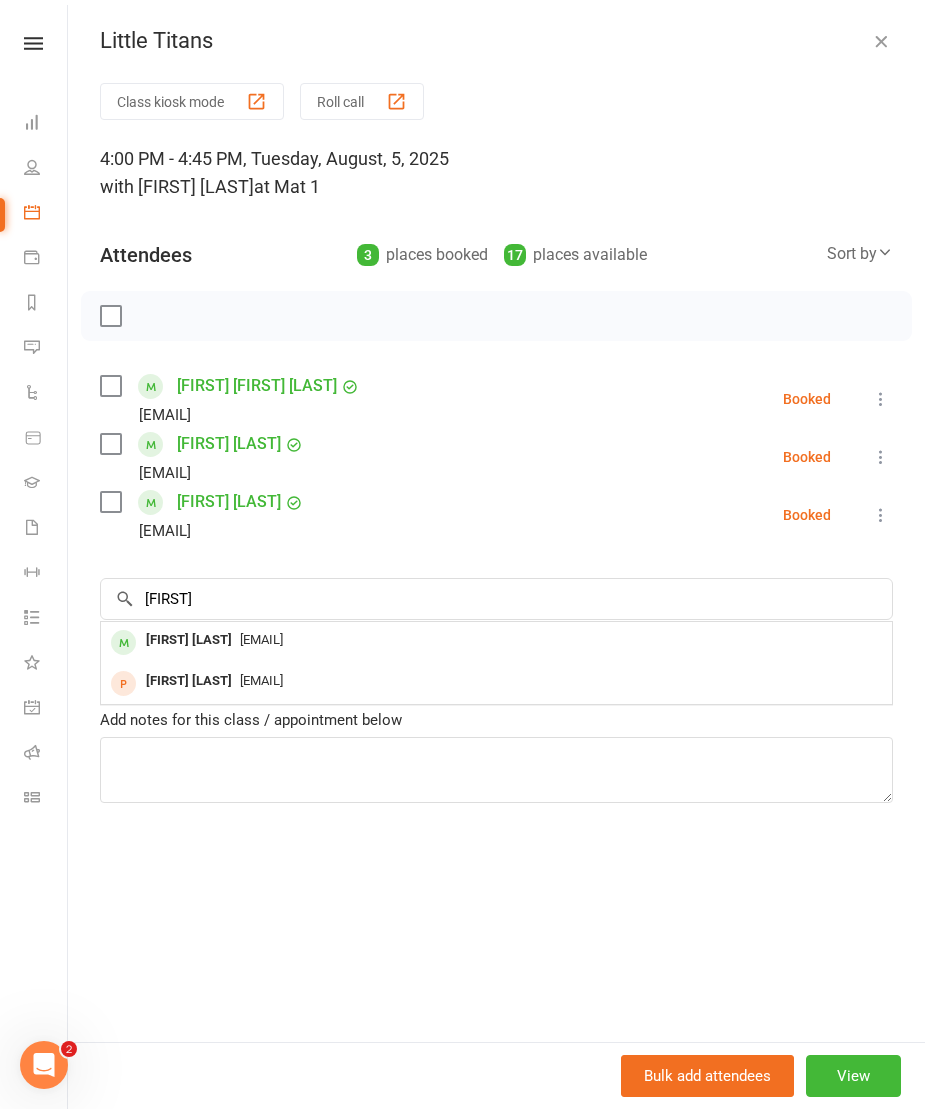 click on "[EMAIL]" at bounding box center [496, 640] 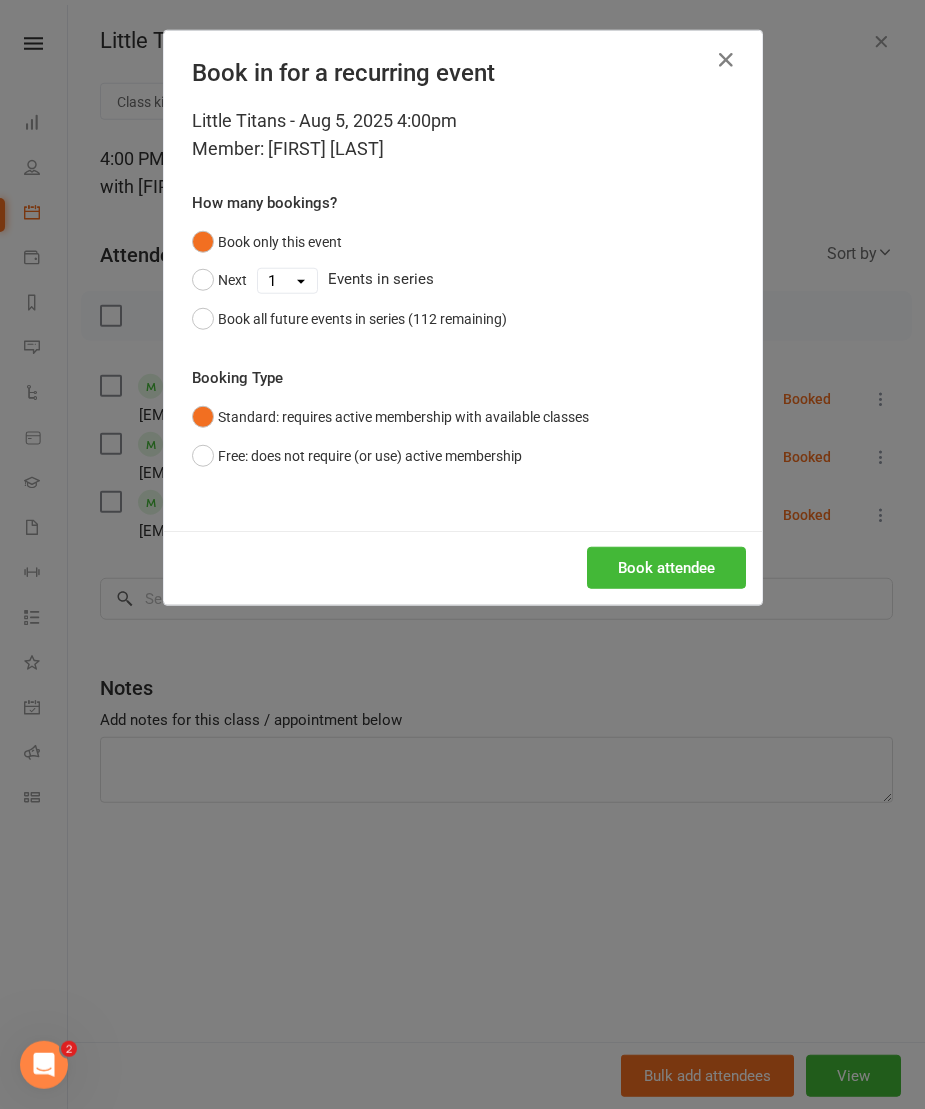 click on "Book attendee" at bounding box center (666, 568) 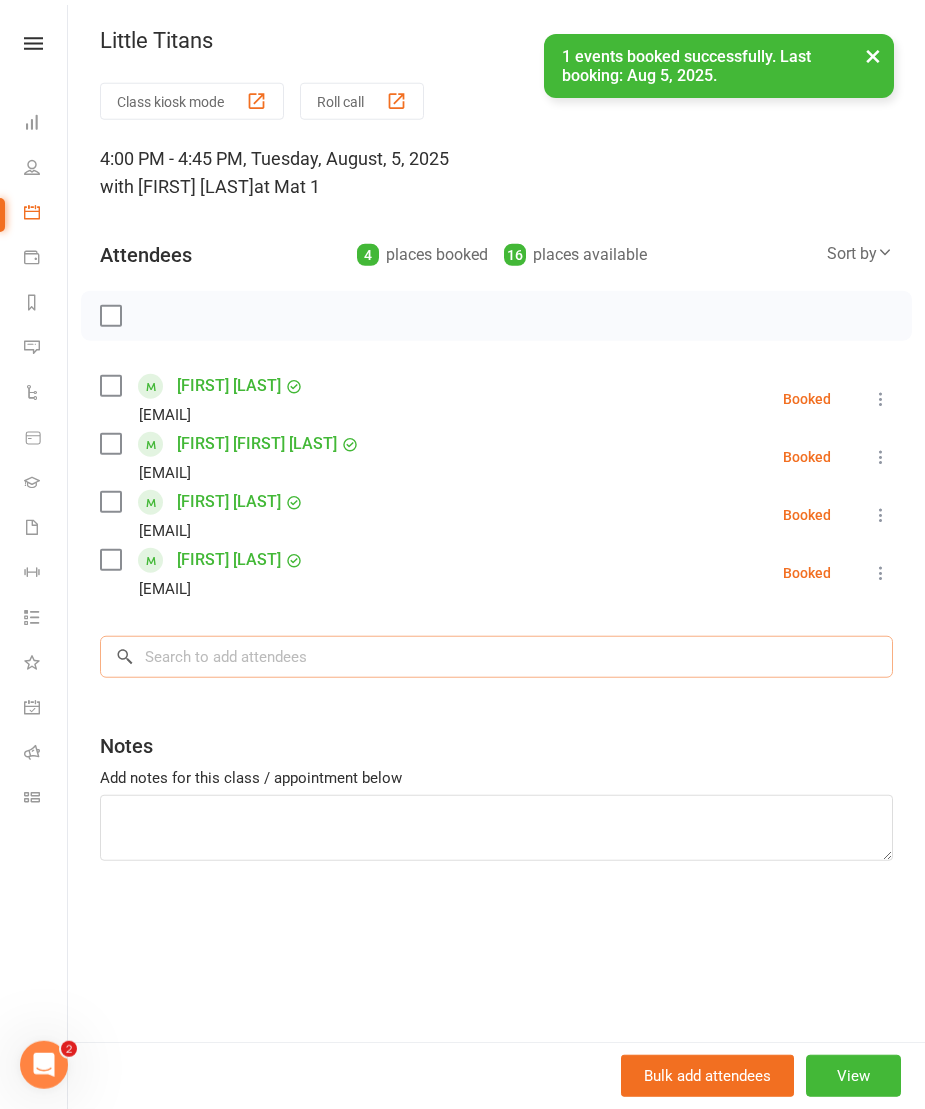 click at bounding box center [496, 657] 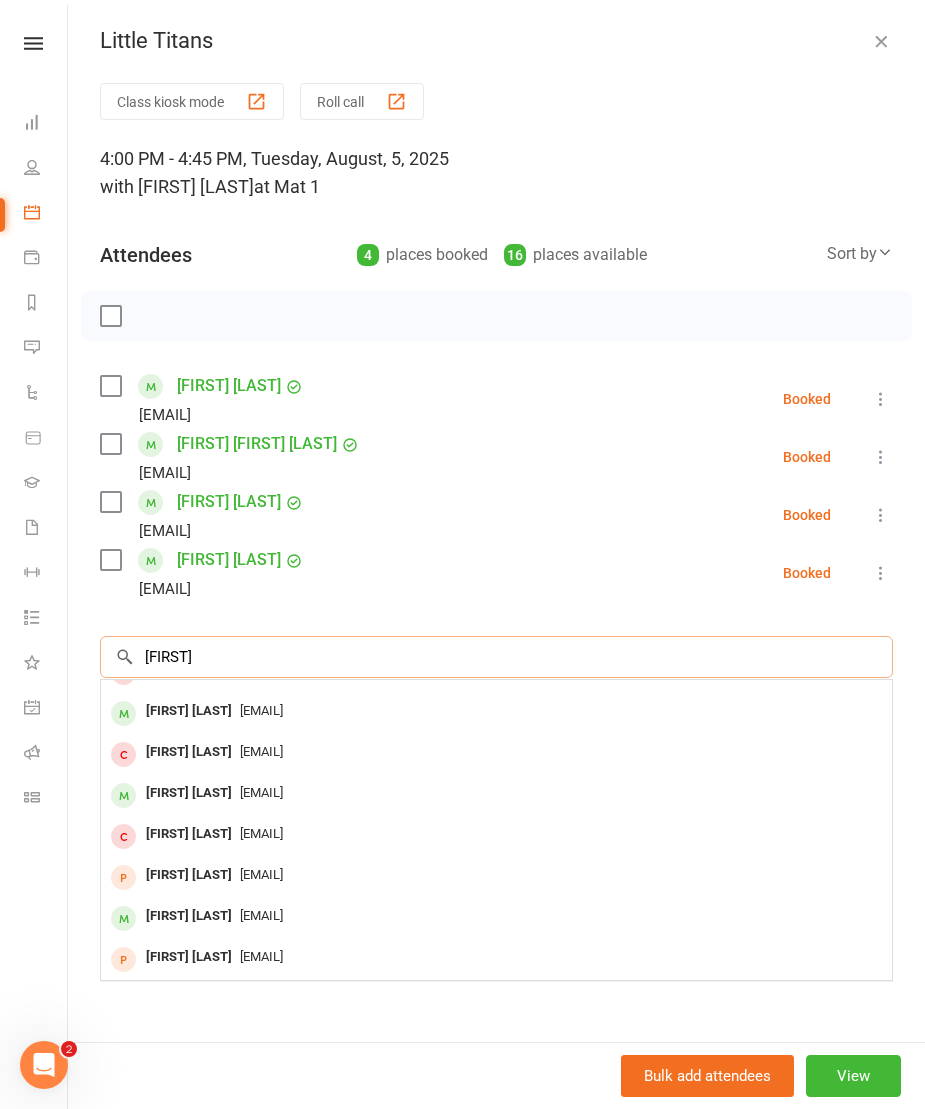 scroll, scrollTop: 110, scrollLeft: 0, axis: vertical 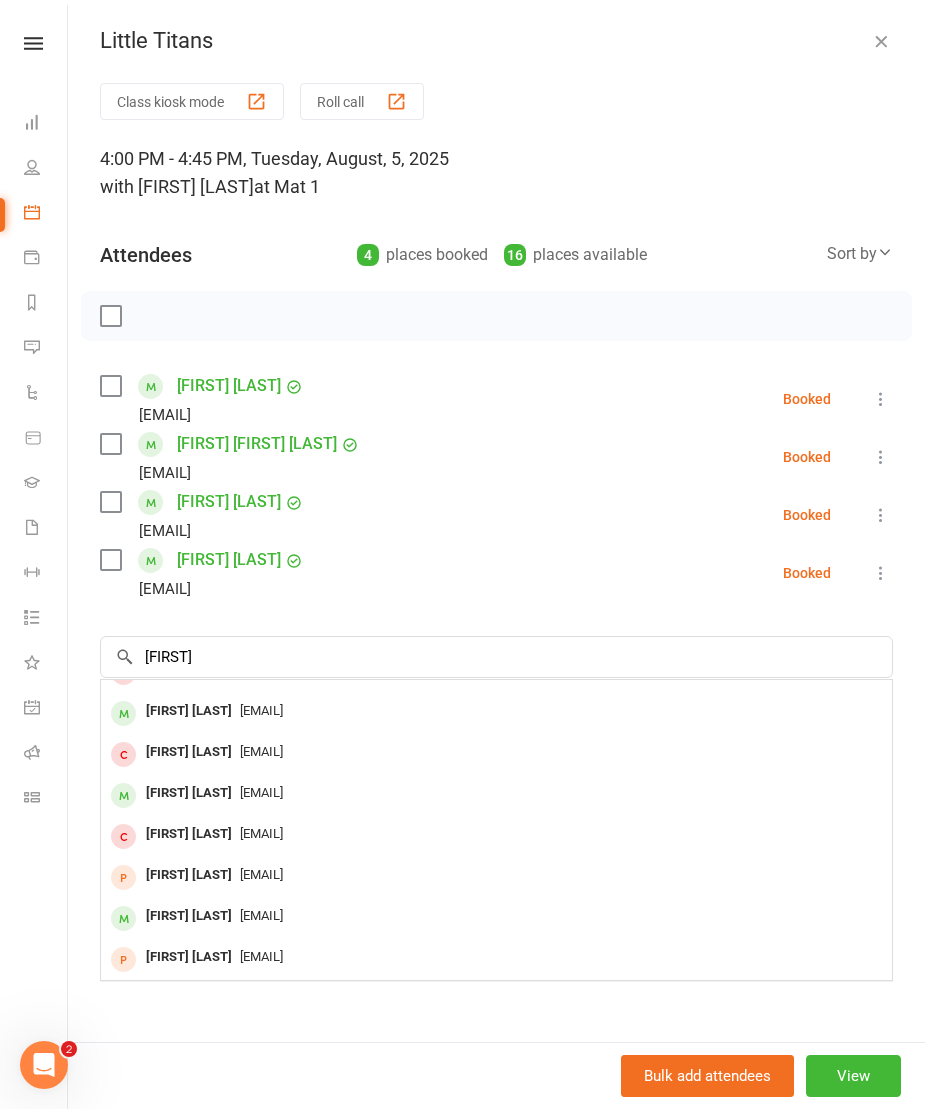 click on "[FIRST] [LAST]" at bounding box center (189, 793) 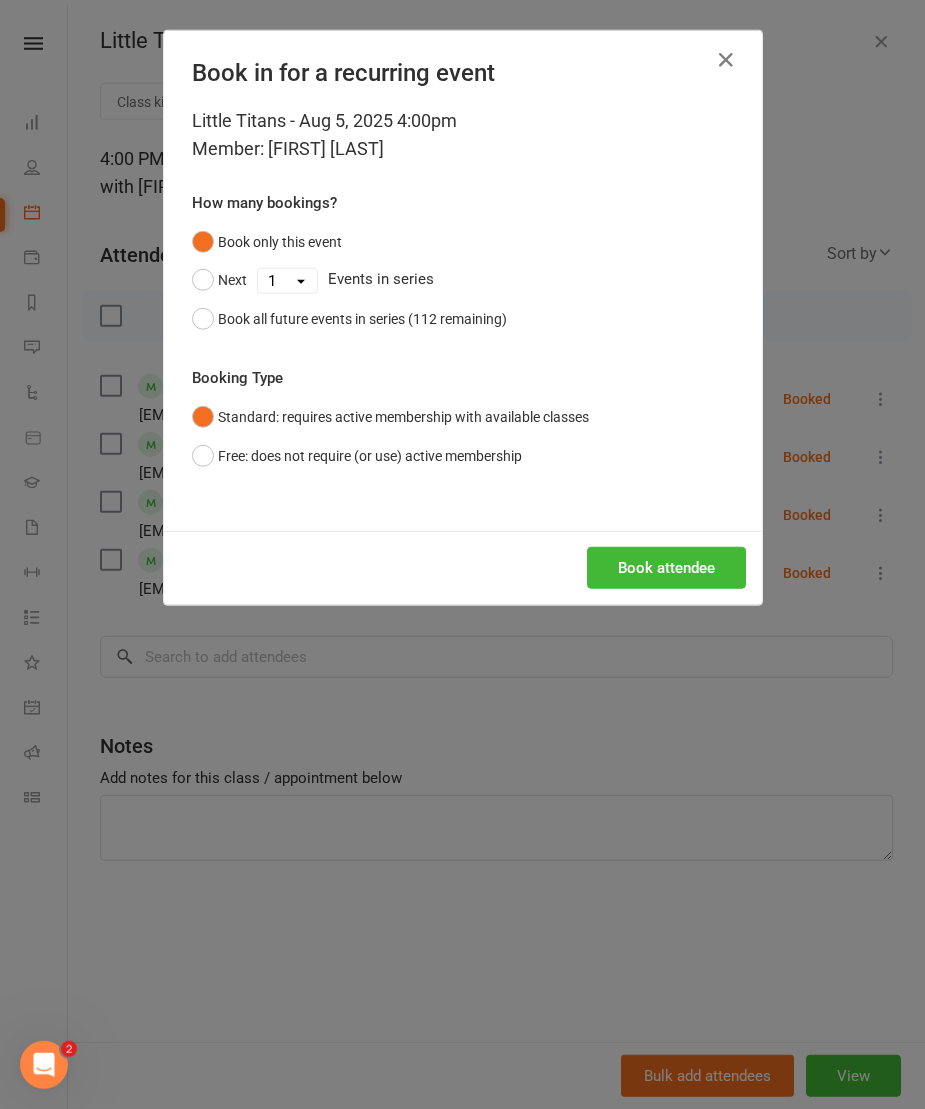 click on "Book attendee" at bounding box center (666, 568) 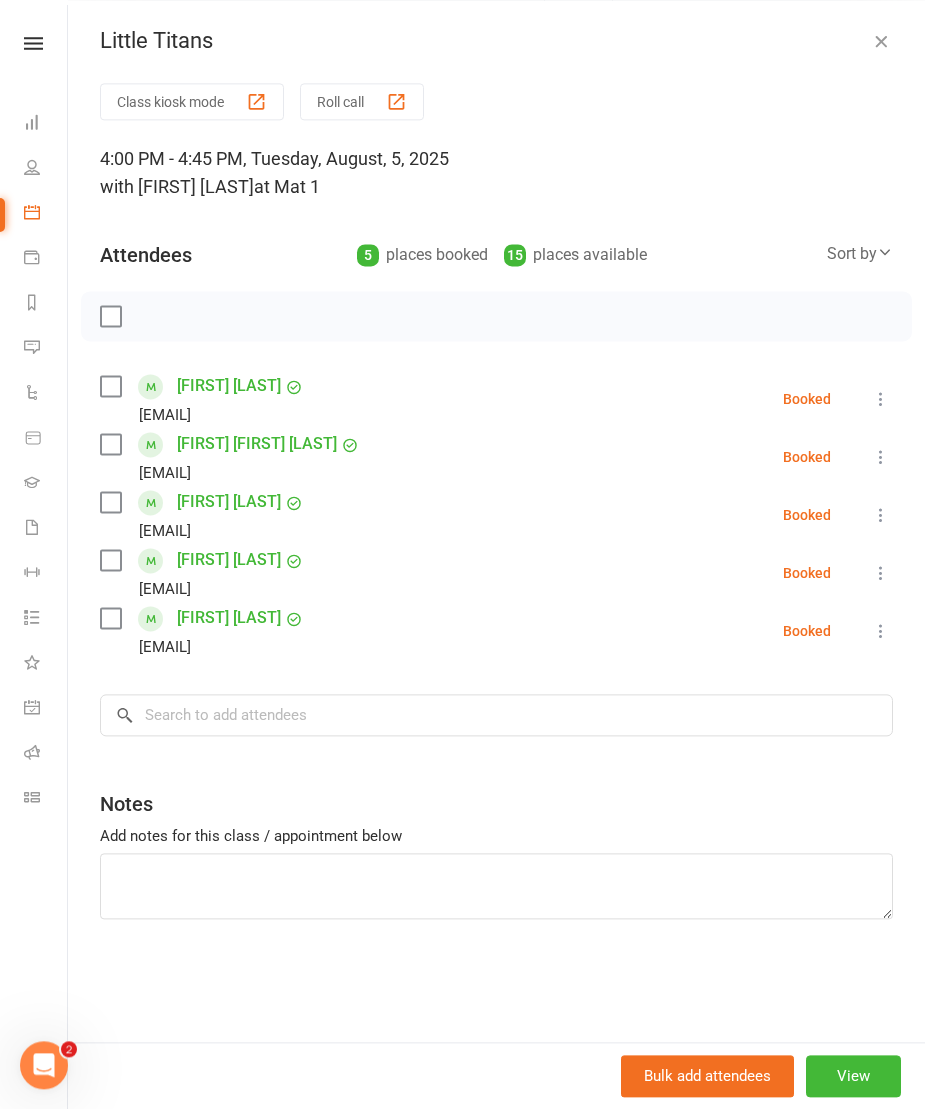 scroll, scrollTop: 376, scrollLeft: 0, axis: vertical 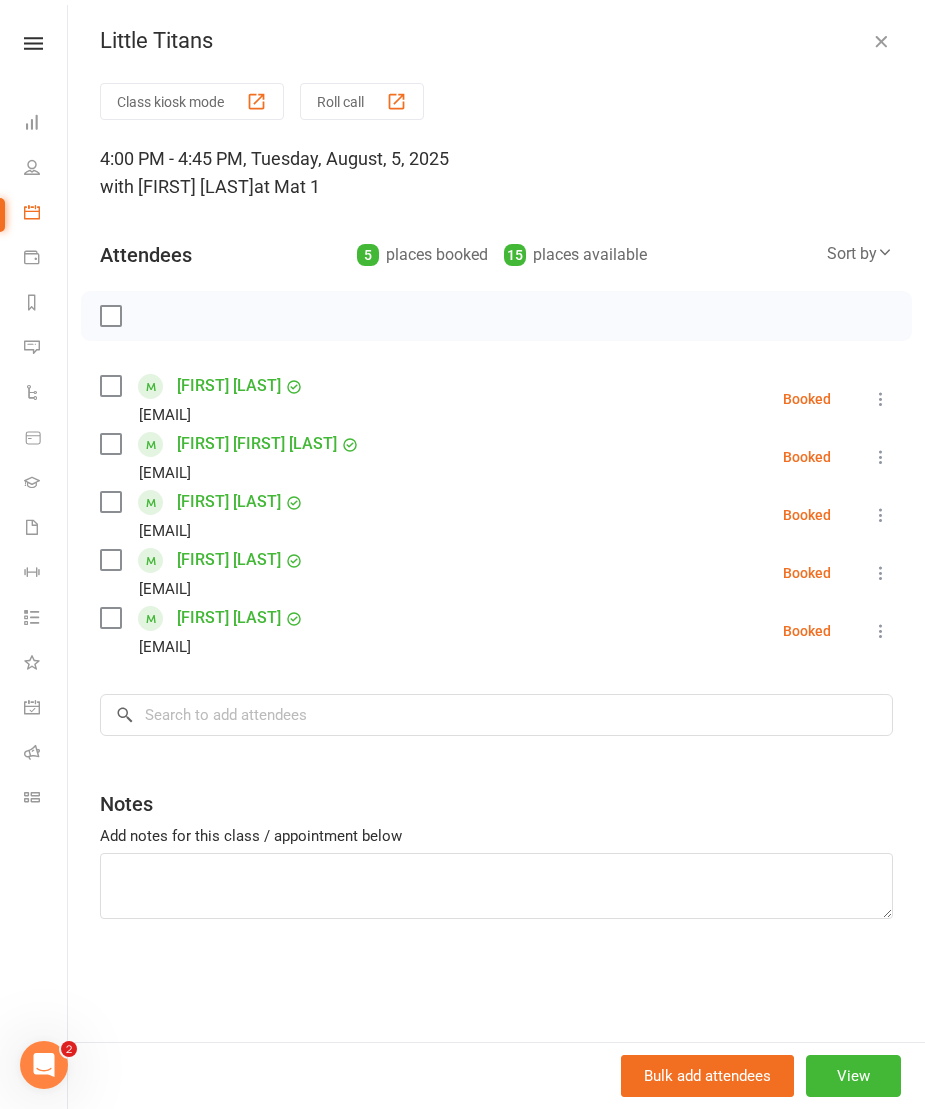 click at bounding box center (32, 212) 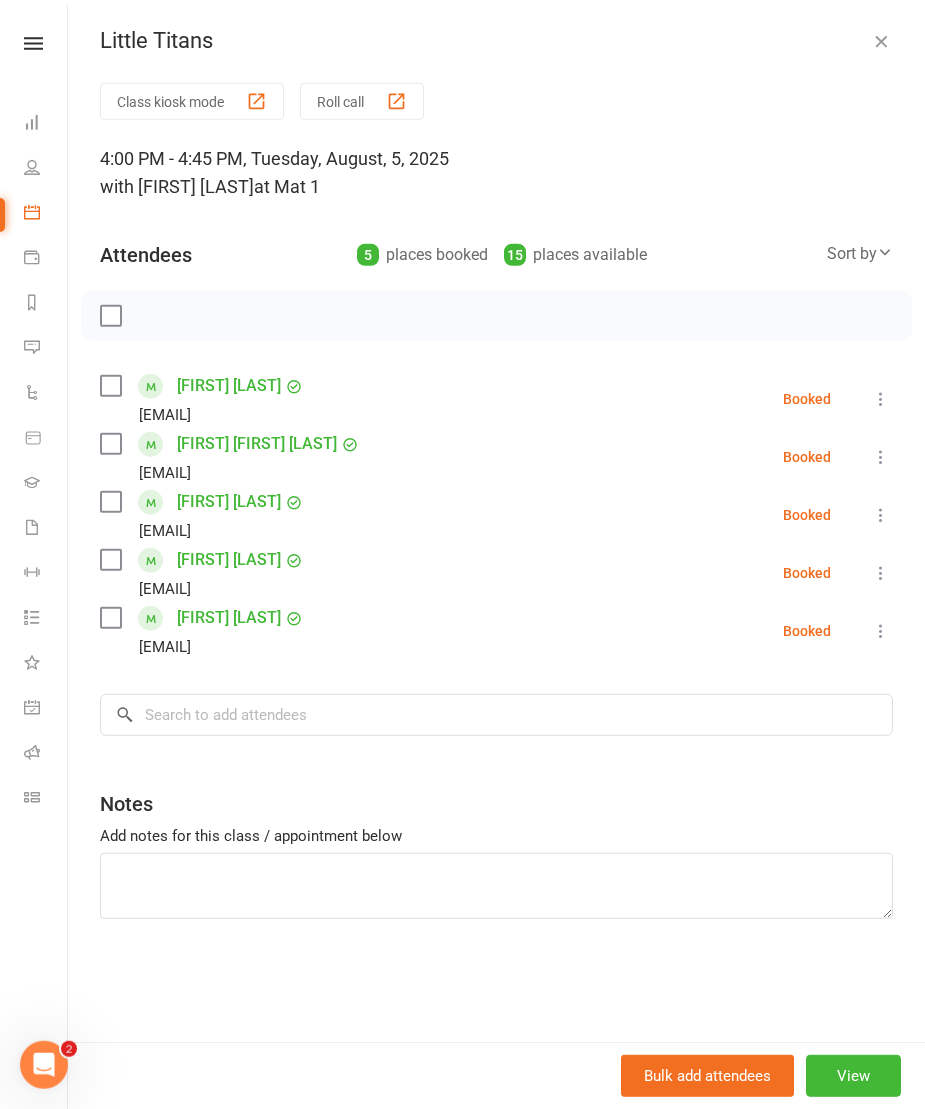 scroll, scrollTop: 433, scrollLeft: 0, axis: vertical 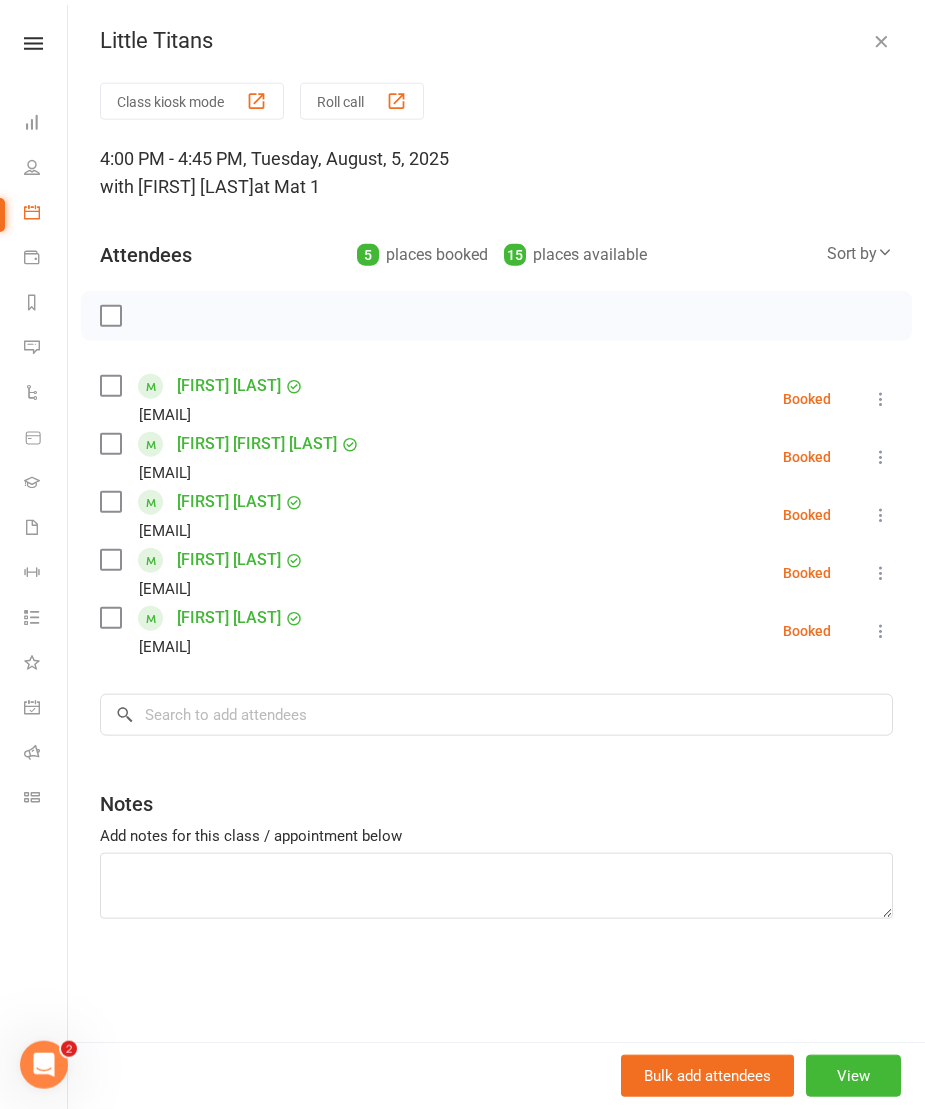 click on "Calendar" at bounding box center (46, 214) 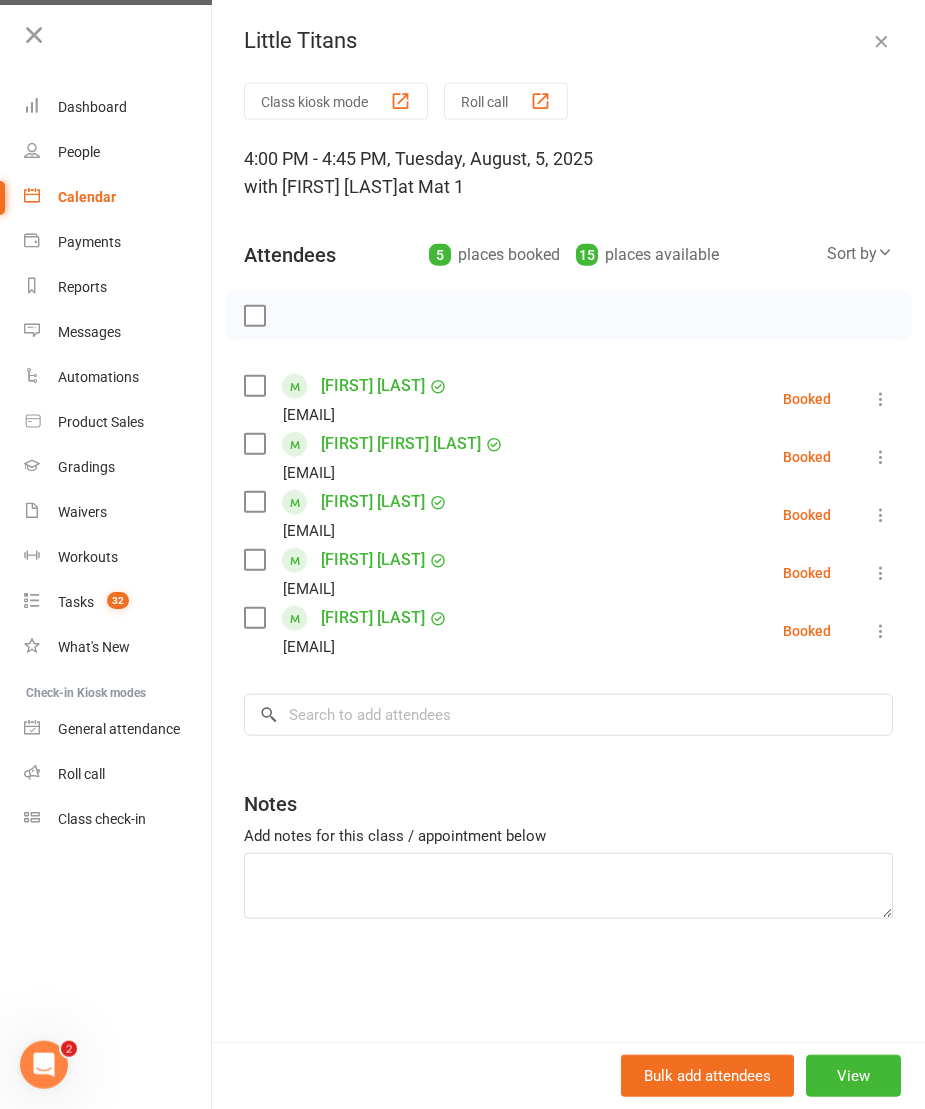 click at bounding box center (105, 42) 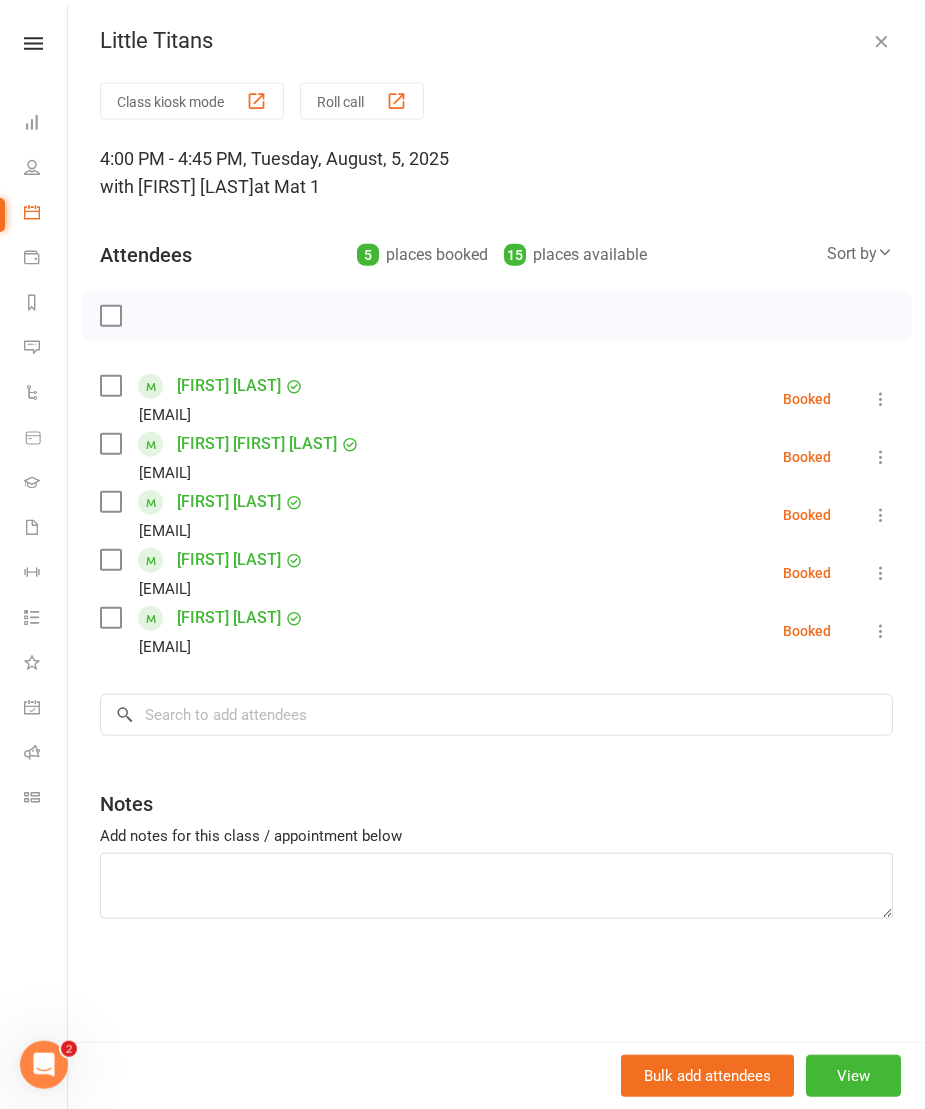 click on "Little Titans" at bounding box center (496, 41) 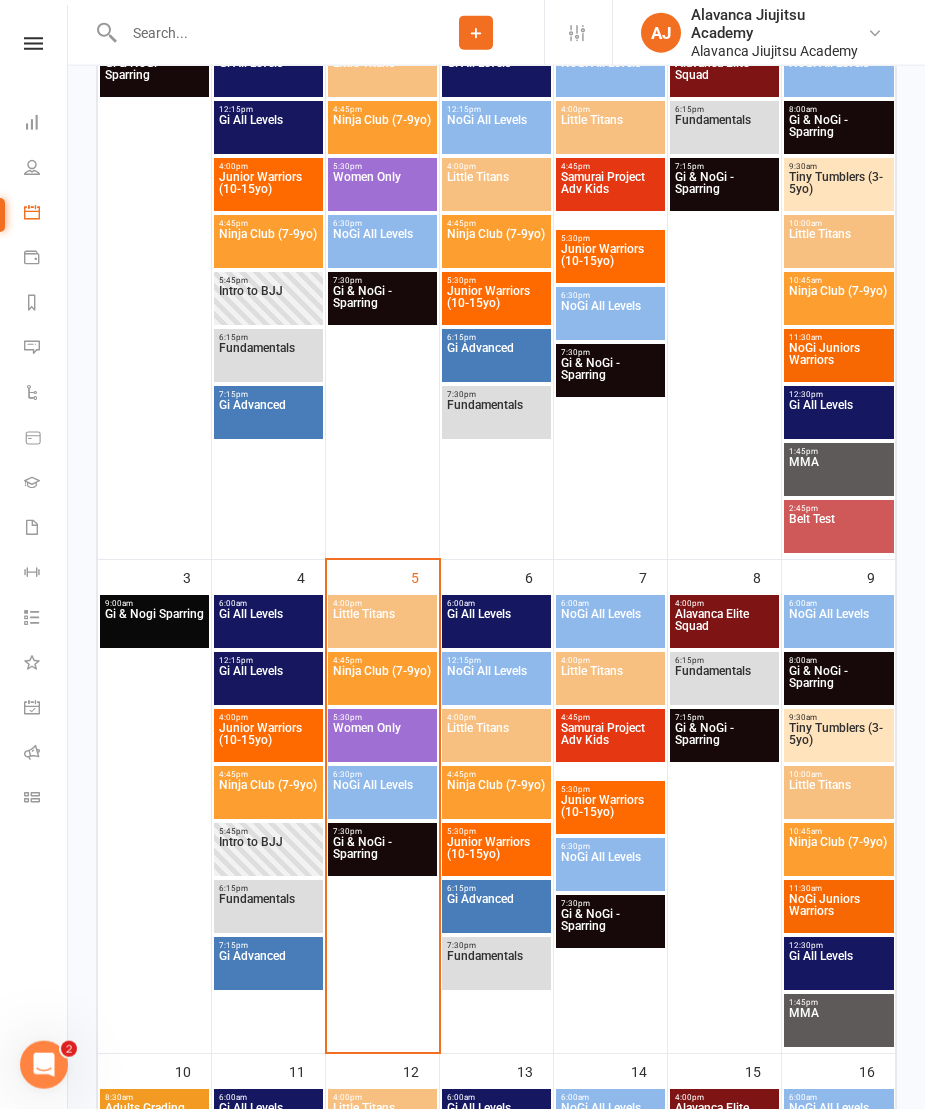 click on "Ninja Club (7-9yo)" at bounding box center [382, 683] 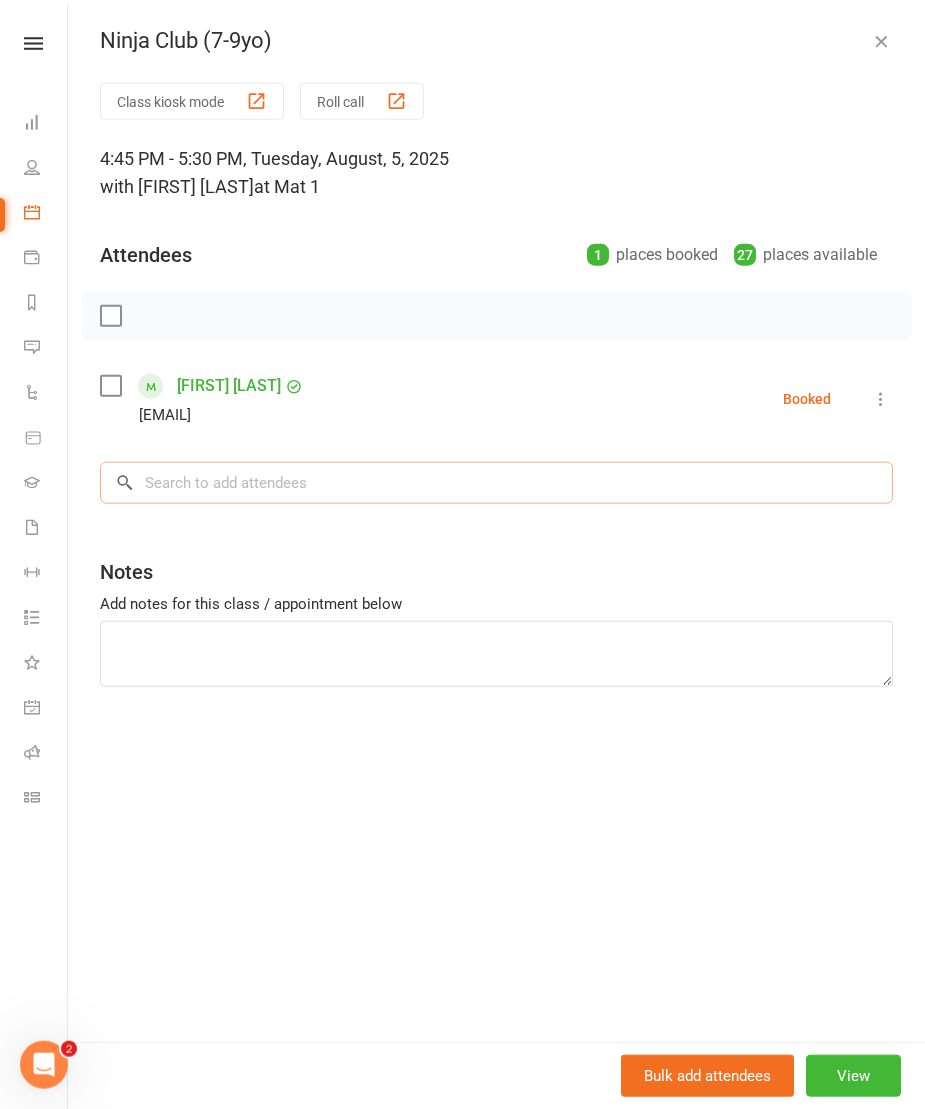click at bounding box center [496, 483] 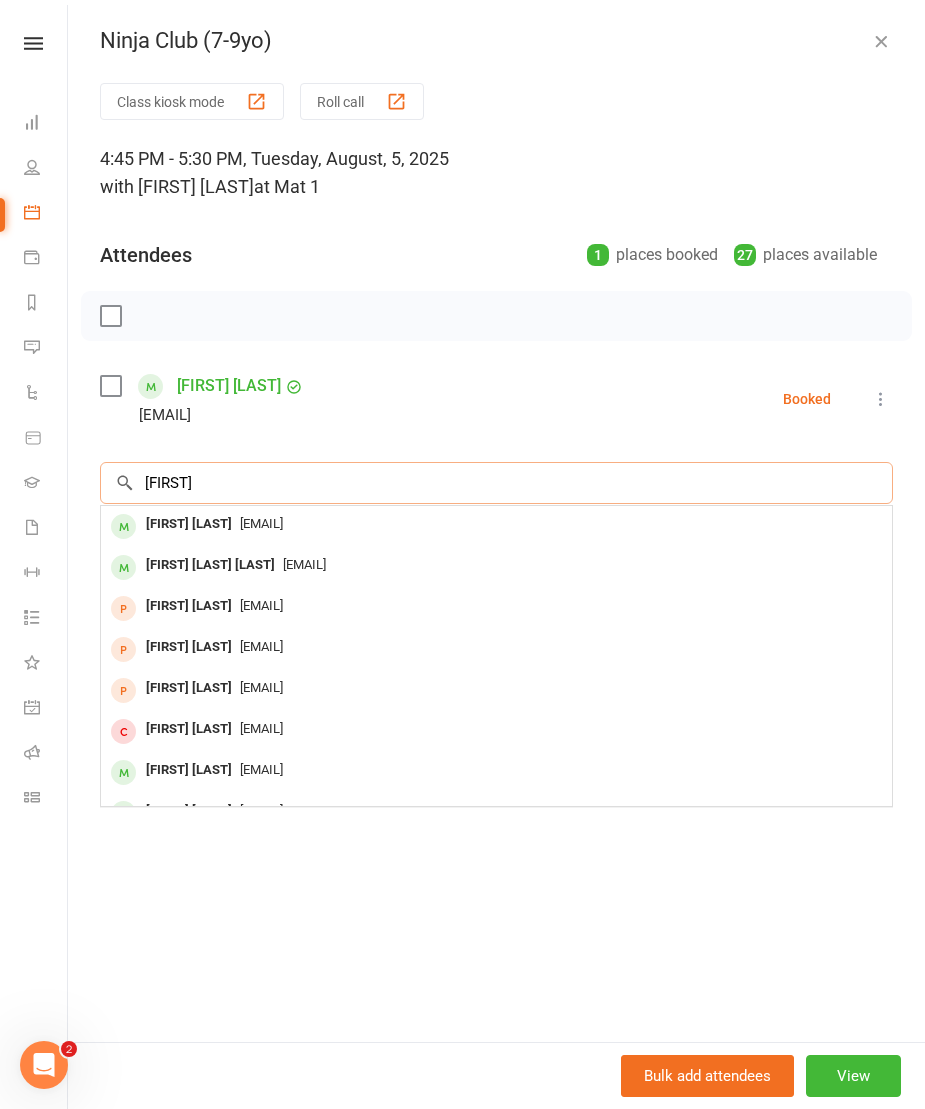 type on "[FIRST]" 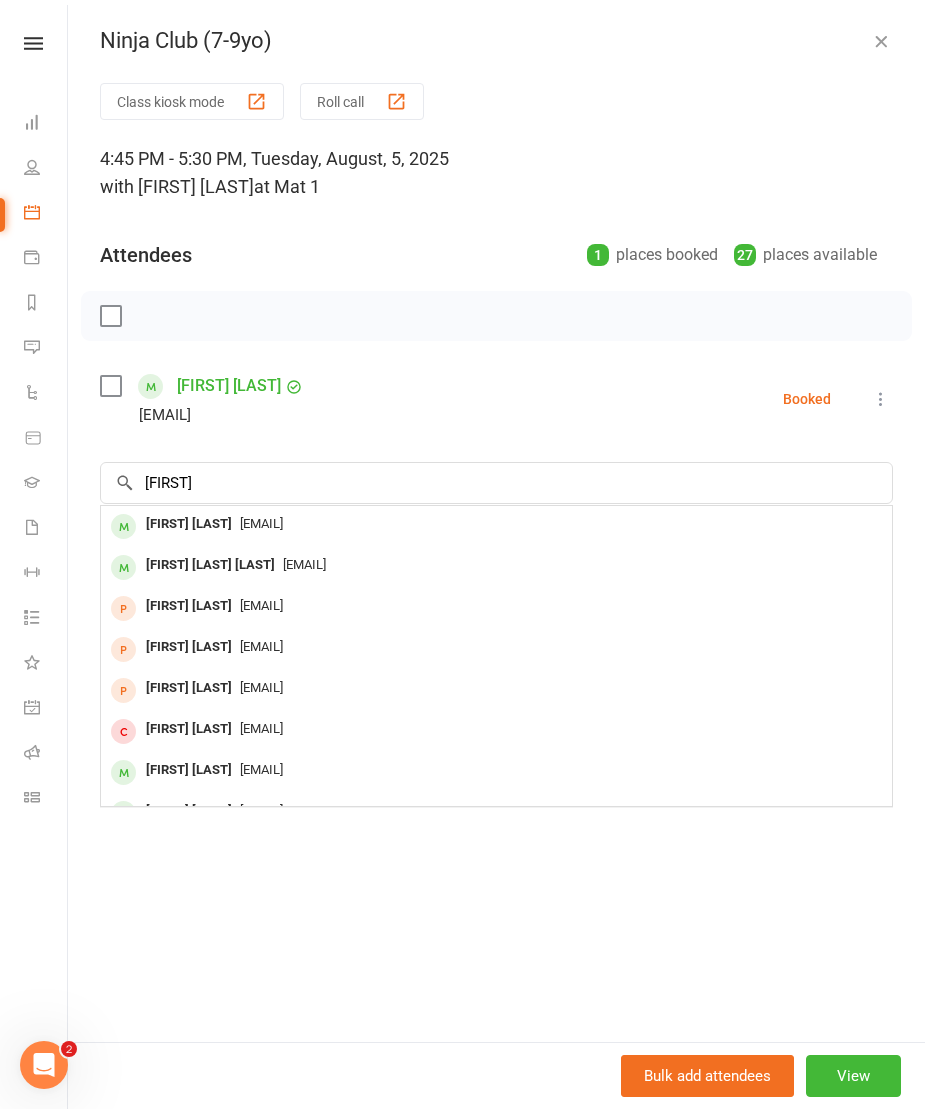 click on "[EMAIL]" at bounding box center (496, 524) 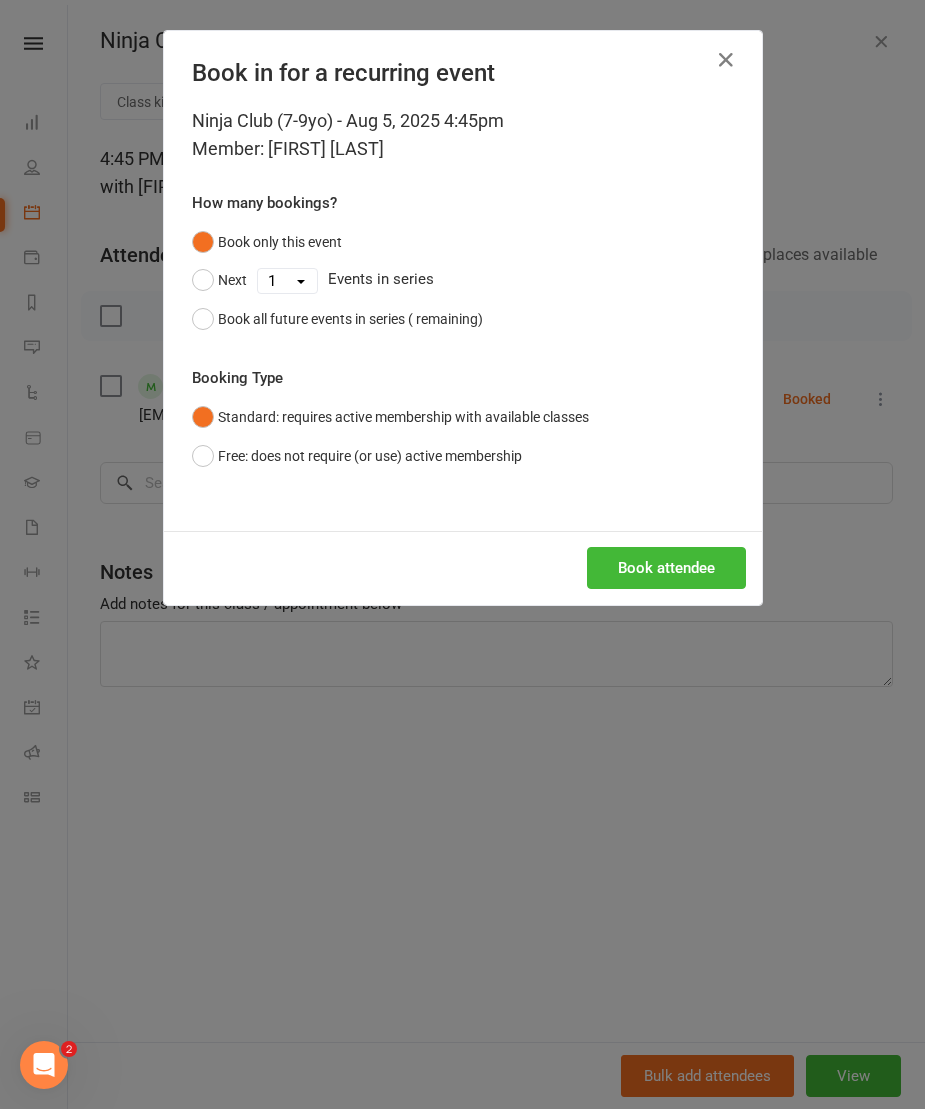scroll, scrollTop: 433, scrollLeft: 0, axis: vertical 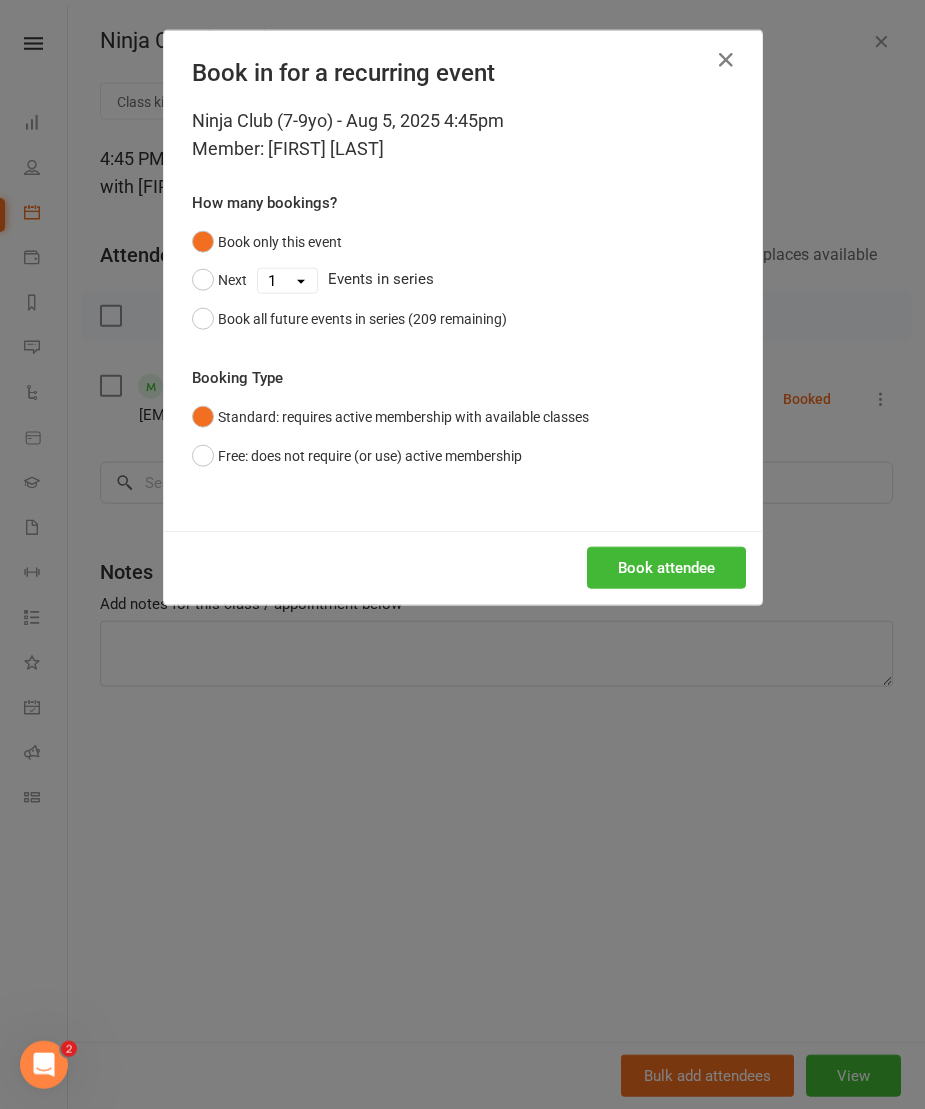 click on "Book attendee" at bounding box center [666, 568] 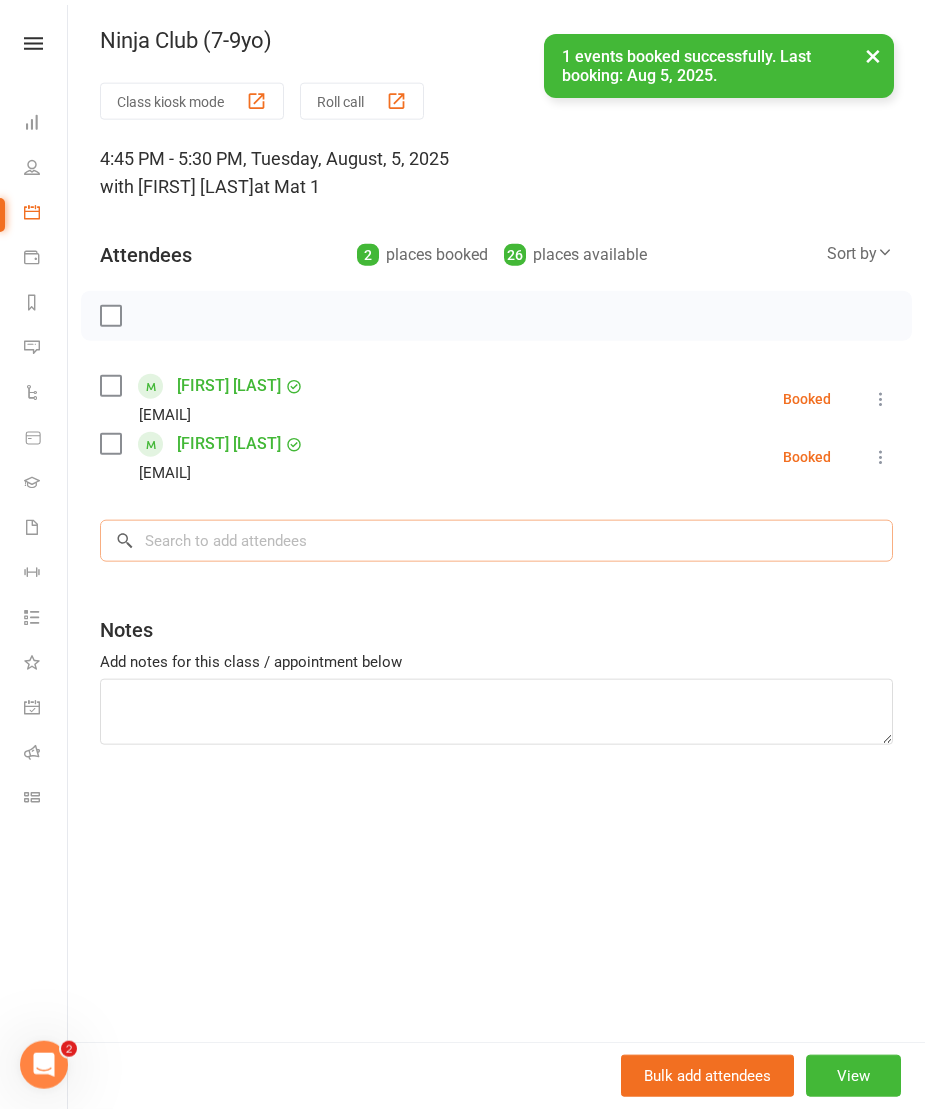 click at bounding box center [496, 541] 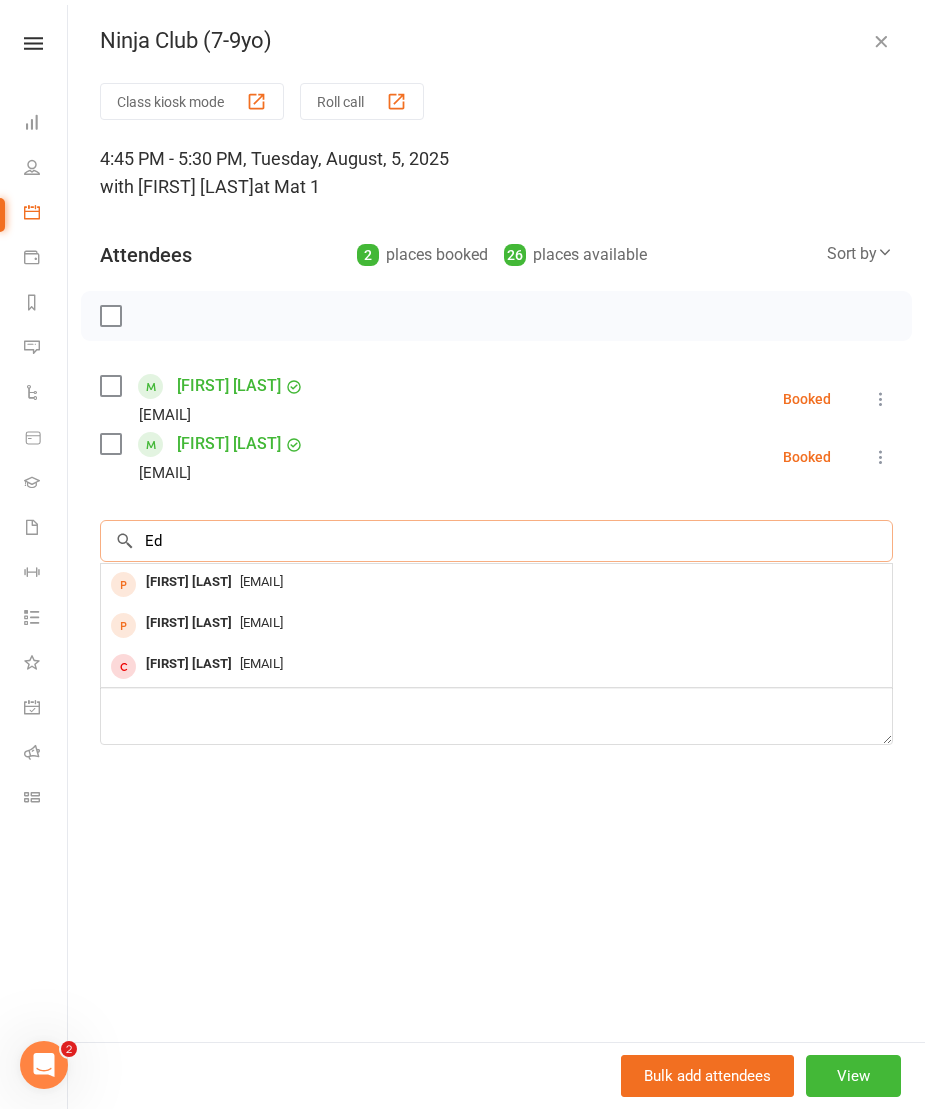 type on "E" 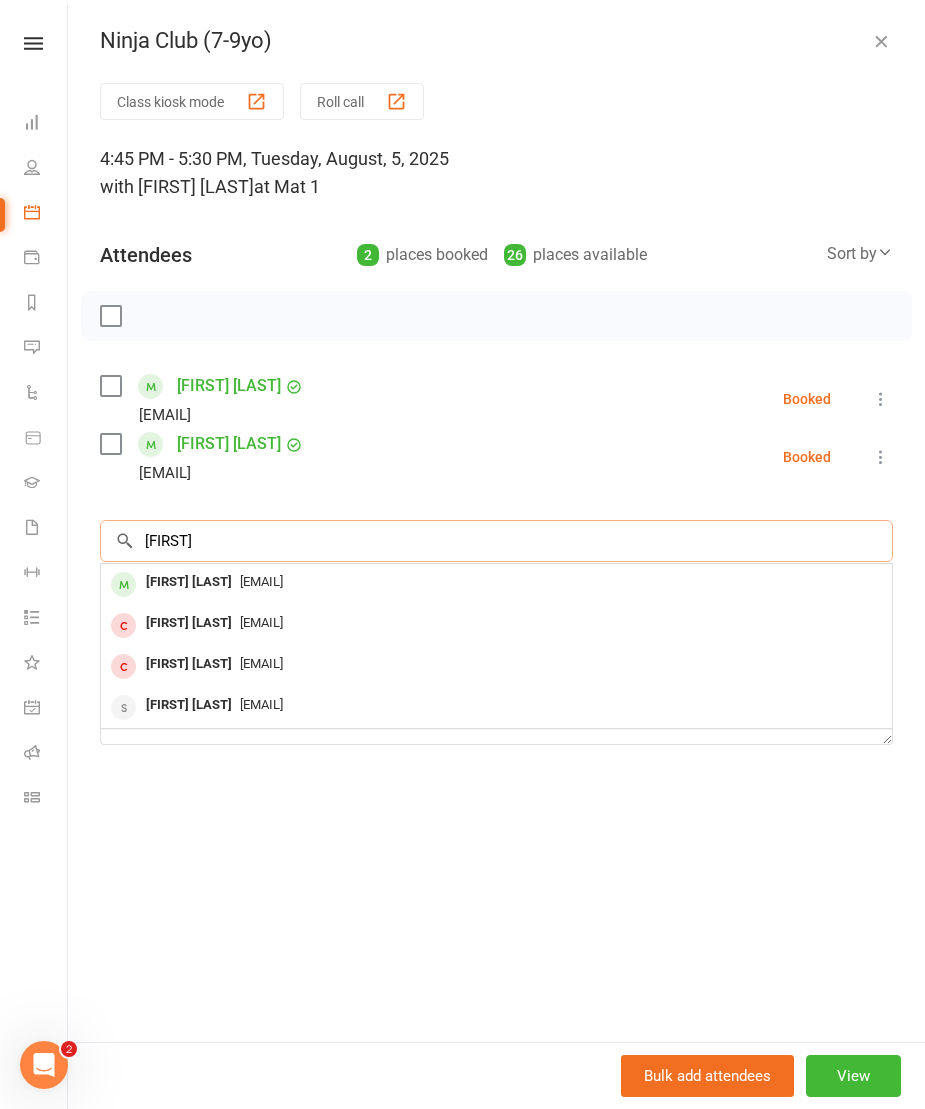 type on "[FIRST]" 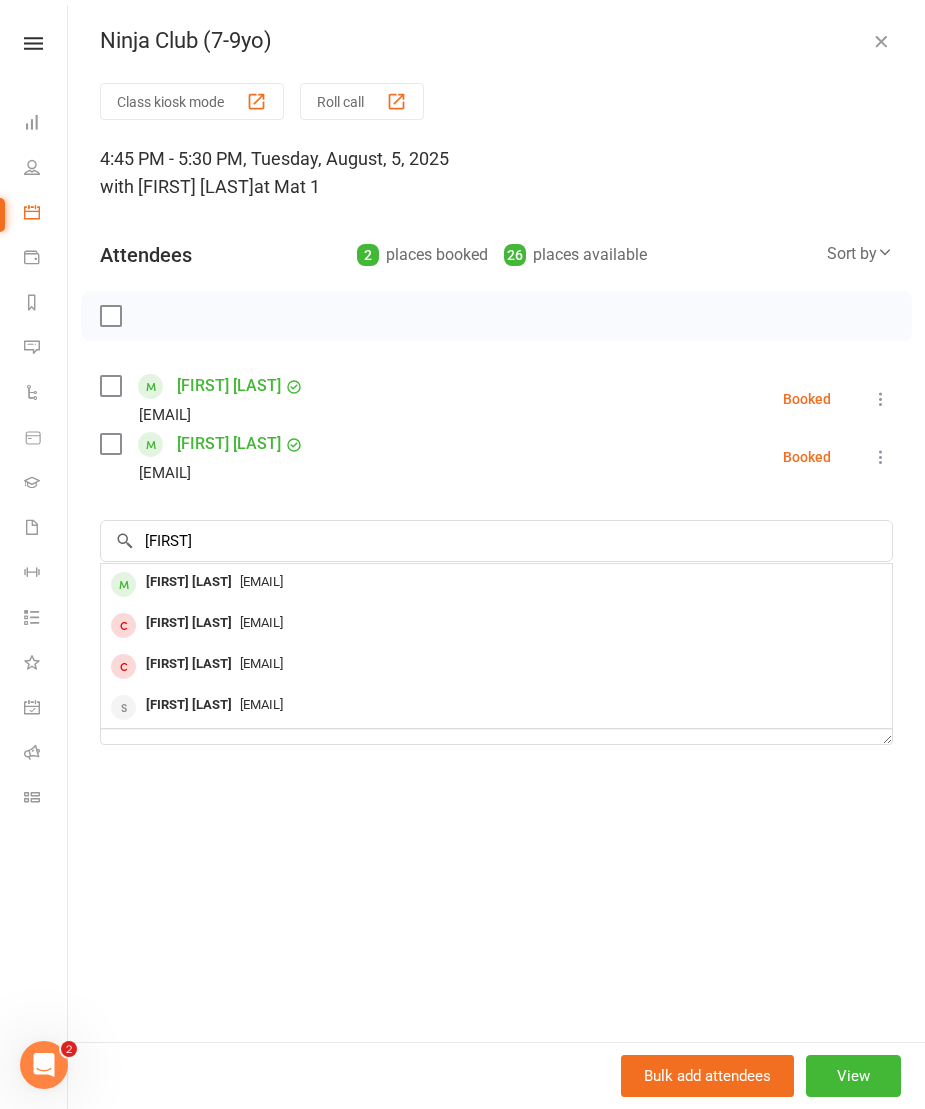 click on "[FIRST] [LAST]" at bounding box center [189, 582] 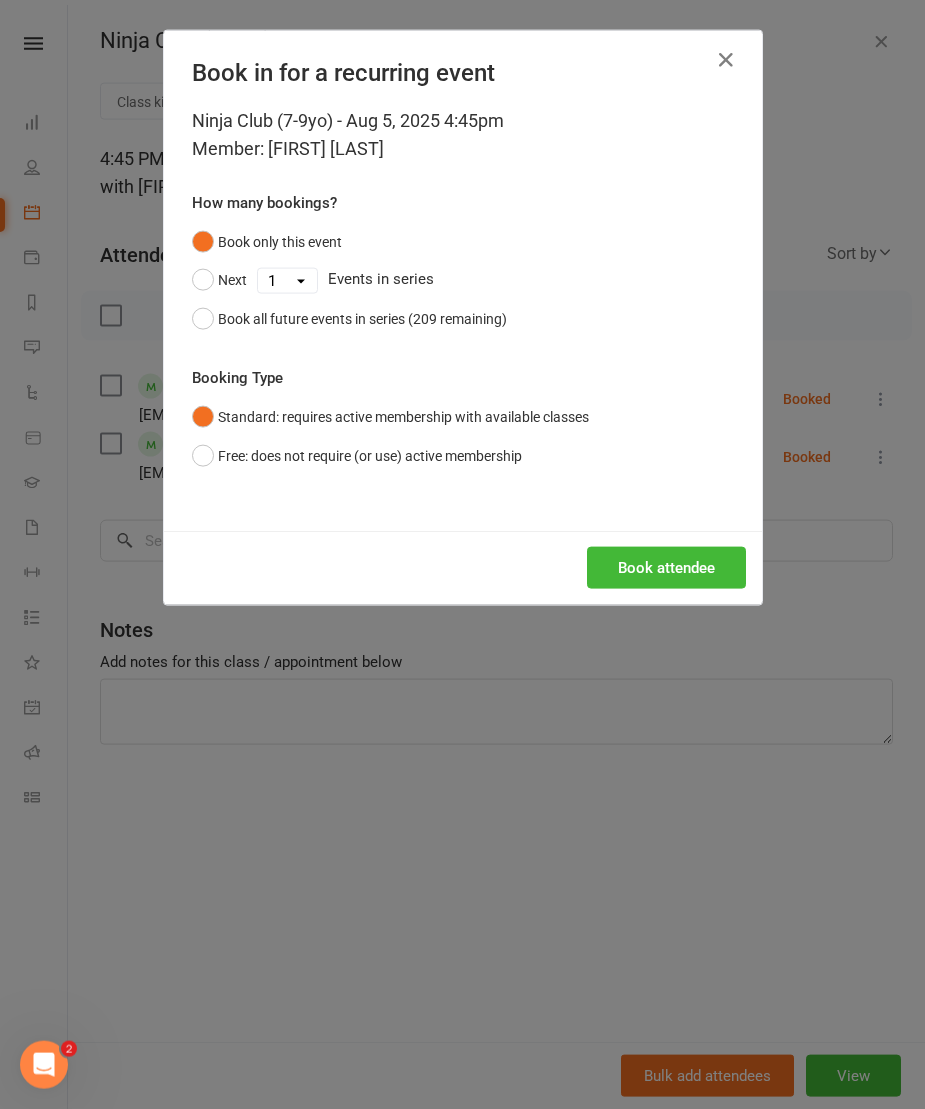 scroll, scrollTop: 433, scrollLeft: 0, axis: vertical 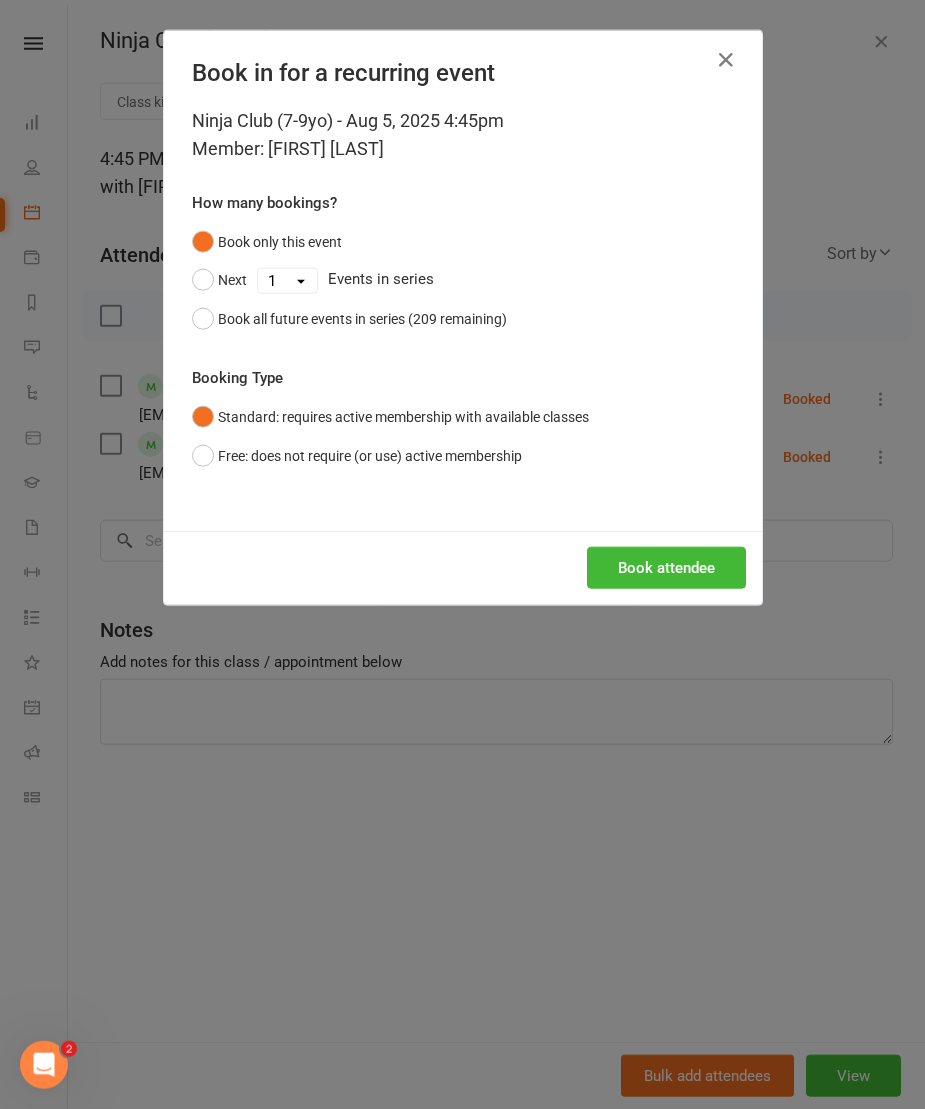 click on "Book attendee" at bounding box center [666, 568] 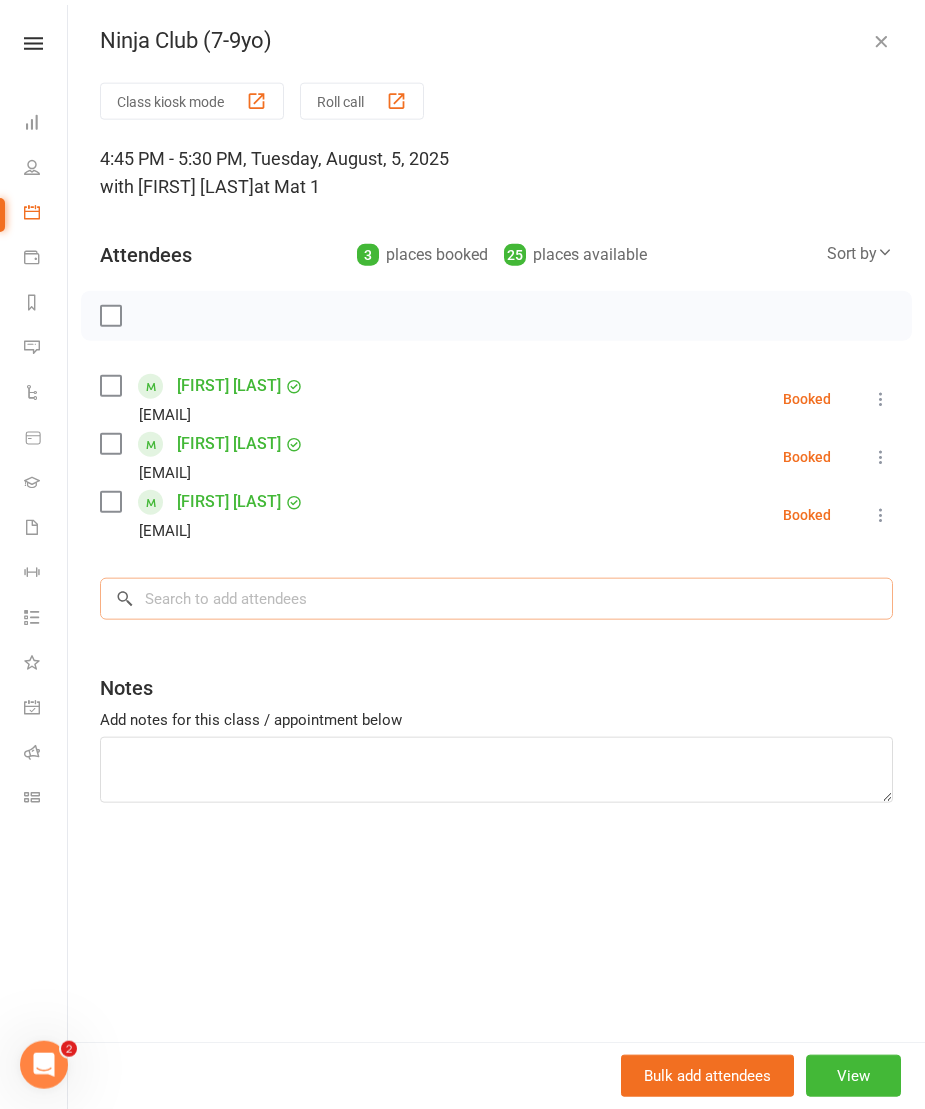 click at bounding box center [496, 599] 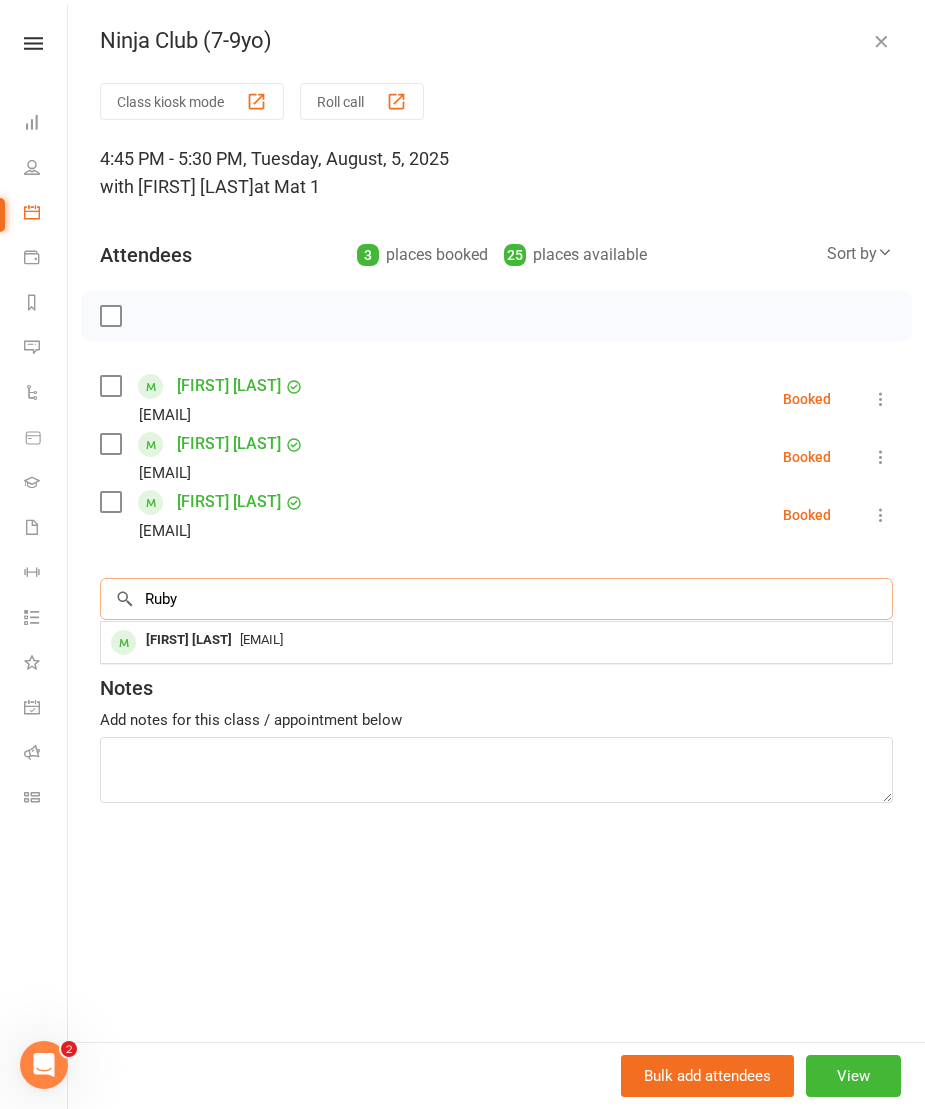 type on "Ruby" 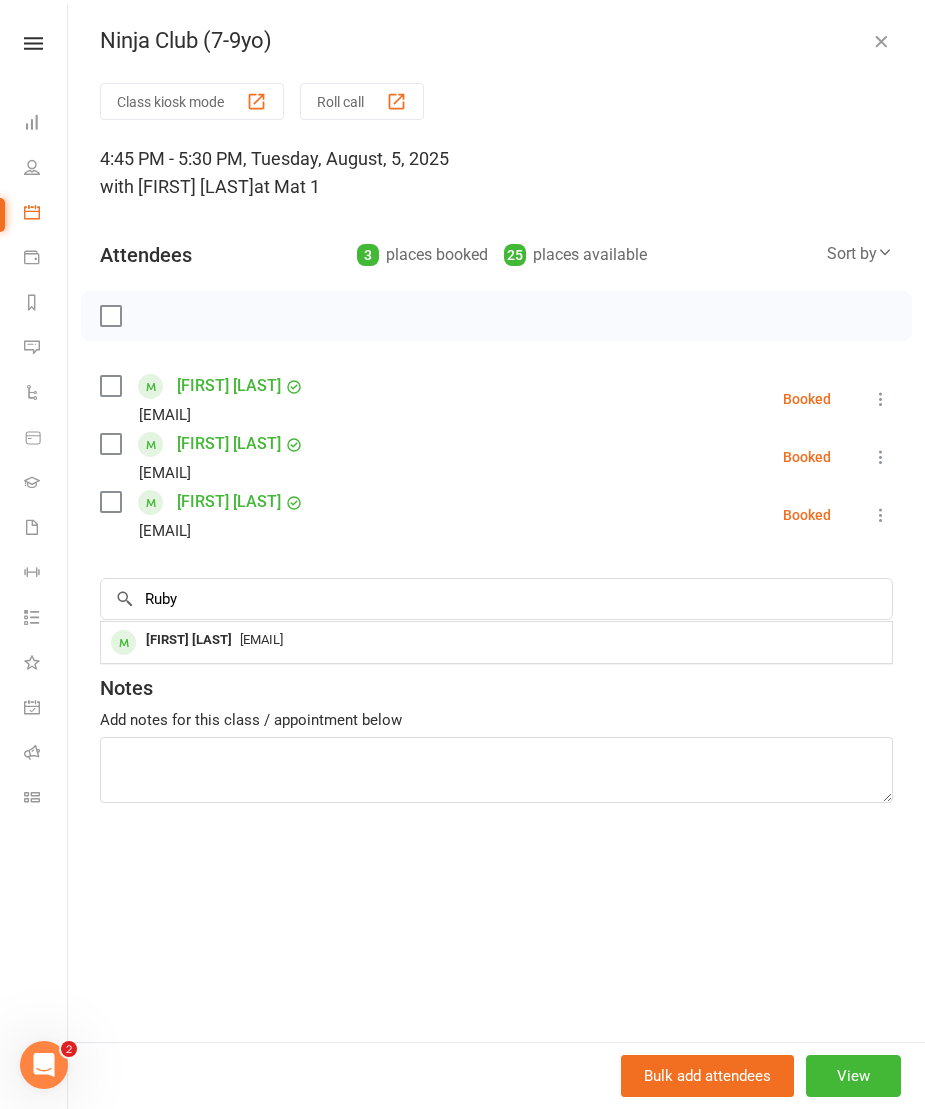 click on "[FIRST] [LAST]" at bounding box center (189, 640) 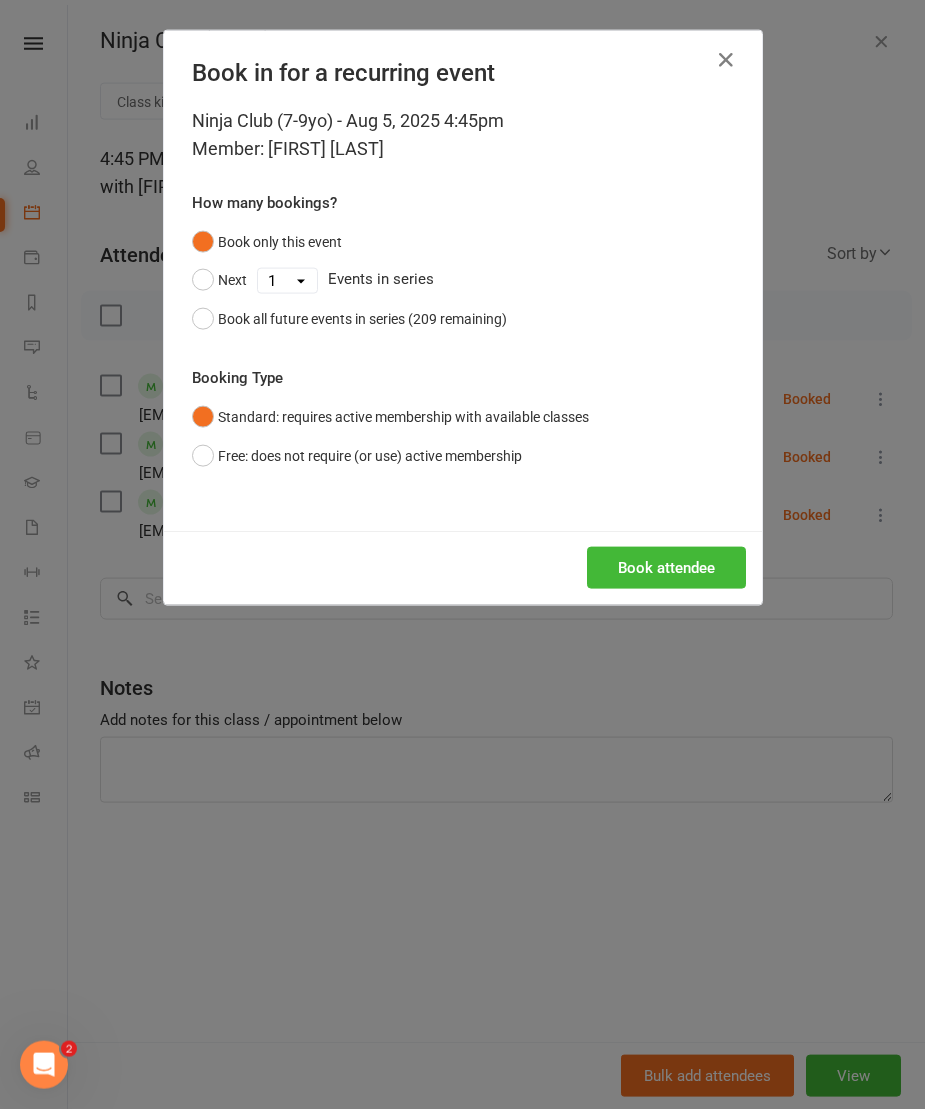 scroll, scrollTop: 433, scrollLeft: 0, axis: vertical 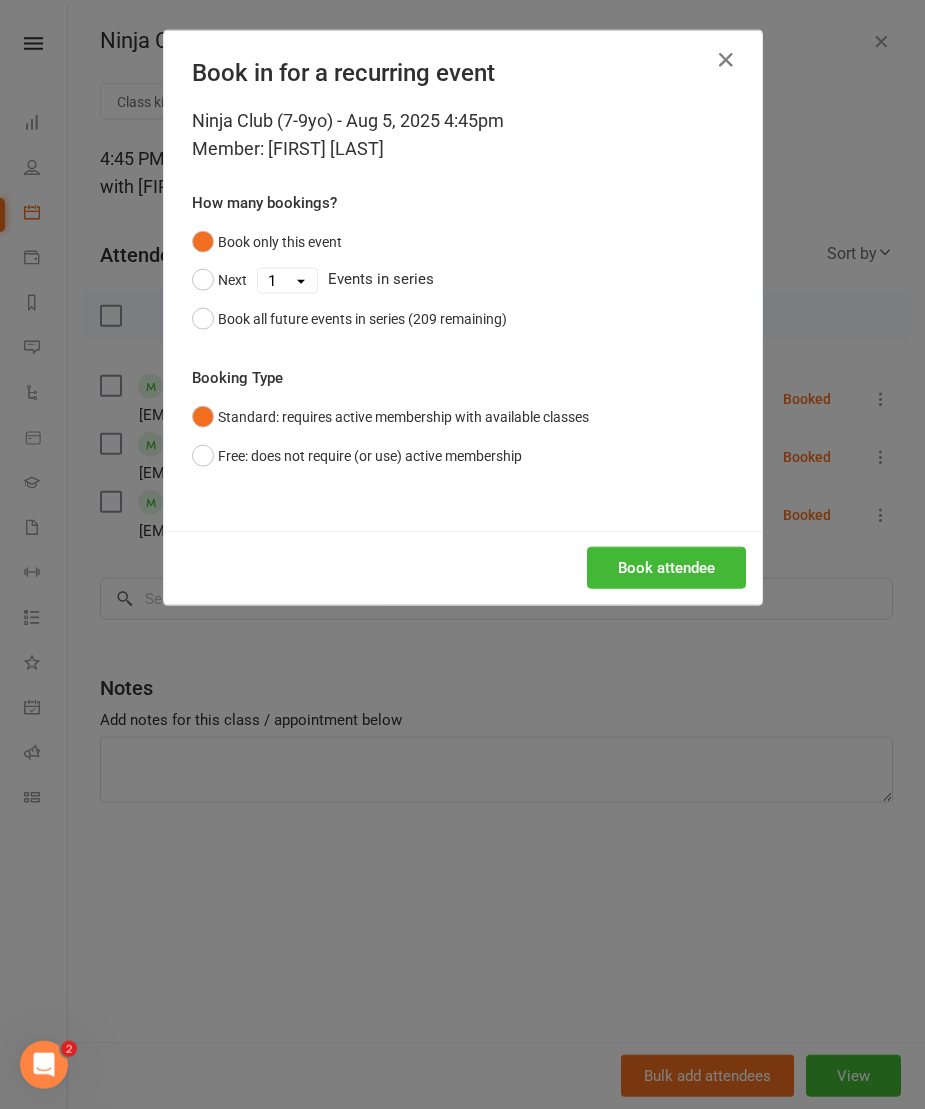 click on "Book attendee" at bounding box center [666, 568] 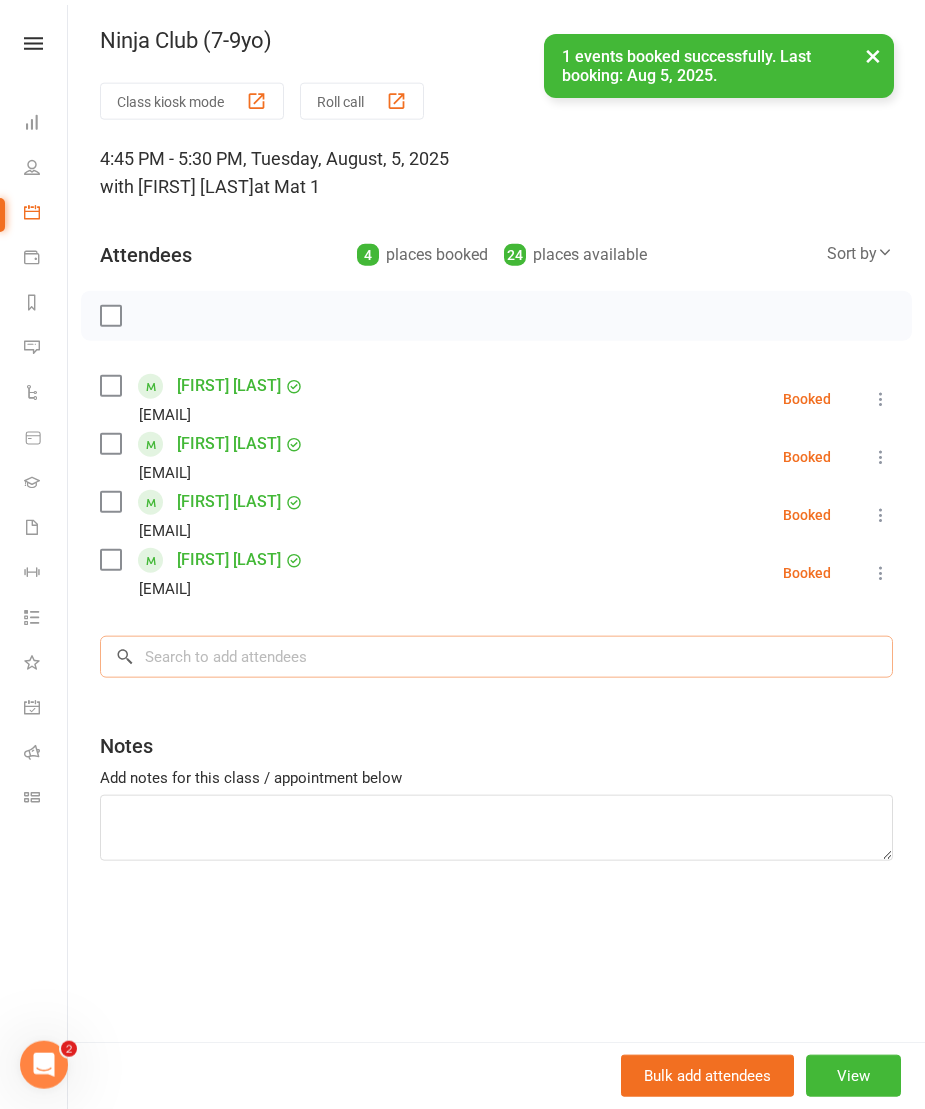 click at bounding box center (496, 657) 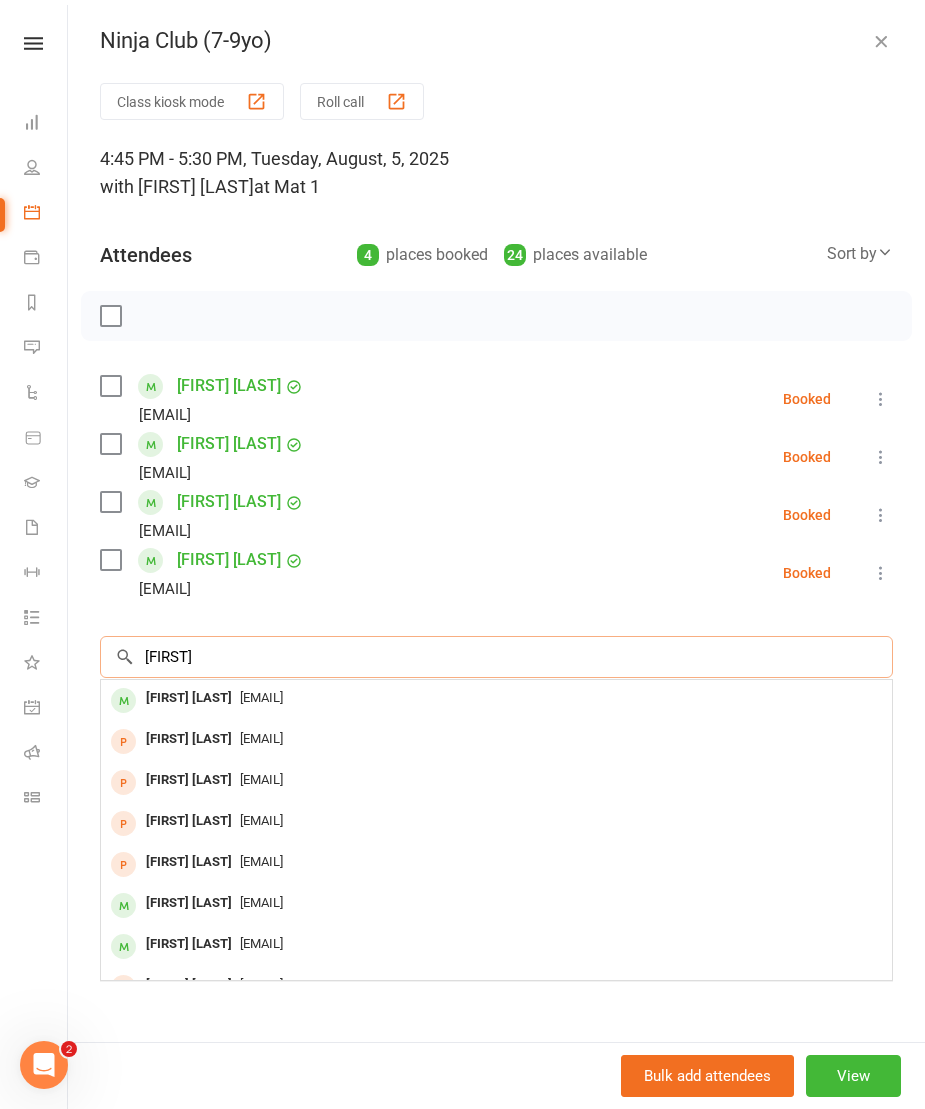 type on "[FIRST]" 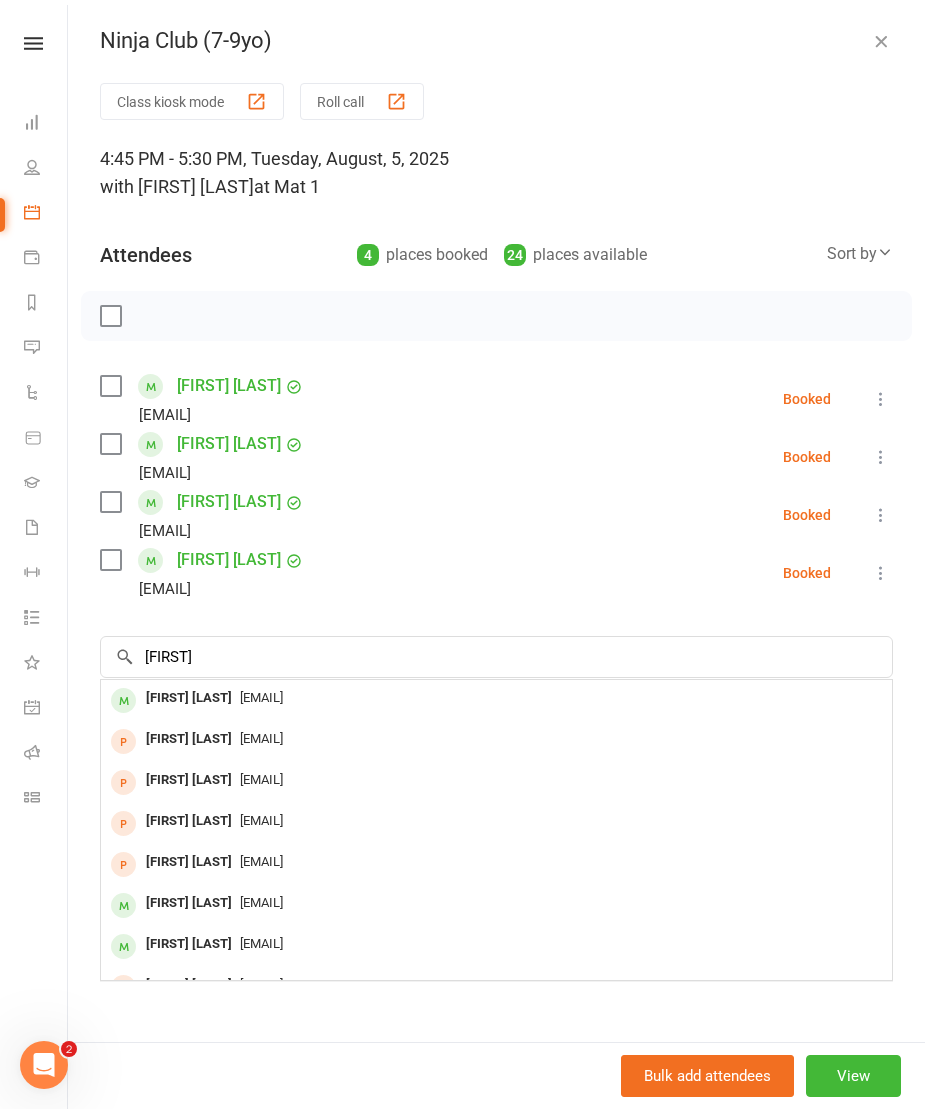 click on "[FIRST] [LAST]" at bounding box center [189, 698] 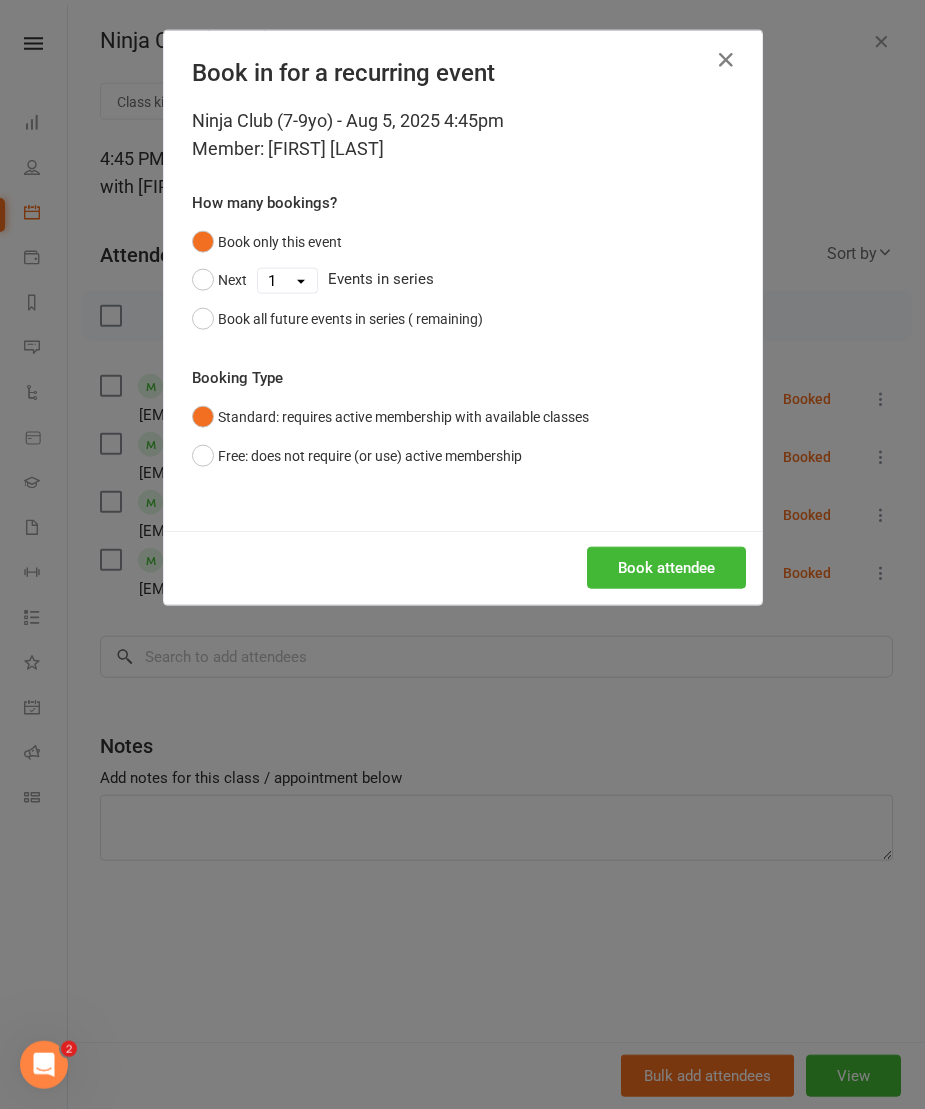 scroll, scrollTop: 433, scrollLeft: 0, axis: vertical 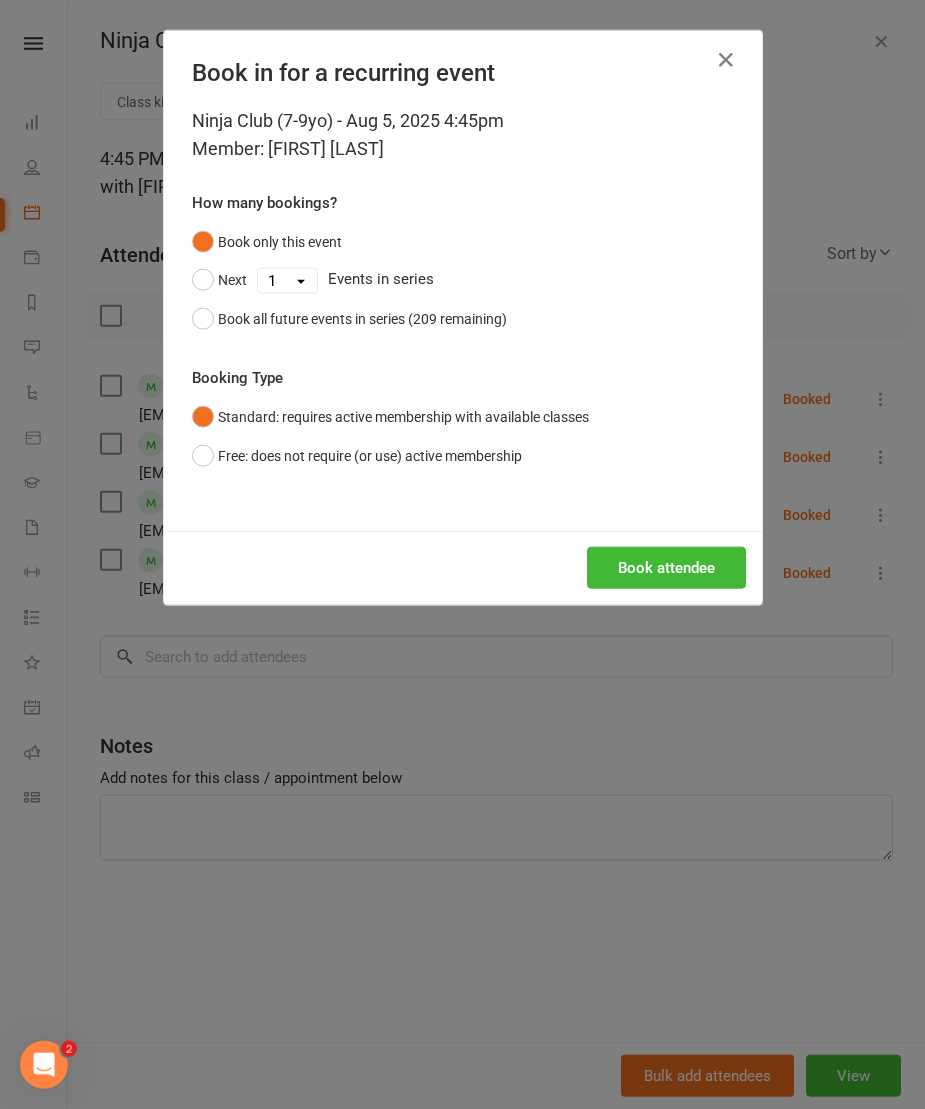 click on "Book attendee" at bounding box center [666, 568] 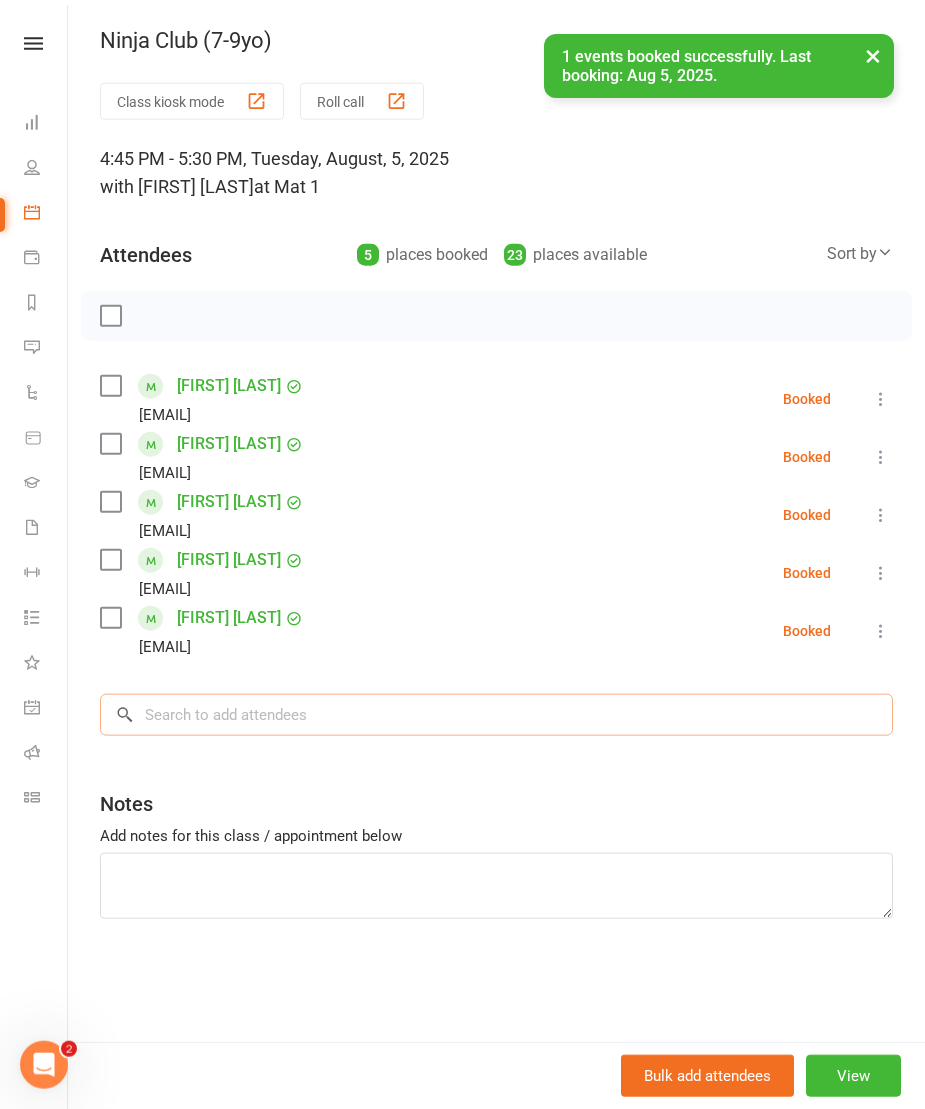 click at bounding box center [496, 715] 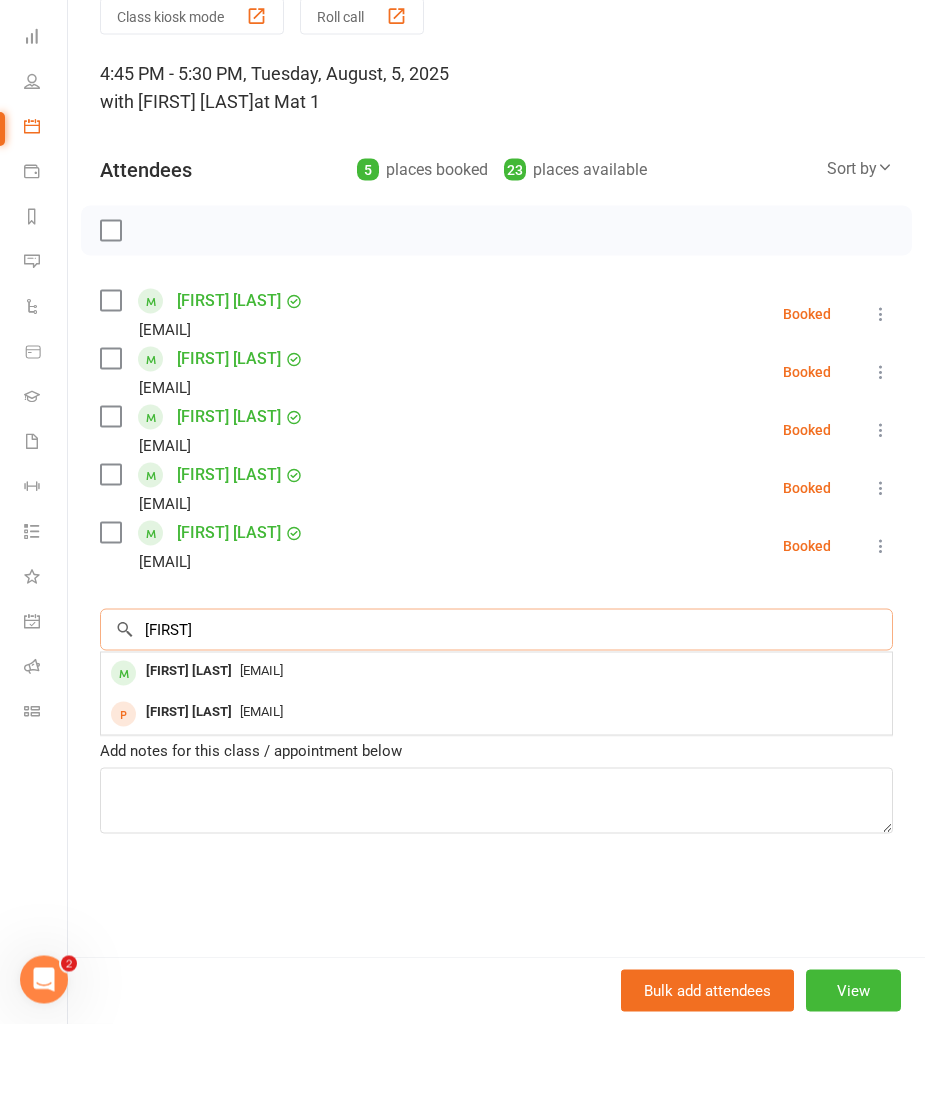 type on "[FIRST]" 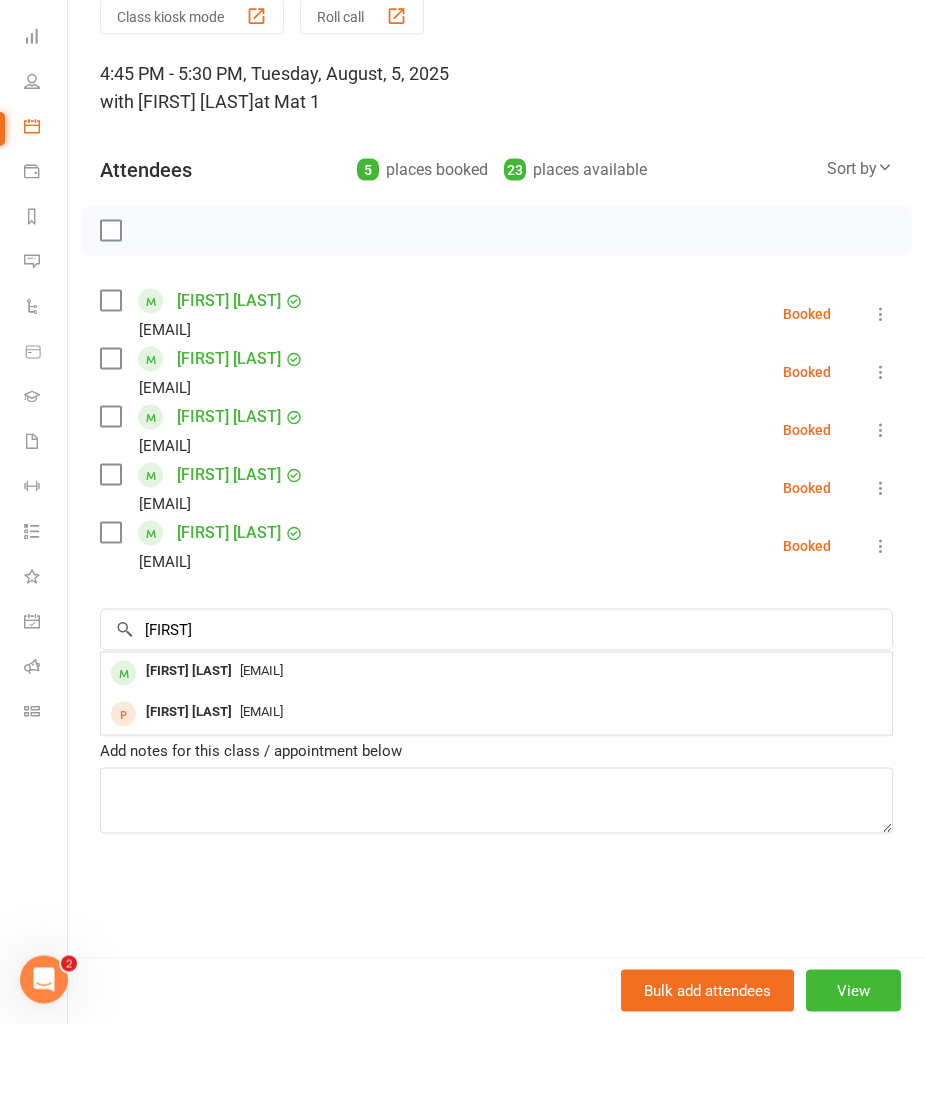 click on "[EMAIL]" at bounding box center (496, 756) 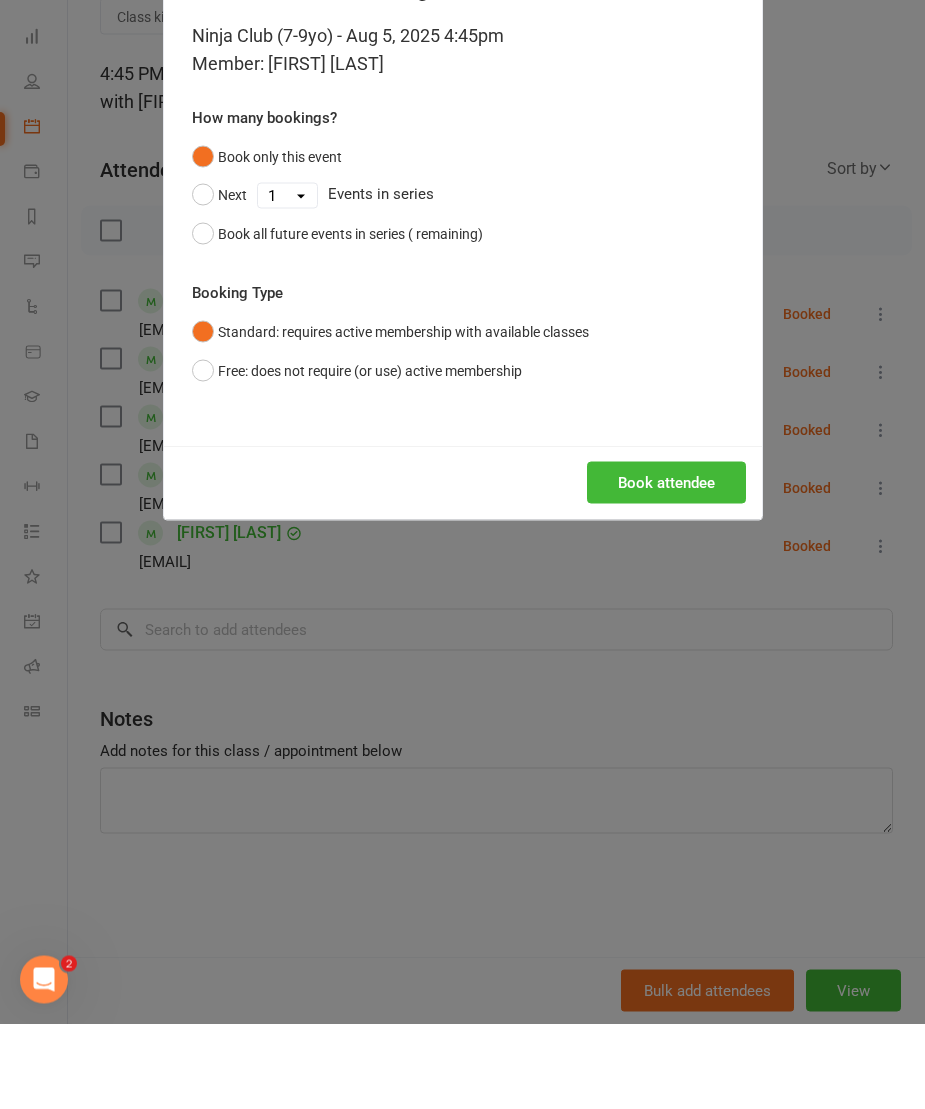 scroll, scrollTop: 519, scrollLeft: 0, axis: vertical 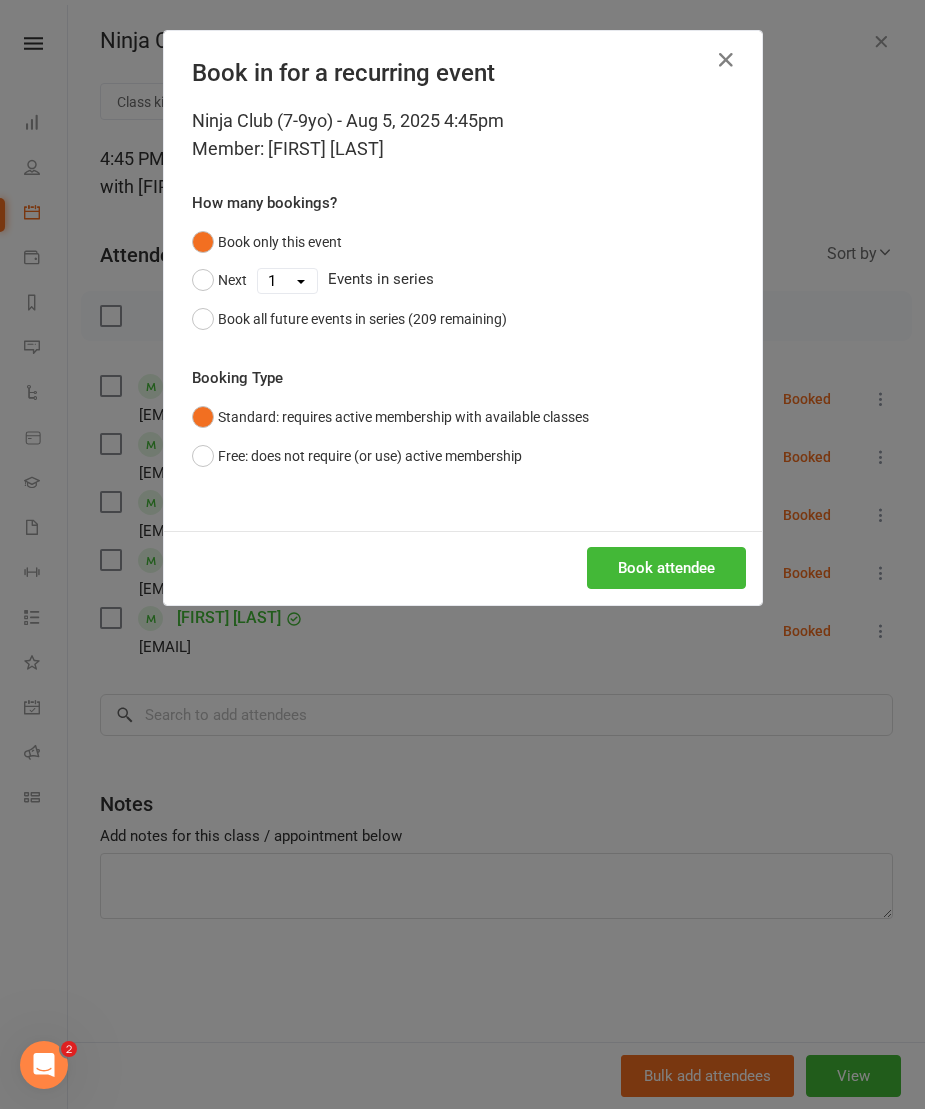 click on "Book attendee" at bounding box center (666, 568) 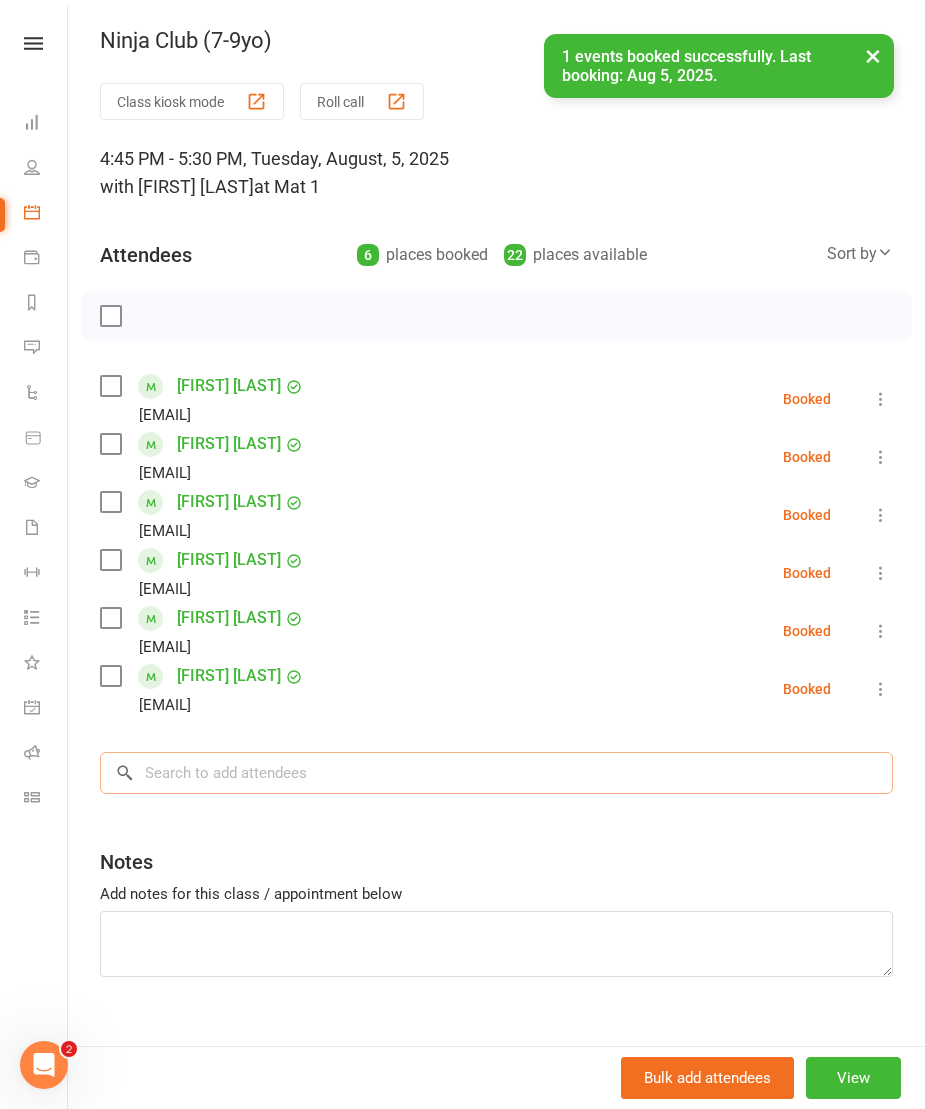 click at bounding box center [496, 773] 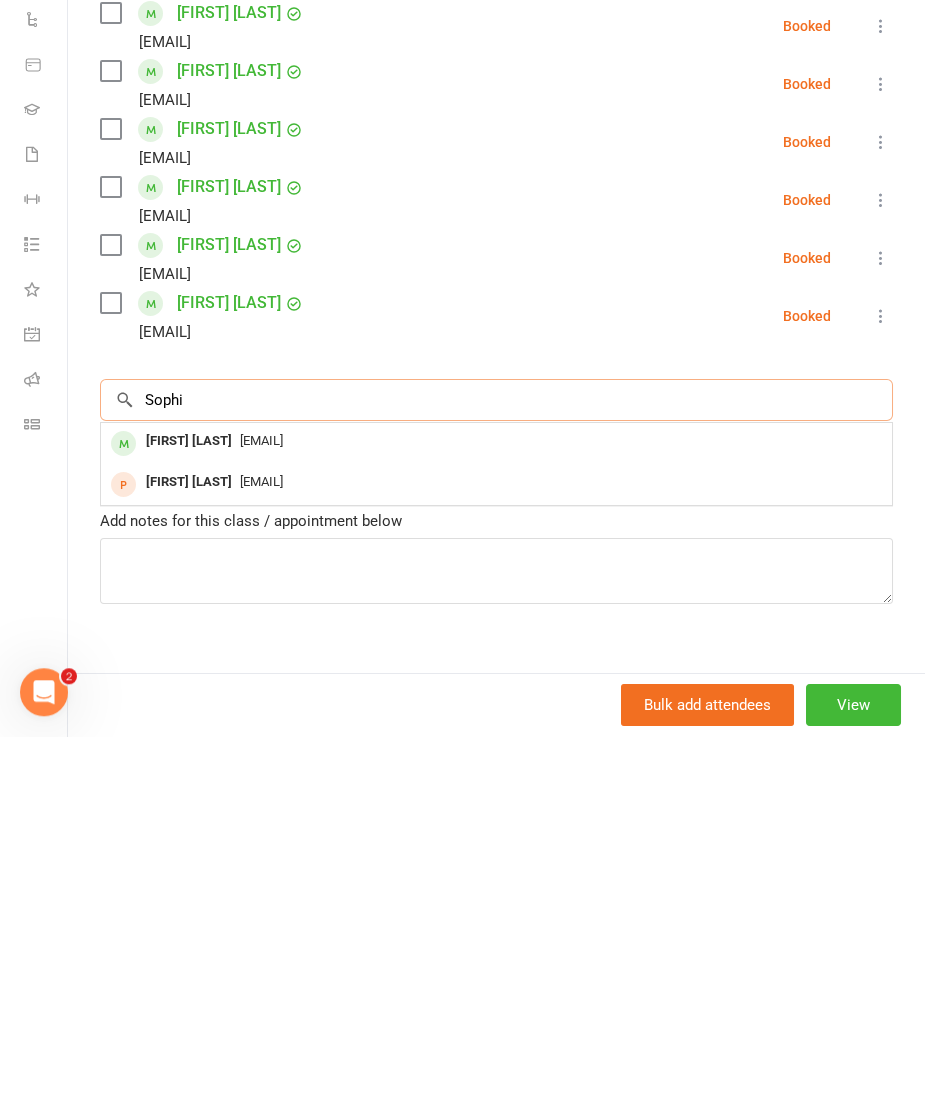 scroll, scrollTop: 519, scrollLeft: 0, axis: vertical 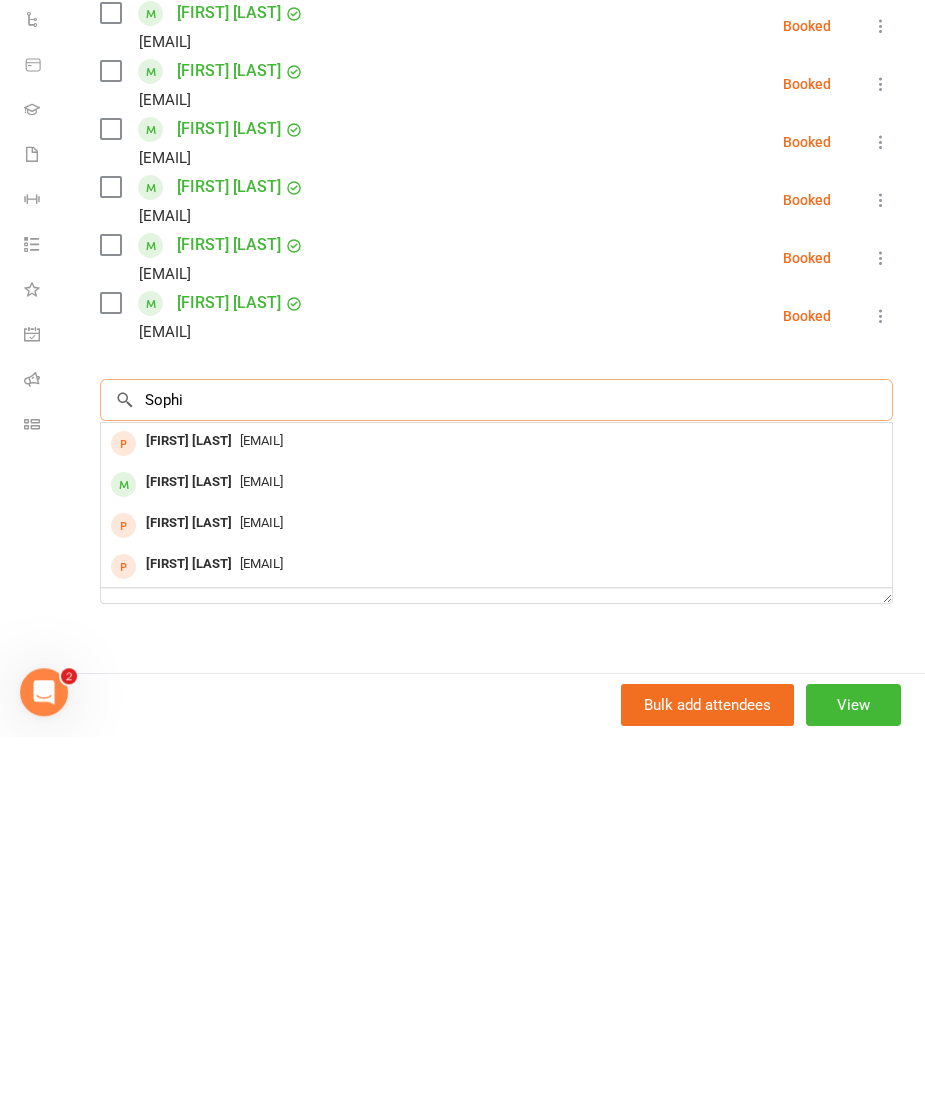 type on "Sophi" 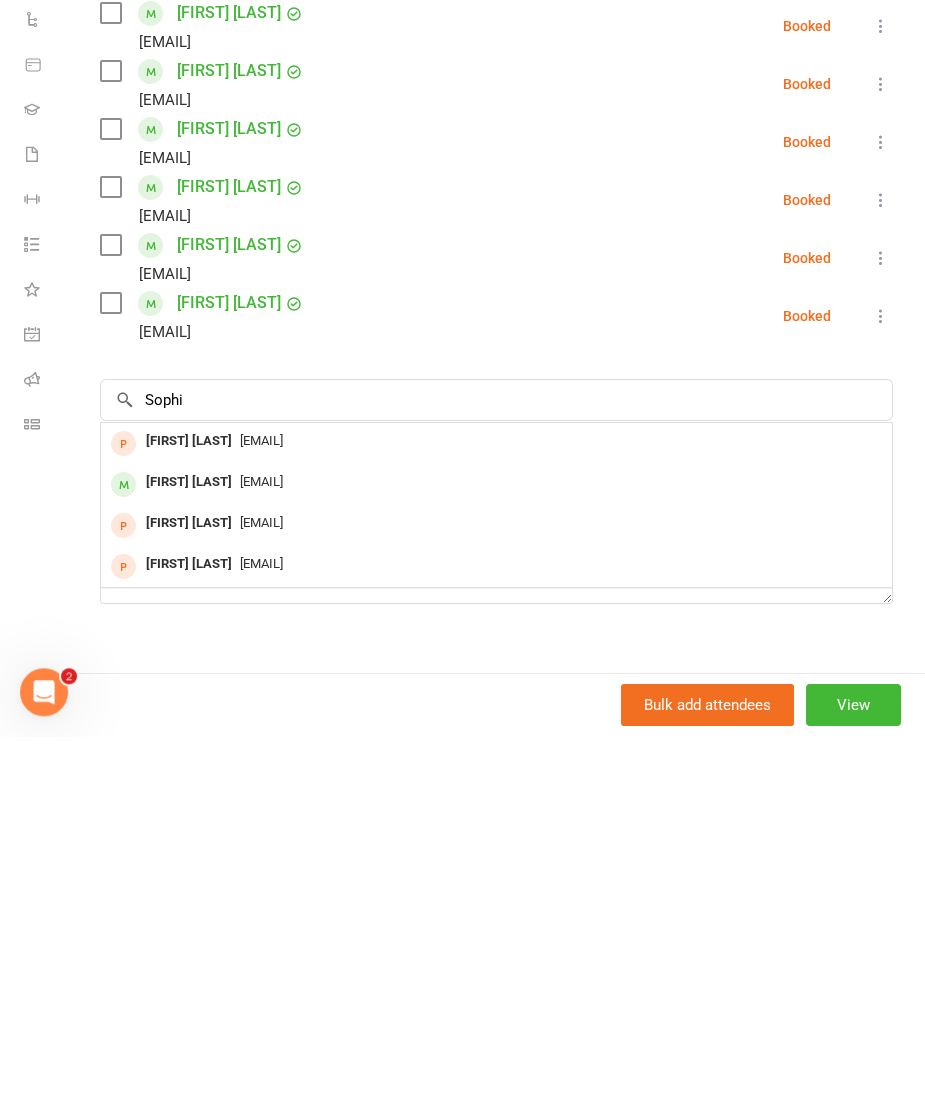 click on "[EMAIL]" at bounding box center [496, 855] 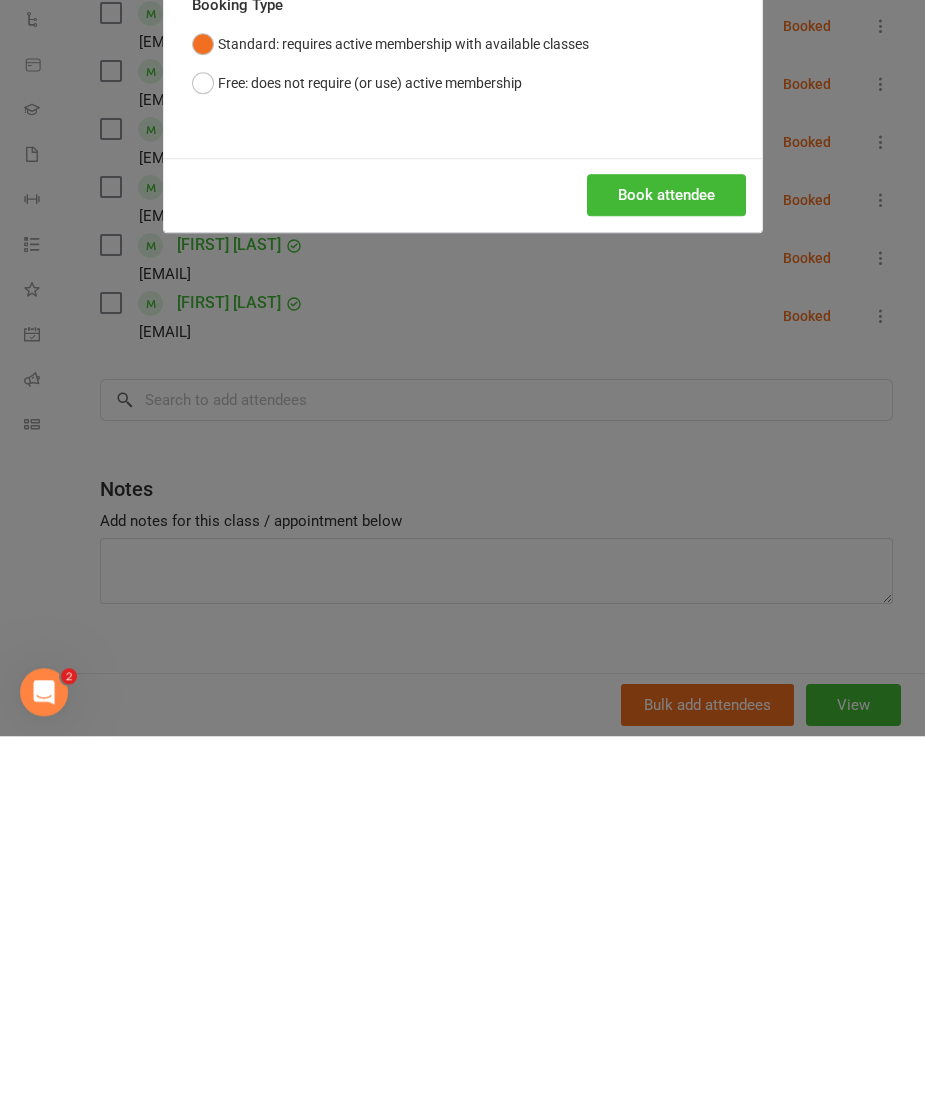 scroll, scrollTop: 891, scrollLeft: 0, axis: vertical 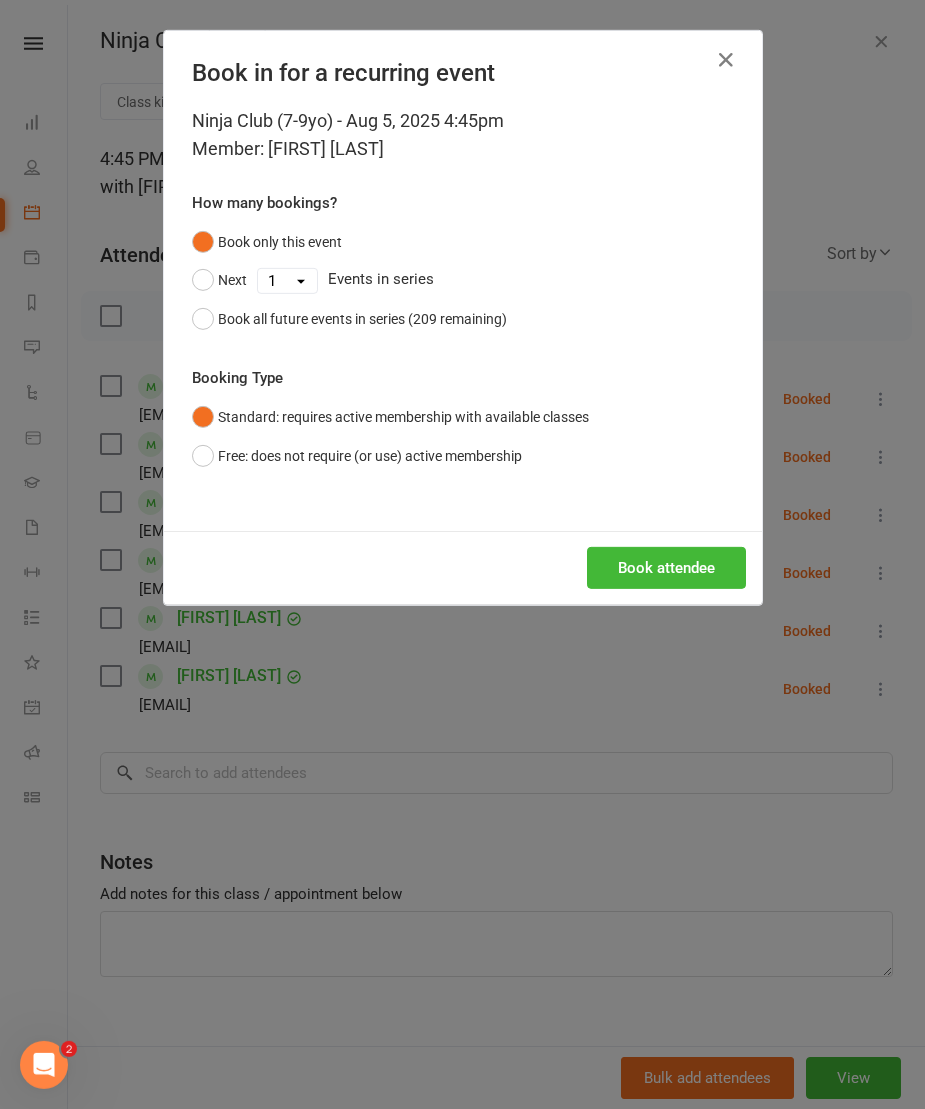 click on "Book attendee" at bounding box center (666, 568) 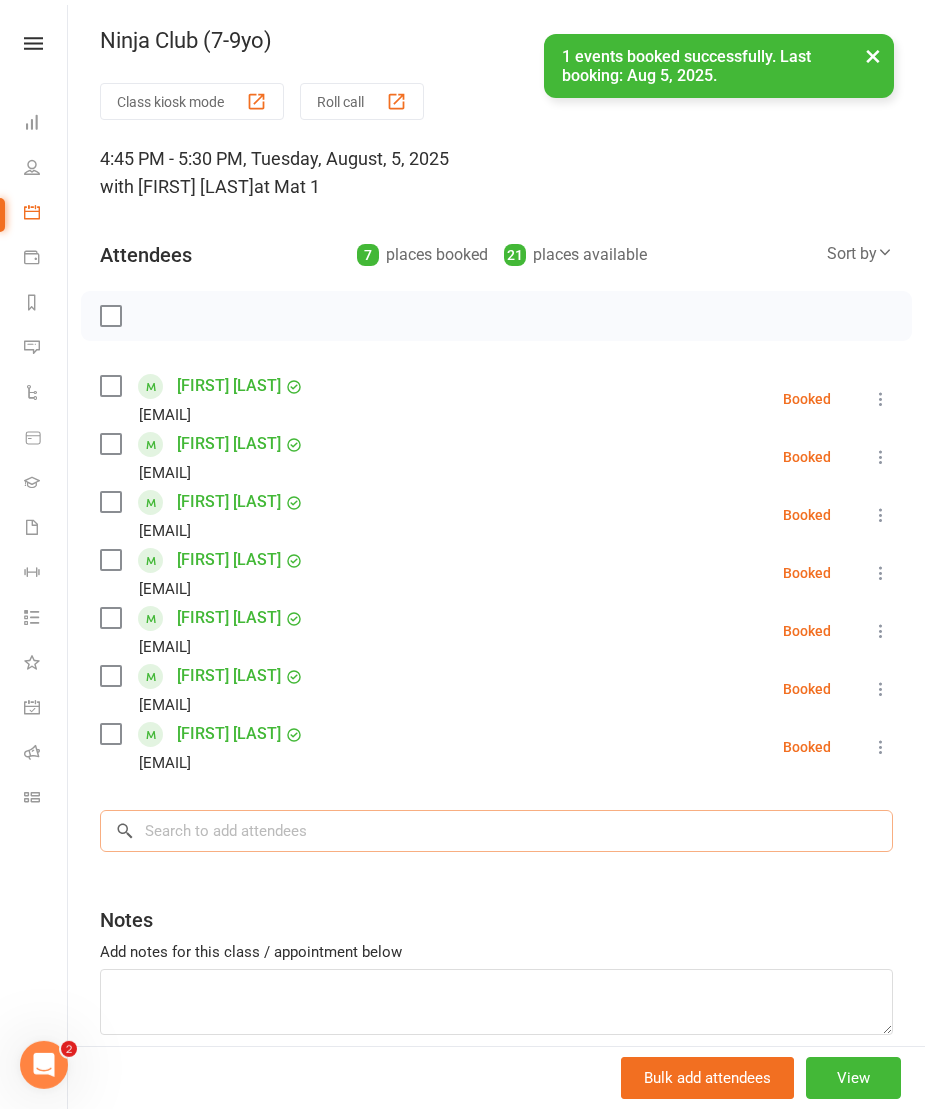 click at bounding box center [496, 831] 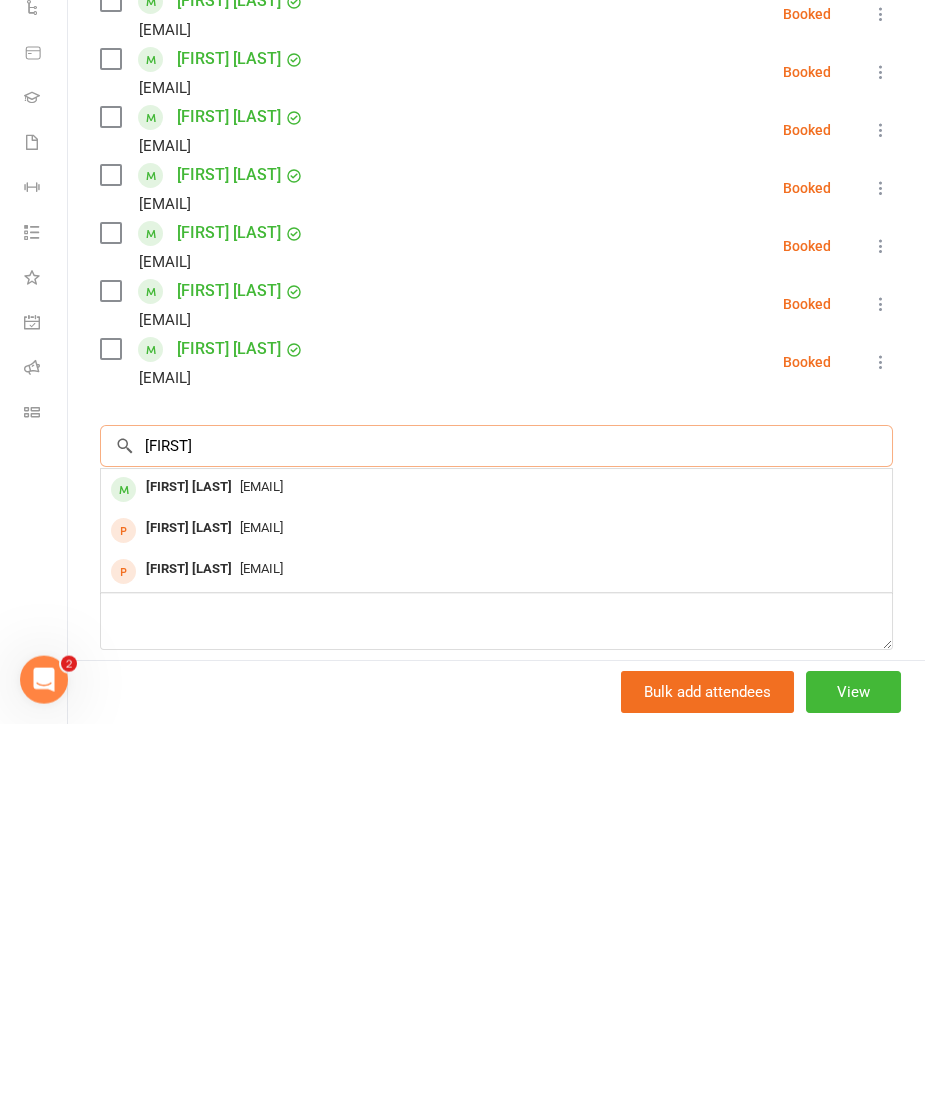 scroll, scrollTop: 937, scrollLeft: 0, axis: vertical 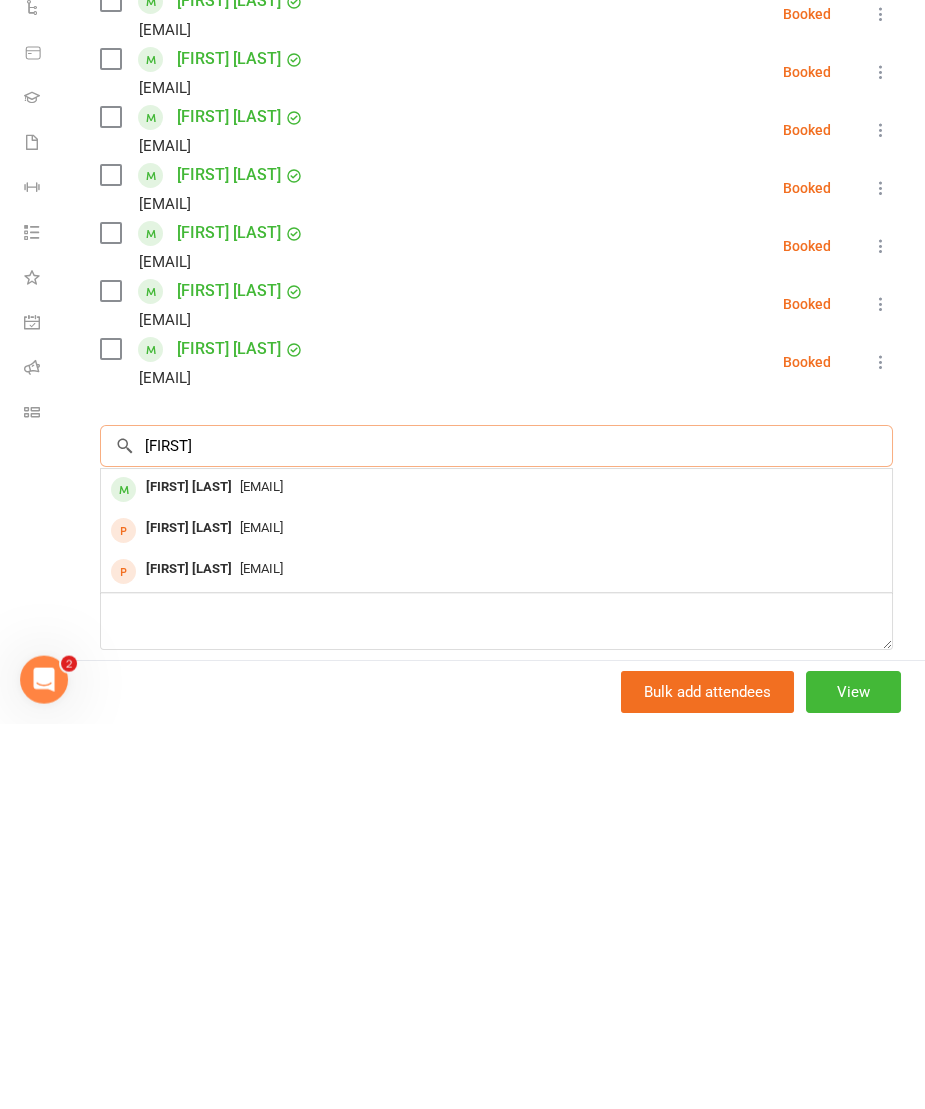 type on "[FIRST]" 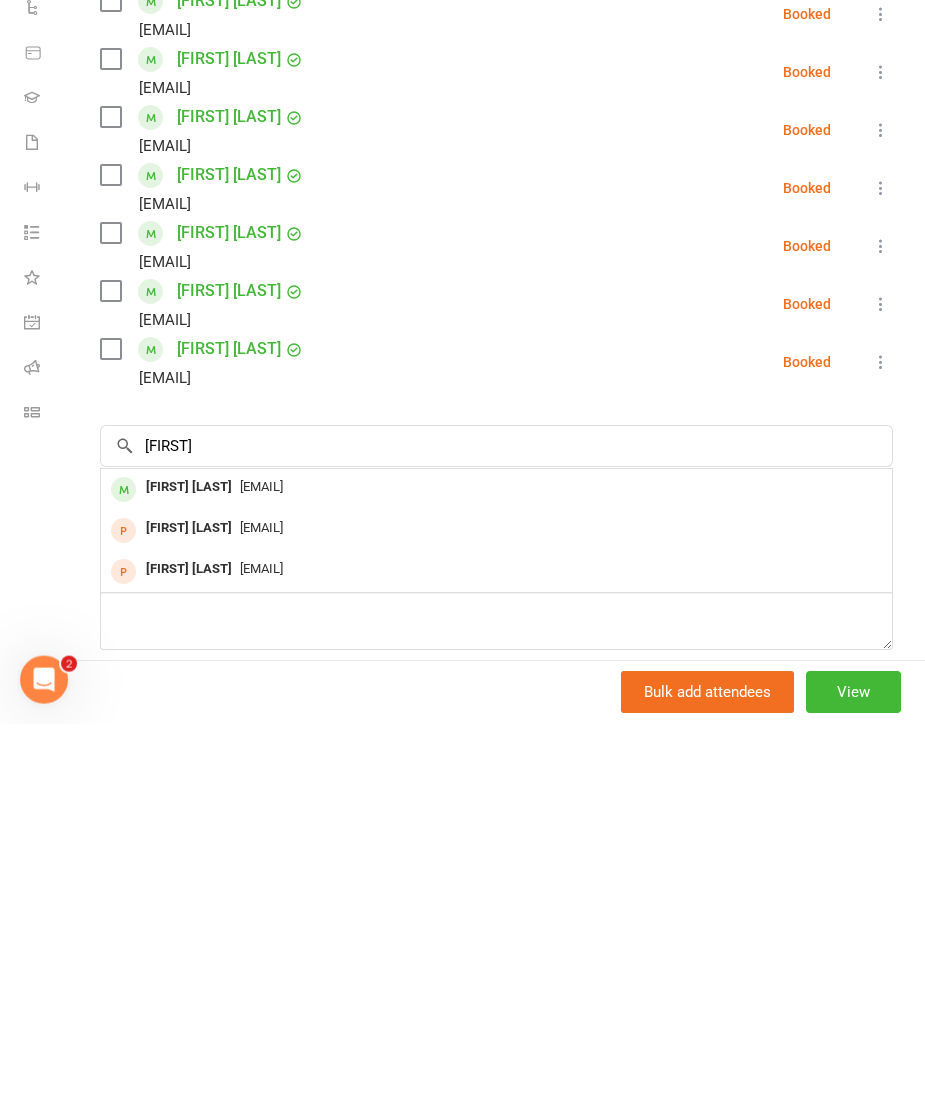 click on "[EMAIL]" at bounding box center (496, 872) 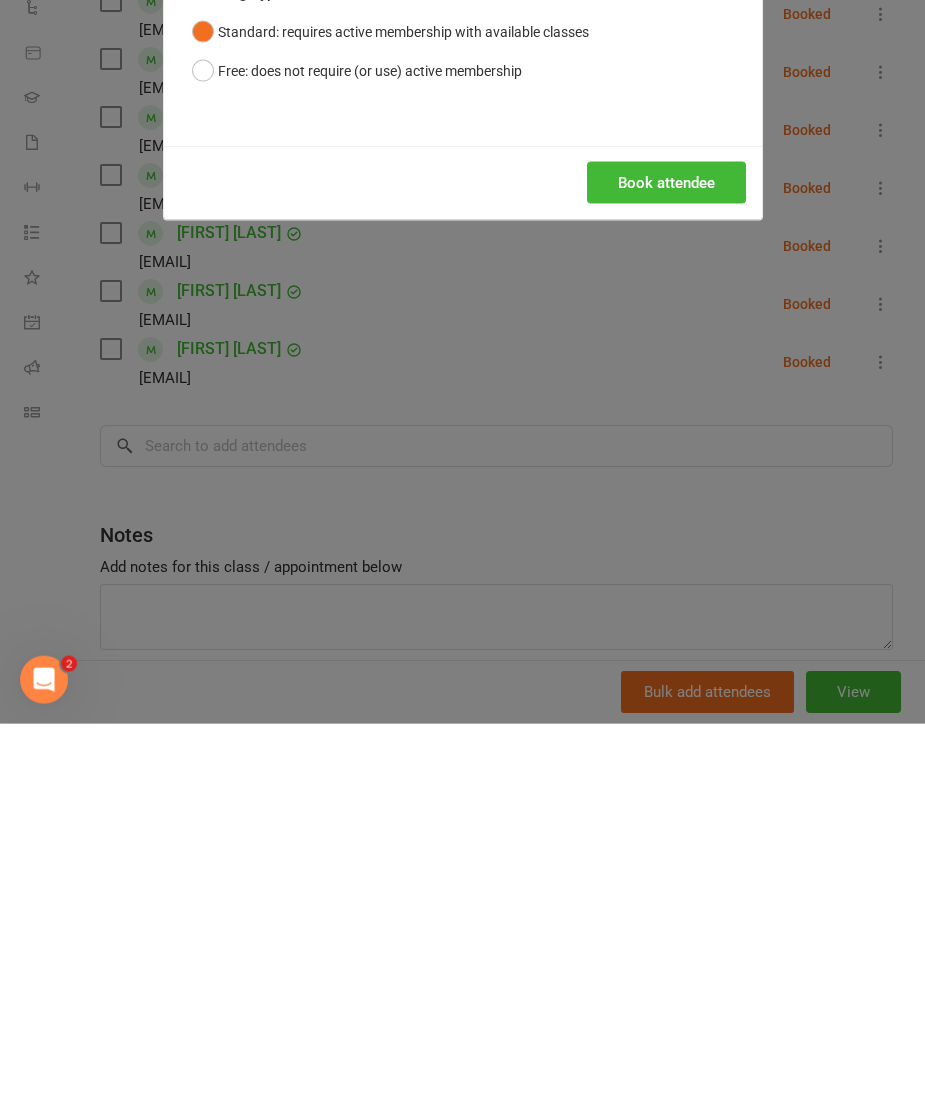 scroll, scrollTop: 1323, scrollLeft: 0, axis: vertical 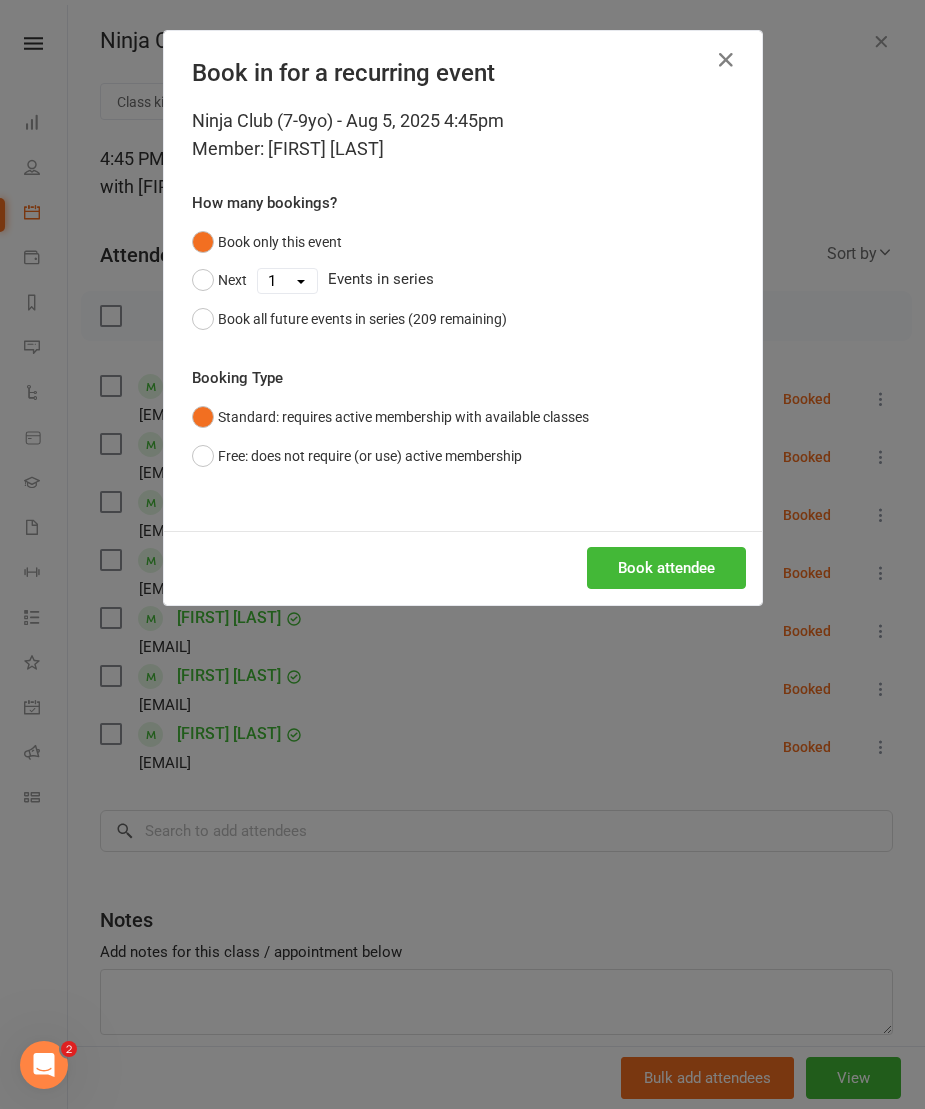 click on "Book attendee" at bounding box center [666, 568] 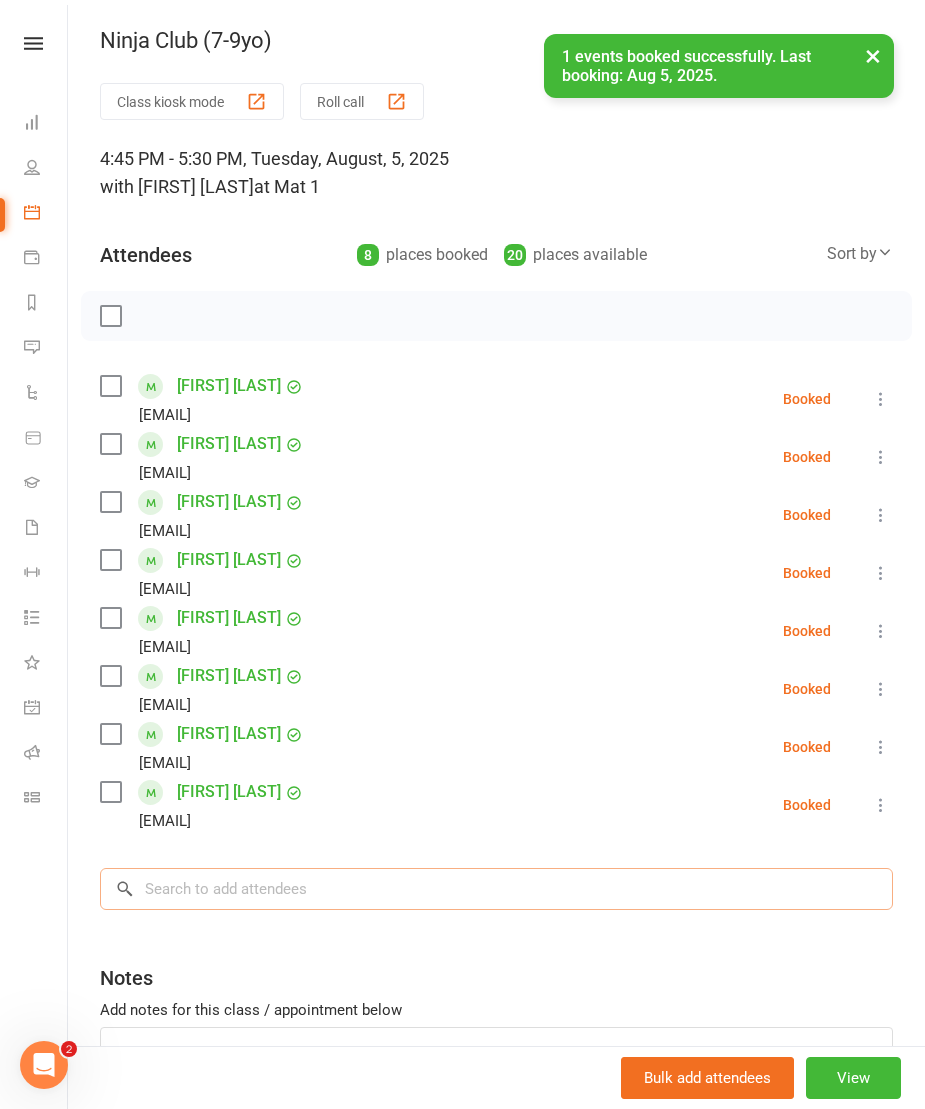 click at bounding box center (496, 889) 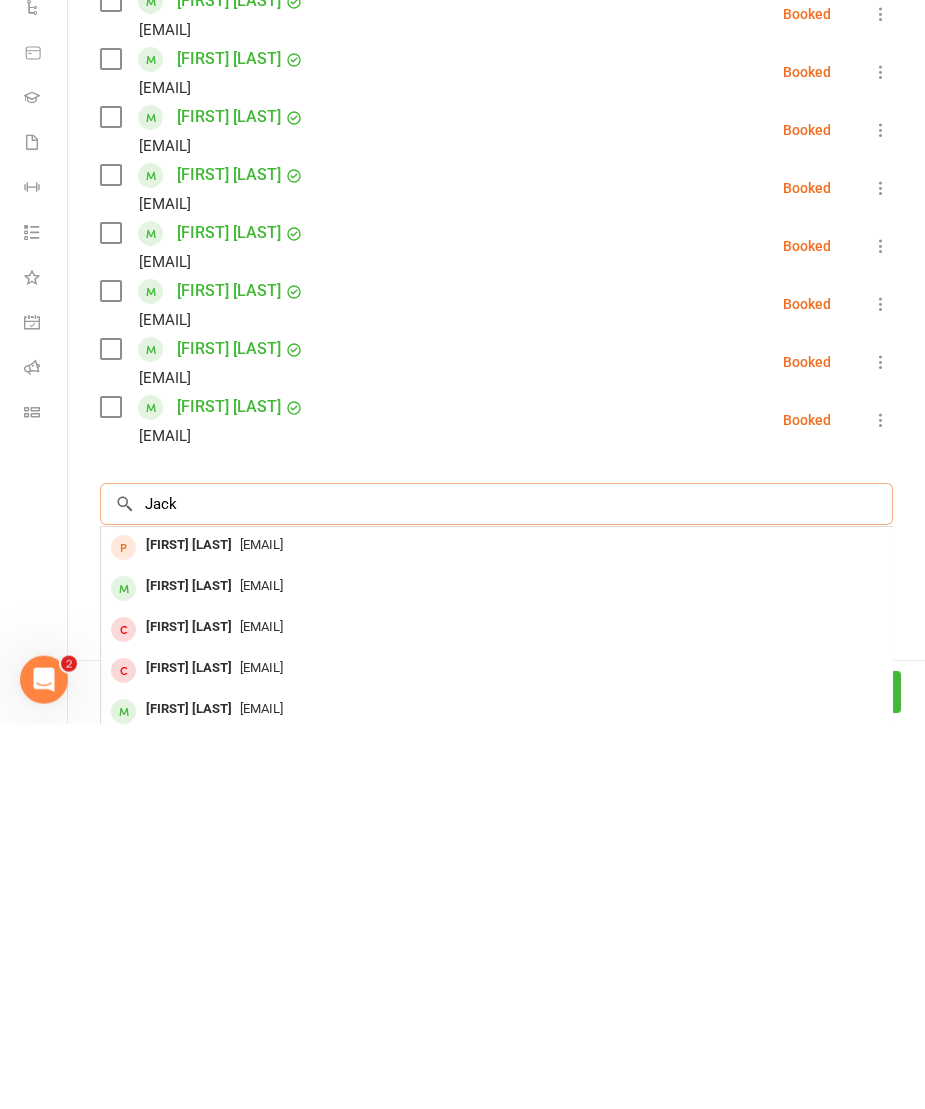 scroll, scrollTop: 1426, scrollLeft: 0, axis: vertical 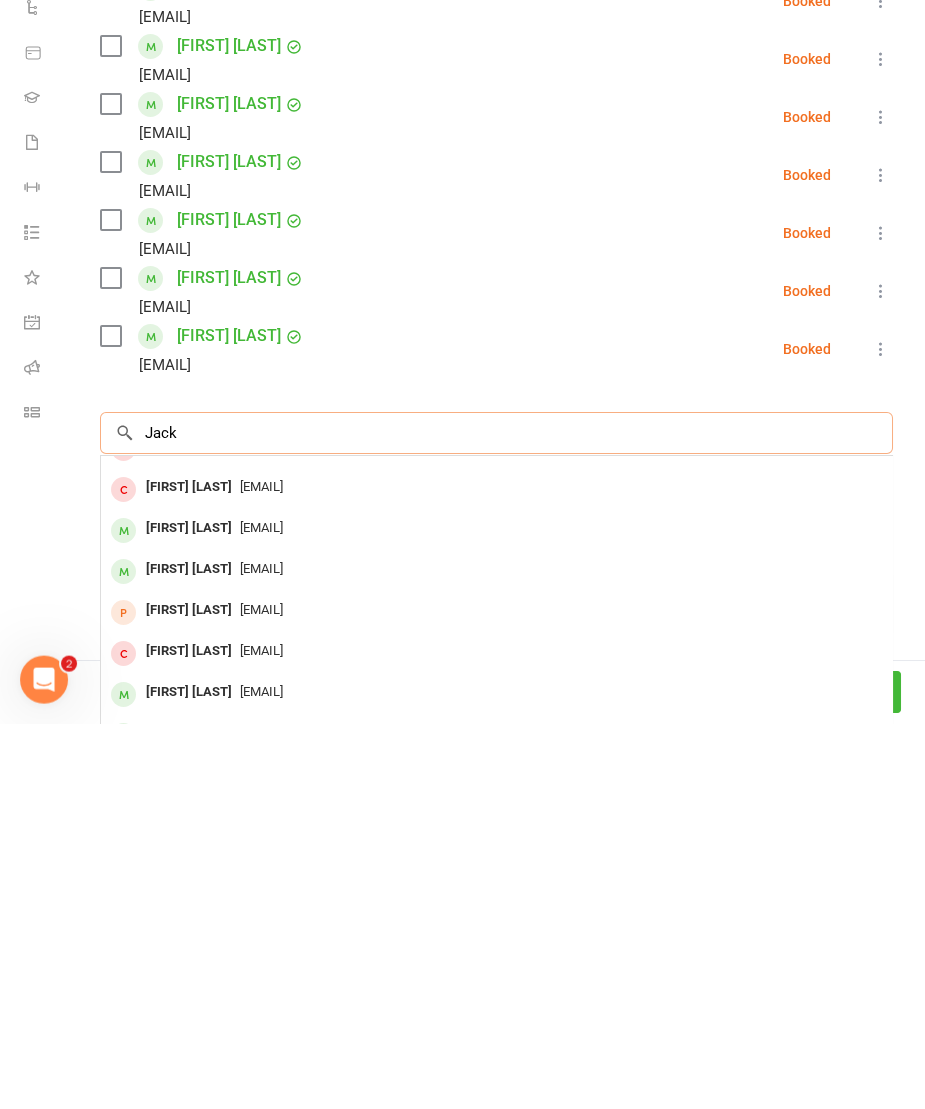 type on "Jack" 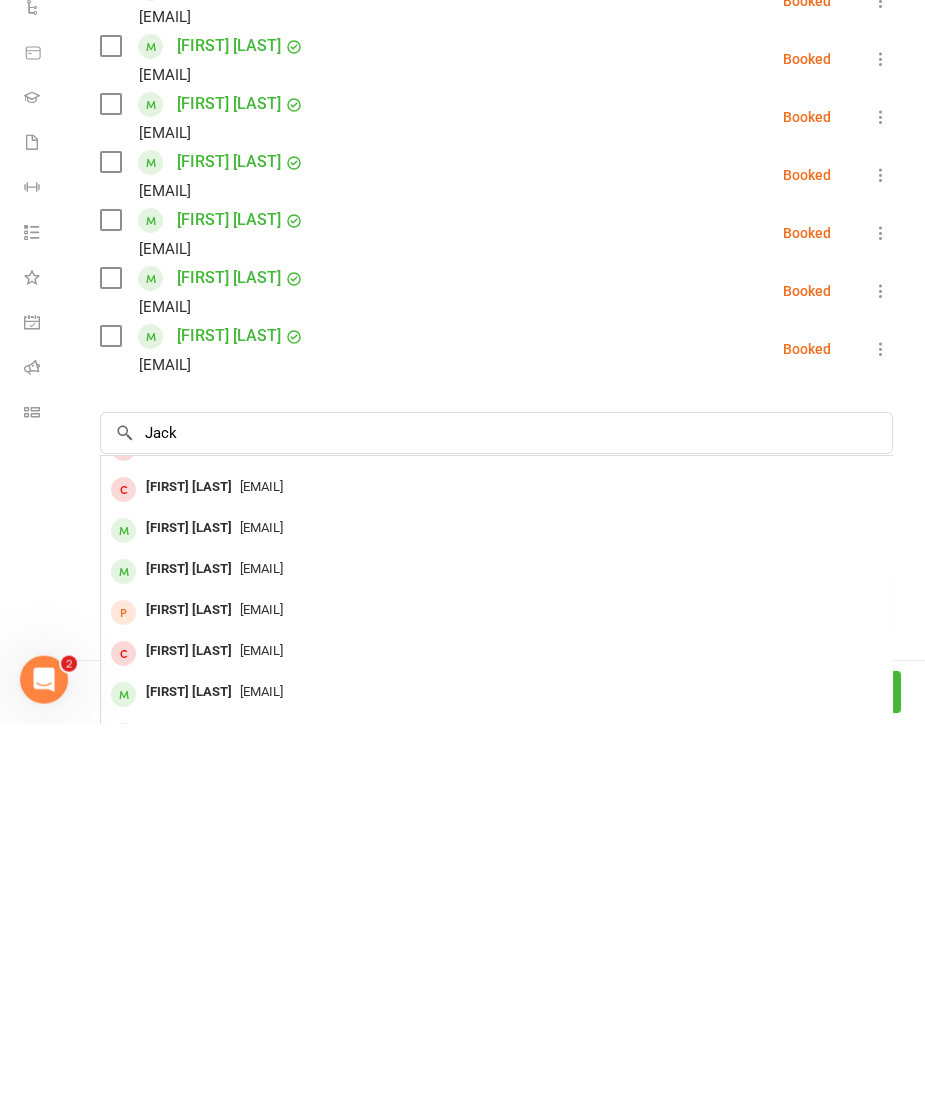 click on "[FIRST] [LAST] [EMAIL]" at bounding box center [496, 1079] 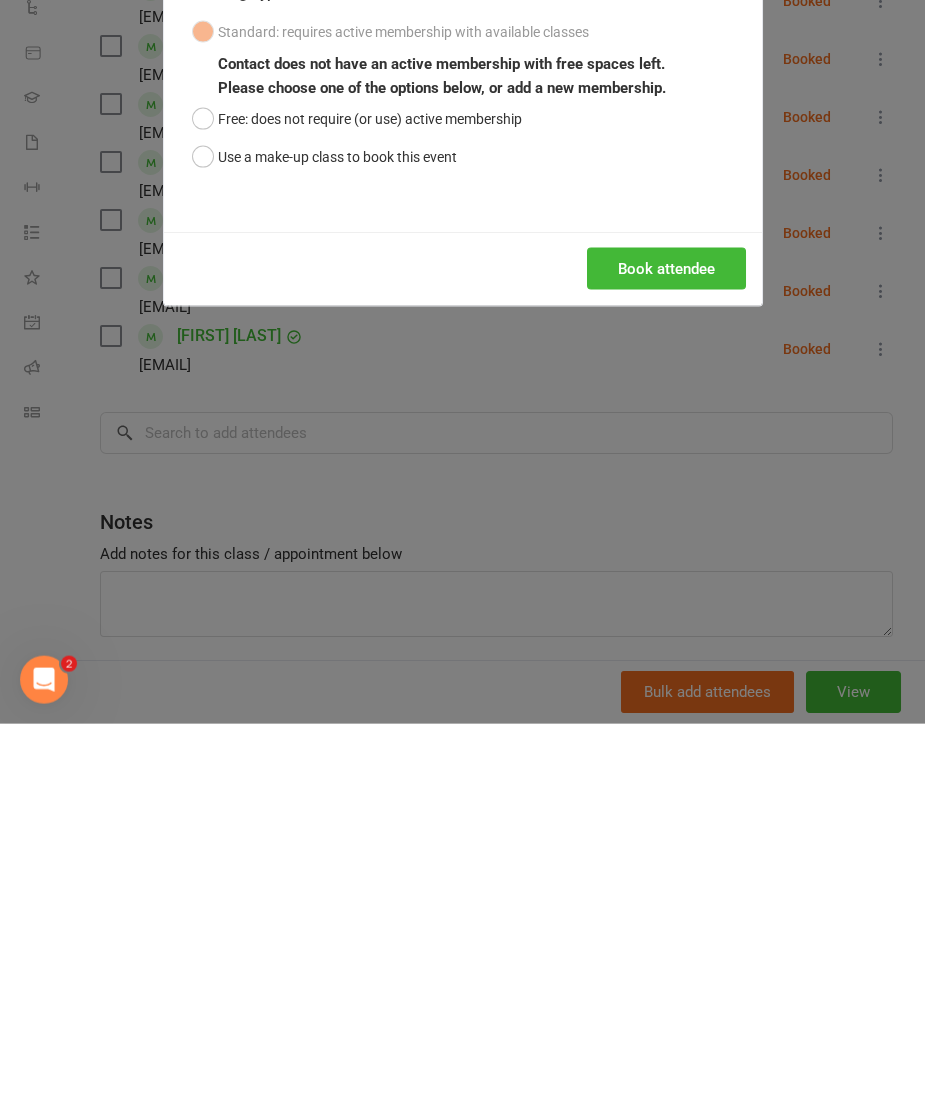 scroll, scrollTop: 1991, scrollLeft: 0, axis: vertical 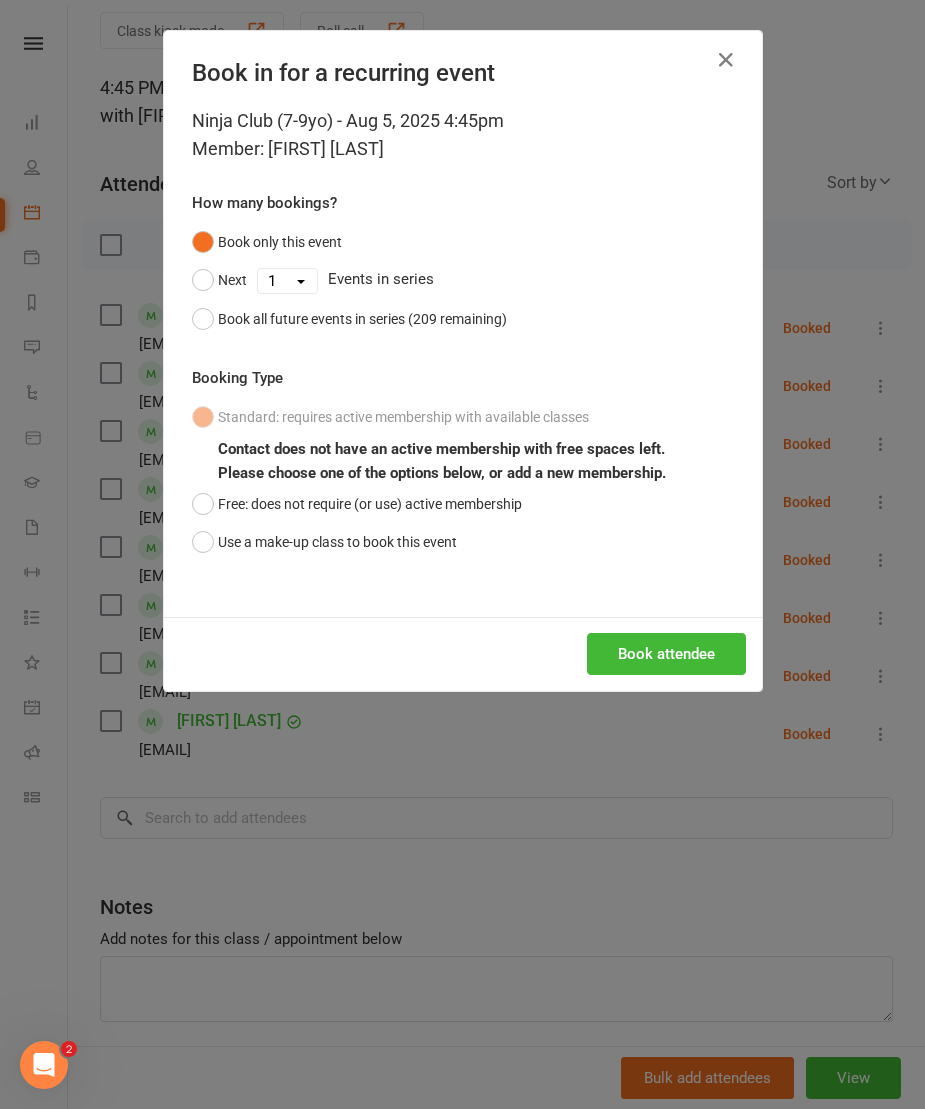 click on "Book attendee" at bounding box center [666, 654] 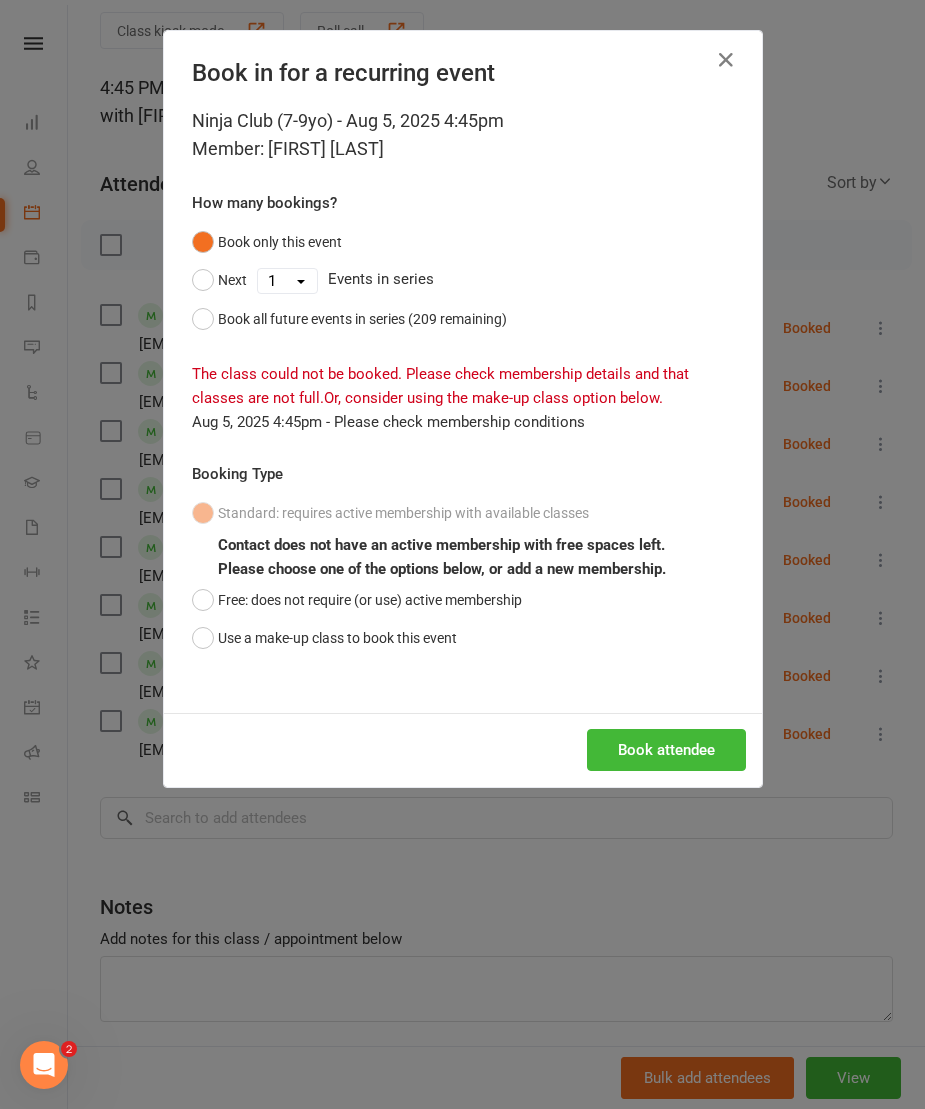 click at bounding box center [726, 60] 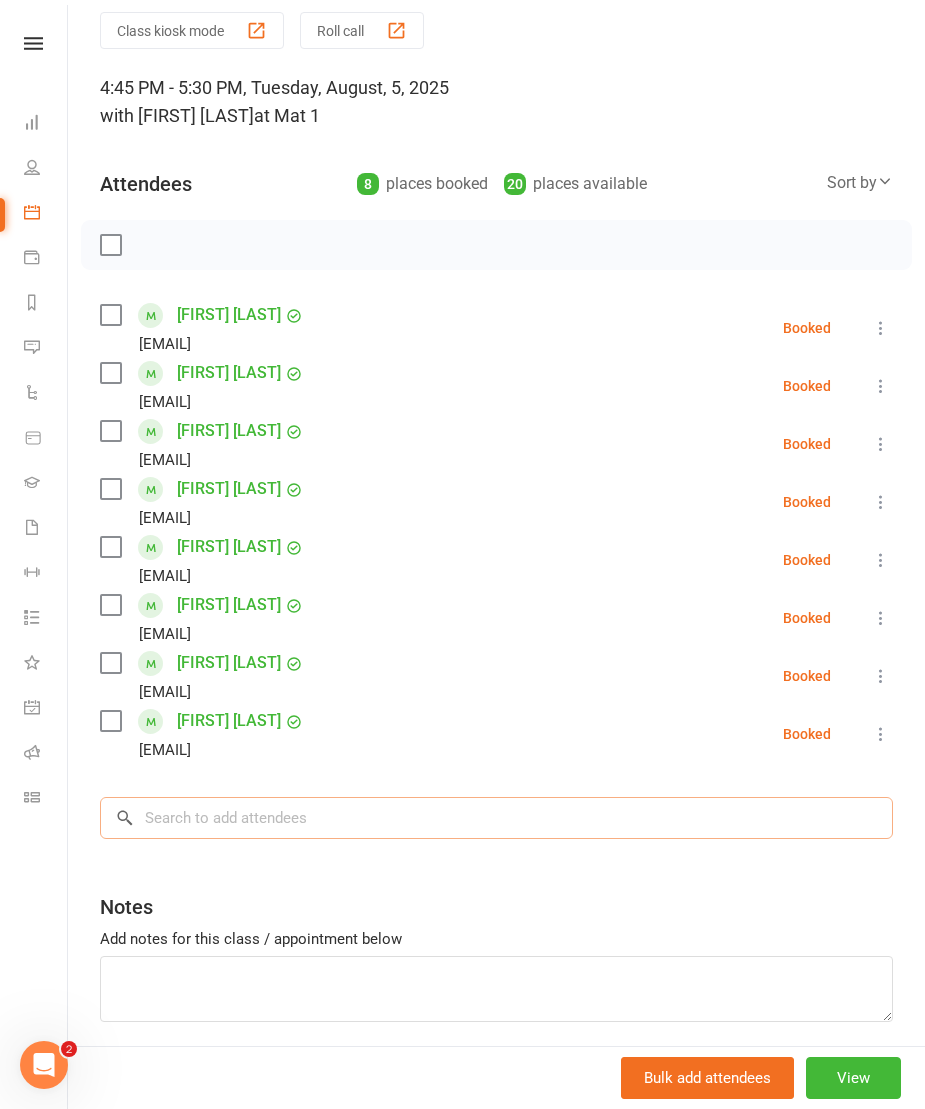 click at bounding box center (496, 818) 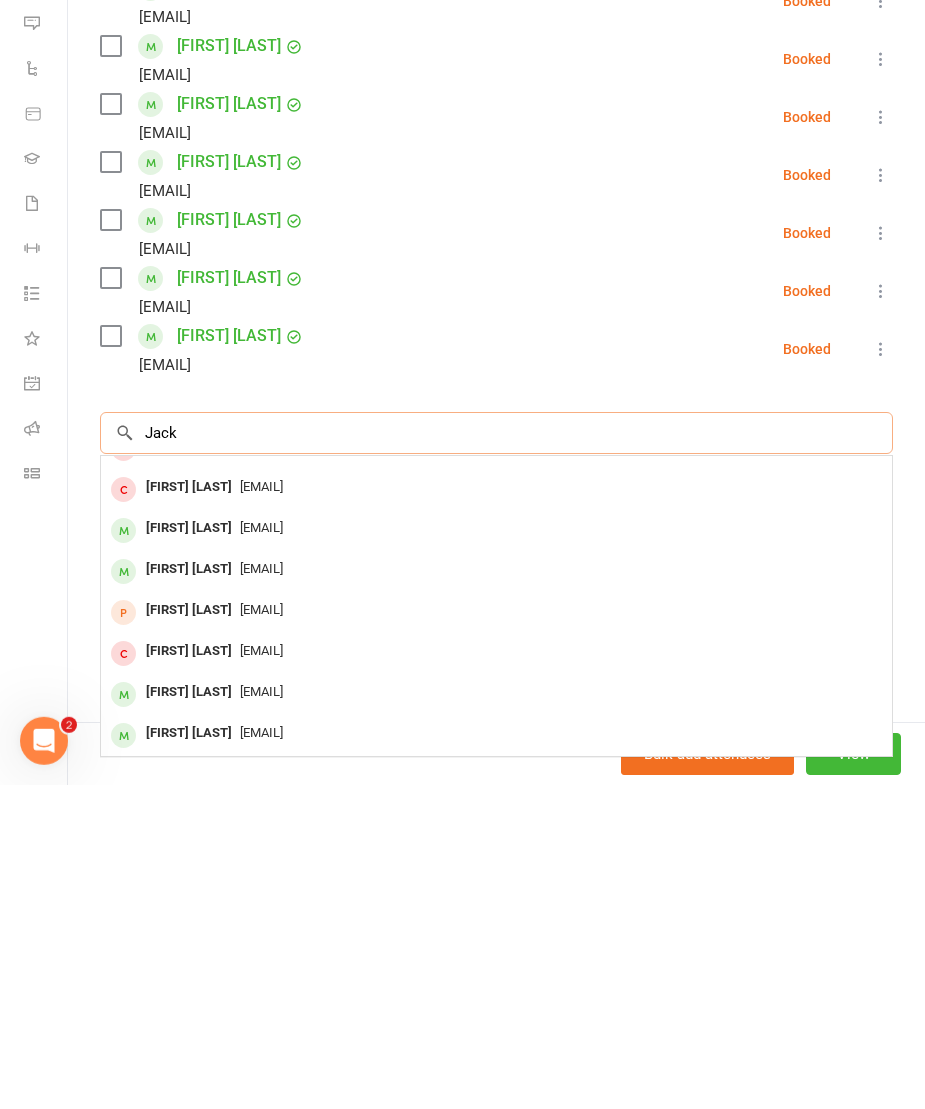 scroll, scrollTop: 132, scrollLeft: 0, axis: vertical 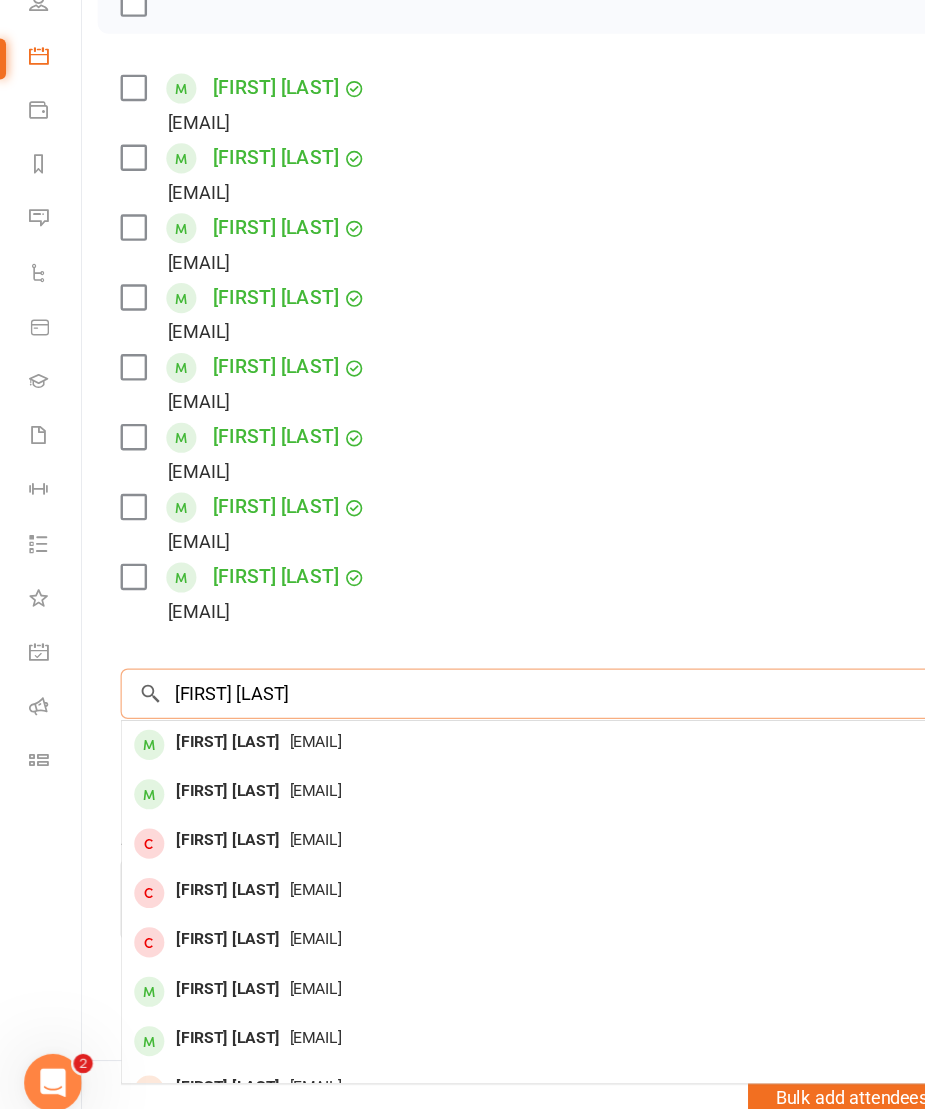 type on "[FIRST] [LAST]" 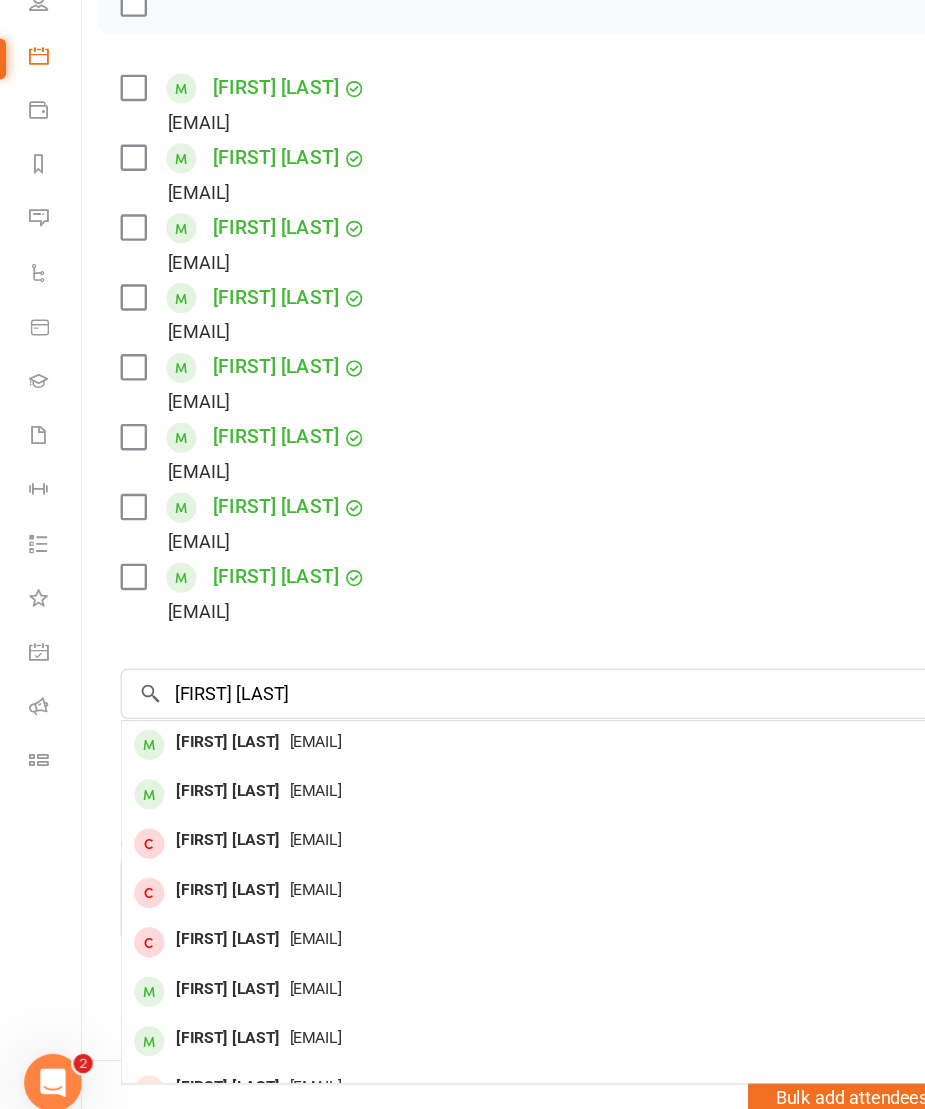 click on "[EMAIL]" at bounding box center (496, 782) 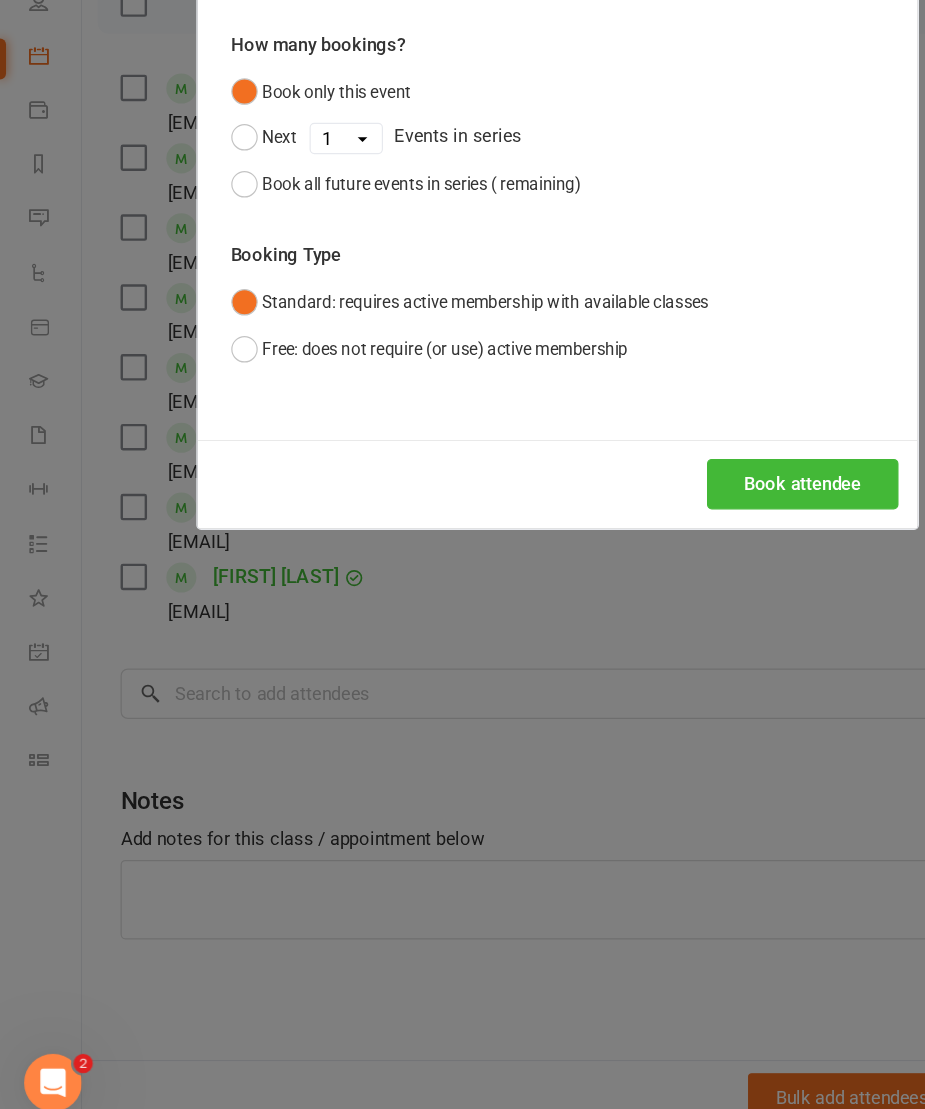 scroll, scrollTop: 1412, scrollLeft: 0, axis: vertical 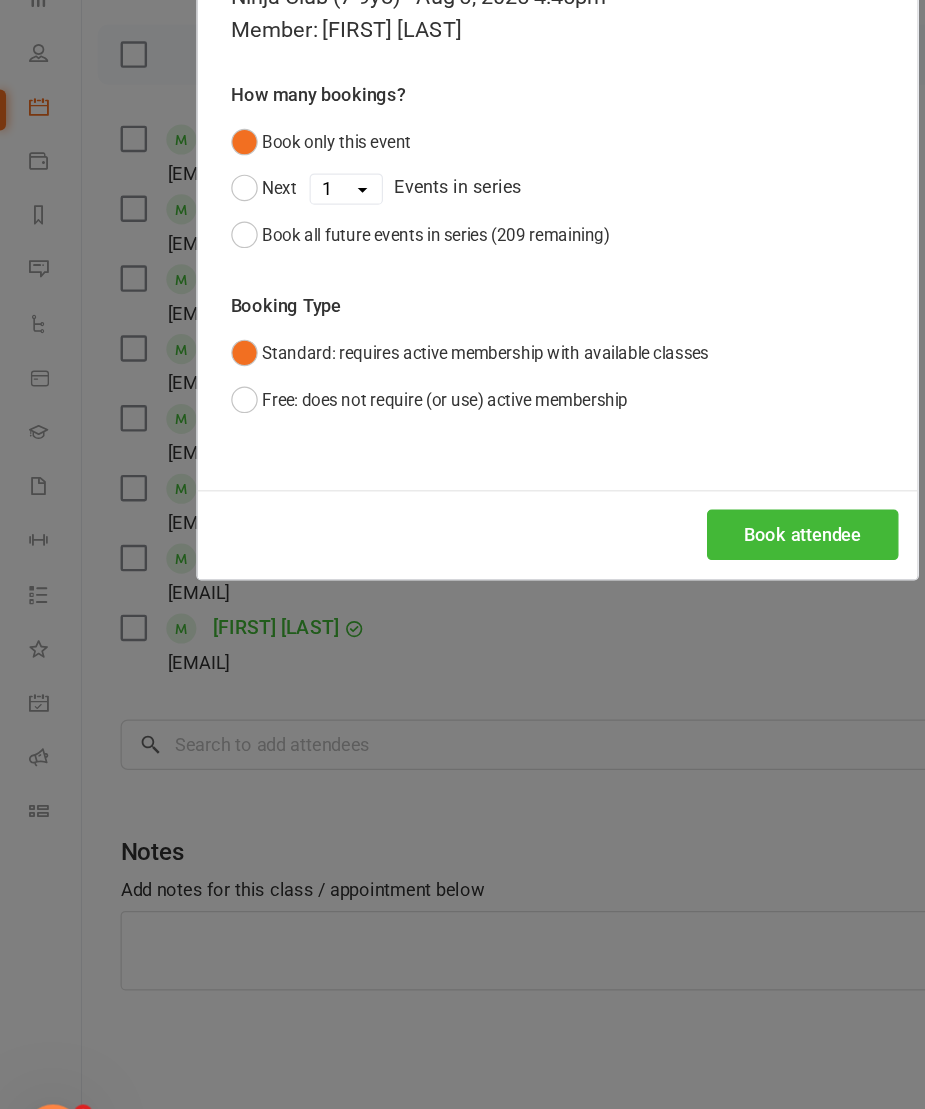 click on "Book attendee" at bounding box center (666, 568) 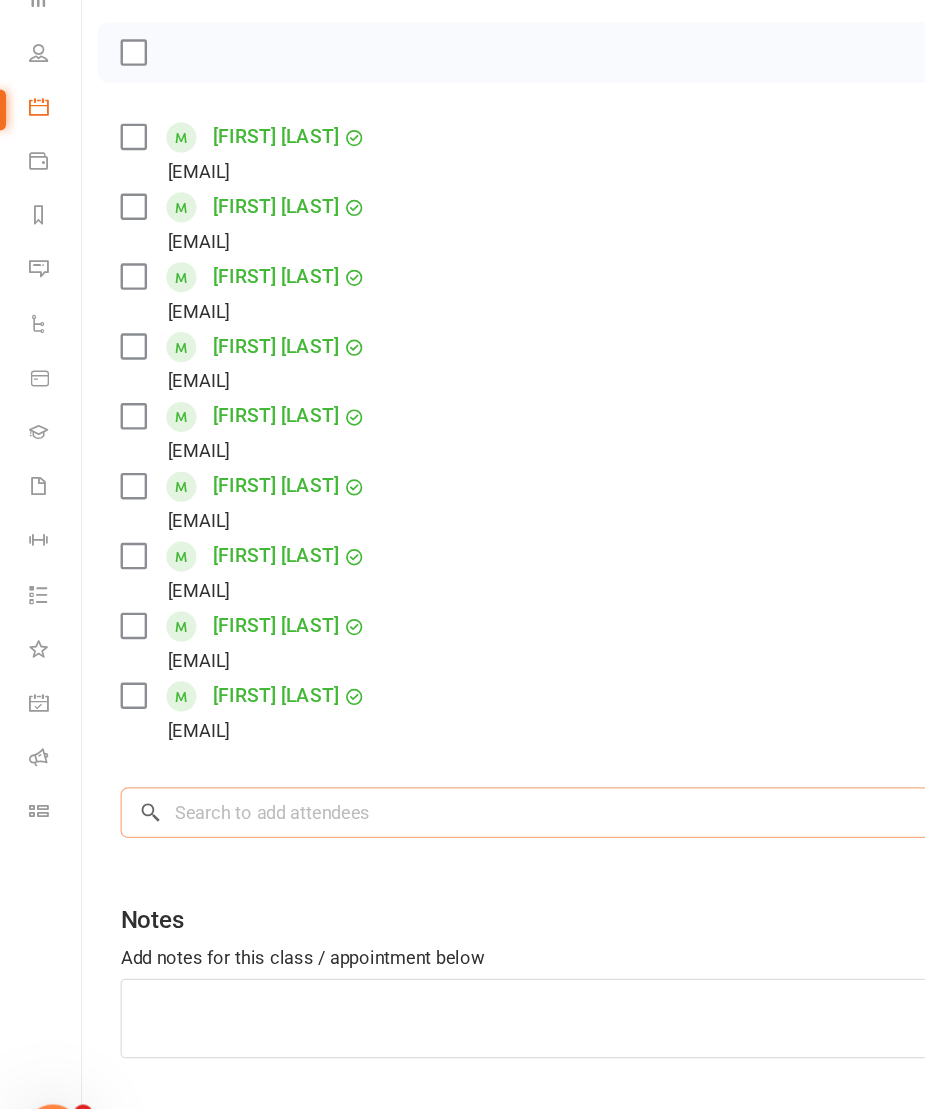 click at bounding box center (496, 799) 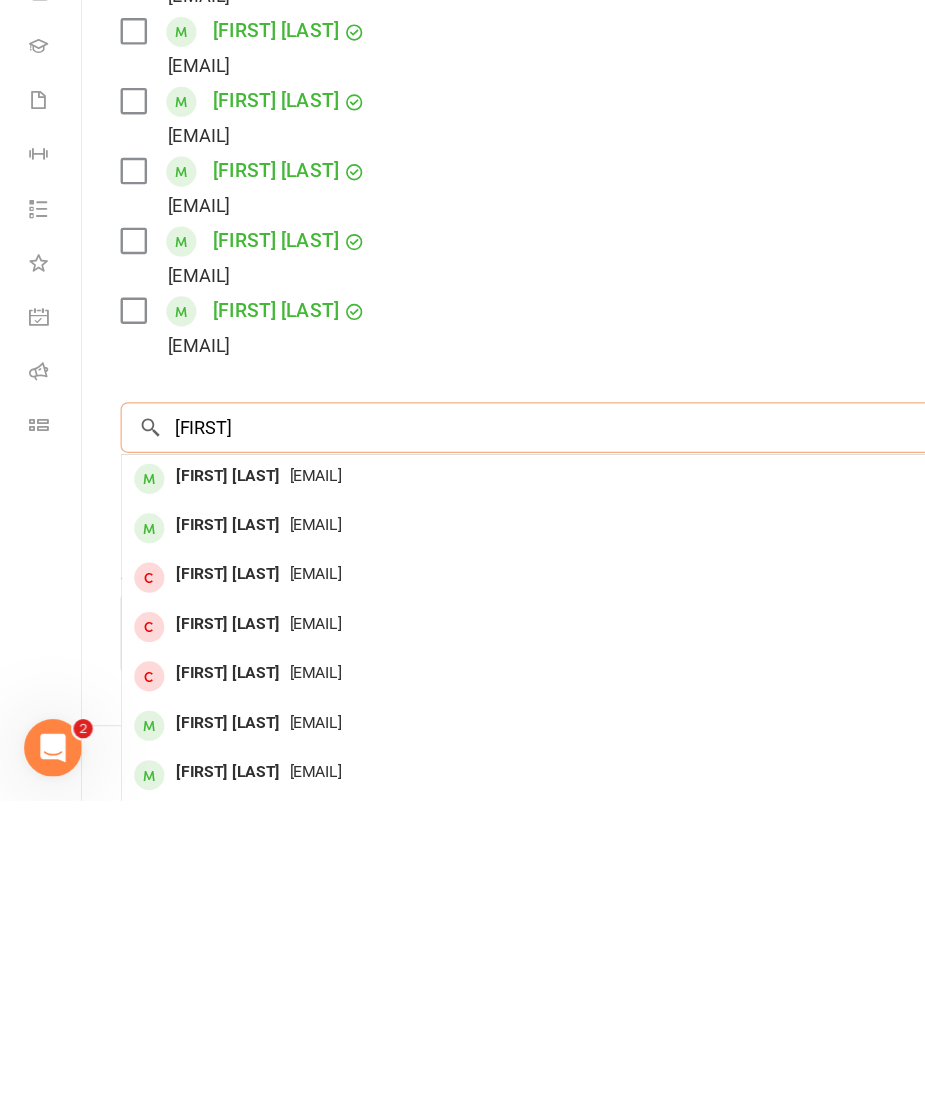 scroll, scrollTop: 0, scrollLeft: 0, axis: both 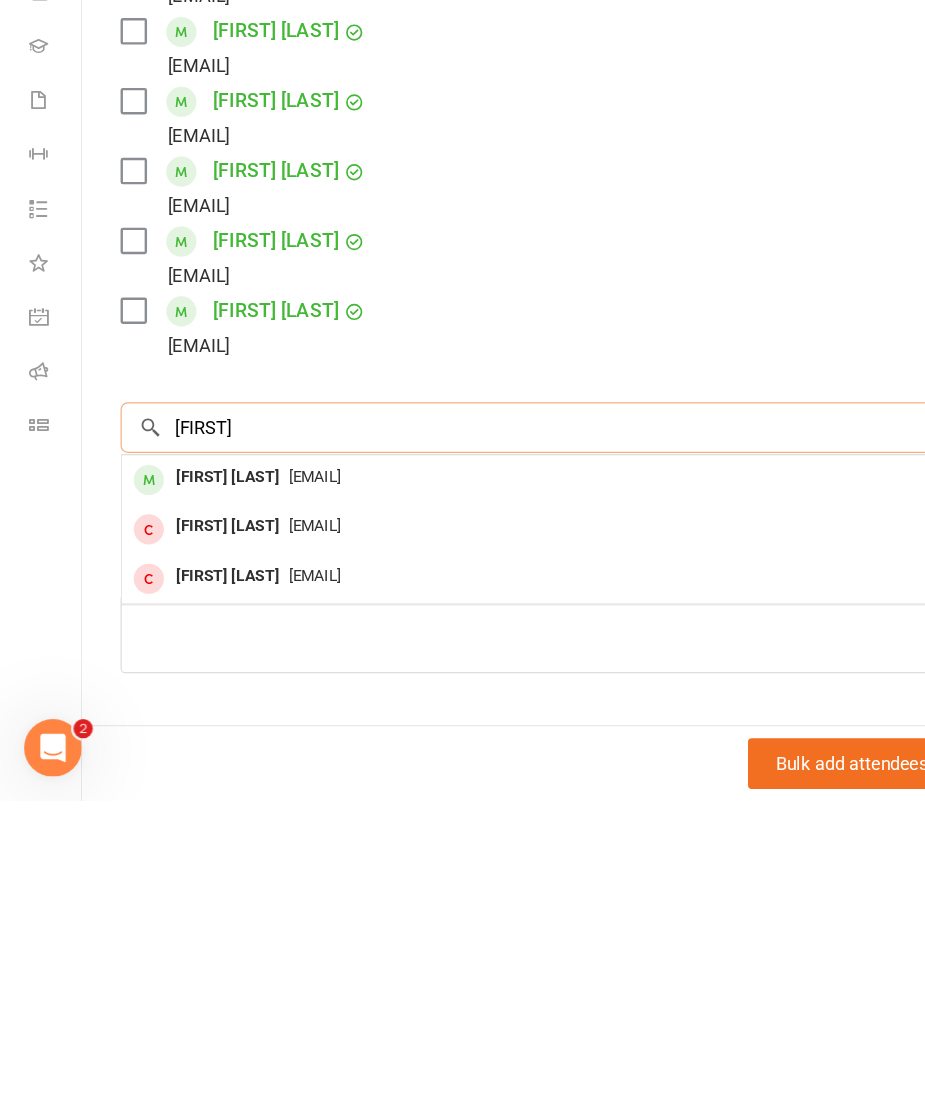type on "[FIRST]" 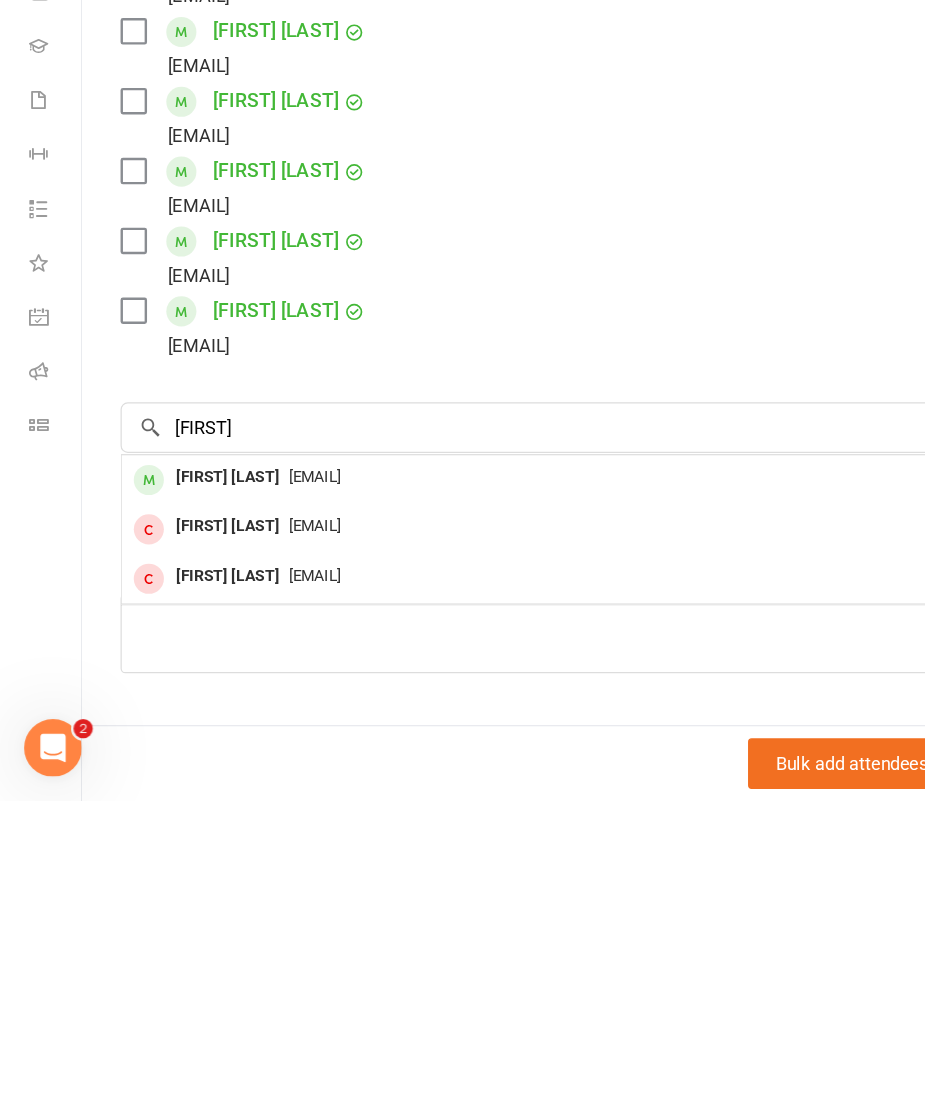 click on "[FIRST] [LAST]" at bounding box center (189, 840) 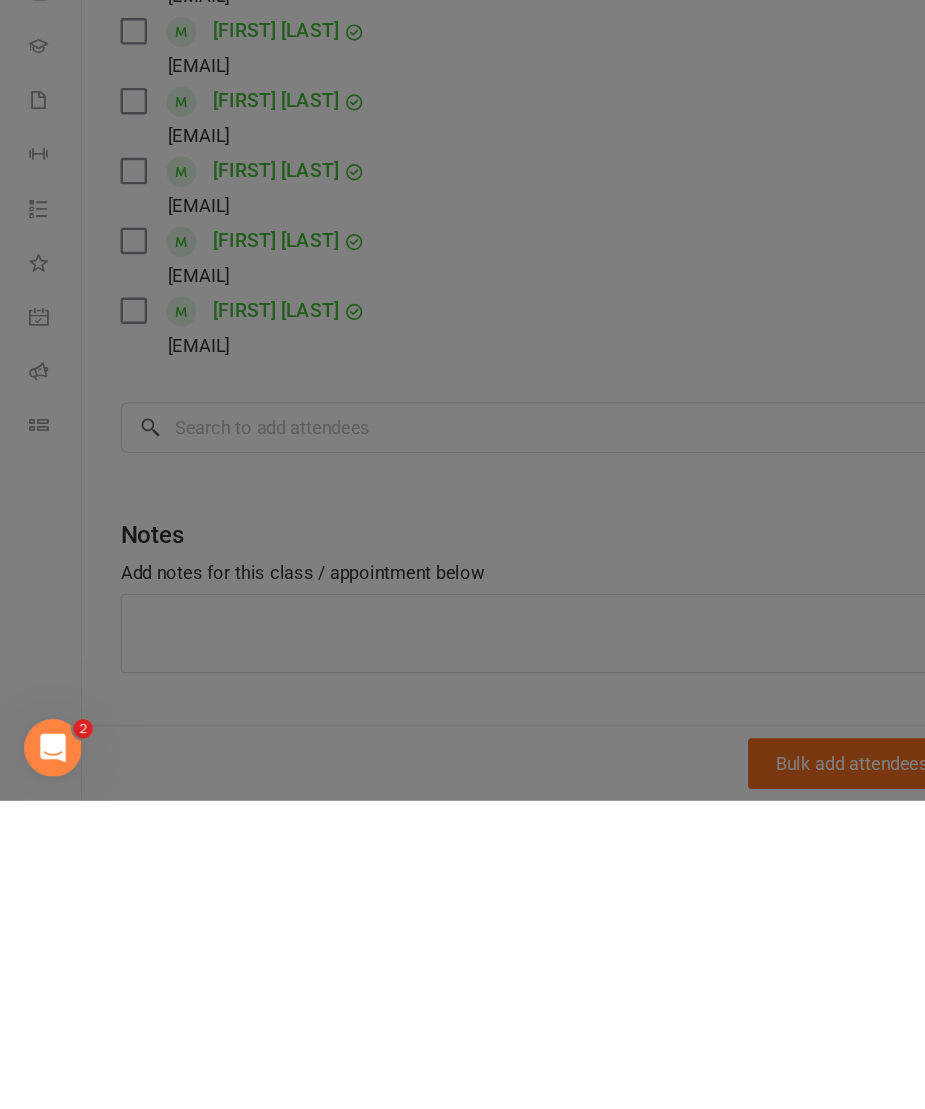 scroll, scrollTop: 1755, scrollLeft: 0, axis: vertical 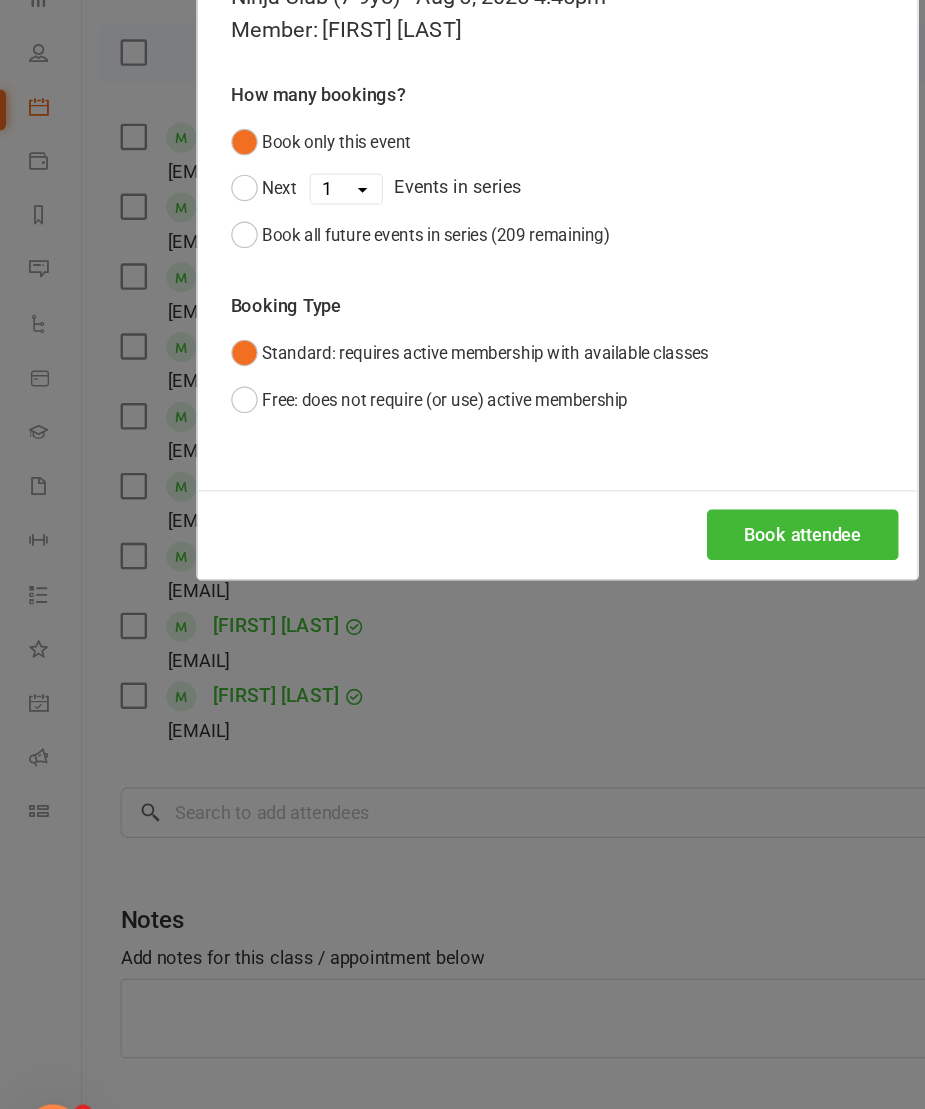 click on "Book attendee" at bounding box center (666, 568) 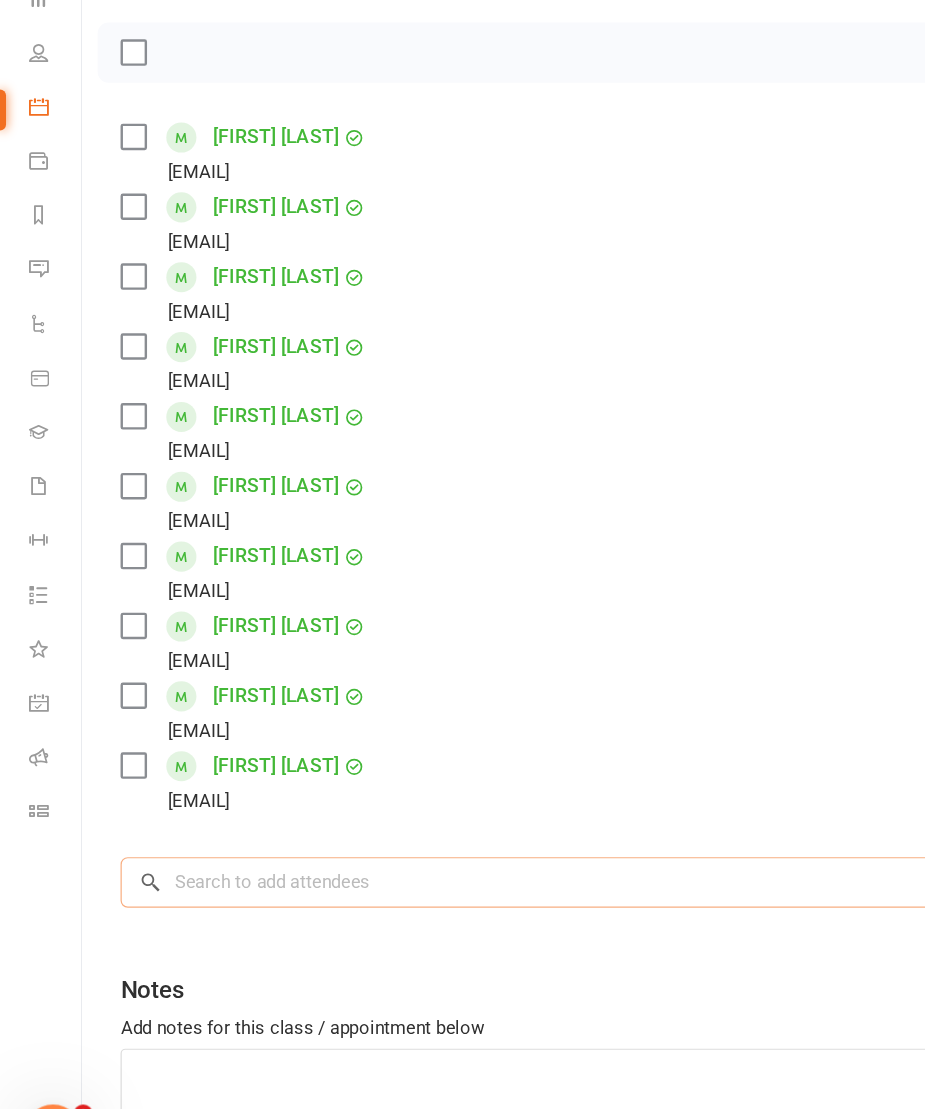 click at bounding box center (496, 857) 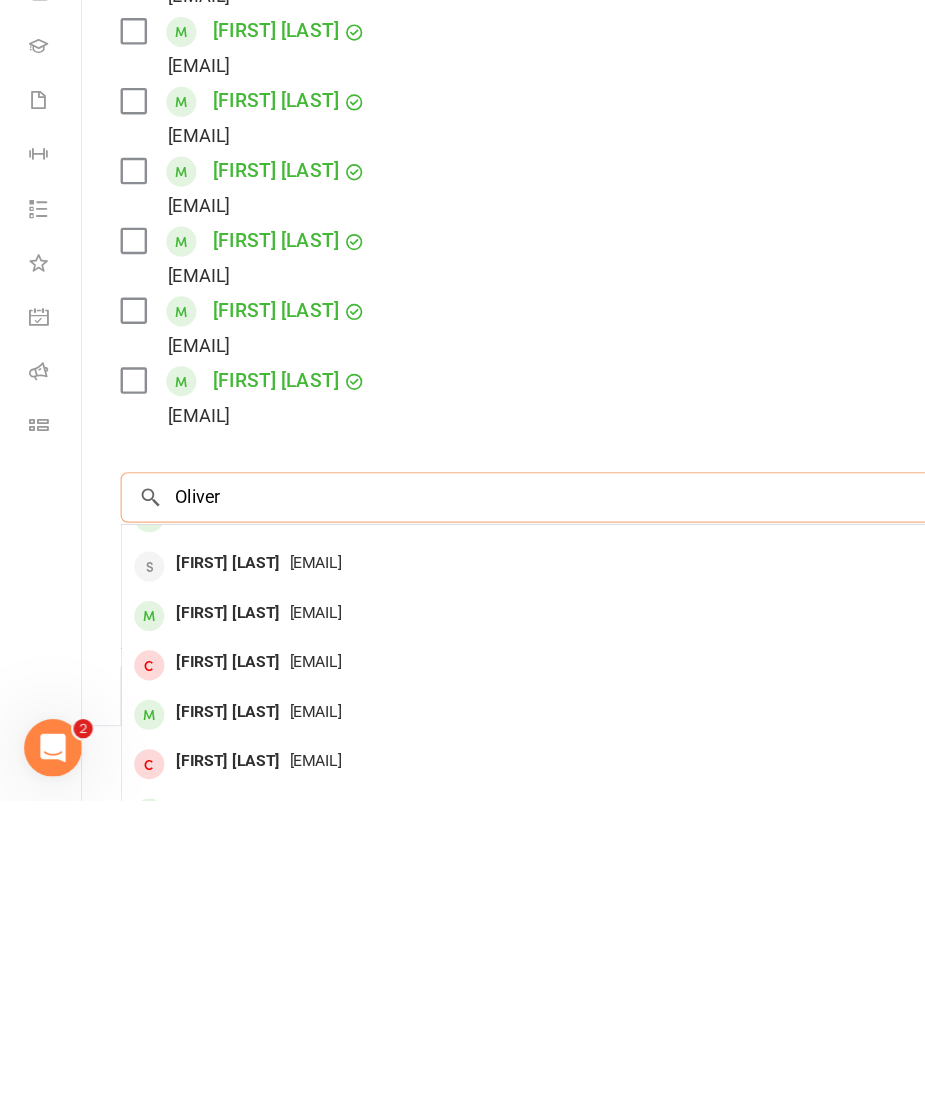 scroll, scrollTop: 73, scrollLeft: 0, axis: vertical 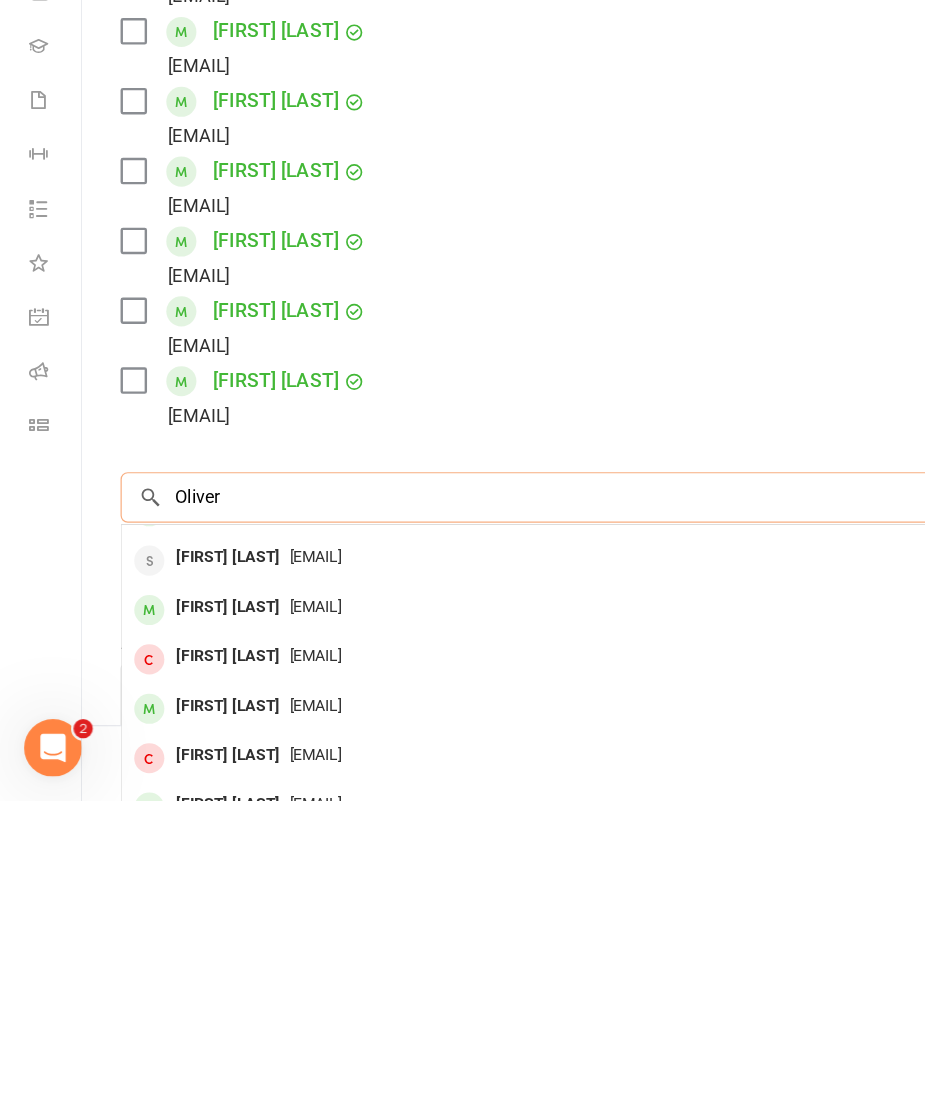 type on "Oliver" 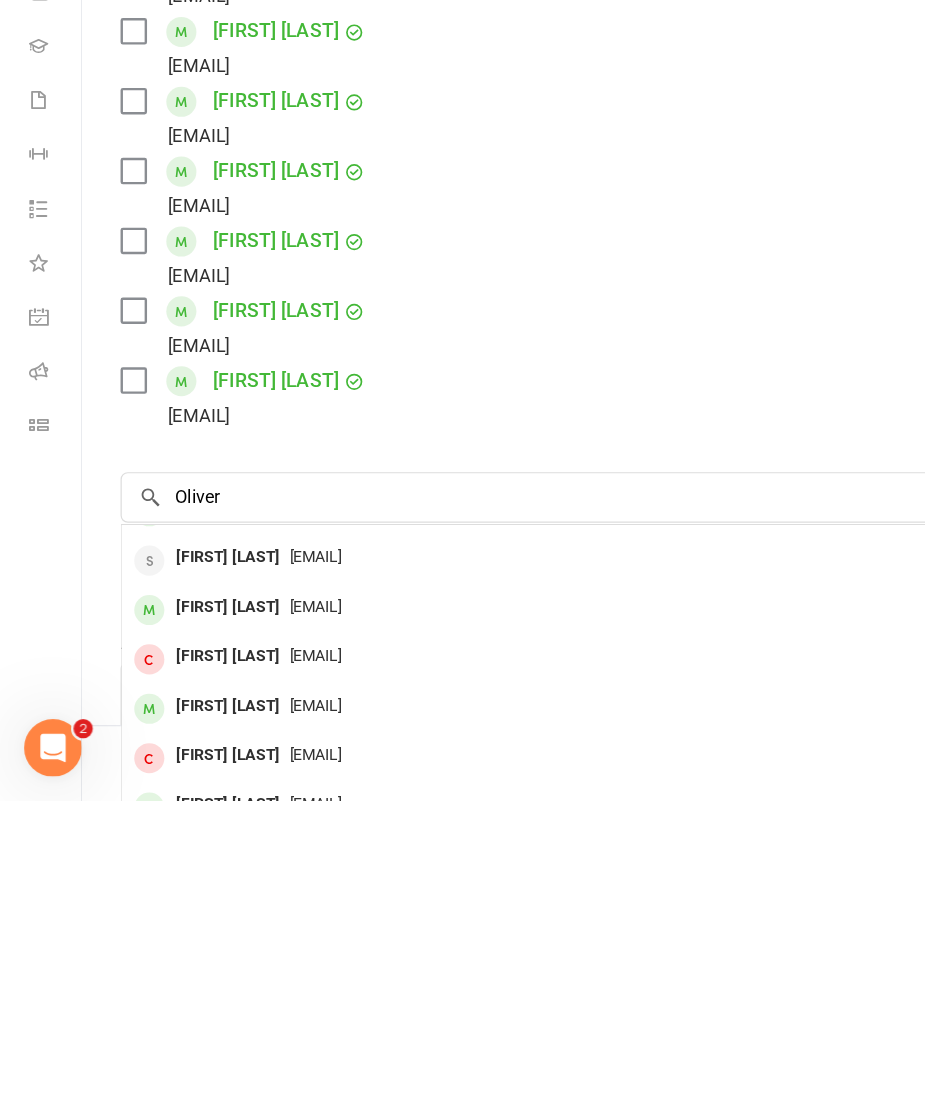click on "[FIRST] [LAST]" at bounding box center [189, 1030] 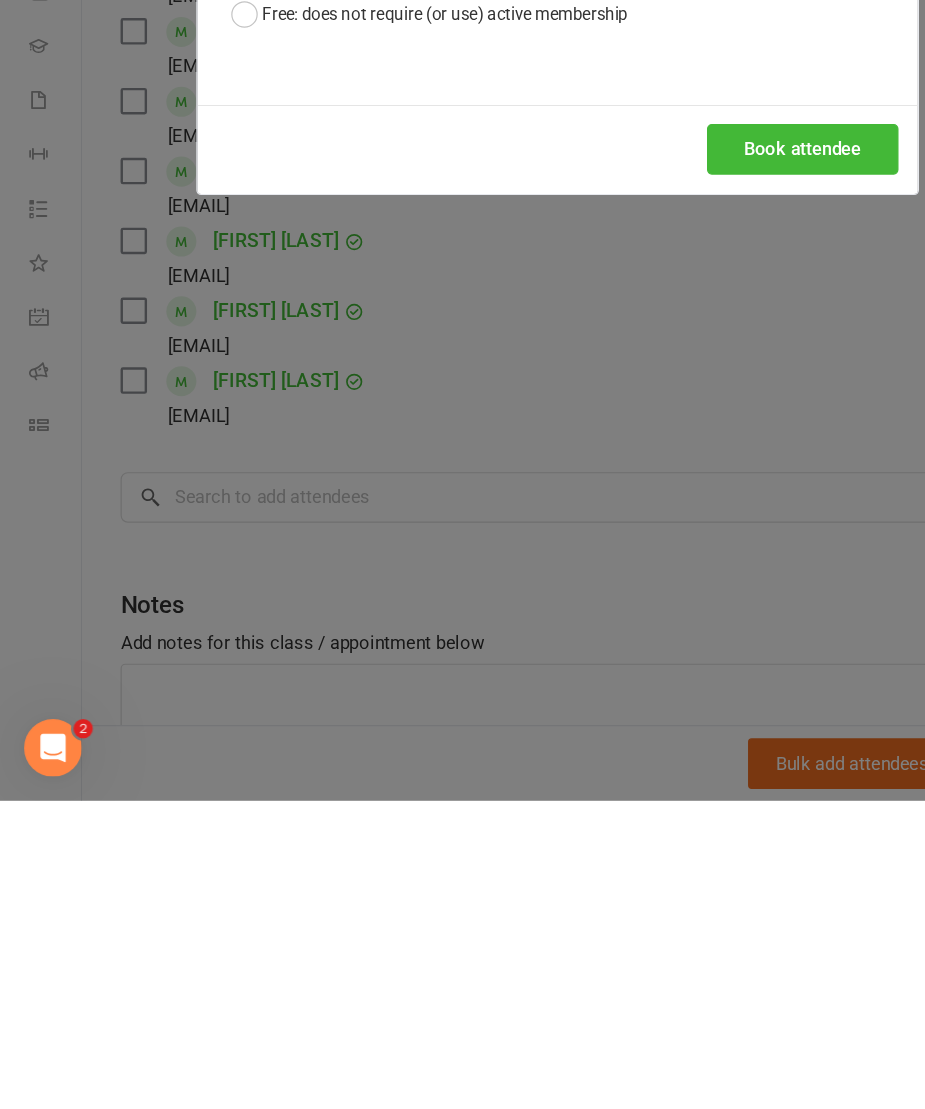 scroll, scrollTop: 2156, scrollLeft: 0, axis: vertical 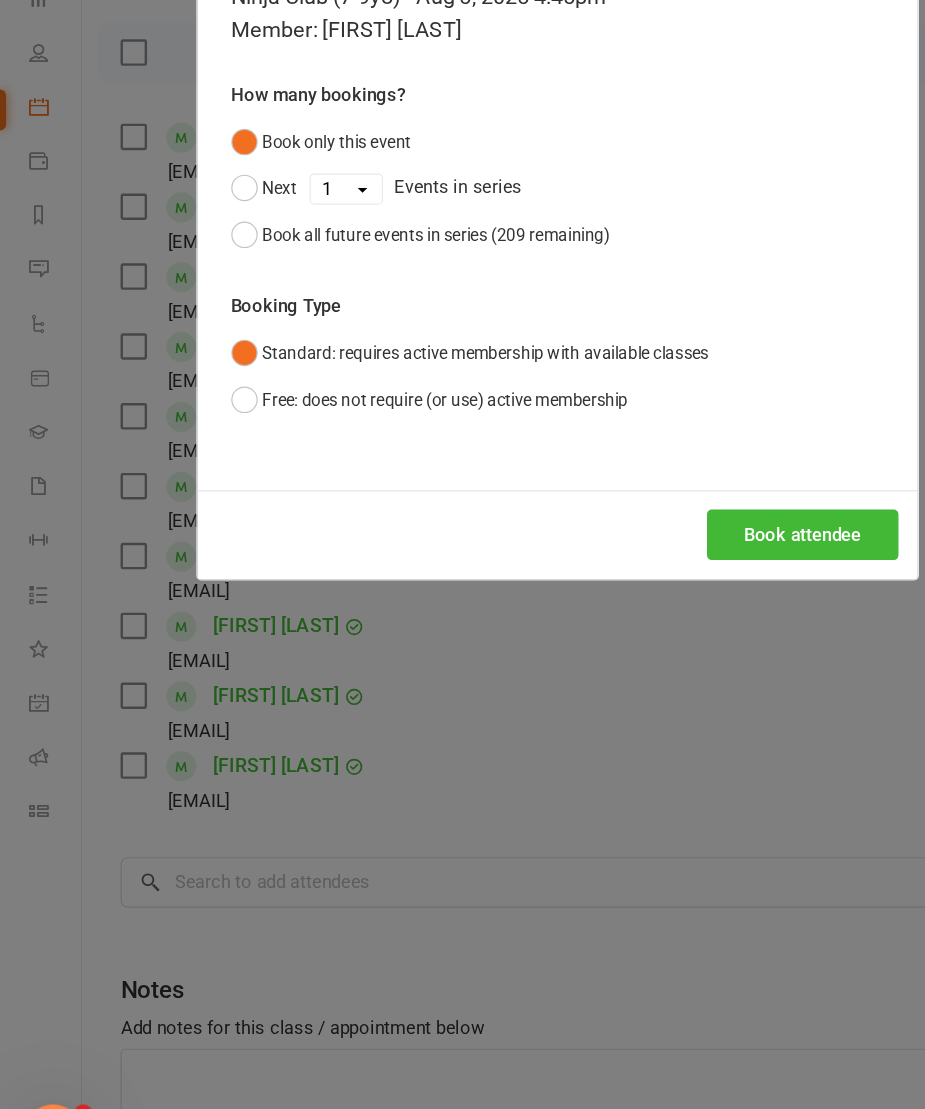 click on "Book attendee" at bounding box center [666, 568] 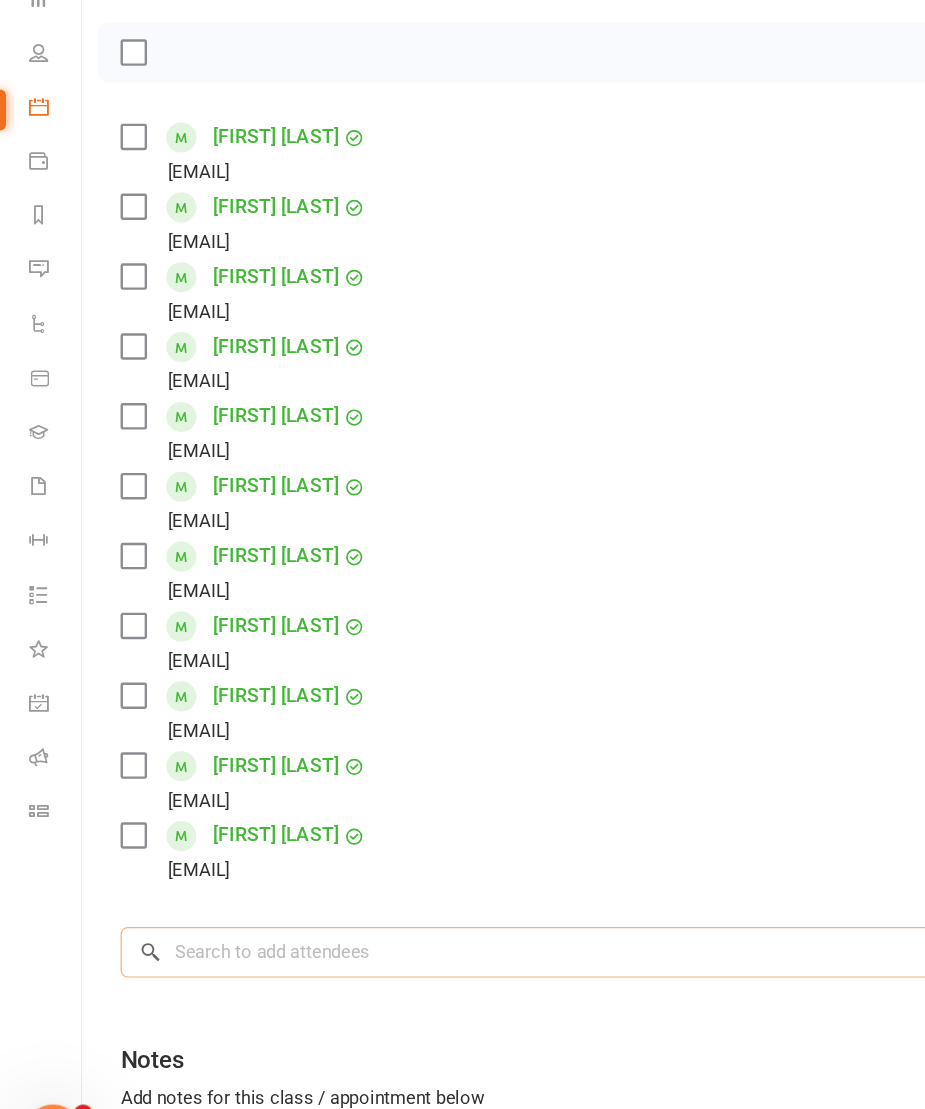 click at bounding box center [496, 915] 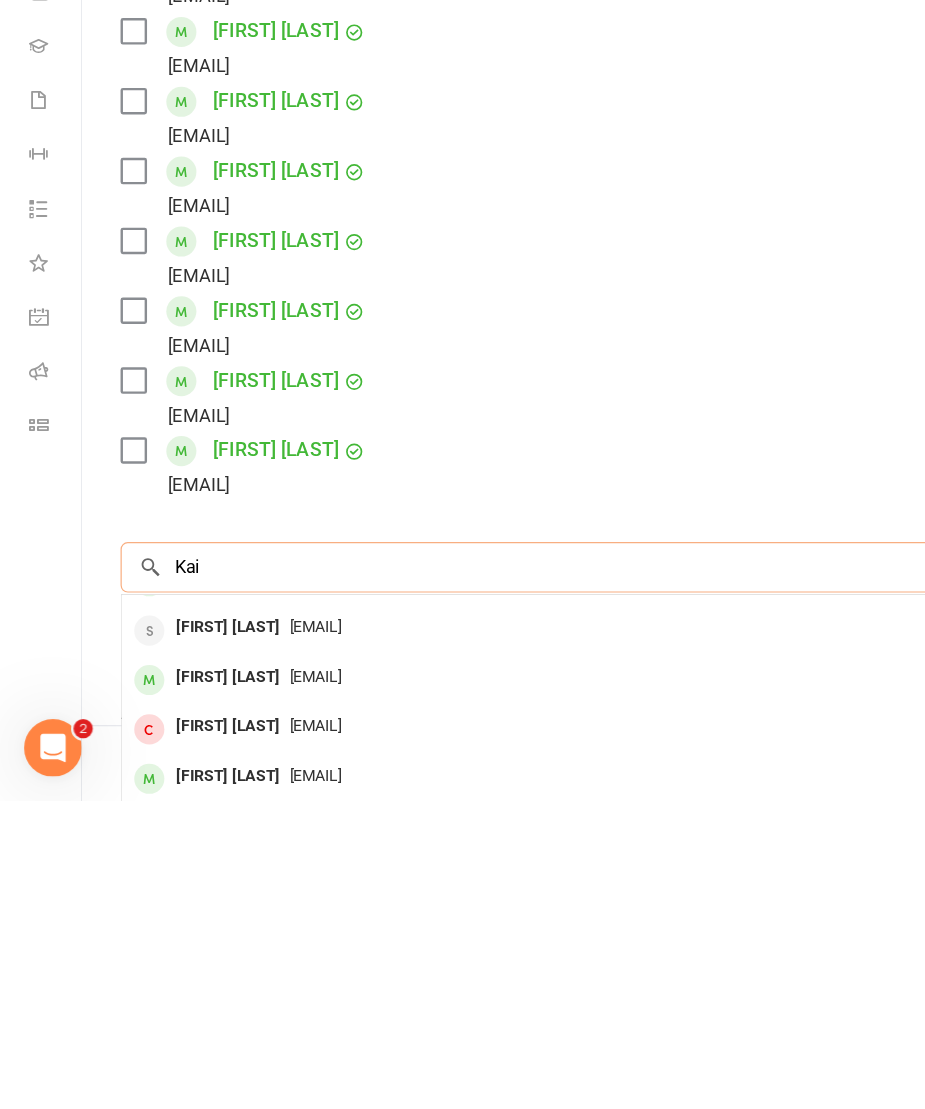 scroll, scrollTop: 0, scrollLeft: 0, axis: both 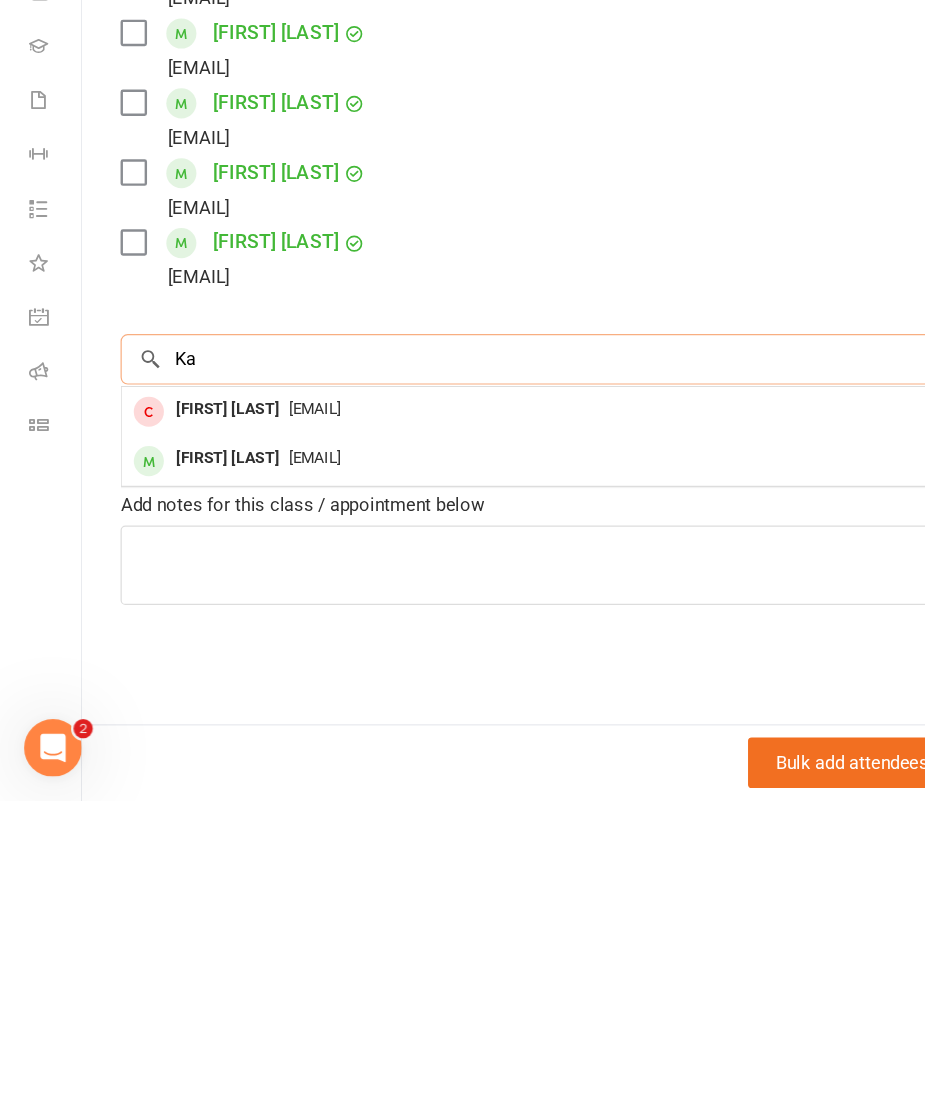 type on "K" 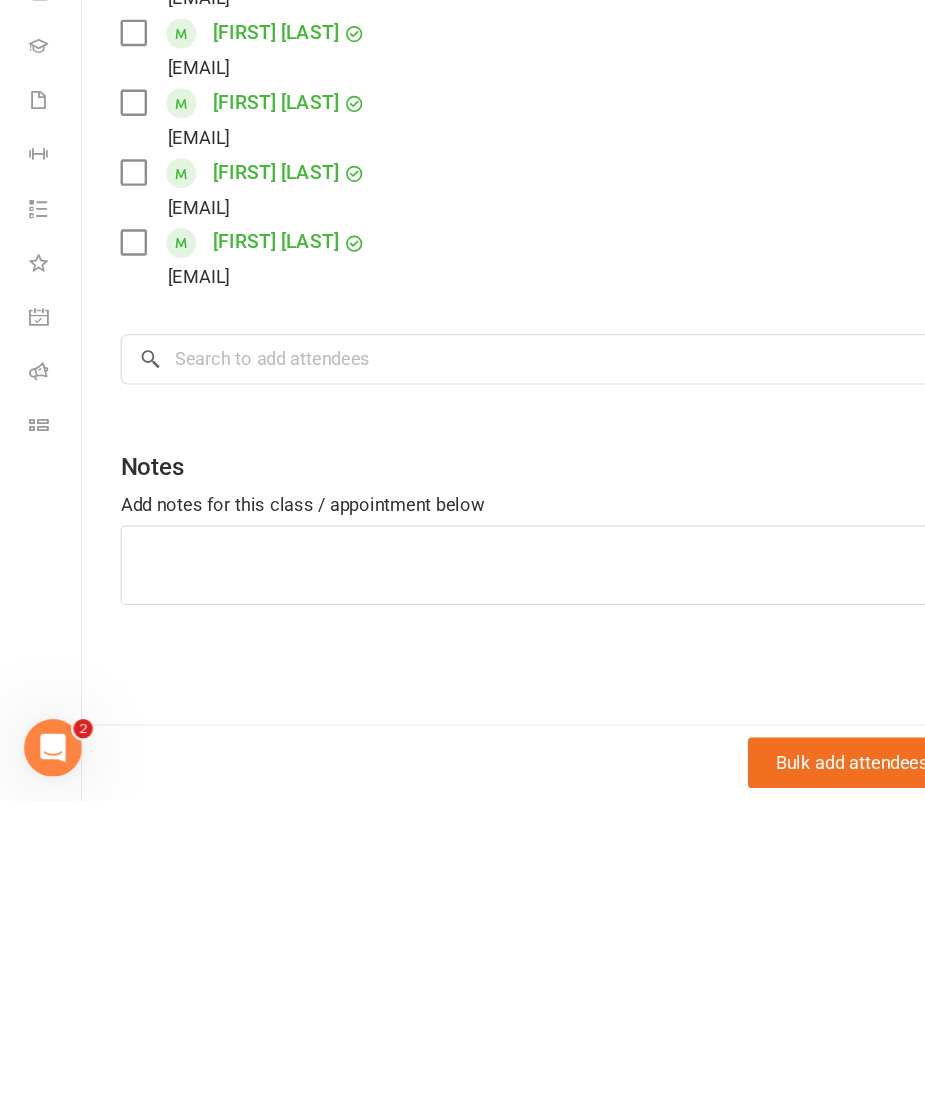 scroll, scrollTop: 2425, scrollLeft: 0, axis: vertical 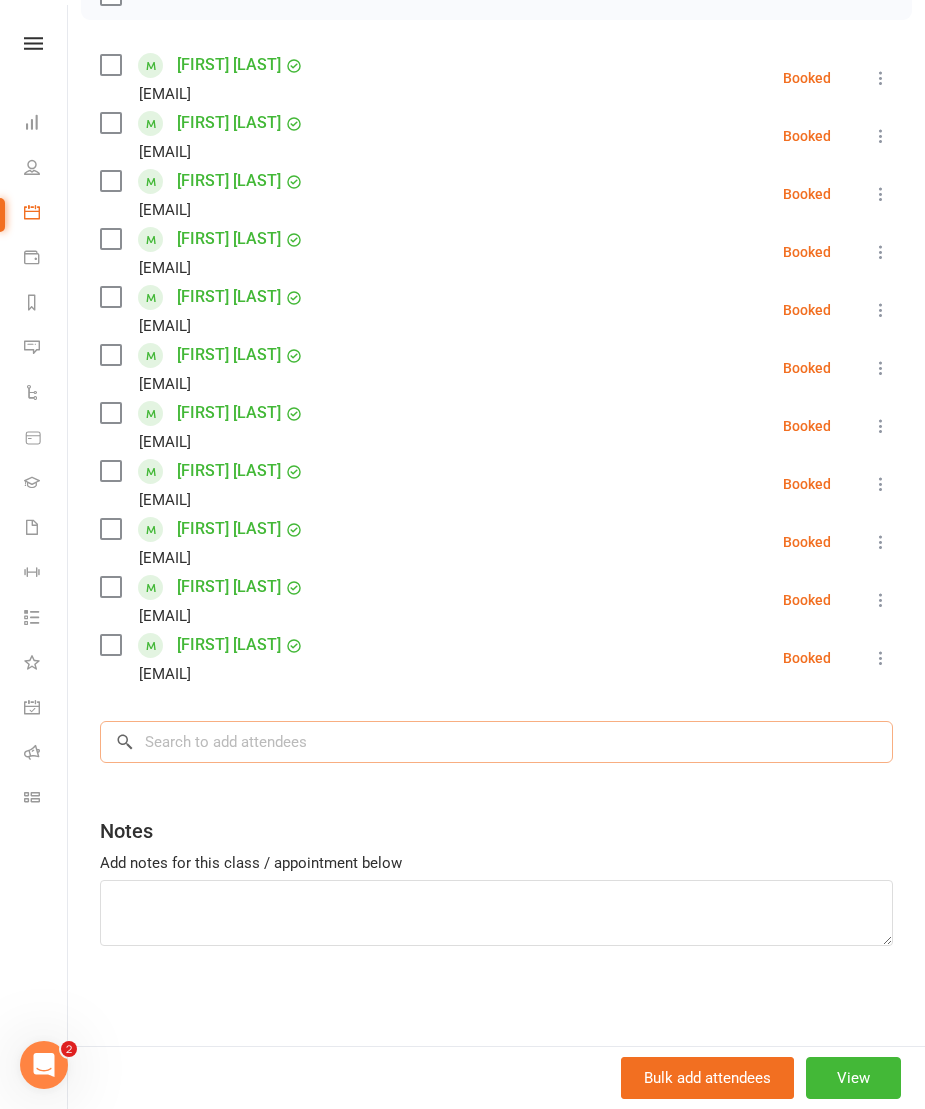 click at bounding box center (496, 742) 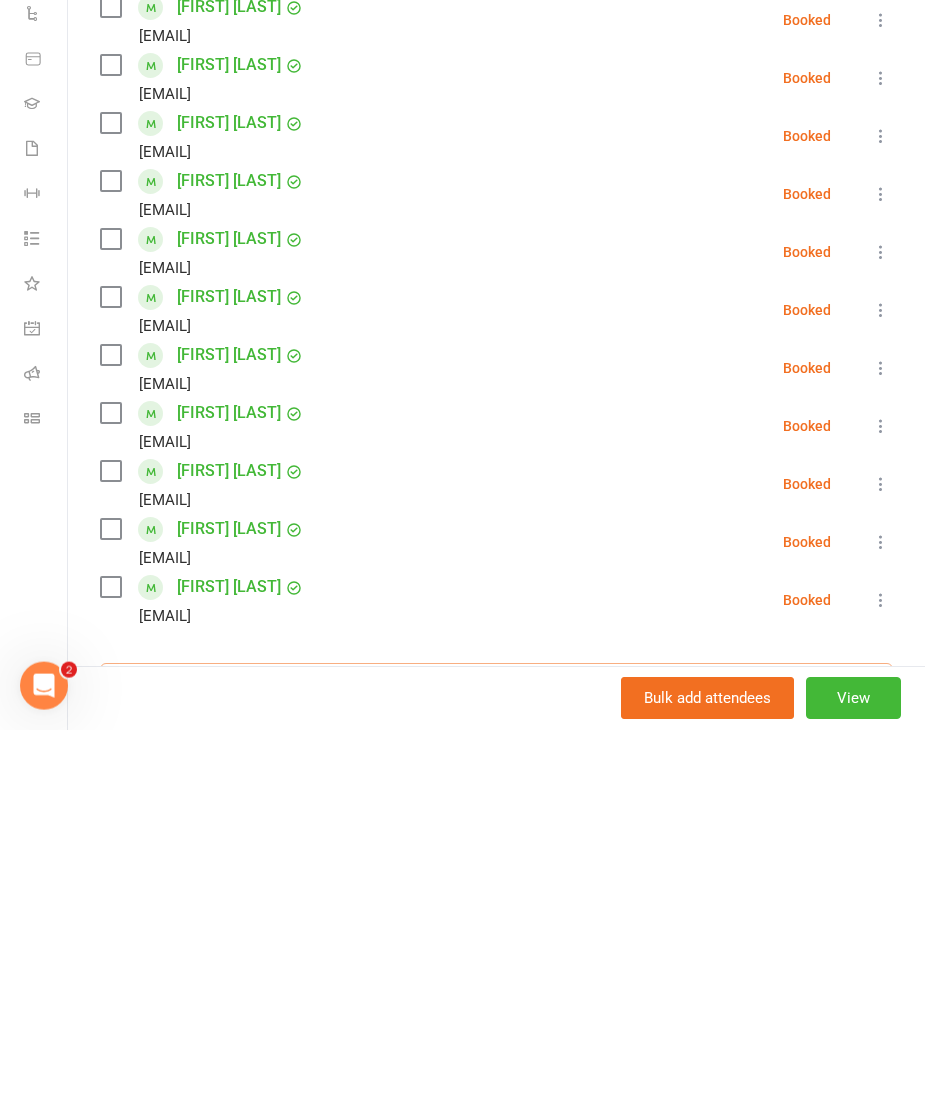 scroll, scrollTop: 0, scrollLeft: 0, axis: both 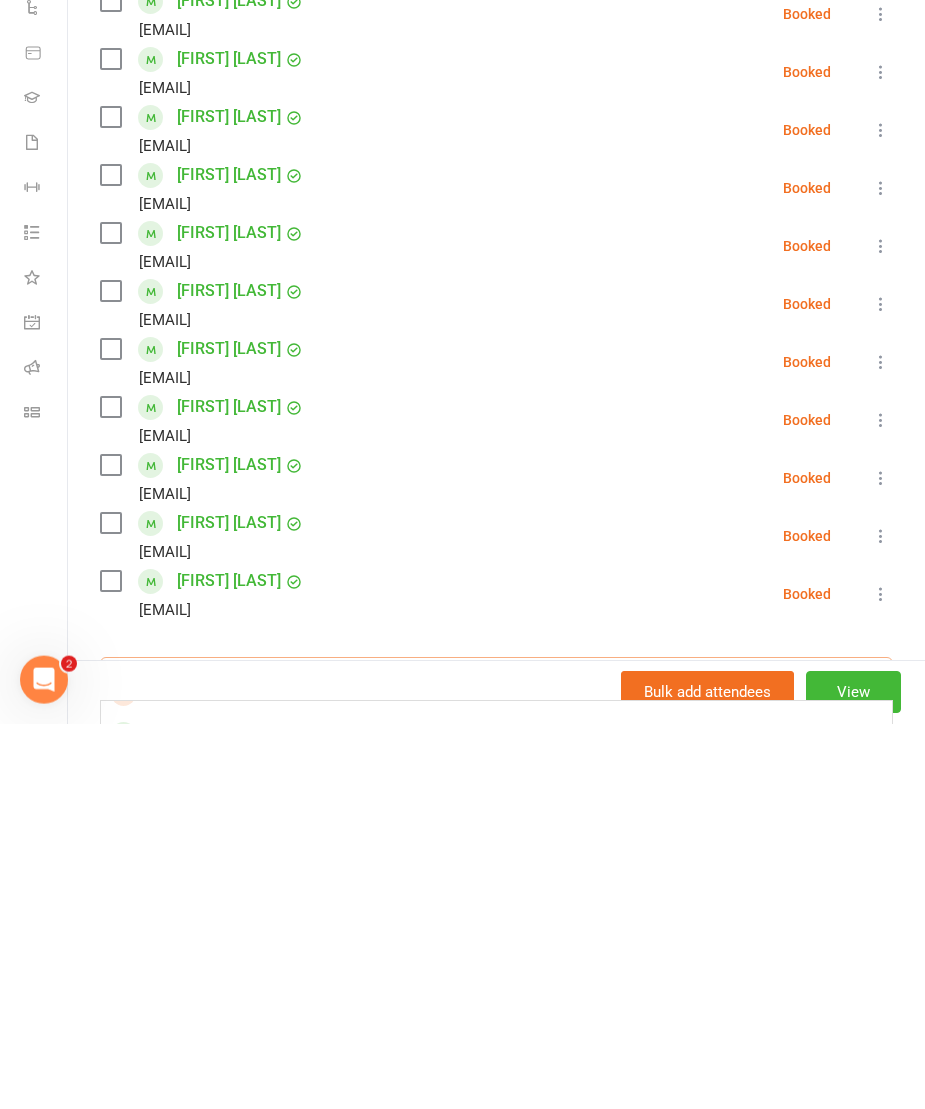 type on "Call" 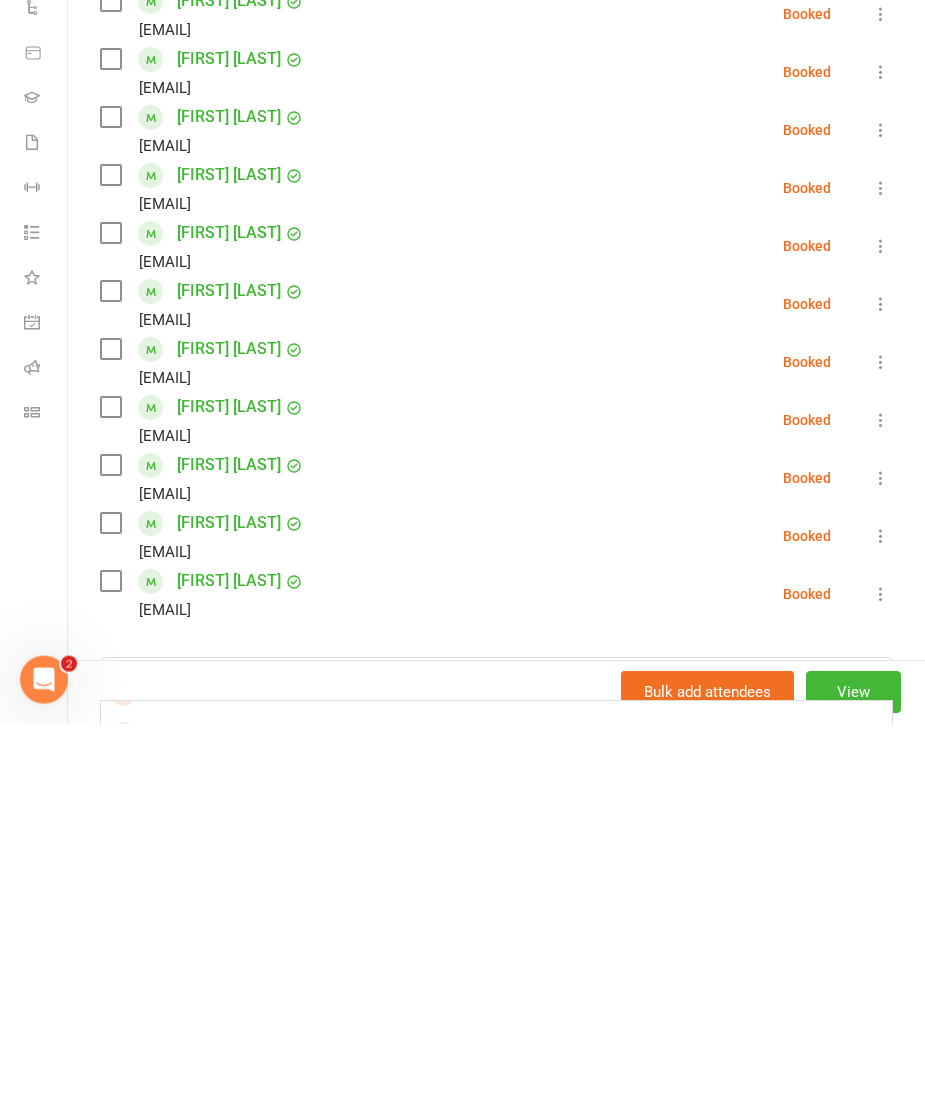 click on "[EMAIL]" at bounding box center [496, 1158] 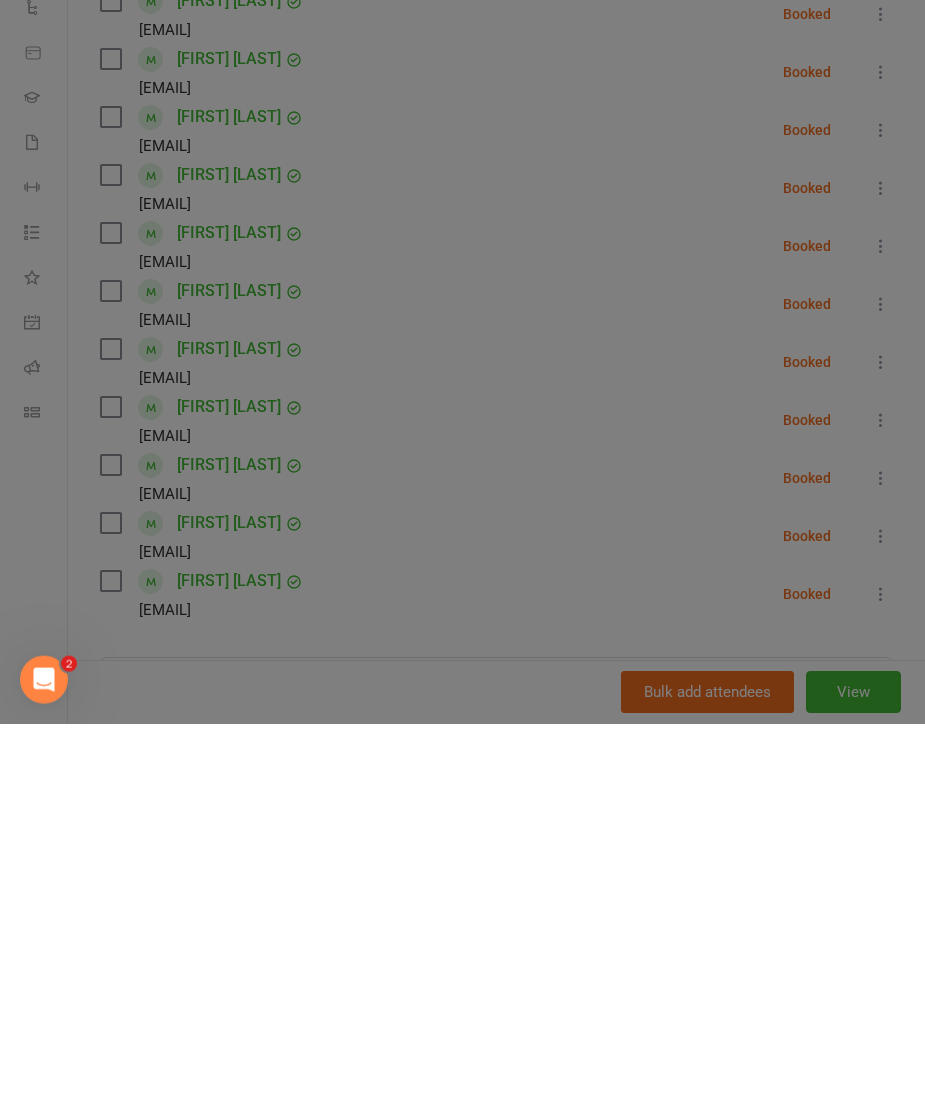scroll, scrollTop: 2316, scrollLeft: 0, axis: vertical 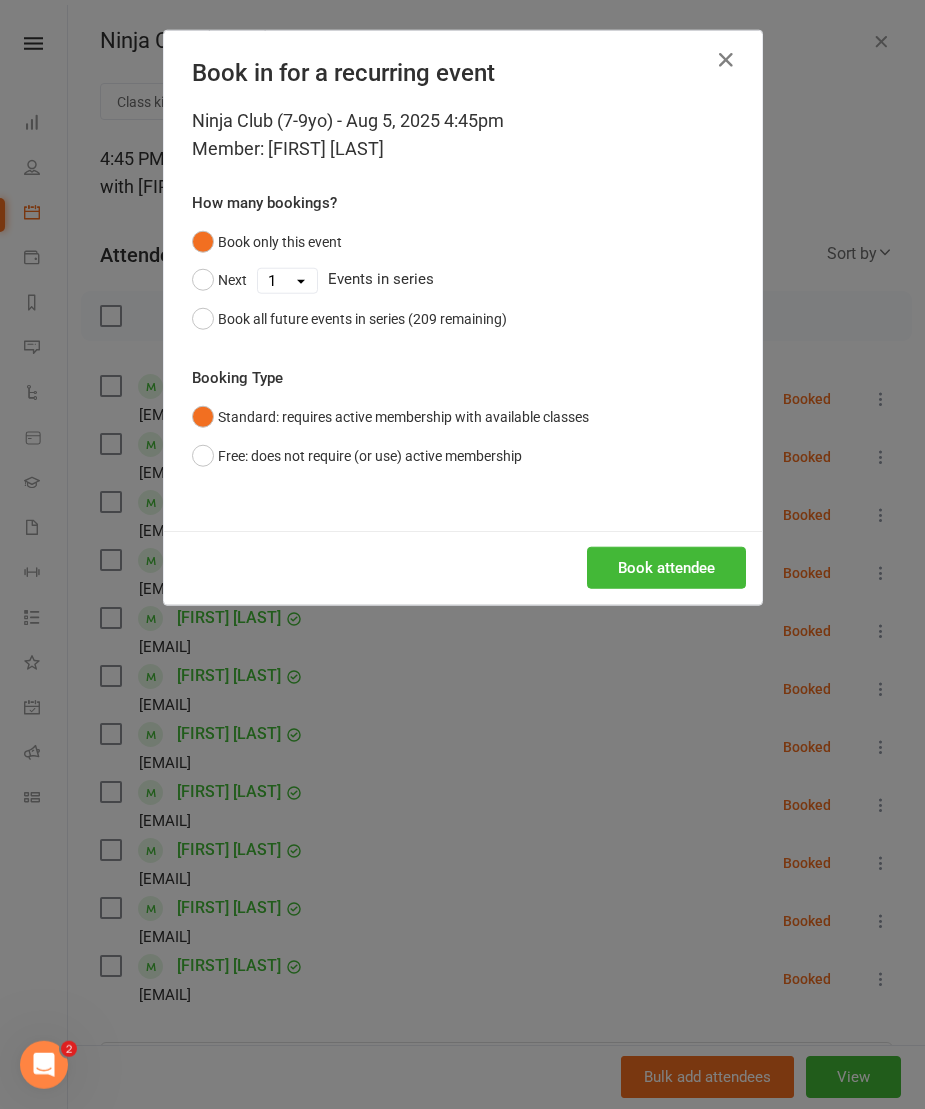 click on "Book attendee" at bounding box center (666, 568) 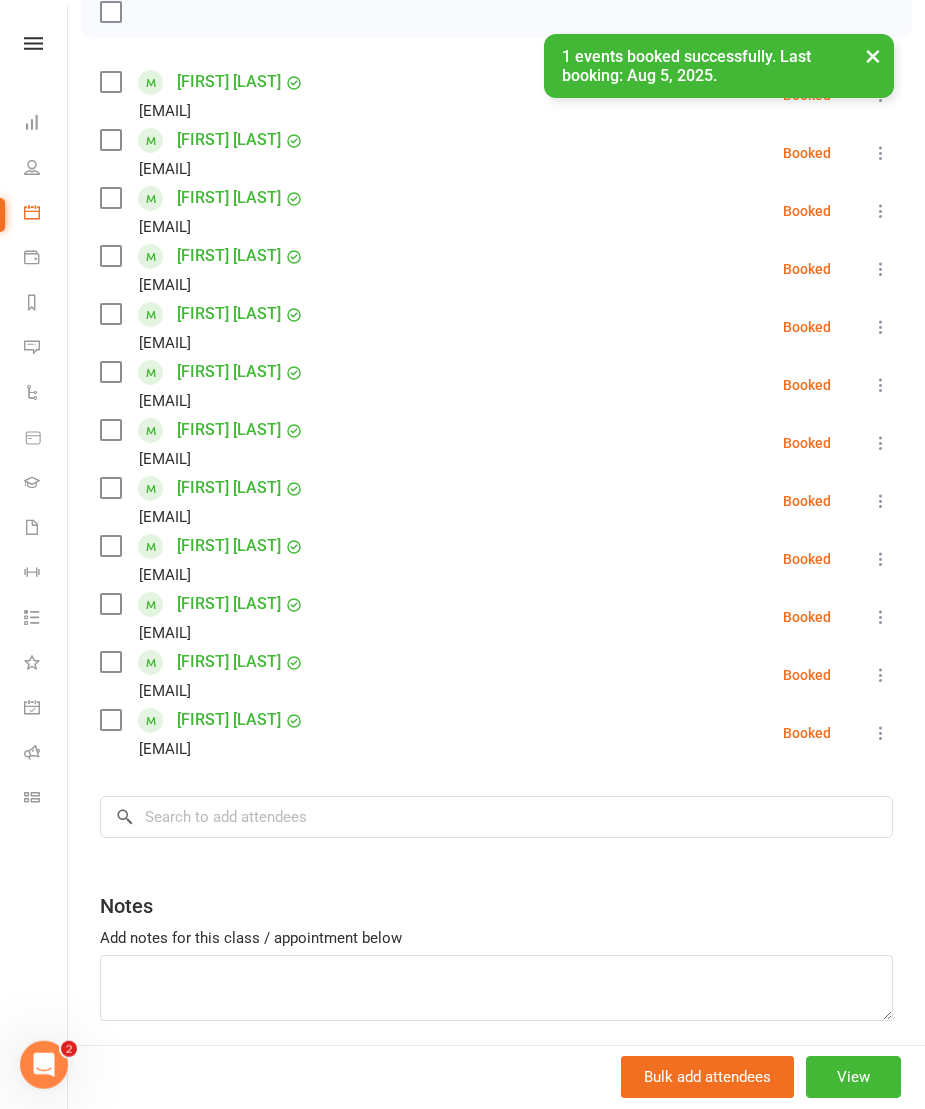 scroll, scrollTop: 303, scrollLeft: 0, axis: vertical 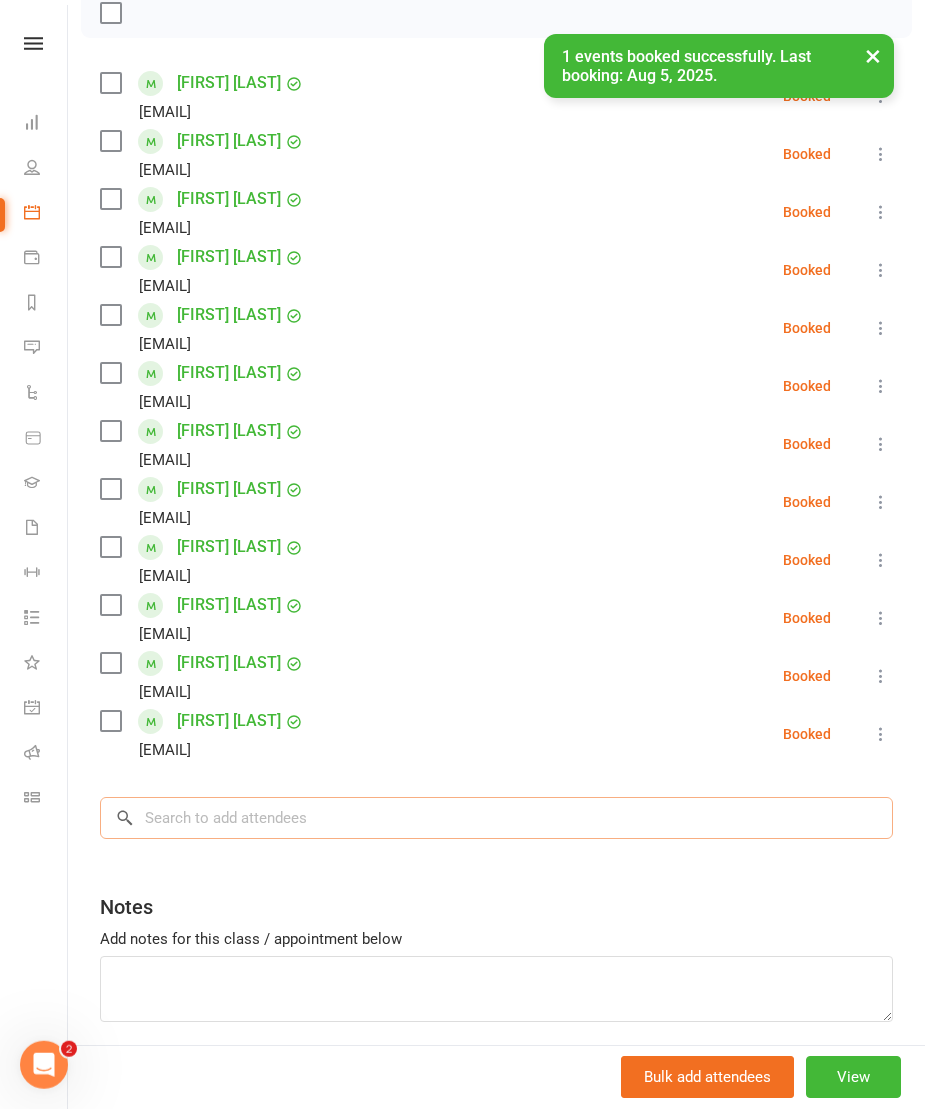 click at bounding box center [496, 818] 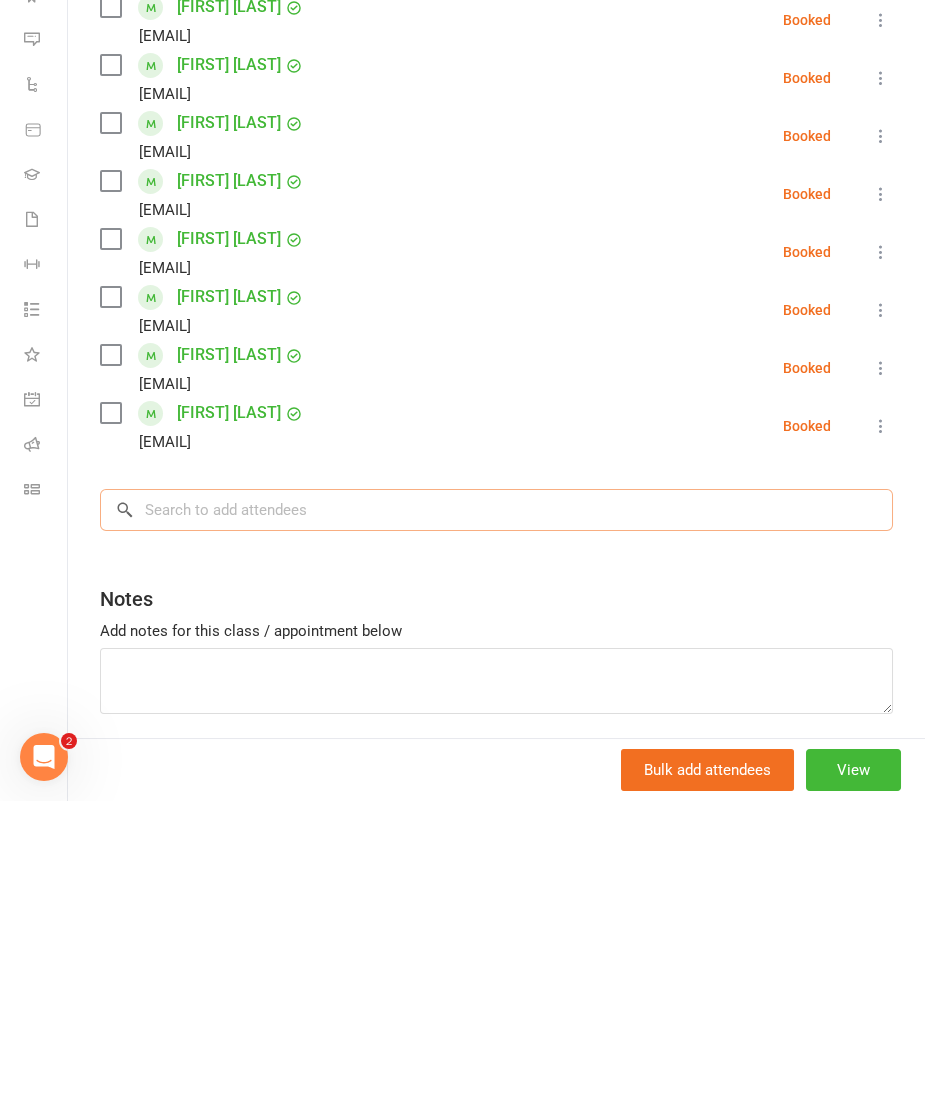 scroll, scrollTop: 2424, scrollLeft: 0, axis: vertical 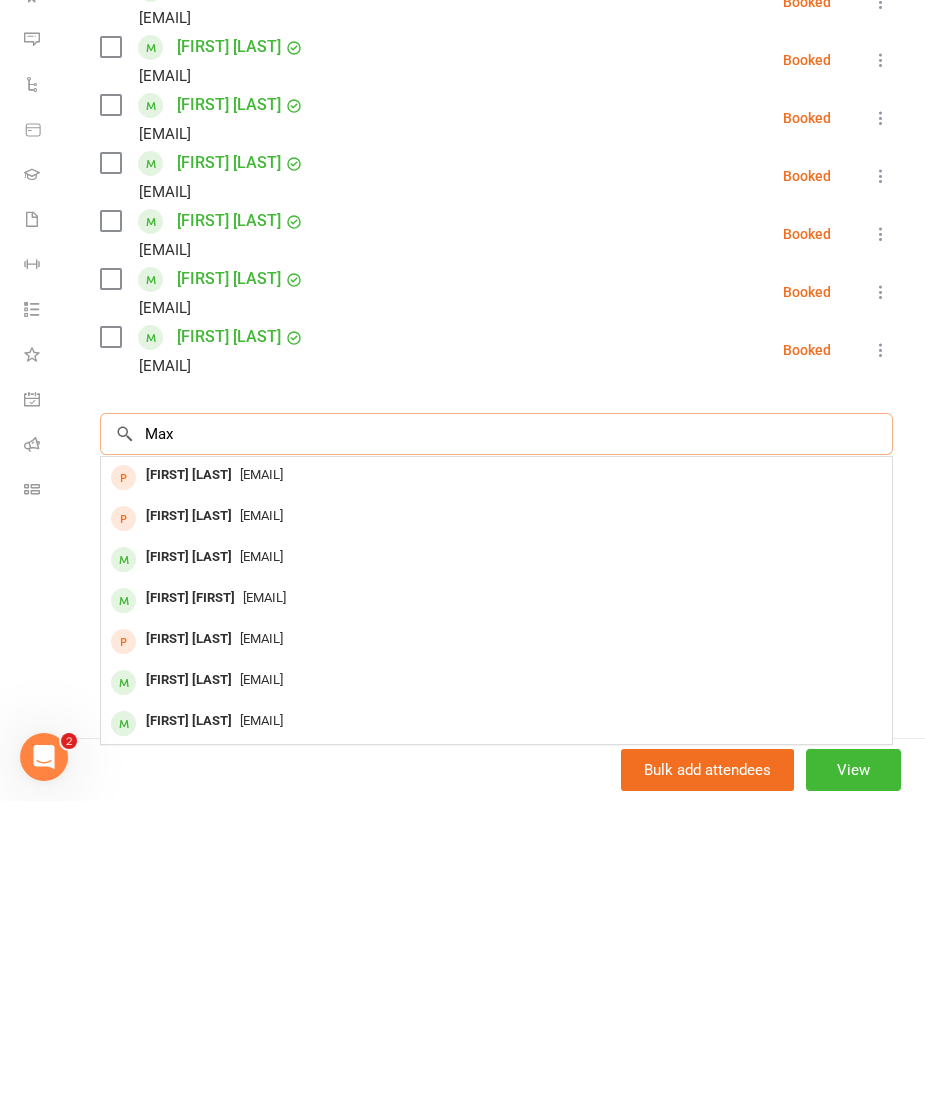 type on "Max" 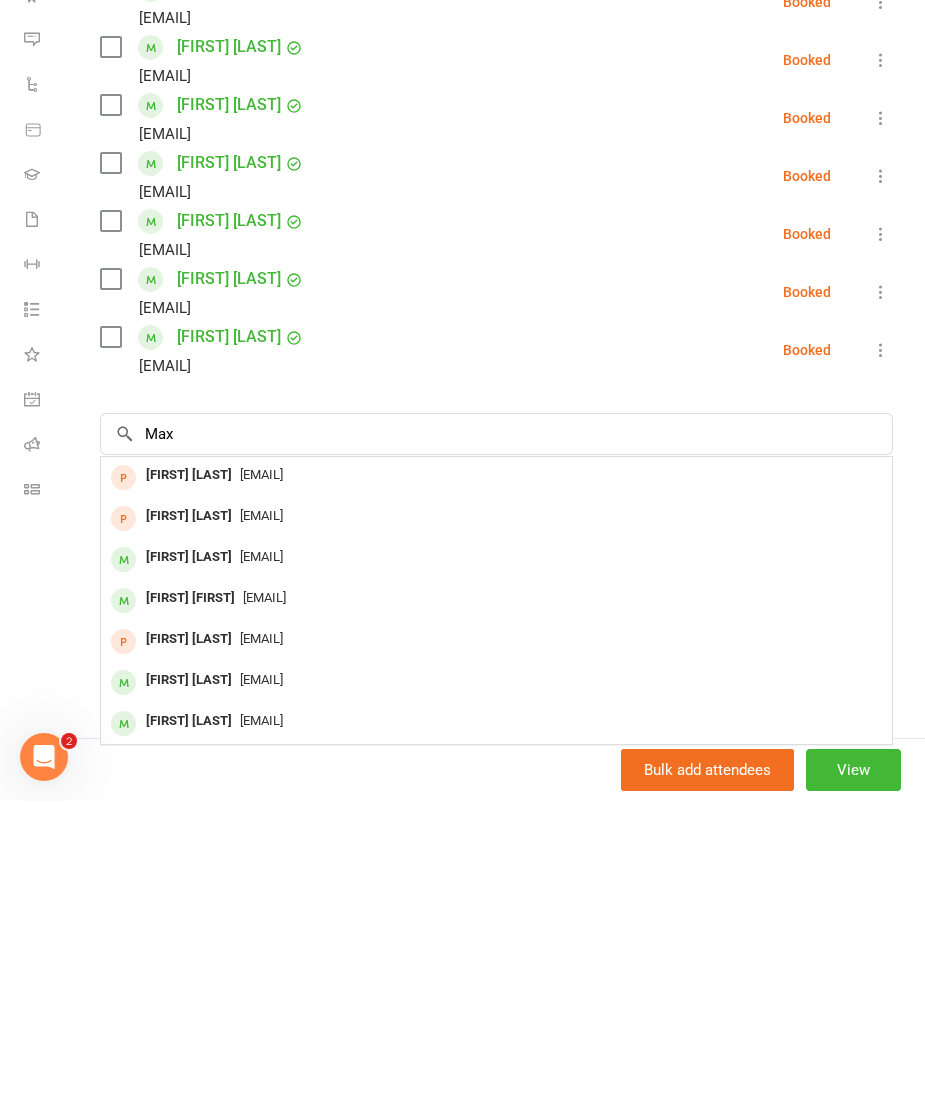 click on "[EMAIL]" at bounding box center (496, 865) 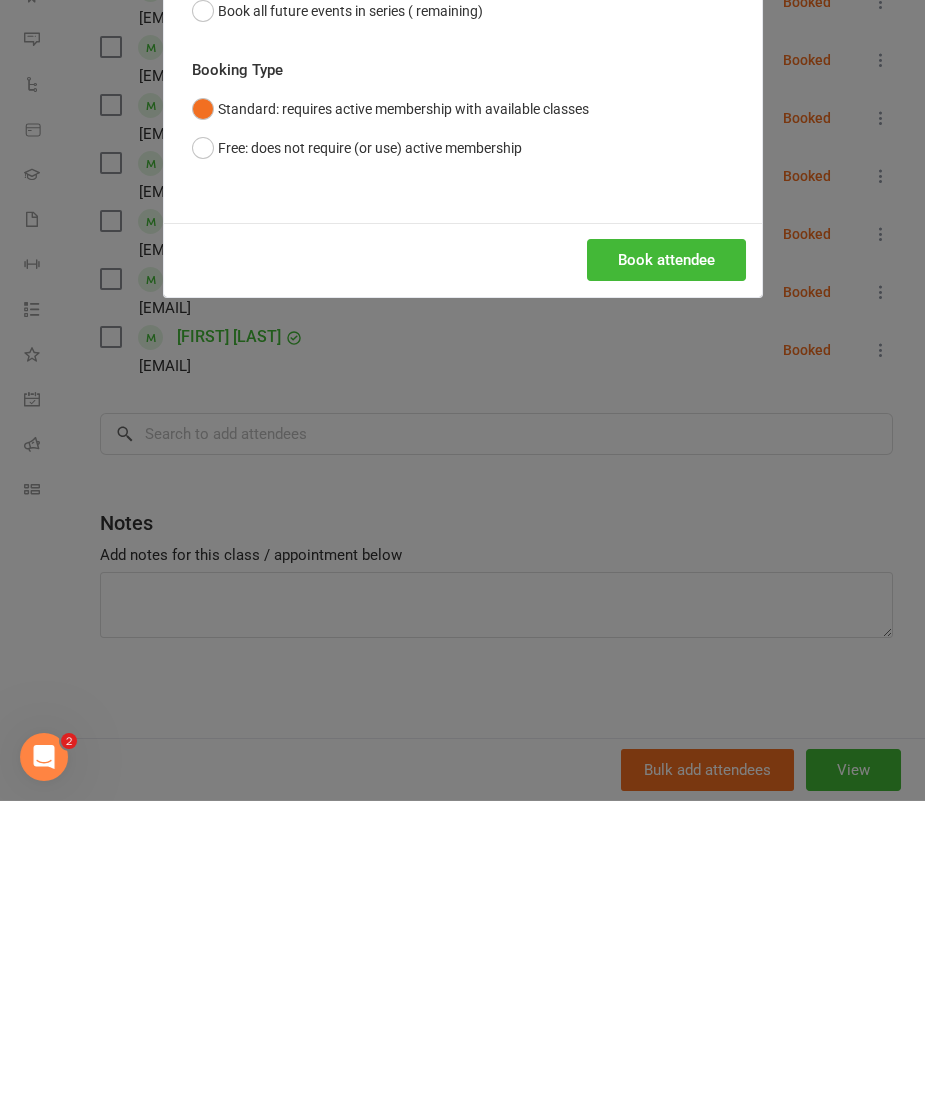 scroll, scrollTop: 2347, scrollLeft: 0, axis: vertical 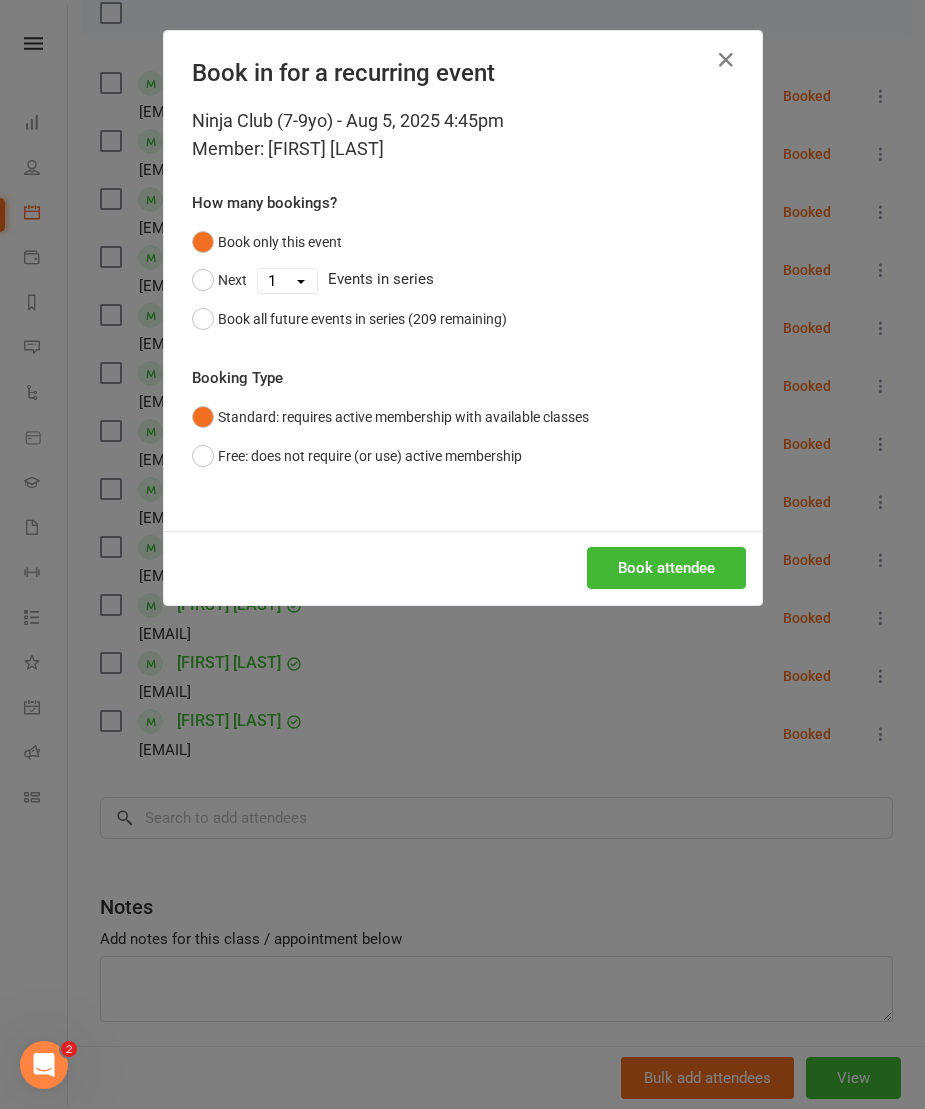 click on "Book attendee" at bounding box center (666, 568) 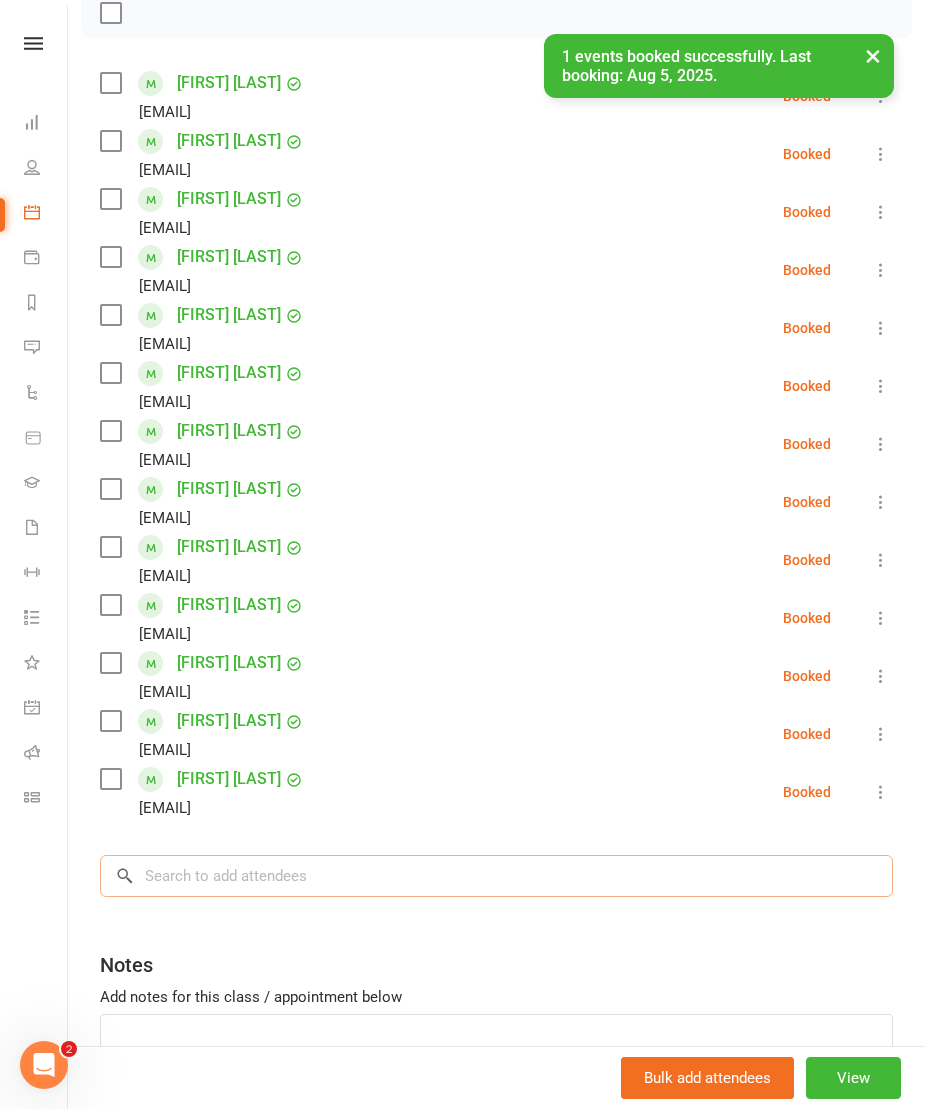 click at bounding box center (496, 876) 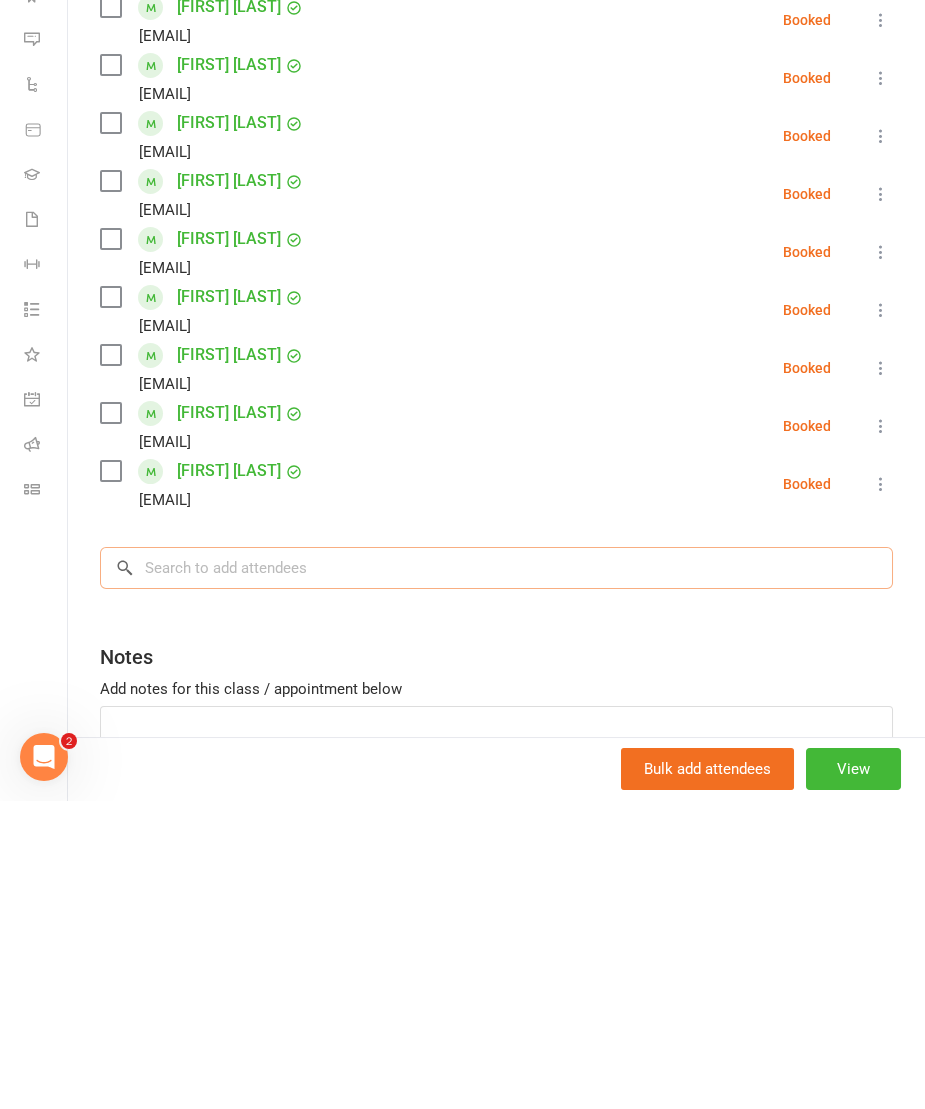 scroll, scrollTop: 2424, scrollLeft: 0, axis: vertical 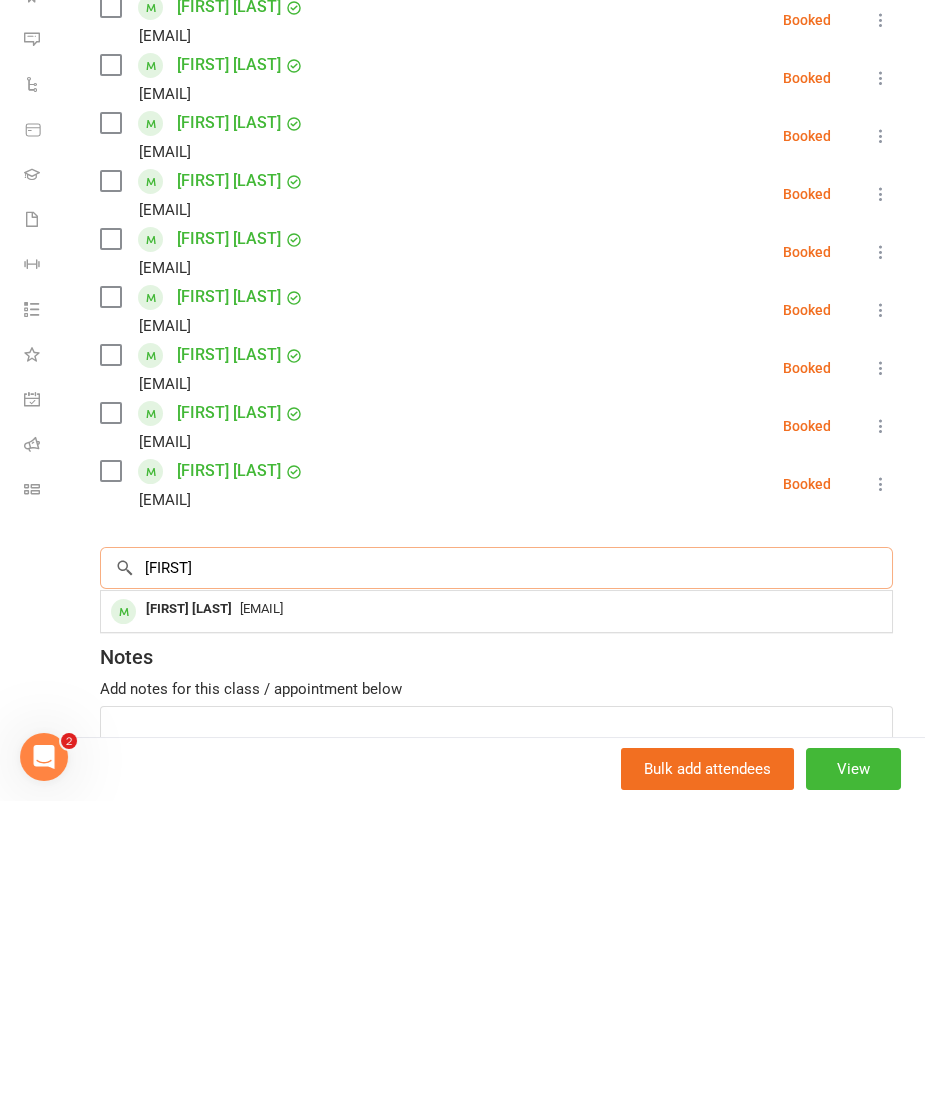 type on "[FIRST]" 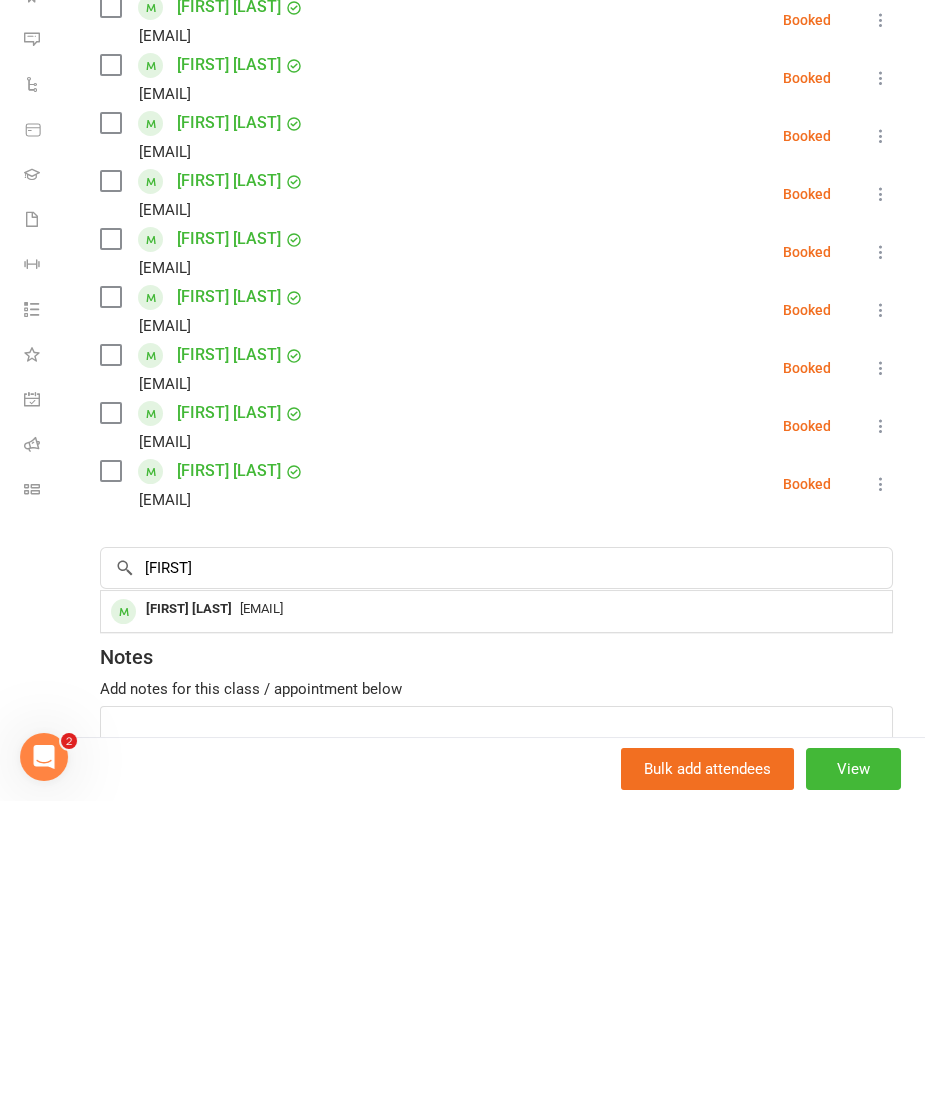 click on "[EMAIL]" at bounding box center [496, 917] 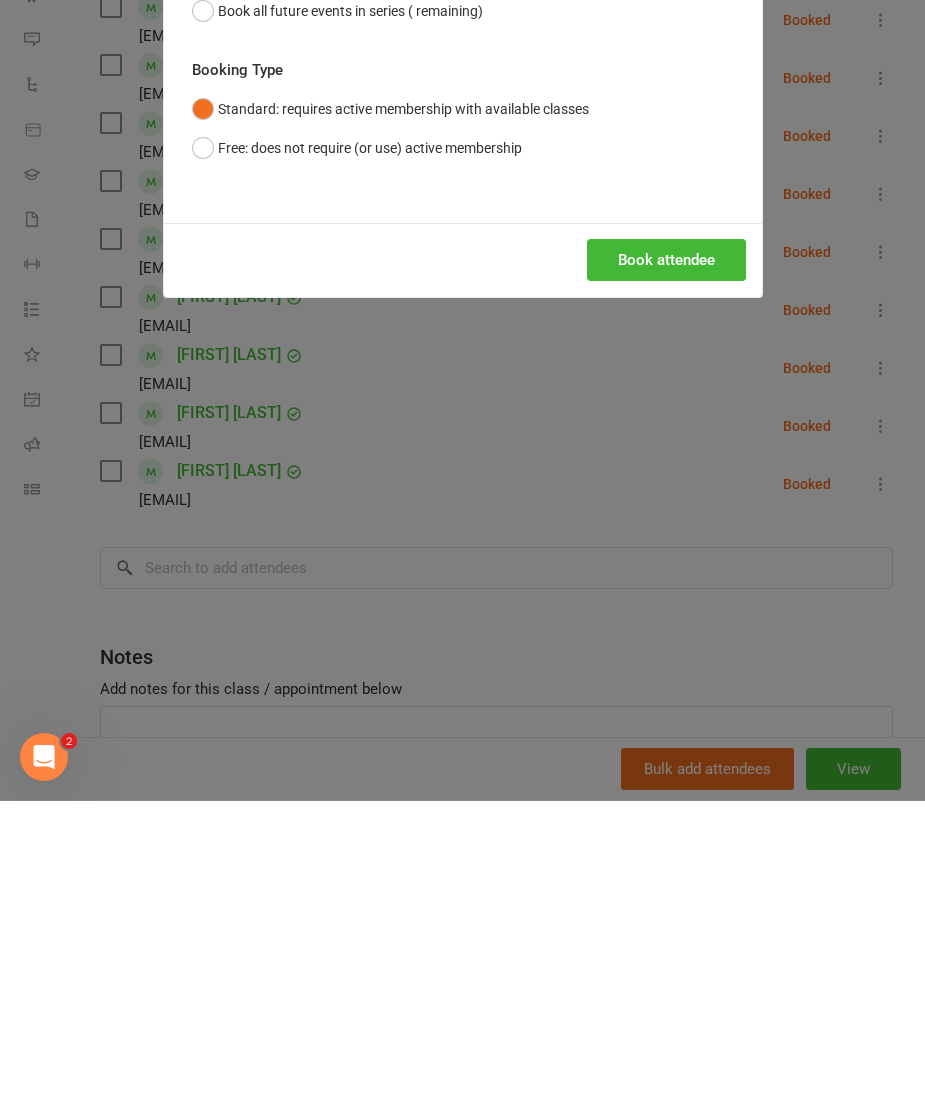 scroll, scrollTop: 2347, scrollLeft: 0, axis: vertical 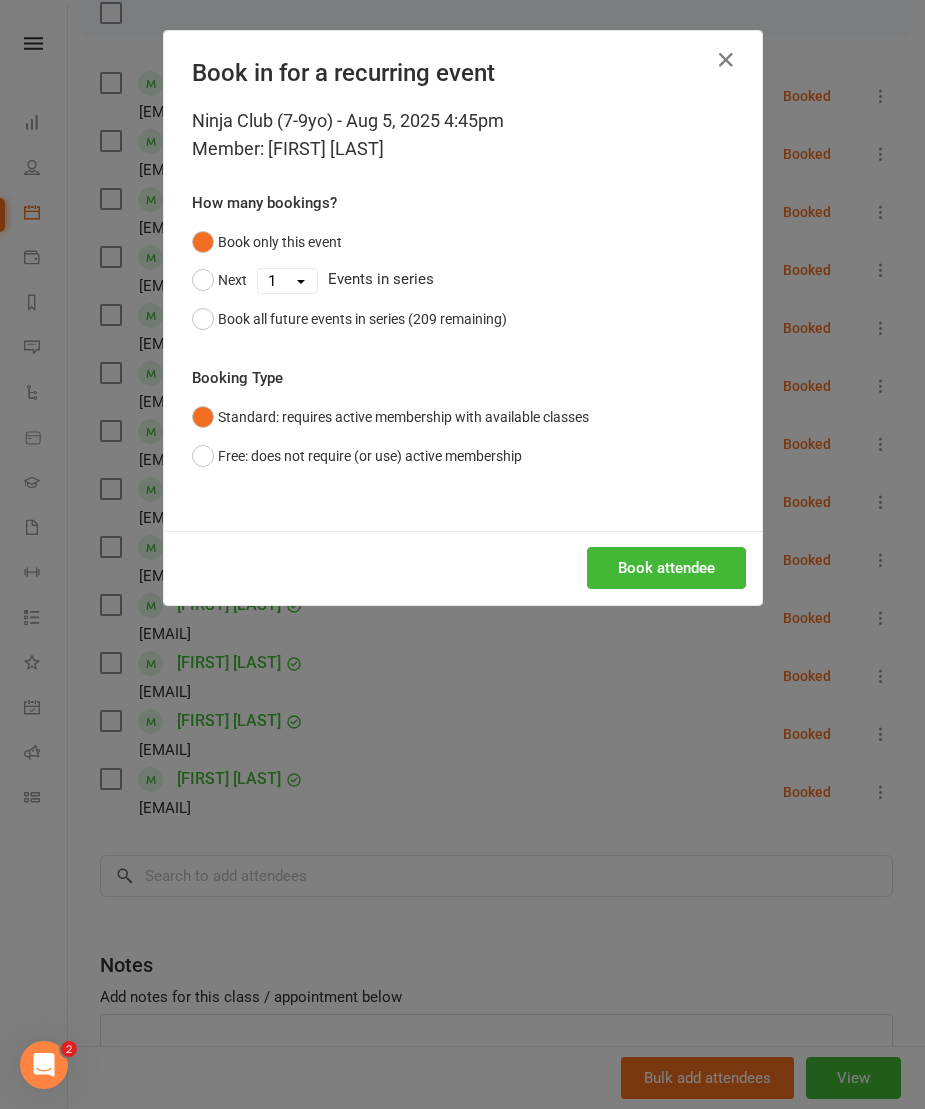 click on "Book attendee" at bounding box center [666, 568] 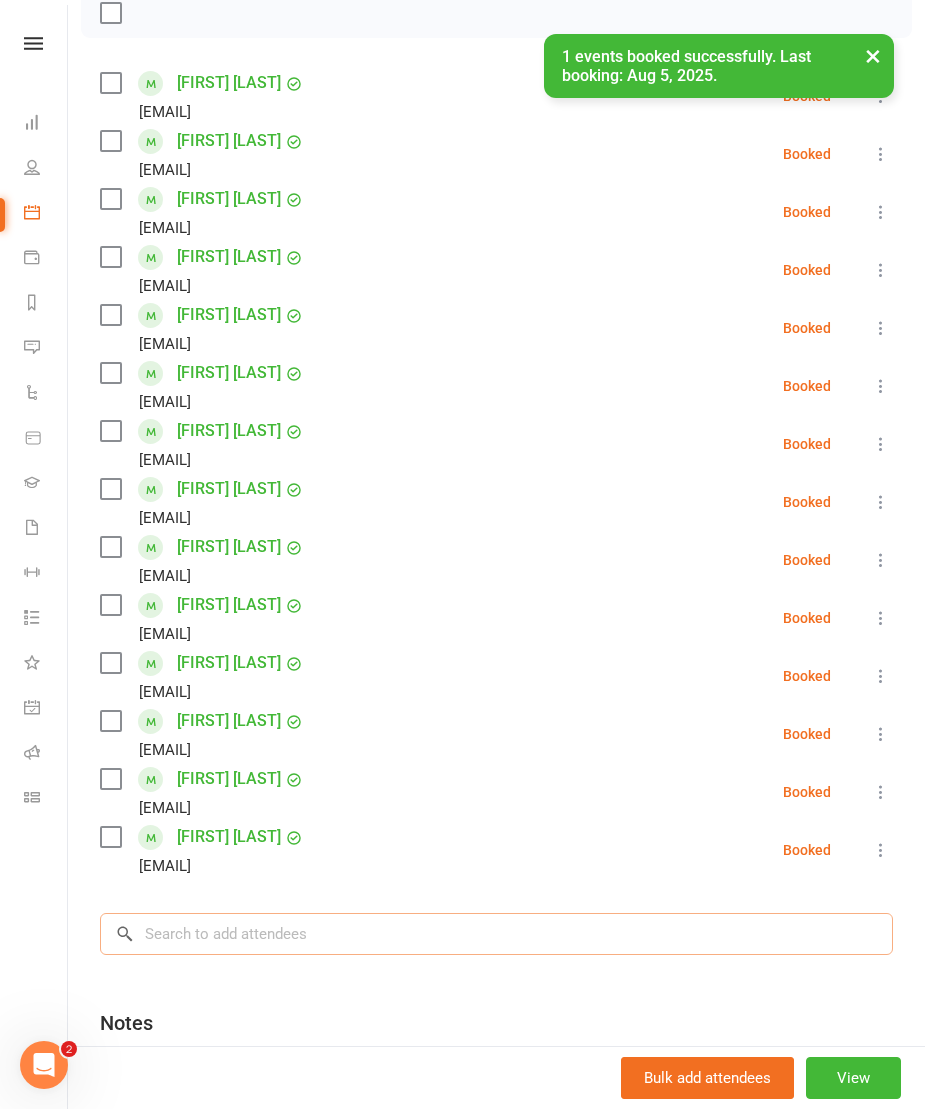 click at bounding box center (496, 934) 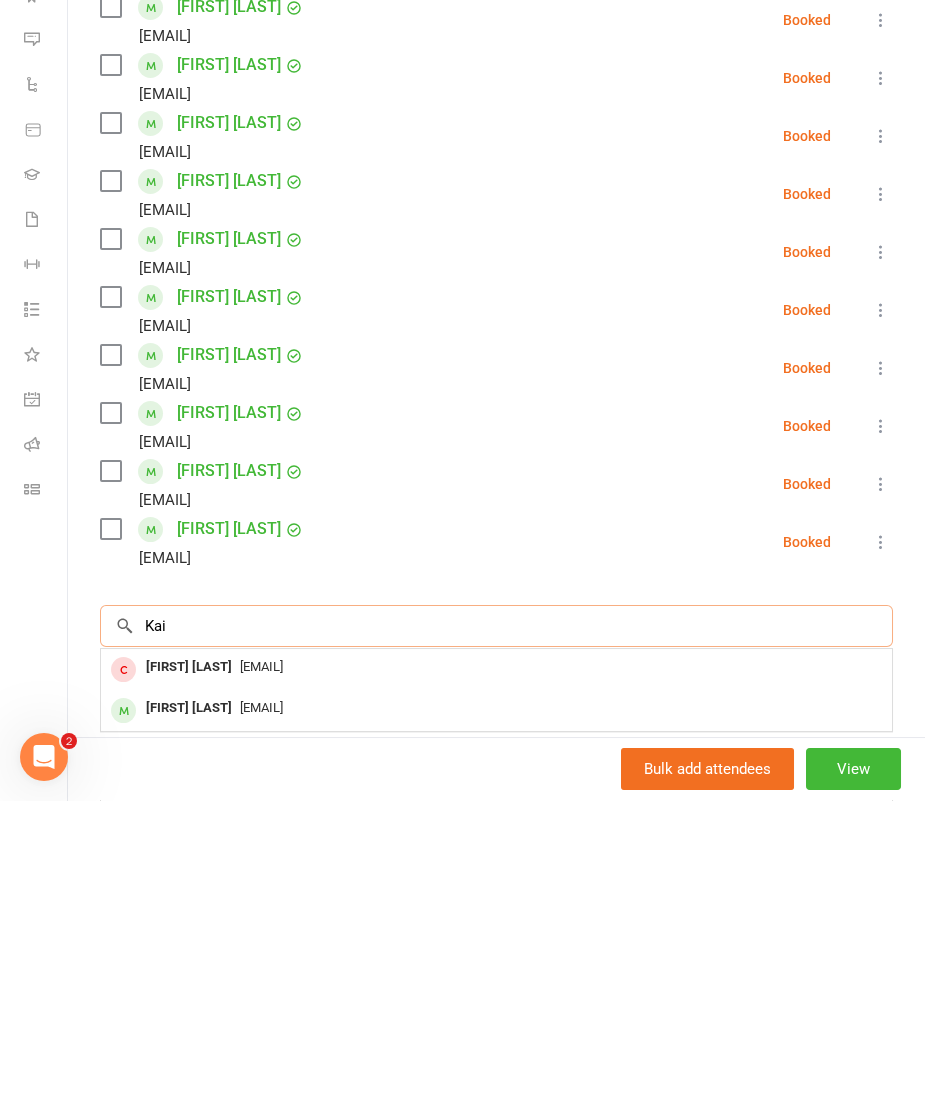scroll, scrollTop: 2424, scrollLeft: 0, axis: vertical 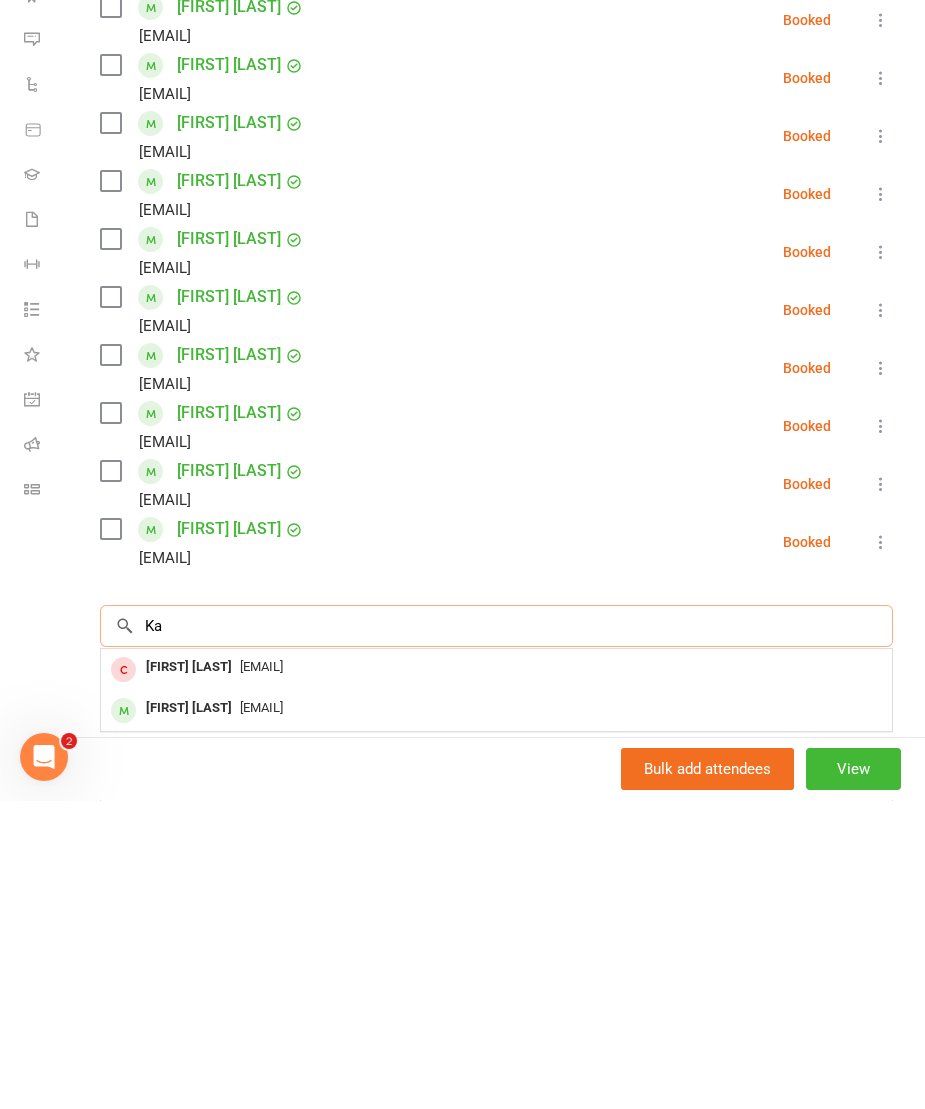type on "K" 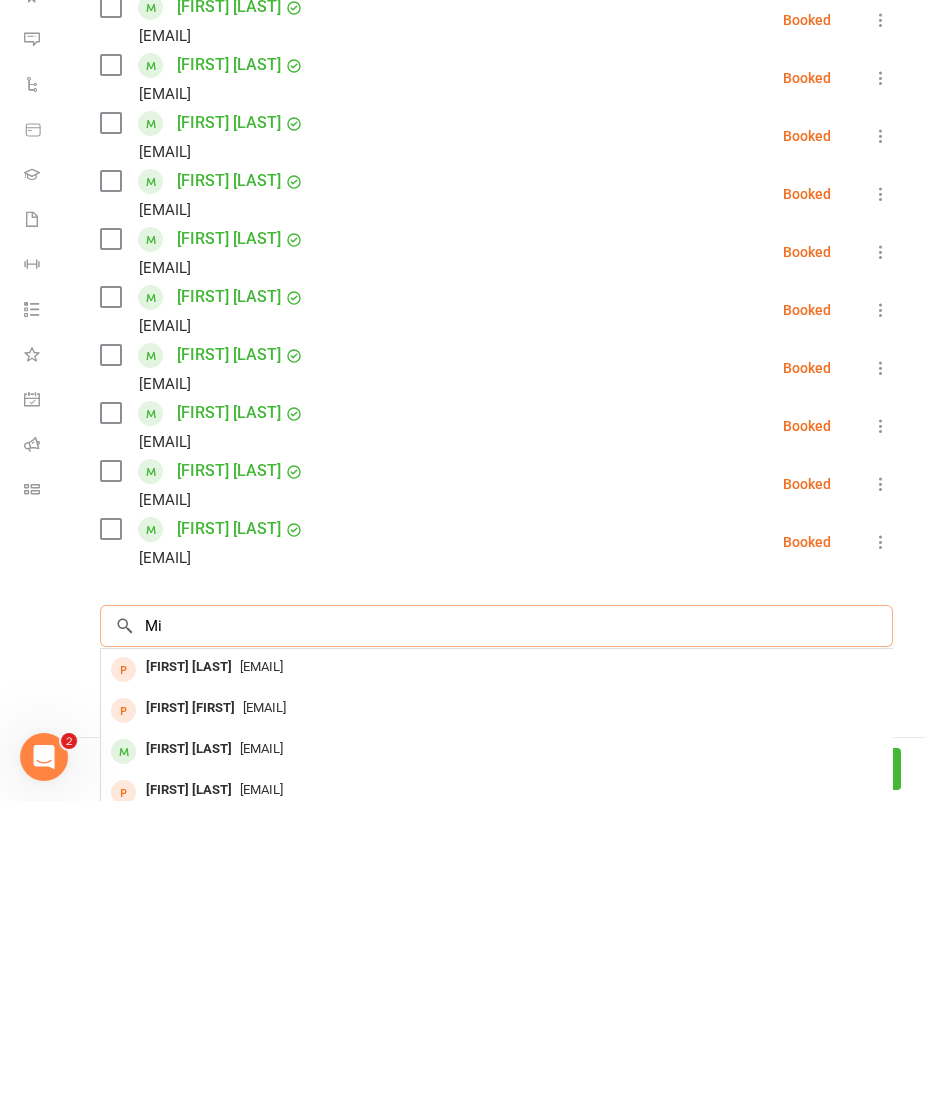 type on "M" 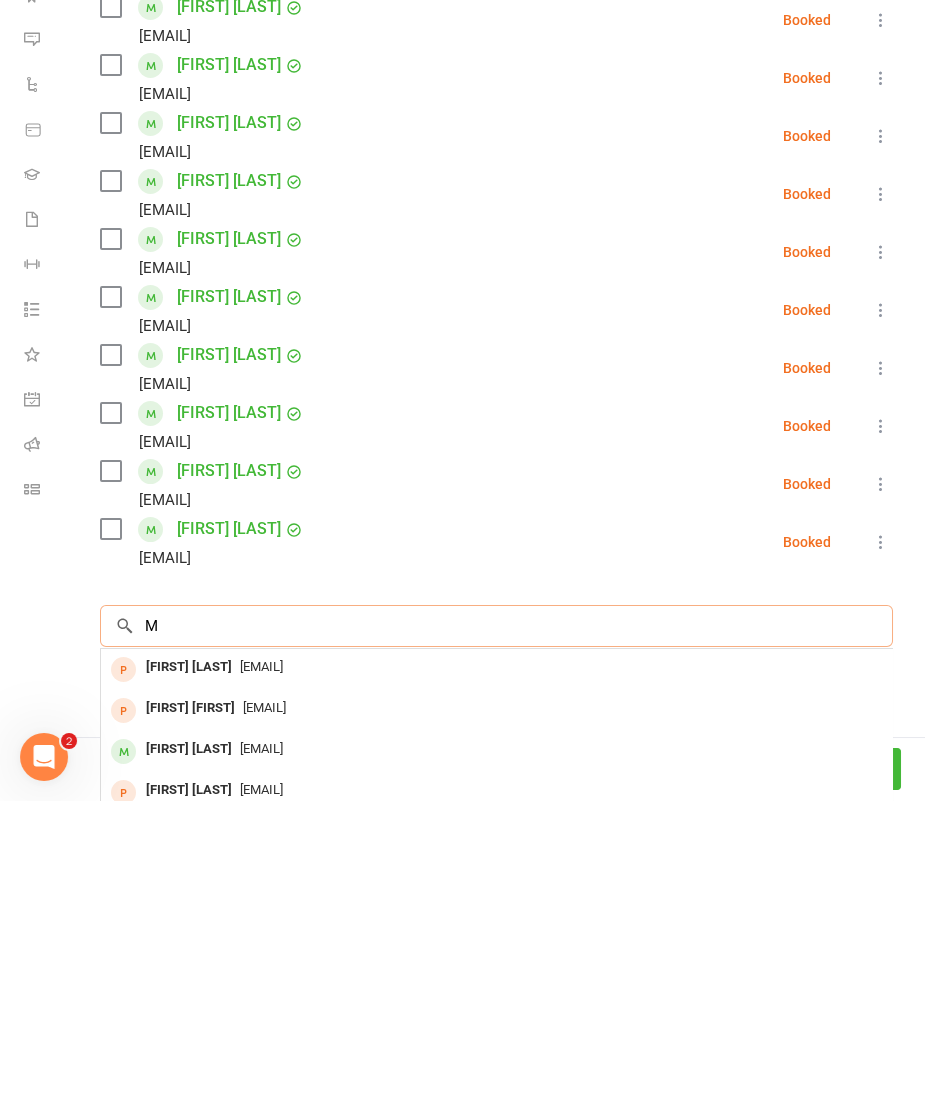 type 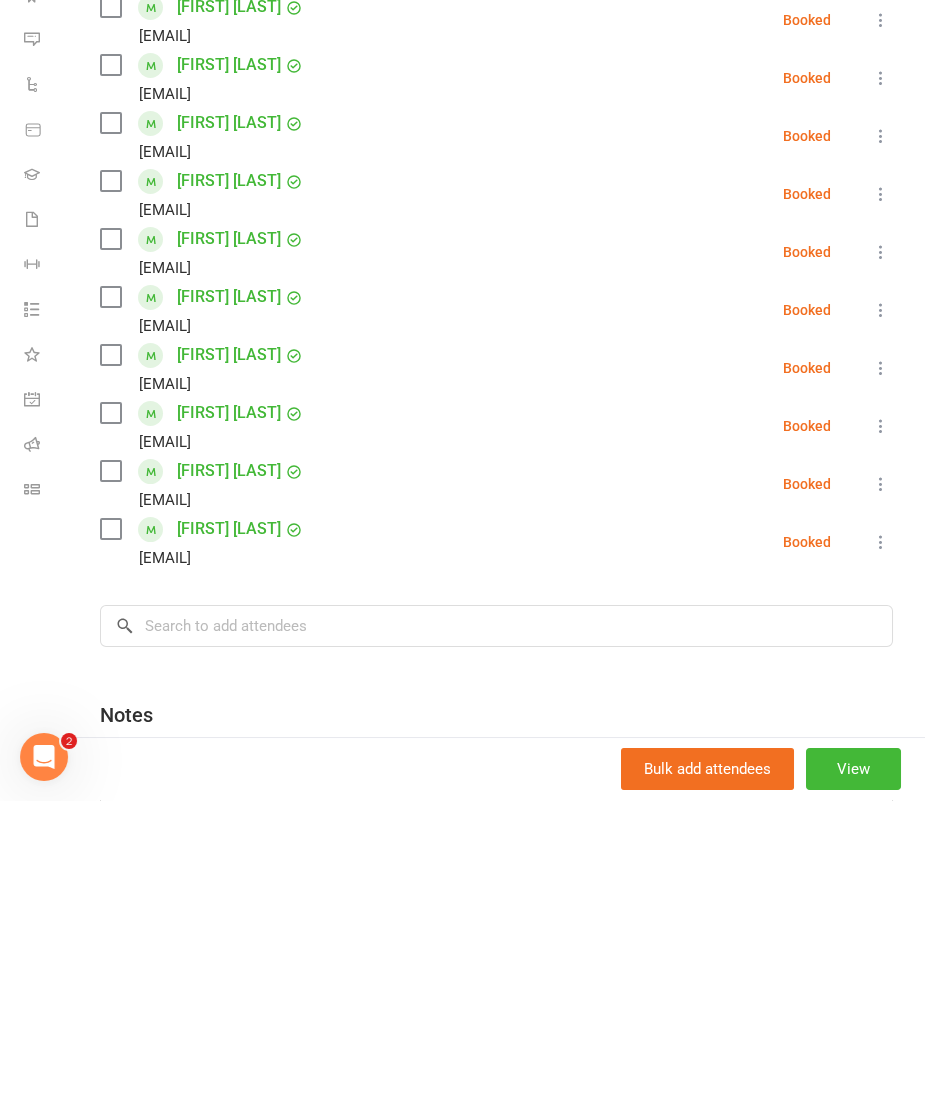click on "Notes" at bounding box center (496, 1018) 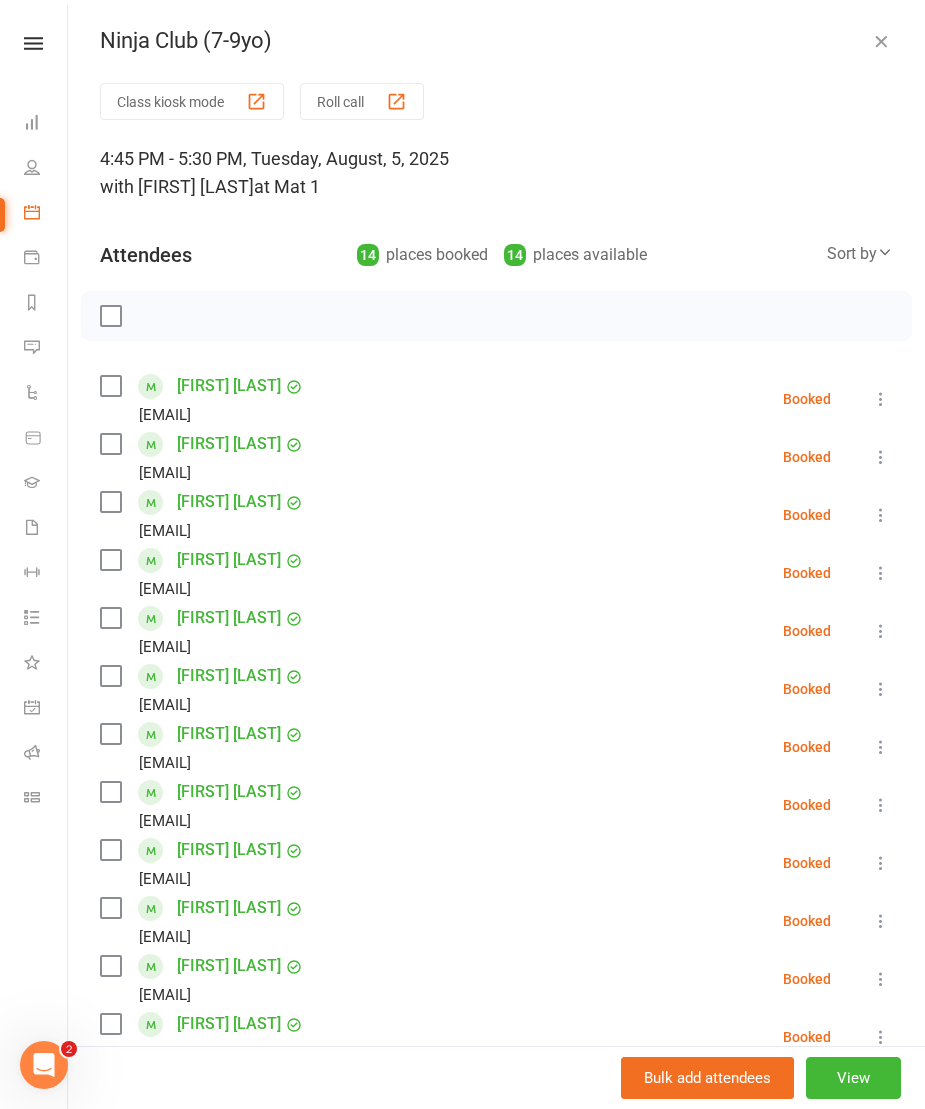 scroll, scrollTop: -1, scrollLeft: 0, axis: vertical 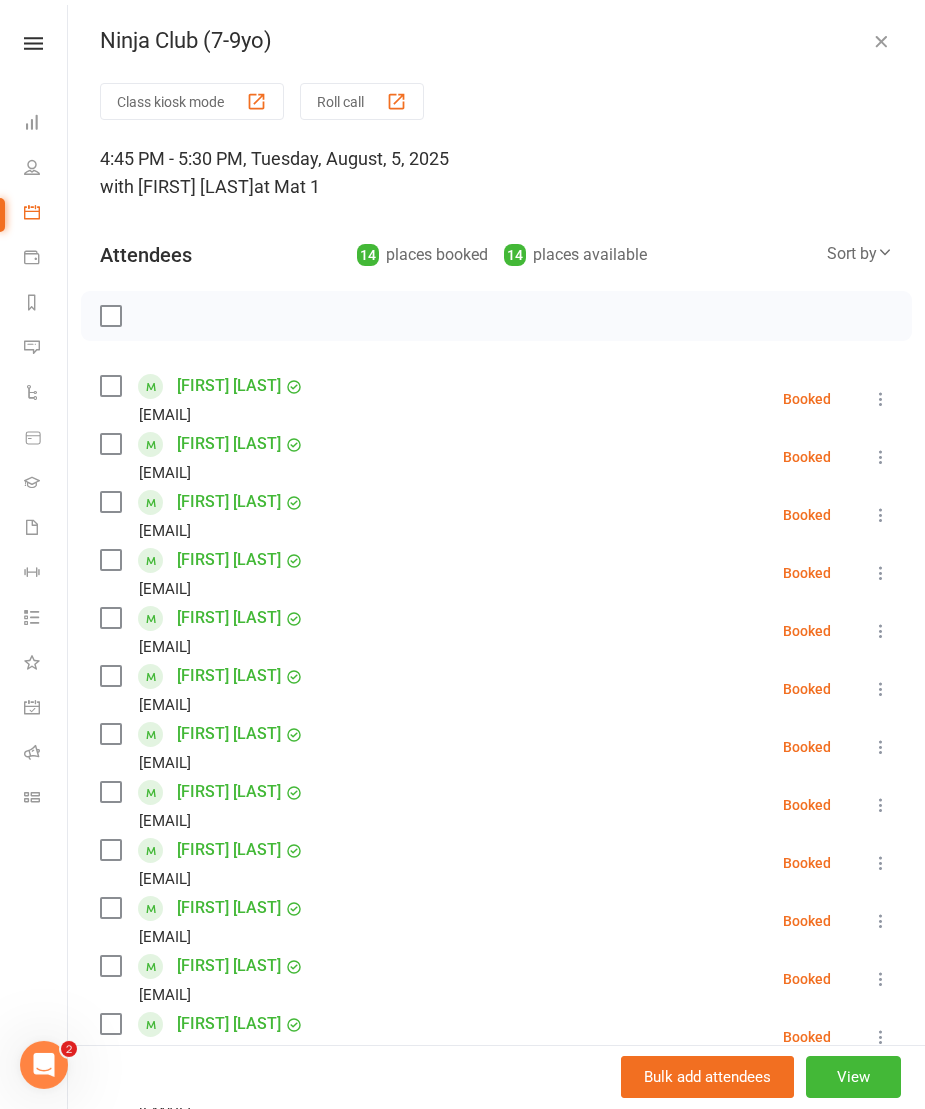click at bounding box center (110, 316) 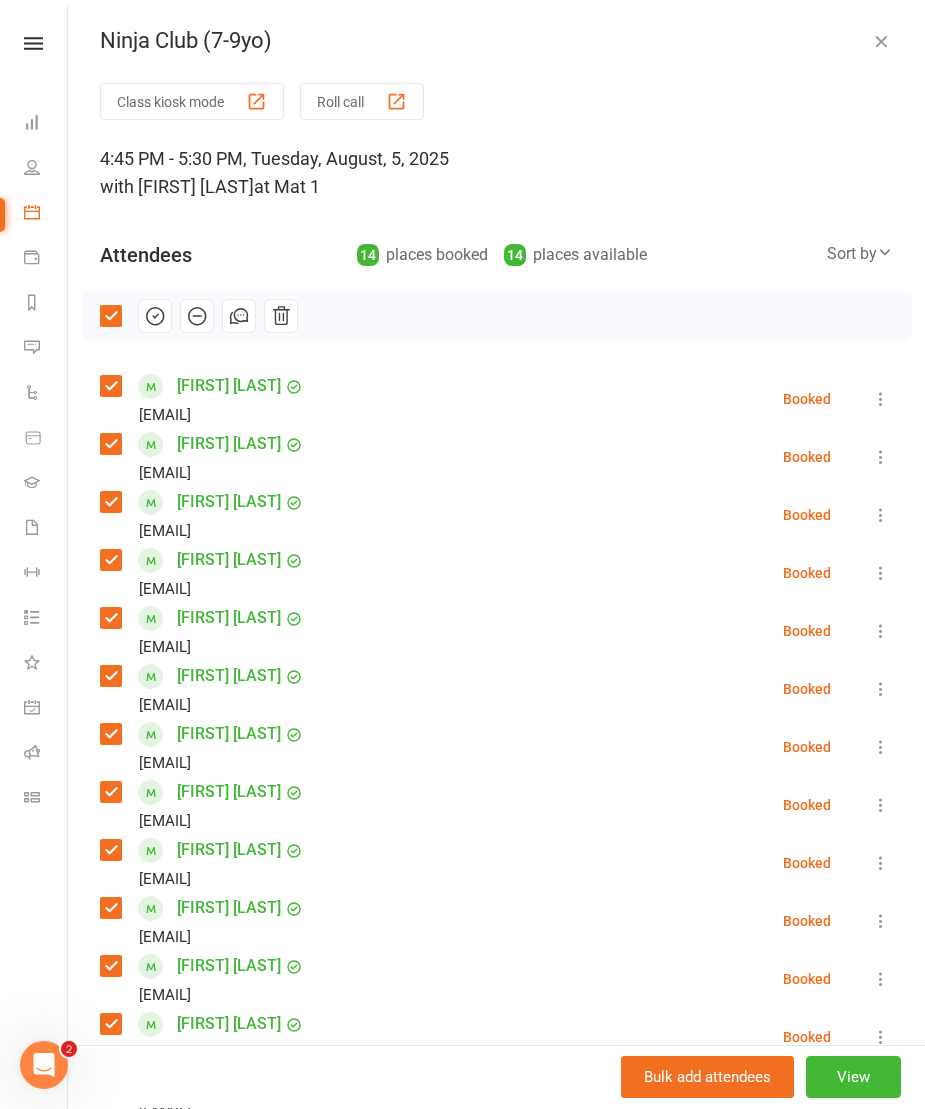 click 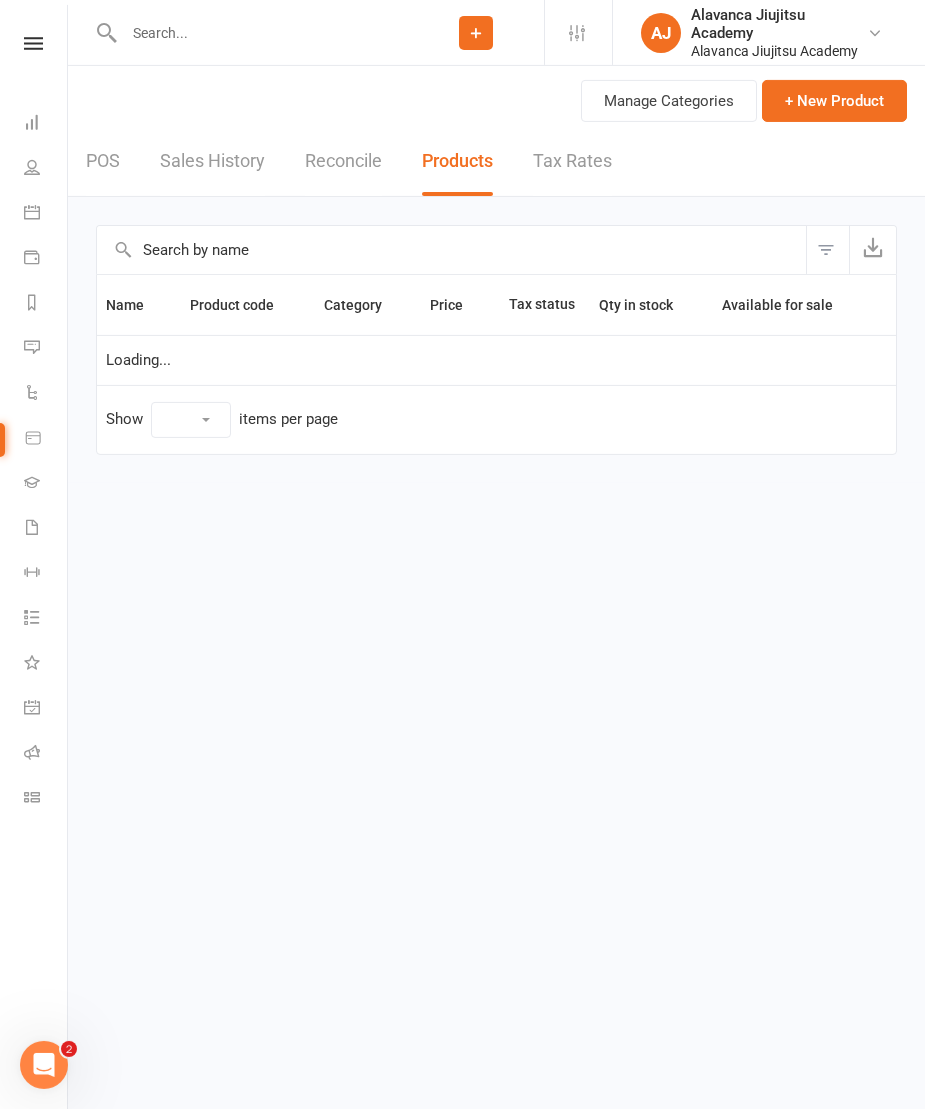scroll, scrollTop: 0, scrollLeft: 0, axis: both 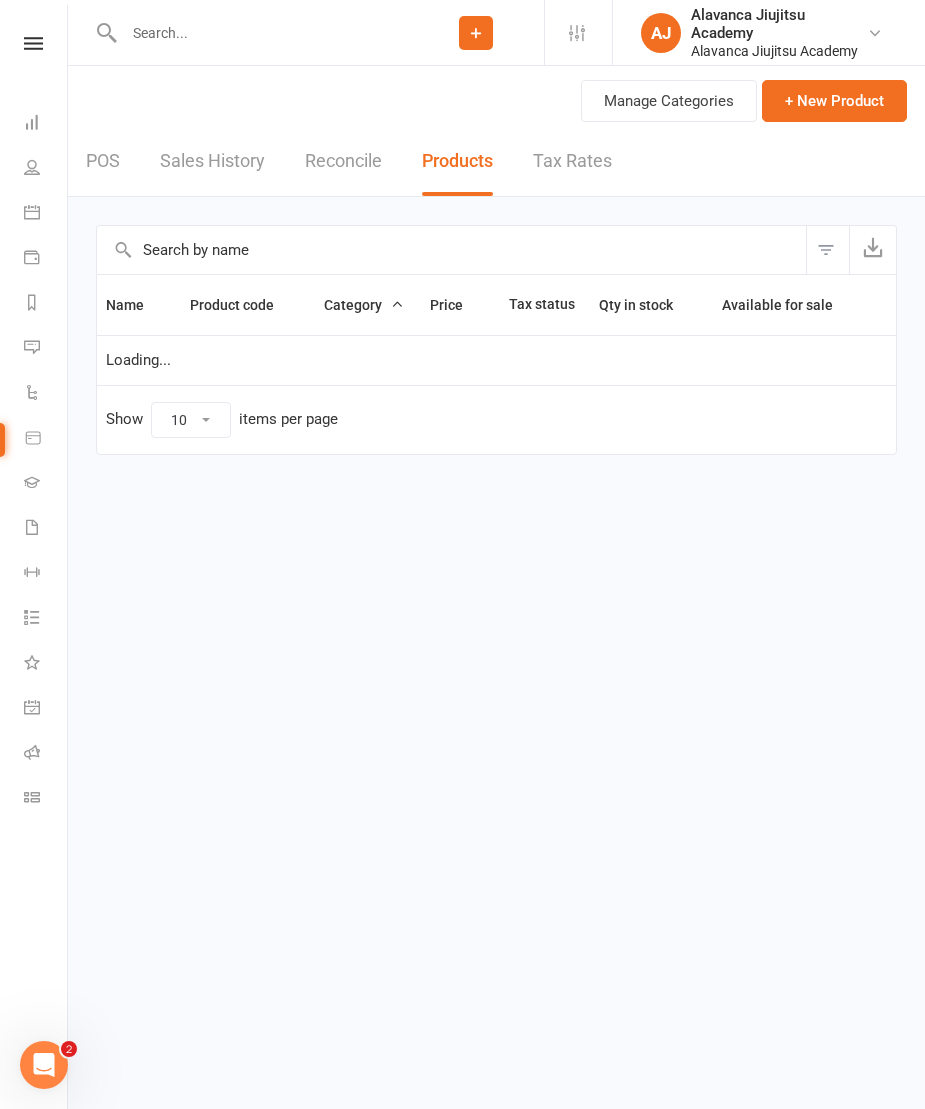 select on "100" 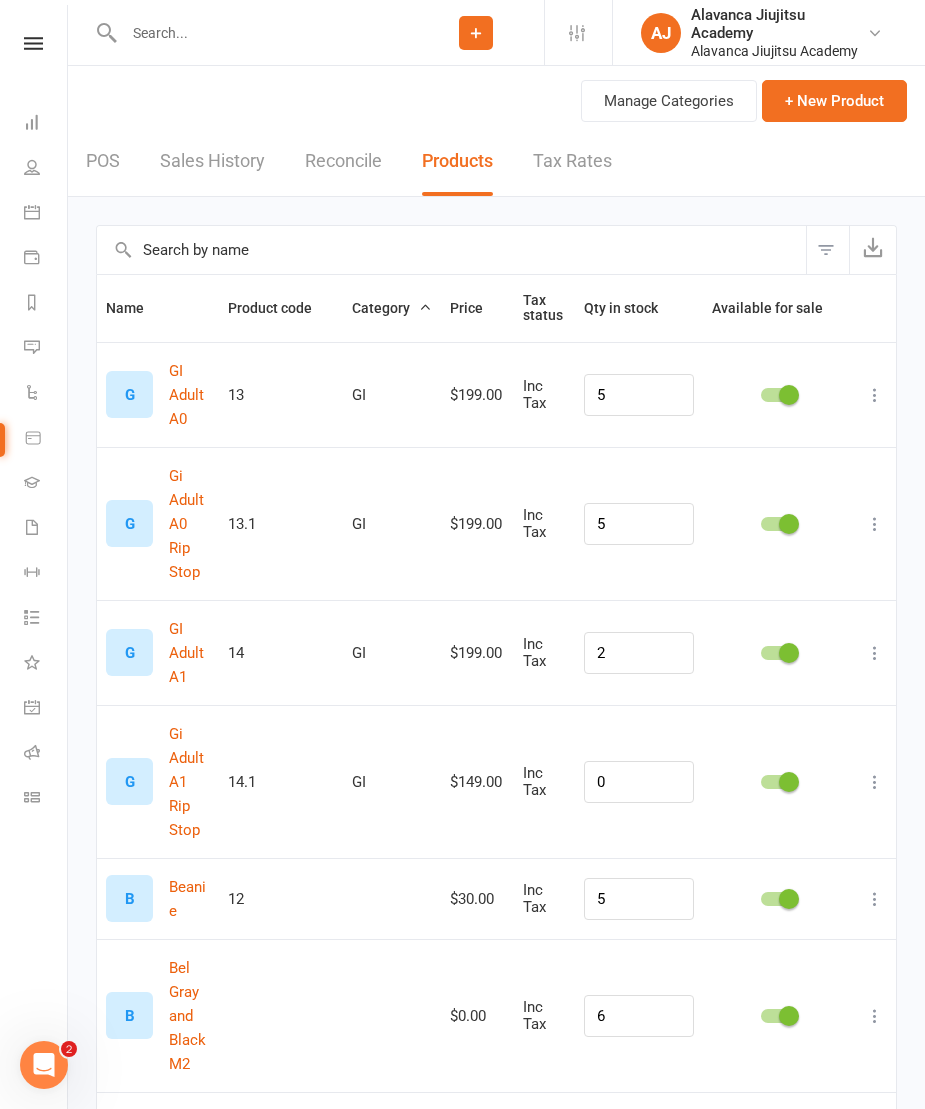 click on "Calendar" at bounding box center (46, 214) 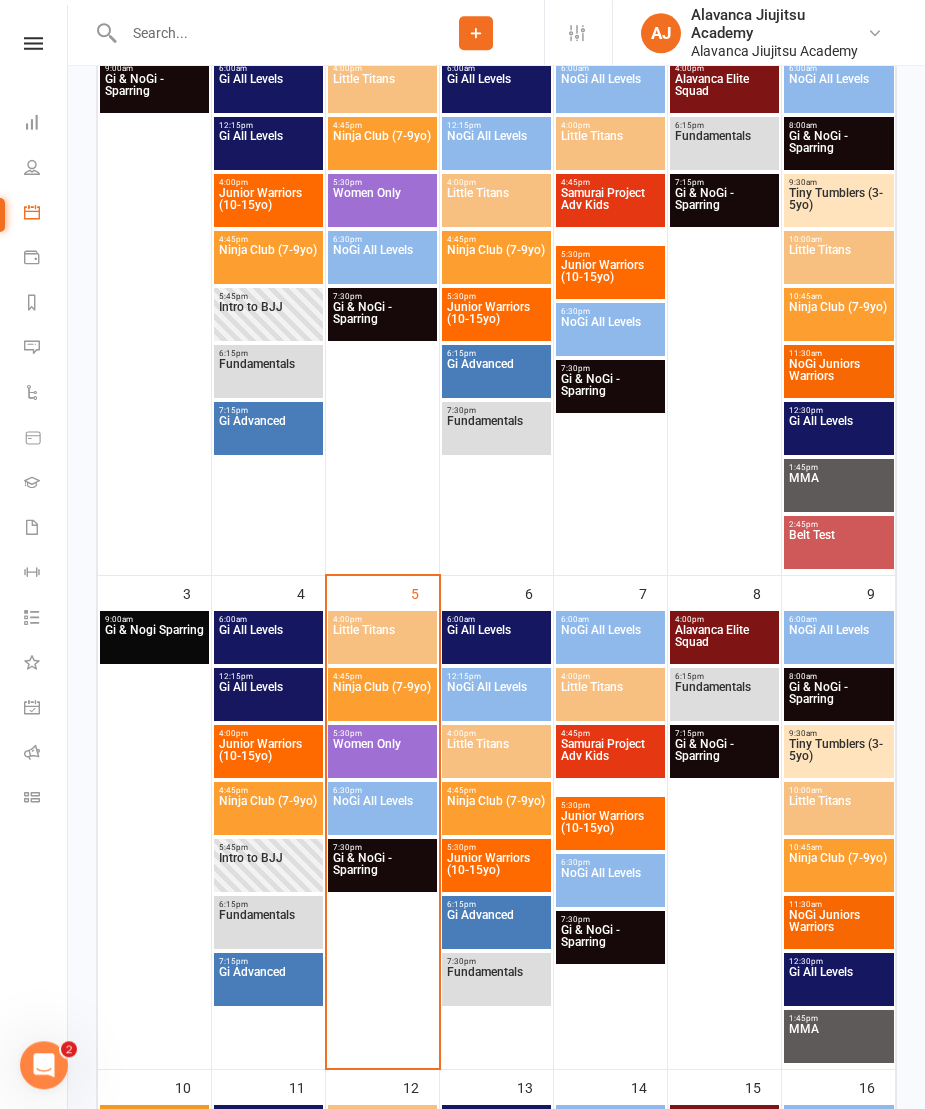 click on "Little Titans" at bounding box center (382, 642) 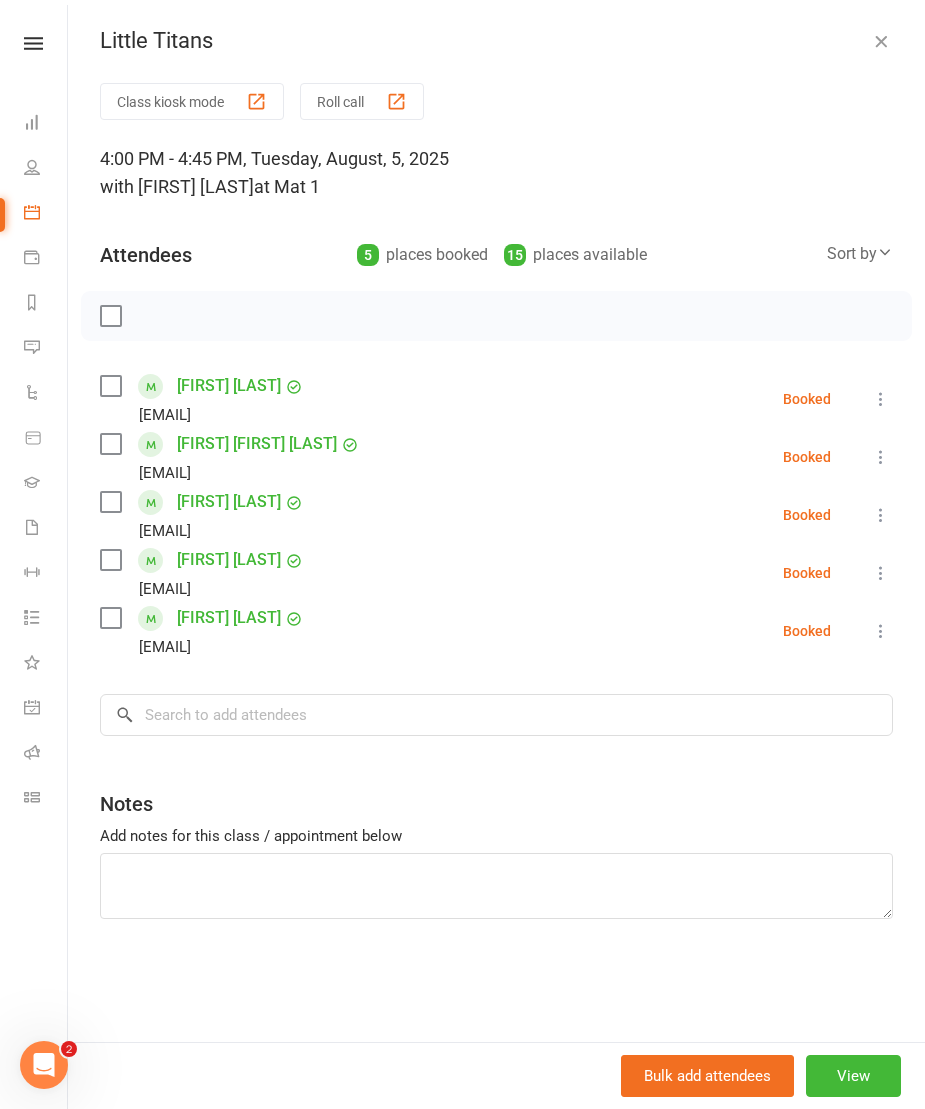 click at bounding box center [496, 316] 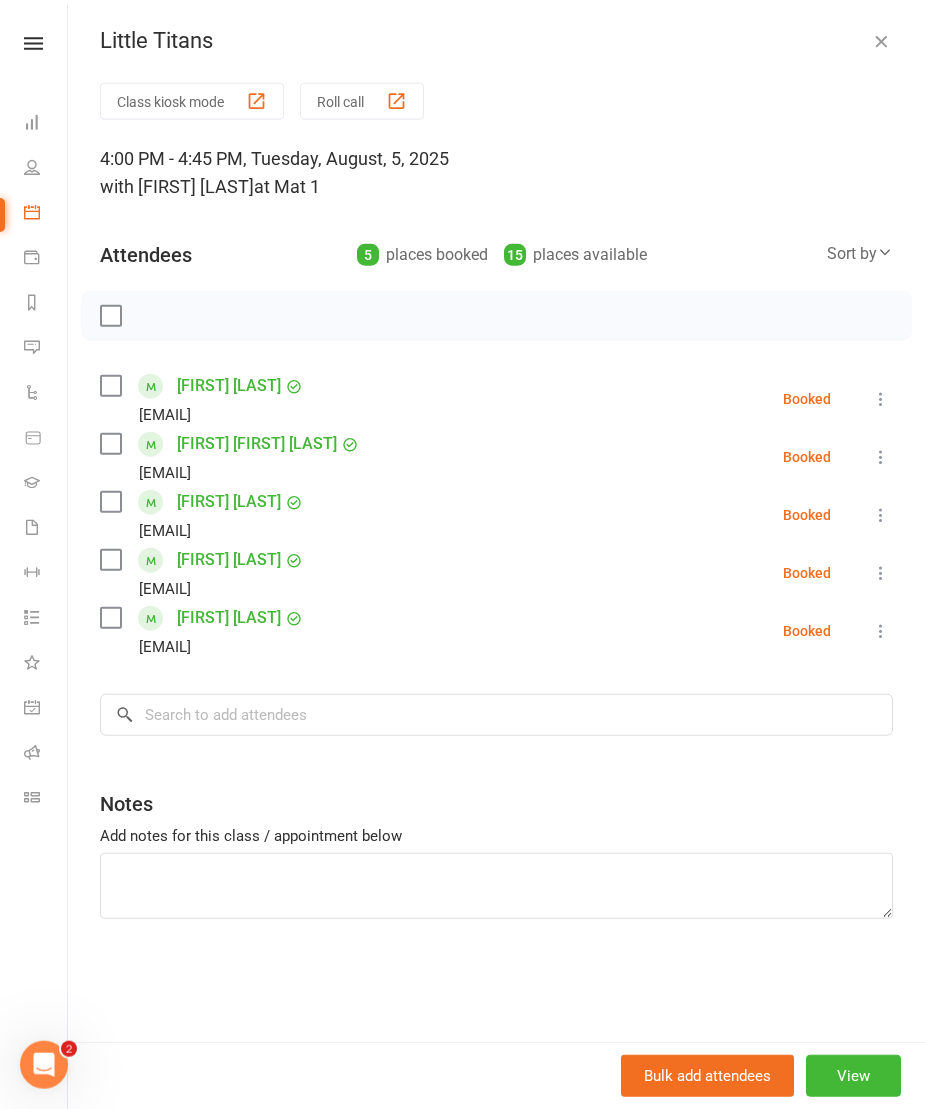 scroll, scrollTop: 399, scrollLeft: 0, axis: vertical 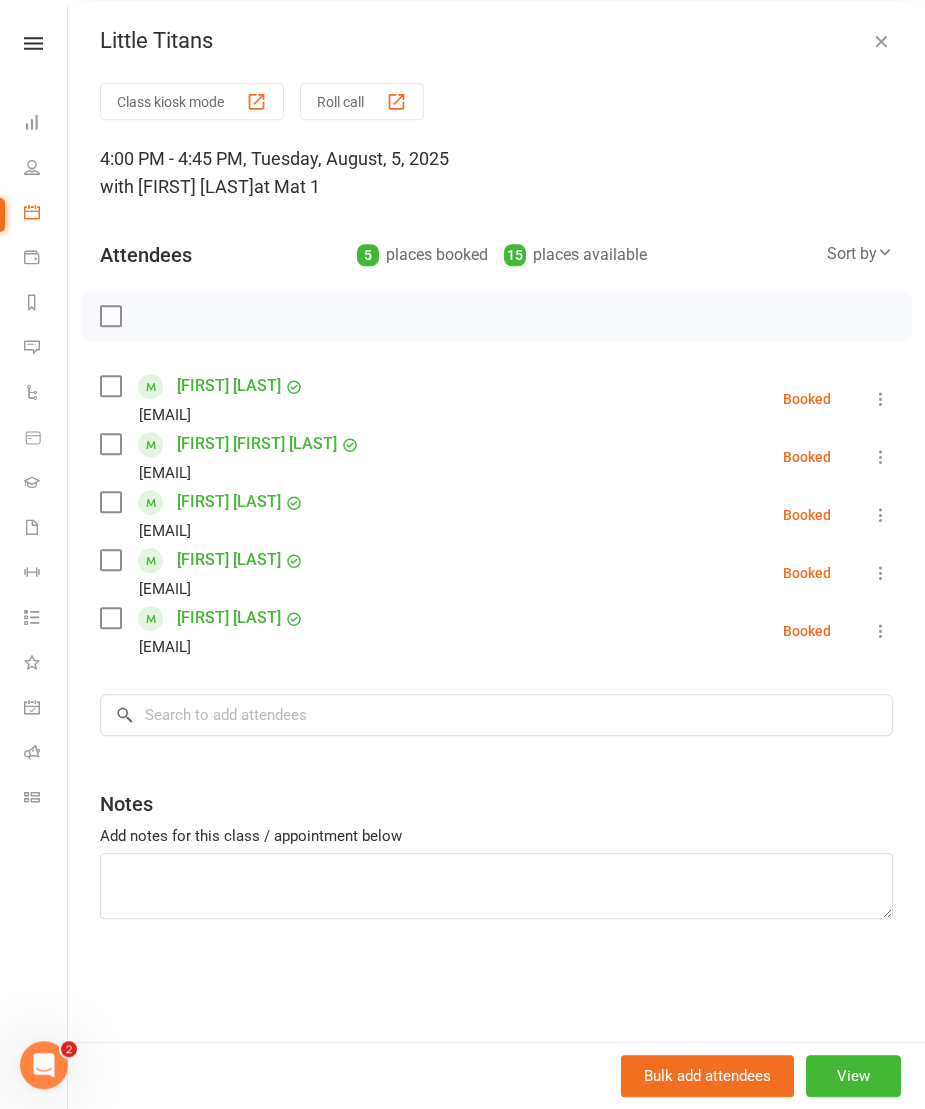 click at bounding box center [496, 316] 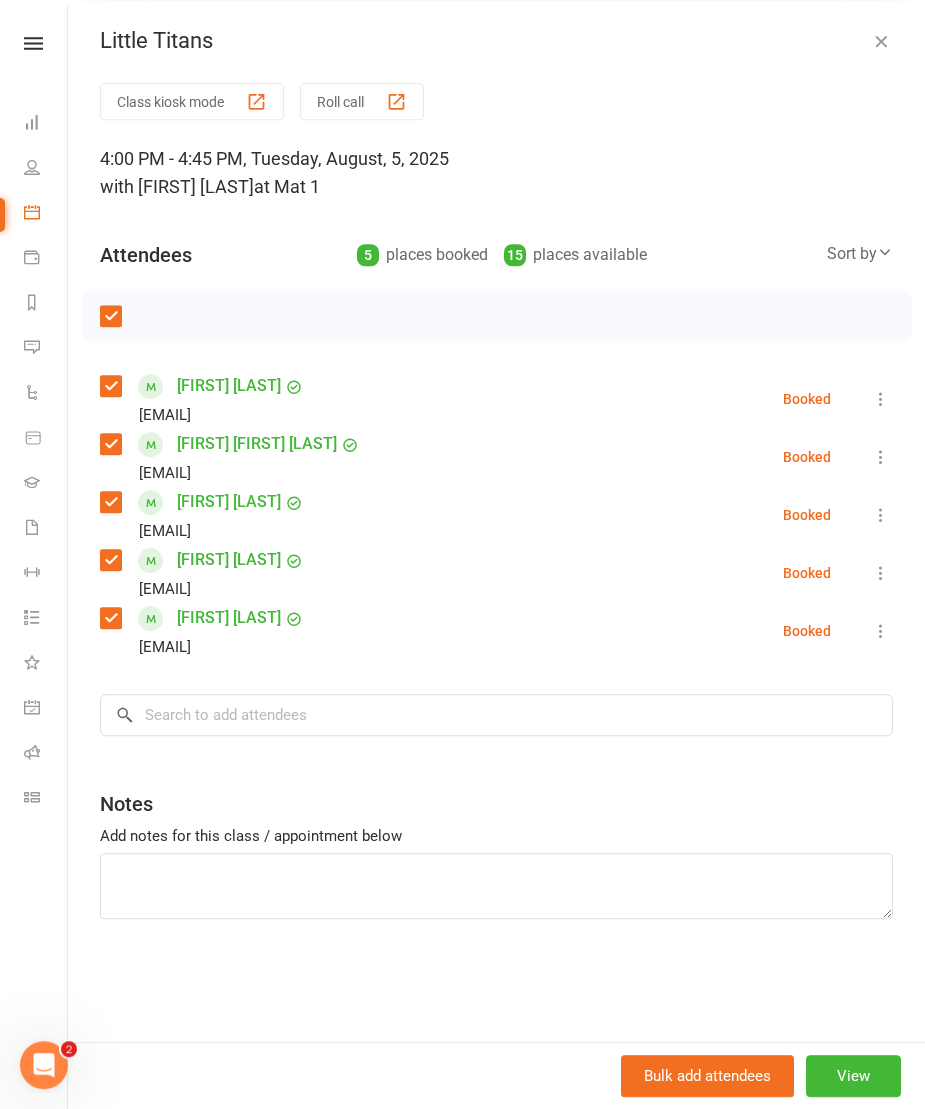 scroll, scrollTop: 399, scrollLeft: 0, axis: vertical 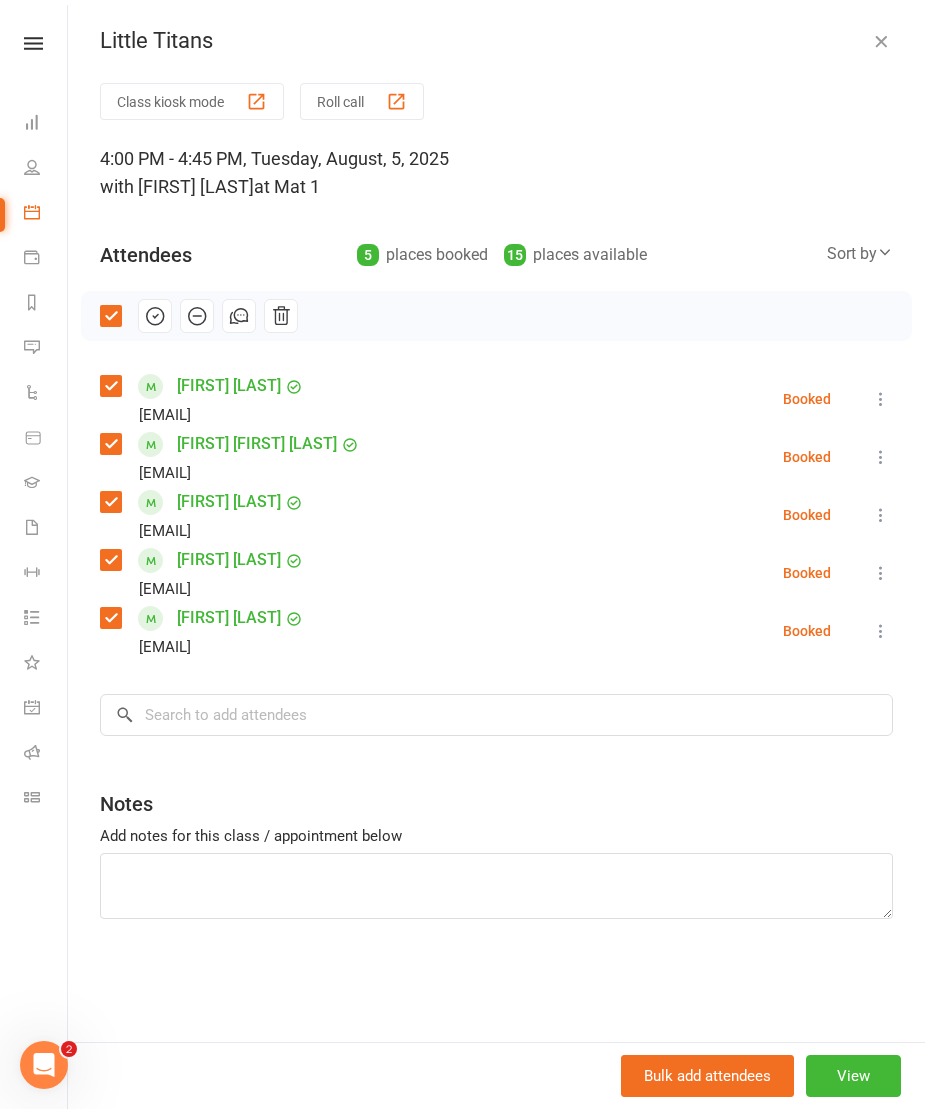 click at bounding box center [110, 316] 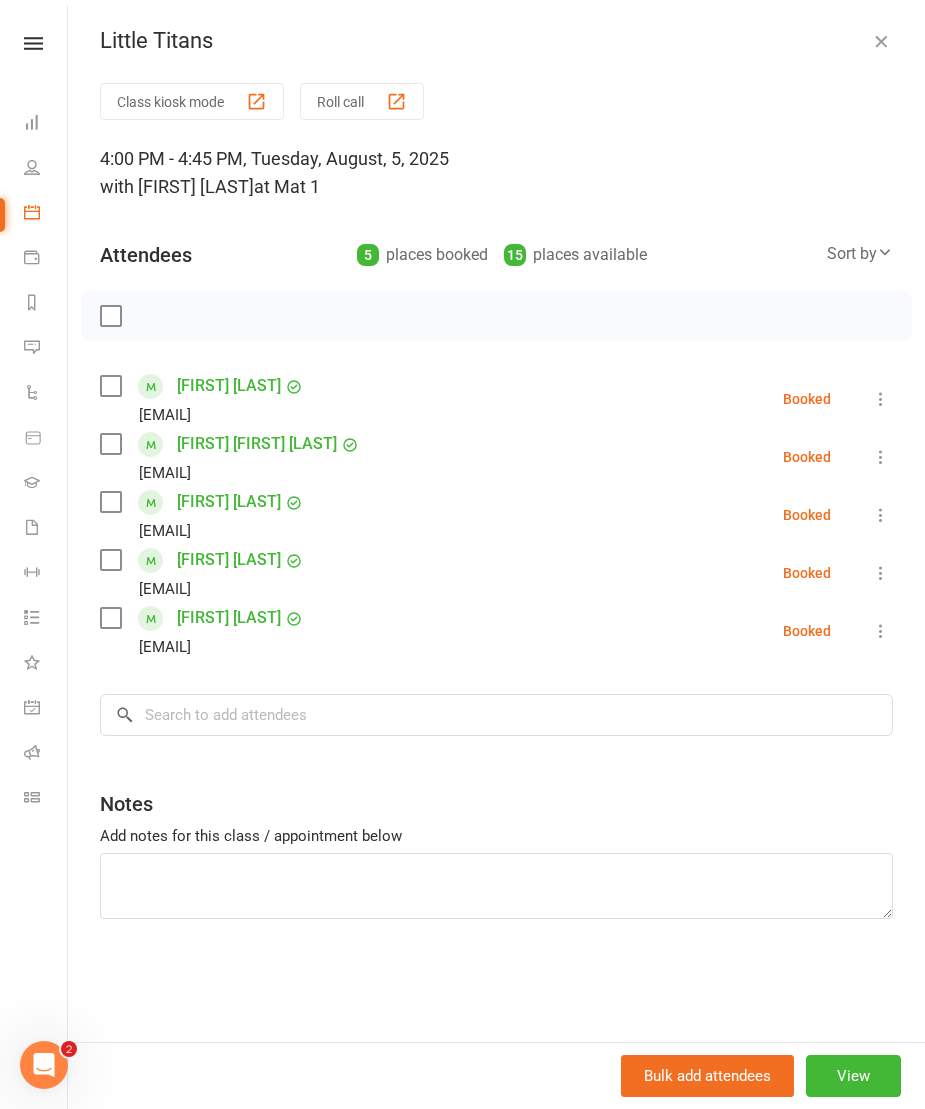 click at bounding box center [110, 316] 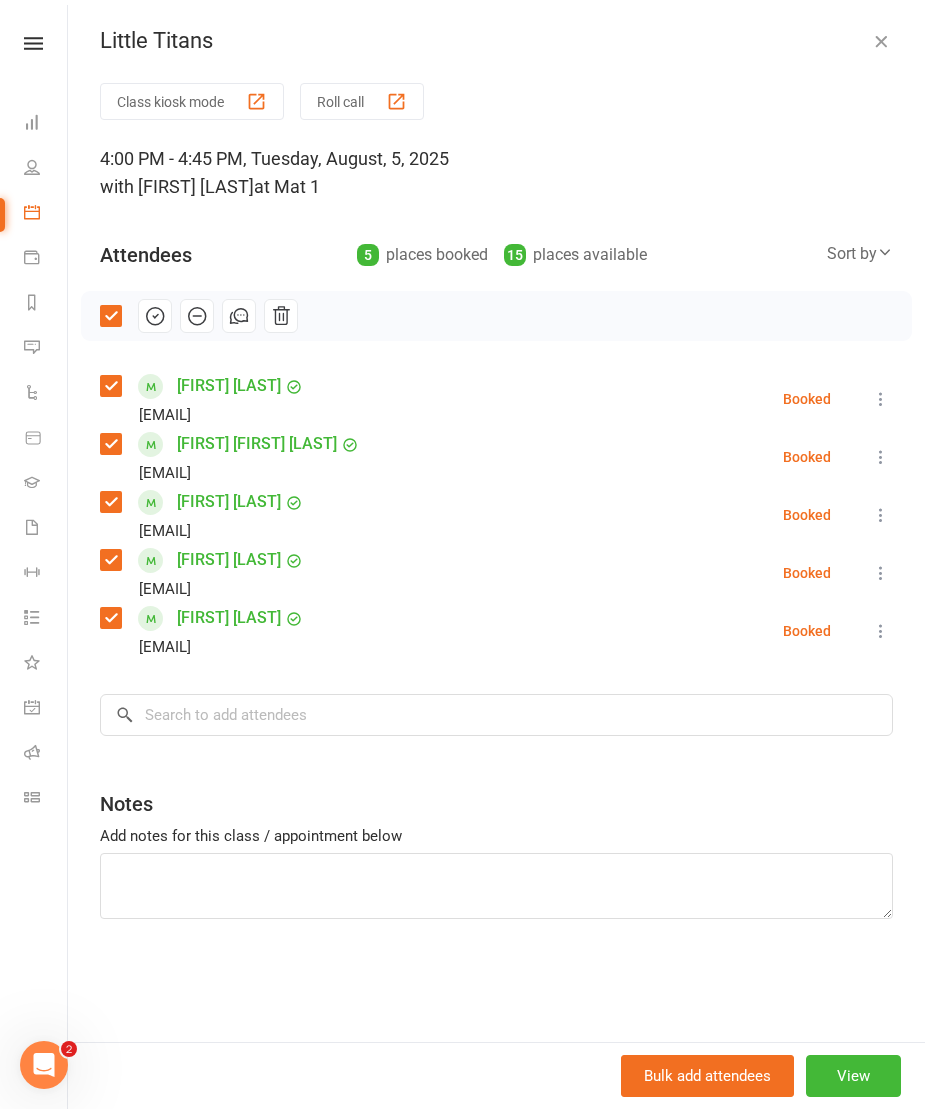 click at bounding box center [155, 316] 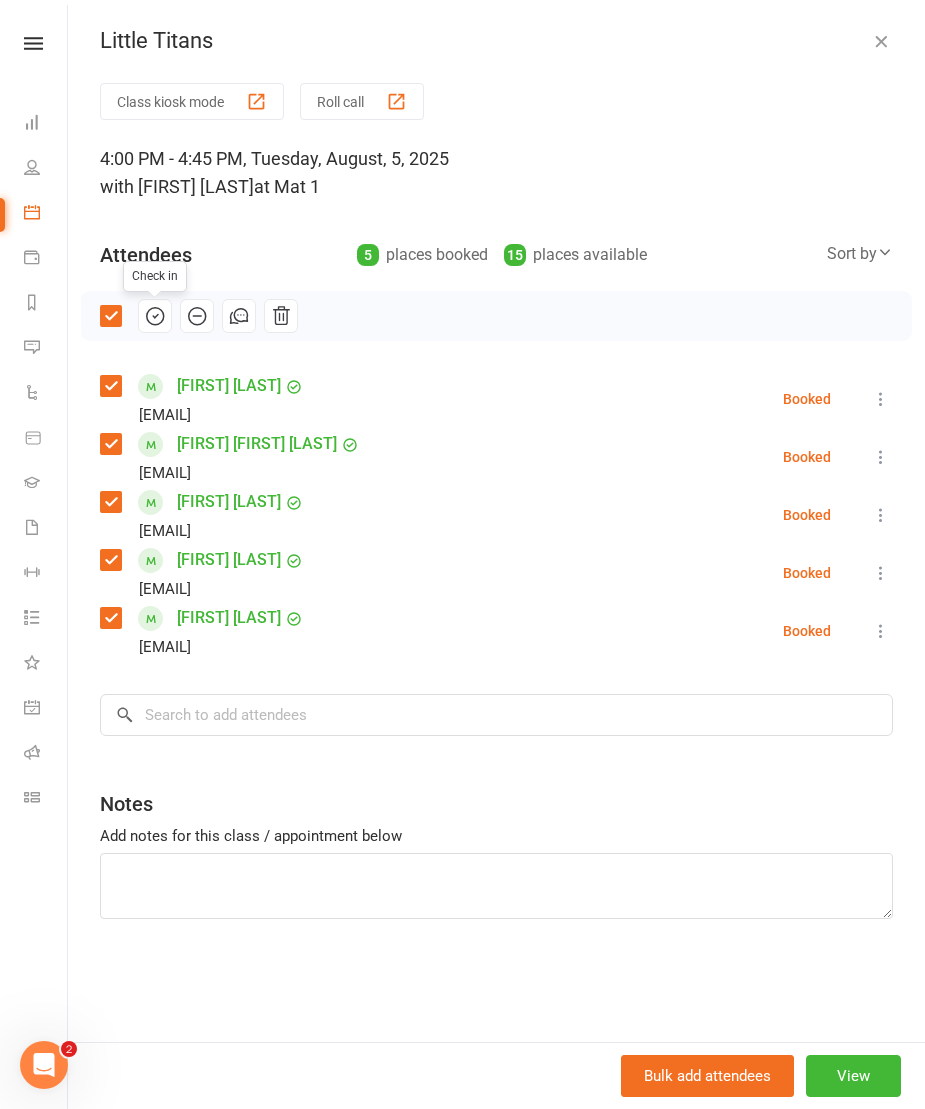 click at bounding box center (155, 316) 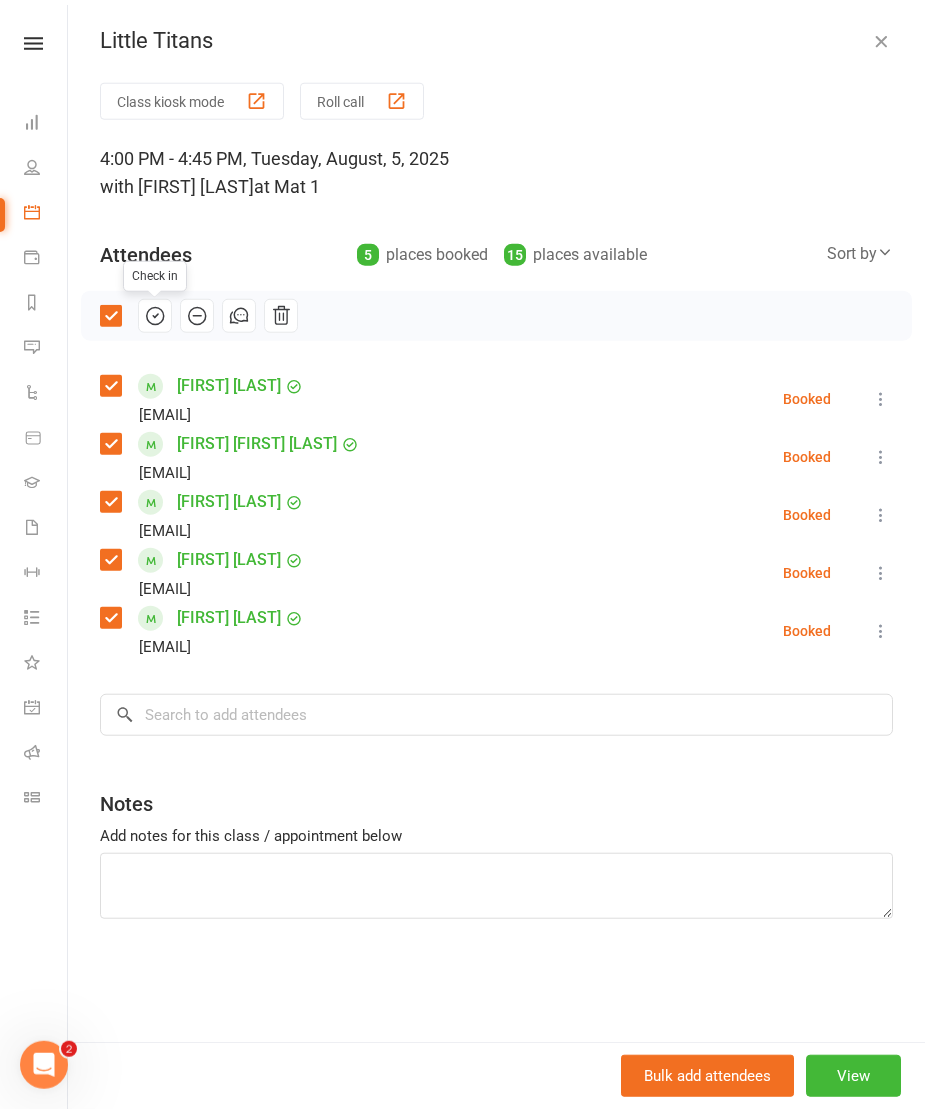 scroll, scrollTop: 308, scrollLeft: 0, axis: vertical 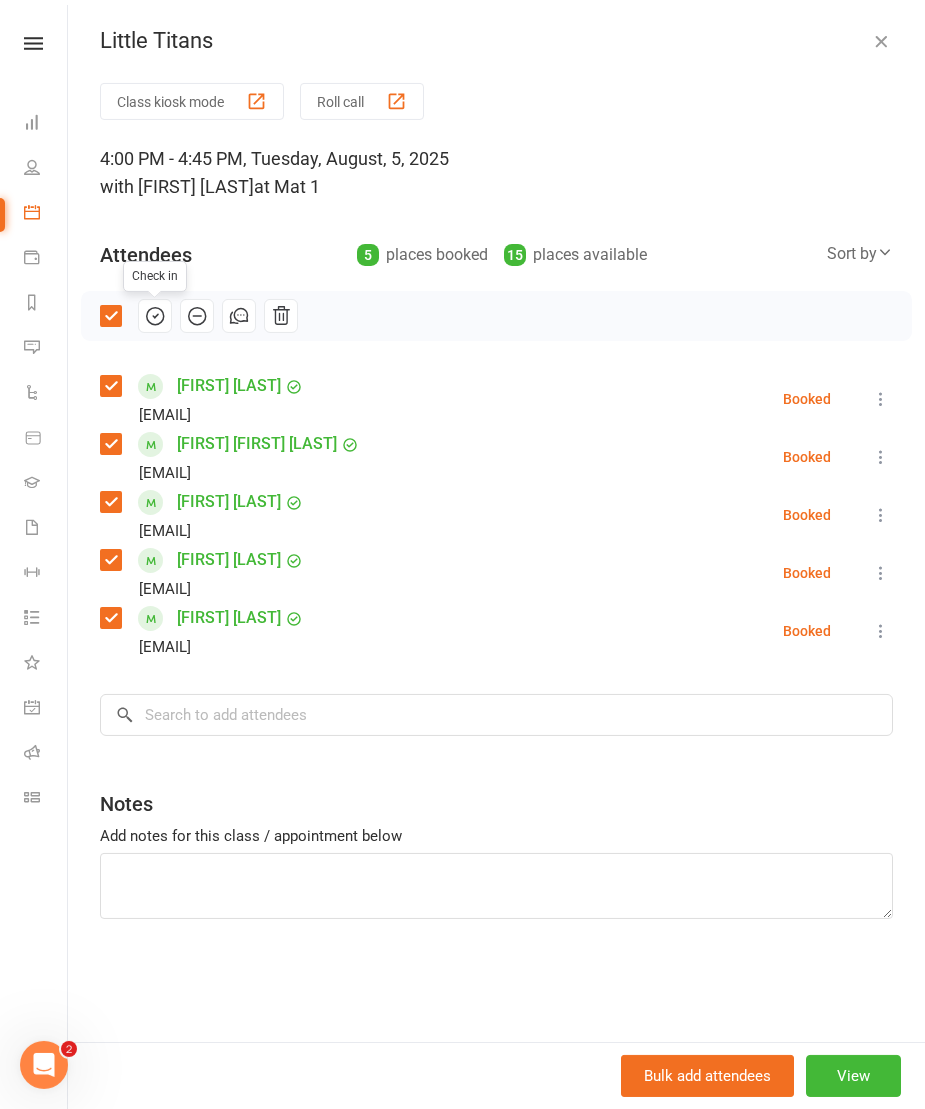 click 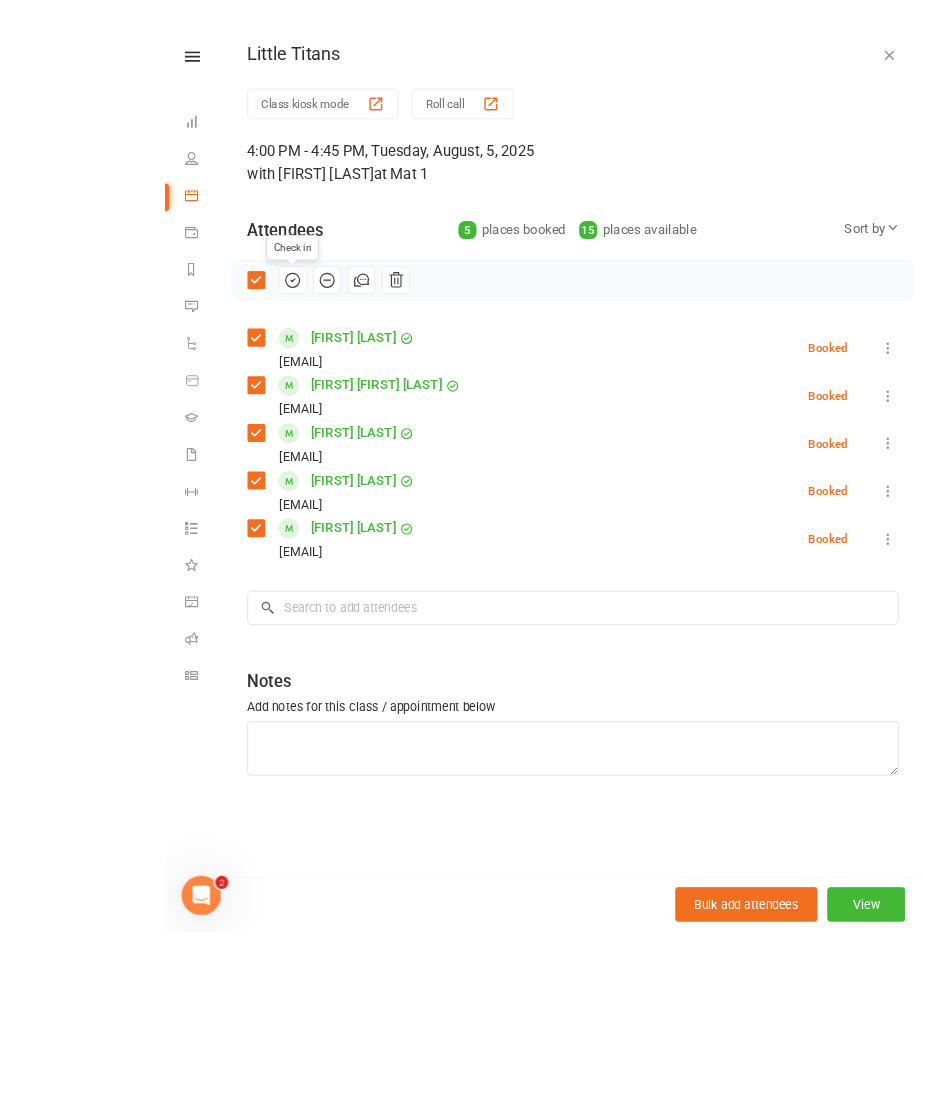 scroll, scrollTop: 13, scrollLeft: 0, axis: vertical 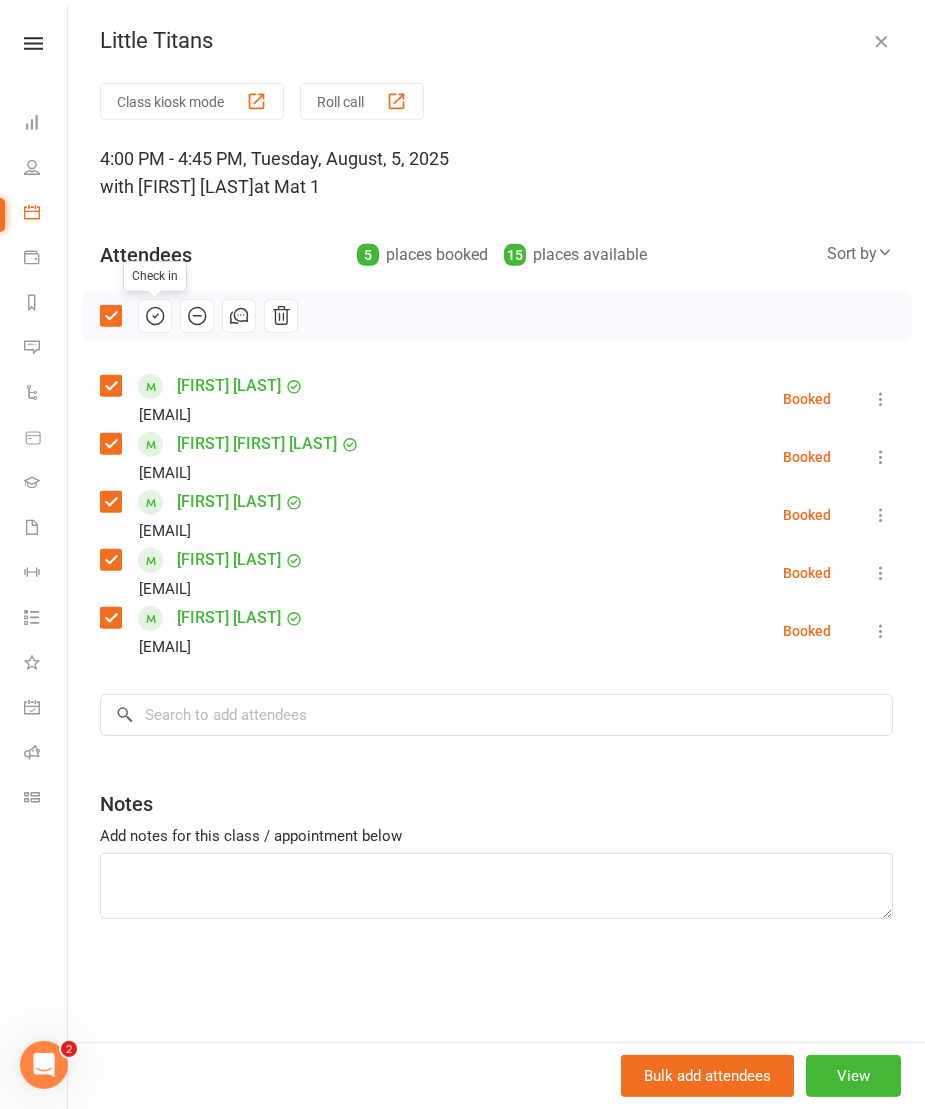 click 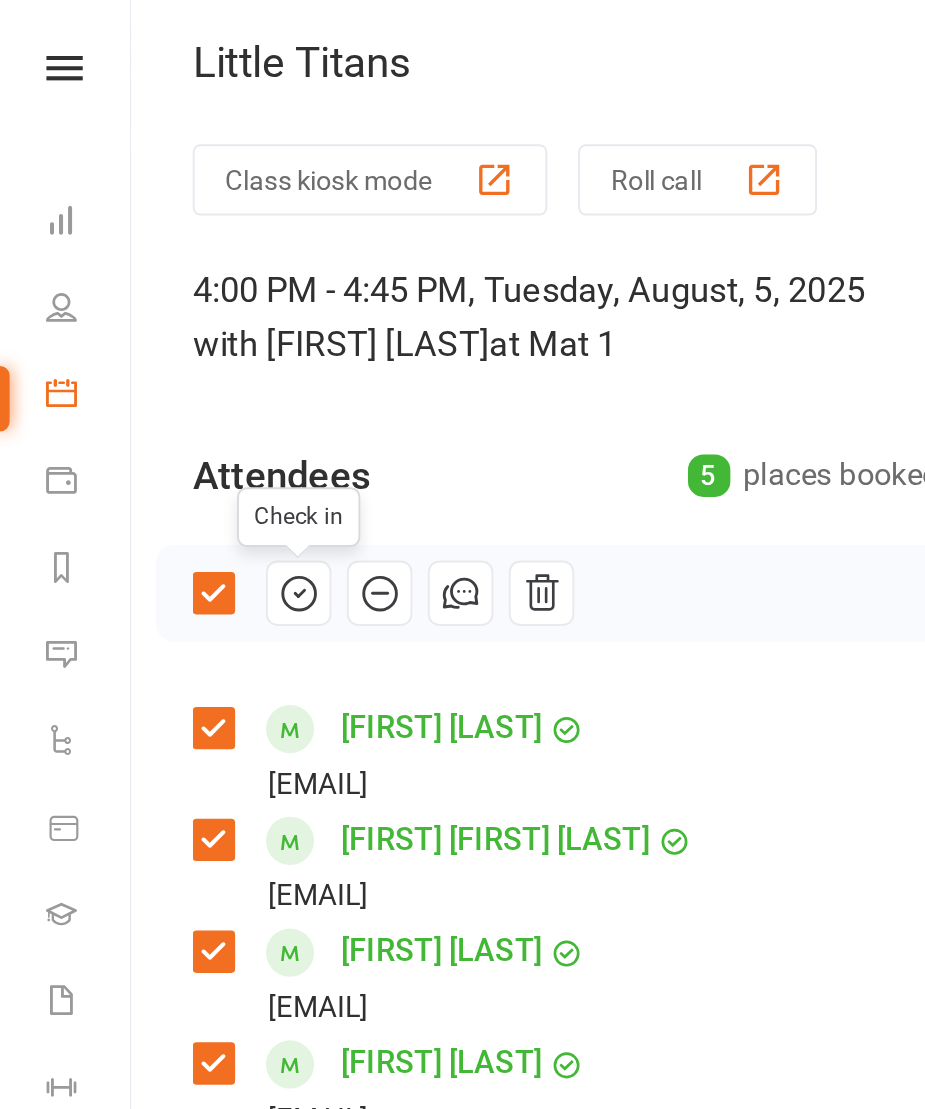 click 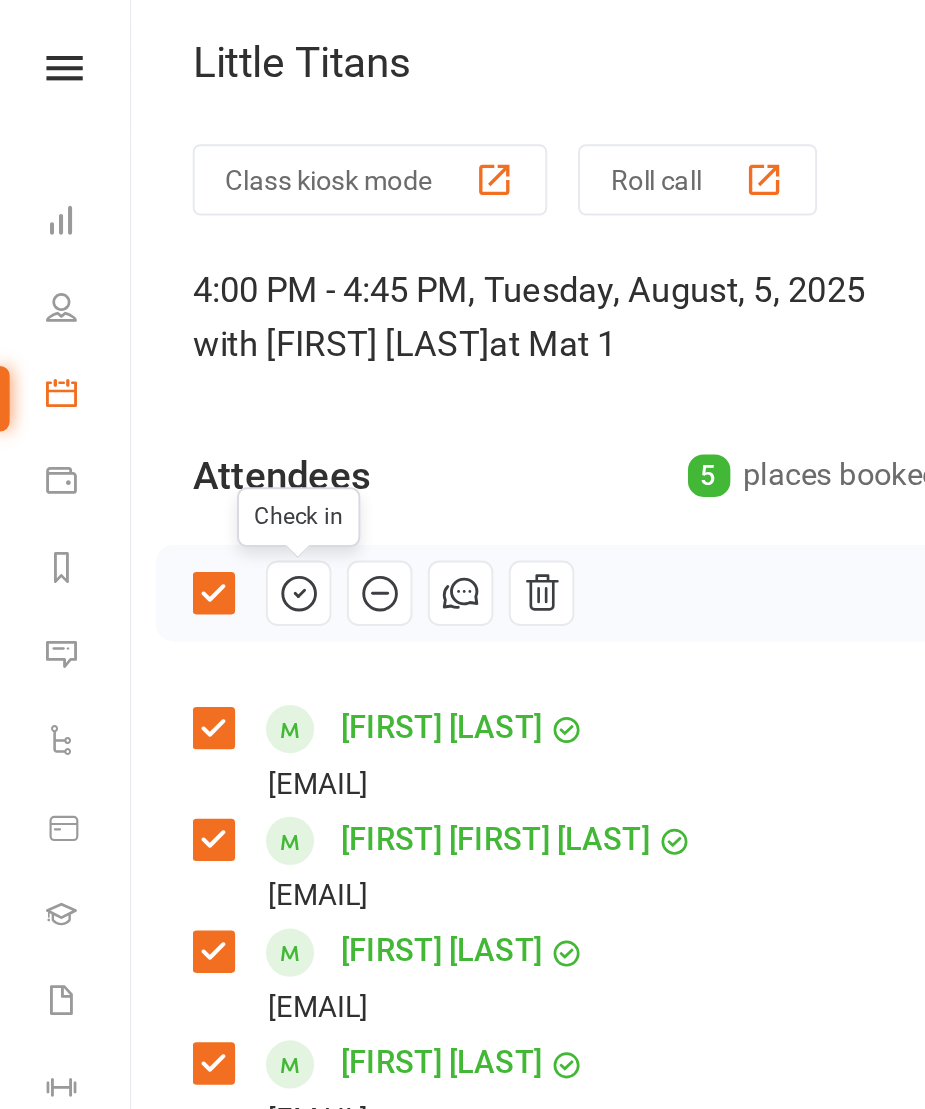 scroll, scrollTop: 0, scrollLeft: 0, axis: both 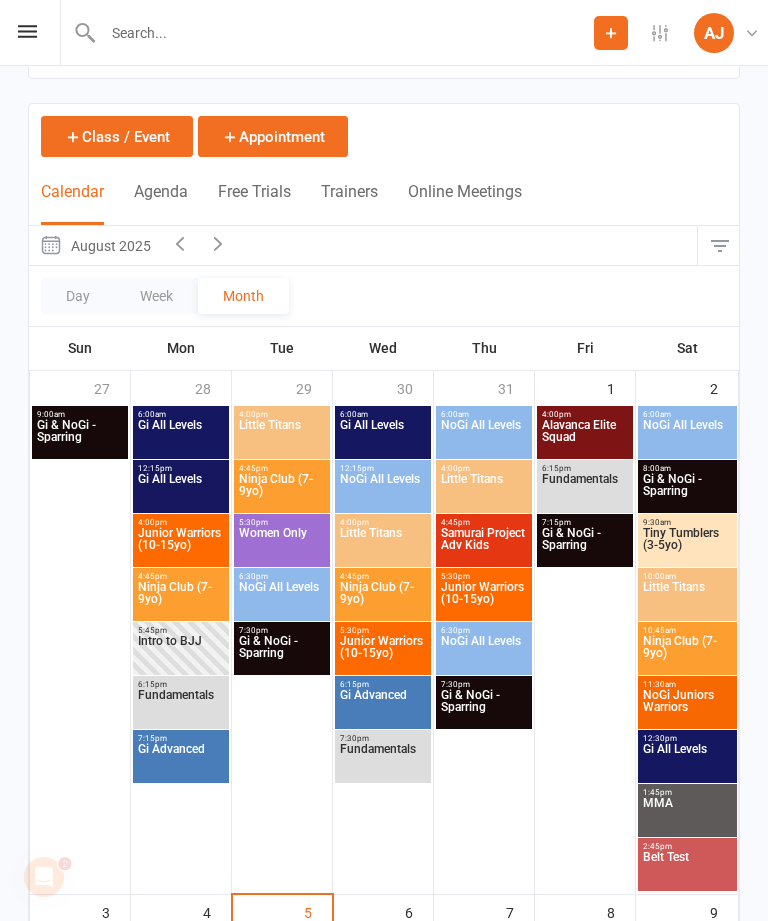 click on "Little Titans" at bounding box center (282, 437) 